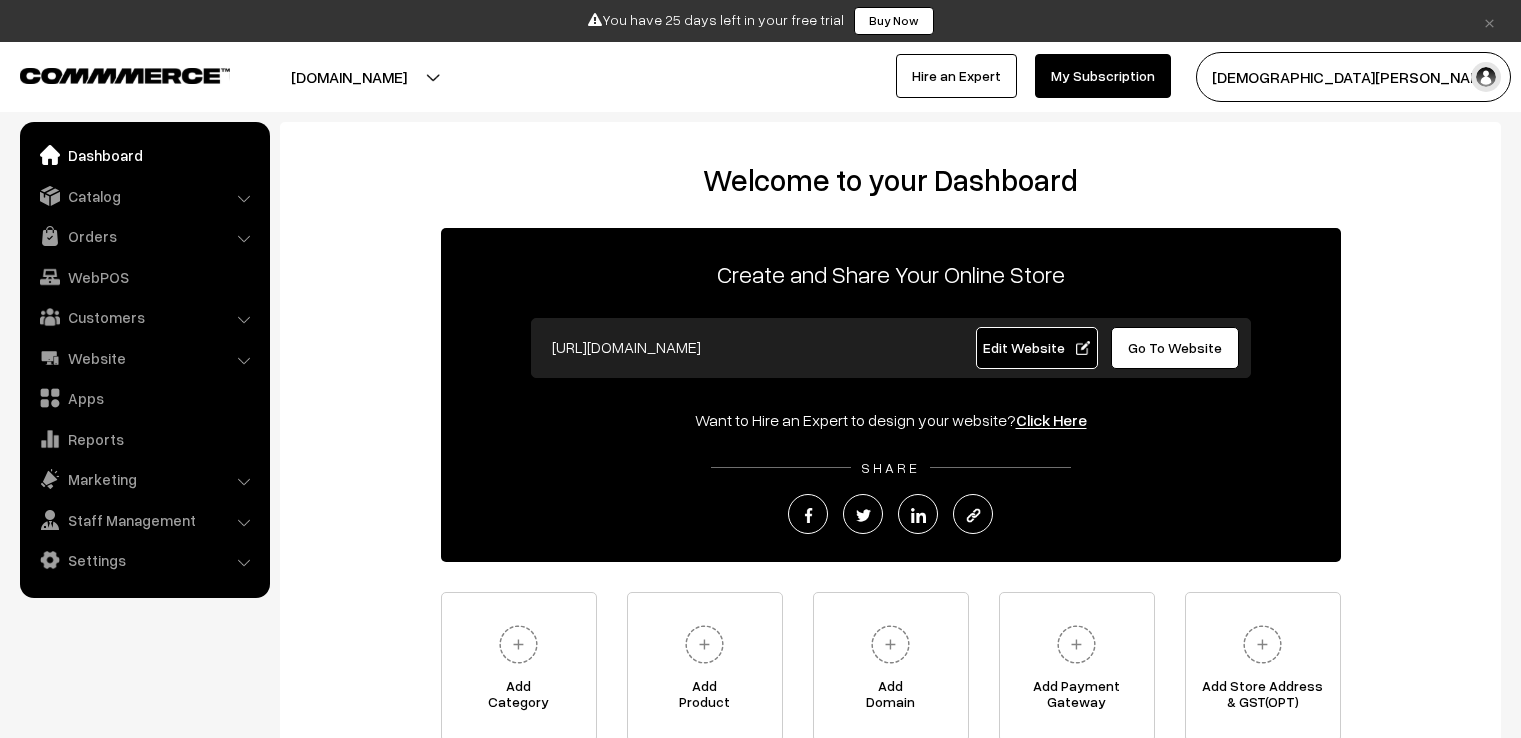 scroll, scrollTop: 0, scrollLeft: 0, axis: both 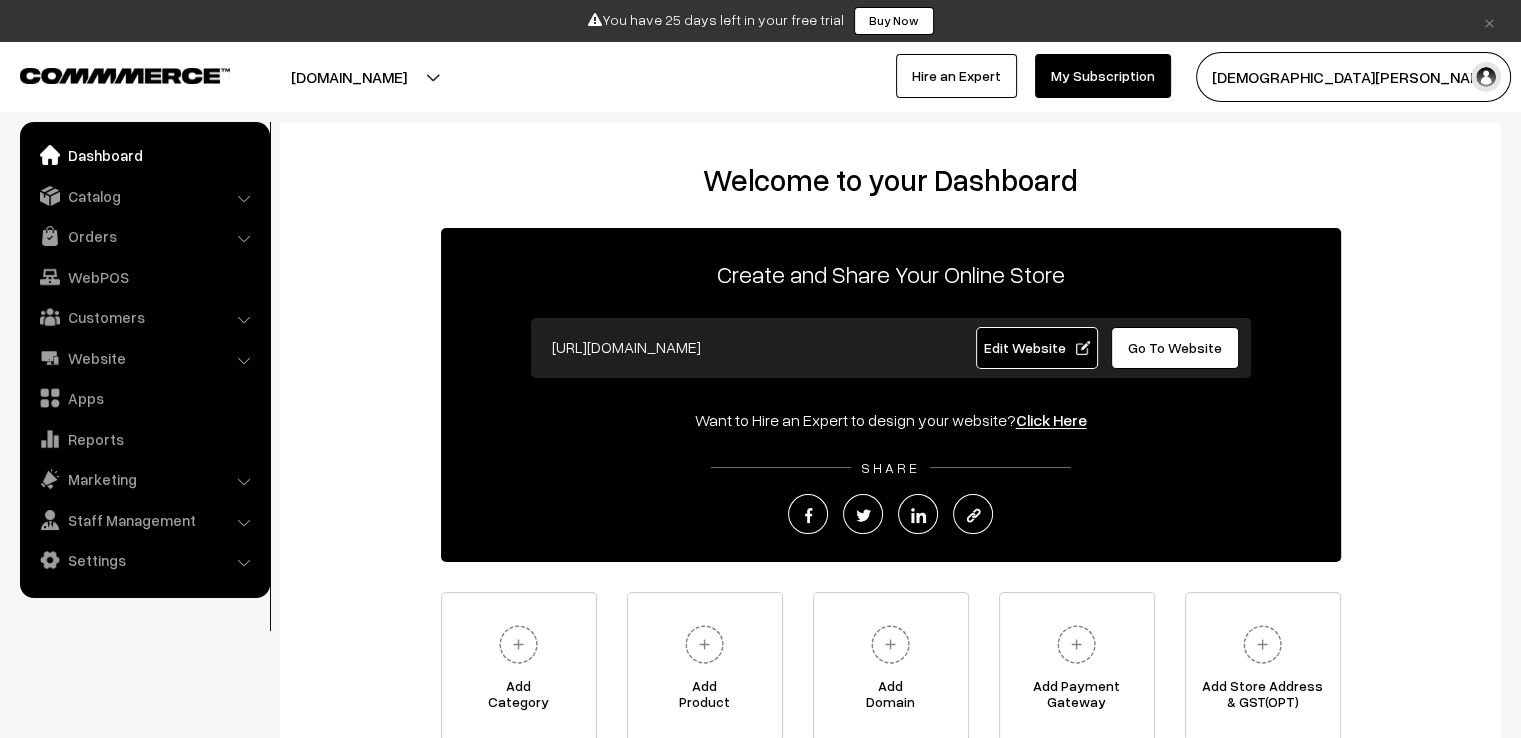 click on "Website
Website Builder
Authors" at bounding box center [145, 358] 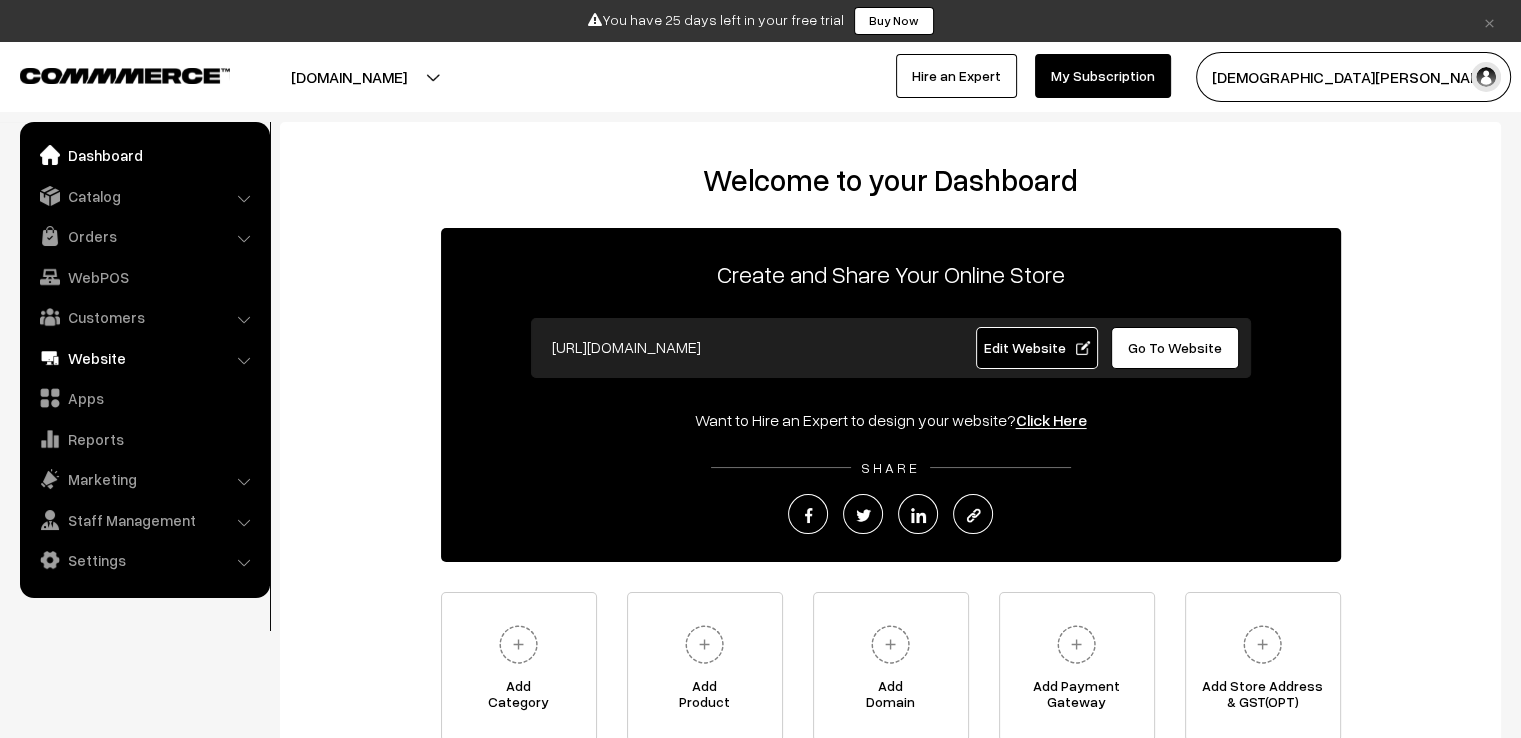click on "Website" at bounding box center [144, 358] 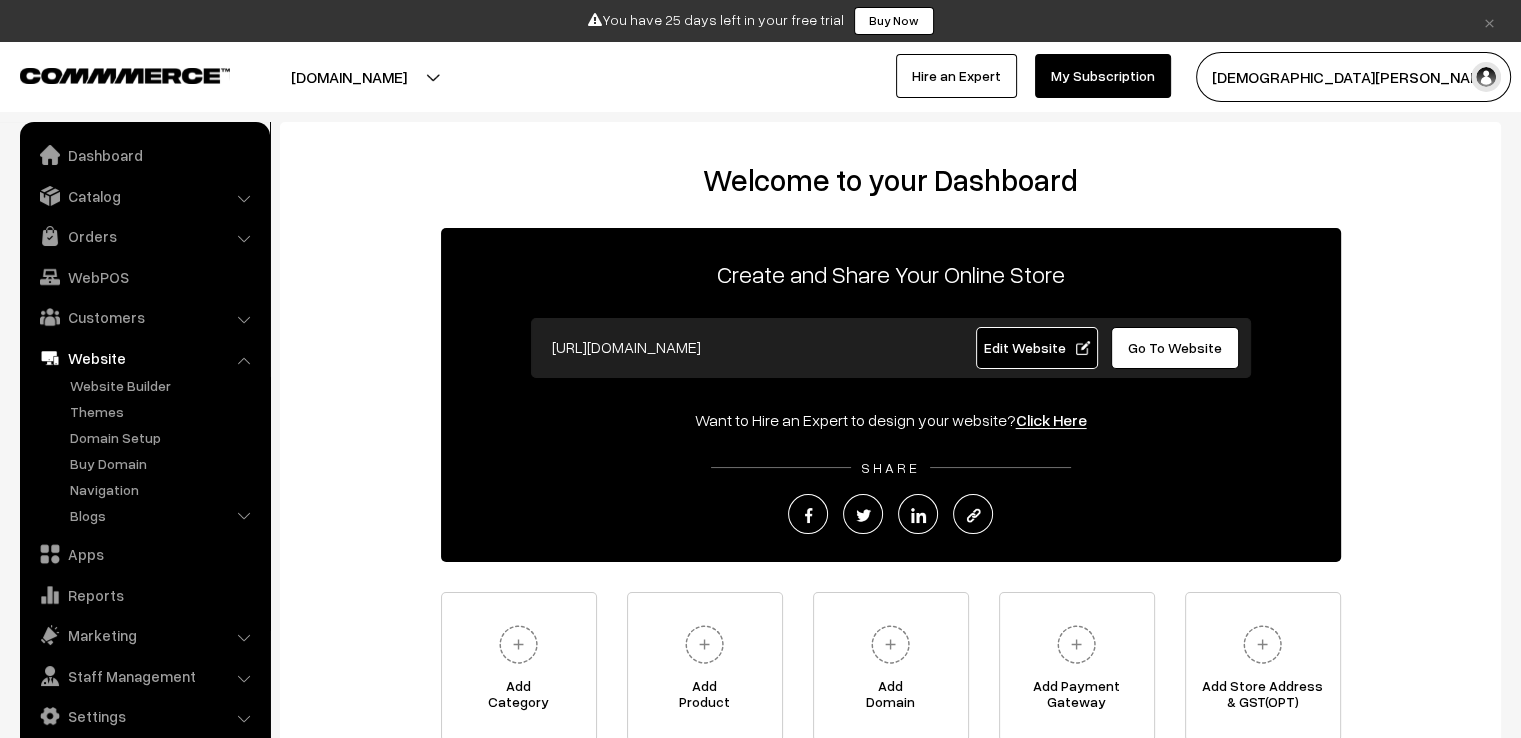 click on "Catalog
Categories" at bounding box center (145, 196) 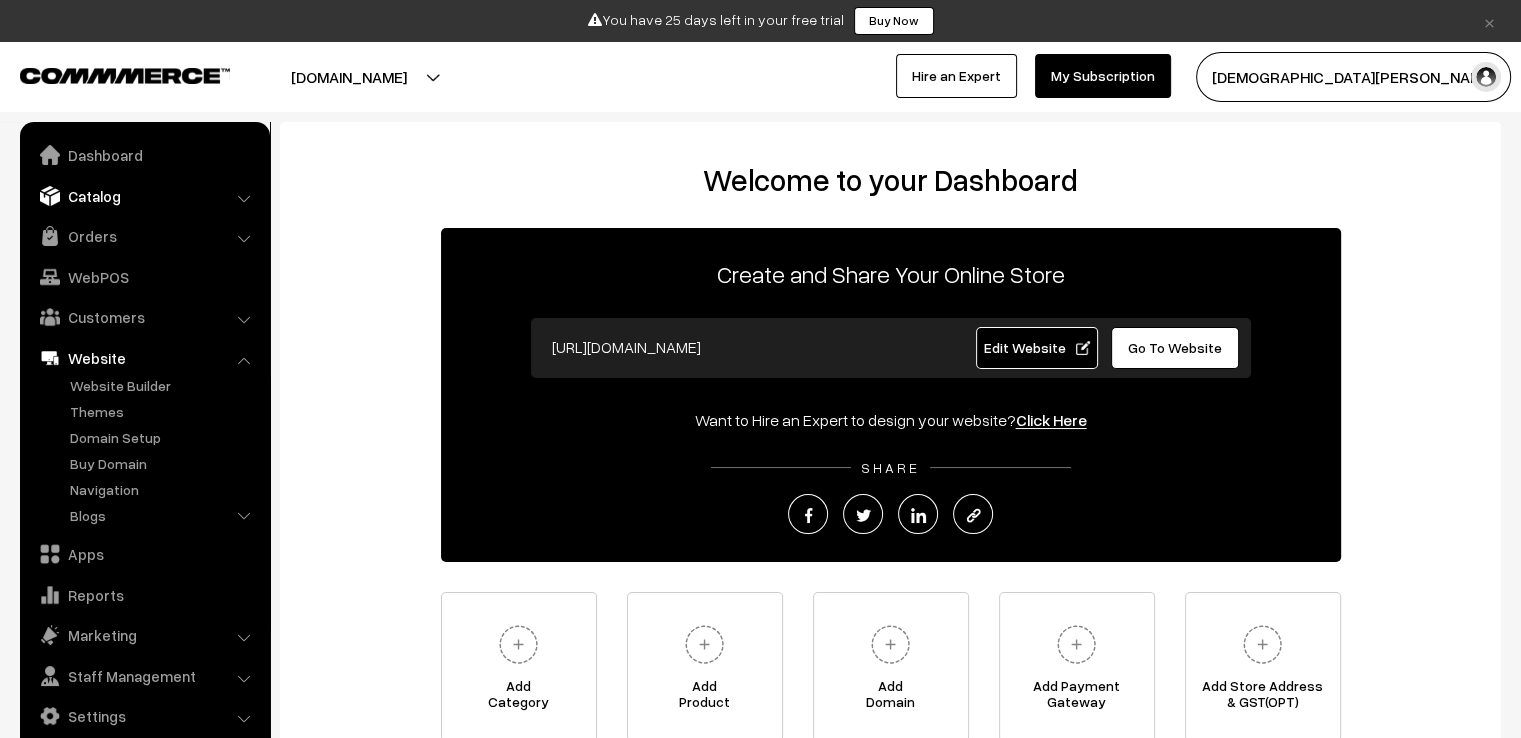 click on "Catalog" at bounding box center [144, 196] 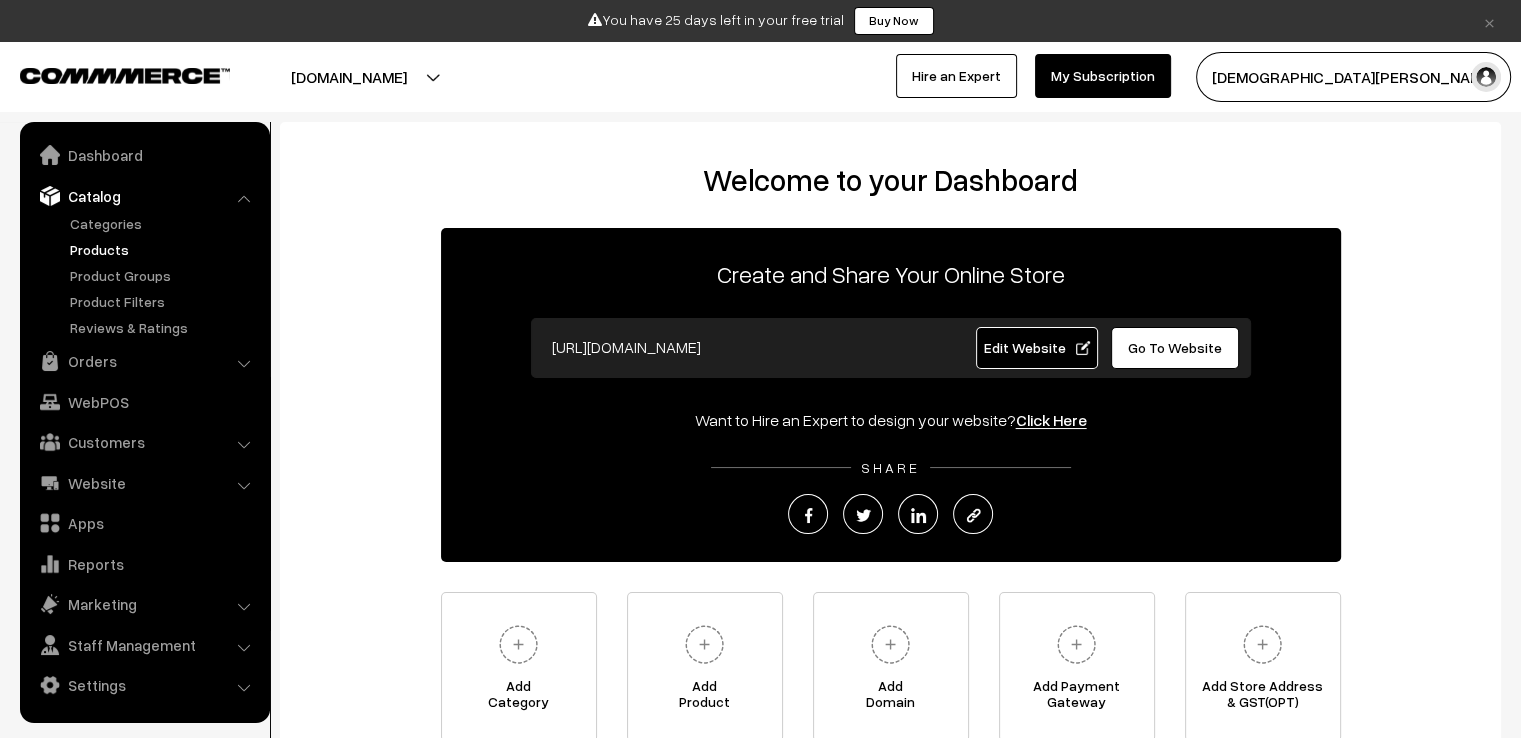 click on "Products" at bounding box center [164, 249] 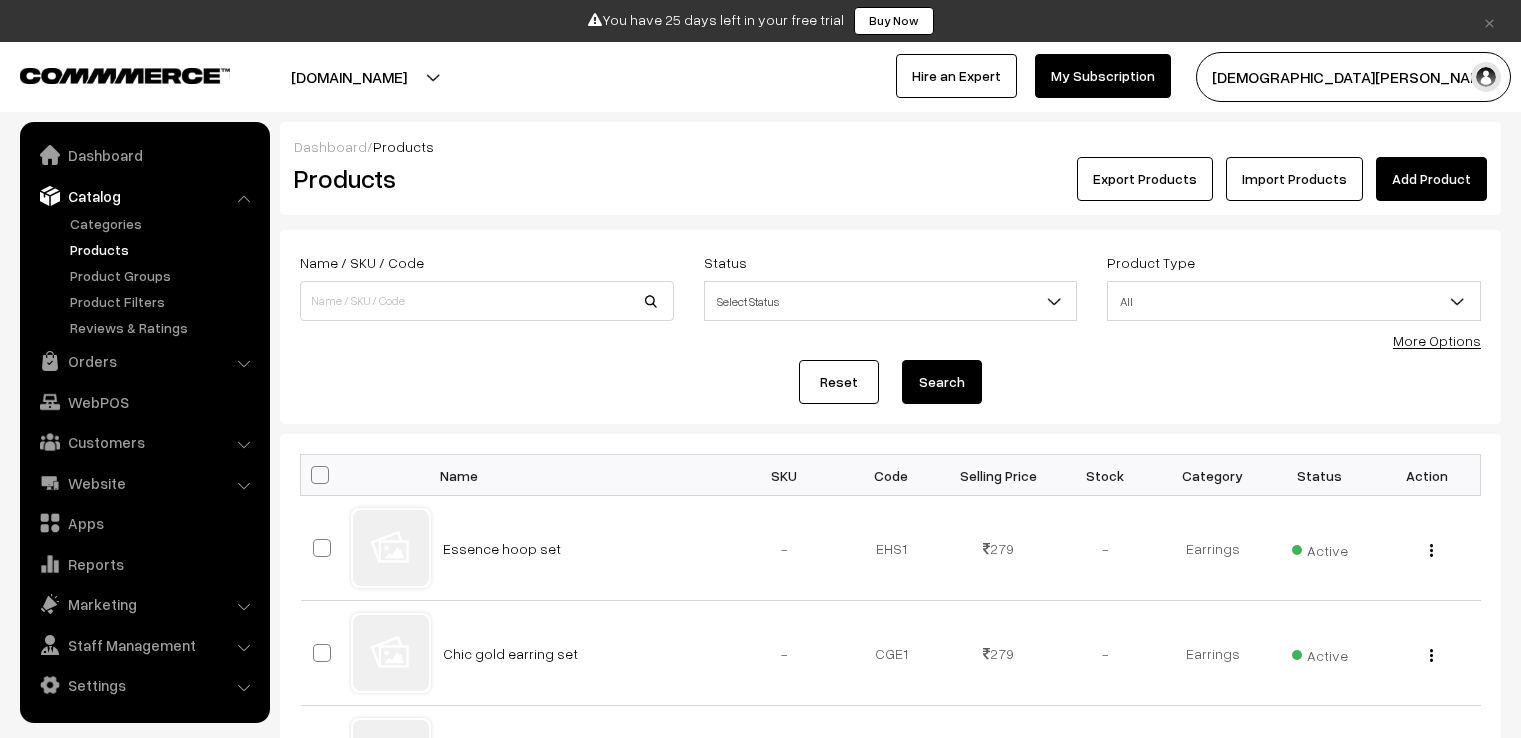 scroll, scrollTop: 0, scrollLeft: 0, axis: both 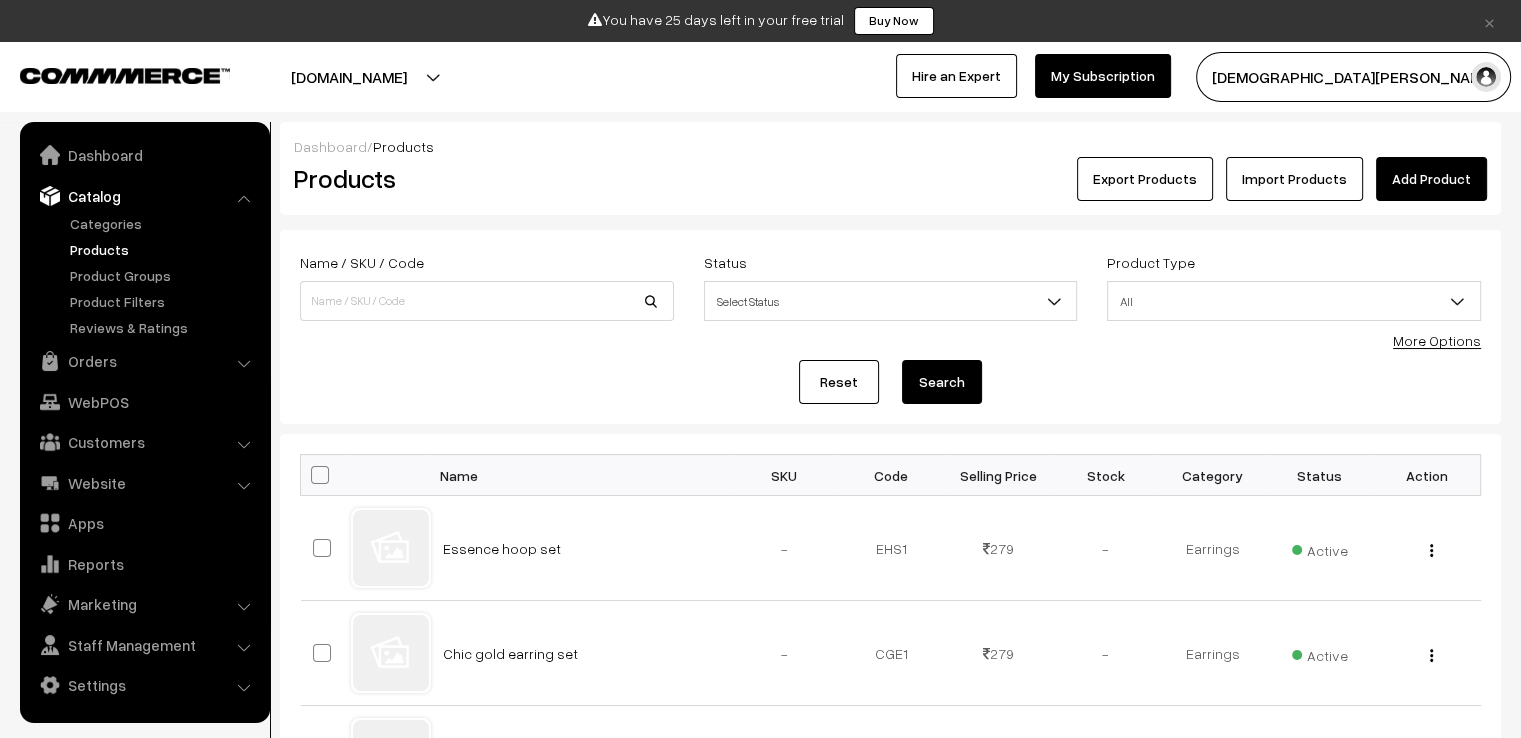 click on "Select Status" at bounding box center [891, 301] 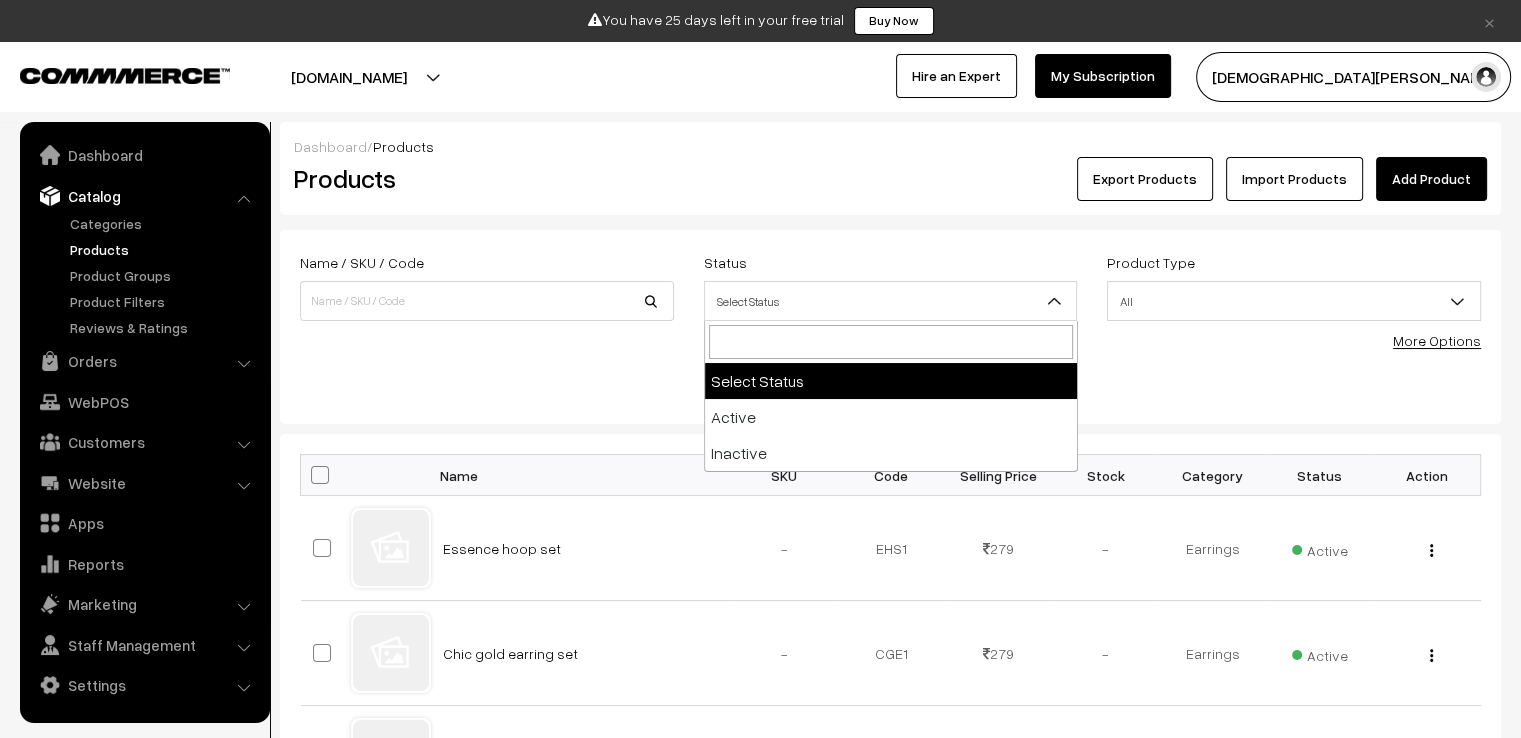 click on "All" at bounding box center [1294, 301] 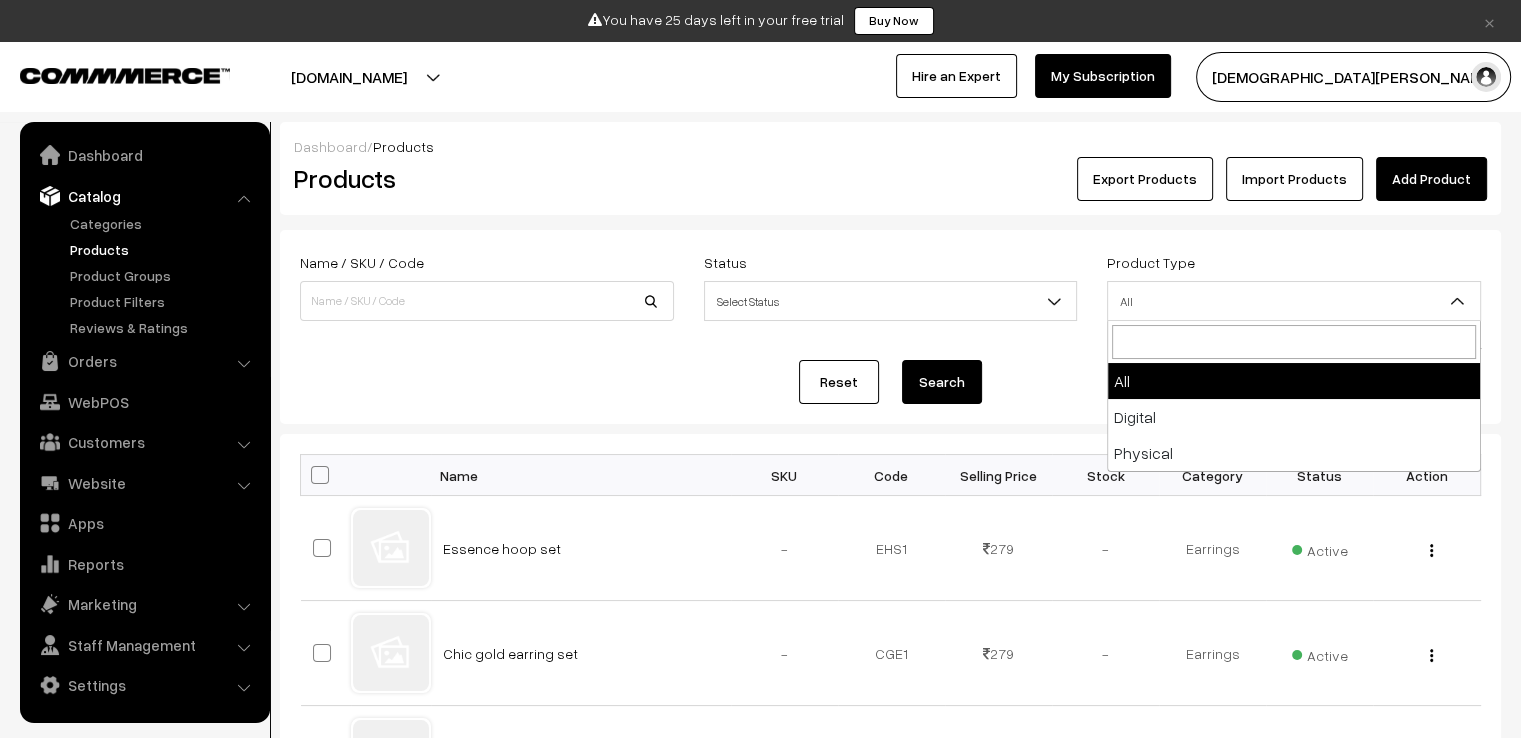 click on "All" at bounding box center [1294, 301] 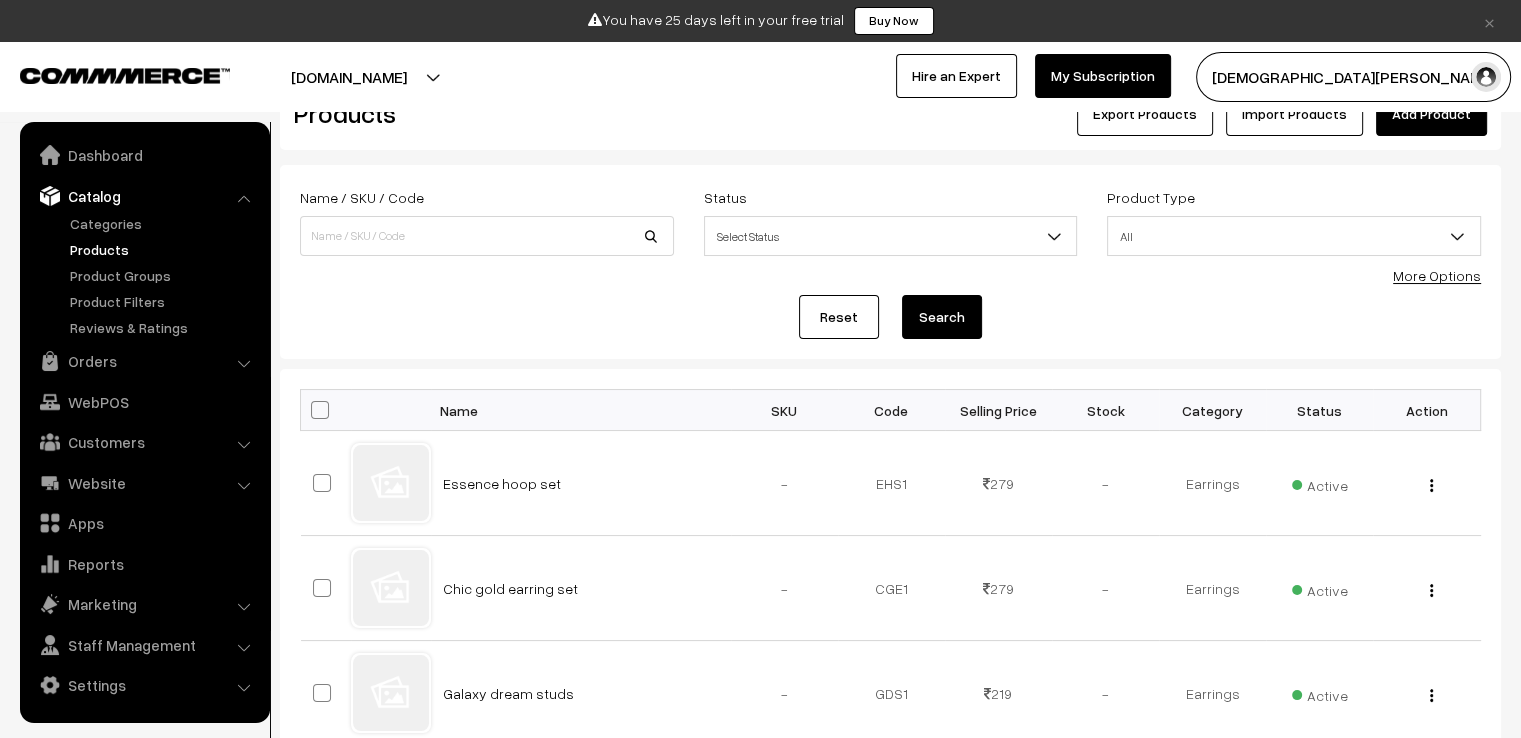scroll, scrollTop: 100, scrollLeft: 0, axis: vertical 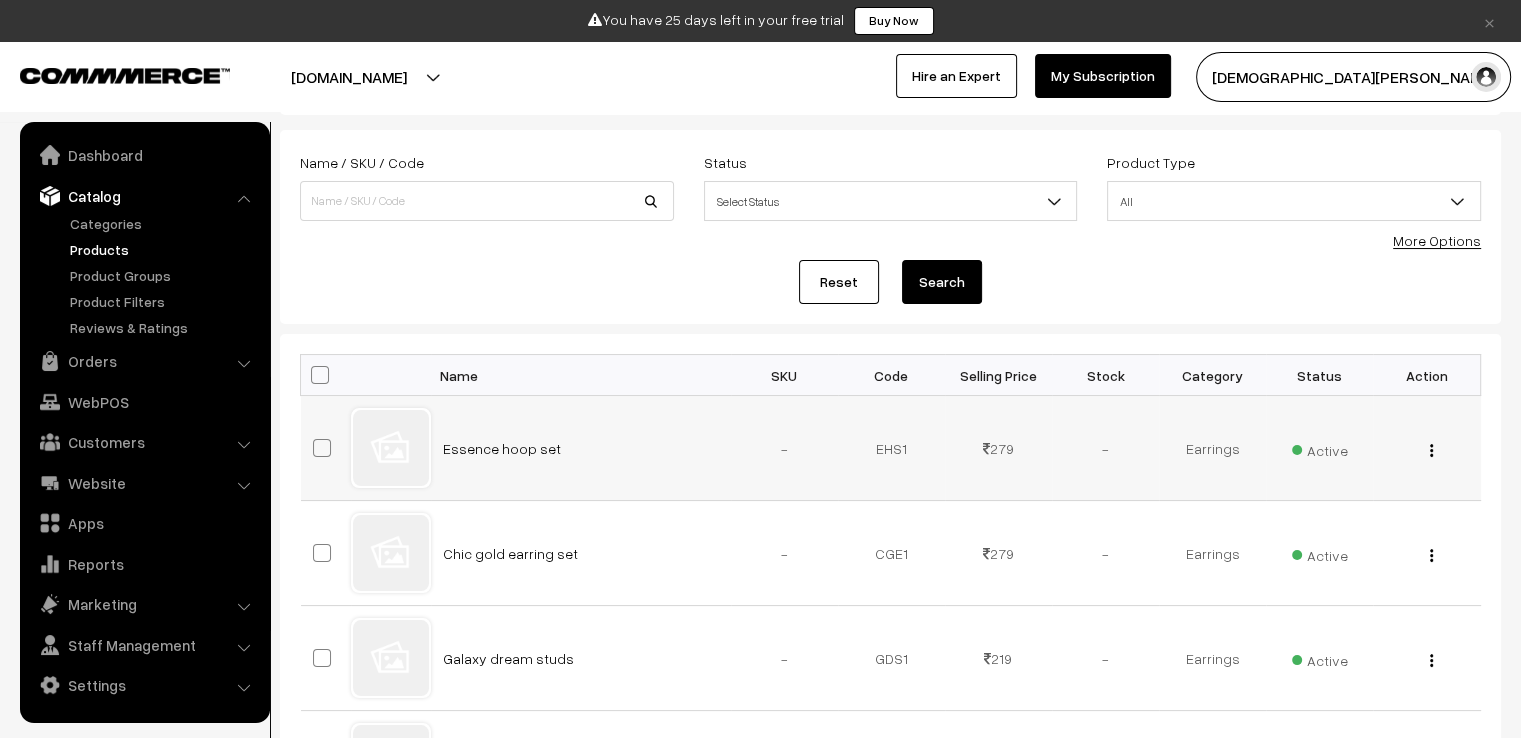 click at bounding box center (326, 448) 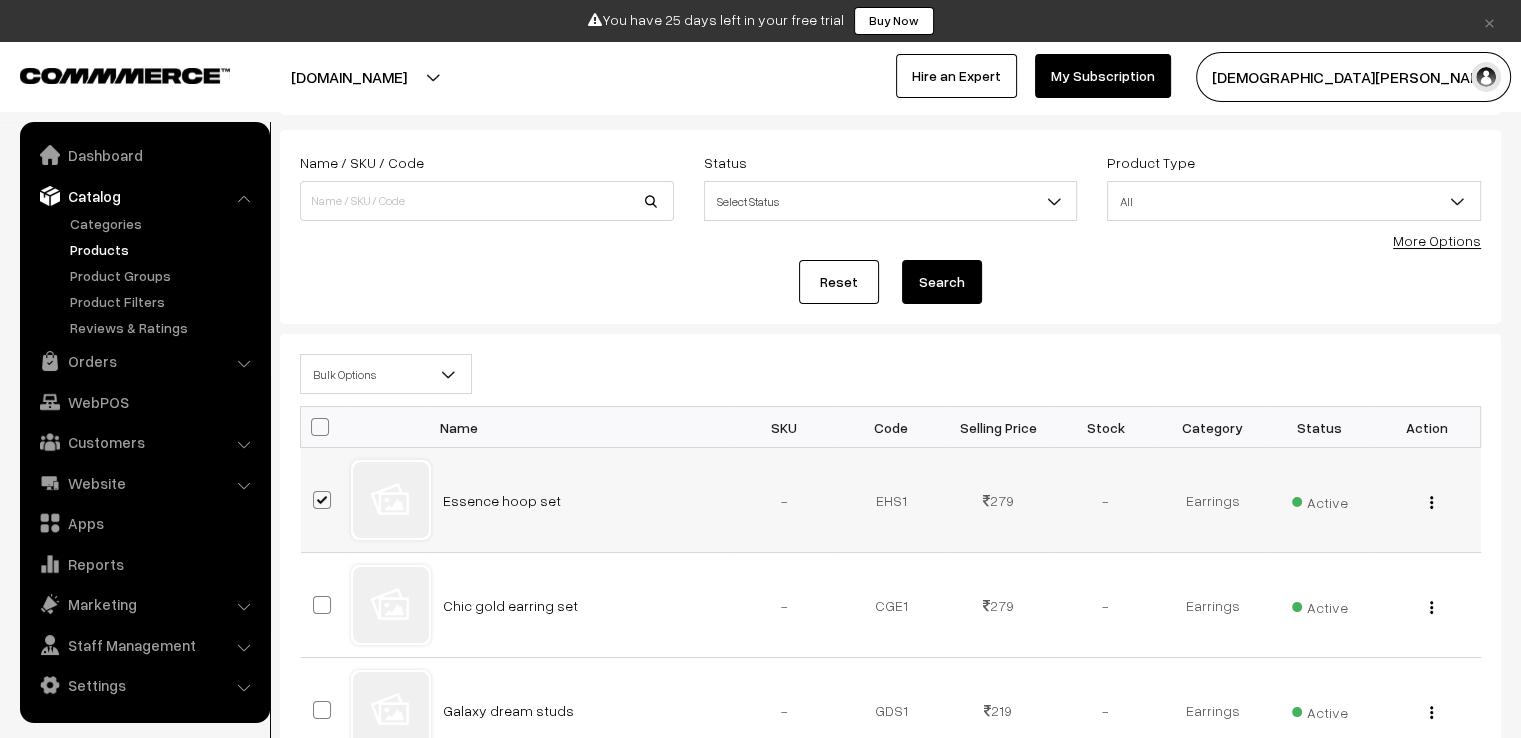 click at bounding box center (322, 500) 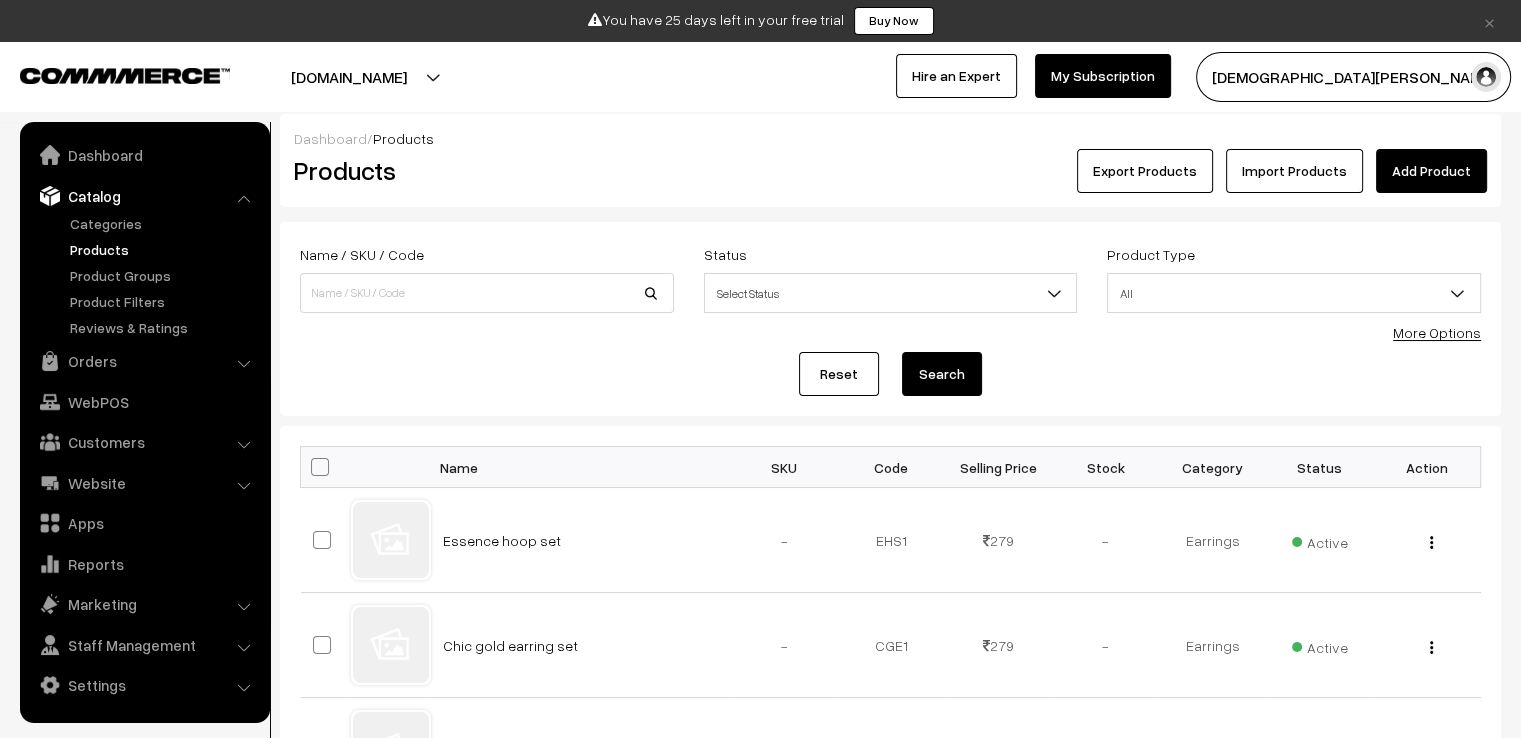 scroll, scrollTop: 0, scrollLeft: 0, axis: both 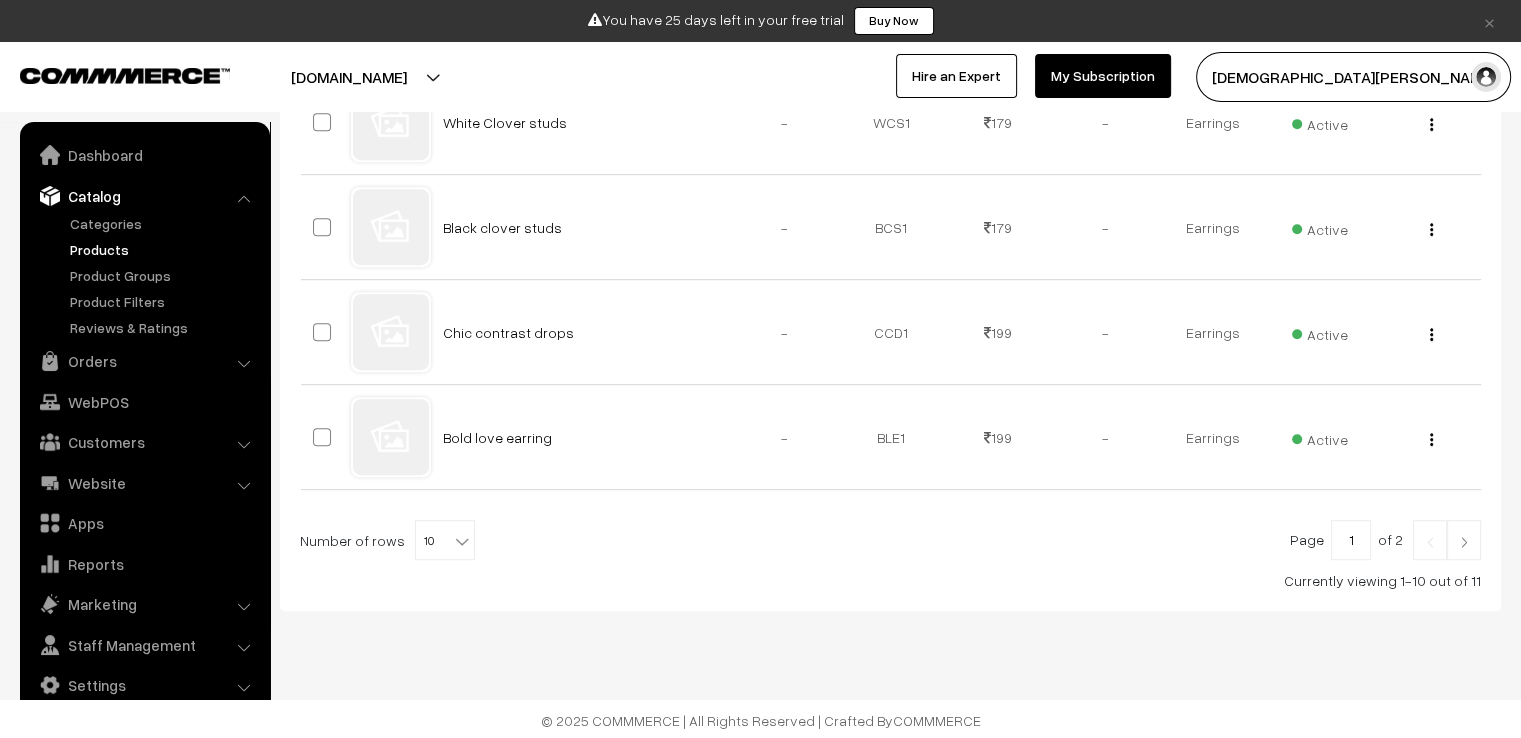 click at bounding box center (1464, 542) 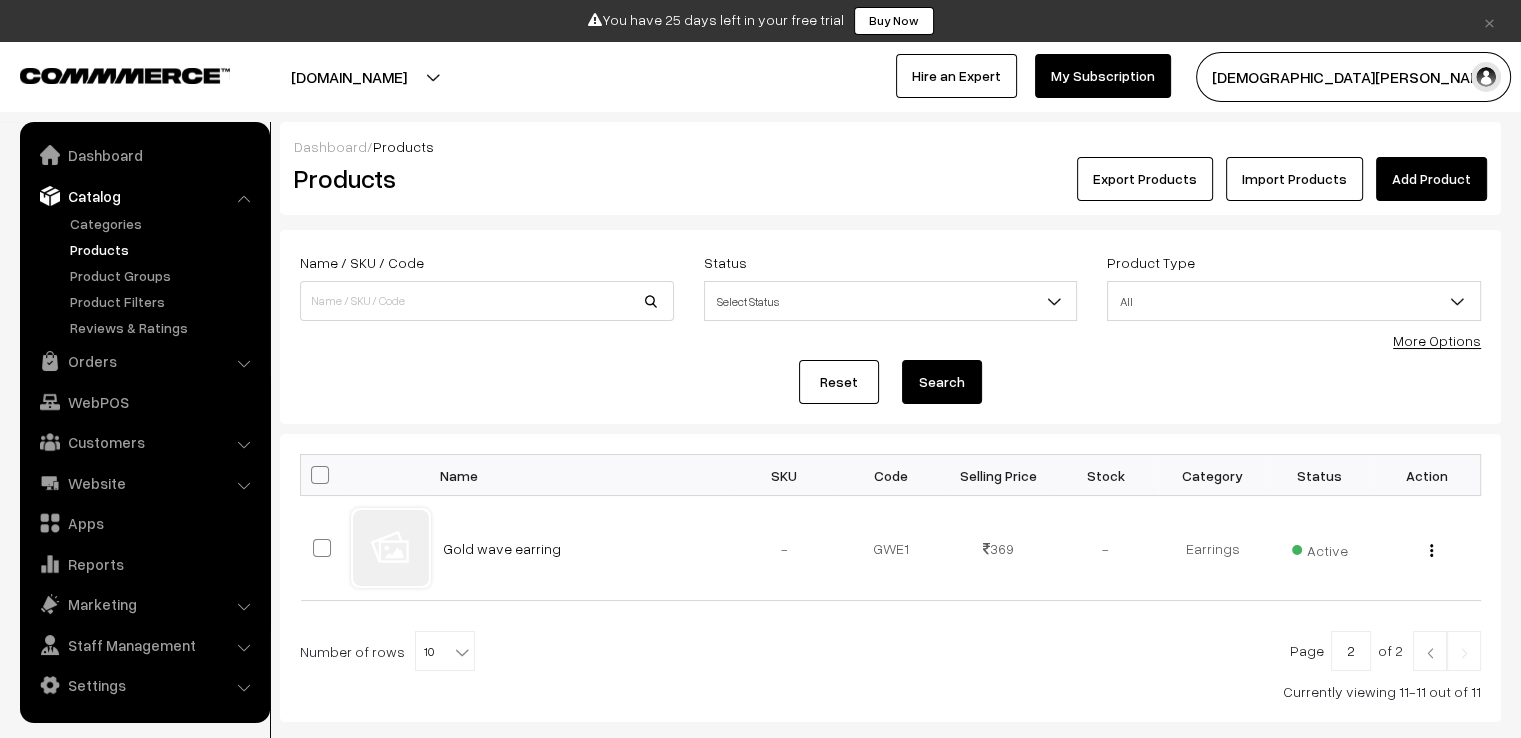 scroll, scrollTop: 0, scrollLeft: 0, axis: both 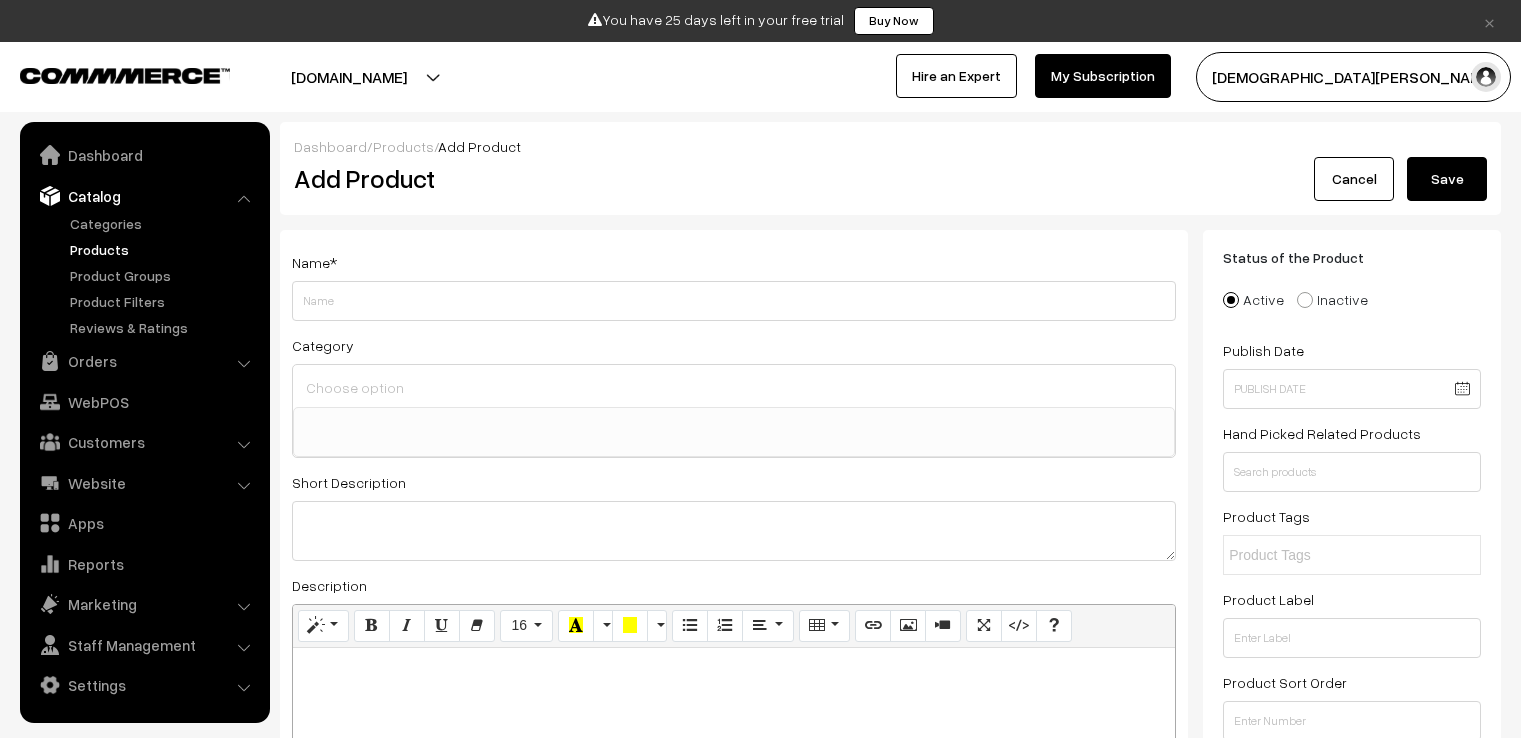 select 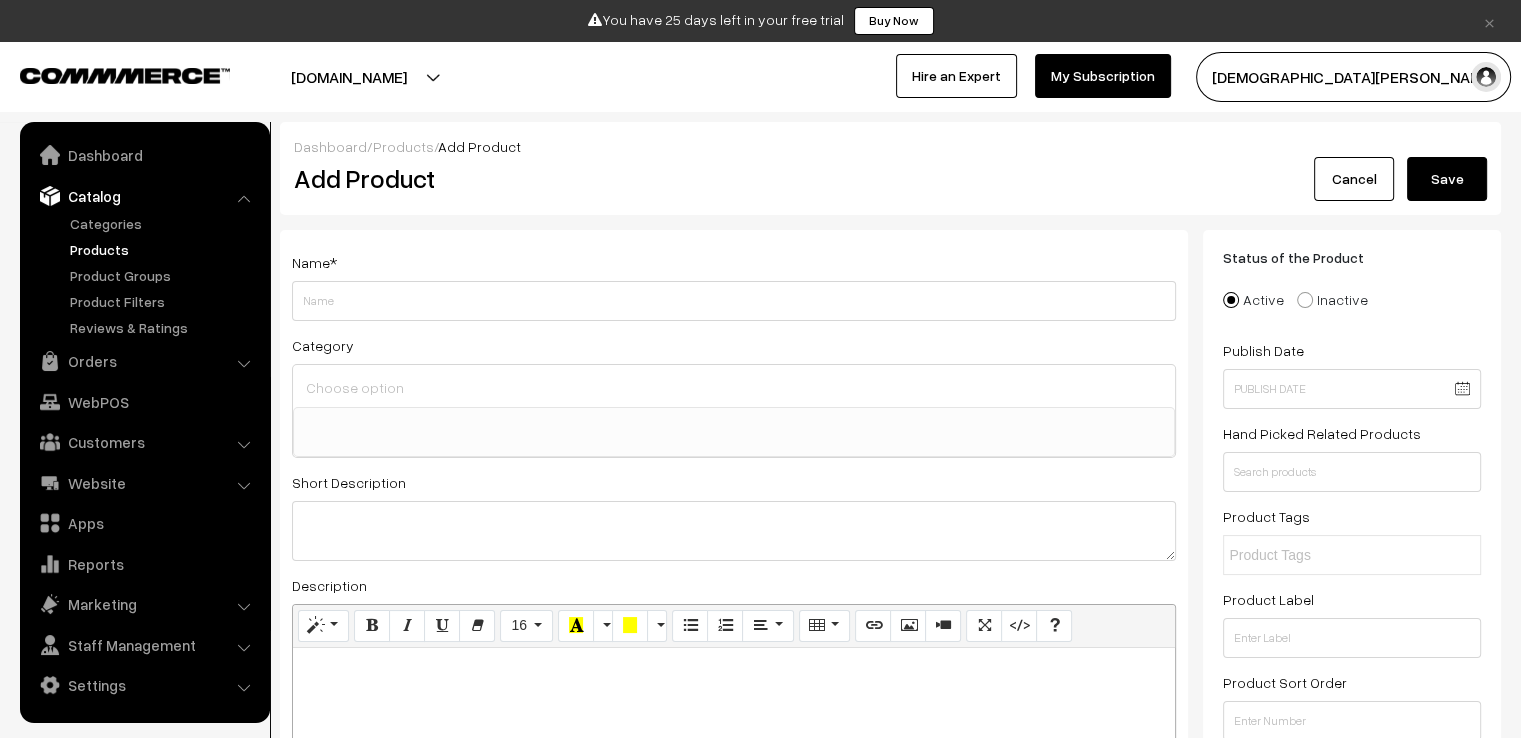drag, startPoint x: 315, startPoint y: 315, endPoint x: 362, endPoint y: 286, distance: 55.226807 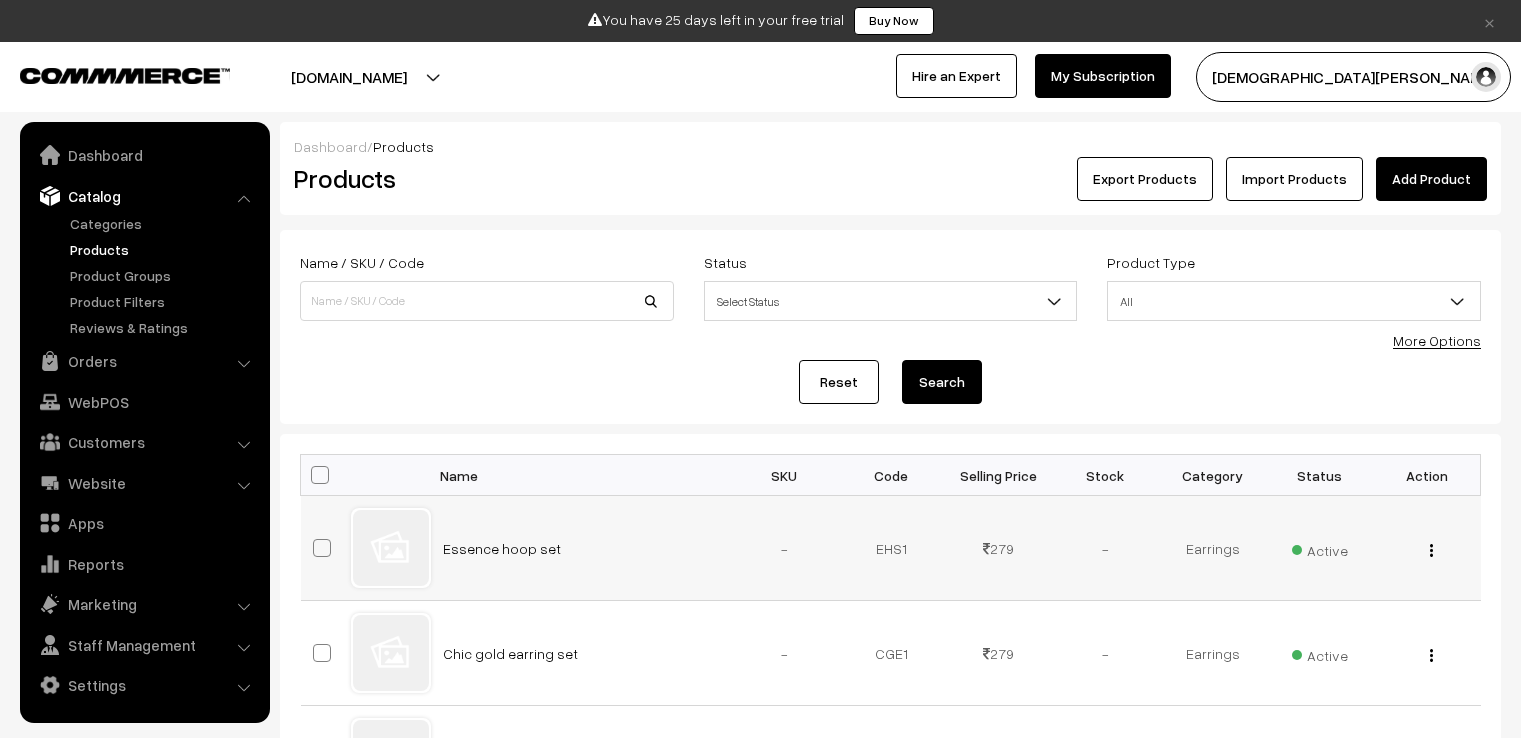 scroll, scrollTop: 0, scrollLeft: 0, axis: both 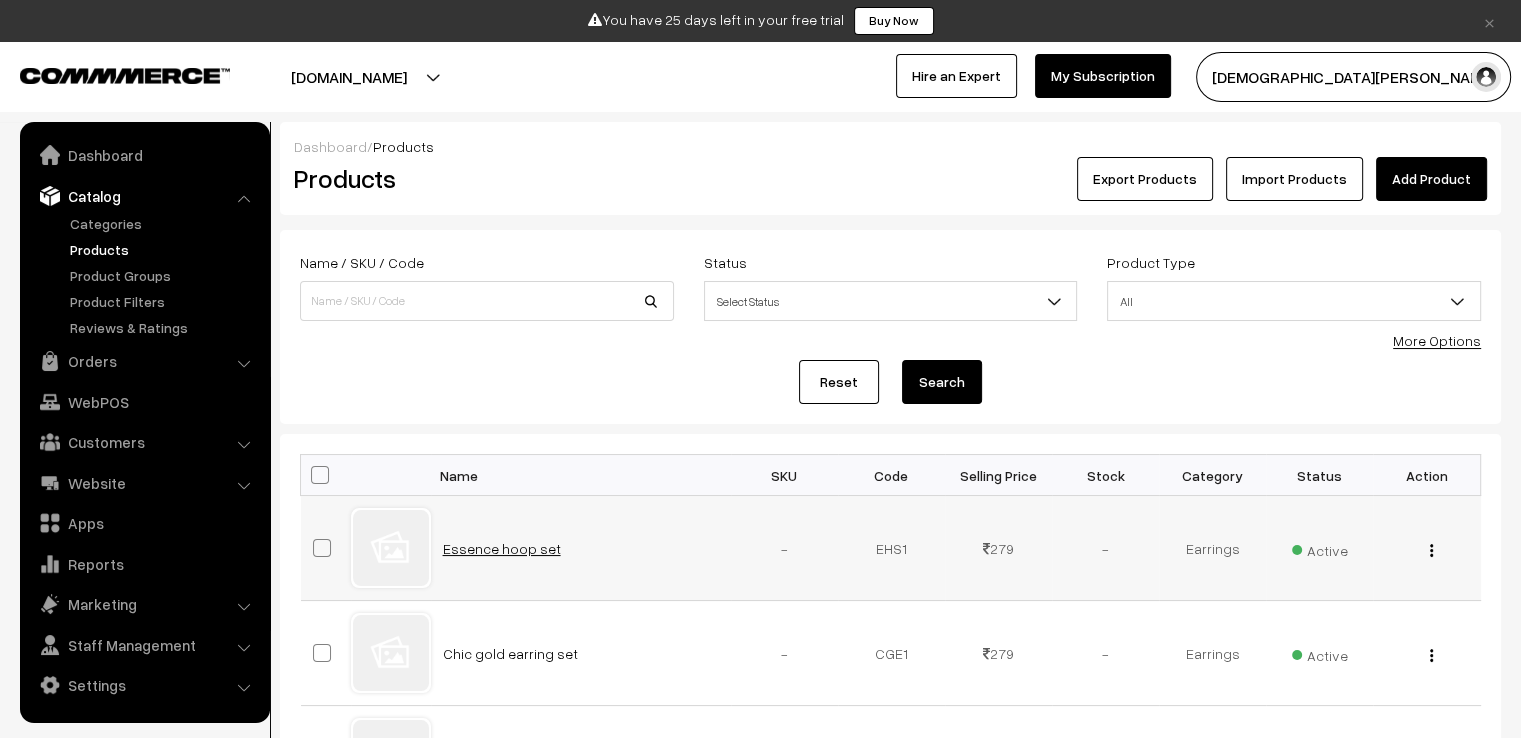 click on "Essence hoop set" at bounding box center [502, 548] 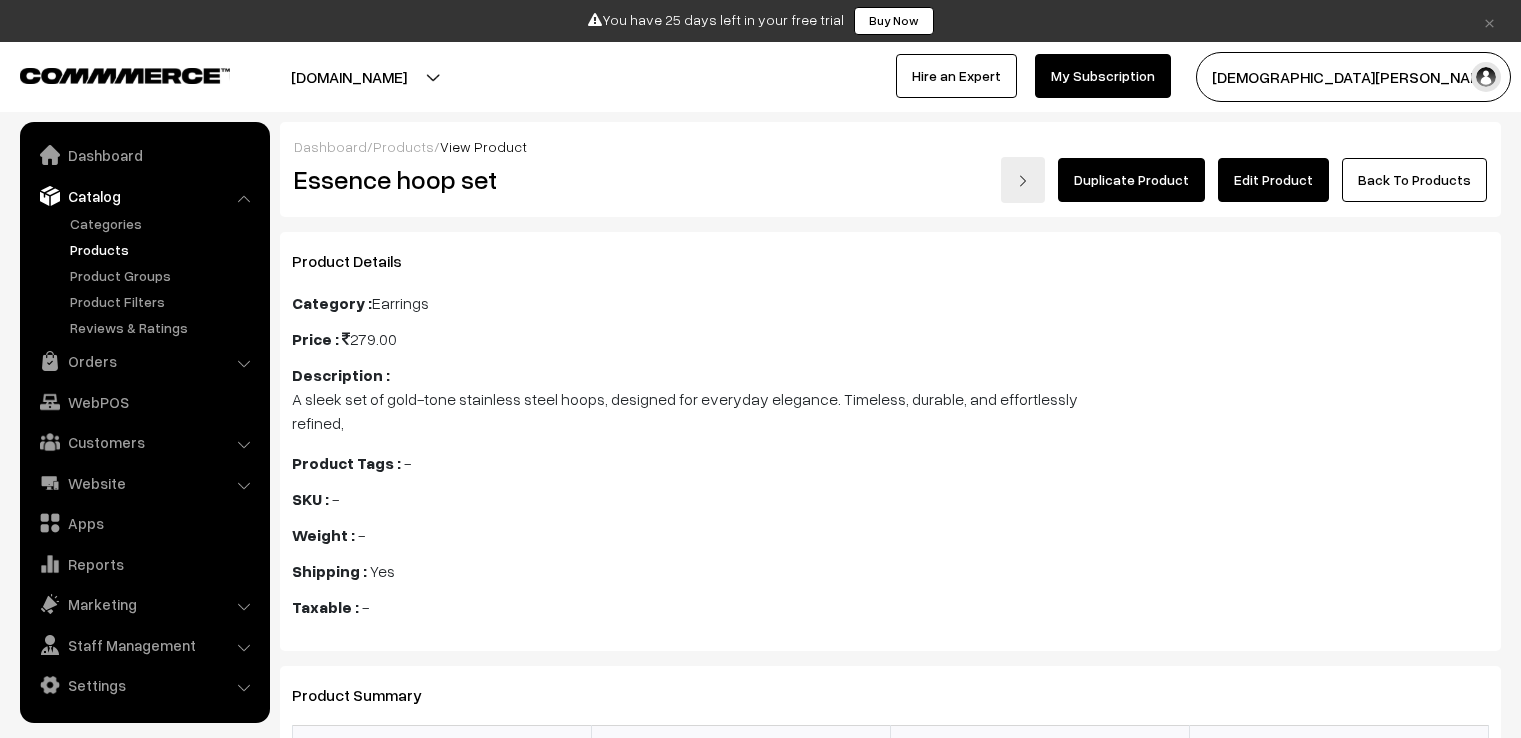 scroll, scrollTop: 0, scrollLeft: 0, axis: both 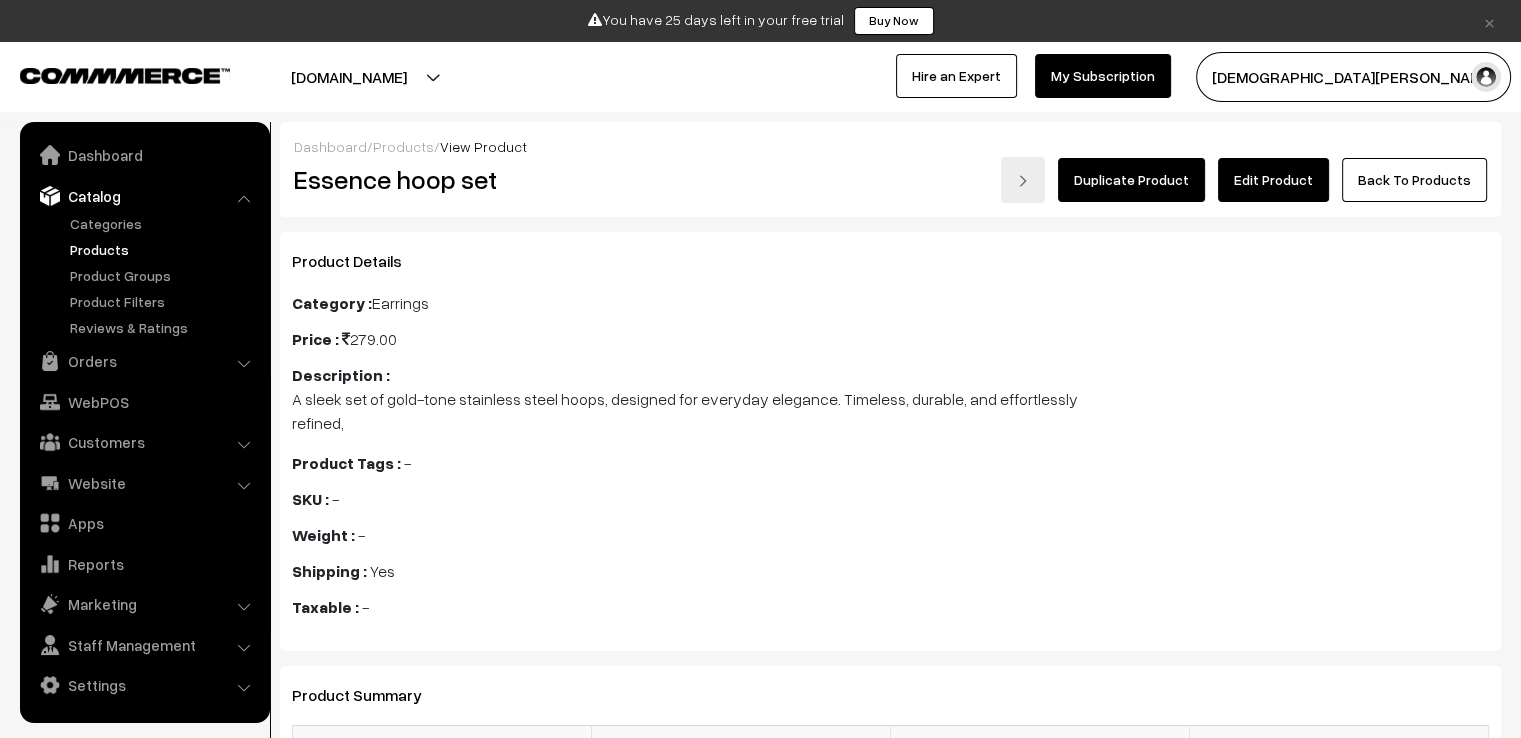 drag, startPoint x: 354, startPoint y: 428, endPoint x: 361, endPoint y: 383, distance: 45.54119 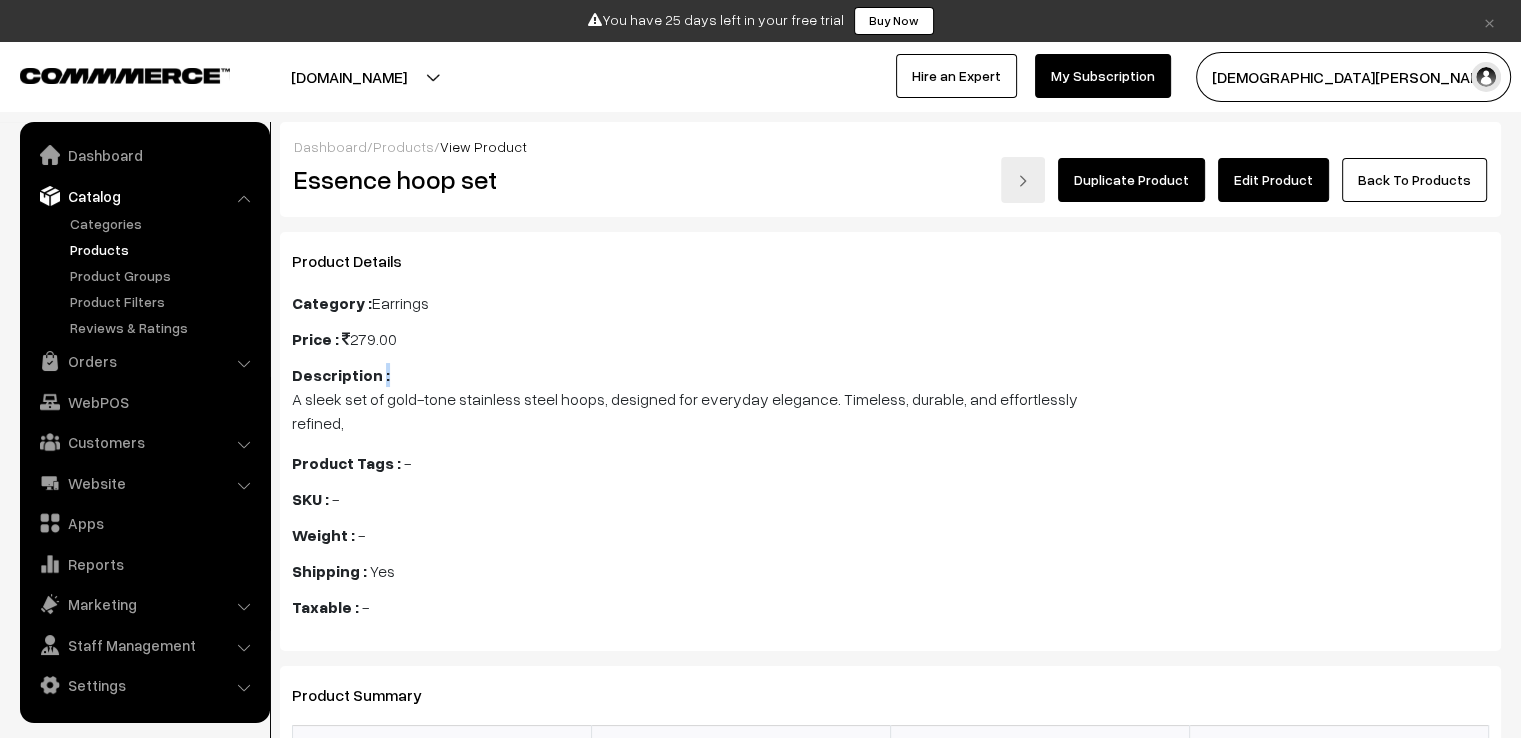click on "Category :  Earrings
Price :
279.00
Description :    A sleek set of gold-tone stainless steel hoops, designed for everyday elegance. Timeless, durable, and effortlessly refined,
Product Tags :    -
Brand :   -
SKU :    -
Weight :    -
Shipping :    Yes
Taxable :    -" at bounding box center (686, 461) 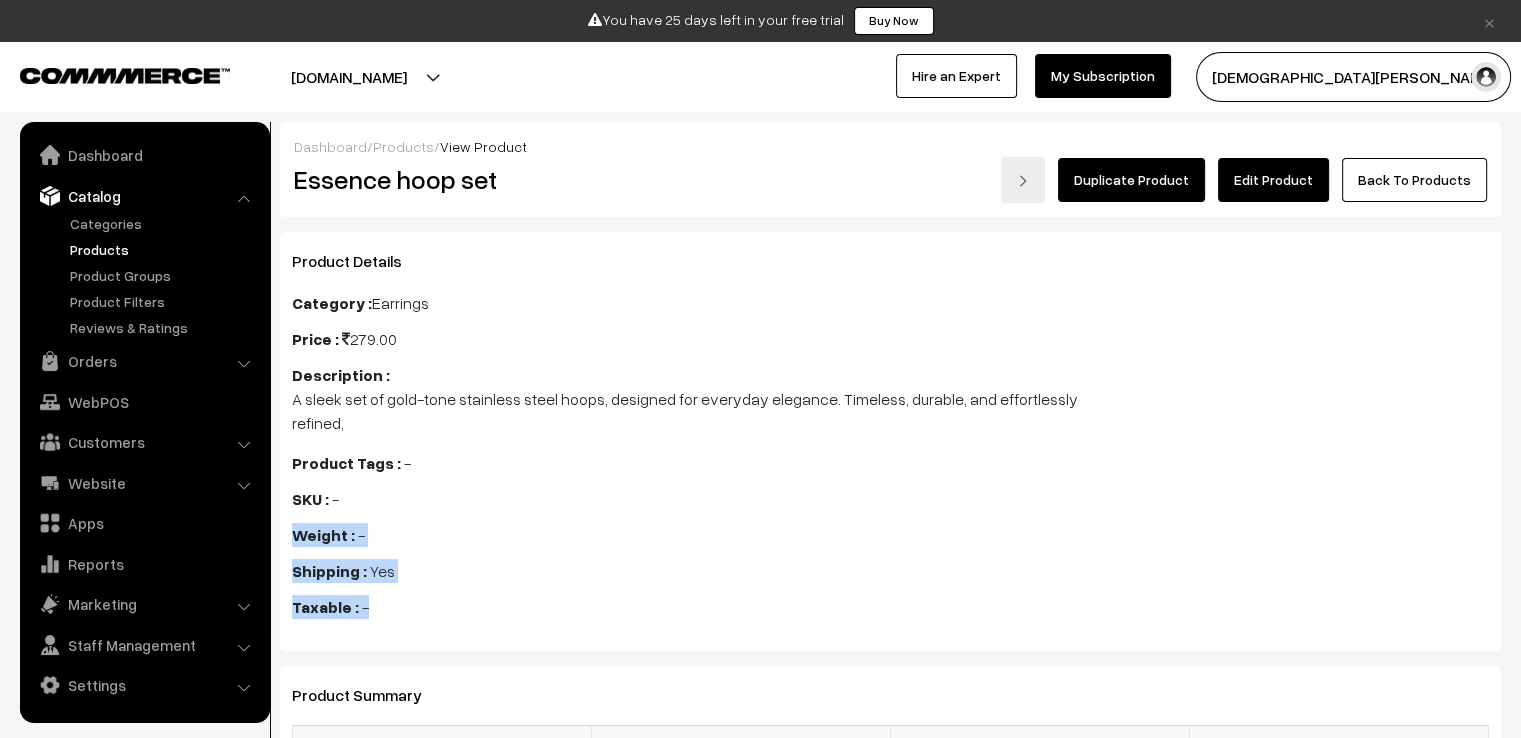 drag, startPoint x: 471, startPoint y: 495, endPoint x: 1532, endPoint y: 610, distance: 1067.2141 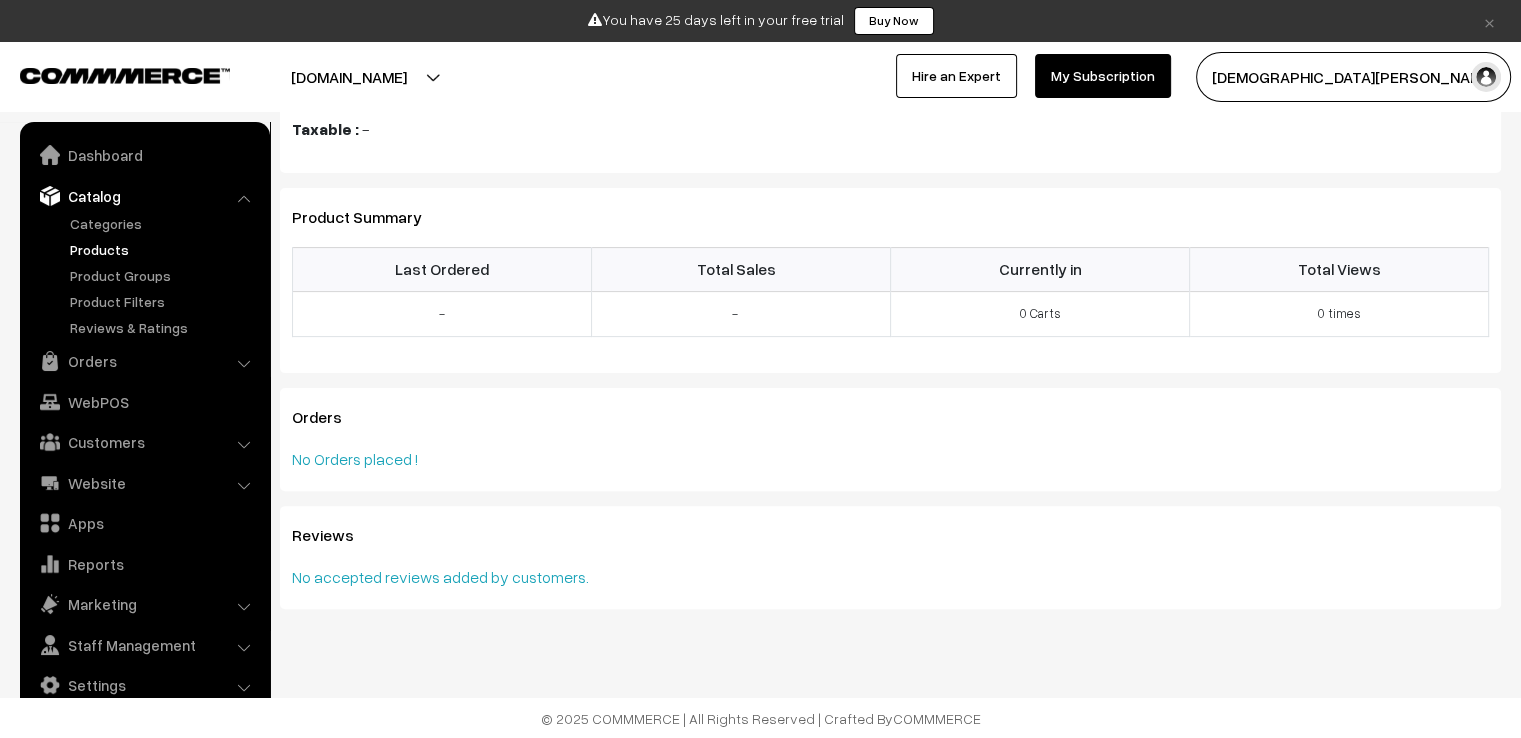 drag, startPoint x: 530, startPoint y: 400, endPoint x: 508, endPoint y: 428, distance: 35.608986 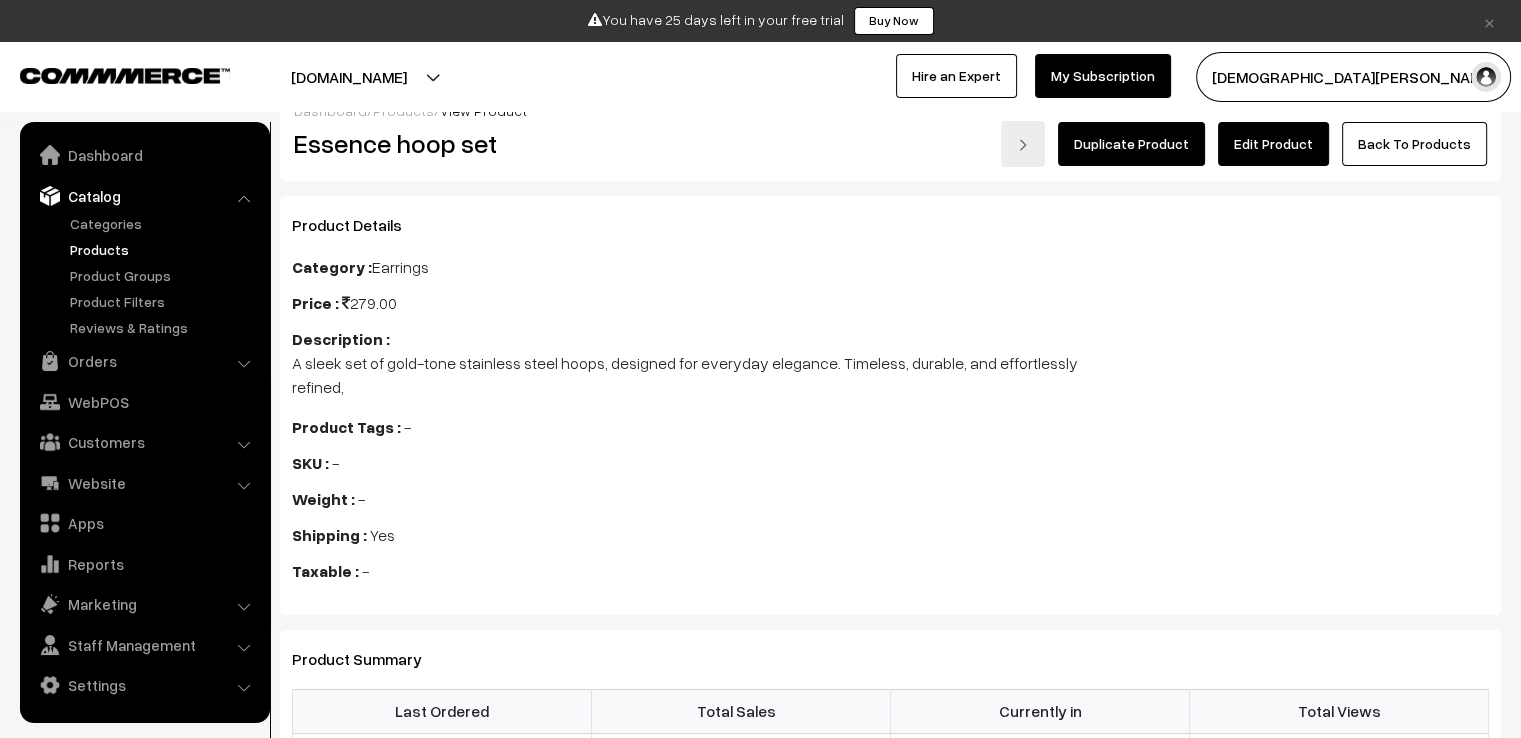 scroll, scrollTop: 0, scrollLeft: 0, axis: both 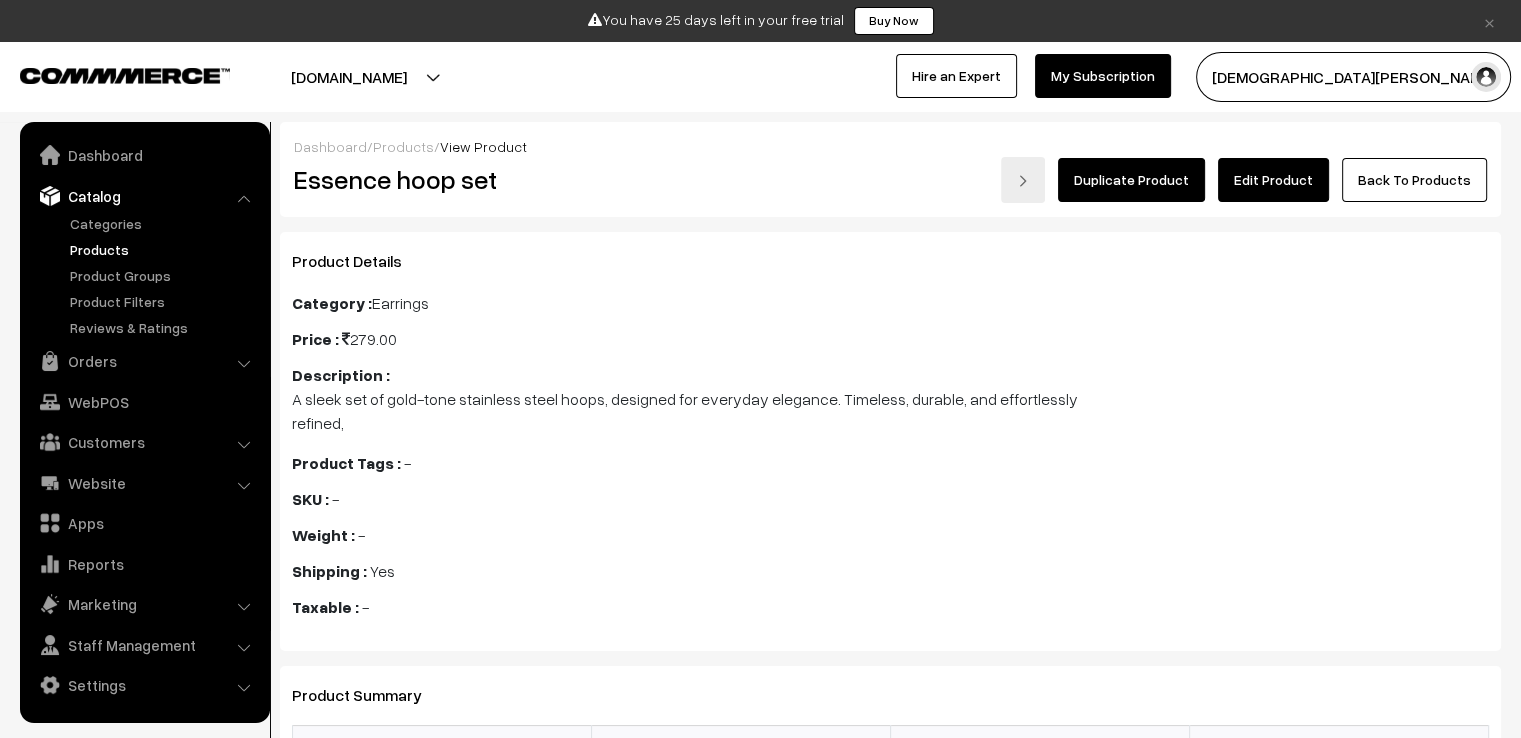 drag, startPoint x: 376, startPoint y: 121, endPoint x: 406, endPoint y: 87, distance: 45.343136 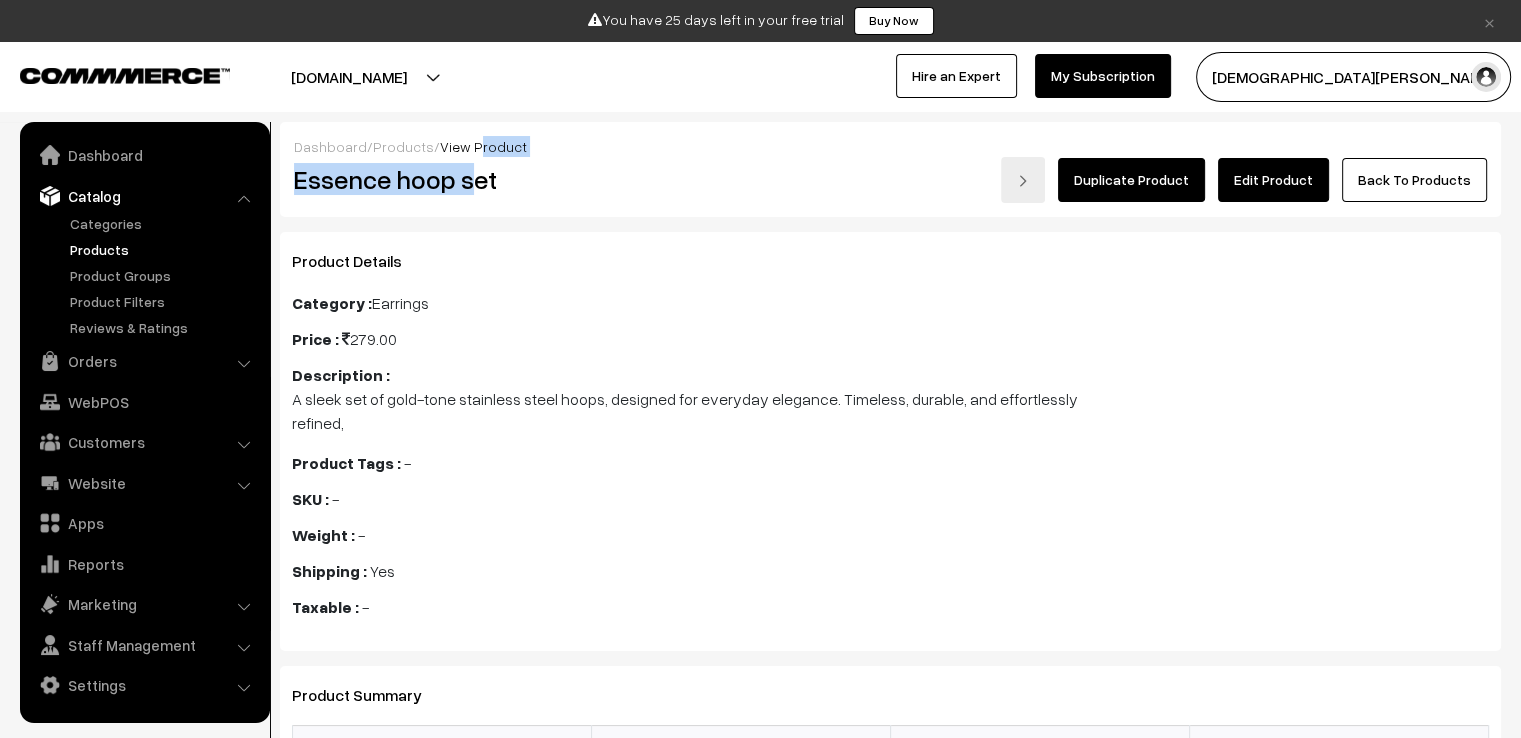 click on "Dashboard  /  Products  /  View Product
Essence hoop set
Duplicate Product
Edit Product
Back To Products" at bounding box center (890, 169) 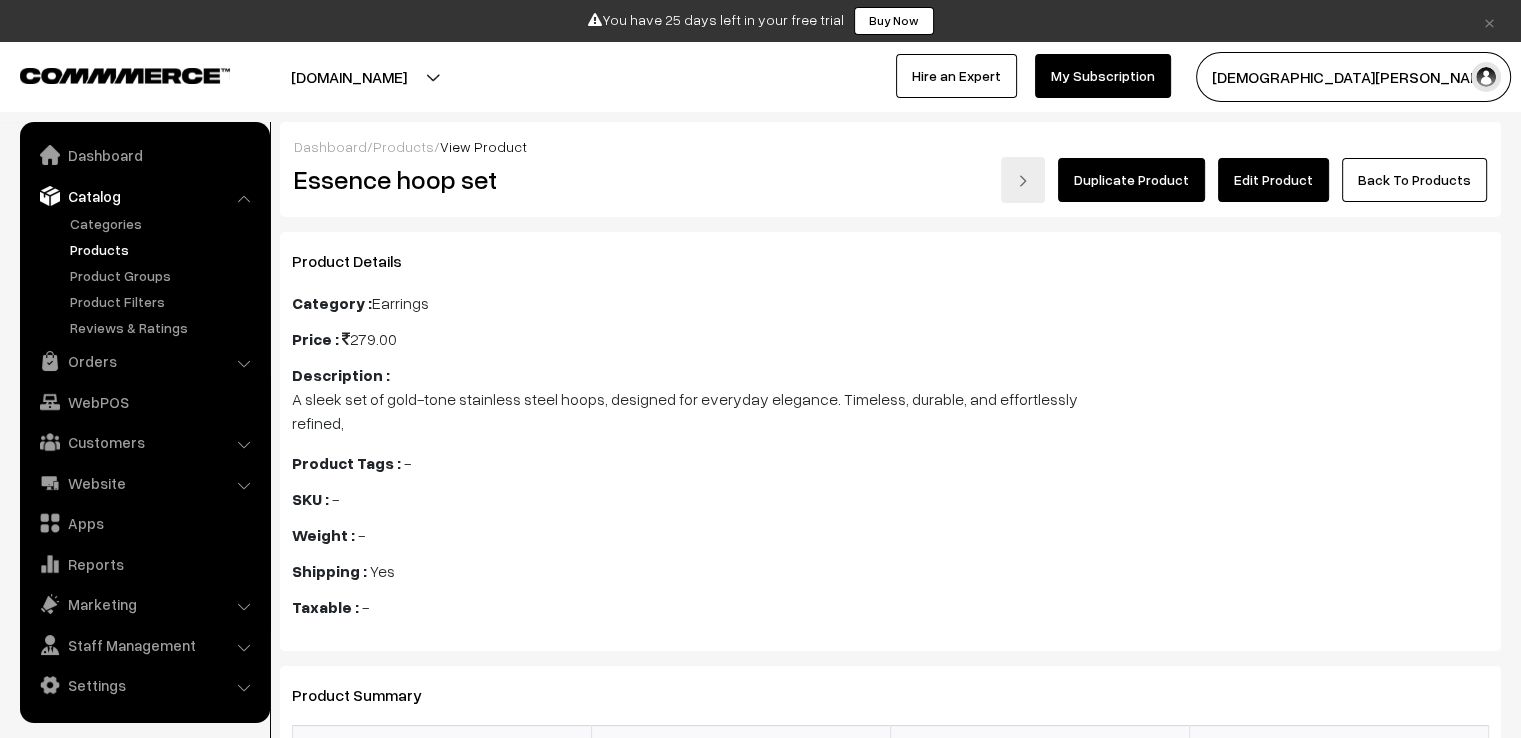 click on "Product Details
Category :  Earrings
Price :
279.00
Description :    A sleek set of gold-tone stainless steel hoops, designed for everyday elegance. Timeless, durable, and effortlessly refined,
Product Tags :    -
Brand :   -
SKU :    -
Weight :    -
Shipping :    Yes
Taxable :    -" at bounding box center [890, 441] 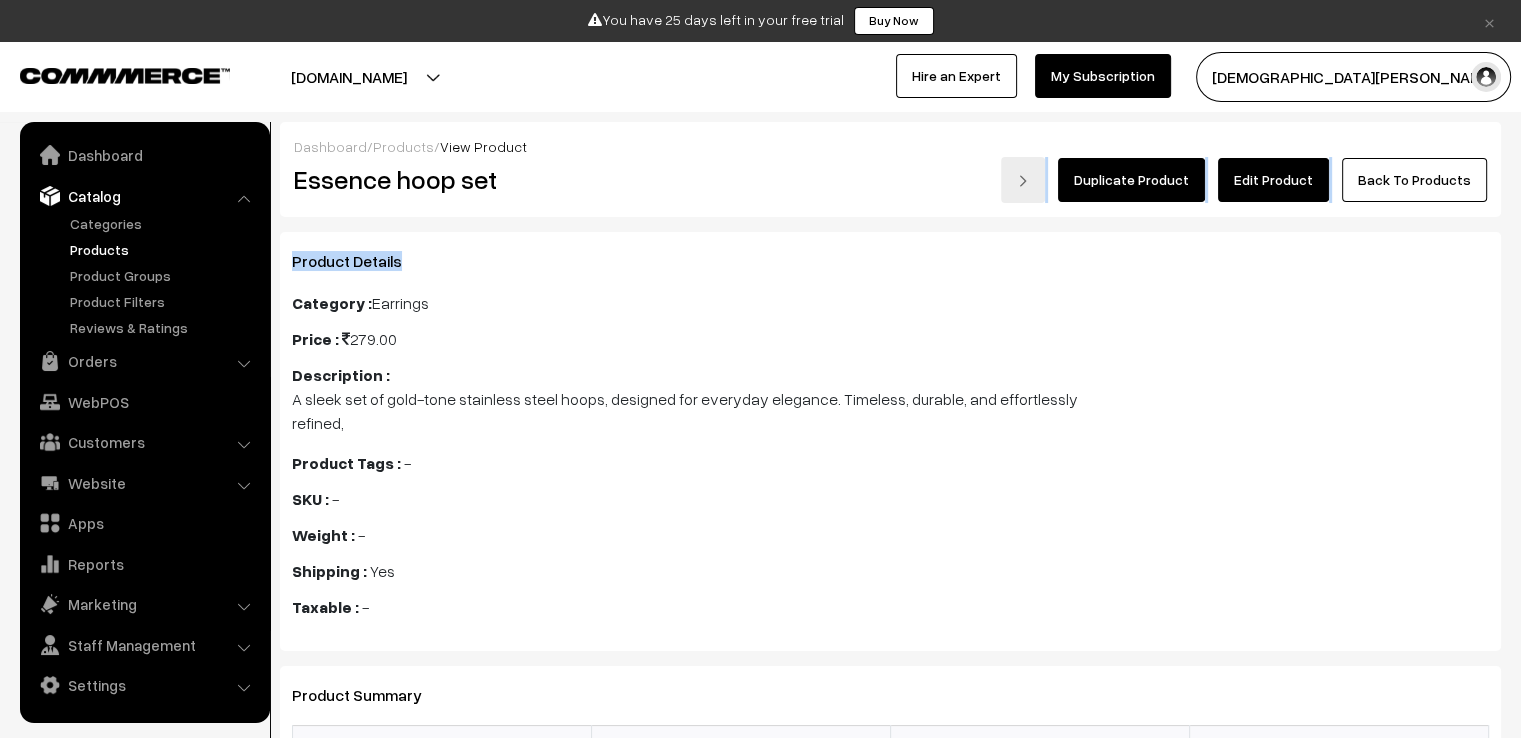 drag, startPoint x: 728, startPoint y: 255, endPoint x: 858, endPoint y: 161, distance: 160.42444 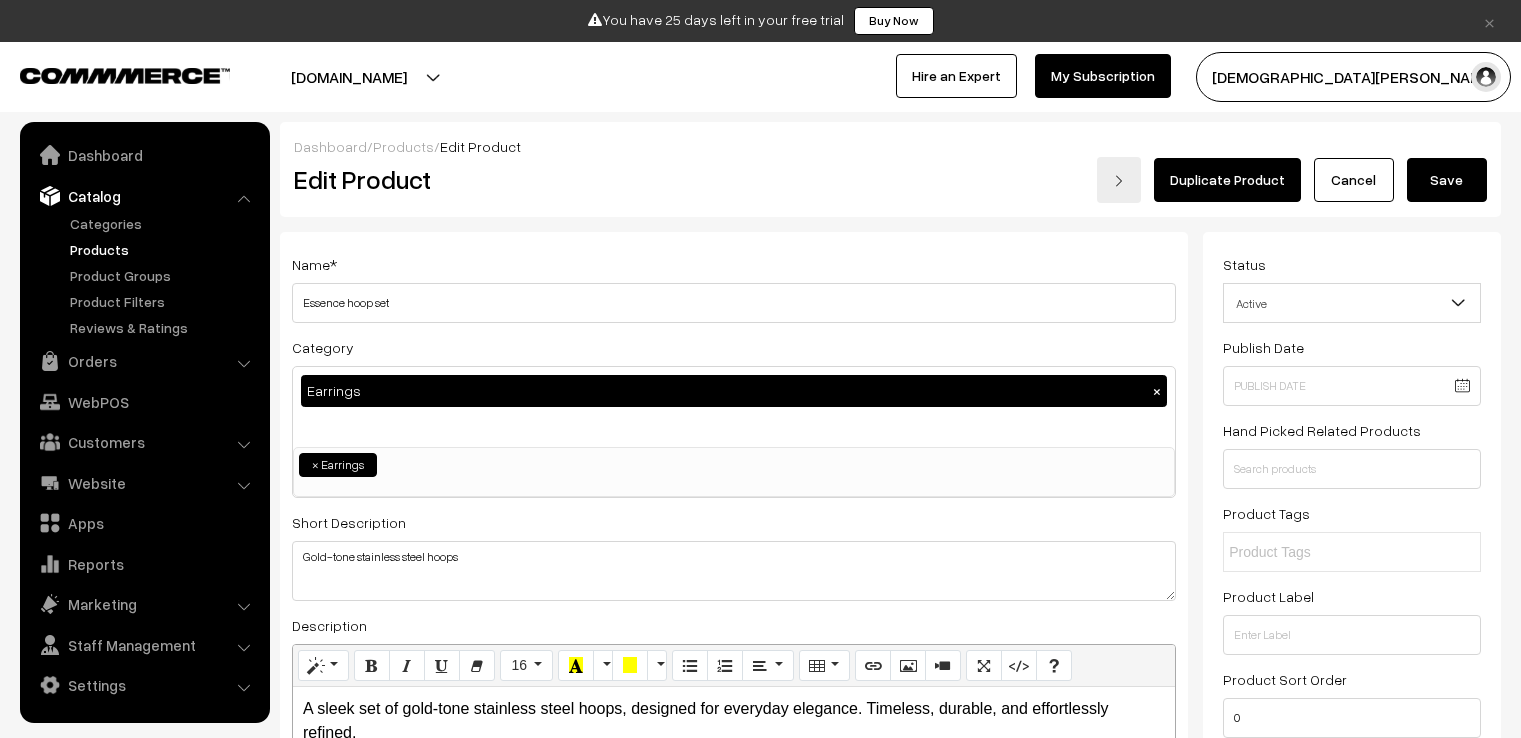 scroll, scrollTop: 0, scrollLeft: 0, axis: both 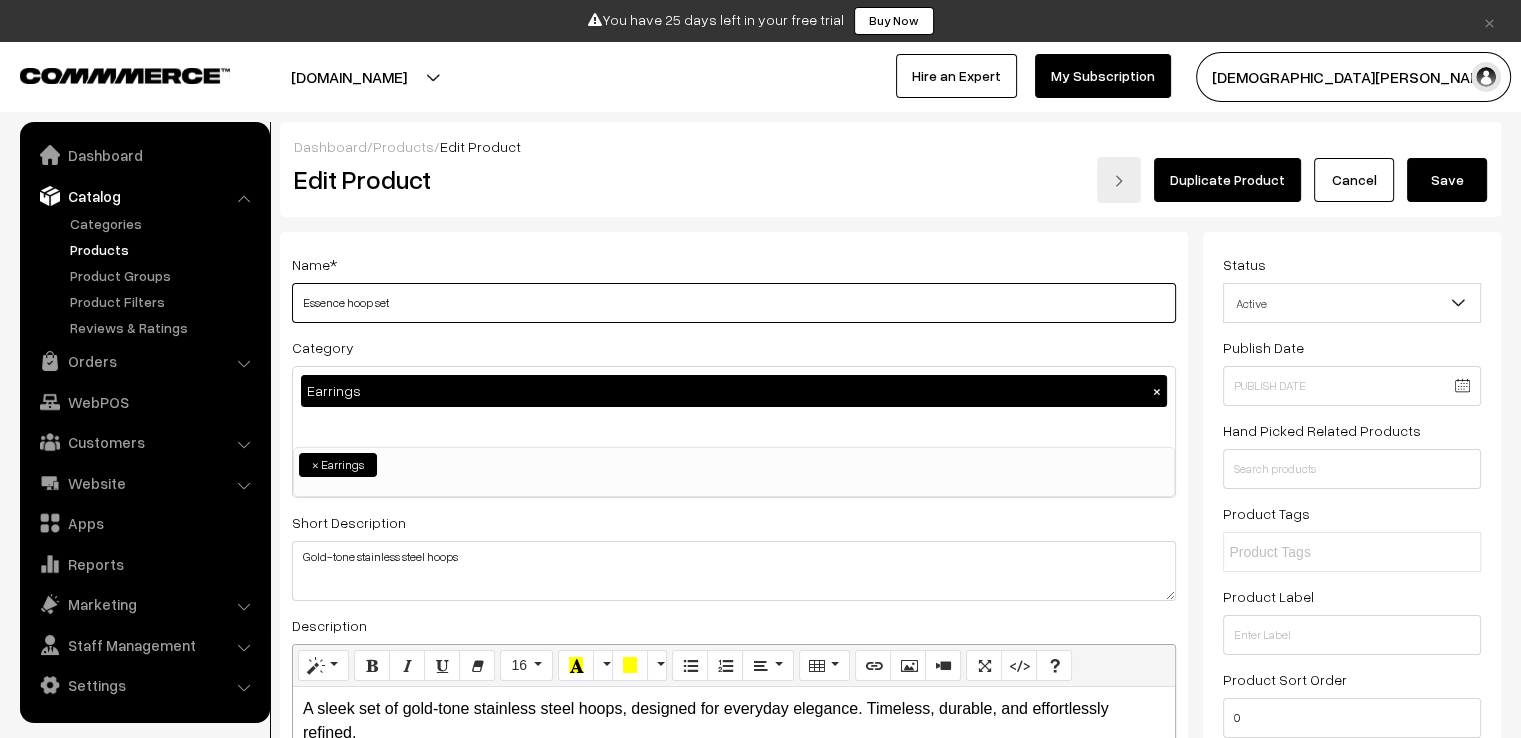 click on "Essence hoop set" at bounding box center (734, 303) 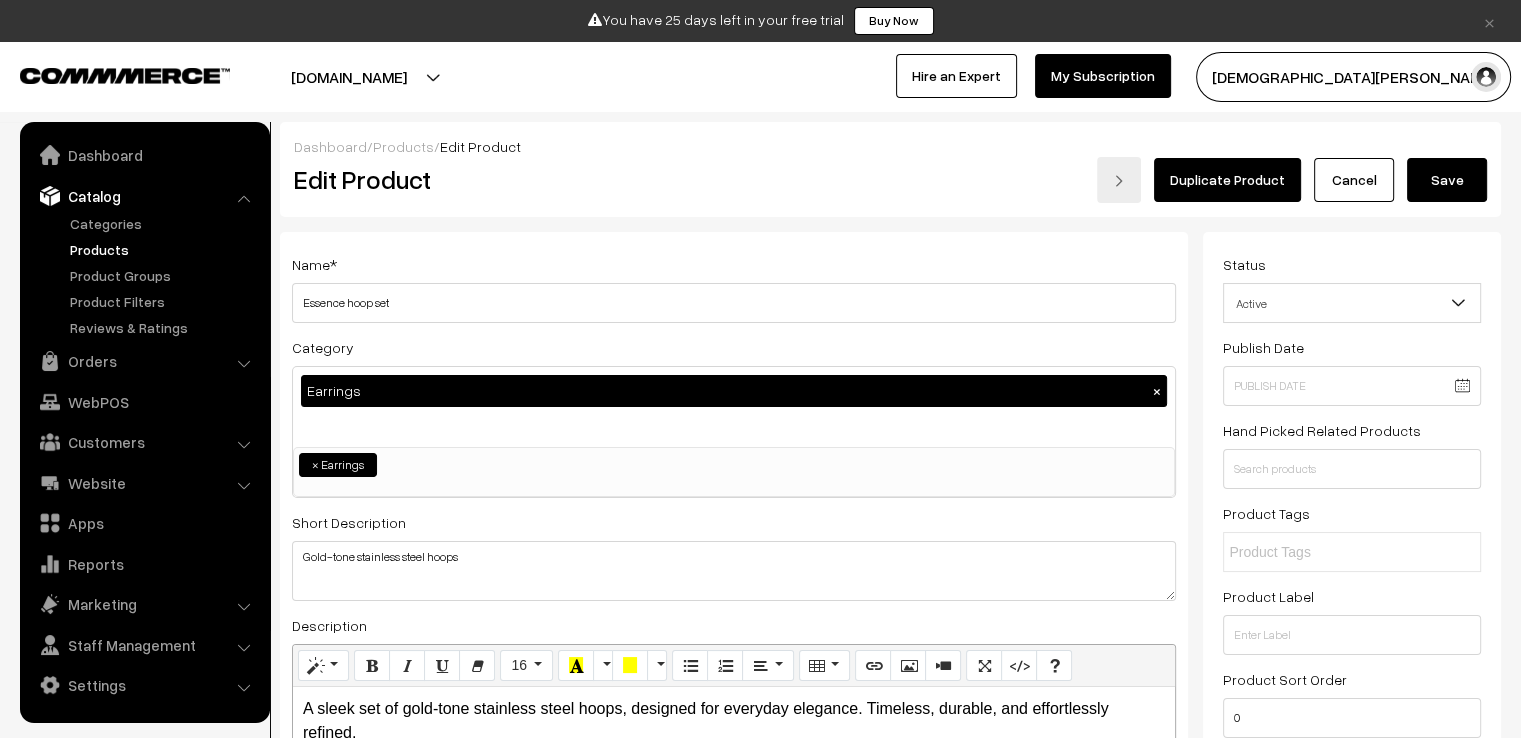 click on "Name  *
Essence hoop set
Category
Earrings ×
Earrings
Pendants
Bracelets
× Earrings
Brand
Select Brand
Select Brand
Short Description
Gold-tone stainless steel hoops
16" at bounding box center (734, 606) 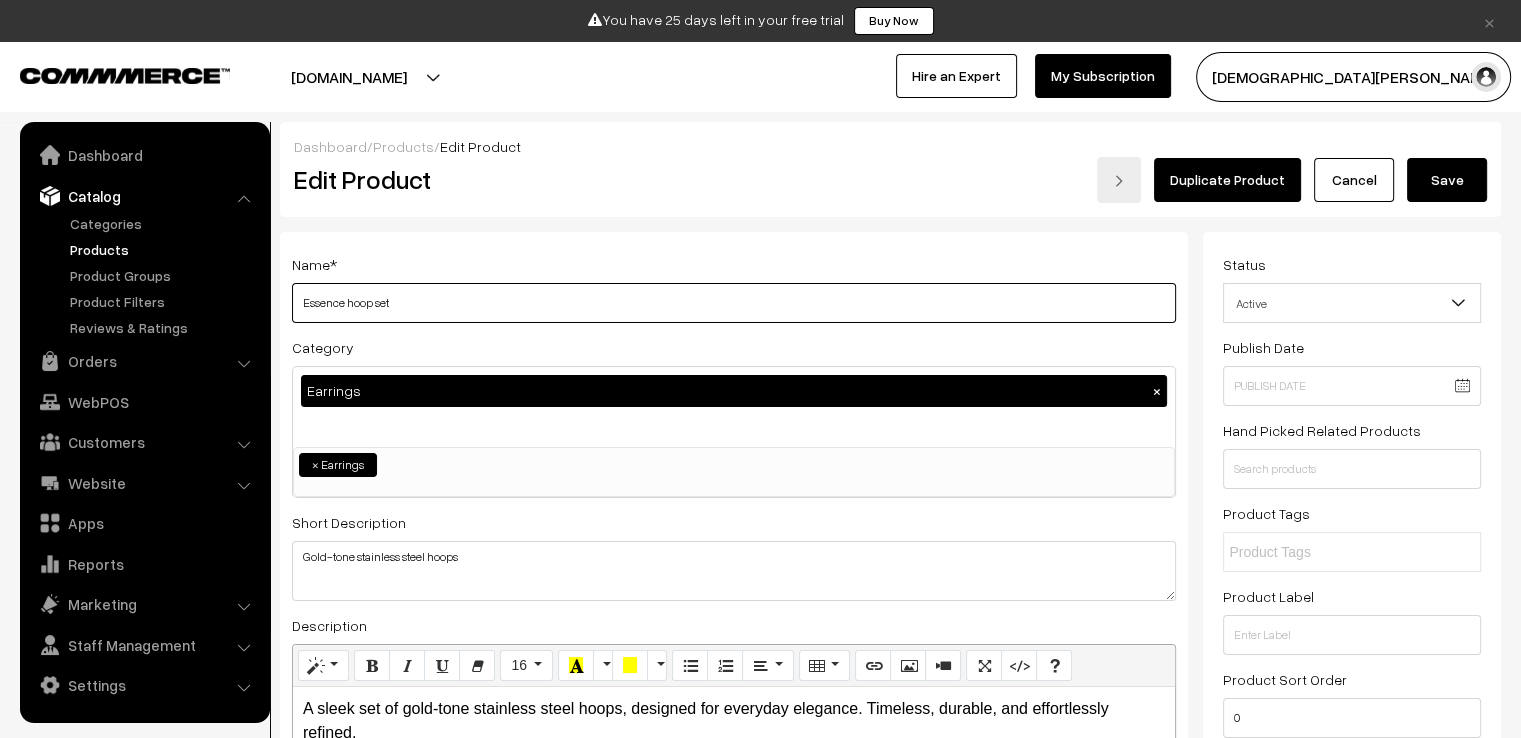 click on "Essence hoop set" at bounding box center [734, 303] 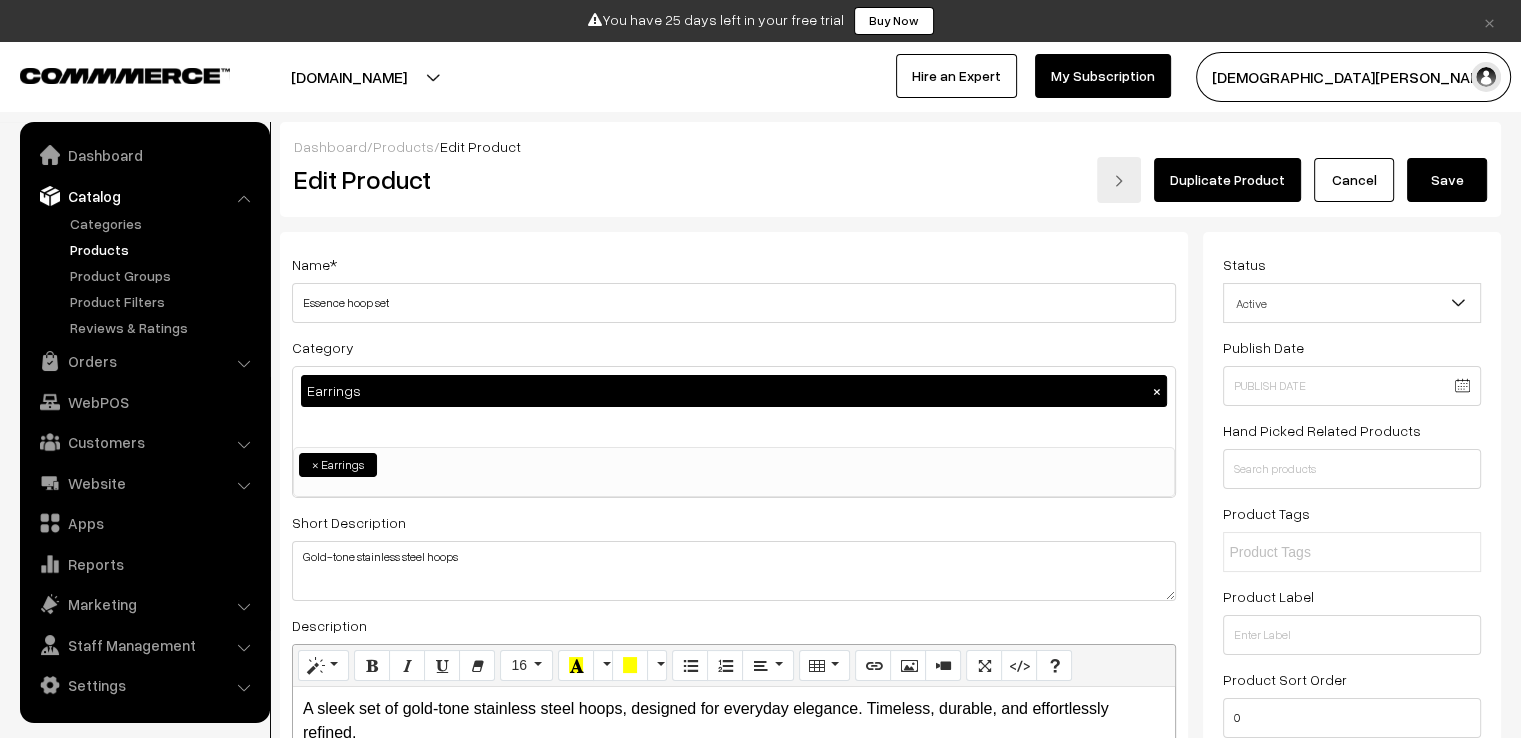 click on "Dashboard  /  Products  /  Edit Product
Edit Product
Duplicate Product
Cancel
Save" at bounding box center [890, 169] 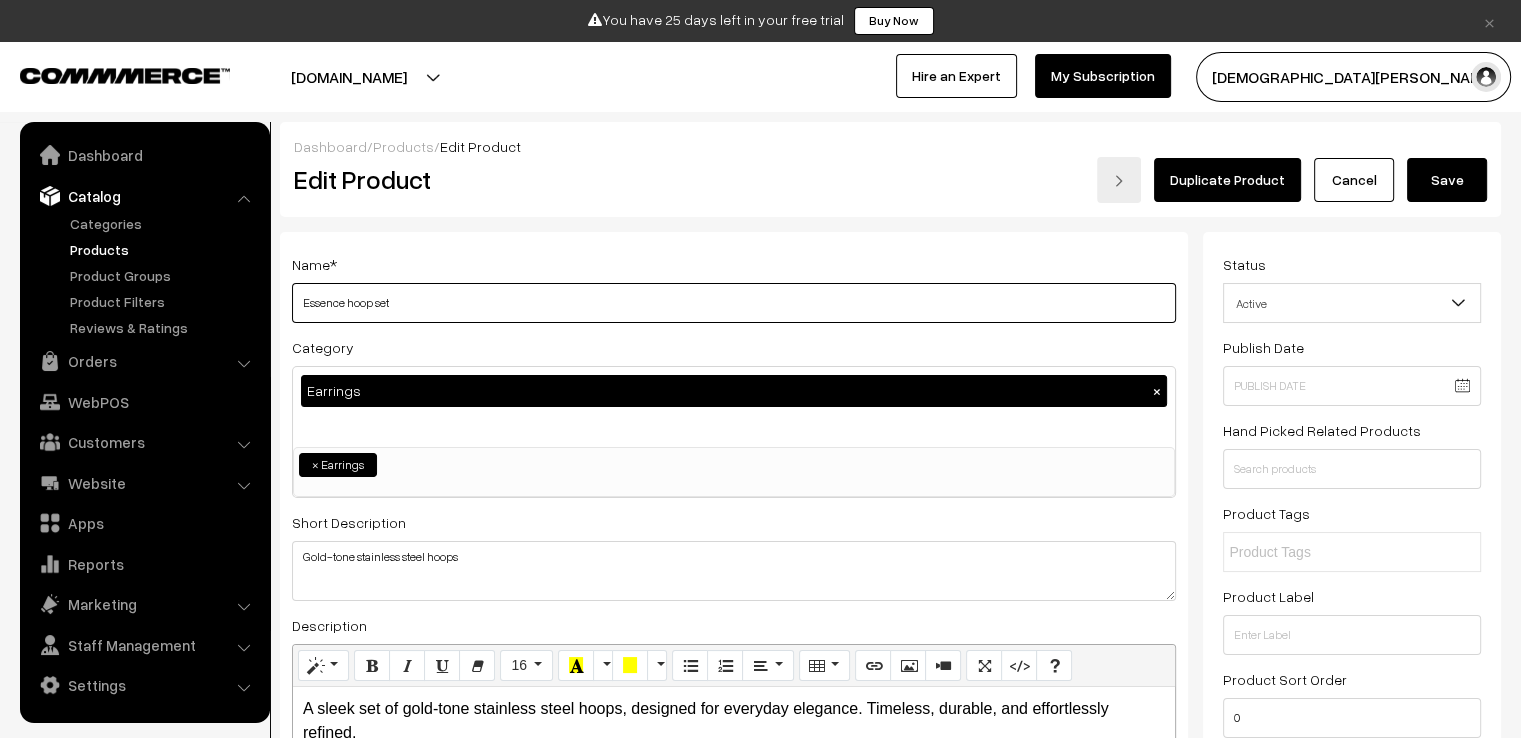click on "Essence hoop set" at bounding box center [734, 303] 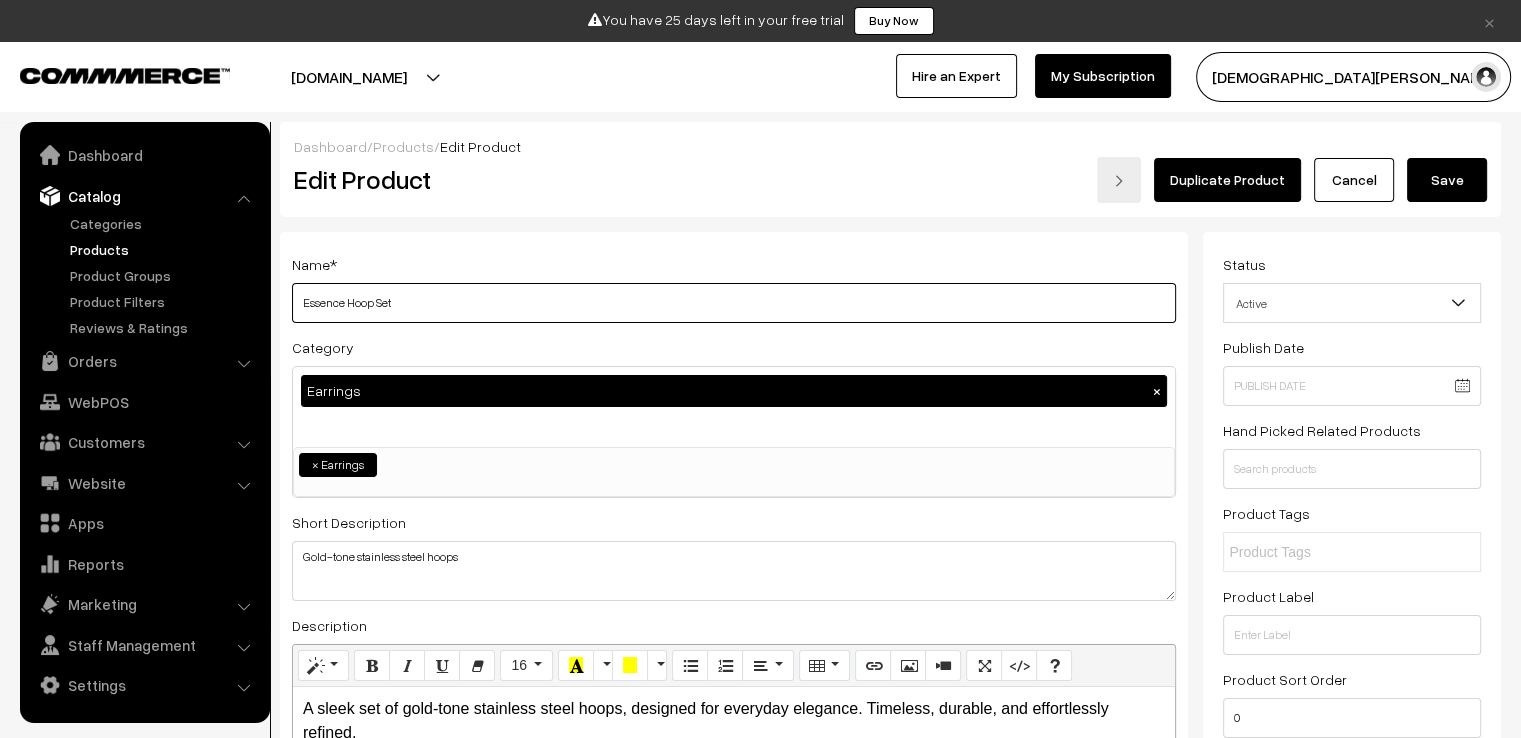 type on "Essence Hoop Set" 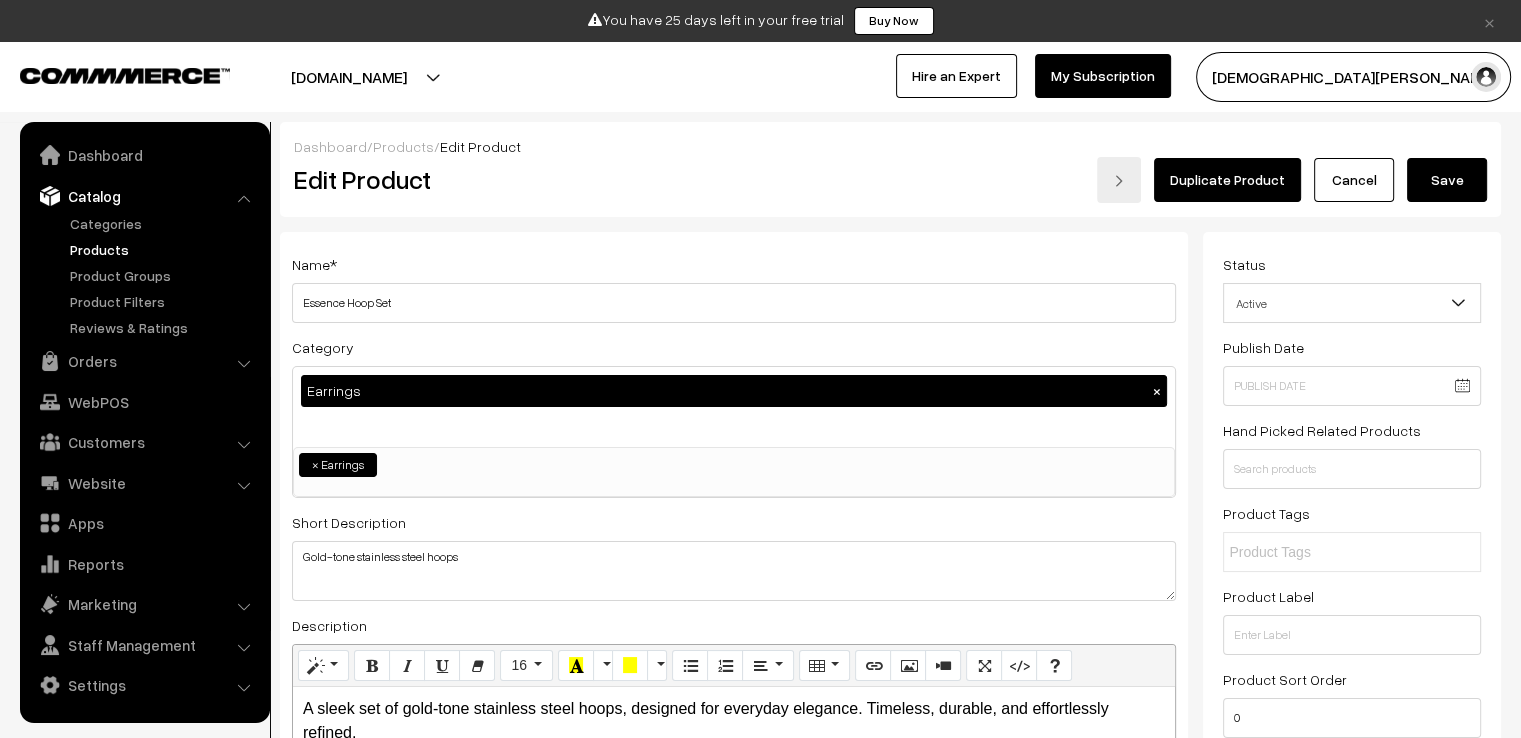 click on "Short Description
Gold-tone stainless steel hoops" at bounding box center (734, 555) 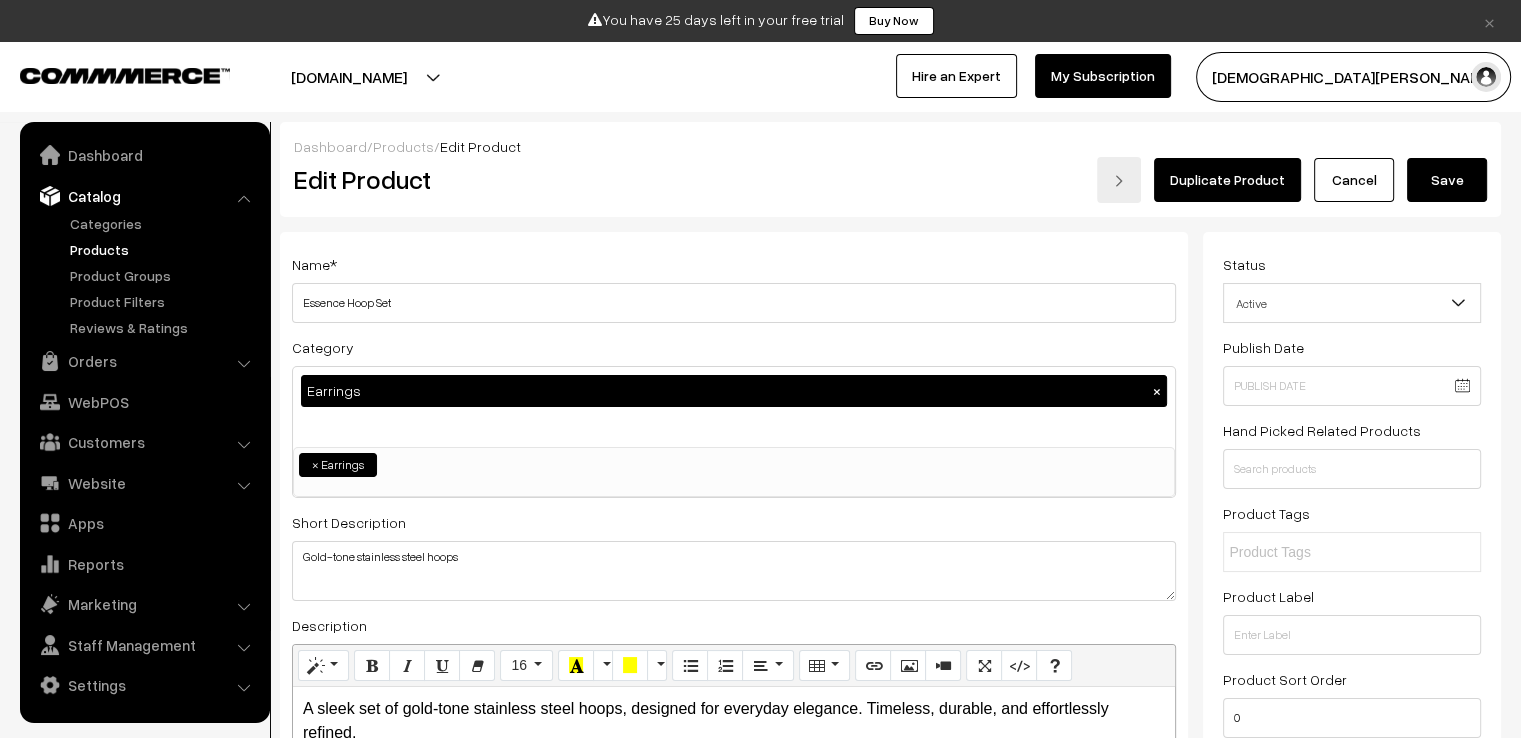 click on "Short Description
Gold-tone stainless steel hoops" at bounding box center (734, 555) 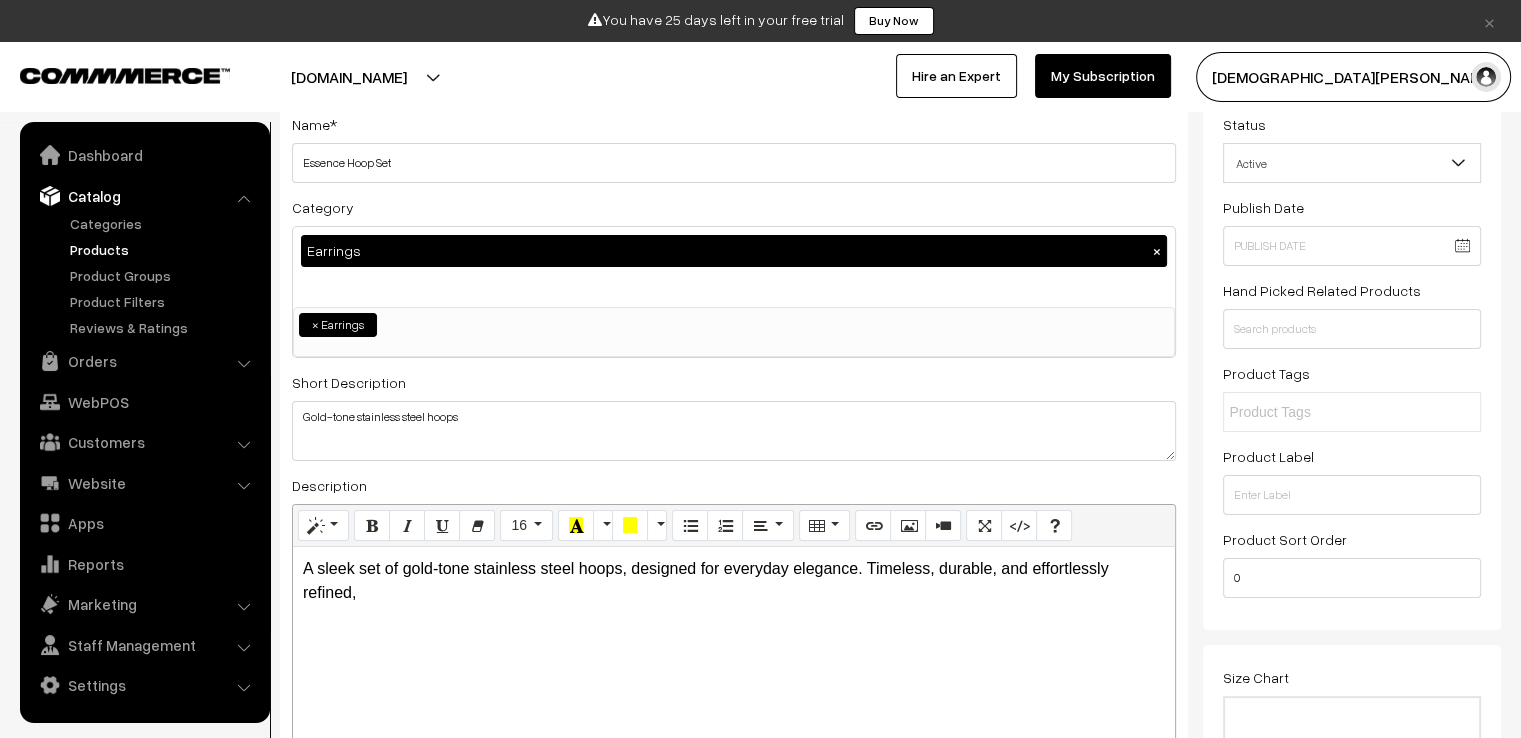 scroll, scrollTop: 400, scrollLeft: 0, axis: vertical 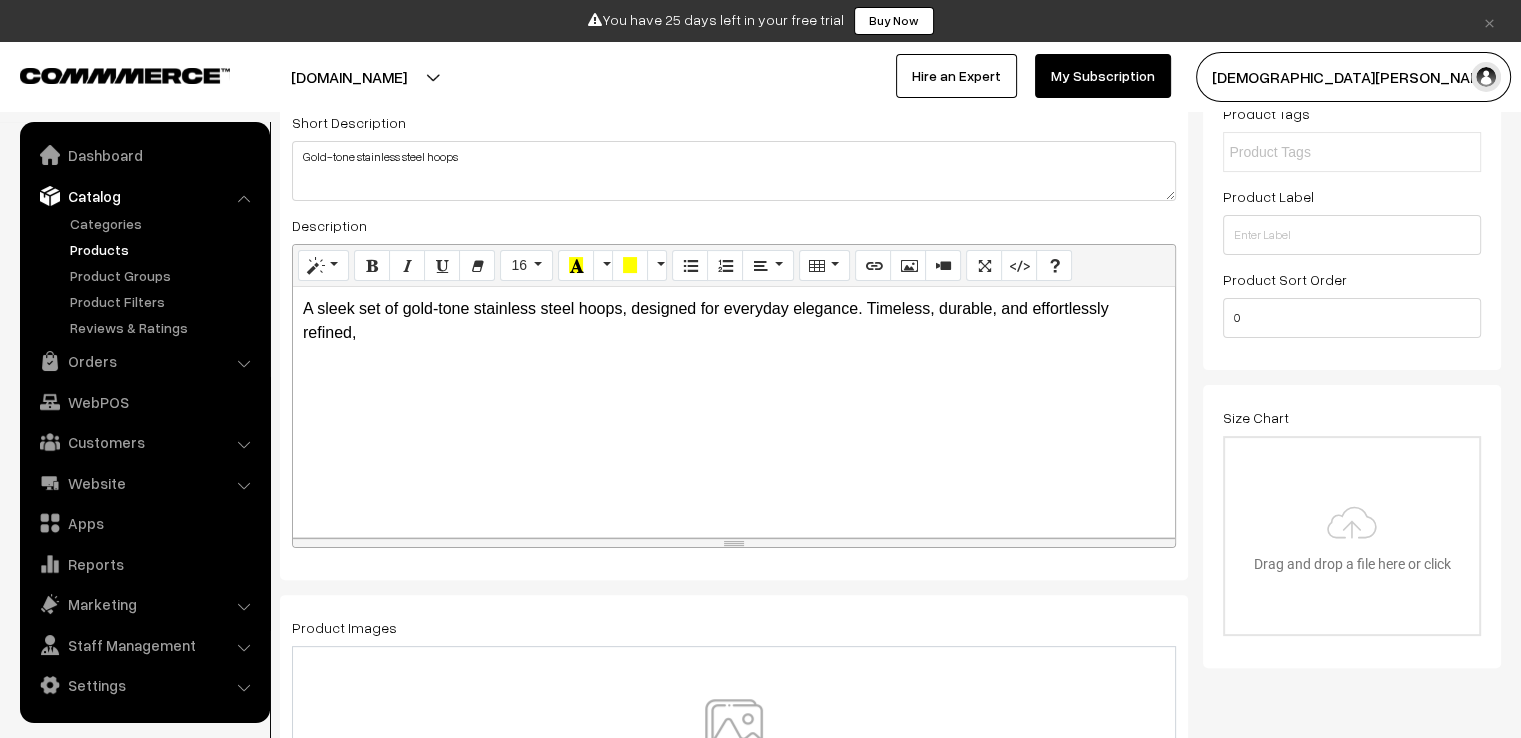 click on "A sleek set of gold-tone stainless steel hoops, designed for everyday elegance. Timeless, durable, and effortlessly refined," at bounding box center [734, 321] 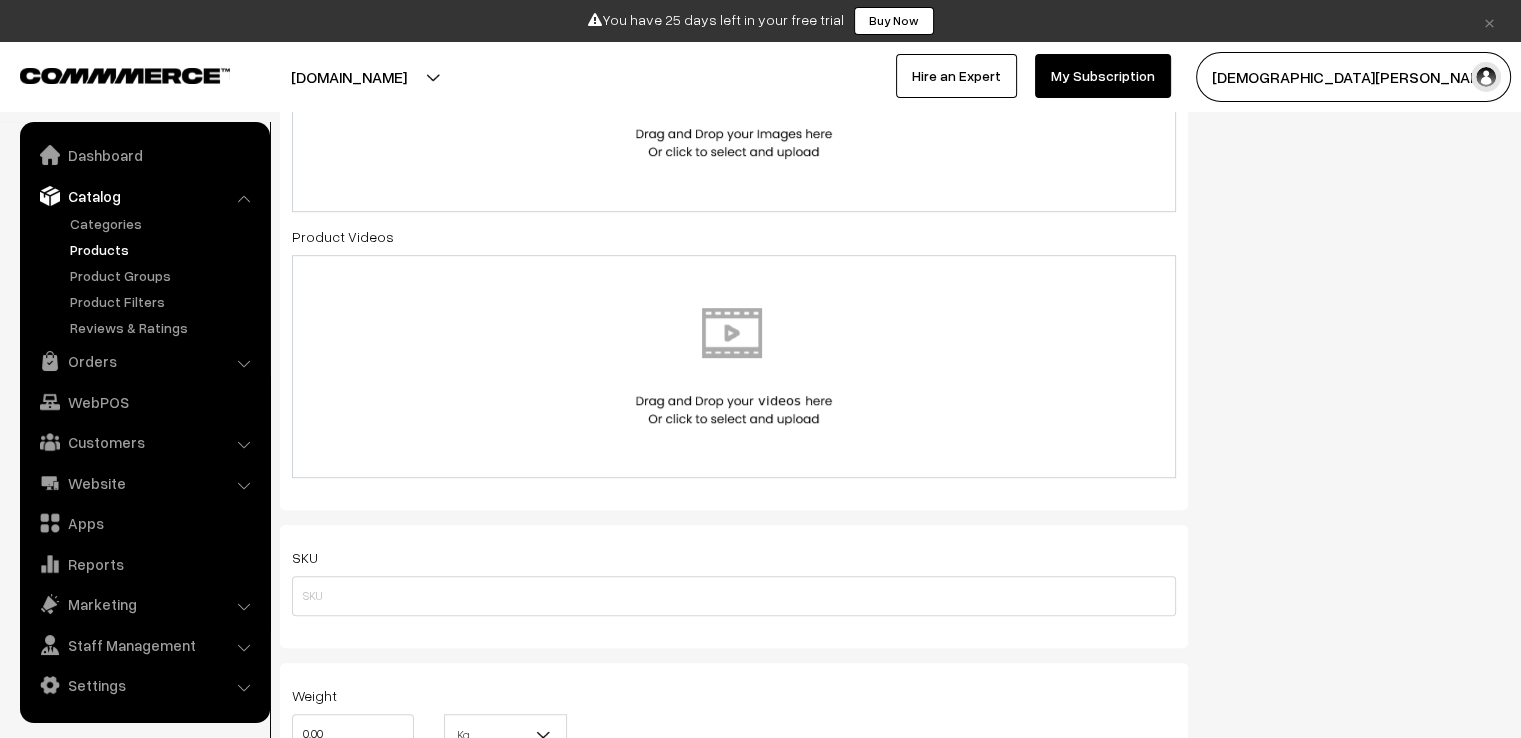 scroll, scrollTop: 1100, scrollLeft: 0, axis: vertical 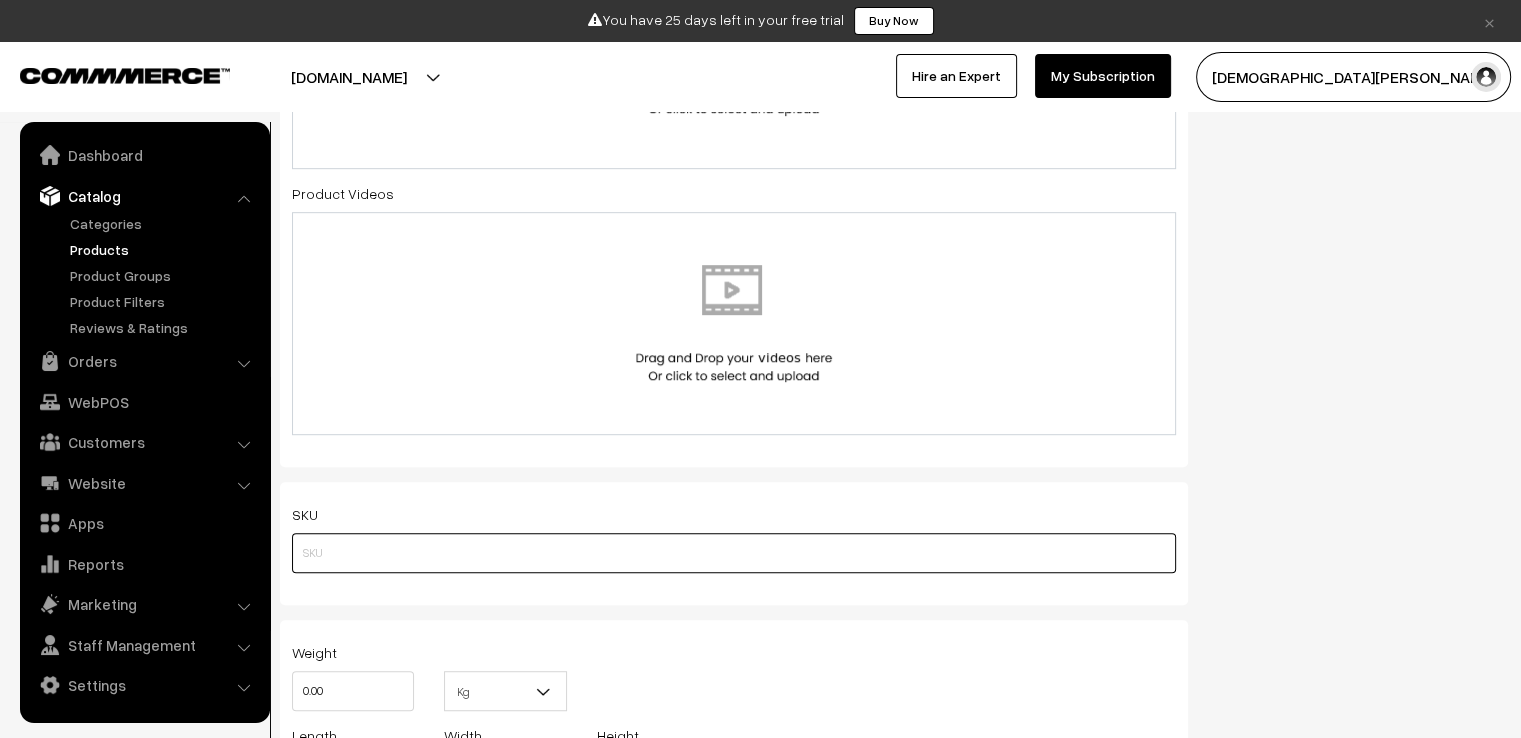 click at bounding box center [734, 553] 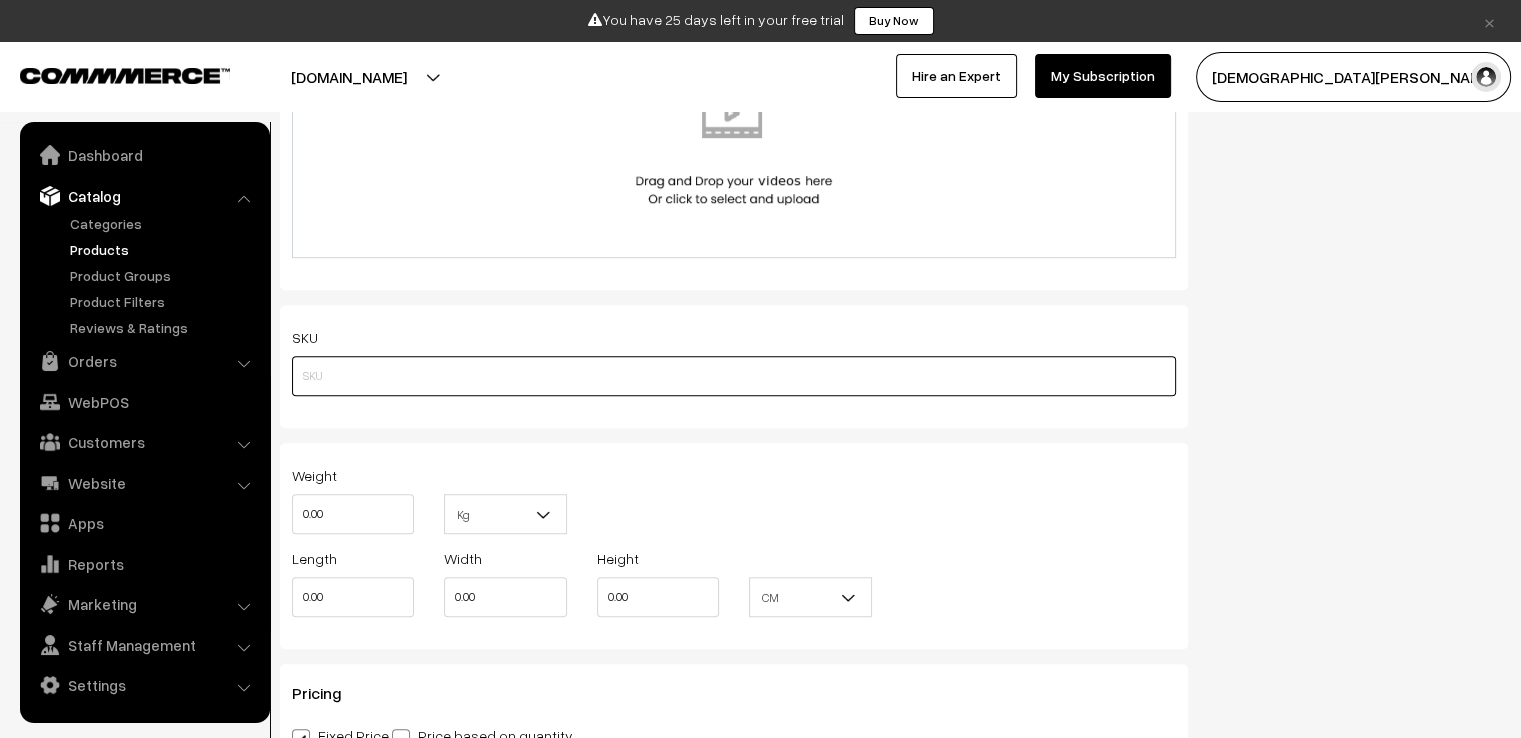 scroll, scrollTop: 1300, scrollLeft: 0, axis: vertical 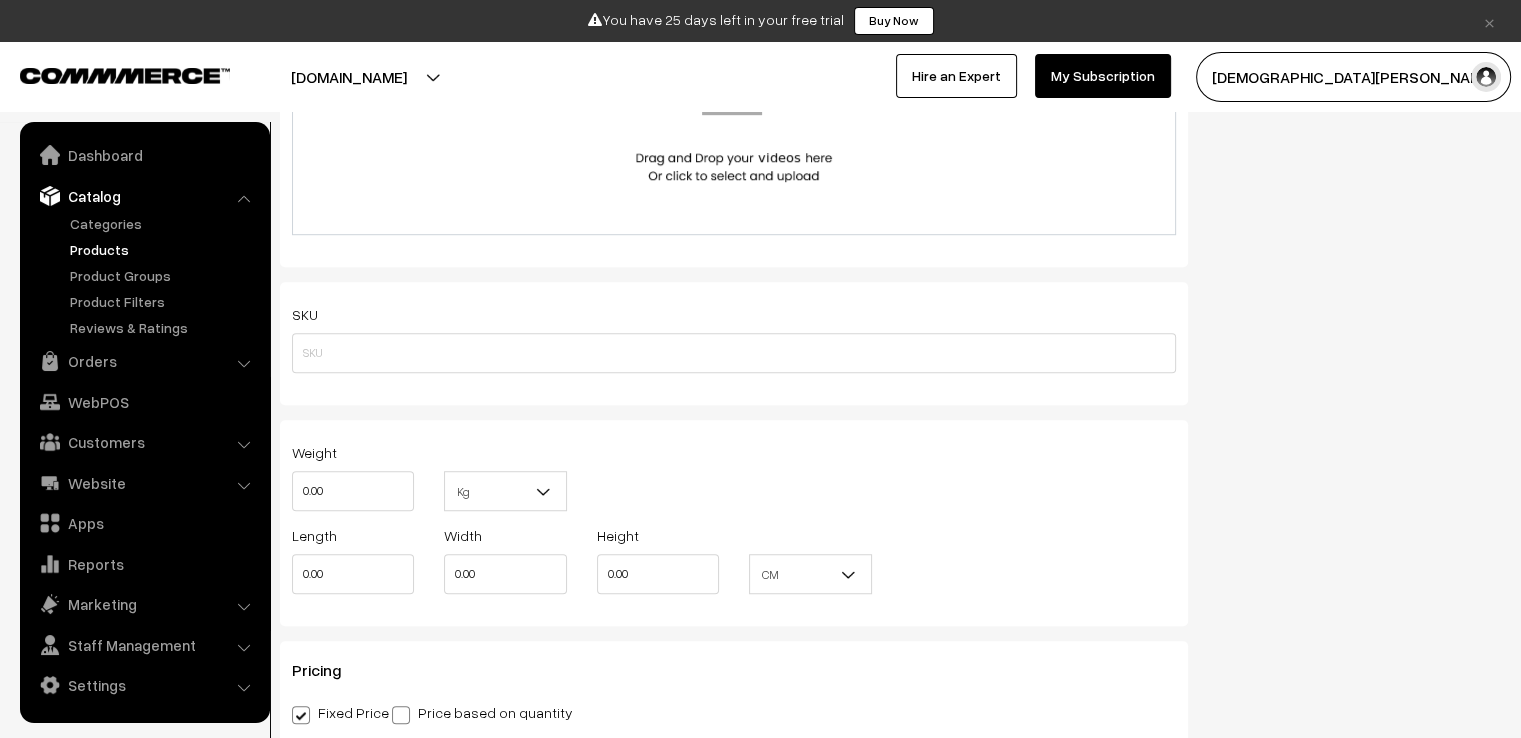 click on "Kg" at bounding box center (505, 491) 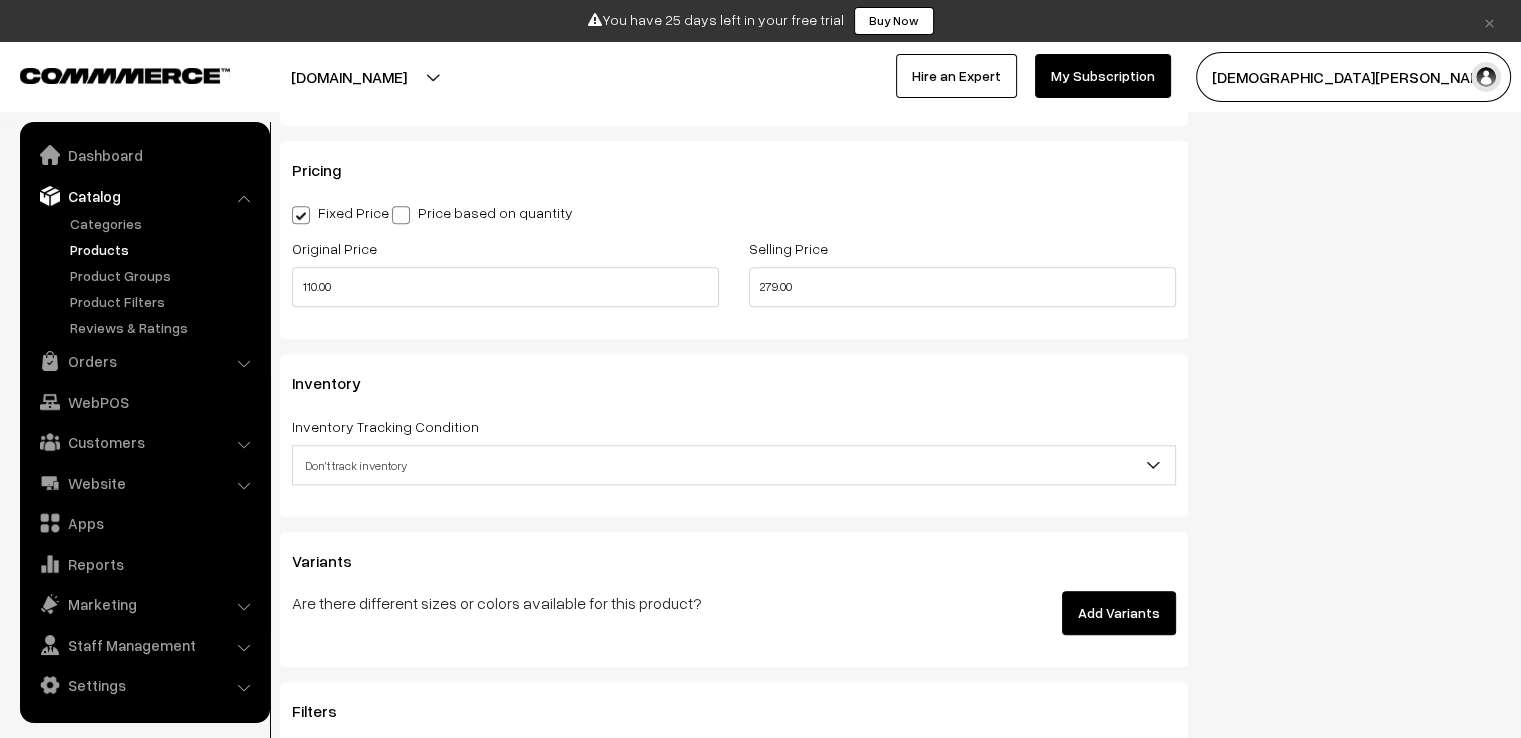 scroll, scrollTop: 1700, scrollLeft: 0, axis: vertical 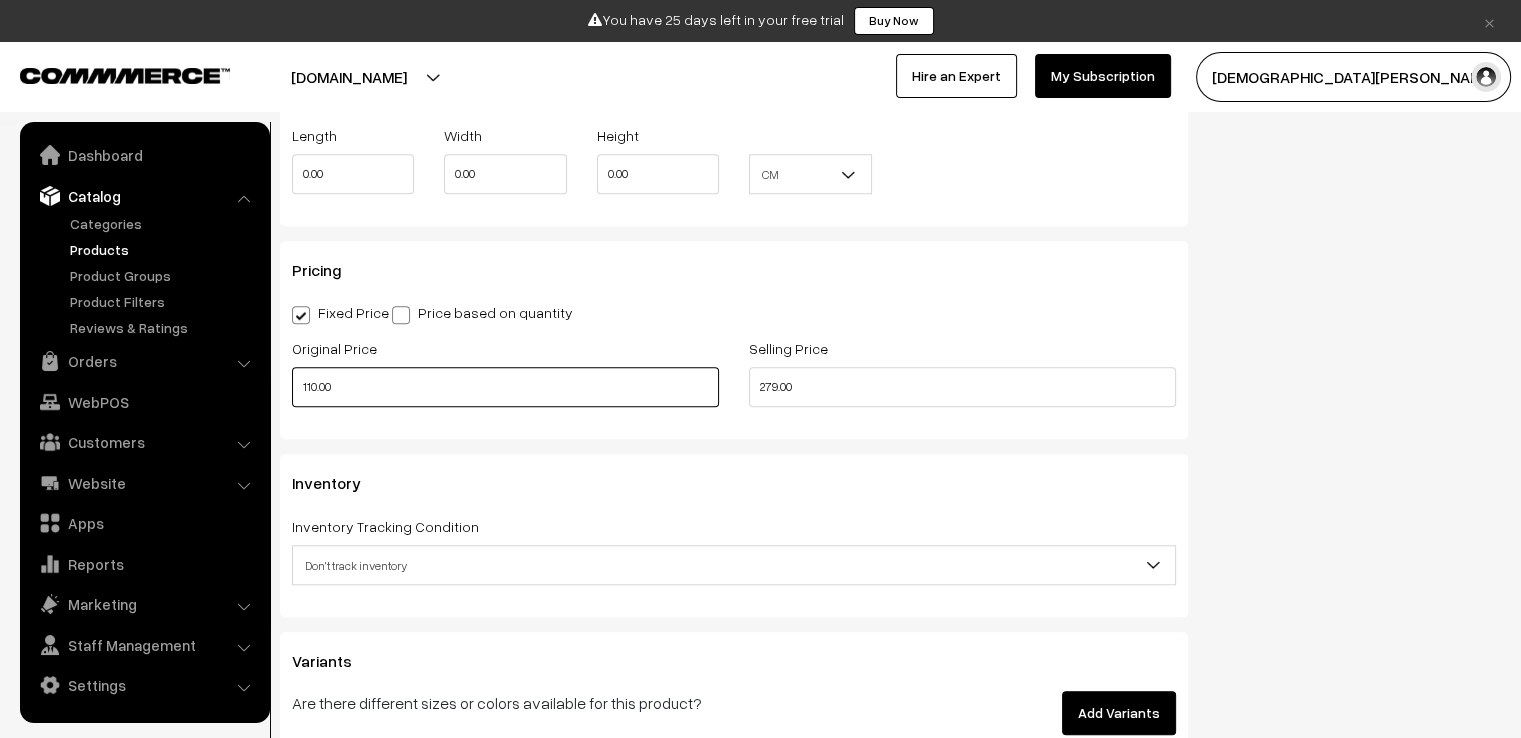 click on "110.00" at bounding box center [505, 387] 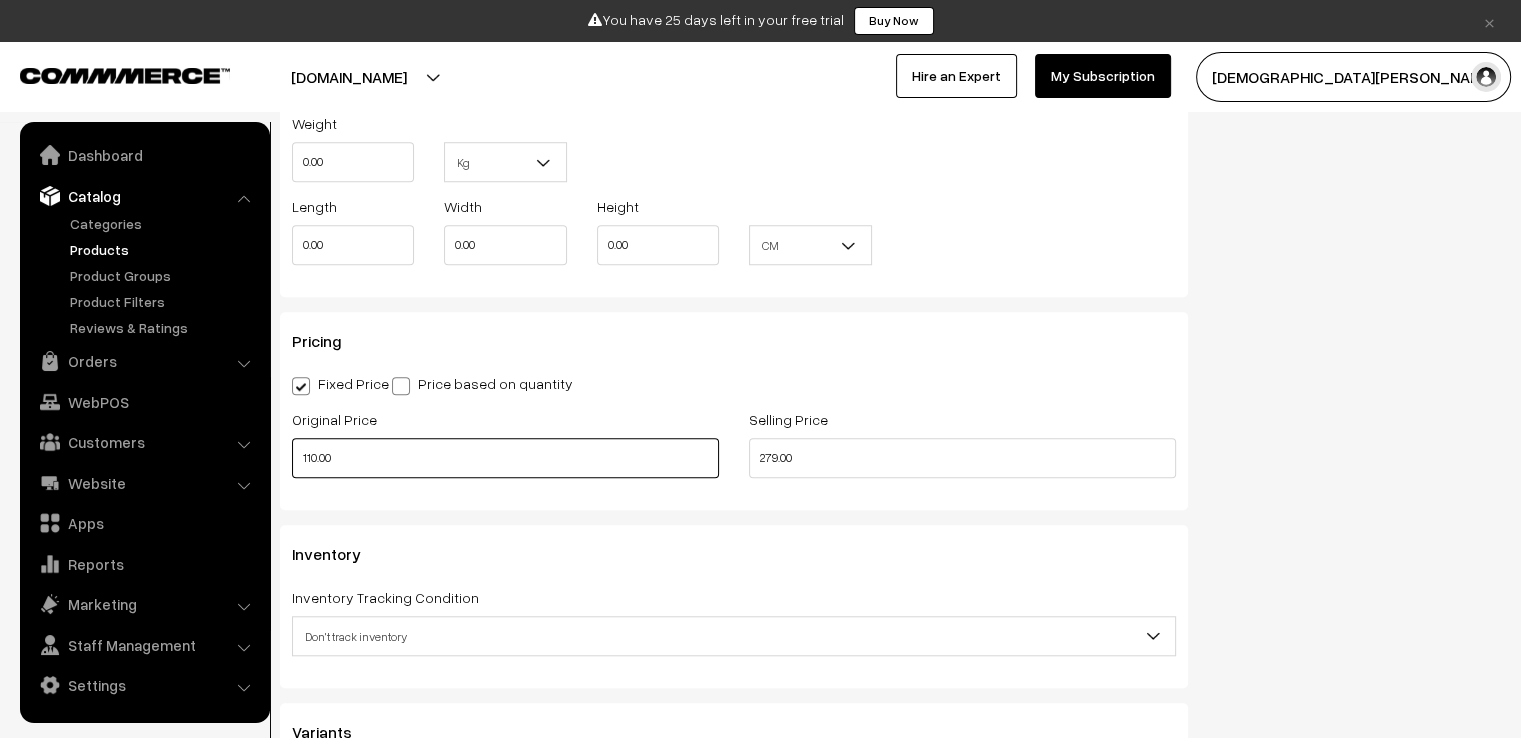 scroll, scrollTop: 1600, scrollLeft: 0, axis: vertical 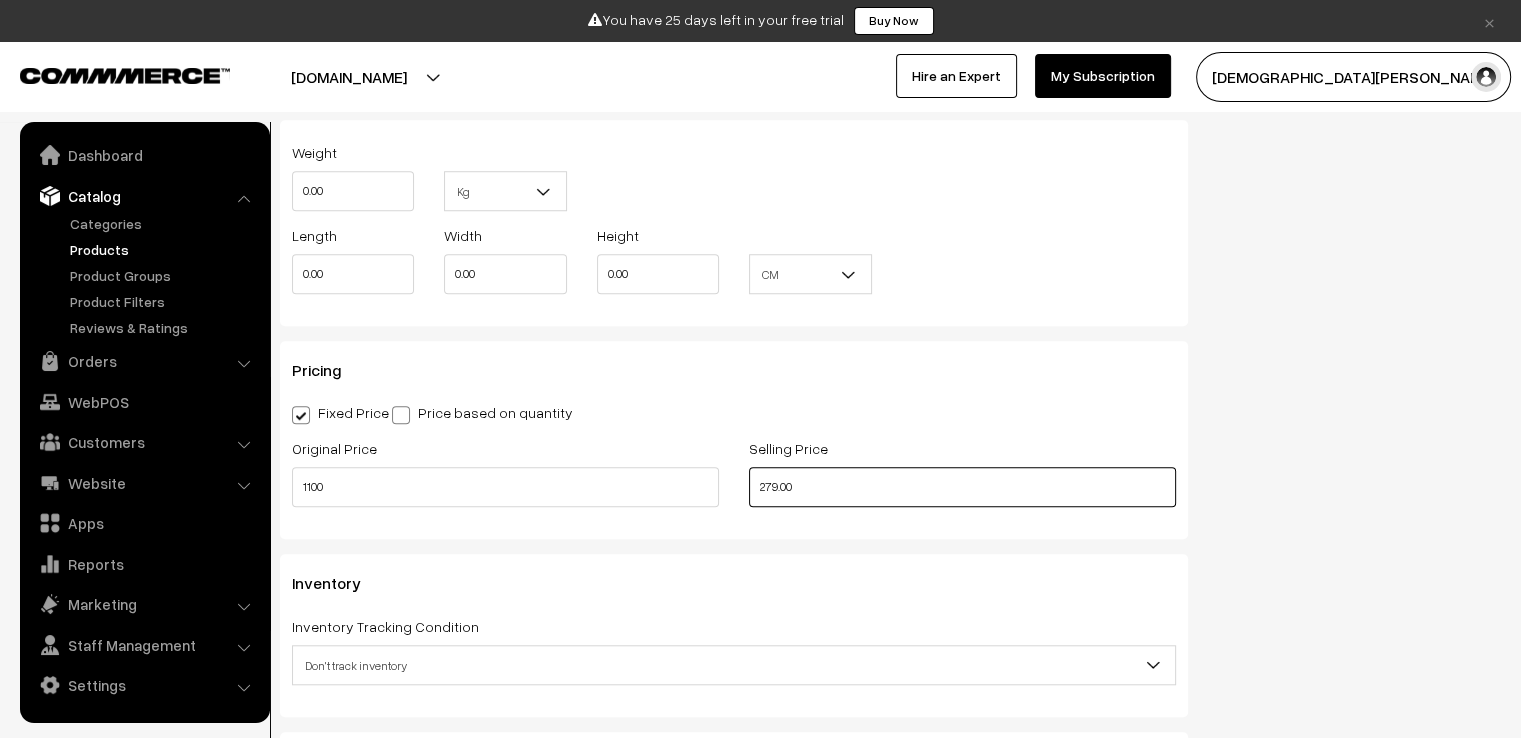 type on "1100.00" 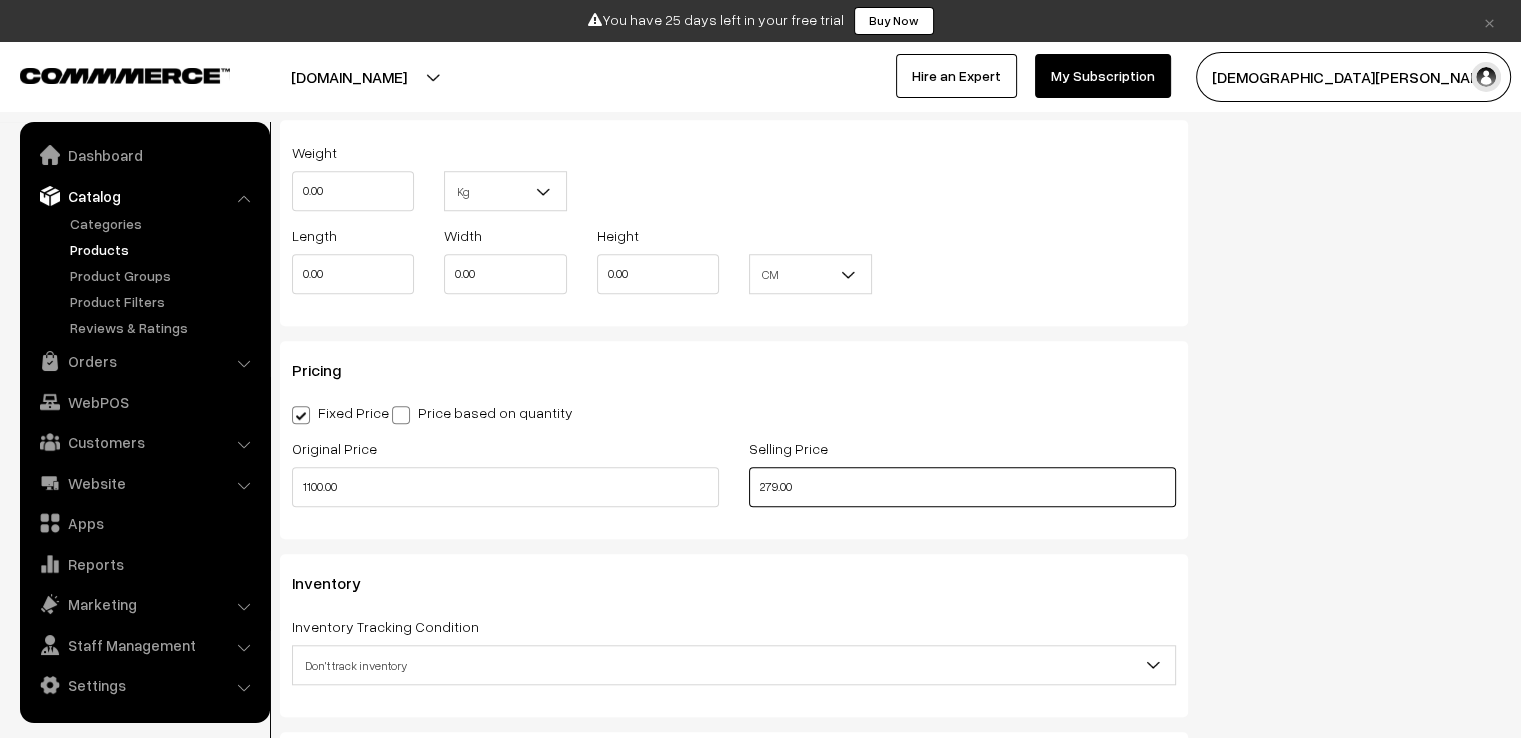 click on "279.00" at bounding box center (962, 487) 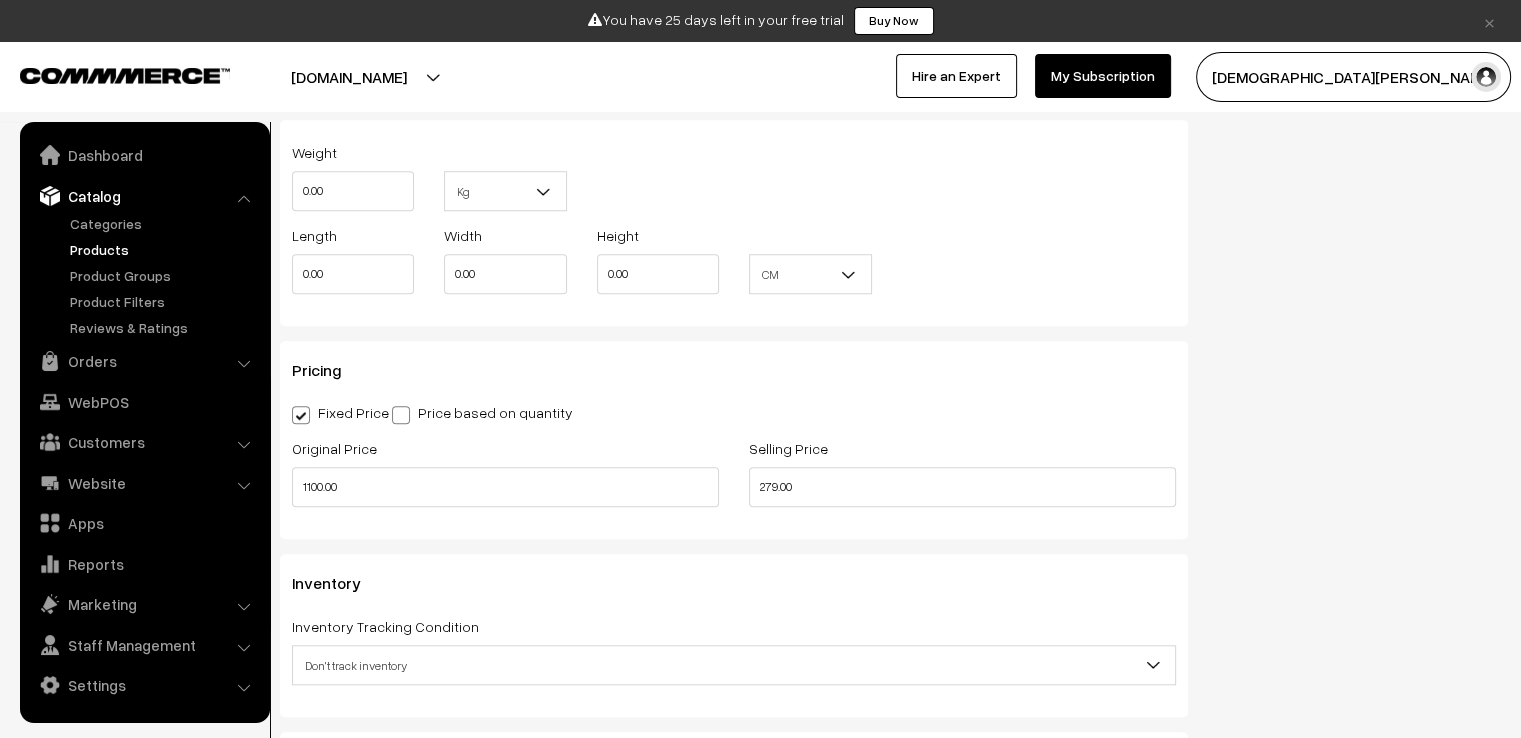 click on "Fixed Price
Price based on quantity" at bounding box center [734, 412] 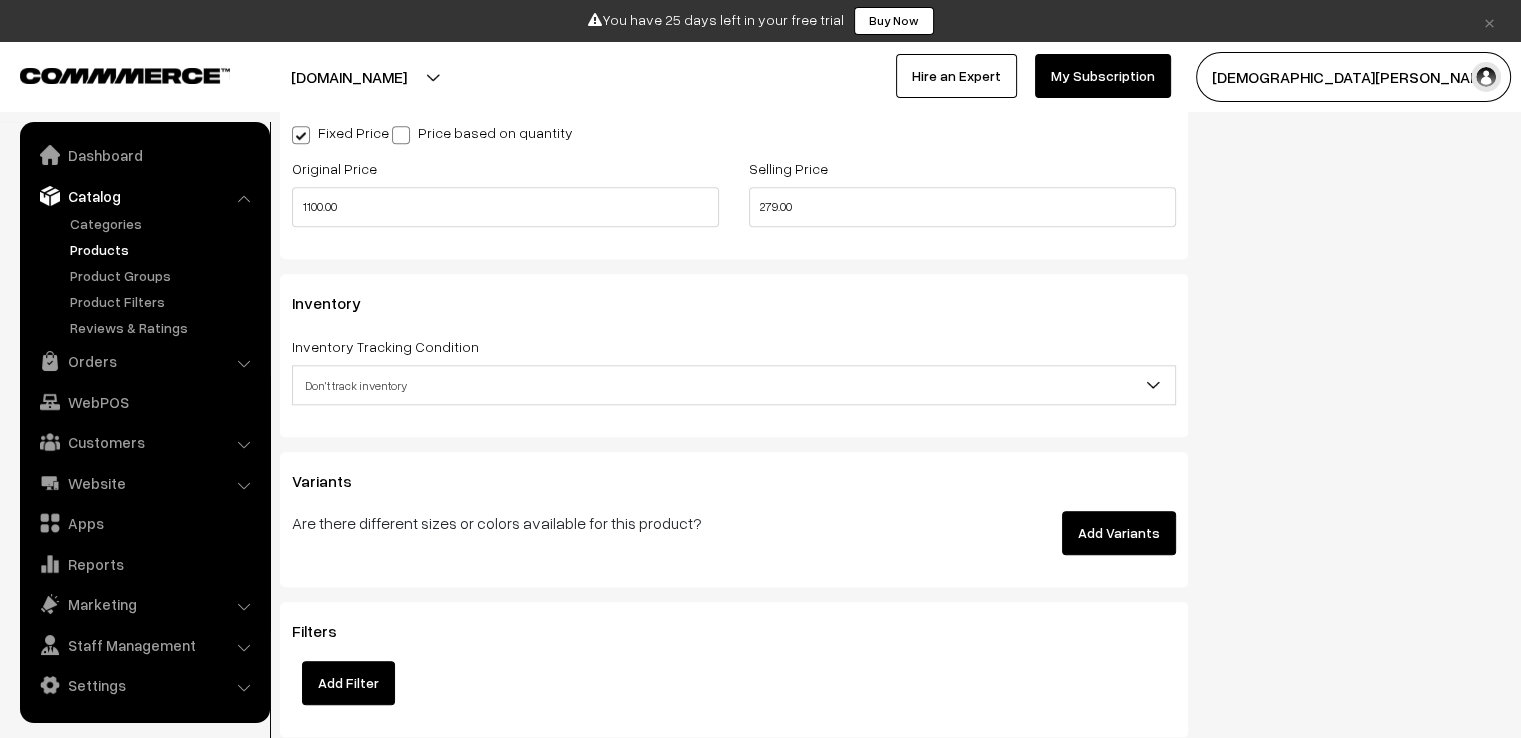 scroll, scrollTop: 1900, scrollLeft: 0, axis: vertical 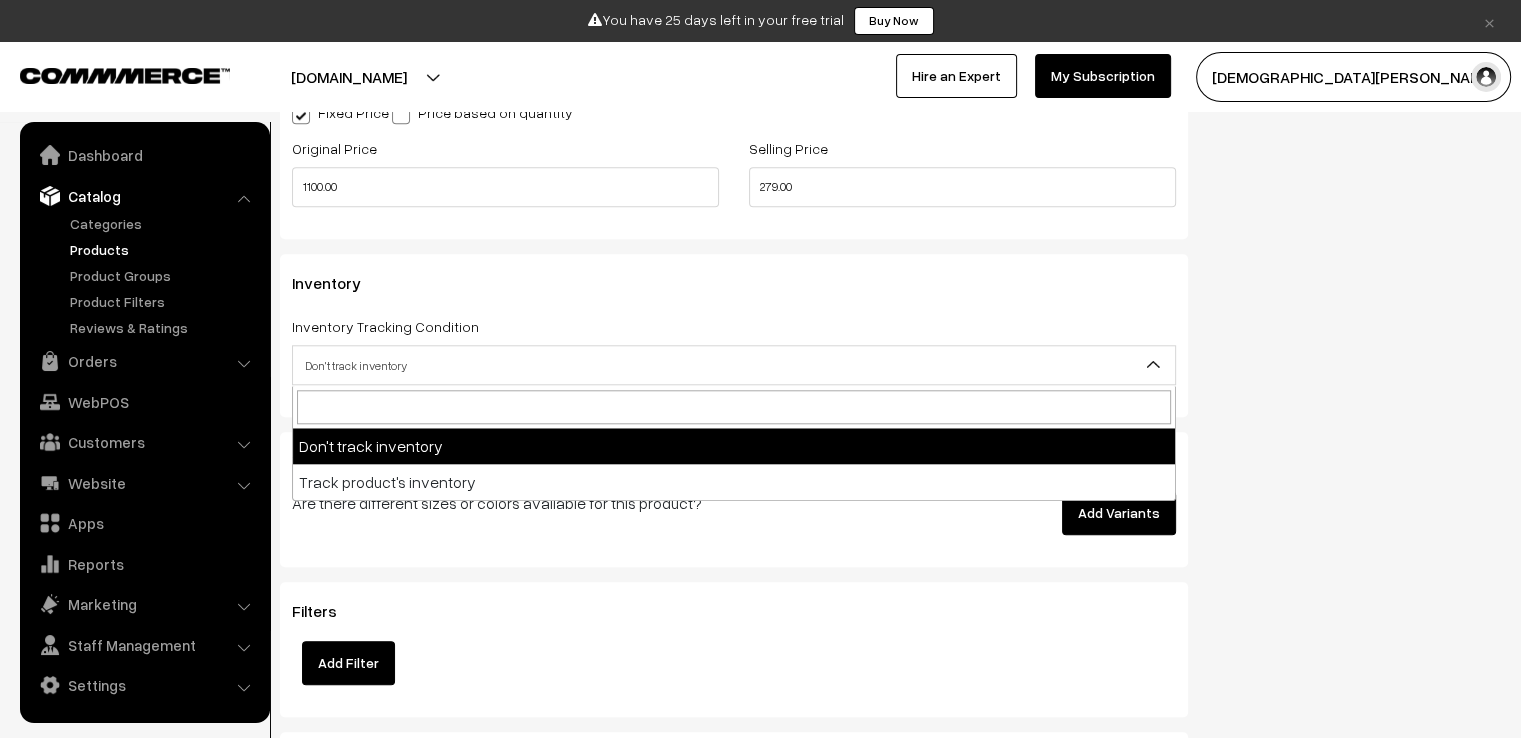 drag, startPoint x: 685, startPoint y: 374, endPoint x: 695, endPoint y: 378, distance: 10.770329 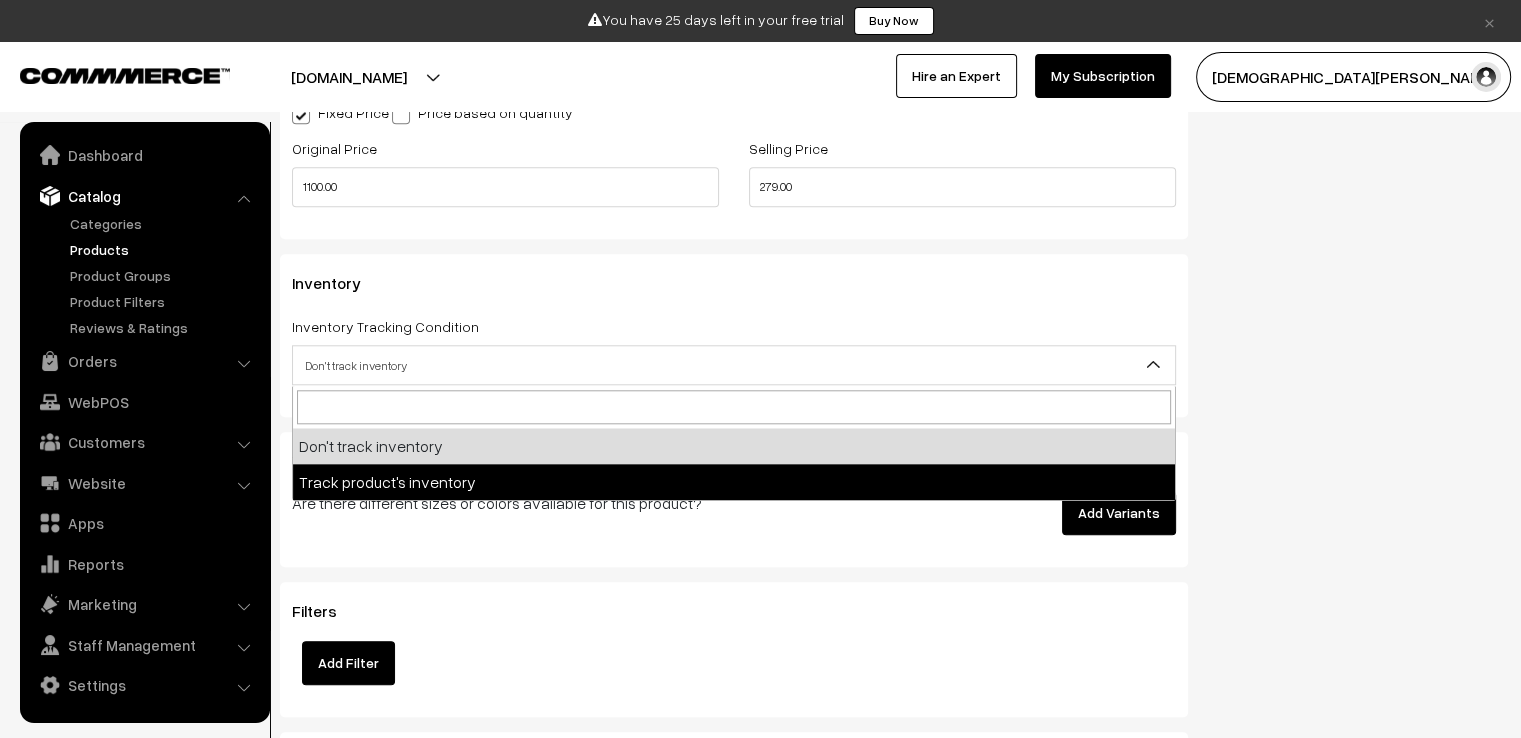 select on "2" 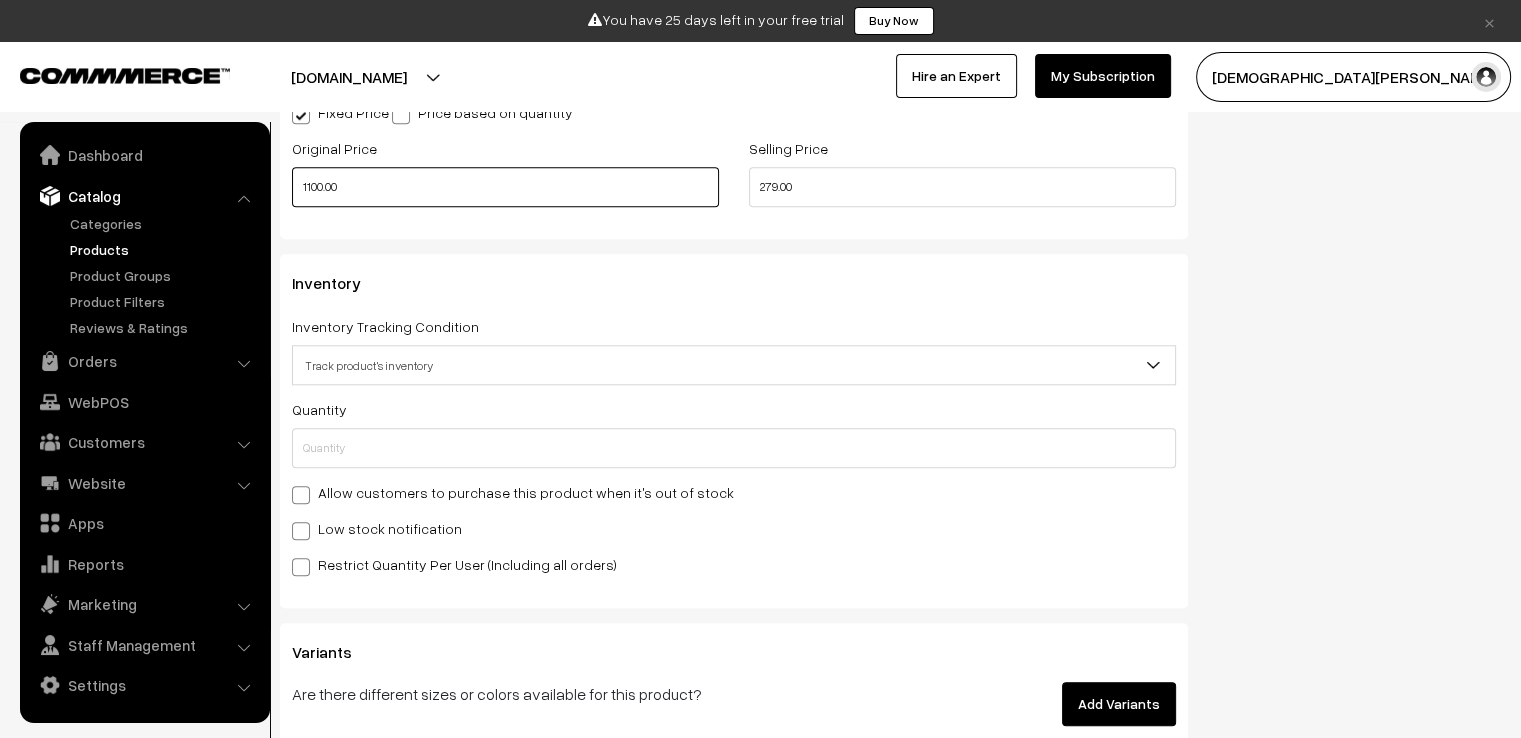 click on "1100.00" at bounding box center [505, 187] 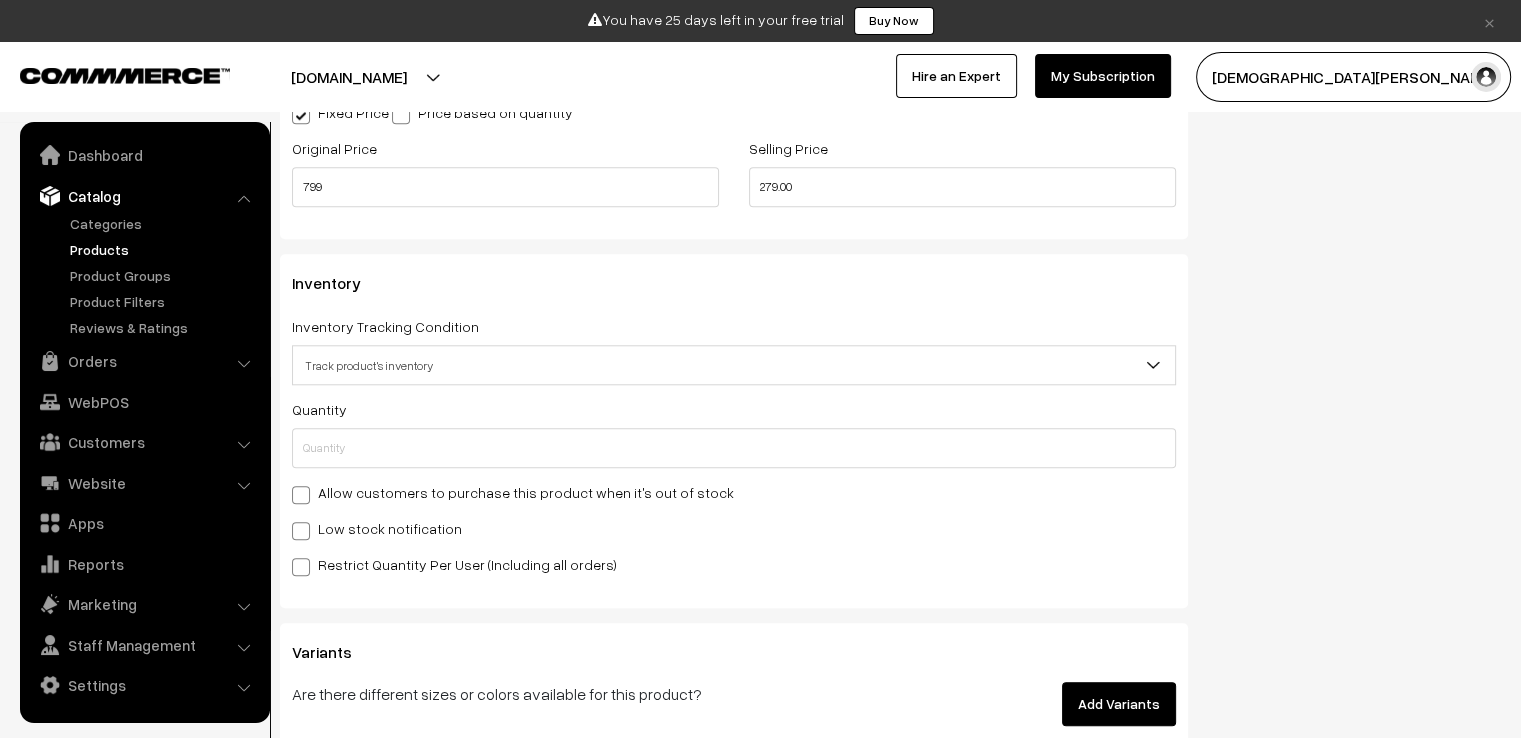 type on "799.00" 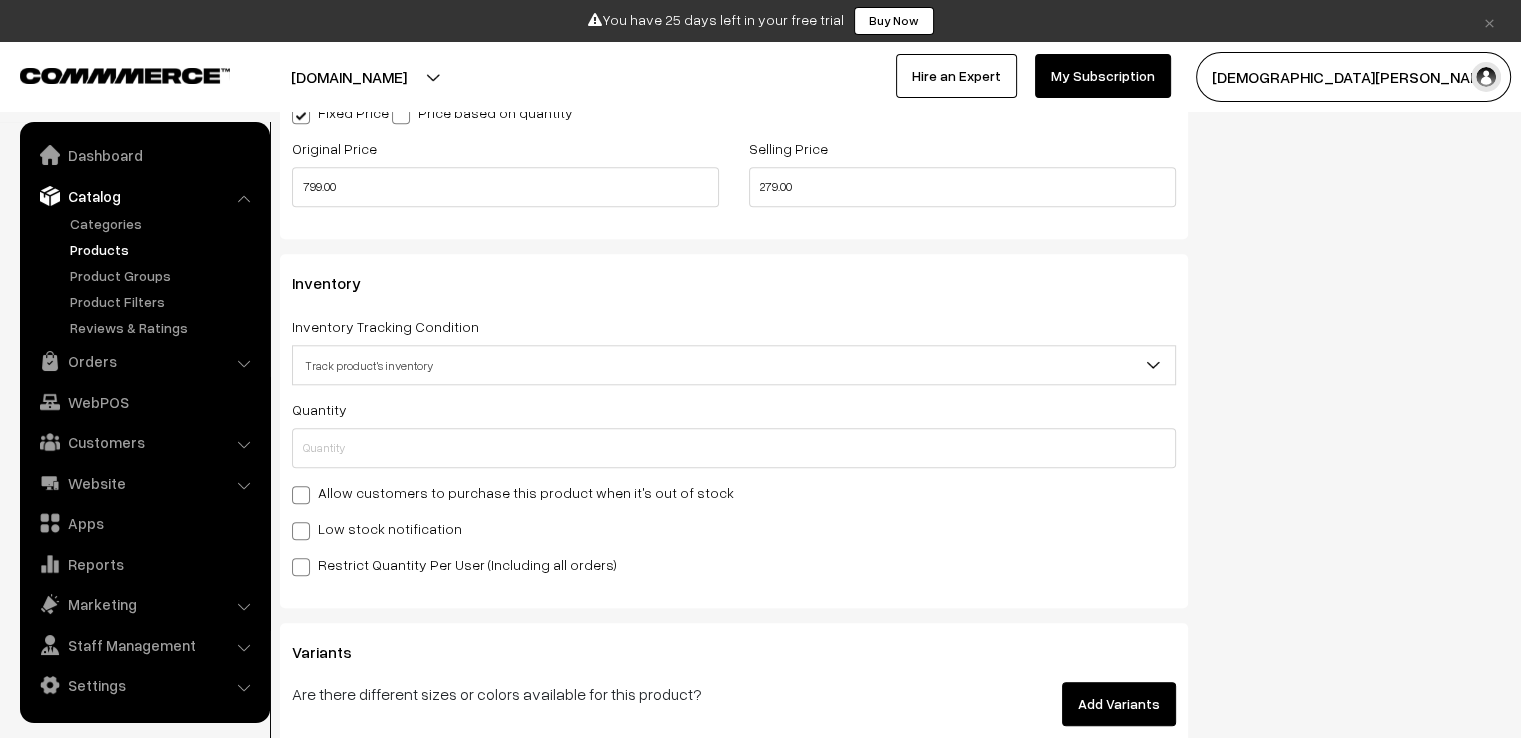 click on "Original Price
799.00" at bounding box center [505, 177] 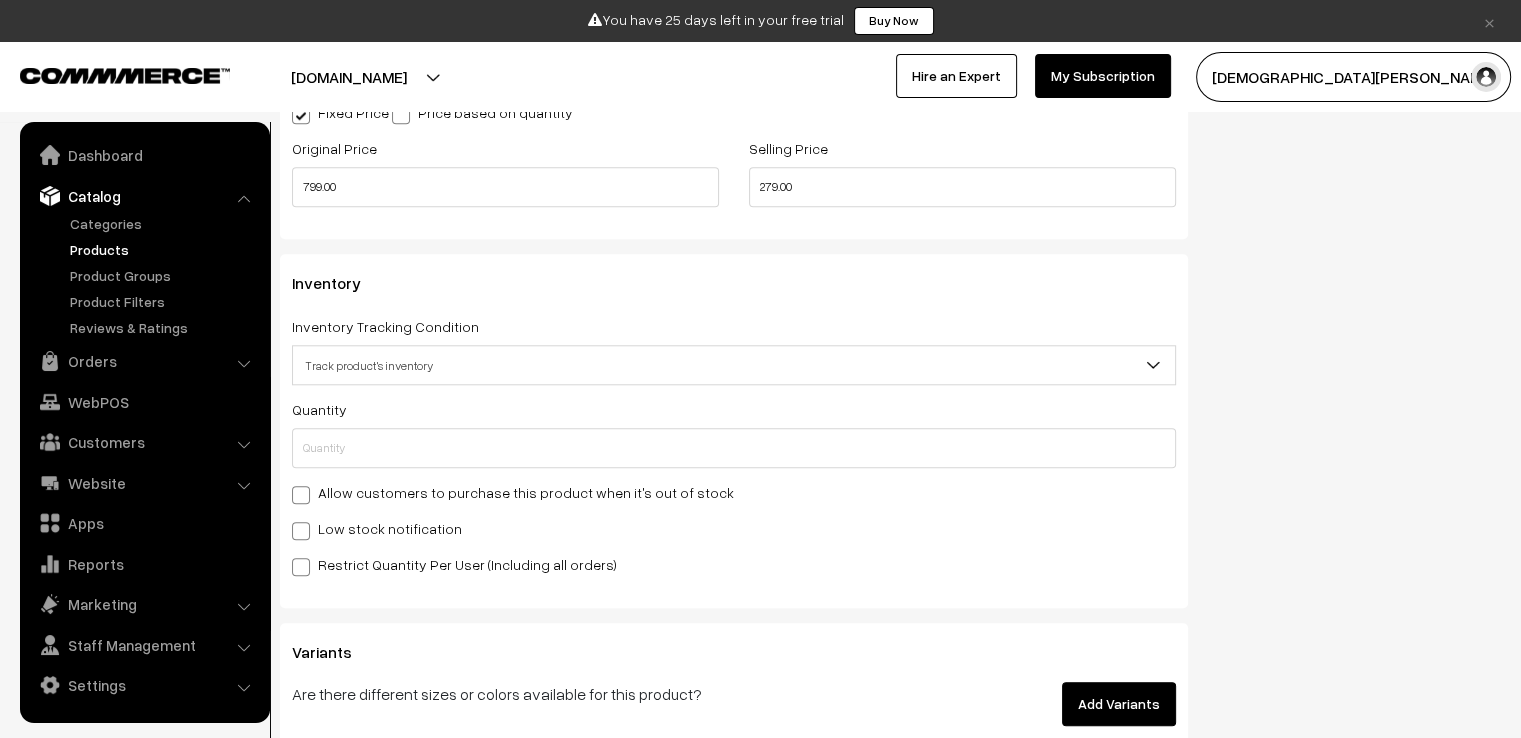click at bounding box center (1153, 365) 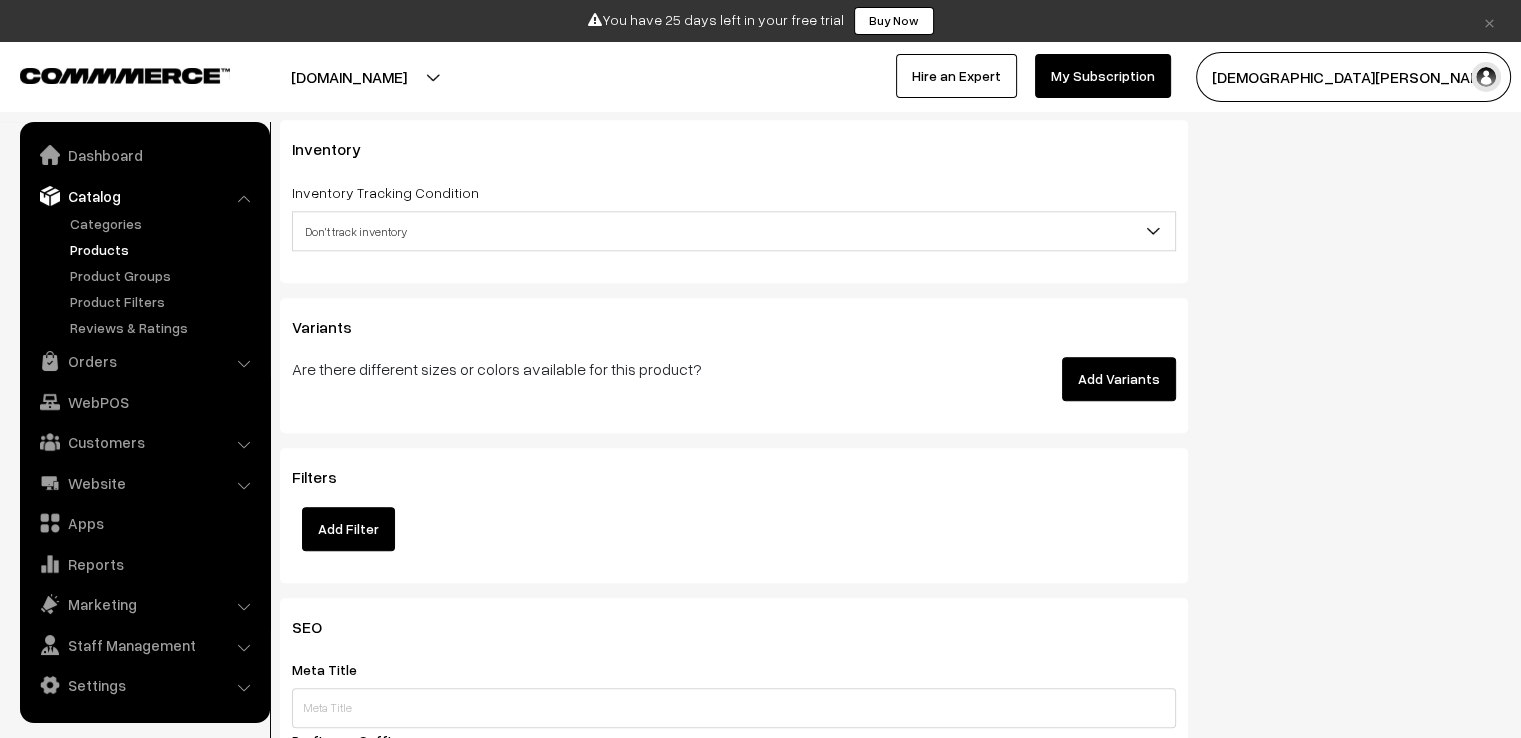 scroll, scrollTop: 2000, scrollLeft: 0, axis: vertical 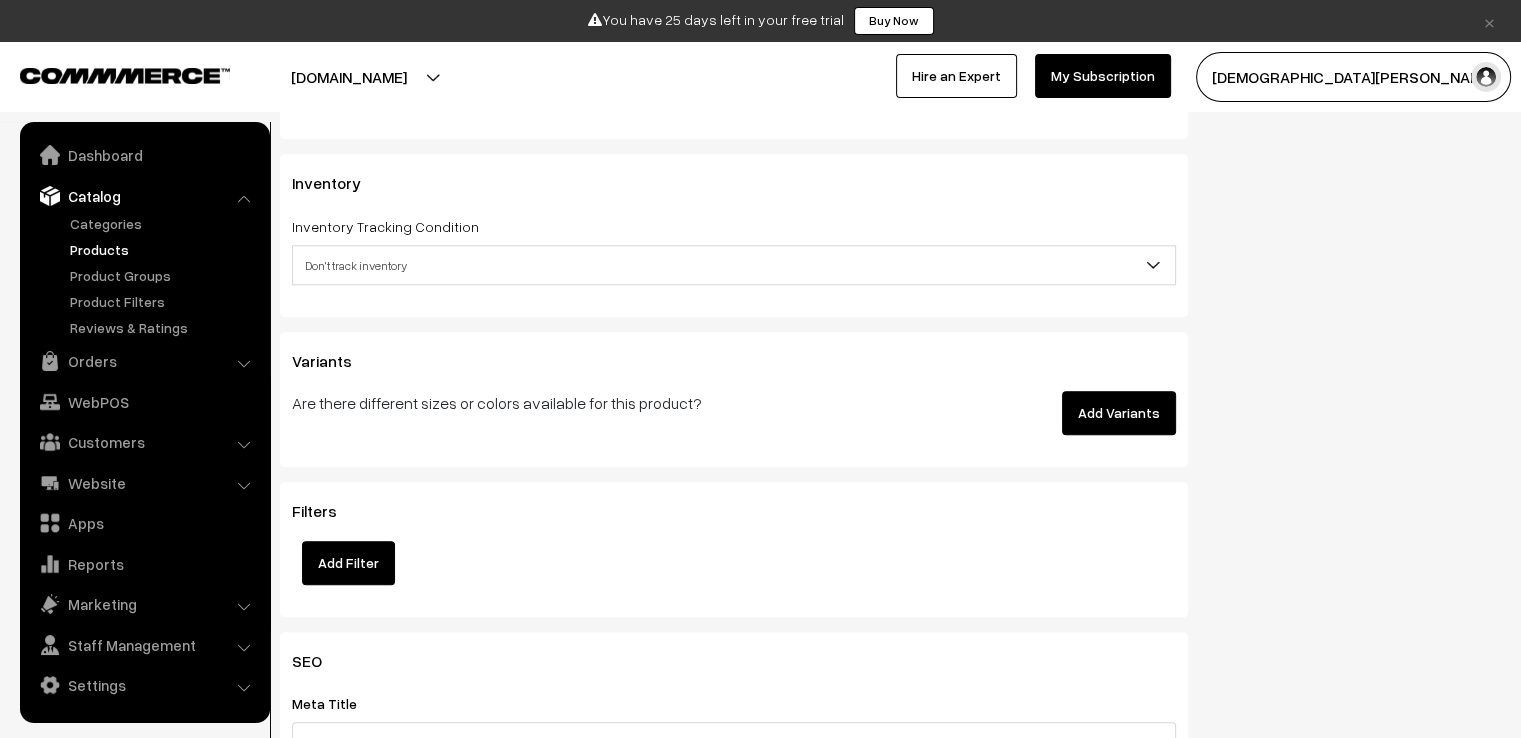 click at bounding box center [1153, 265] 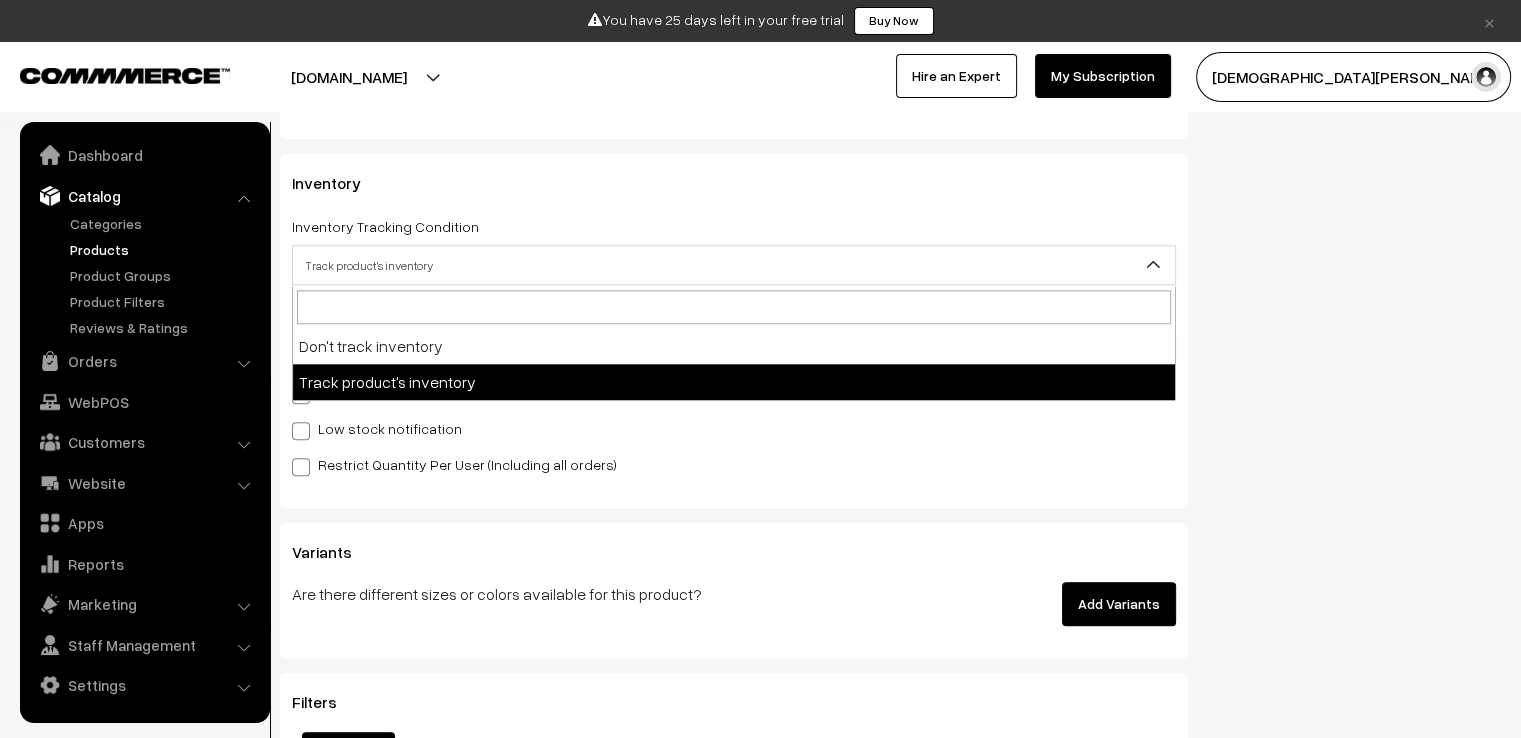click at bounding box center [1153, 265] 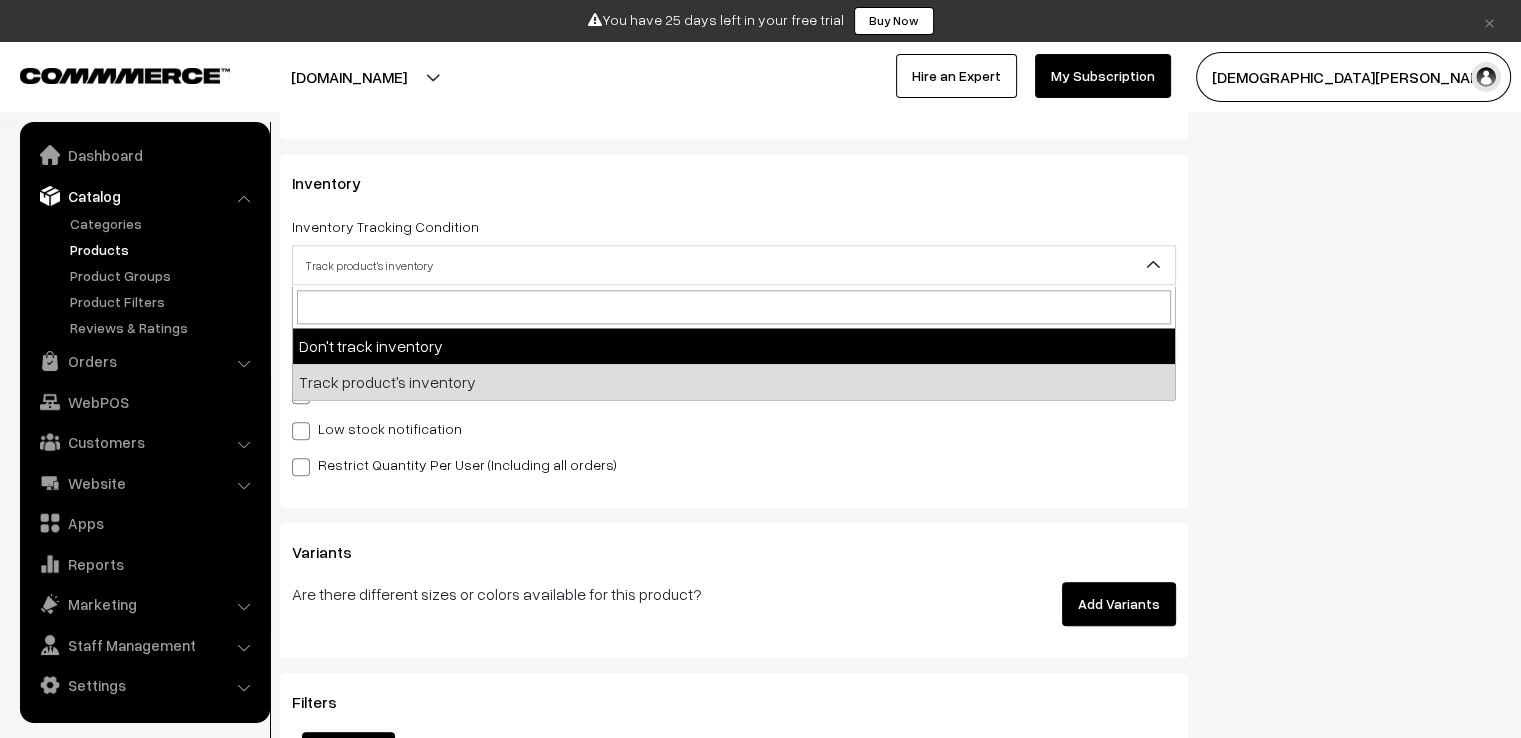 select on "1" 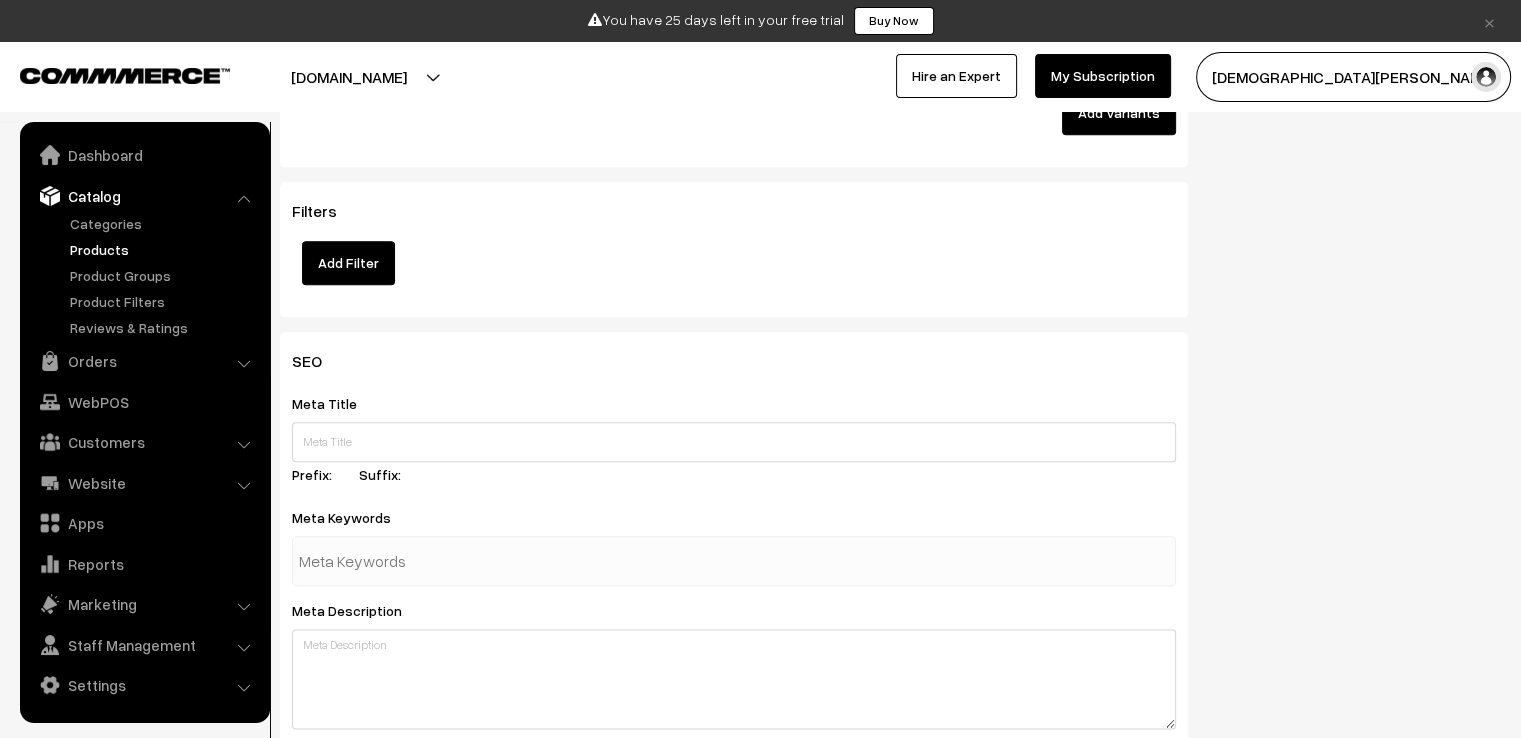 scroll, scrollTop: 2400, scrollLeft: 0, axis: vertical 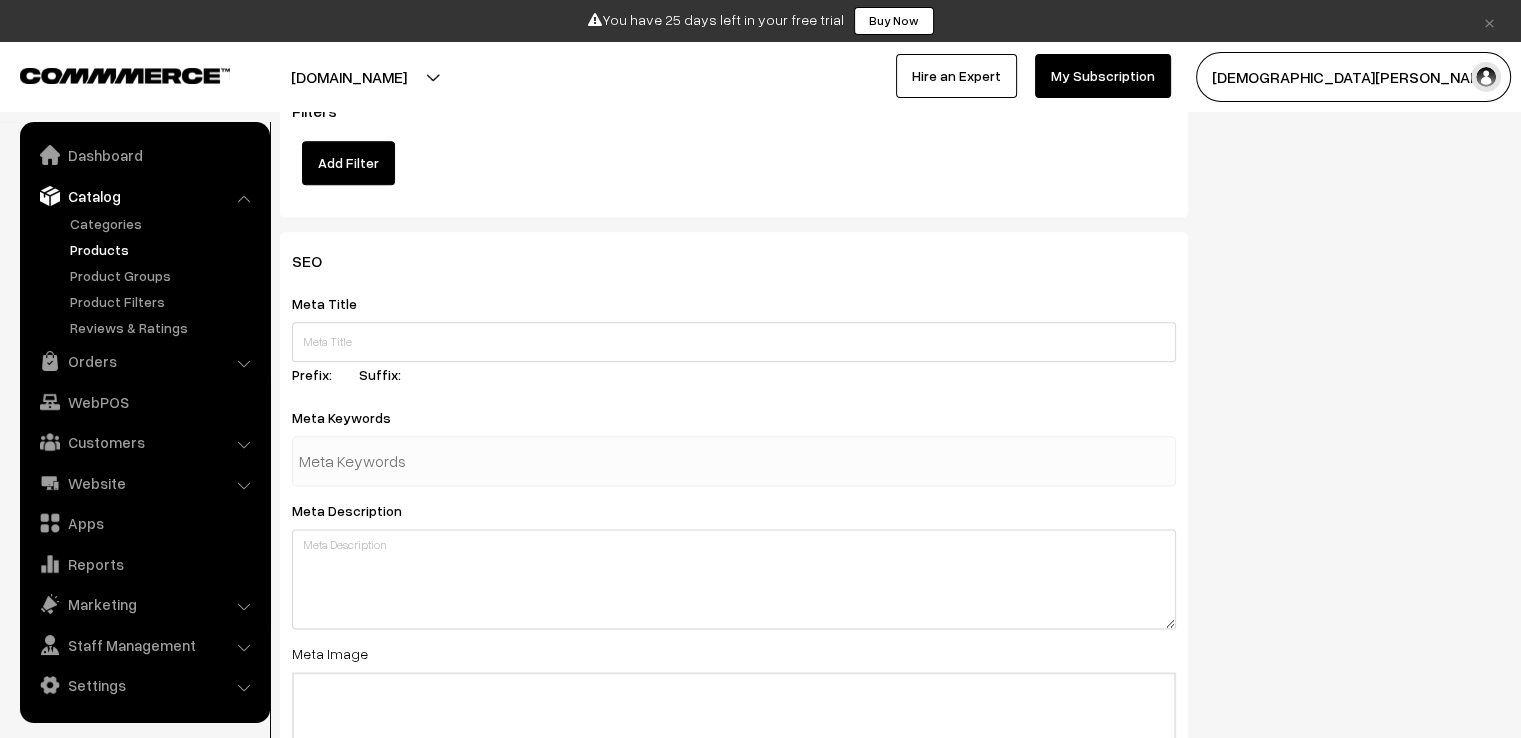 click at bounding box center [734, 461] 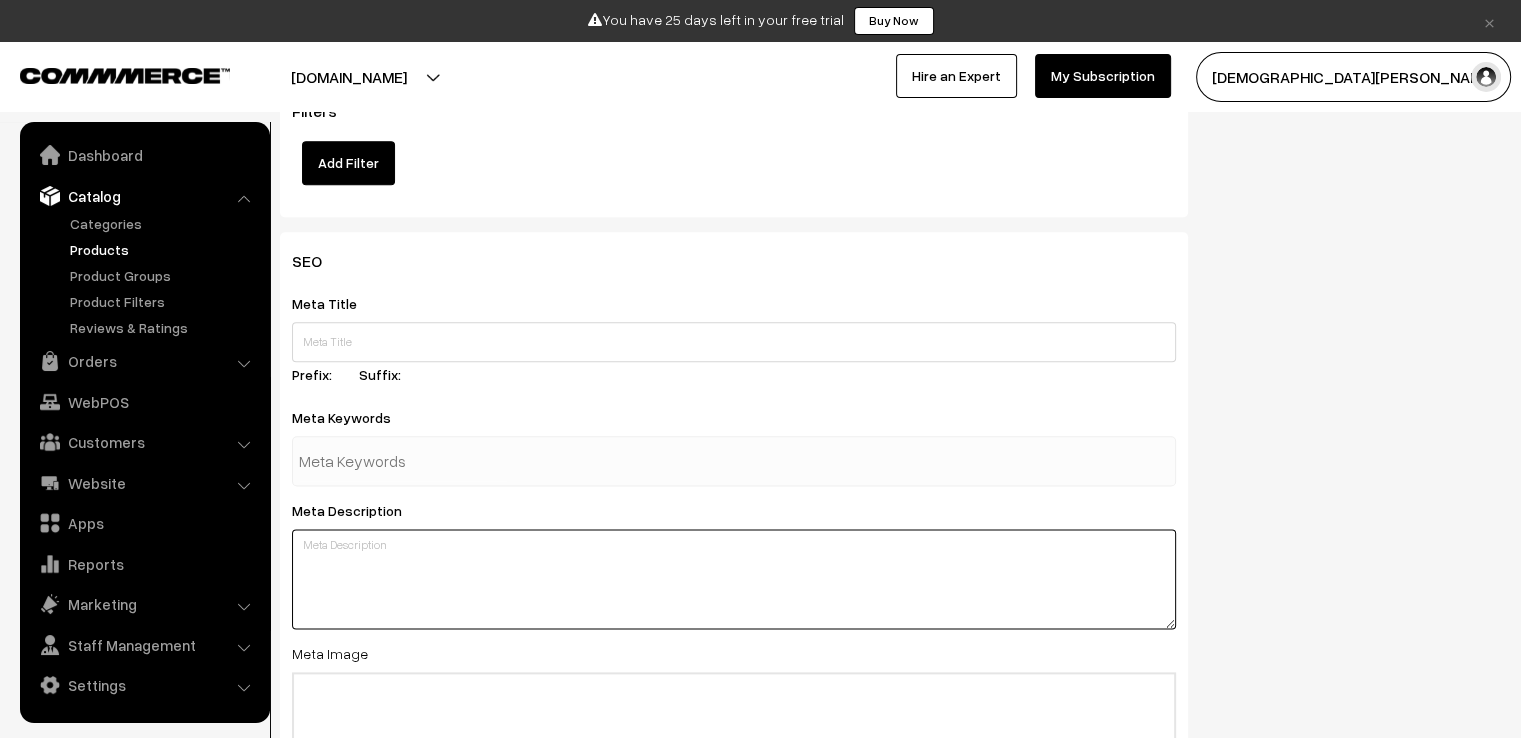 click at bounding box center (734, 579) 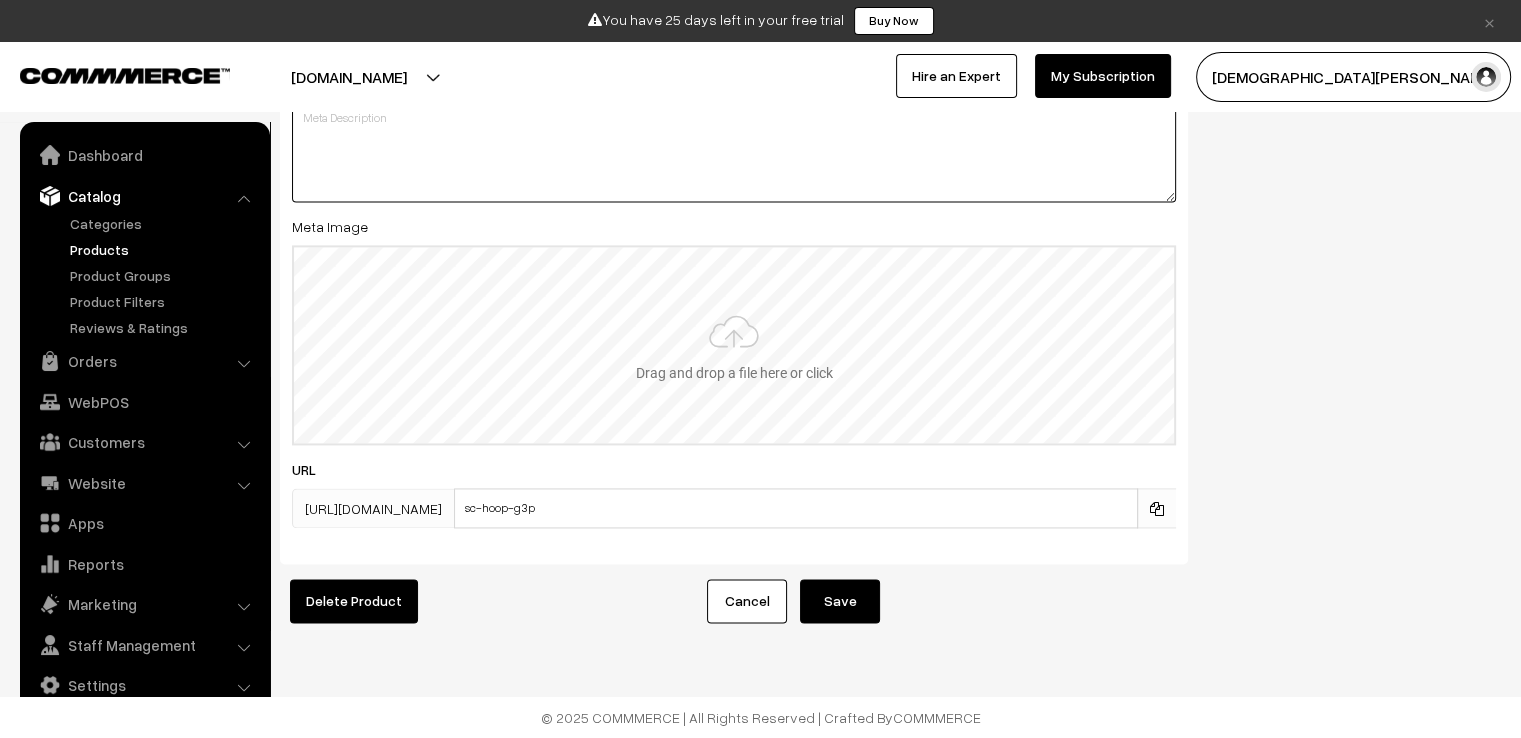 scroll, scrollTop: 2845, scrollLeft: 0, axis: vertical 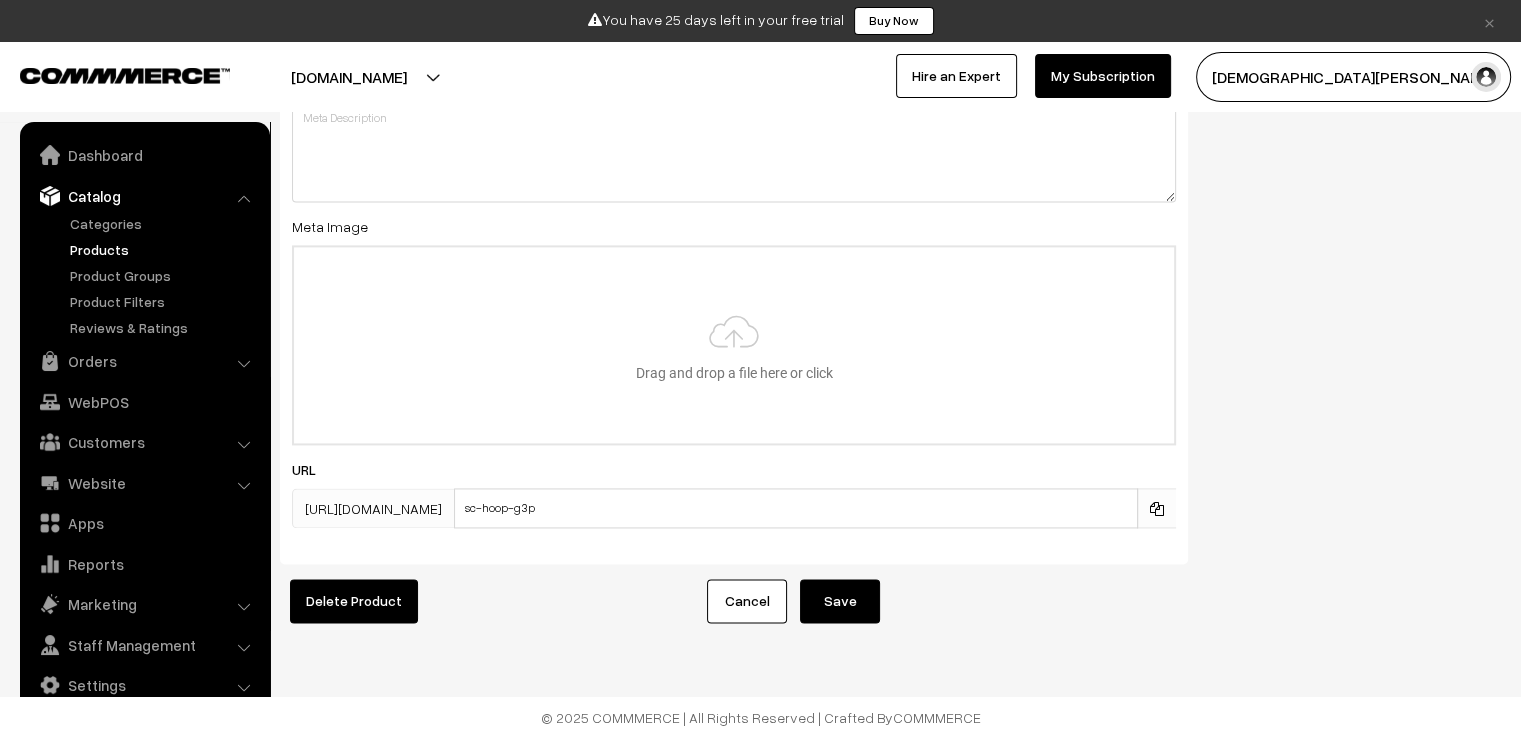 click on "Cancel" at bounding box center [747, 601] 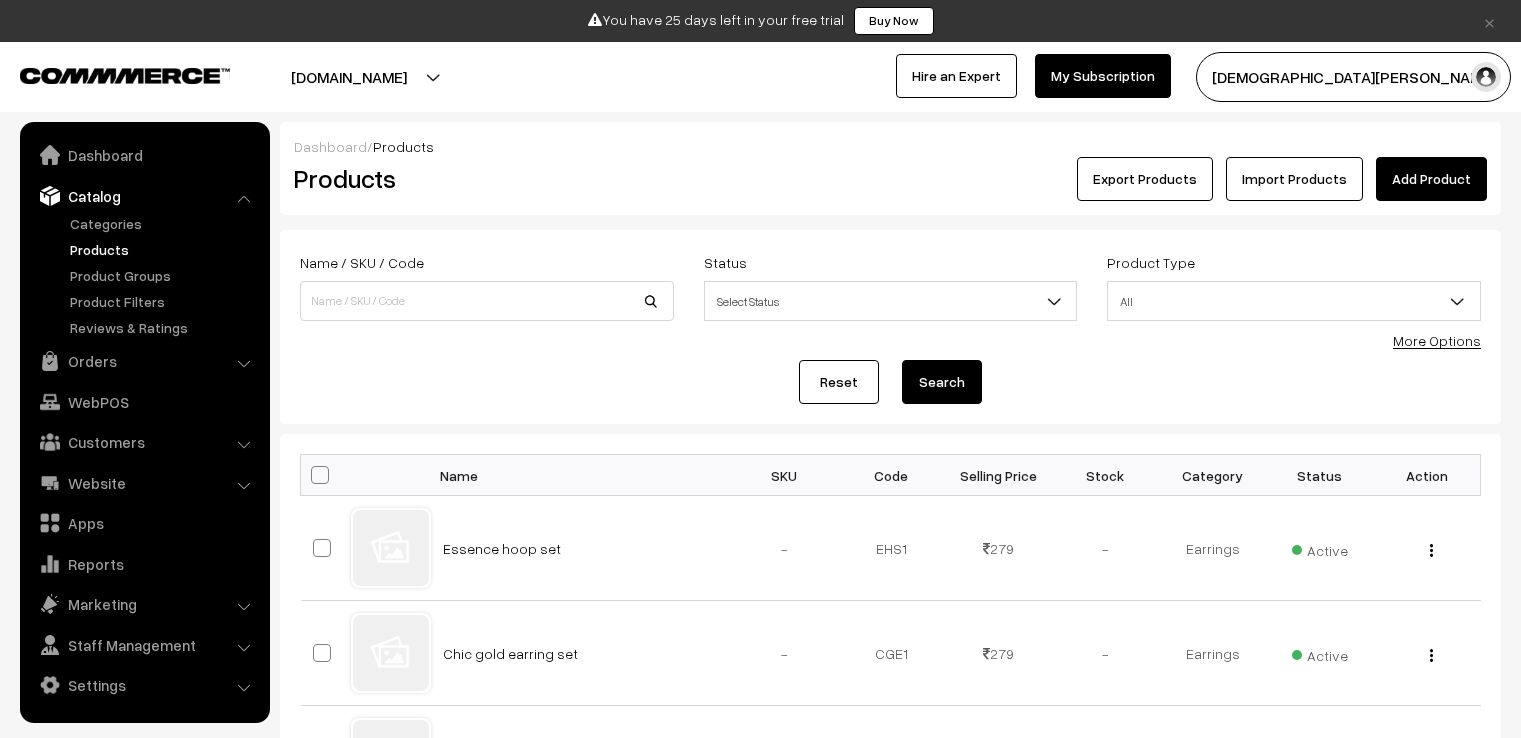 scroll, scrollTop: 0, scrollLeft: 0, axis: both 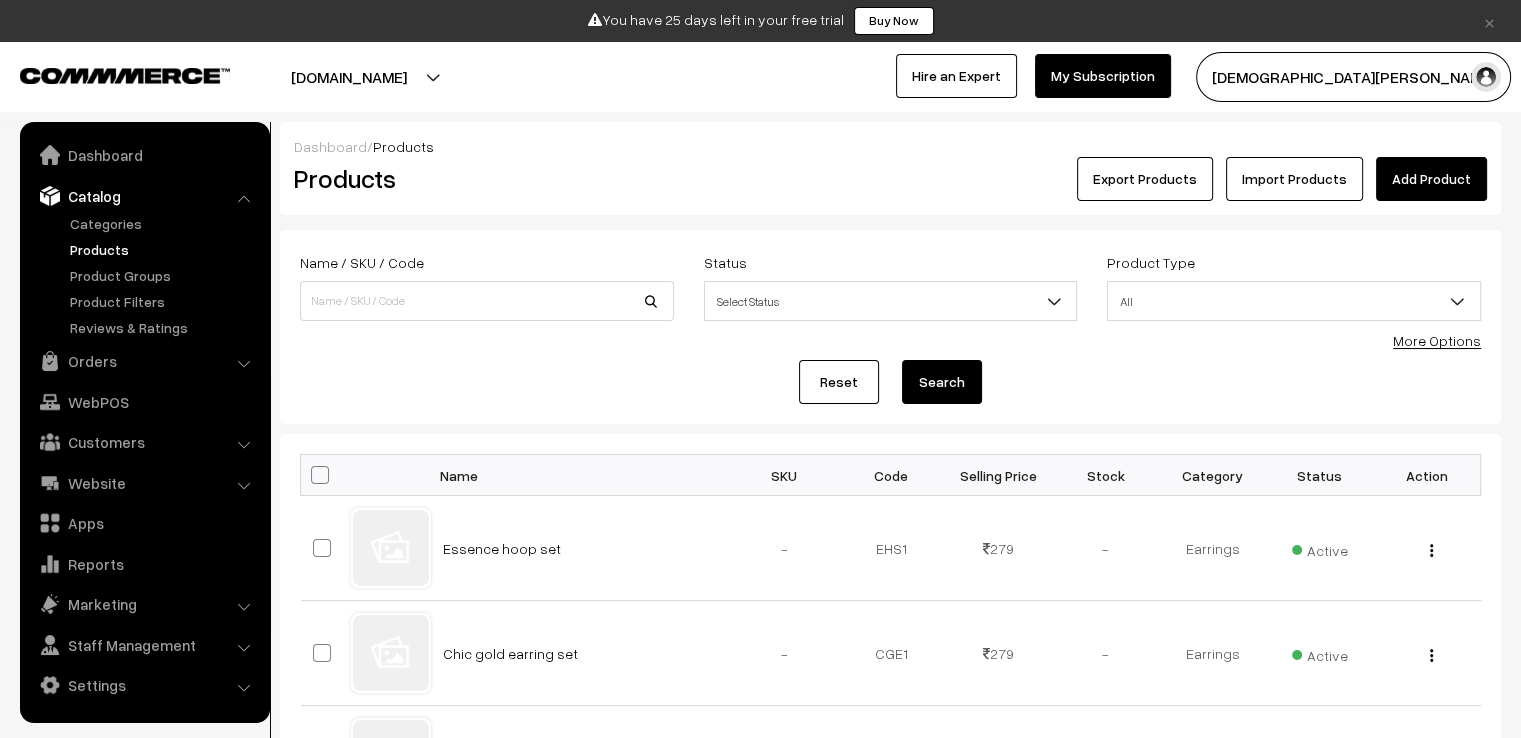 click on "Import Products" at bounding box center [1294, 179] 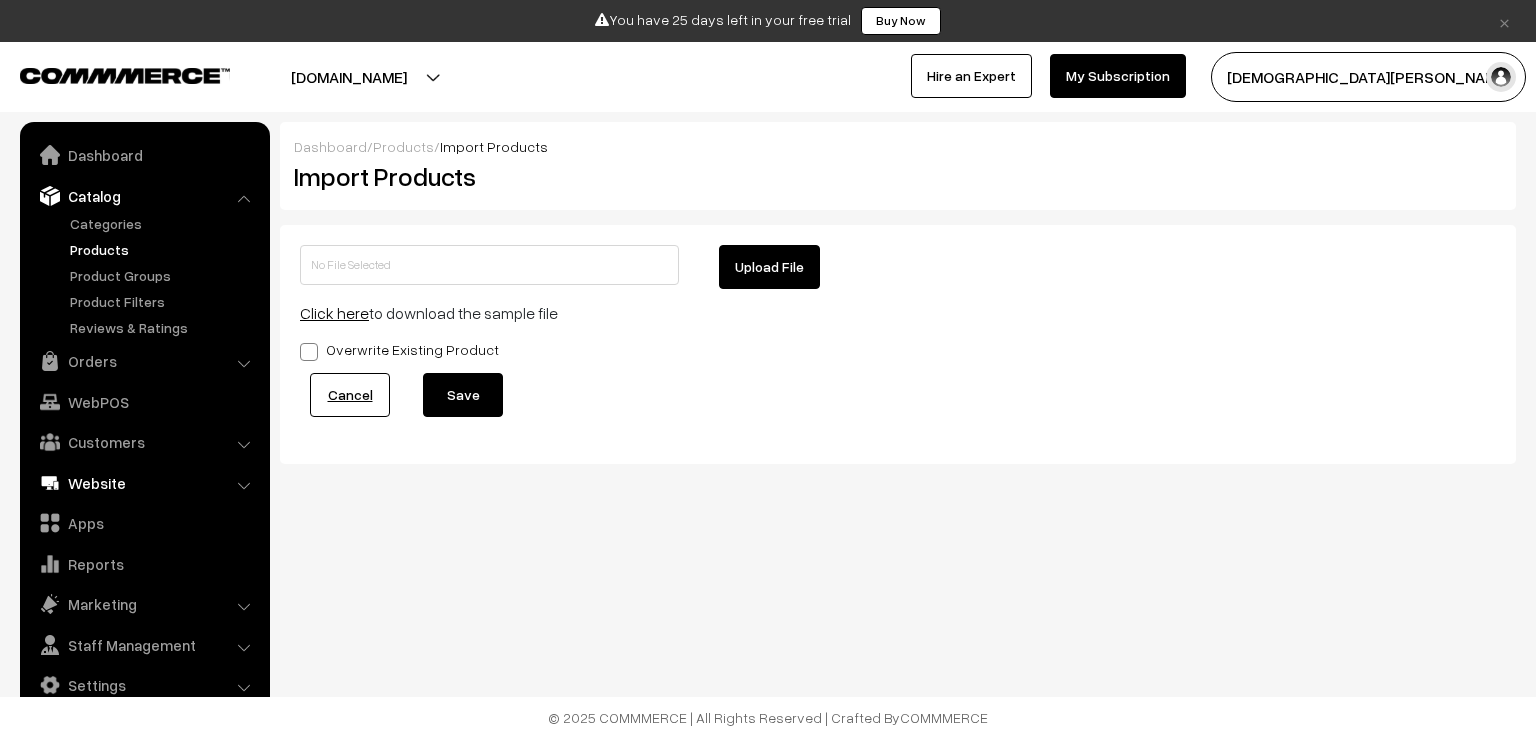 scroll, scrollTop: 0, scrollLeft: 0, axis: both 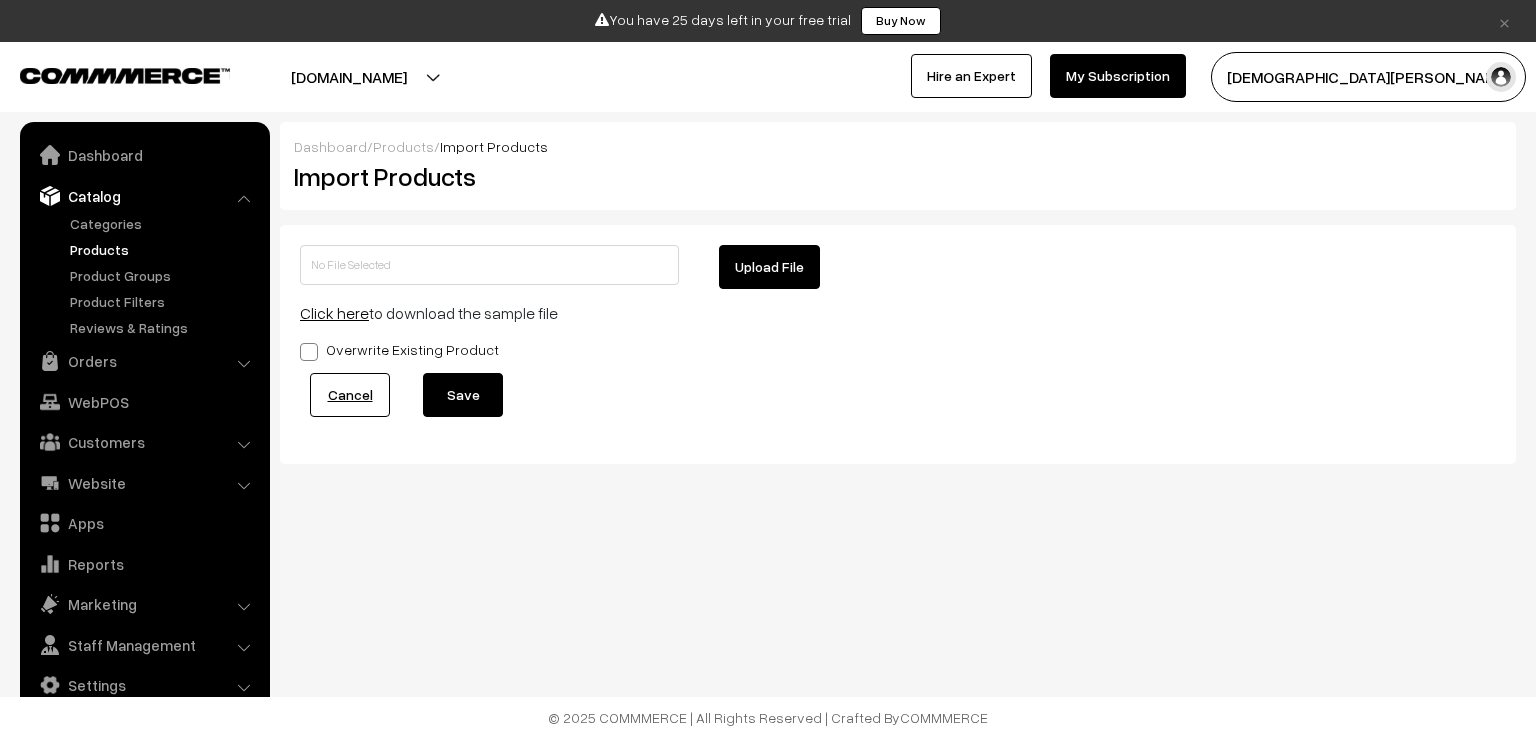 click on "Click here" at bounding box center (334, 313) 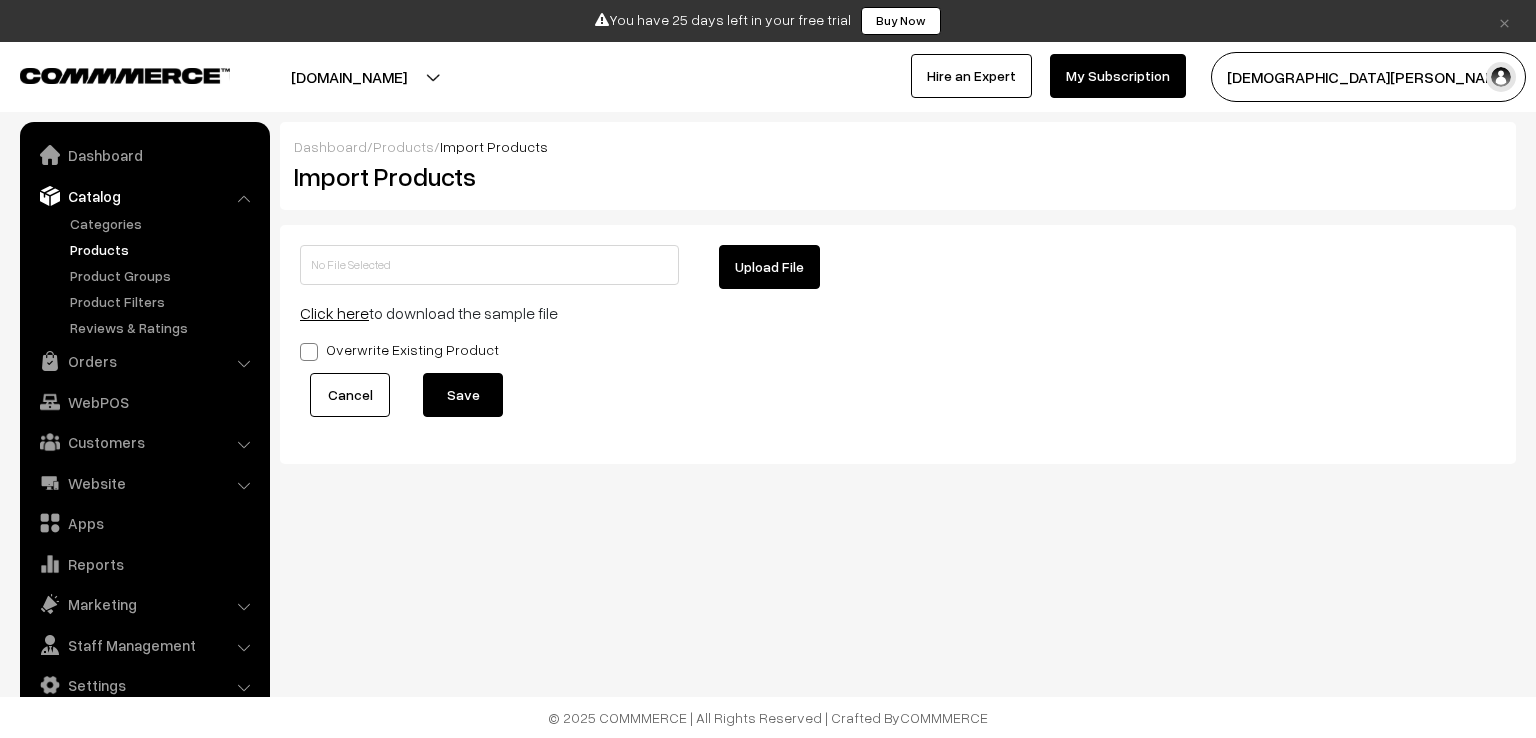 click on "Cancel" at bounding box center [350, 395] 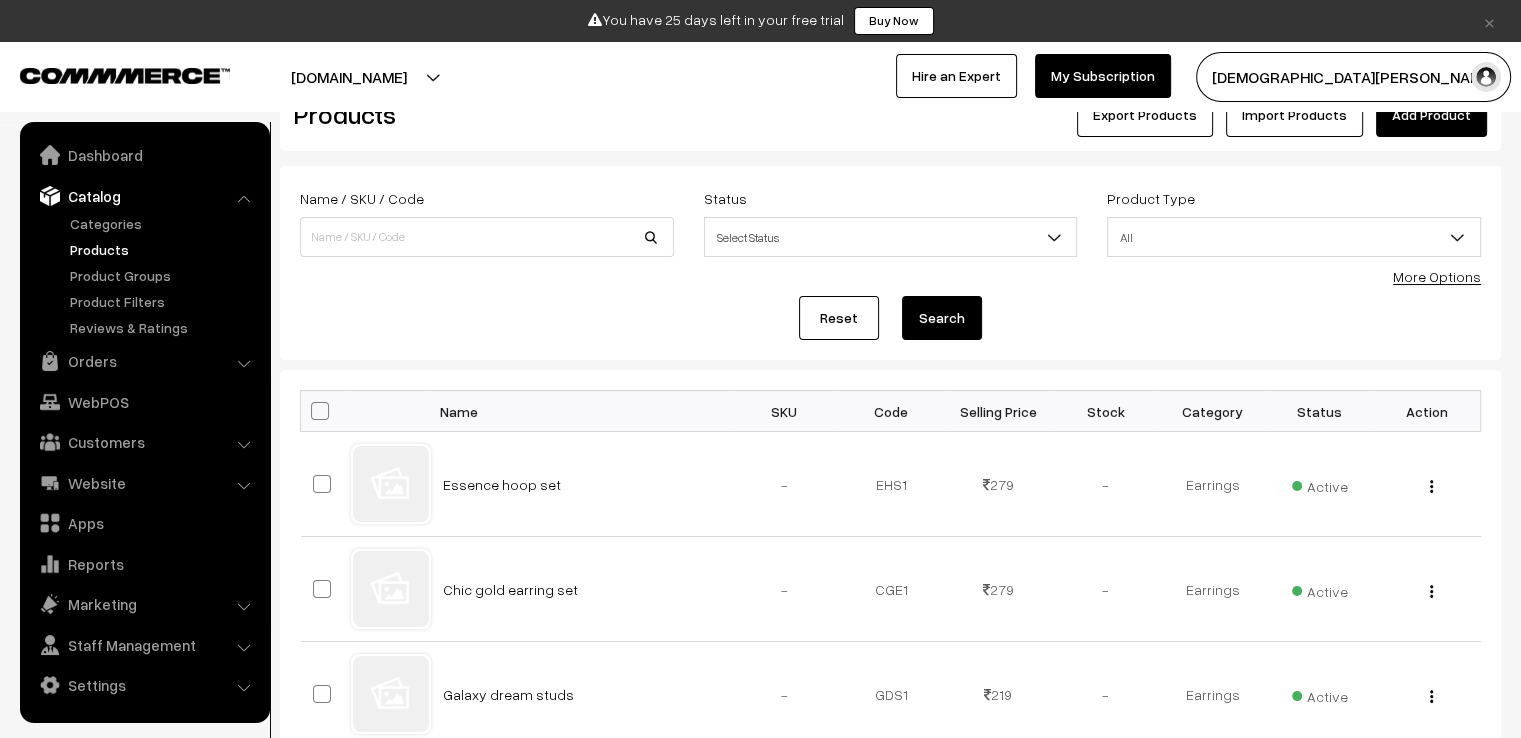 scroll, scrollTop: 56, scrollLeft: 0, axis: vertical 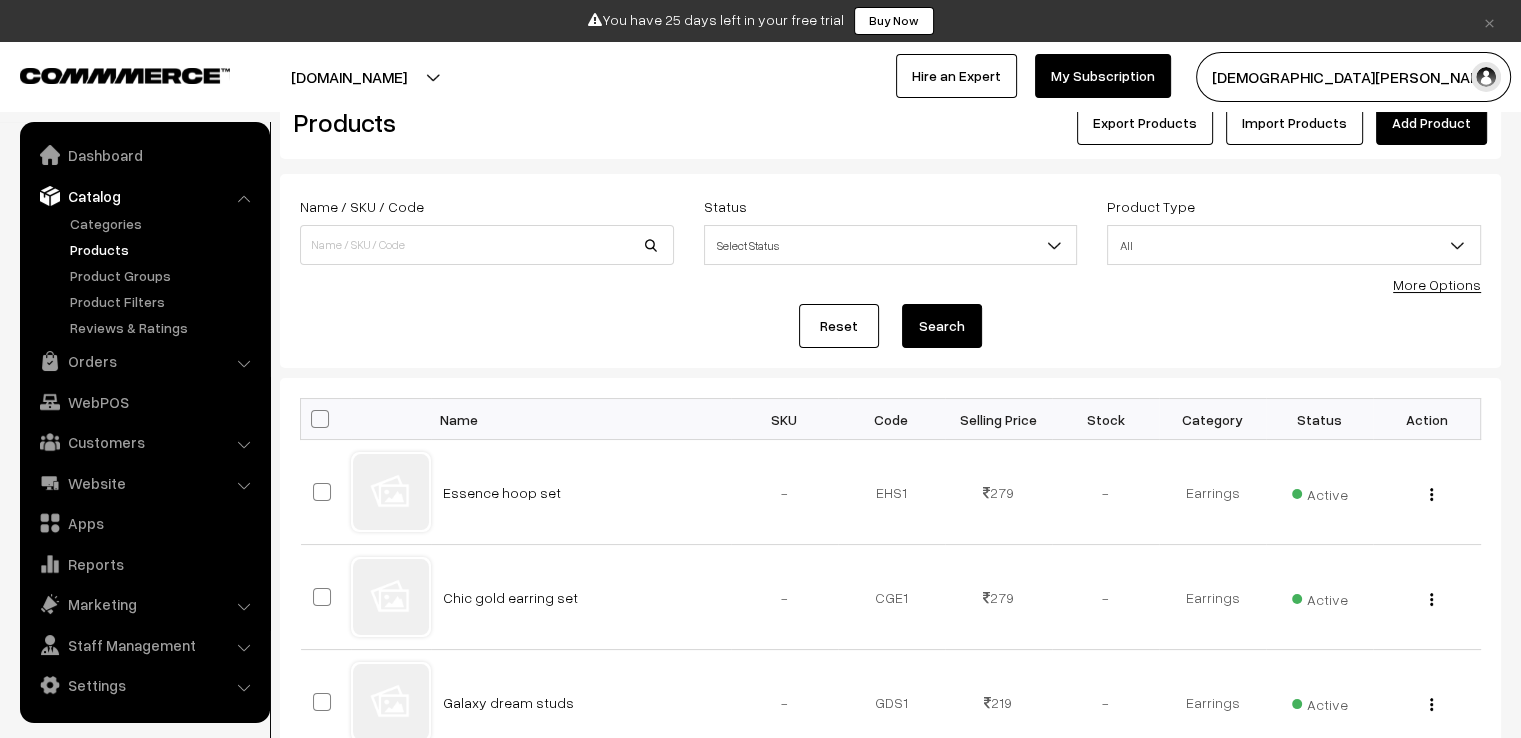 click on "[DOMAIN_NAME]" at bounding box center [349, 77] 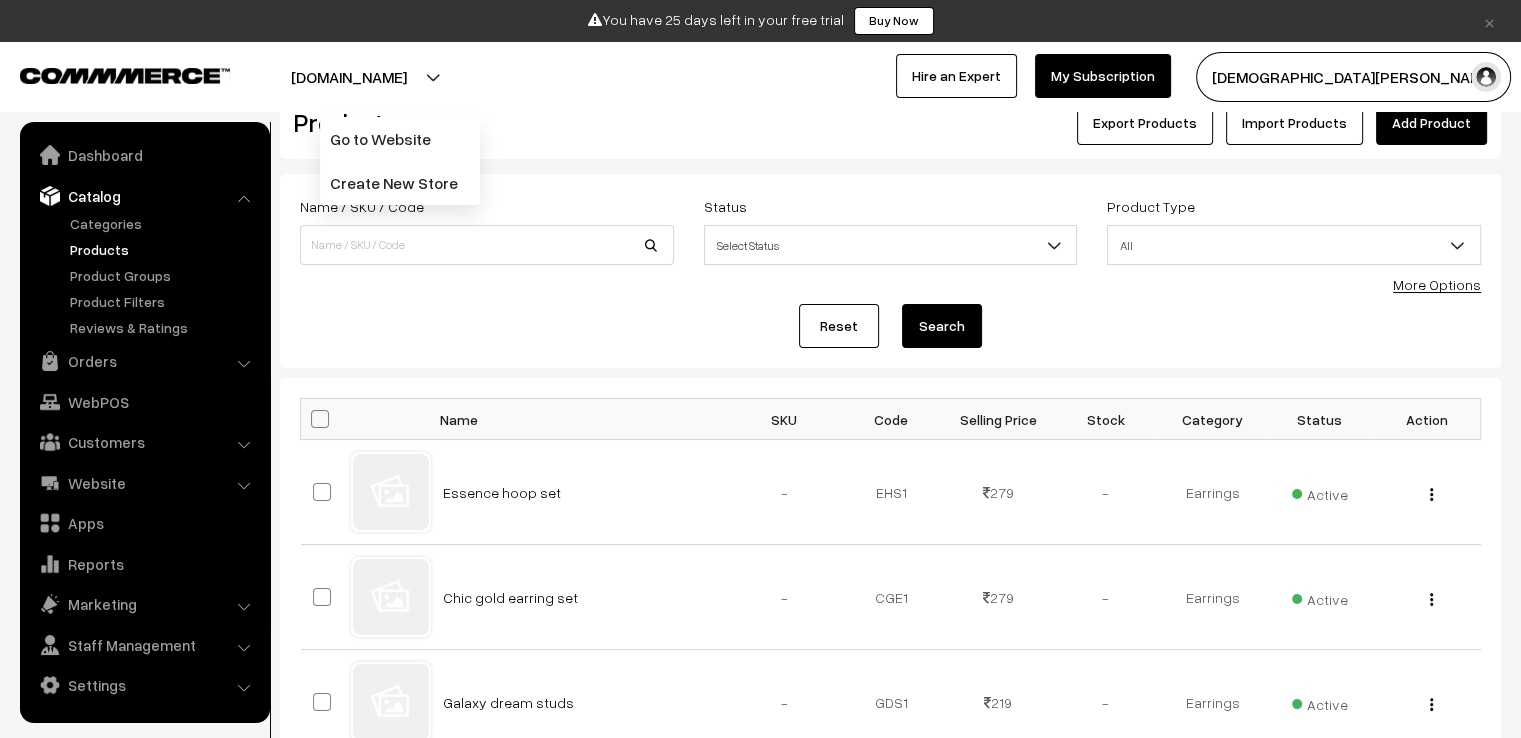 click on "Dashboard  /  Products
Products
Export Products
Import Products
Add Product
Name / SKU / Code
Status
Select Status
Active
Inactive All To" at bounding box center [890, 838] 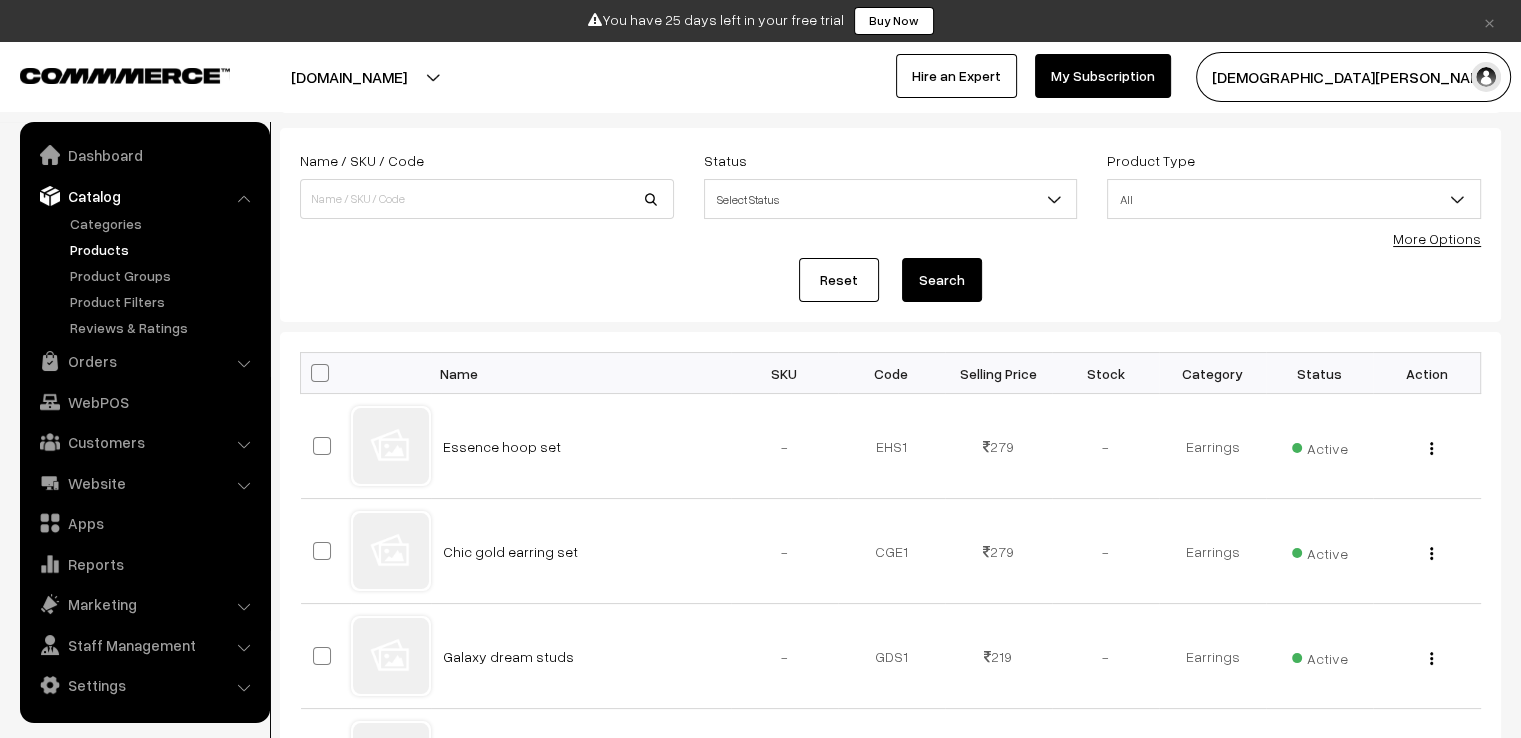 scroll, scrollTop: 0, scrollLeft: 0, axis: both 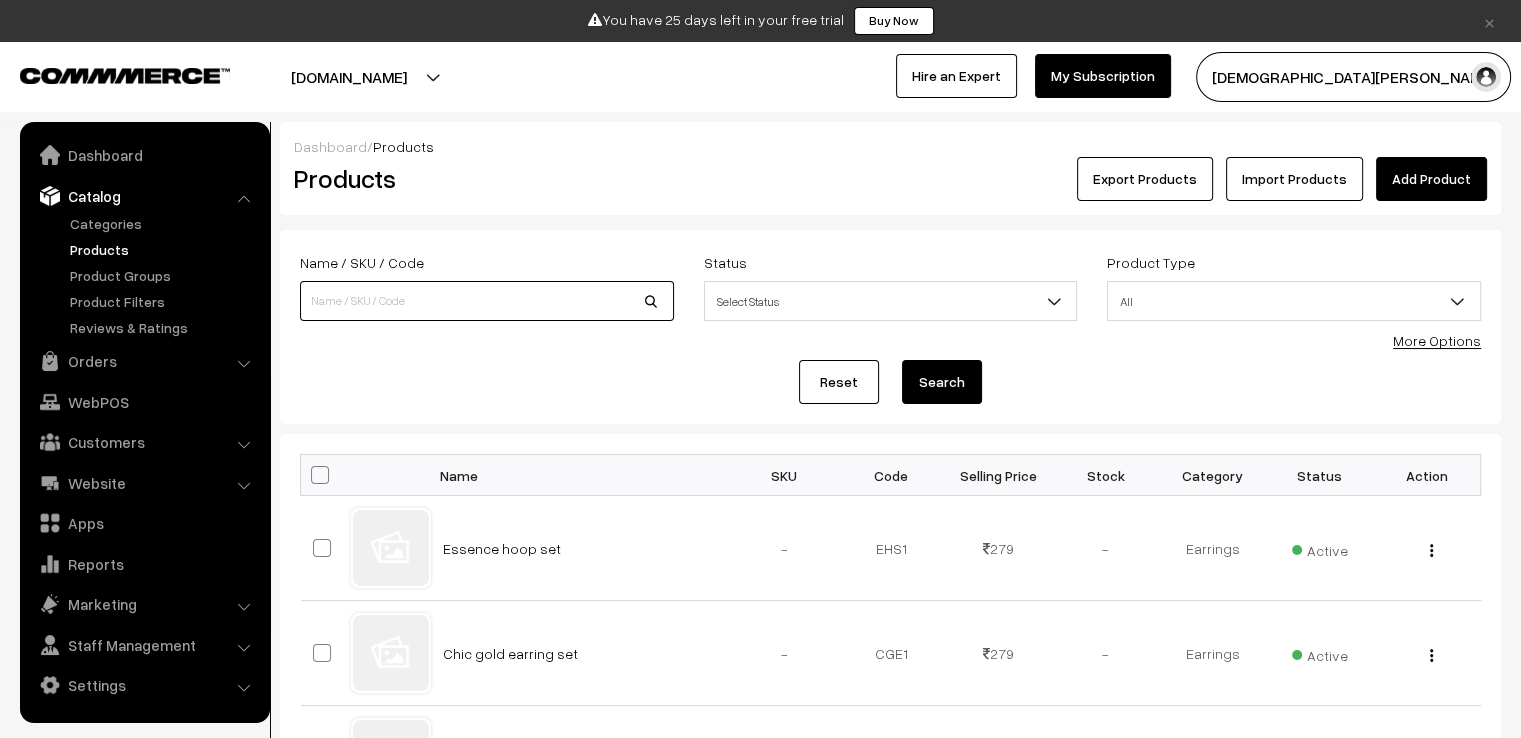 click at bounding box center (487, 301) 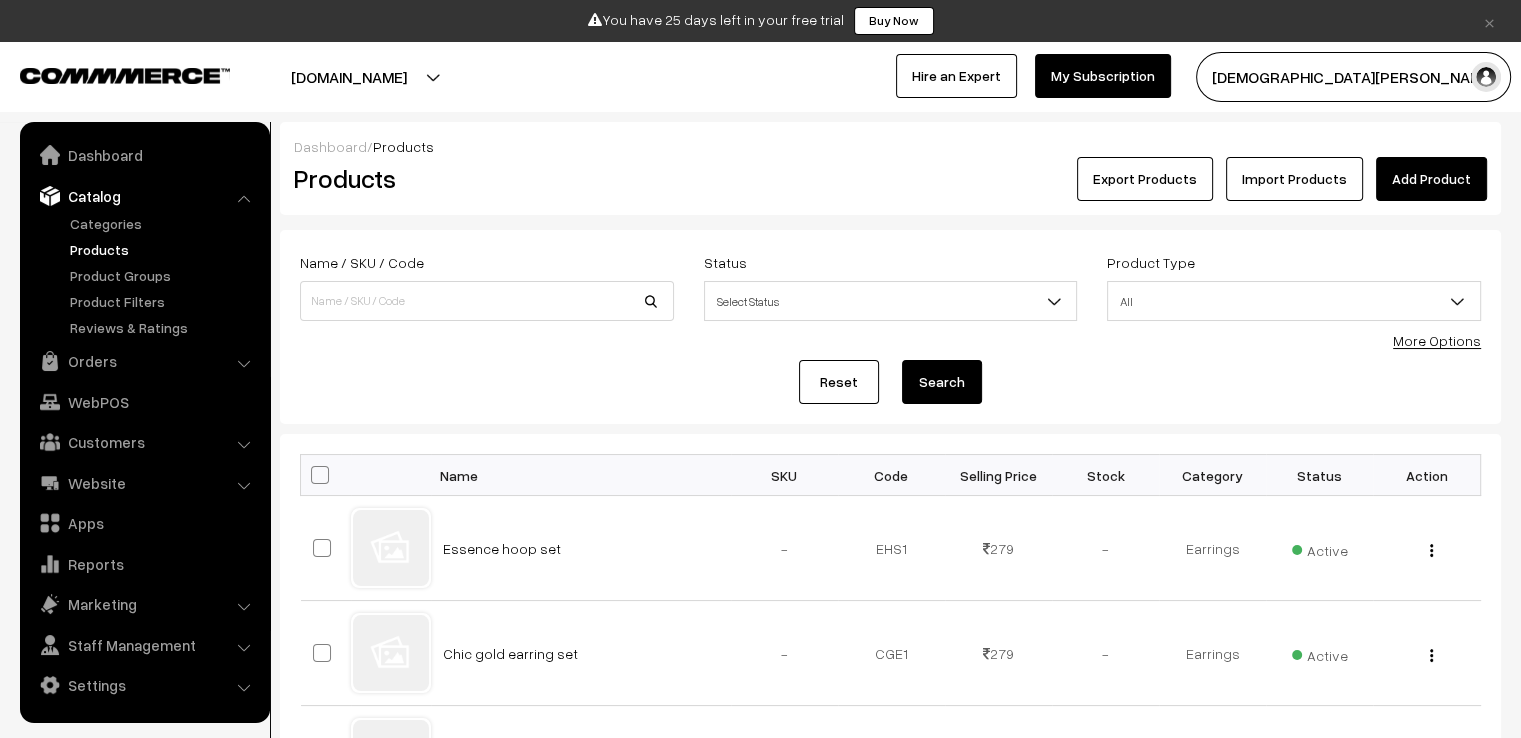 click on "Name / SKU / Code
Status
Select Status
Active
Inactive
Select Status
Product Type
All
Digital
Physical
All
More Options
Name / SKU / Code
Status Active All" at bounding box center (890, 327) 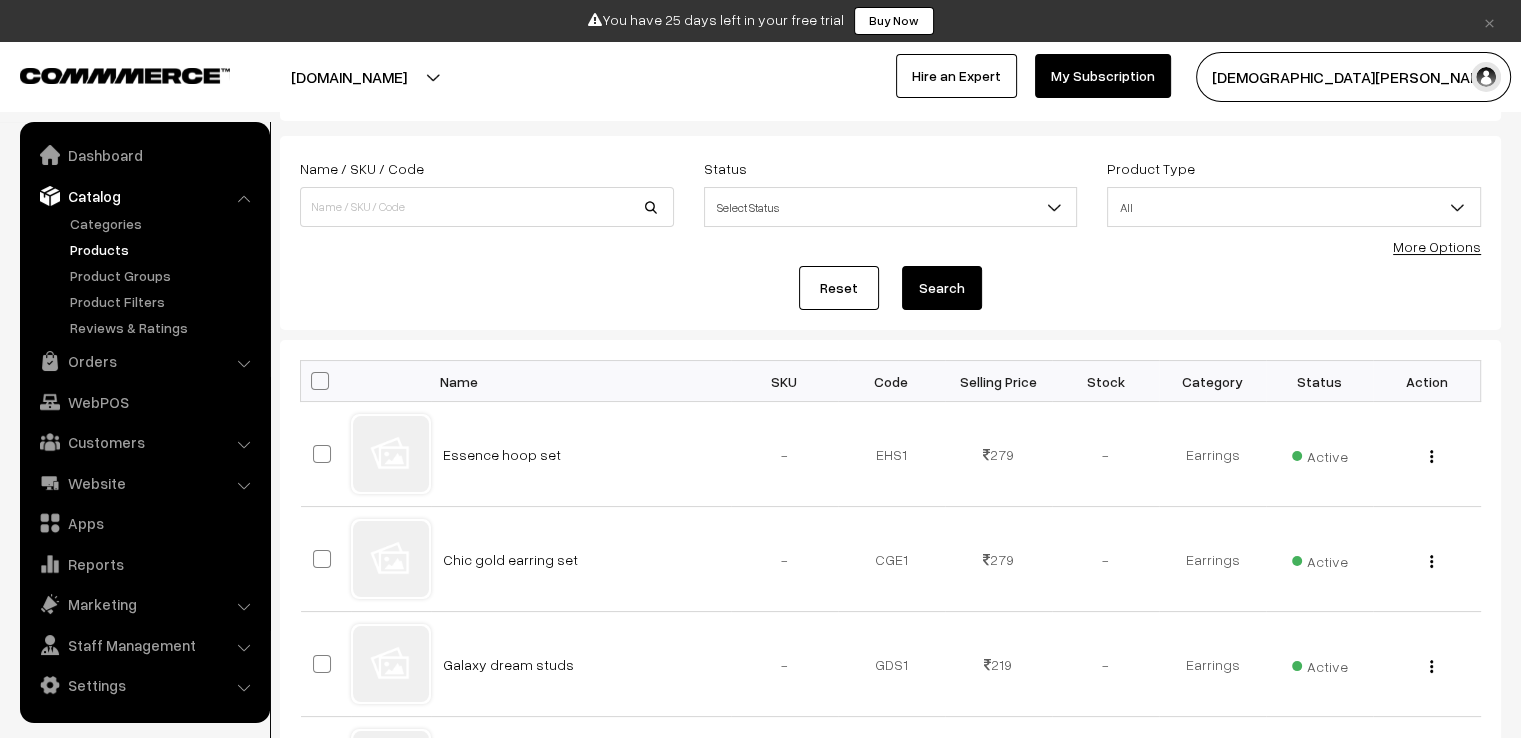 scroll, scrollTop: 0, scrollLeft: 0, axis: both 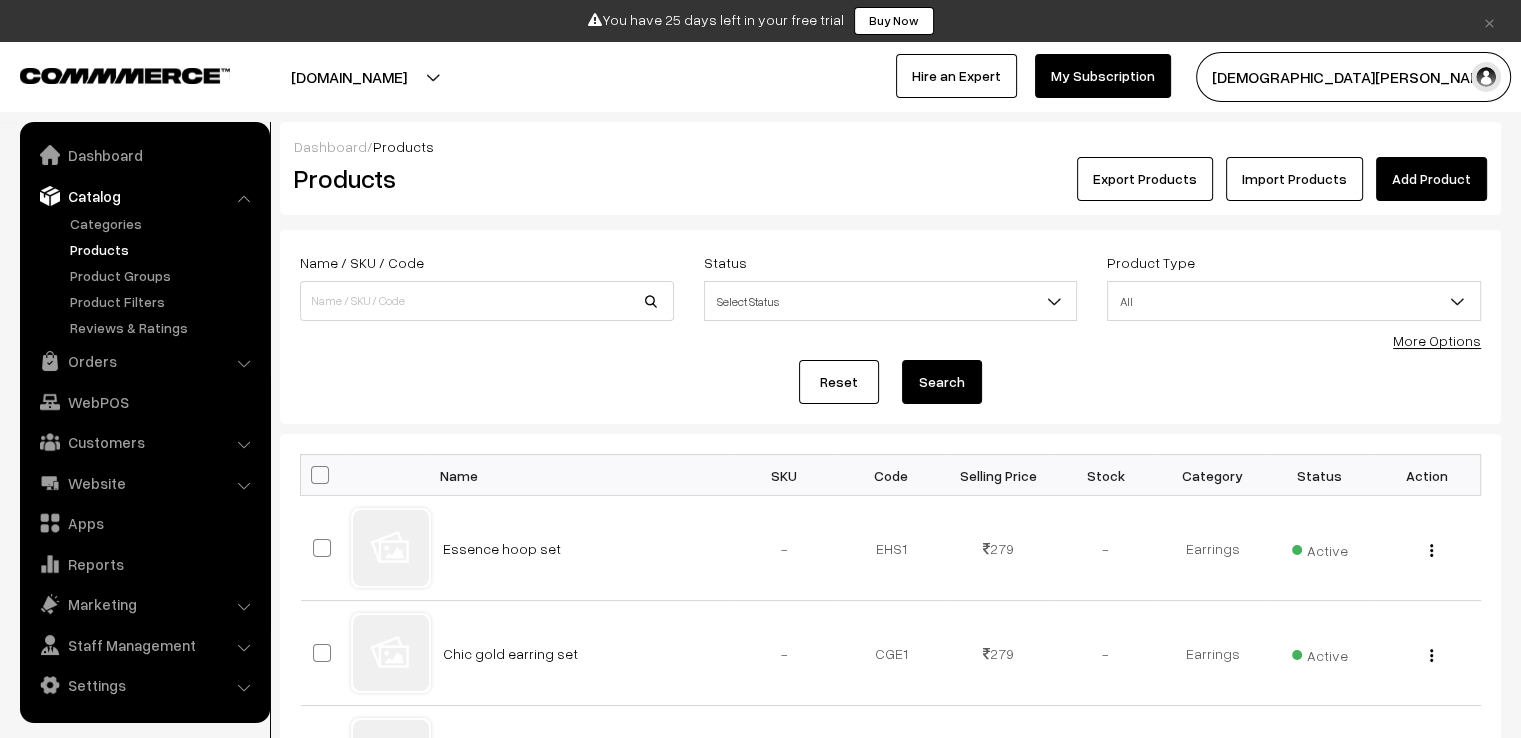 click on "Add Product" at bounding box center (1431, 179) 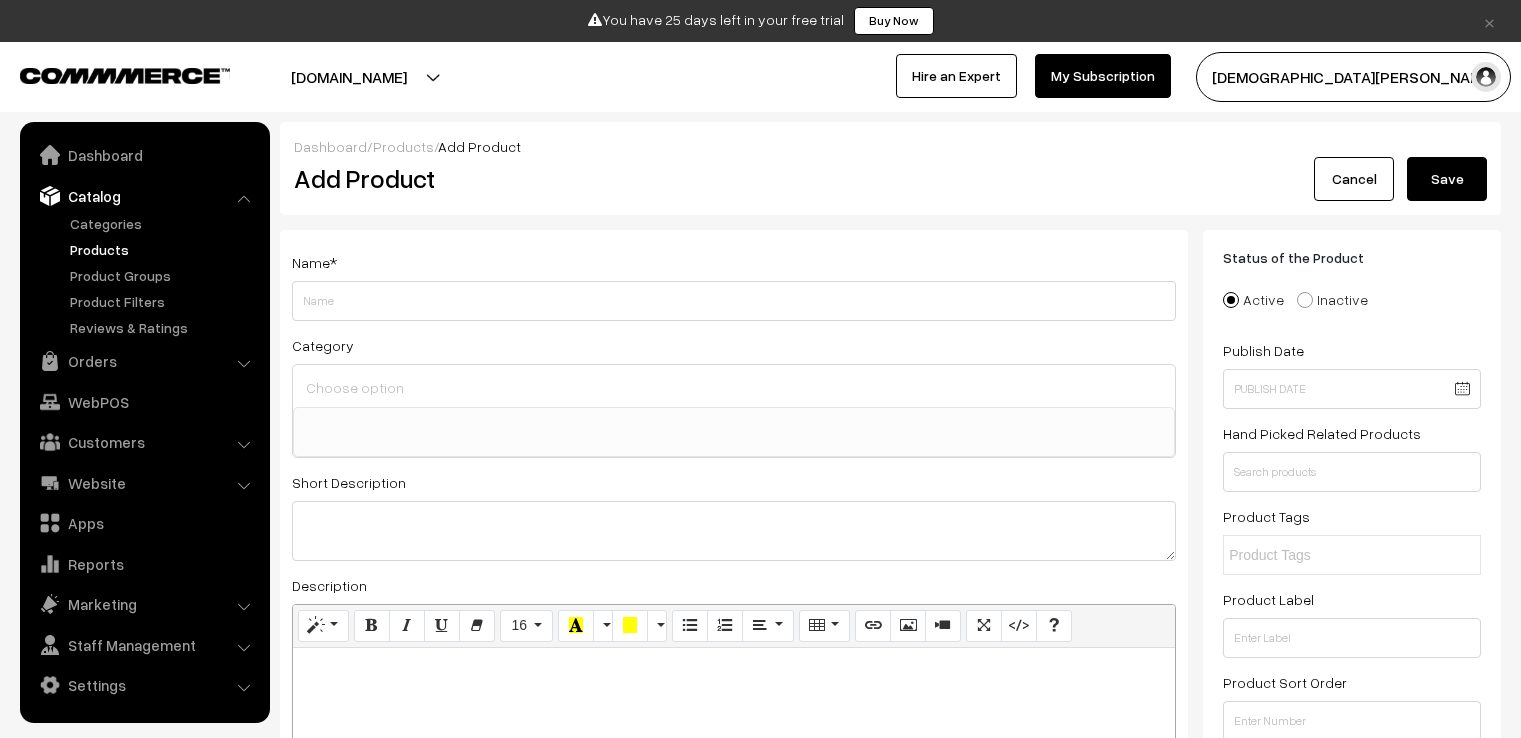 select 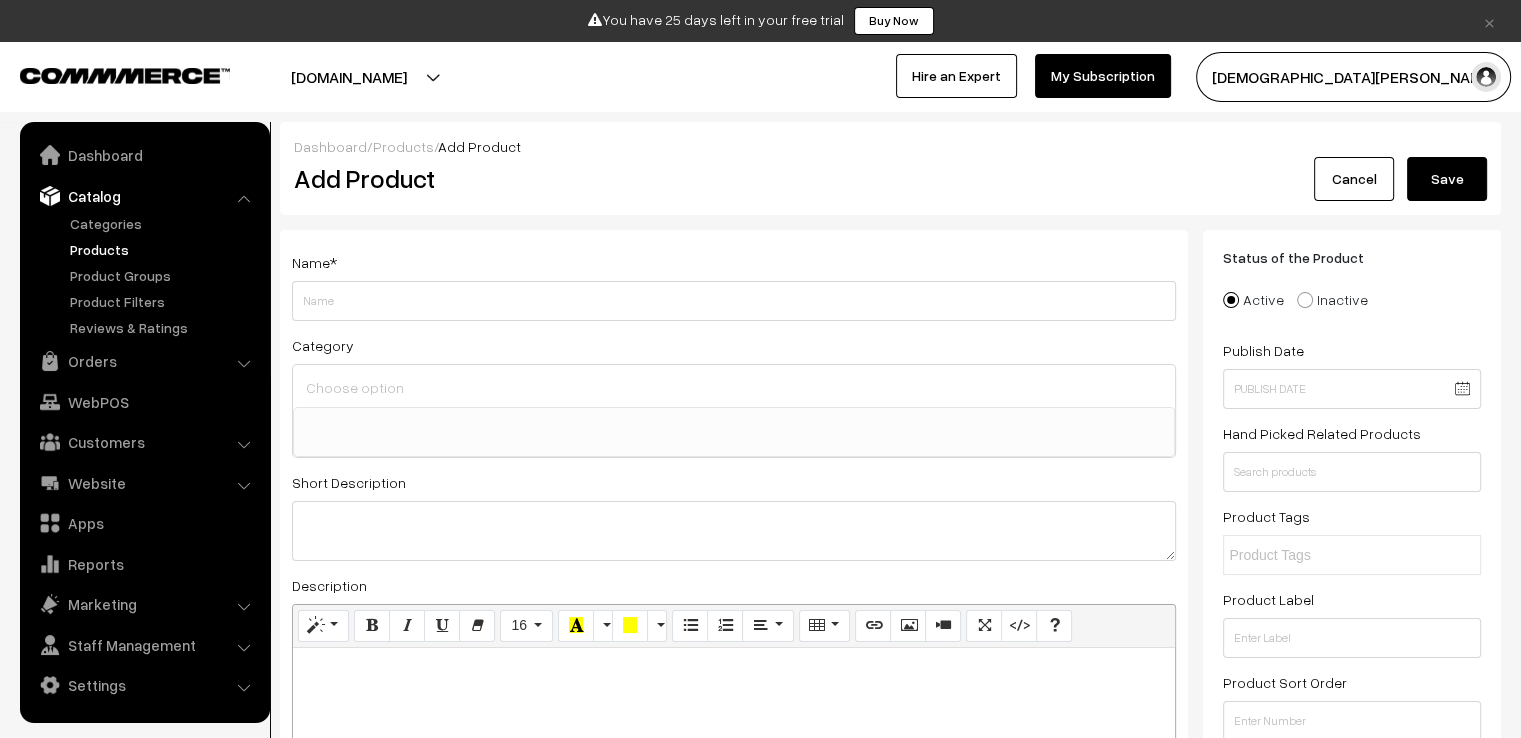click on "Category
Earrings
Pendants
Bracelets" at bounding box center [734, 395] 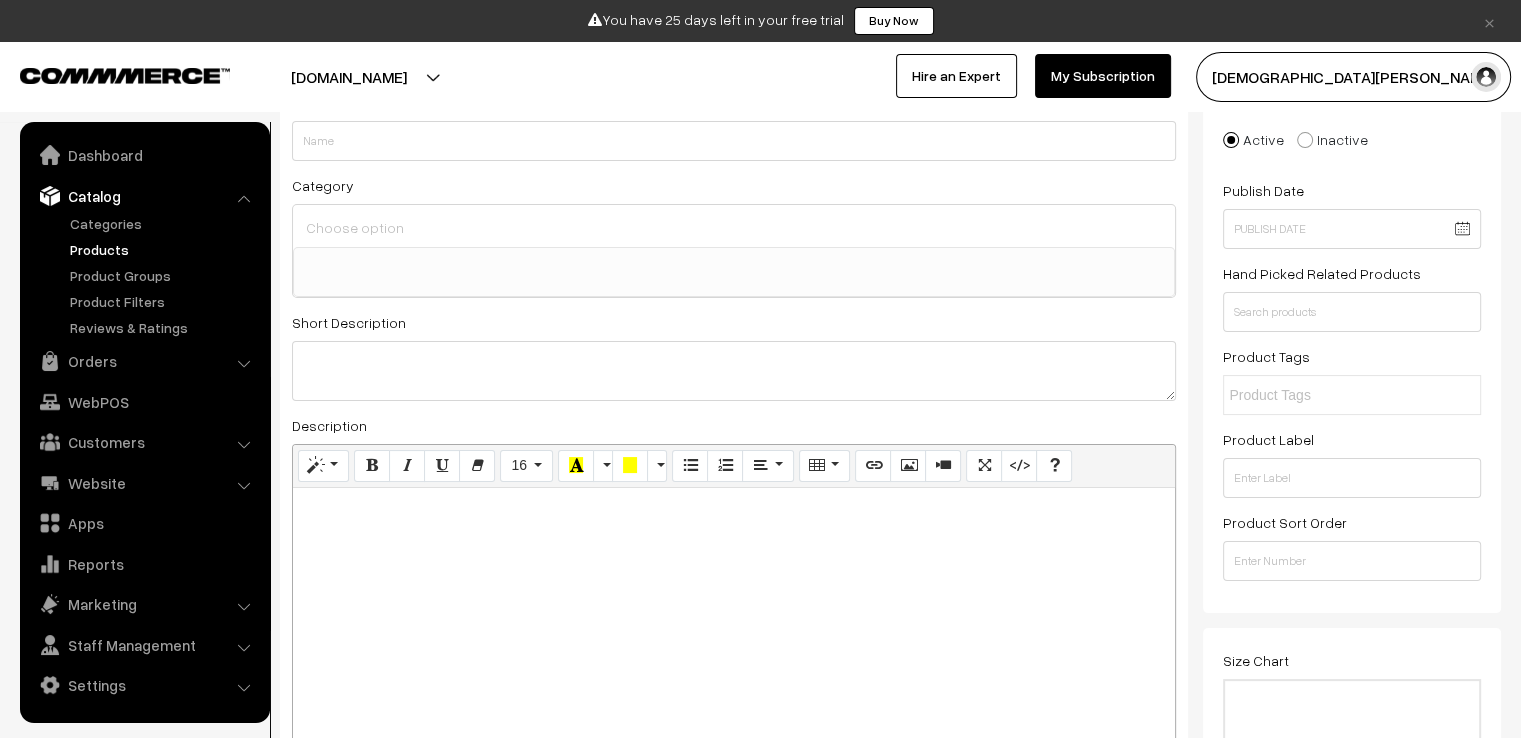 scroll, scrollTop: 0, scrollLeft: 0, axis: both 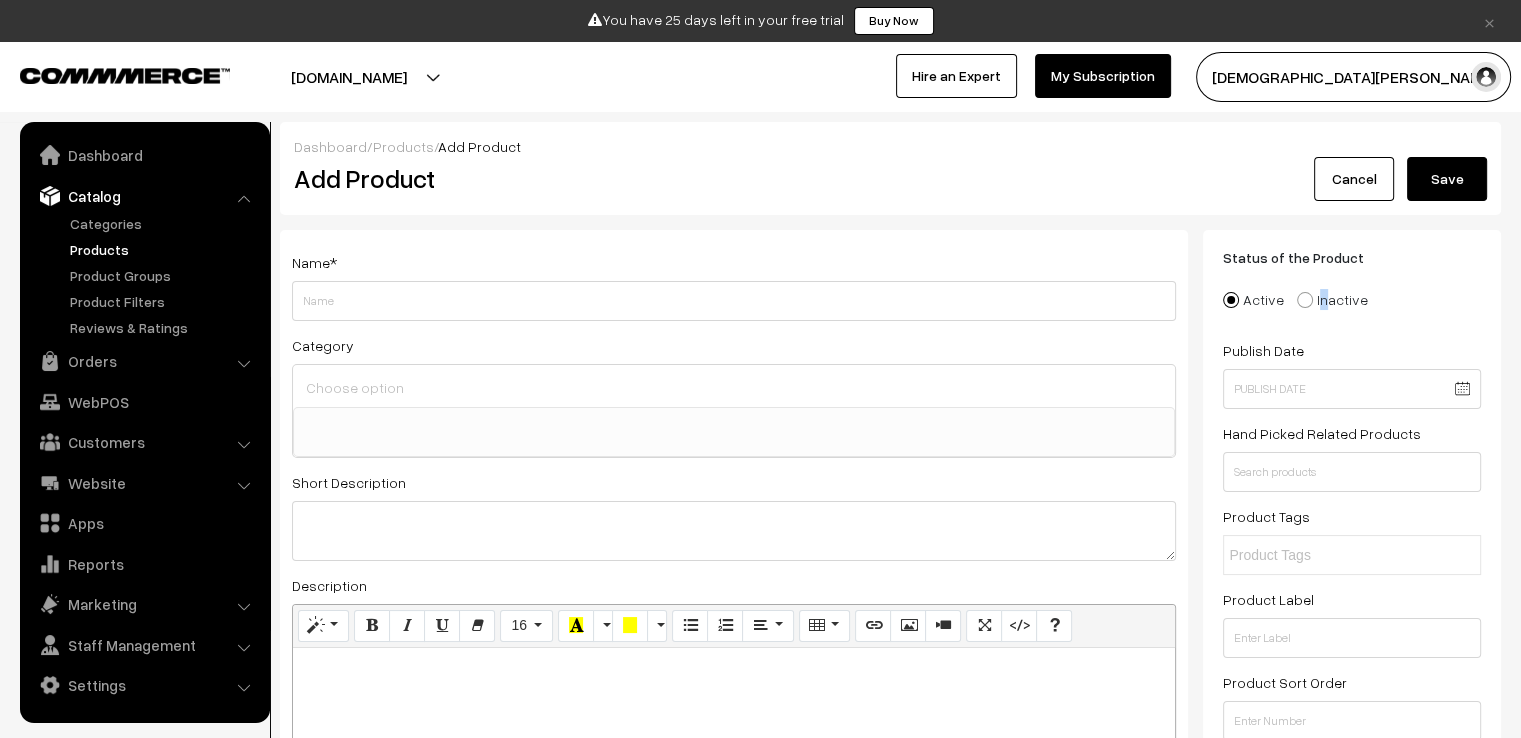 click on "Active
Inactive" at bounding box center (1352, 302) 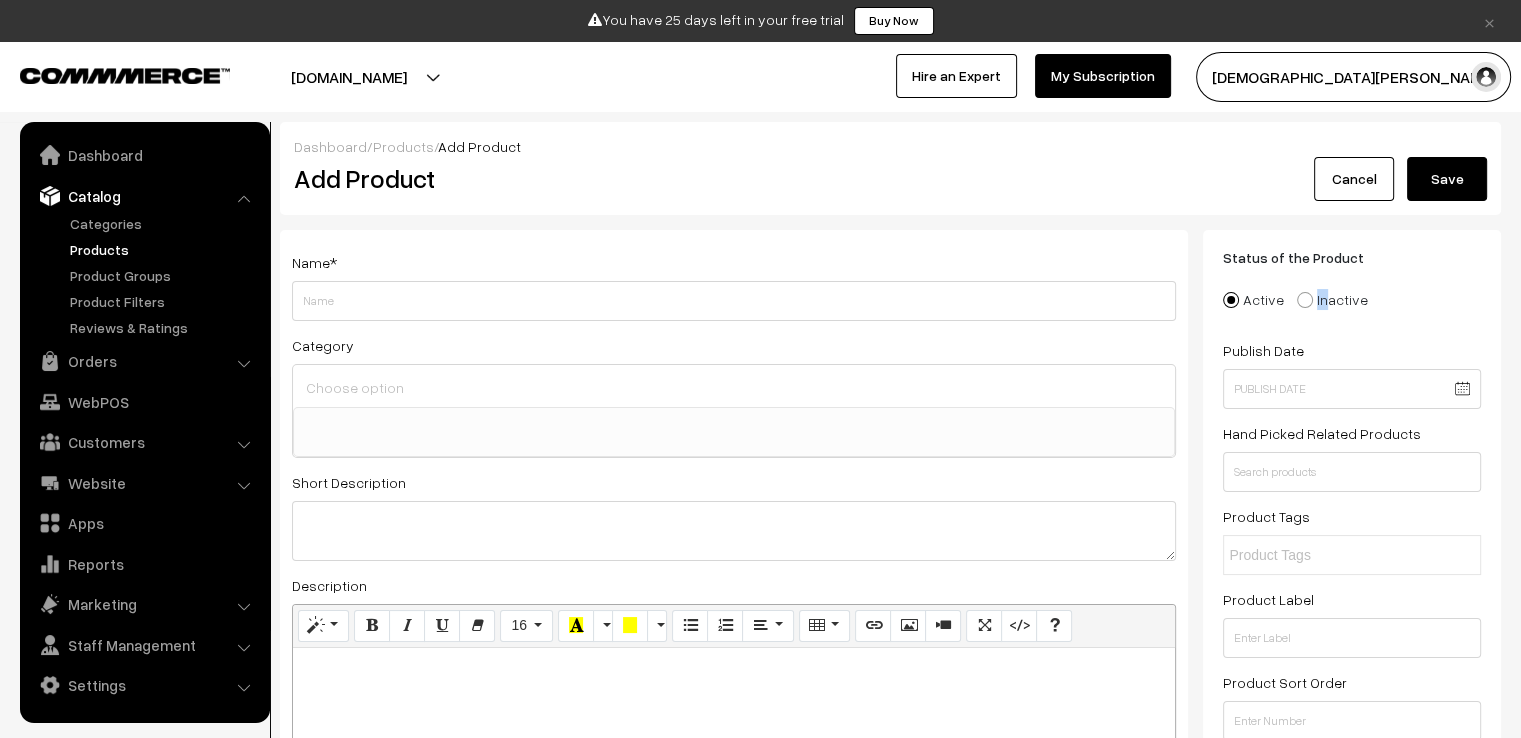 click at bounding box center [1305, 300] 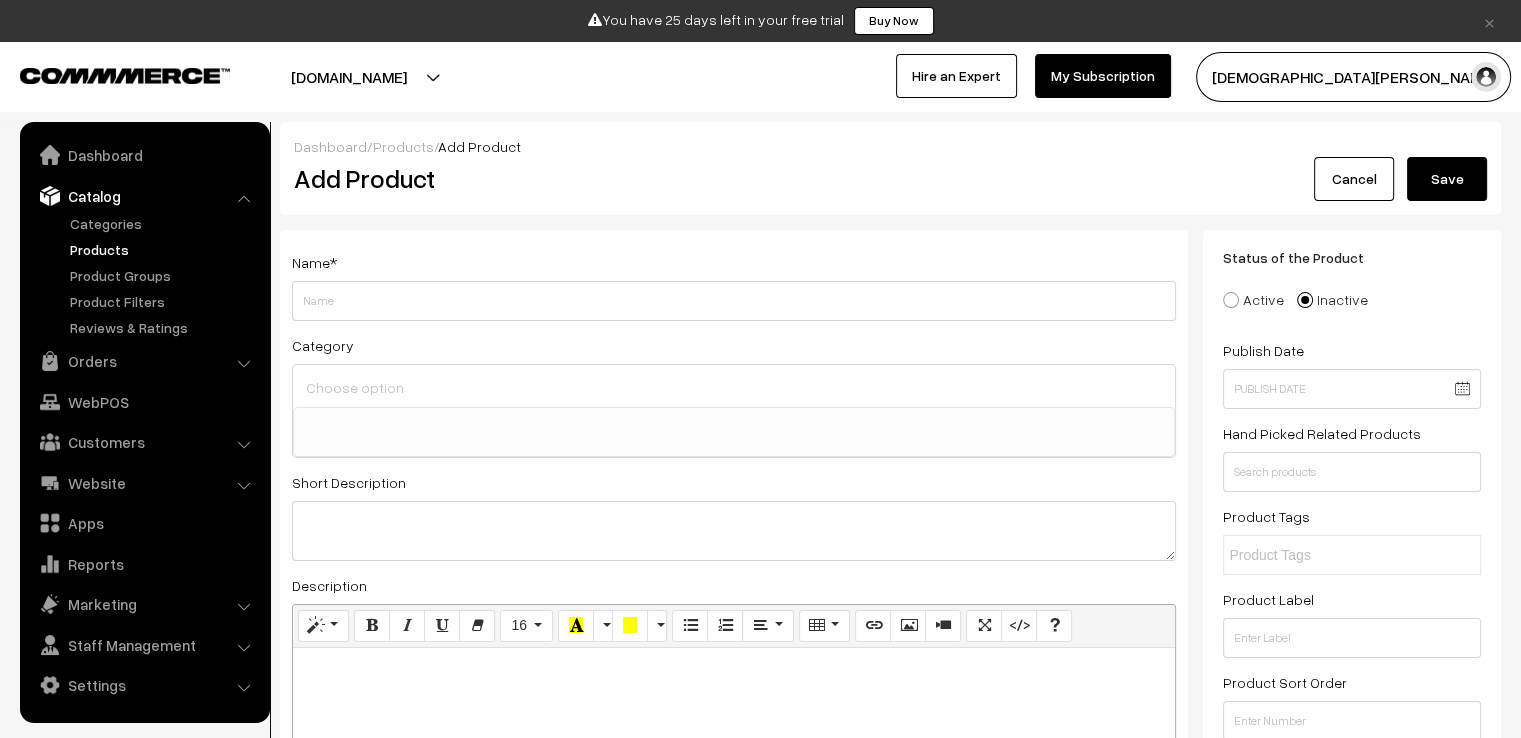click on "Active" at bounding box center (1253, 299) 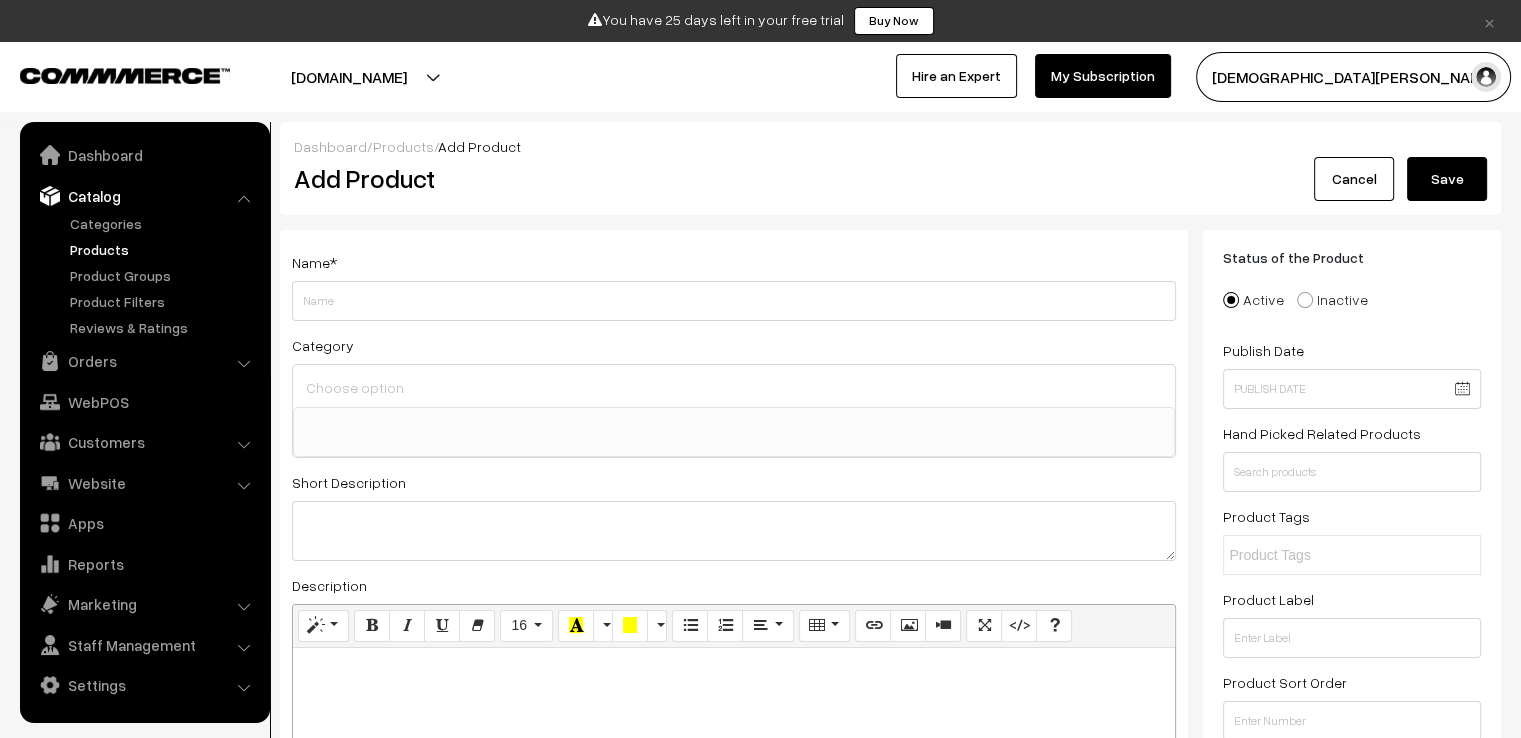 click on "Orders
Orders" at bounding box center [145, 361] 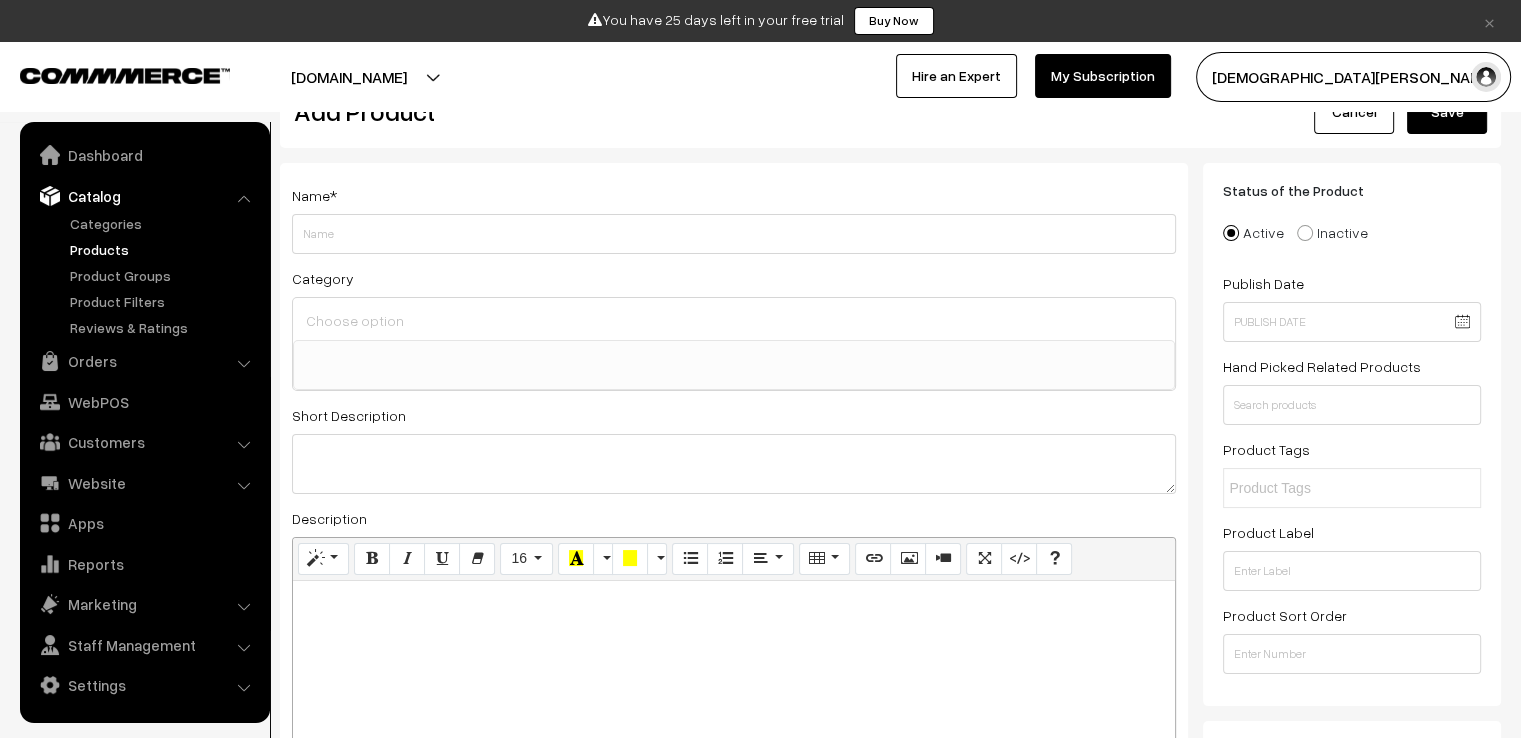 scroll, scrollTop: 0, scrollLeft: 0, axis: both 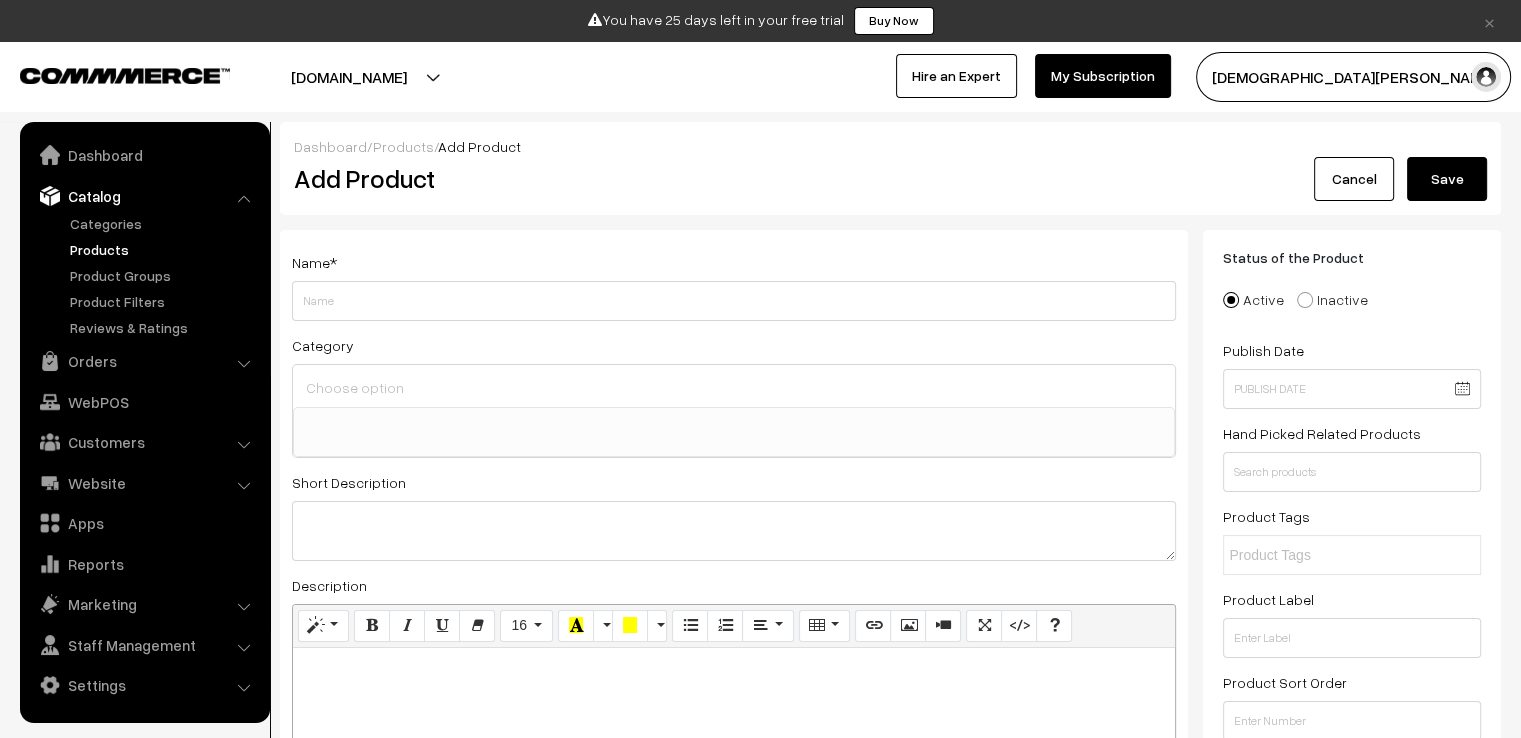 click on "Cancel" at bounding box center [1354, 179] 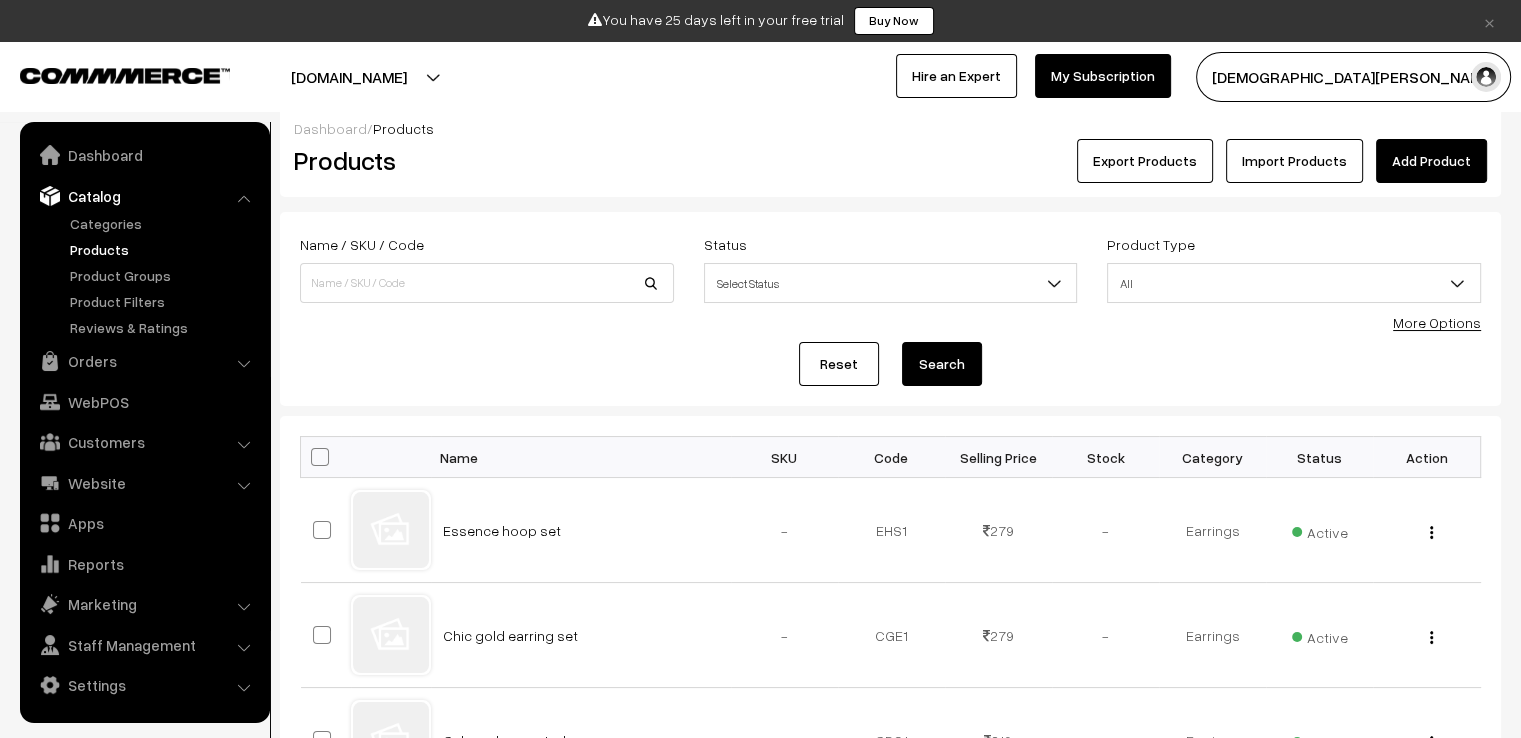 scroll, scrollTop: 0, scrollLeft: 0, axis: both 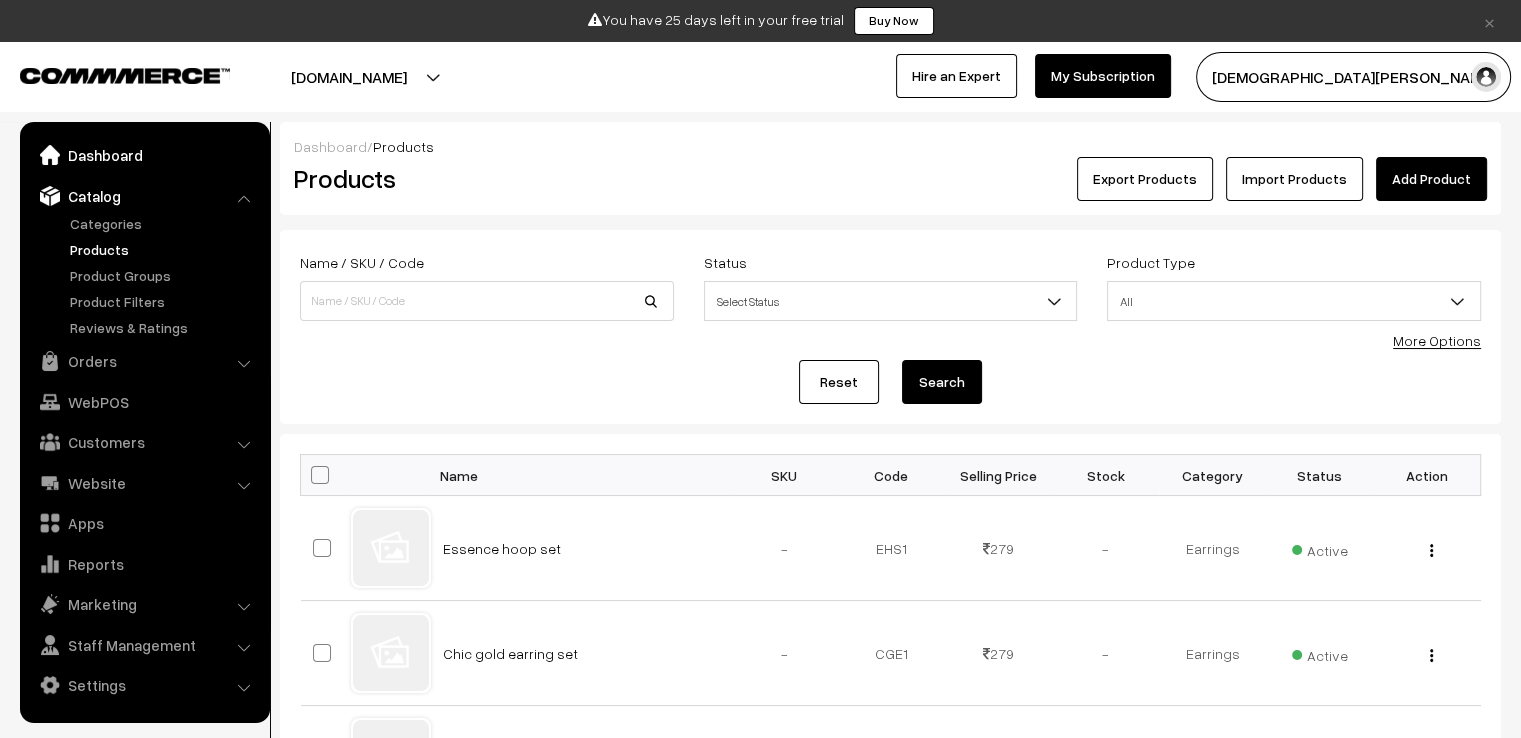 click on "Dashboard" at bounding box center (144, 155) 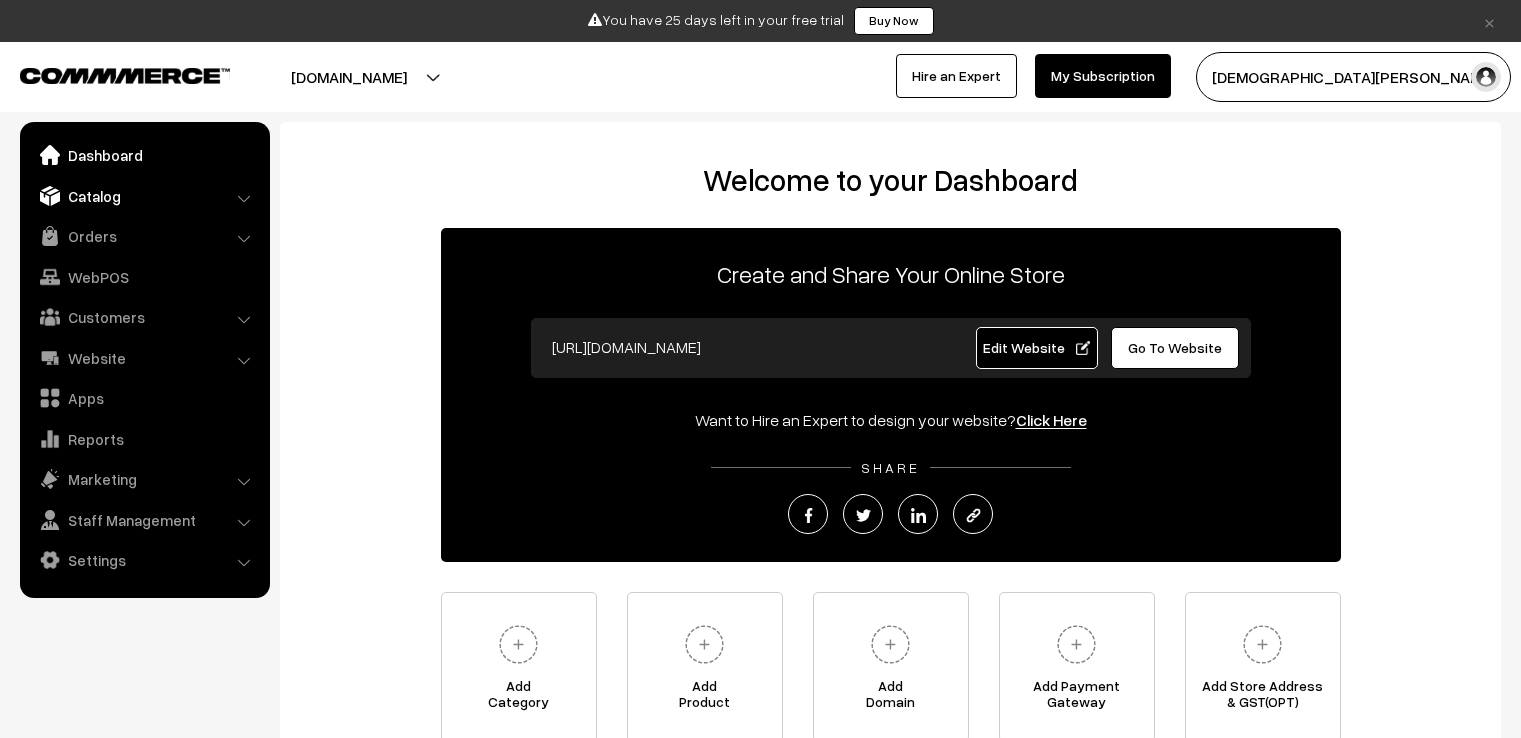 scroll, scrollTop: 0, scrollLeft: 0, axis: both 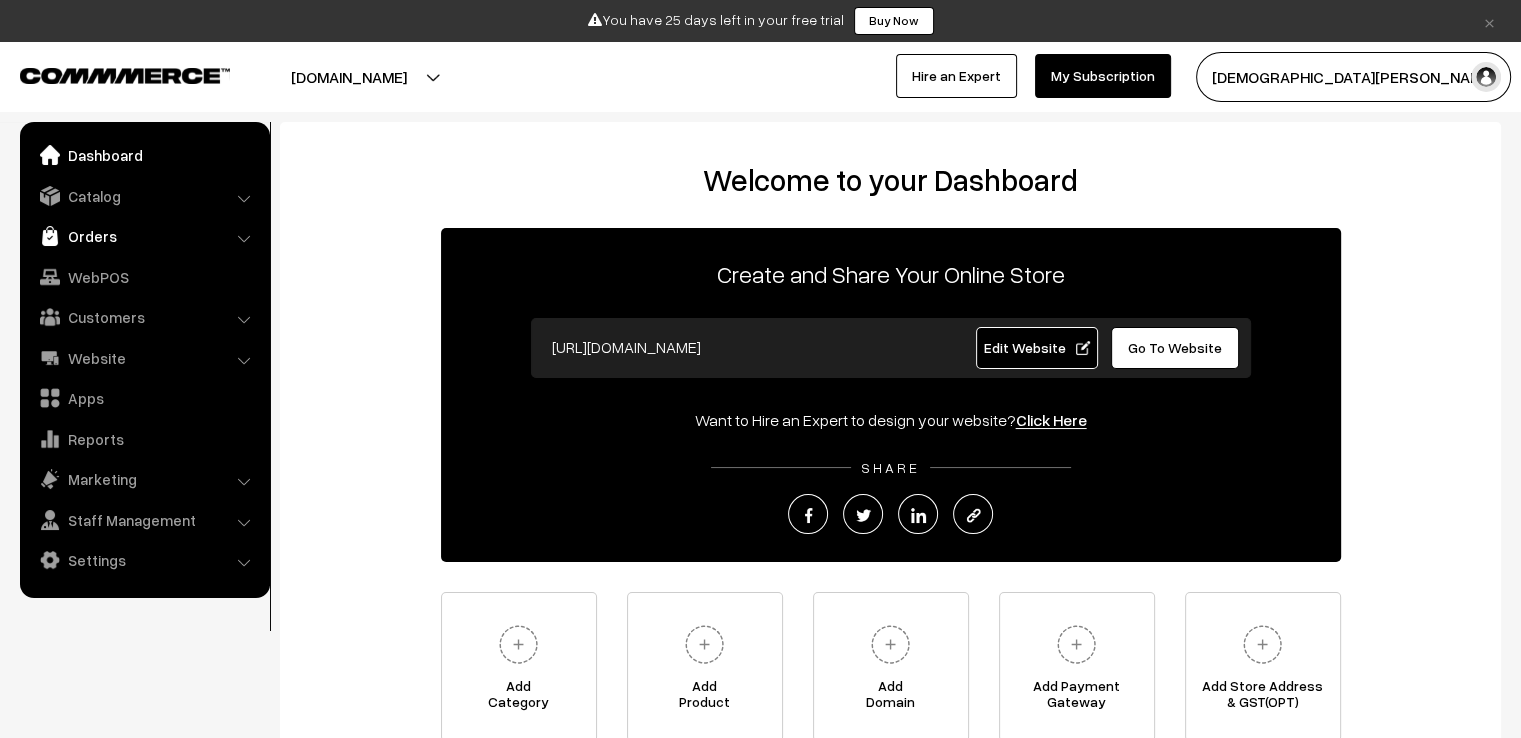 click on "Orders" at bounding box center (144, 236) 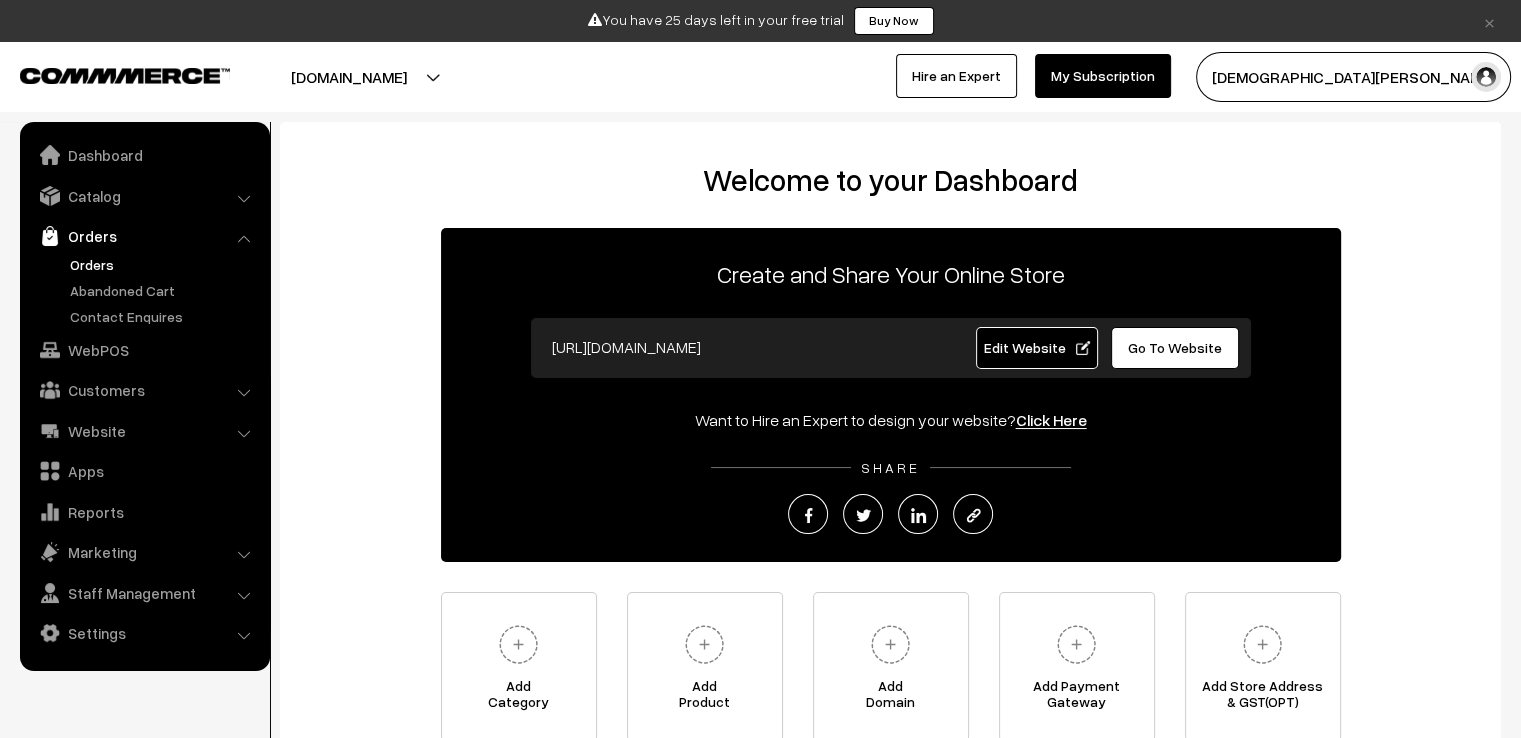 click on "Orders" at bounding box center [164, 264] 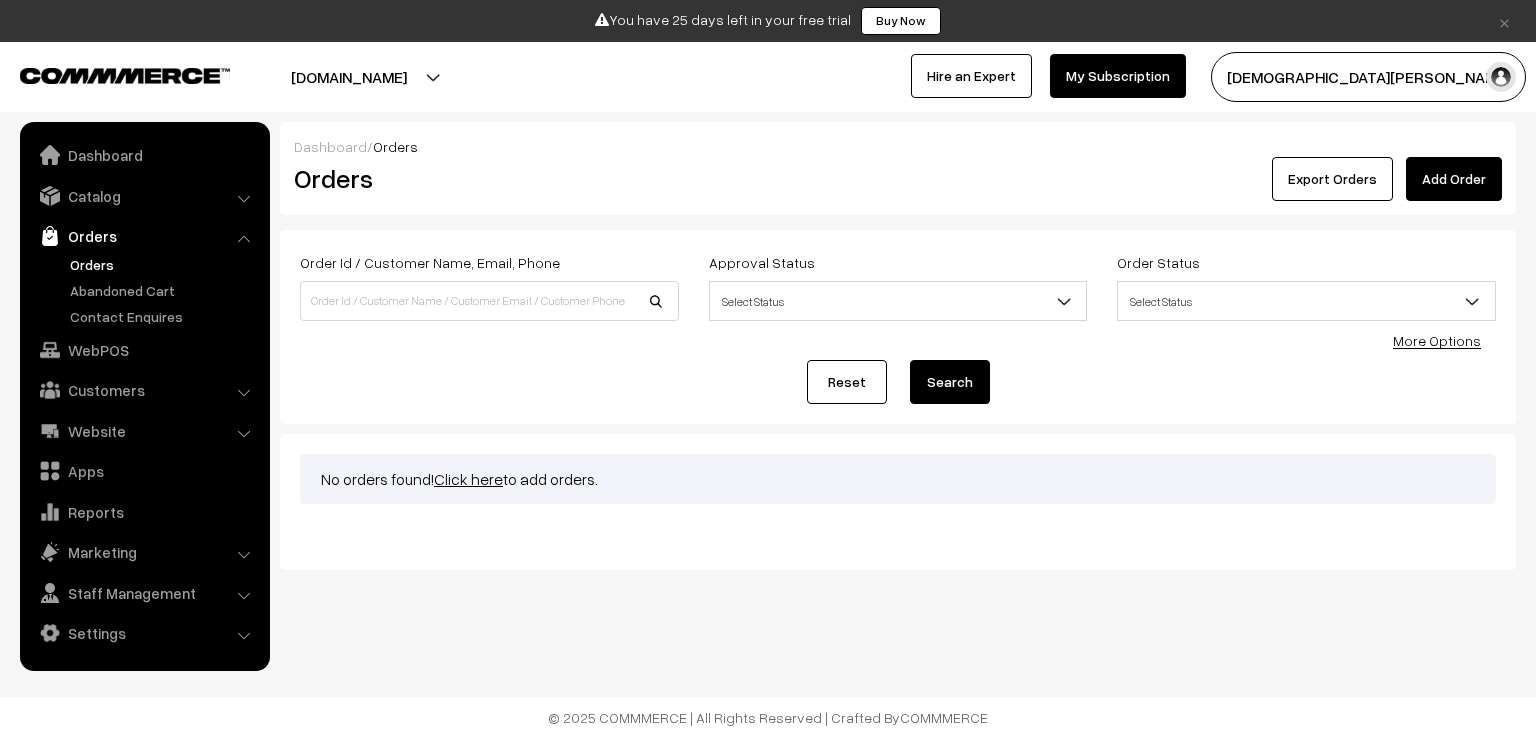 scroll, scrollTop: 0, scrollLeft: 0, axis: both 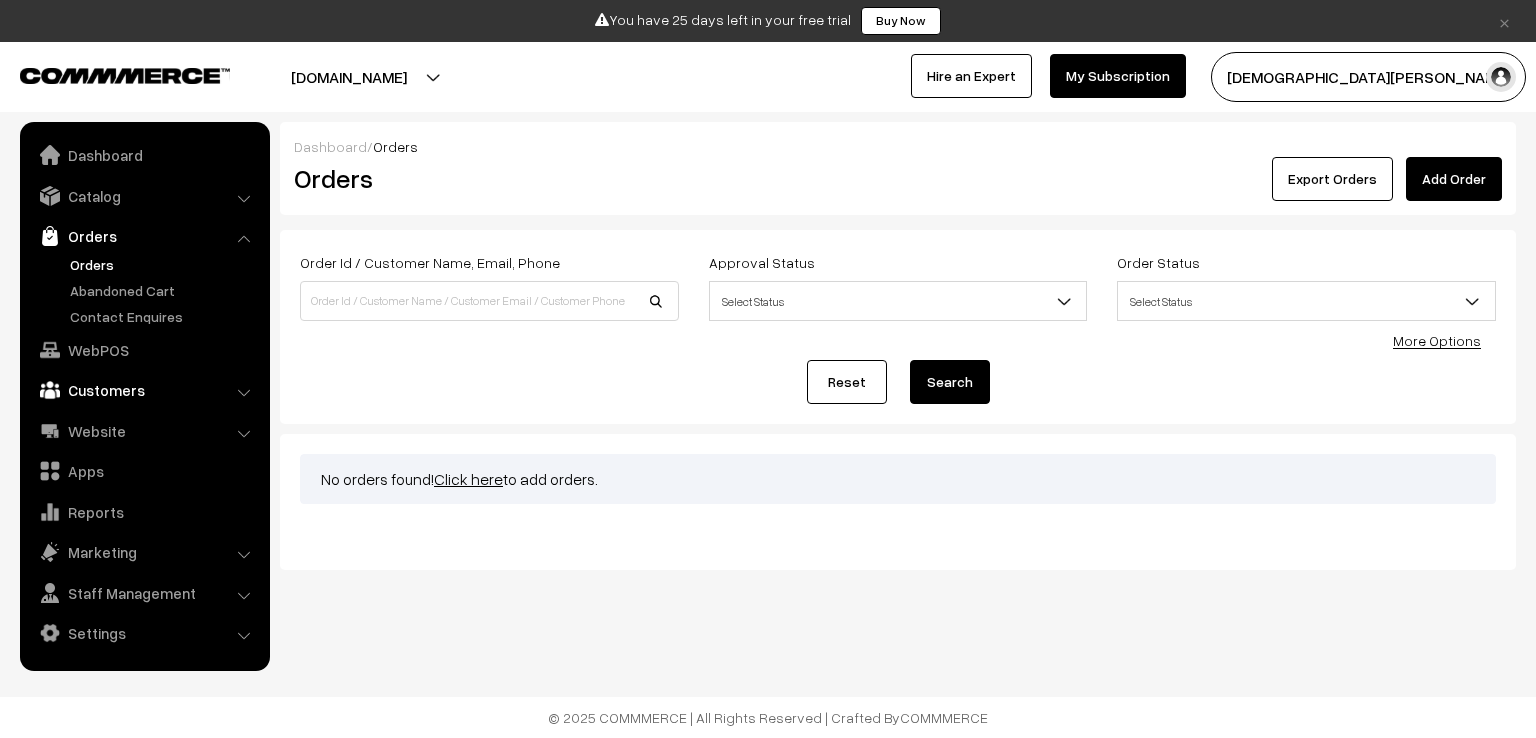 click on "Customers" at bounding box center (144, 390) 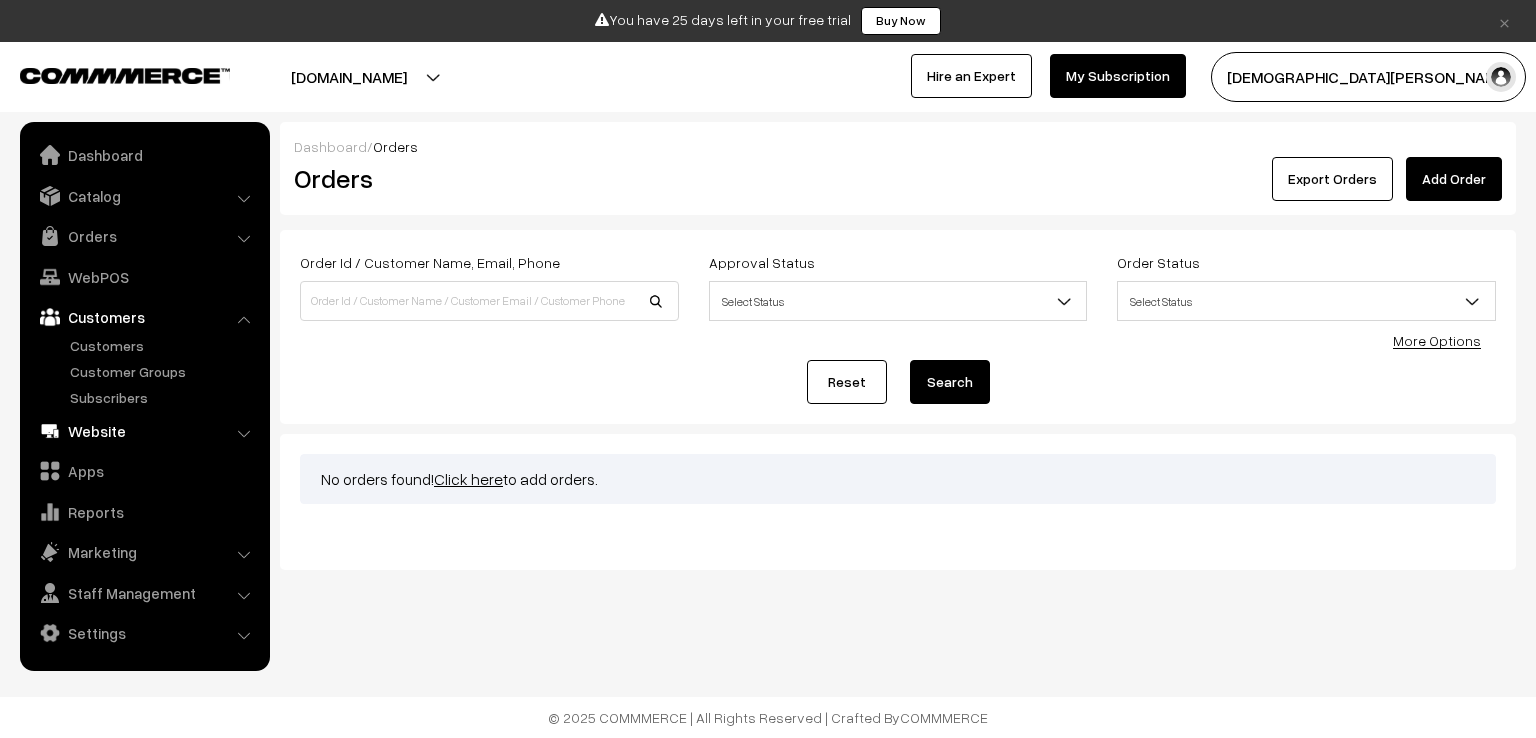 click on "Website" at bounding box center (144, 431) 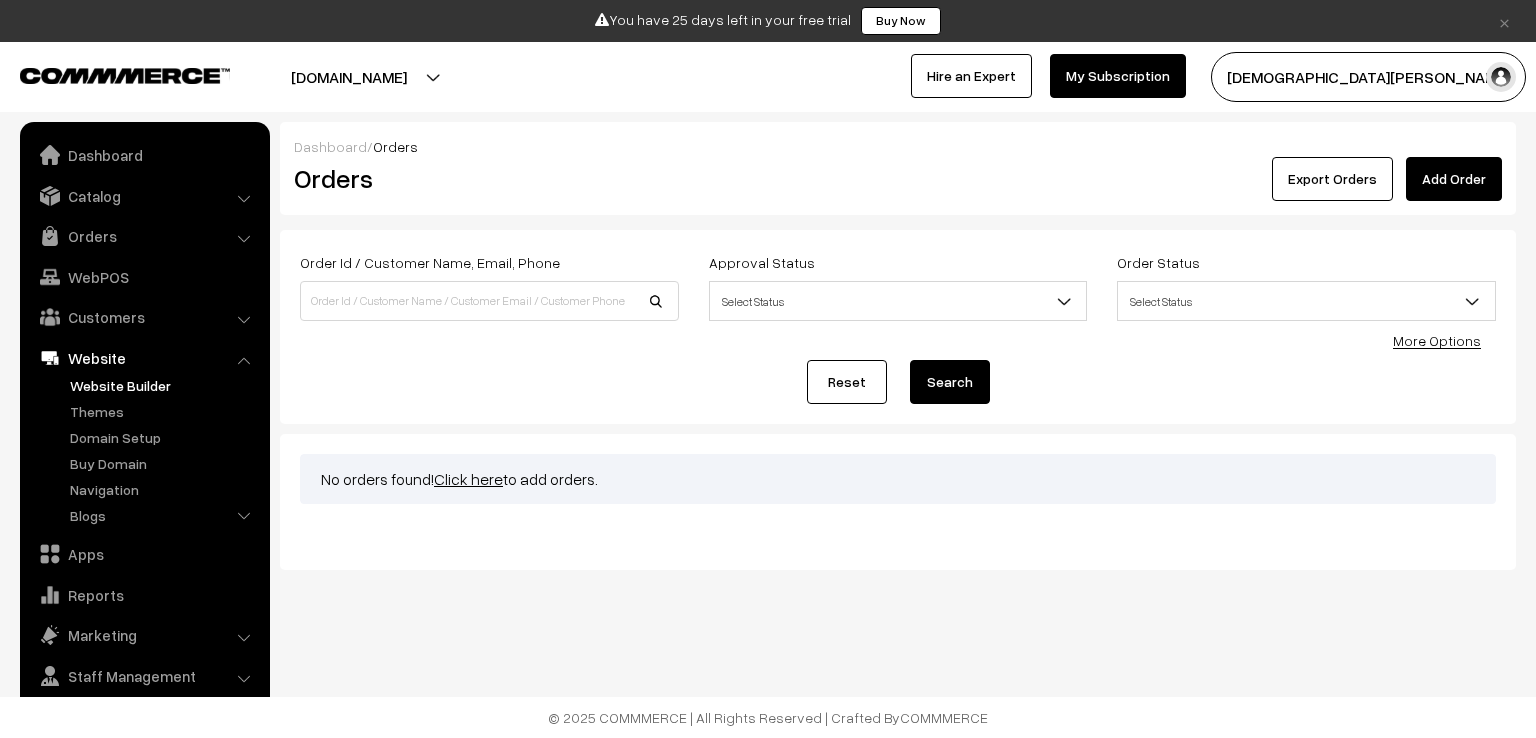 click on "Website Builder" at bounding box center [164, 385] 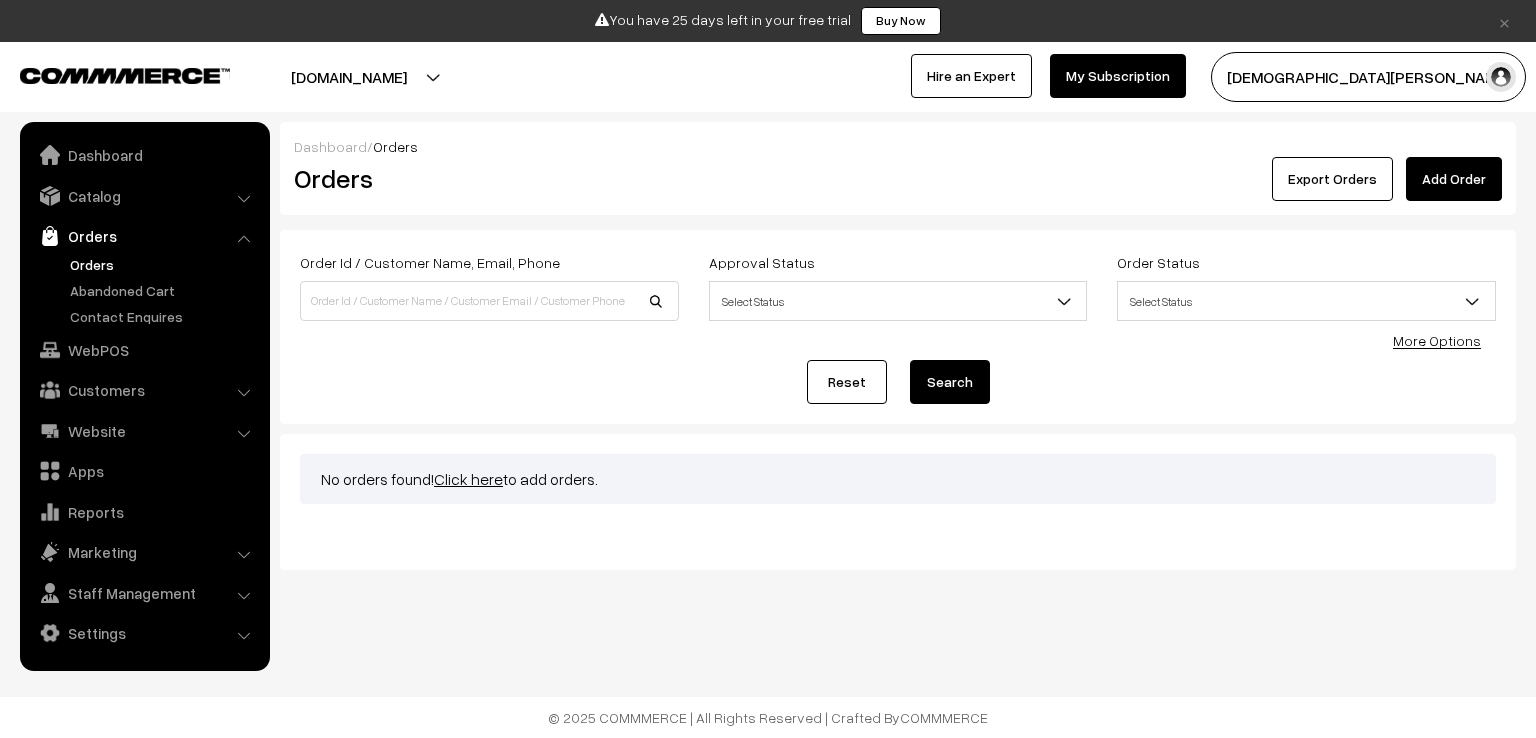 scroll, scrollTop: 0, scrollLeft: 0, axis: both 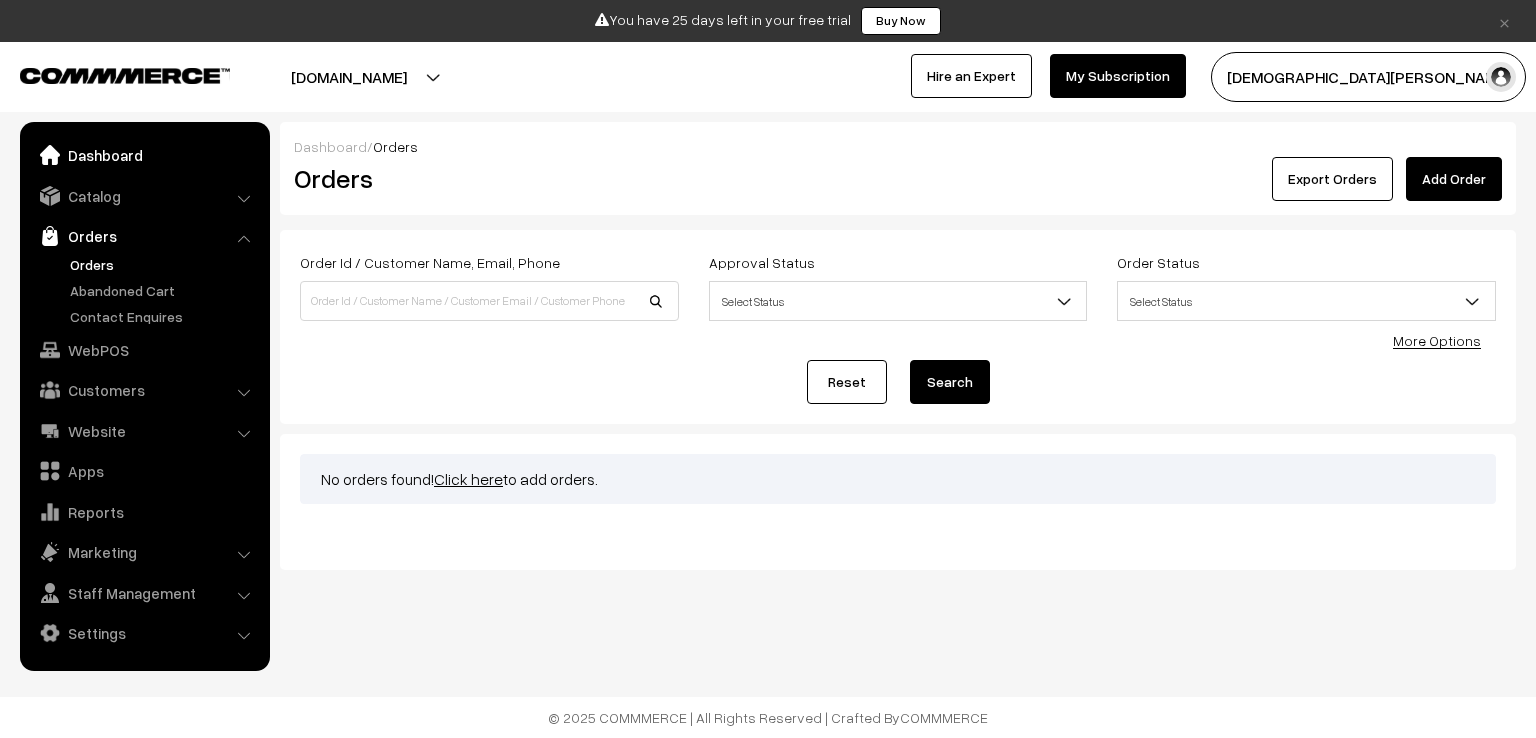 click on "Dashboard" at bounding box center [144, 155] 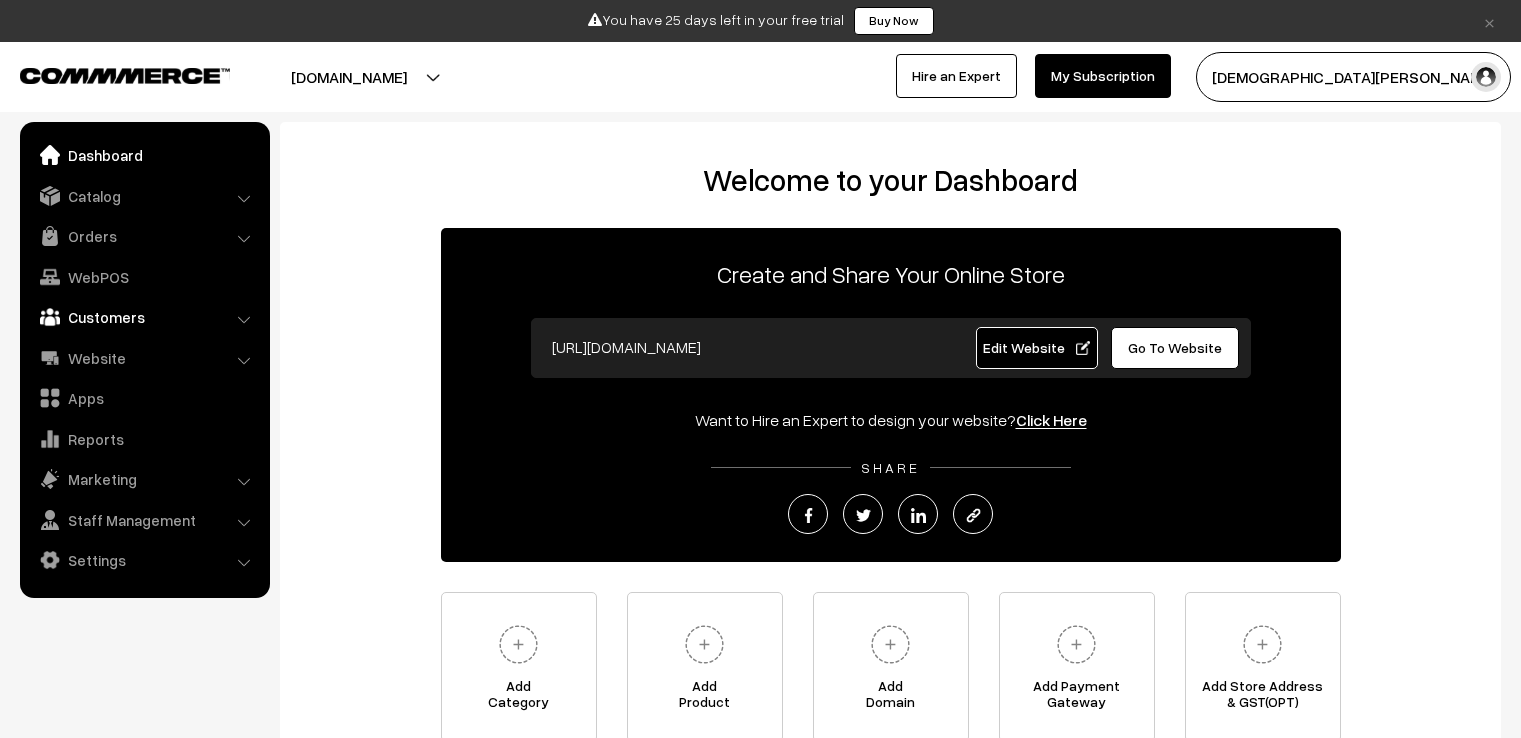 scroll, scrollTop: 0, scrollLeft: 0, axis: both 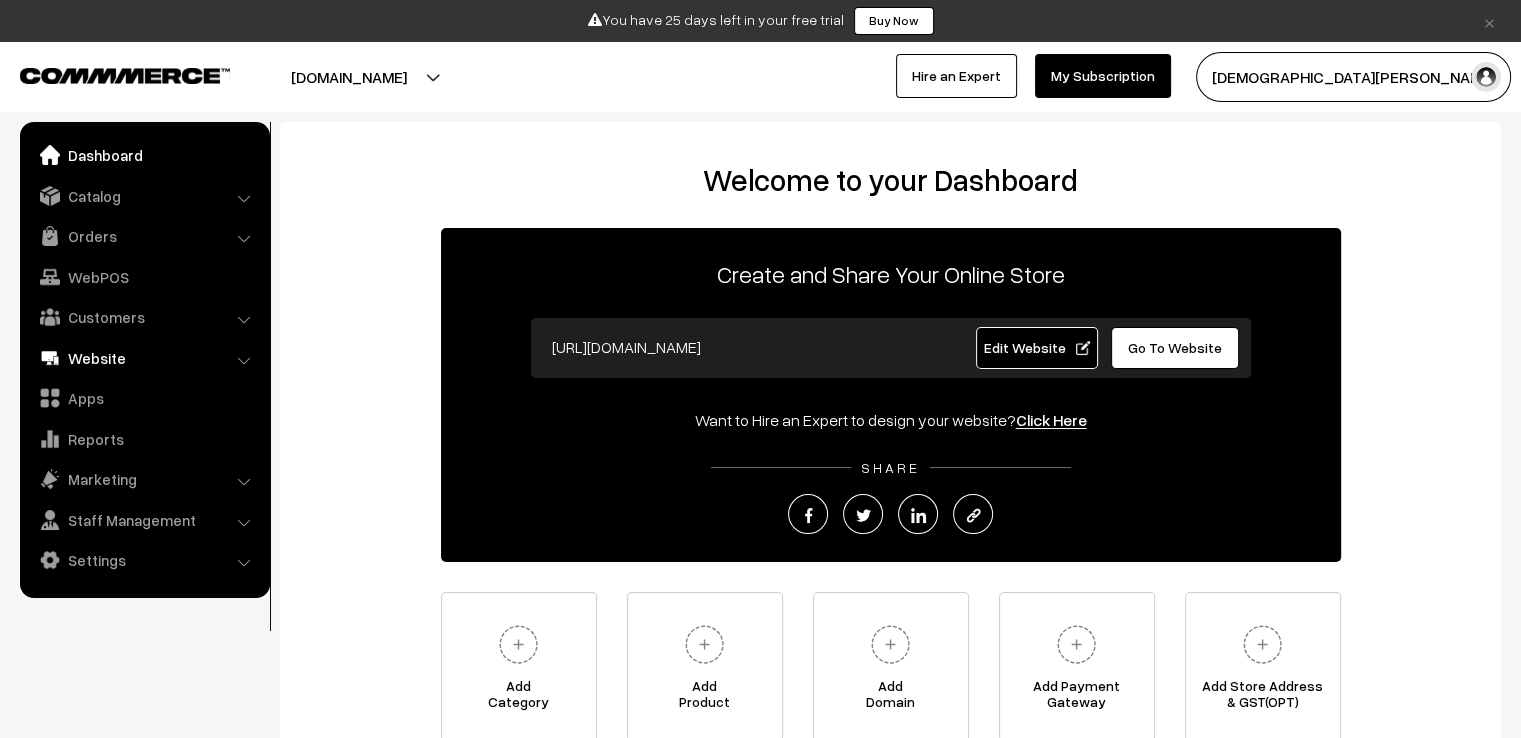 click on "Website" at bounding box center (144, 358) 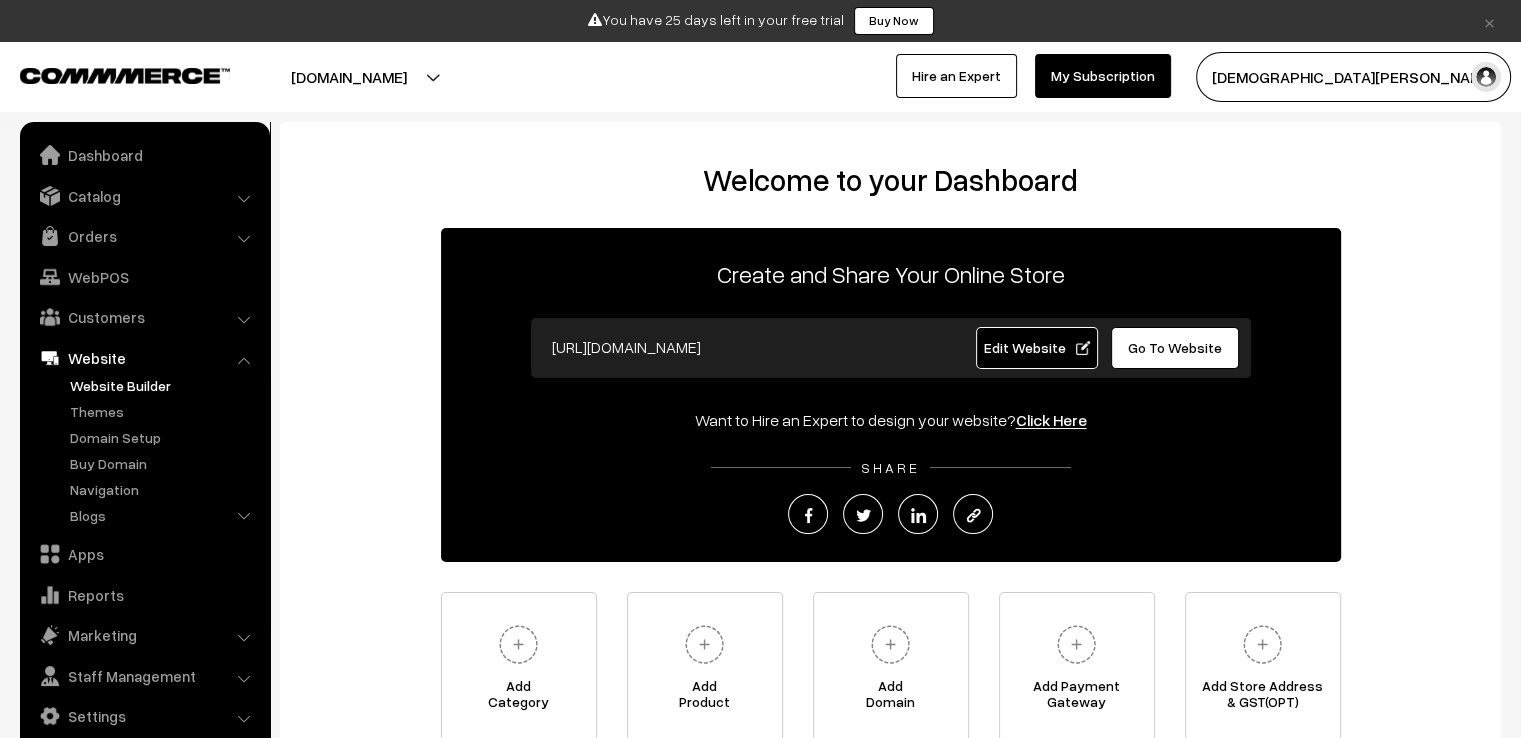 click on "Website Builder" at bounding box center [164, 385] 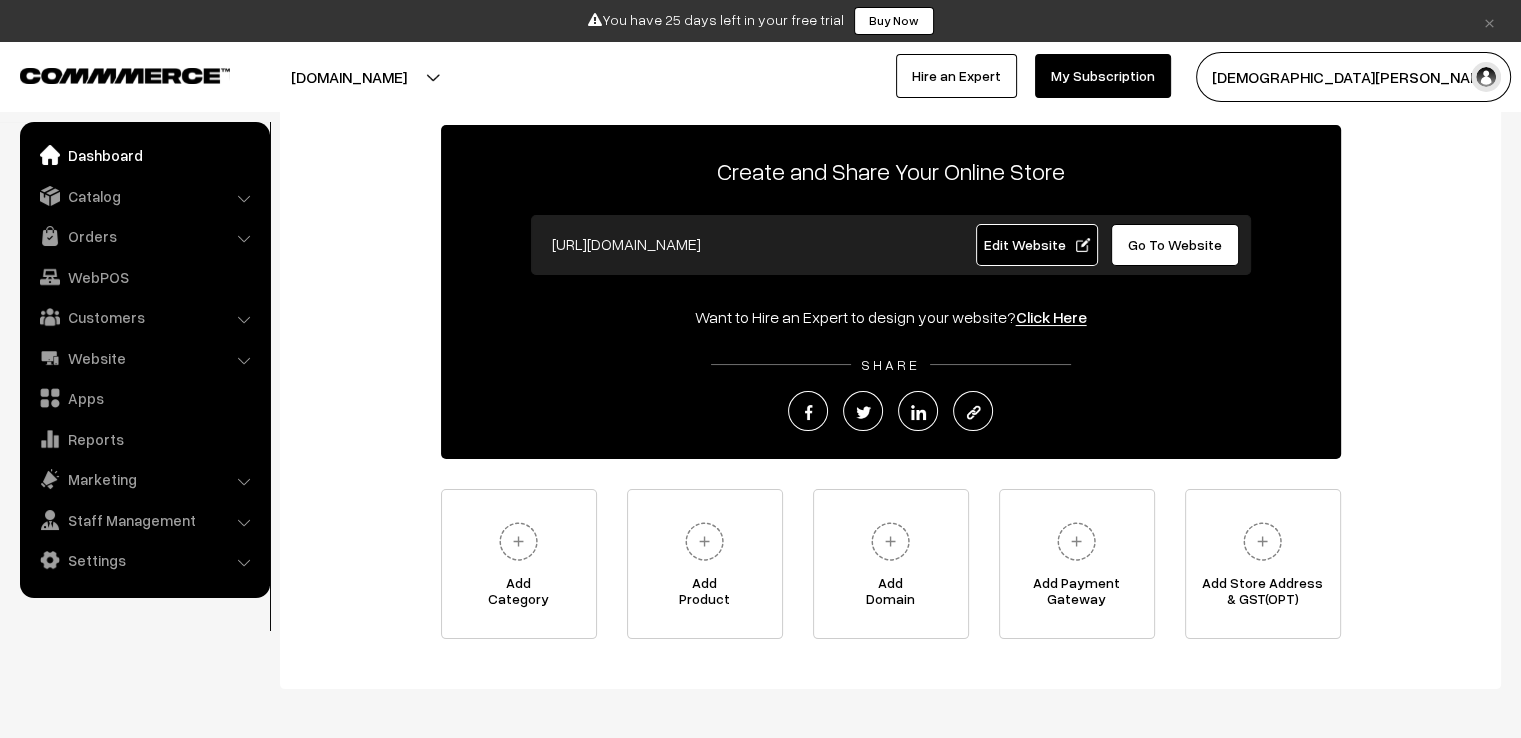 scroll, scrollTop: 184, scrollLeft: 0, axis: vertical 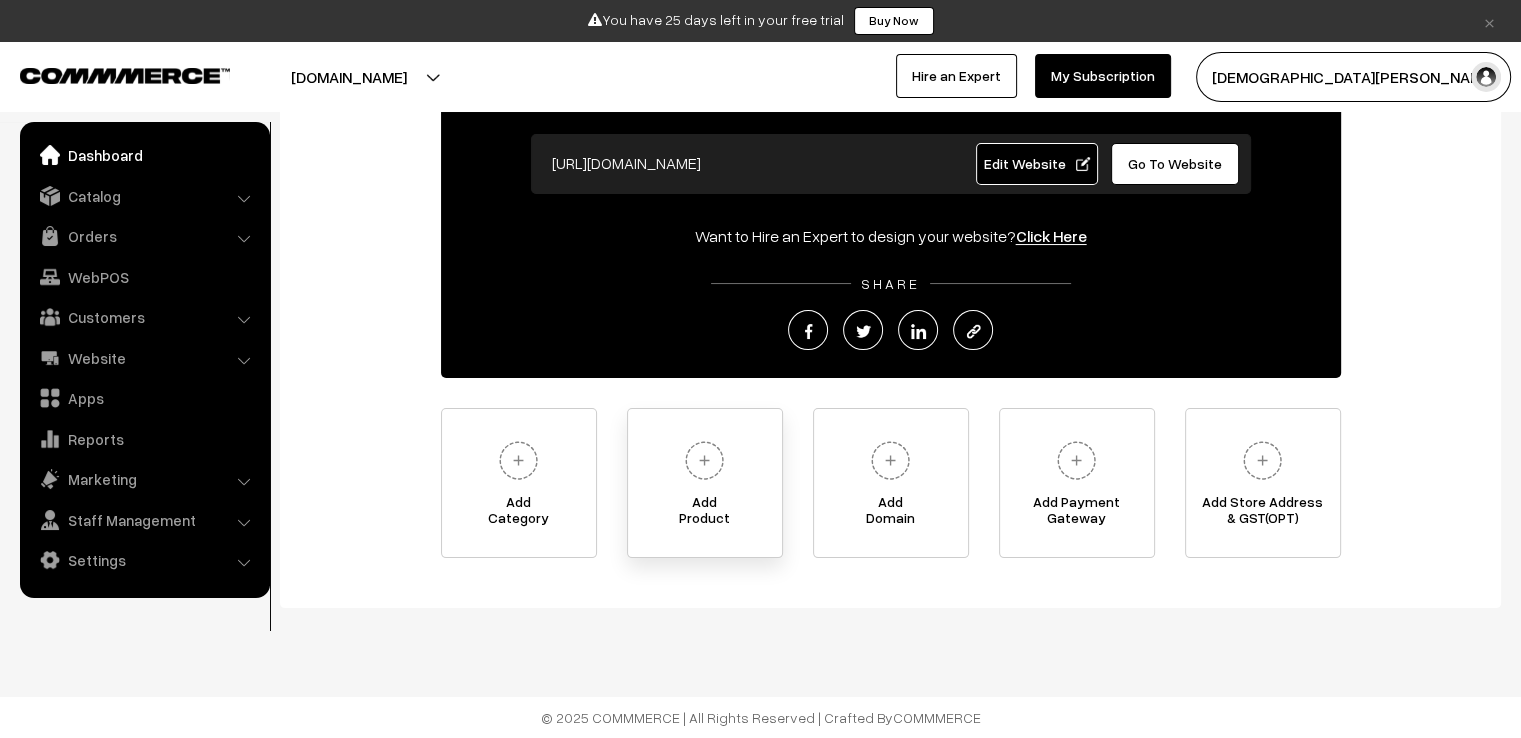 click on "Add   Product" at bounding box center (705, 483) 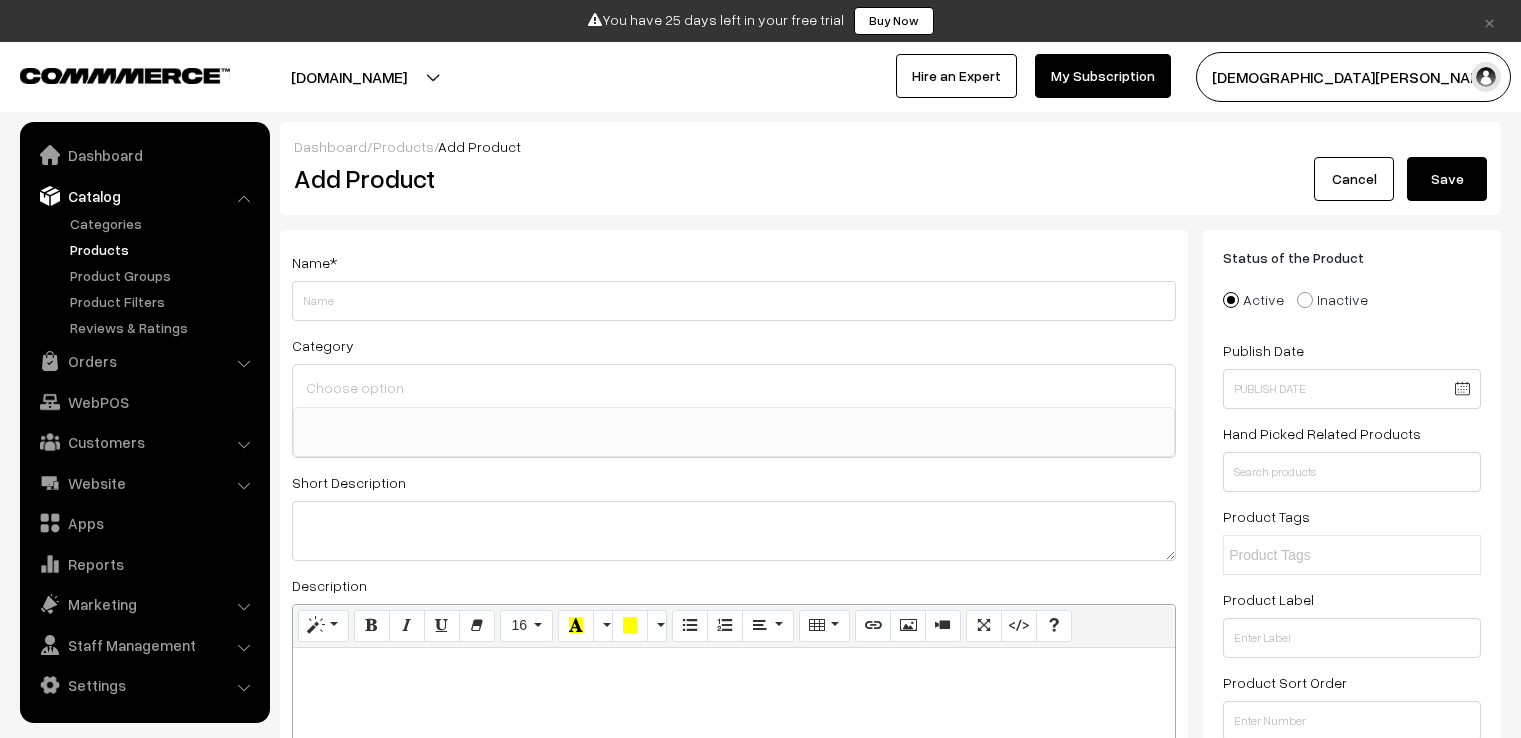 select 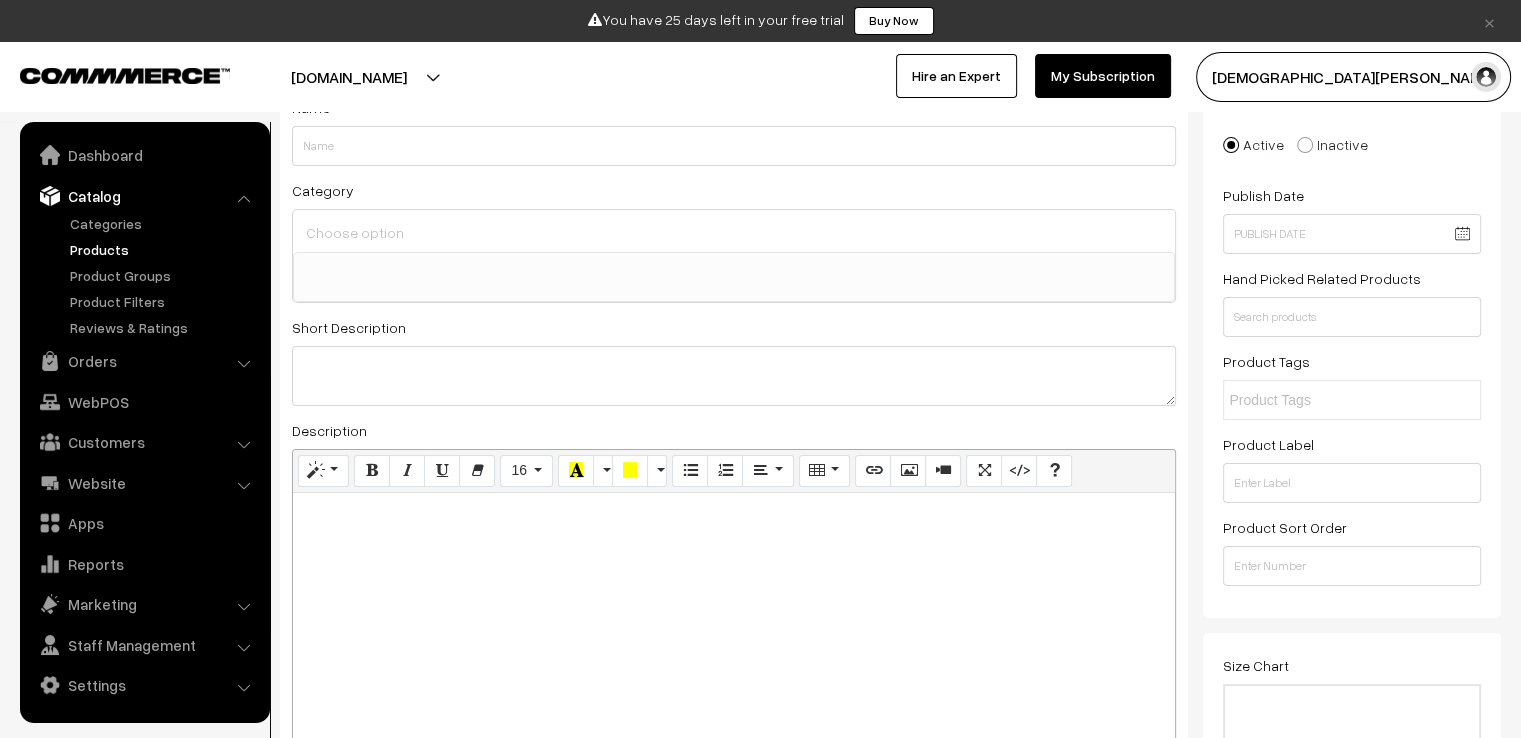 scroll, scrollTop: 0, scrollLeft: 0, axis: both 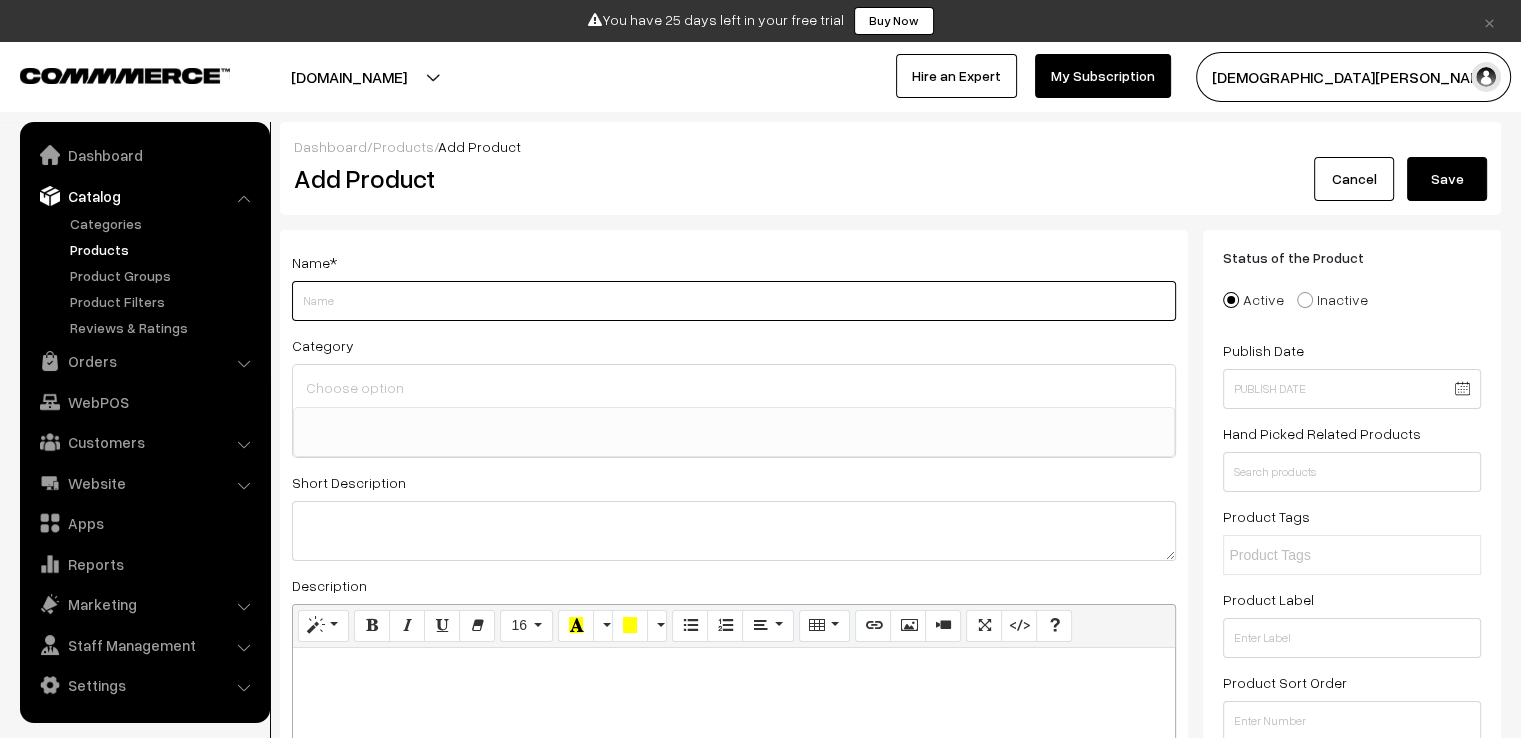 click on "Weight" at bounding box center [734, 301] 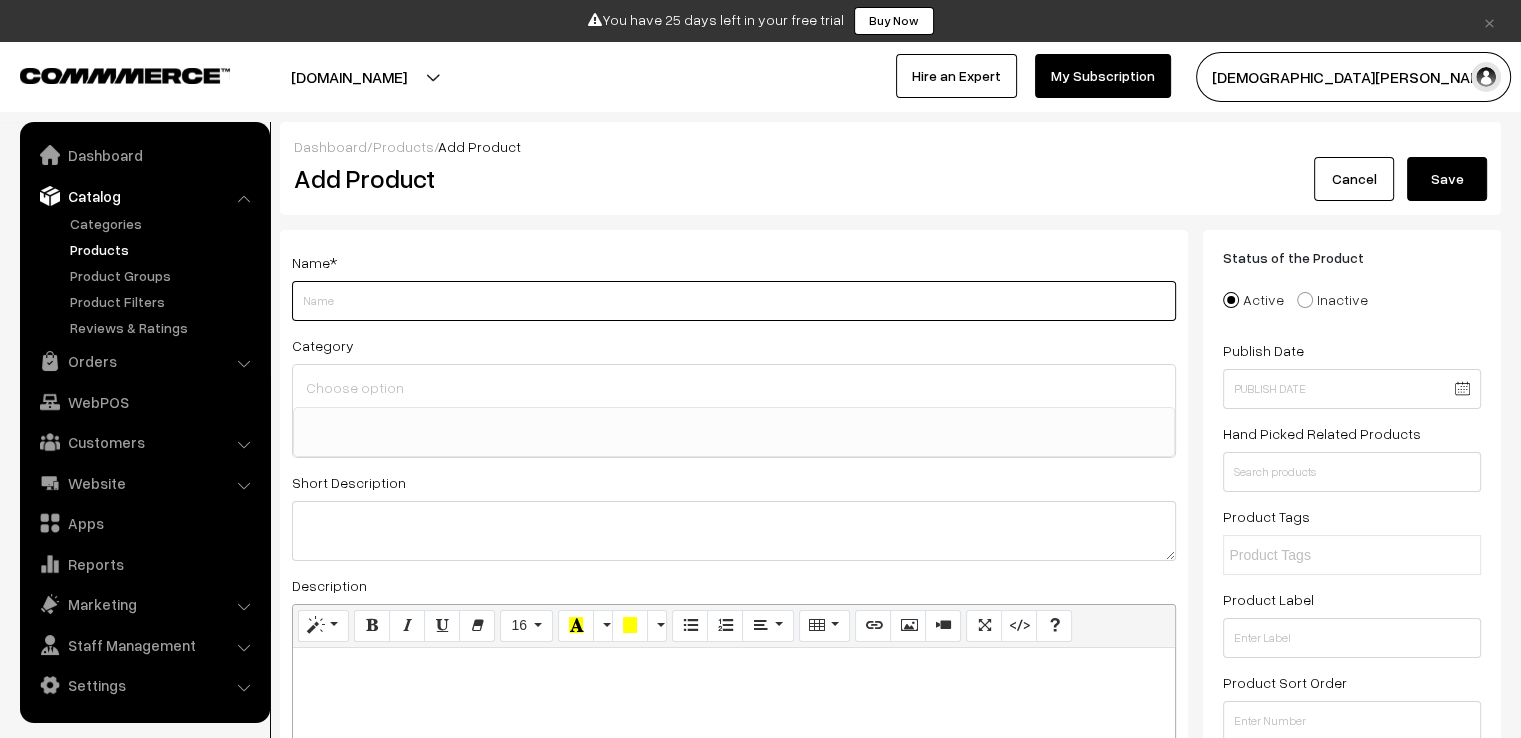 paste on "Gold and [PERSON_NAME] earring" 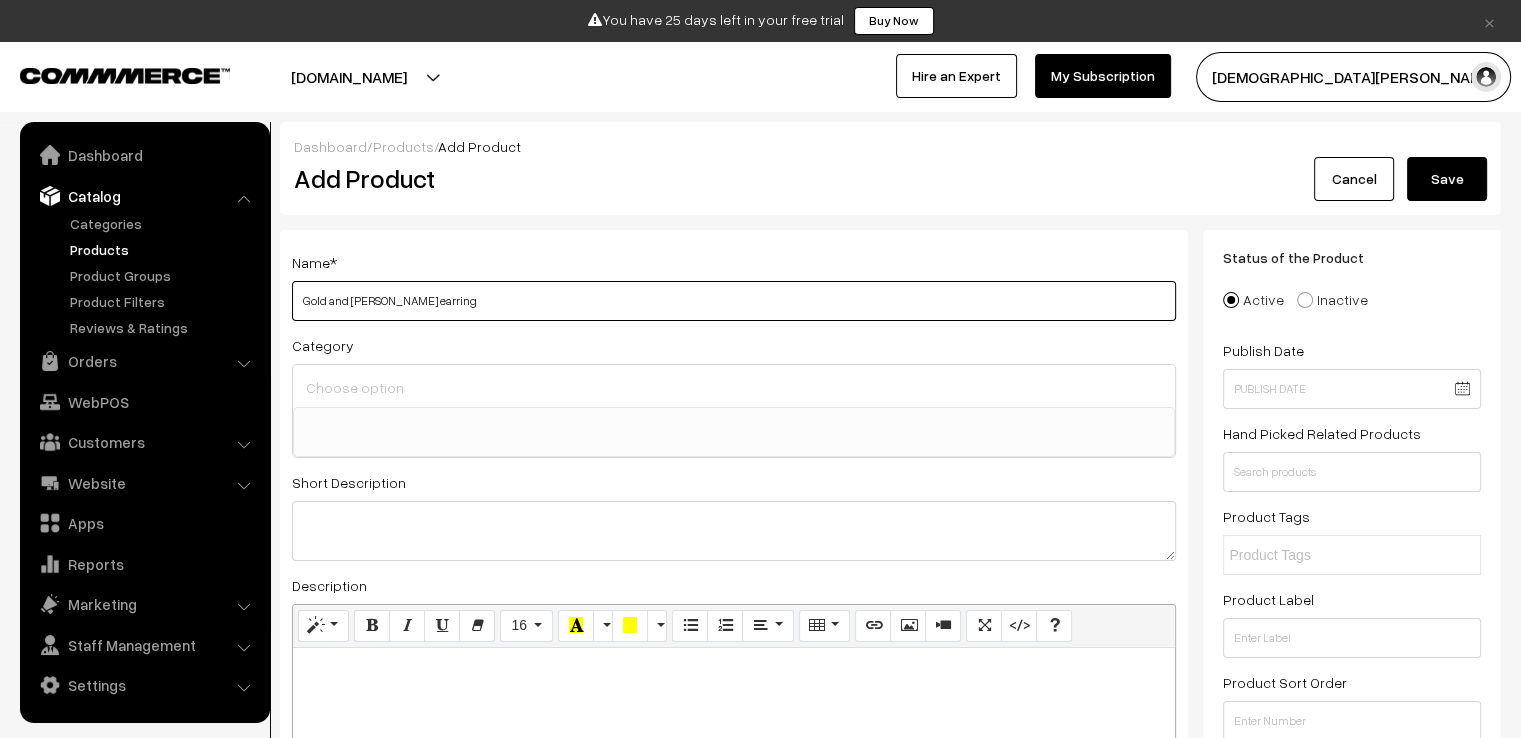 type on "Gold and ivory bloom earring" 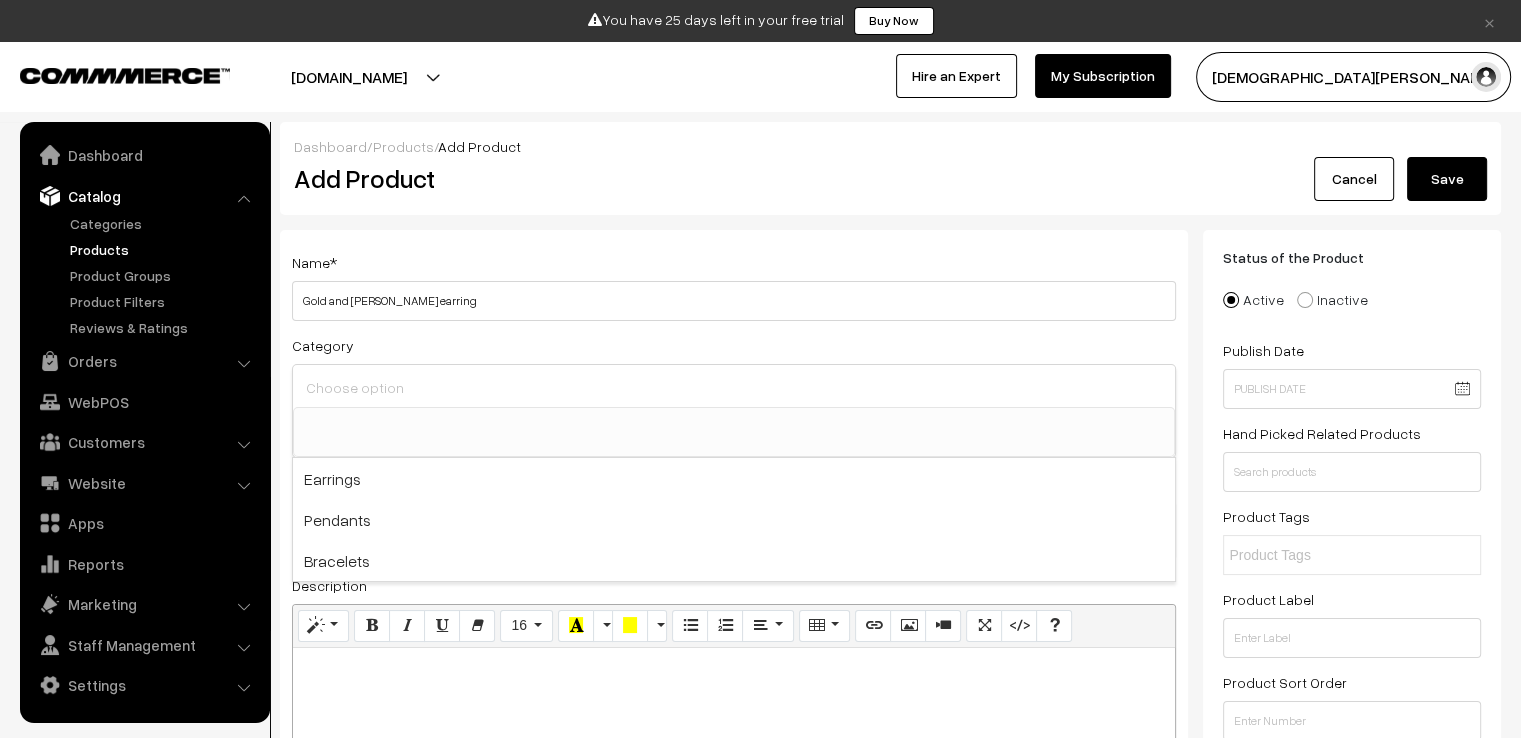click at bounding box center [734, 387] 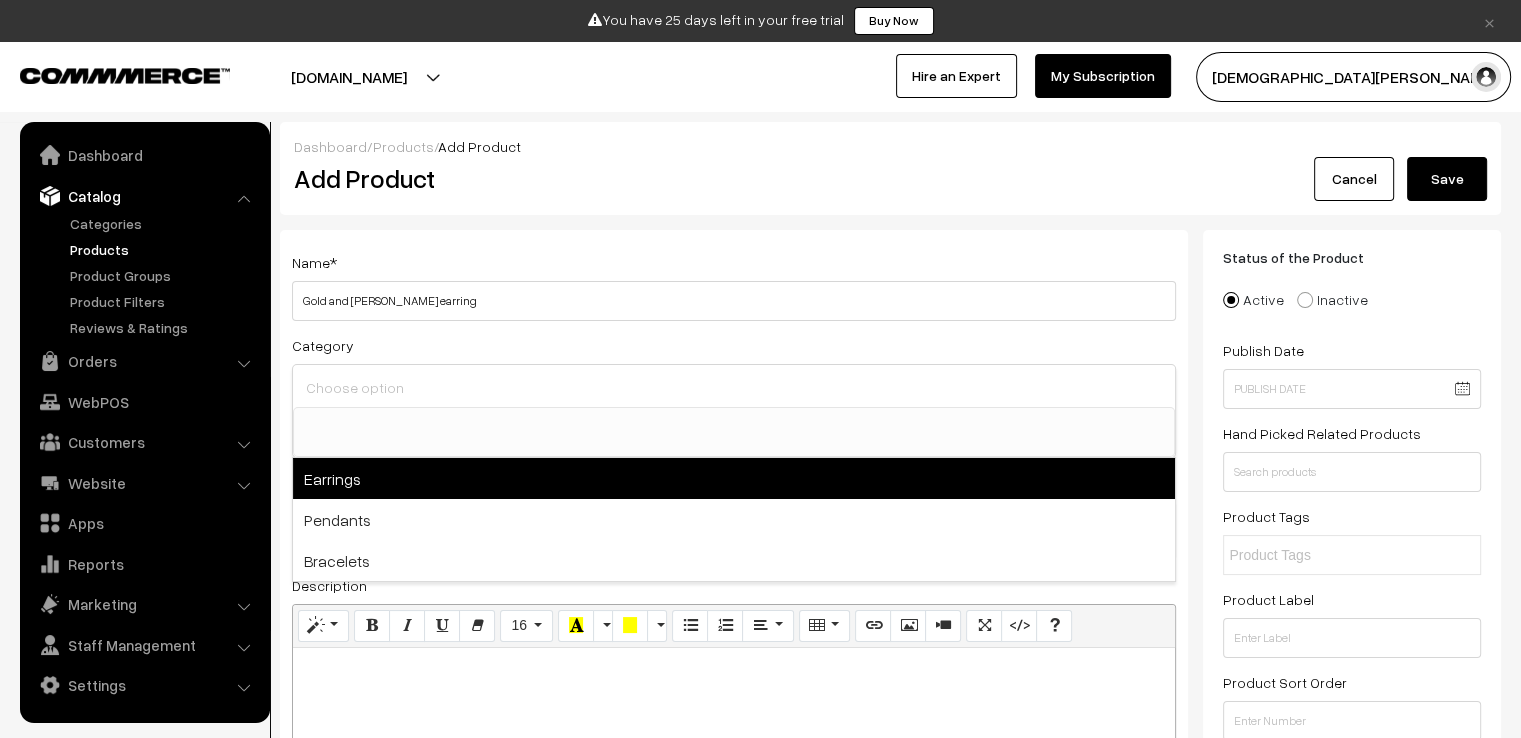 click on "Earrings" at bounding box center (734, 478) 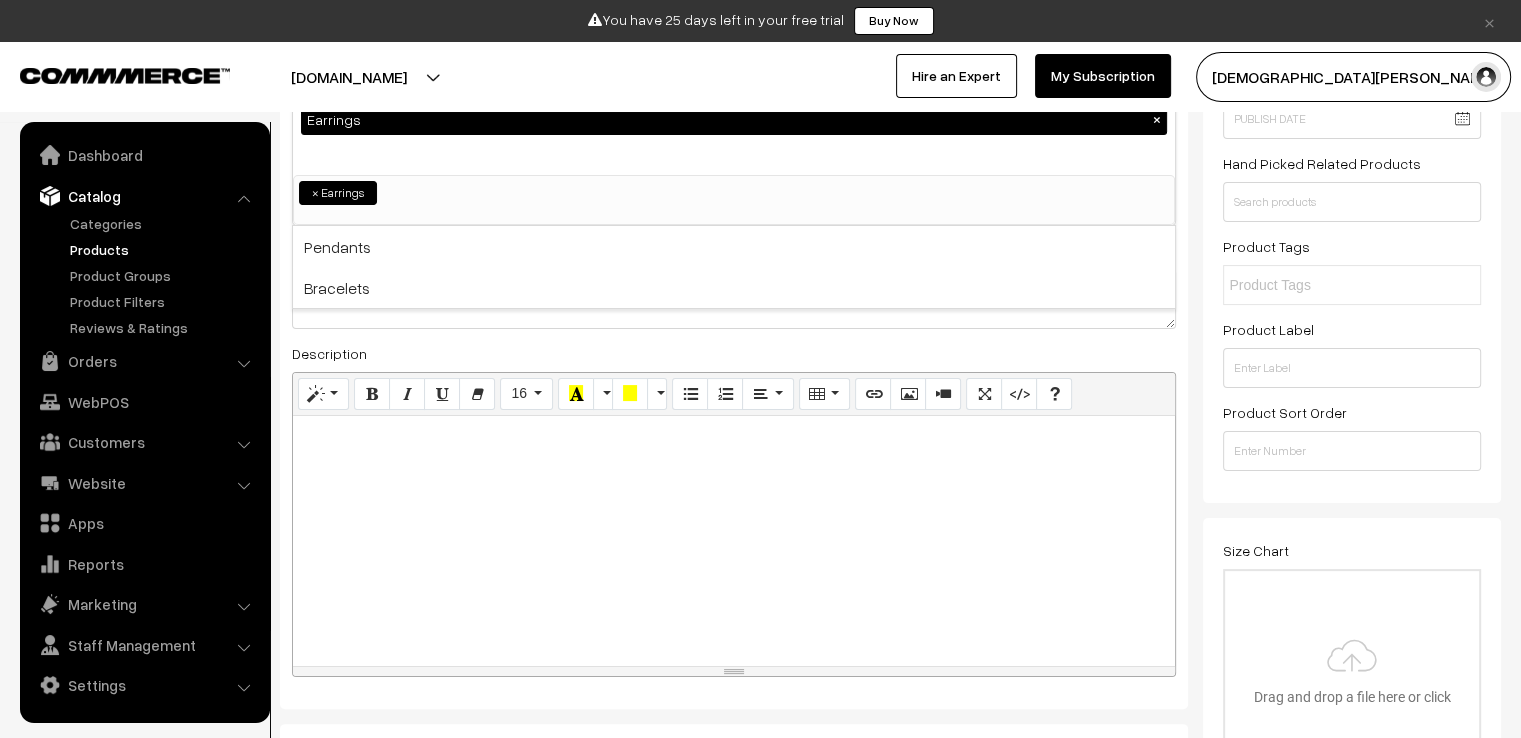 scroll, scrollTop: 300, scrollLeft: 0, axis: vertical 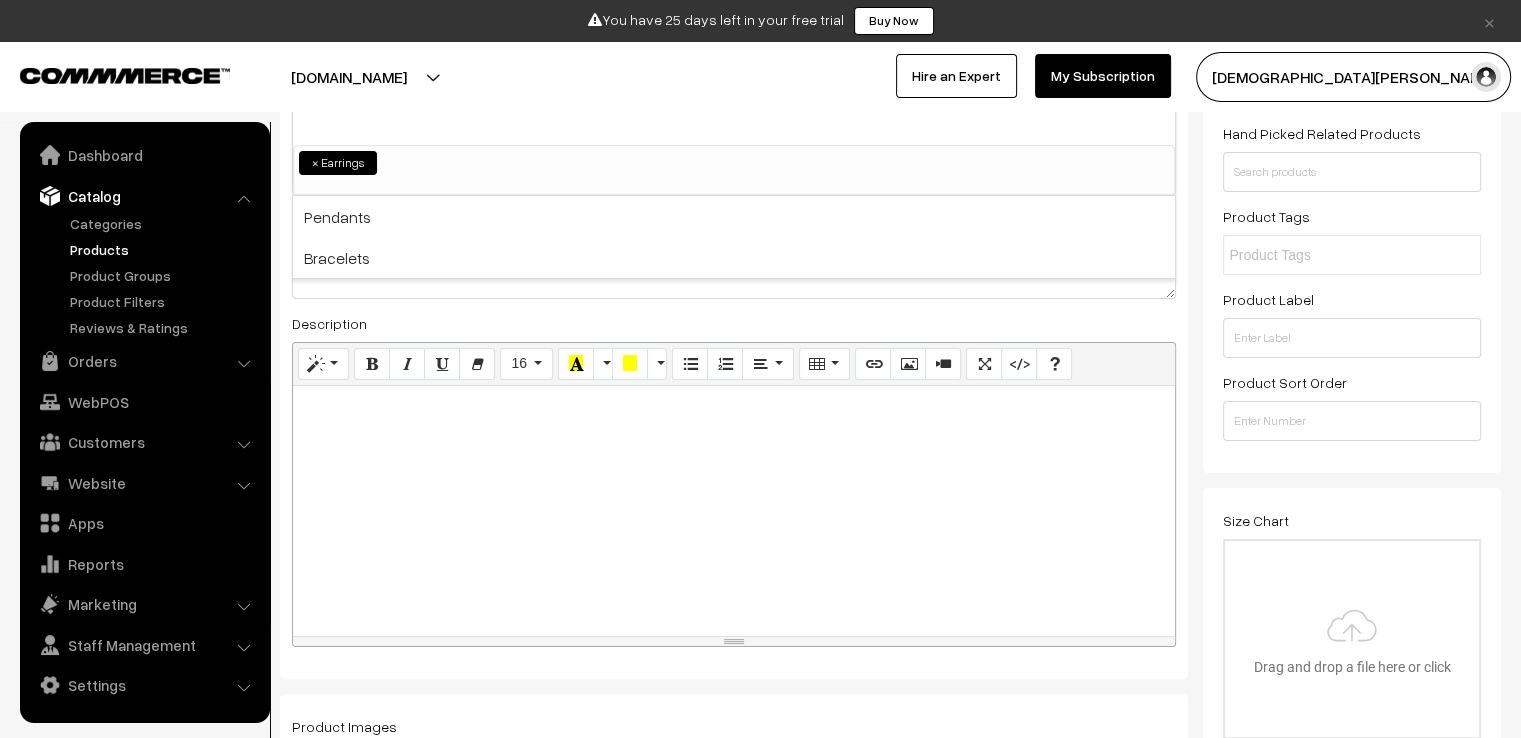 click at bounding box center (734, 511) 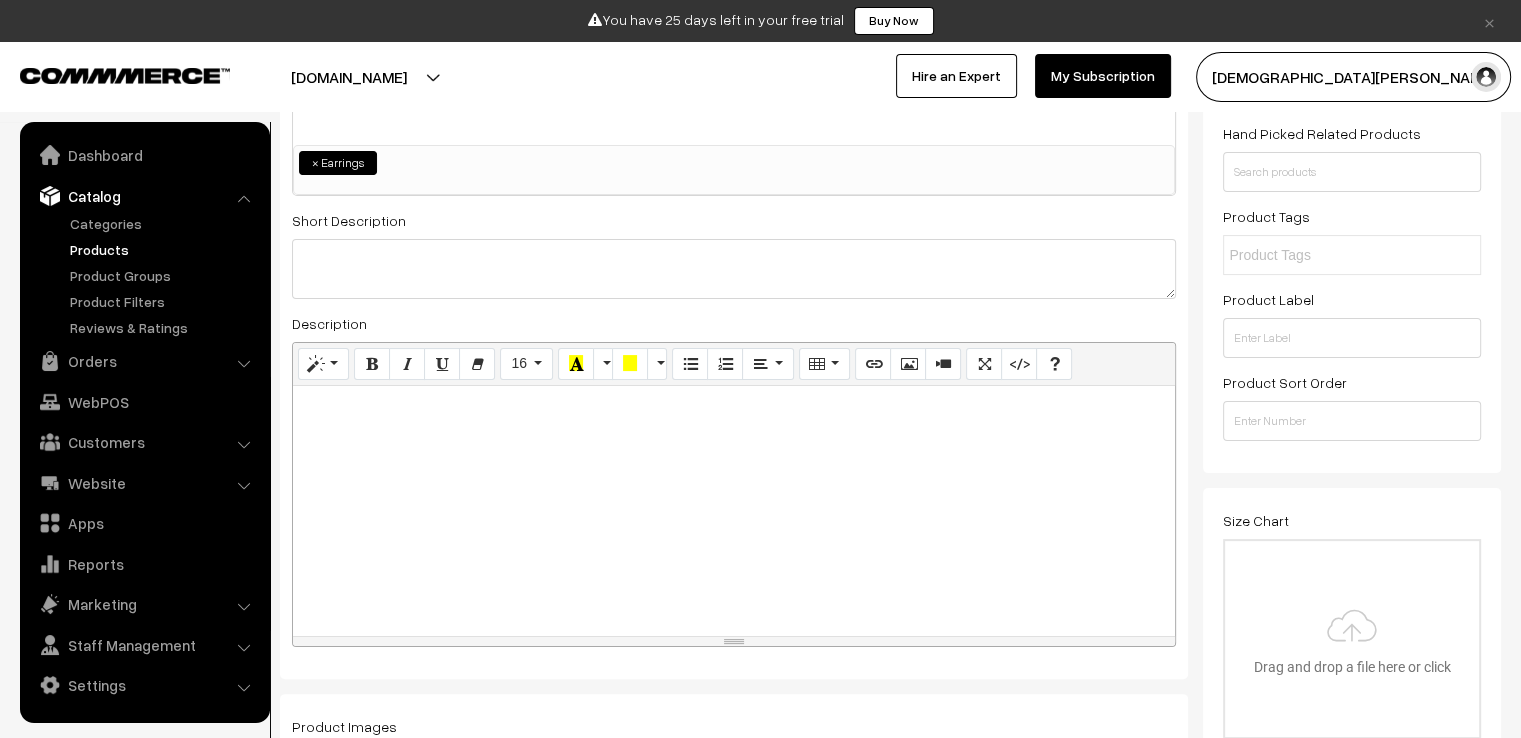 click at bounding box center [734, 511] 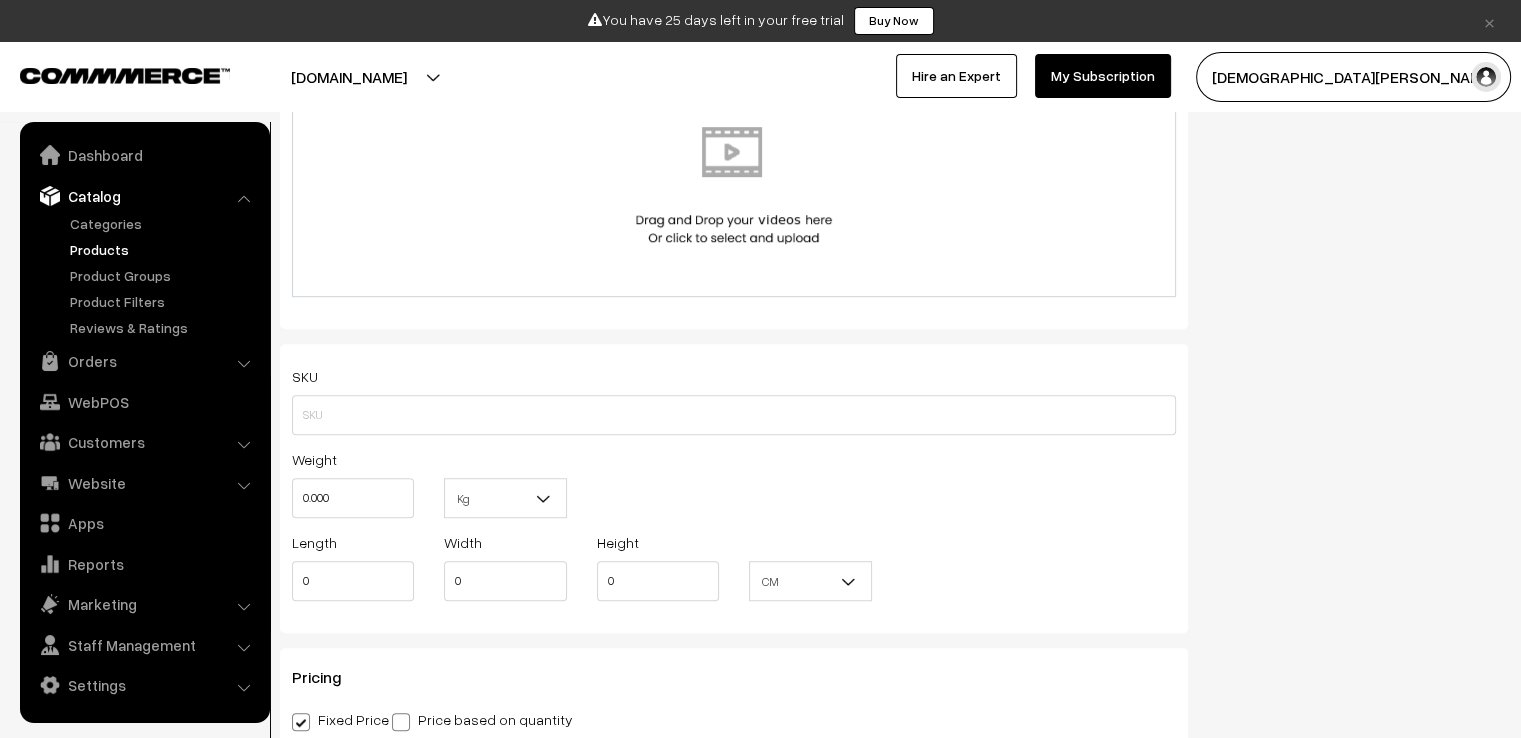 scroll, scrollTop: 1300, scrollLeft: 0, axis: vertical 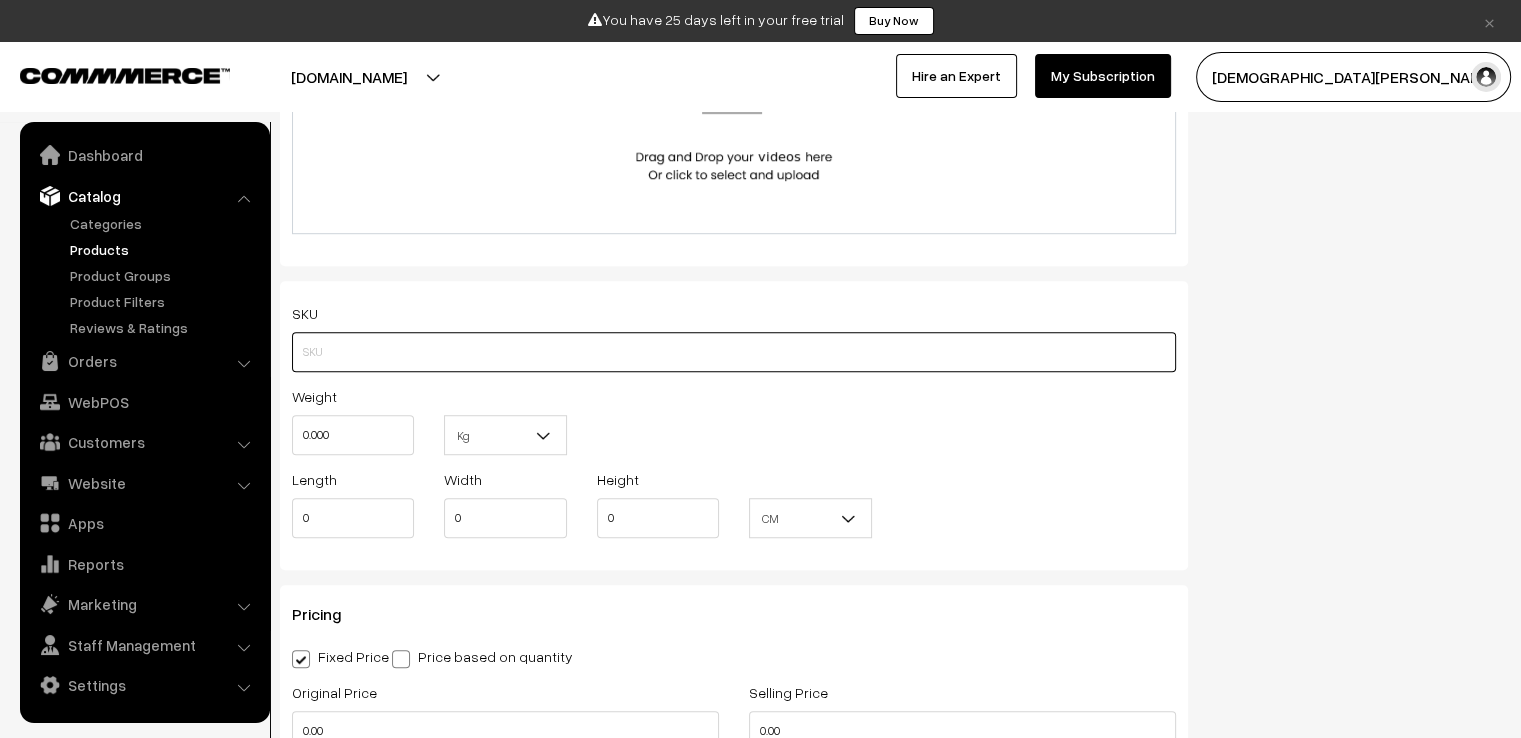 click at bounding box center (734, 352) 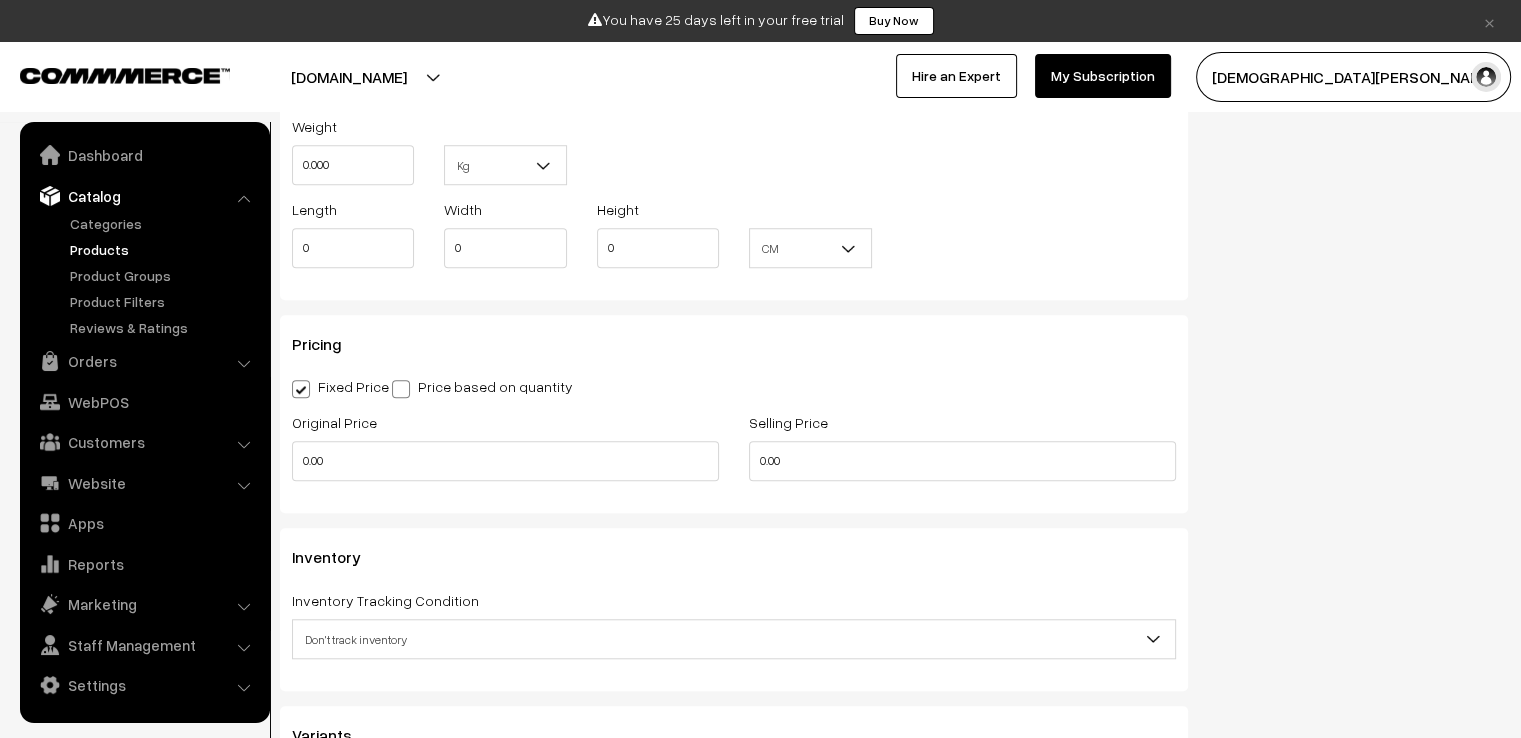 scroll, scrollTop: 1600, scrollLeft: 0, axis: vertical 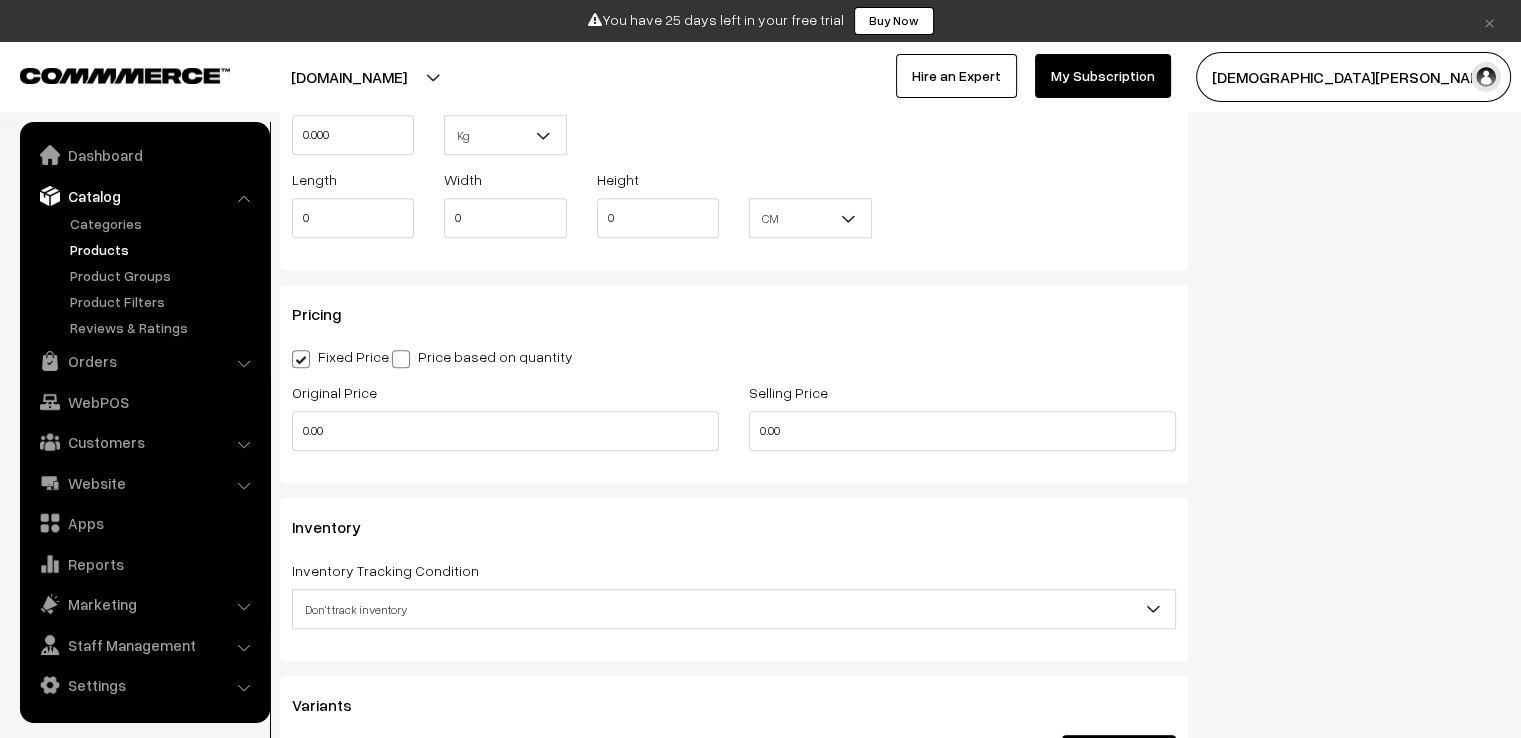 type on "SC-FLR2T-GW01" 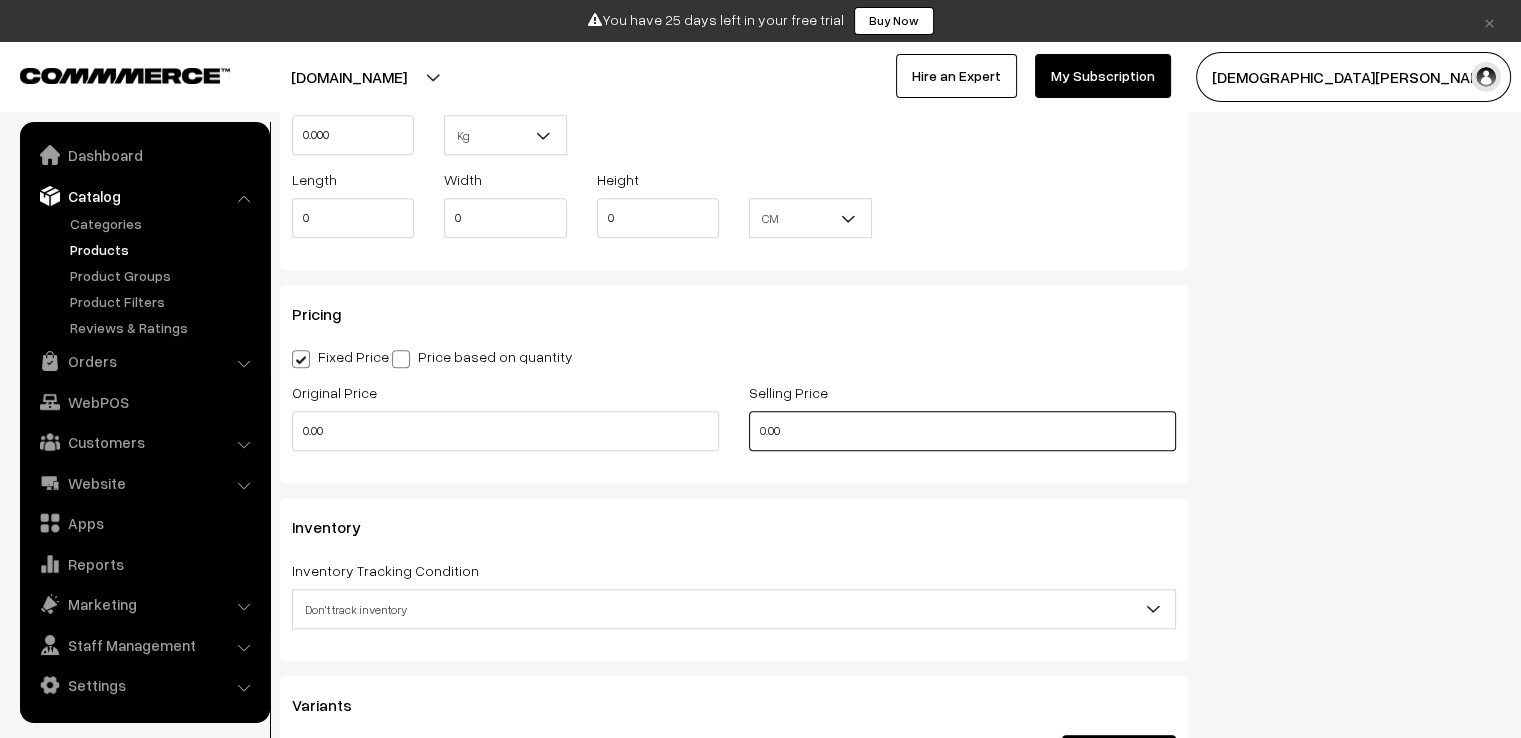 click on "0.00" at bounding box center [962, 431] 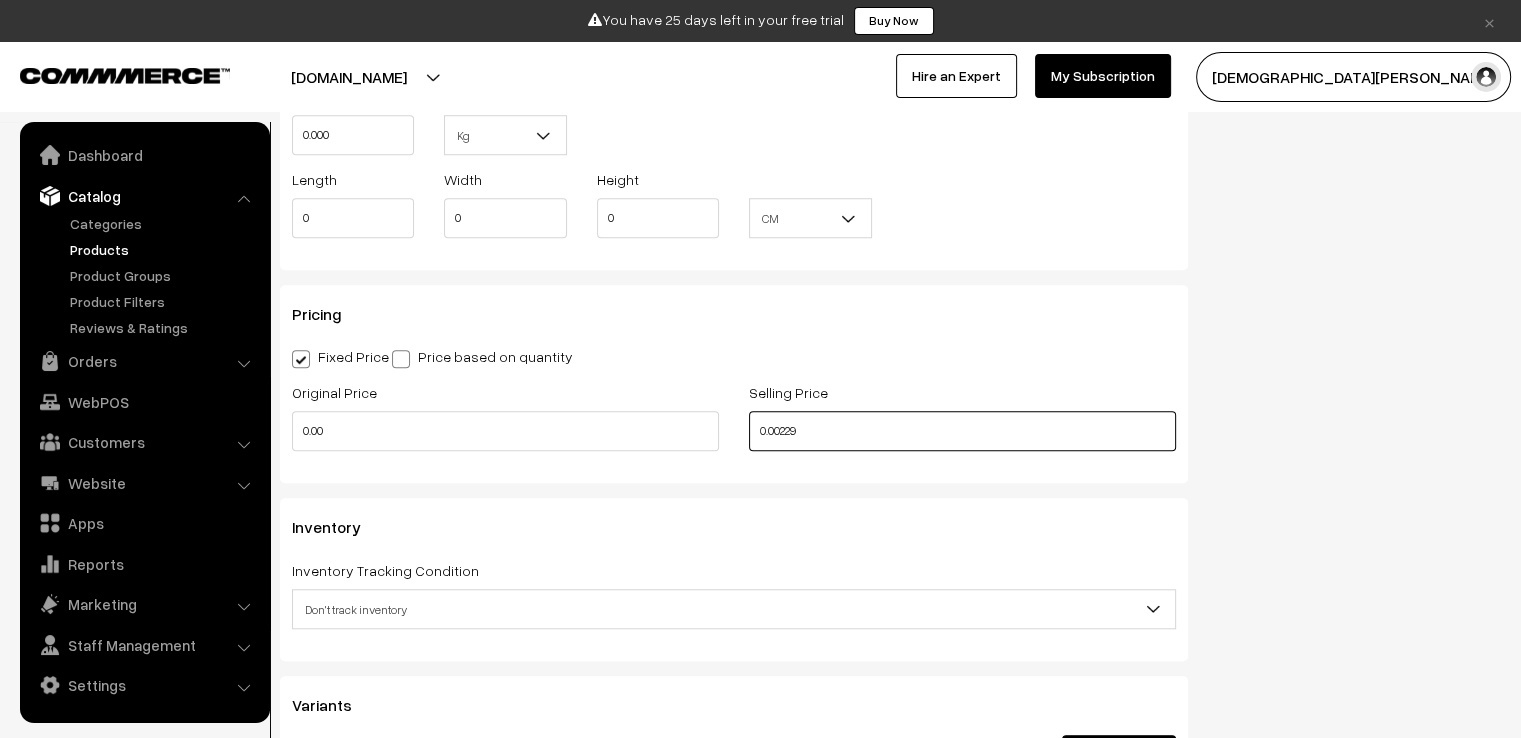drag, startPoint x: 851, startPoint y: 430, endPoint x: 716, endPoint y: 439, distance: 135.29967 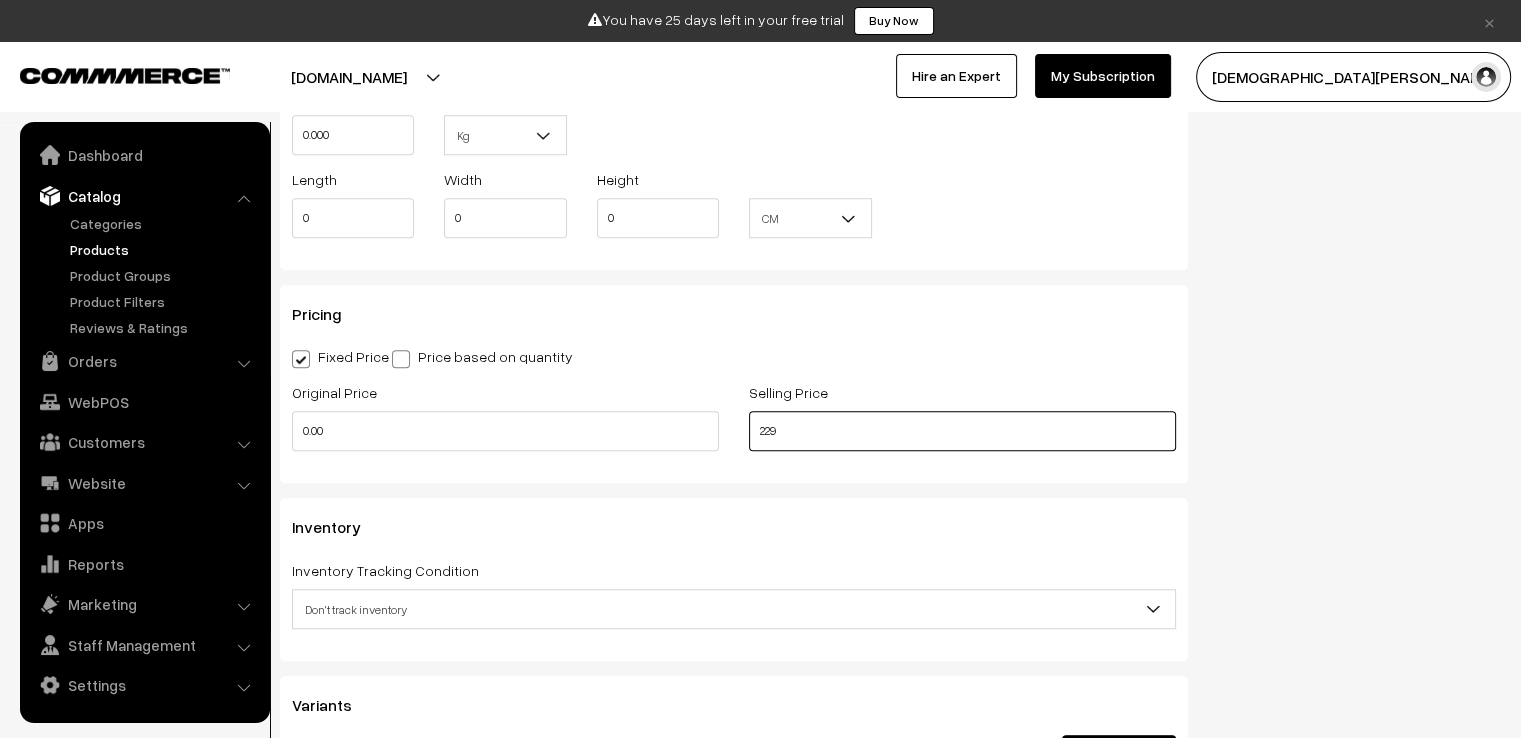 type on "229" 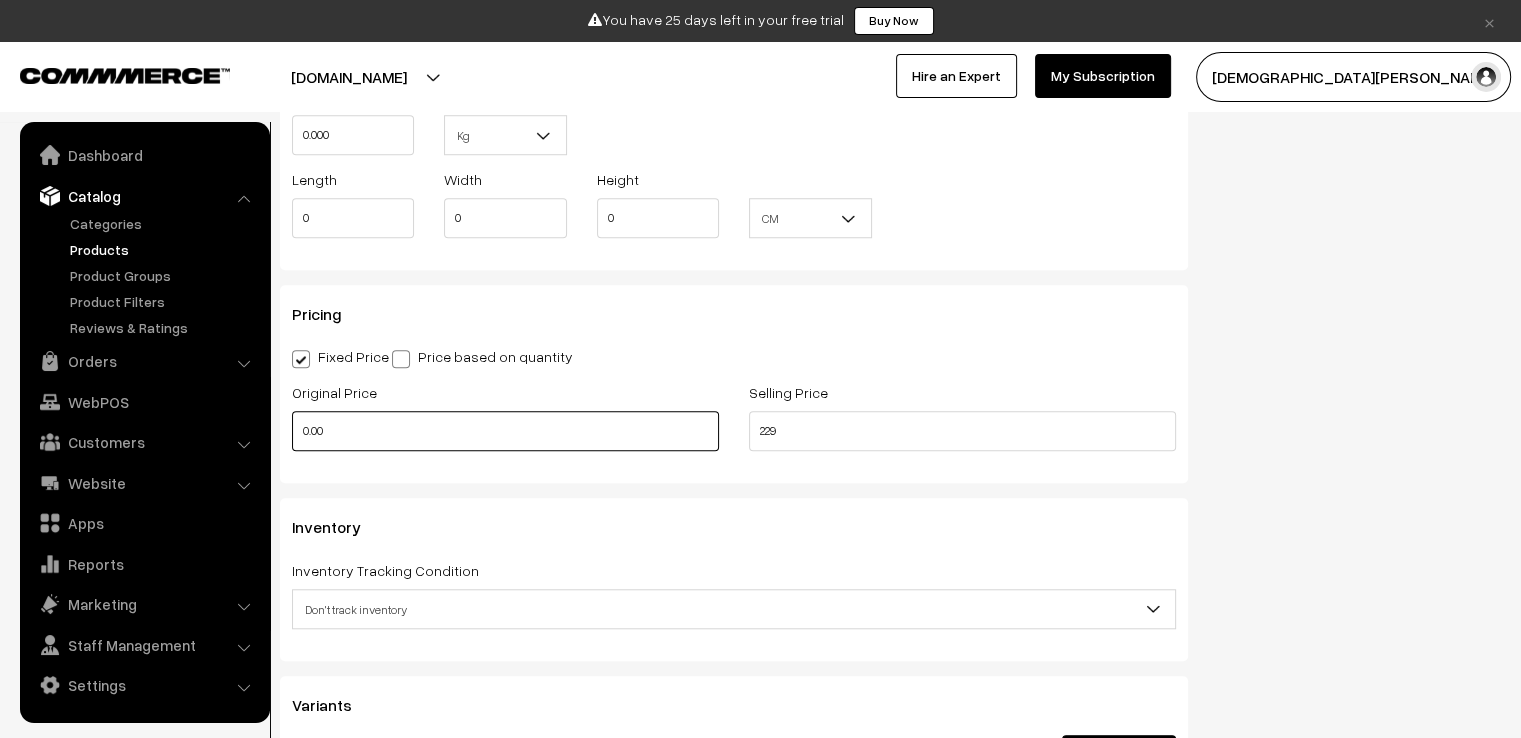 click on "0.00" at bounding box center [505, 431] 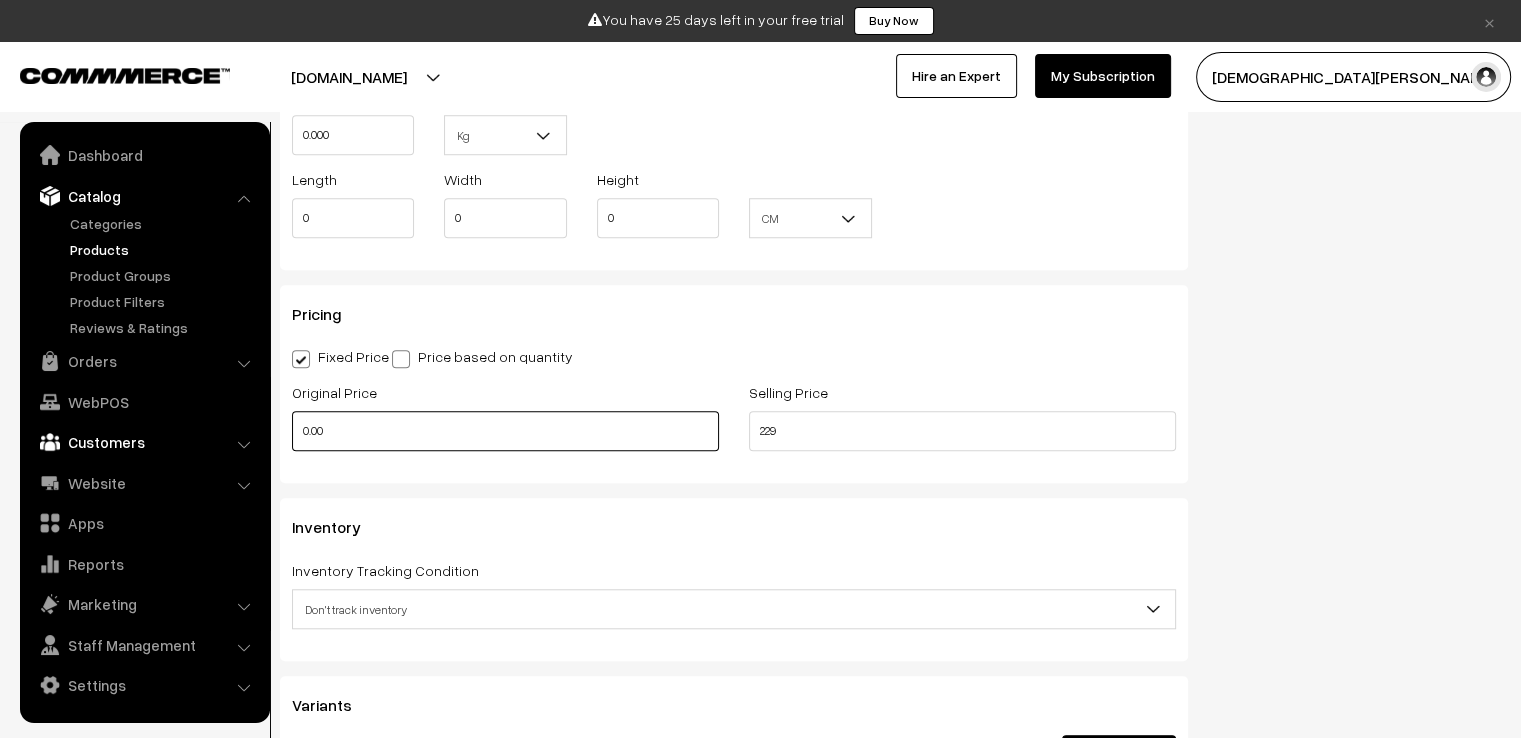 drag, startPoint x: 370, startPoint y: 441, endPoint x: 248, endPoint y: 423, distance: 123.32072 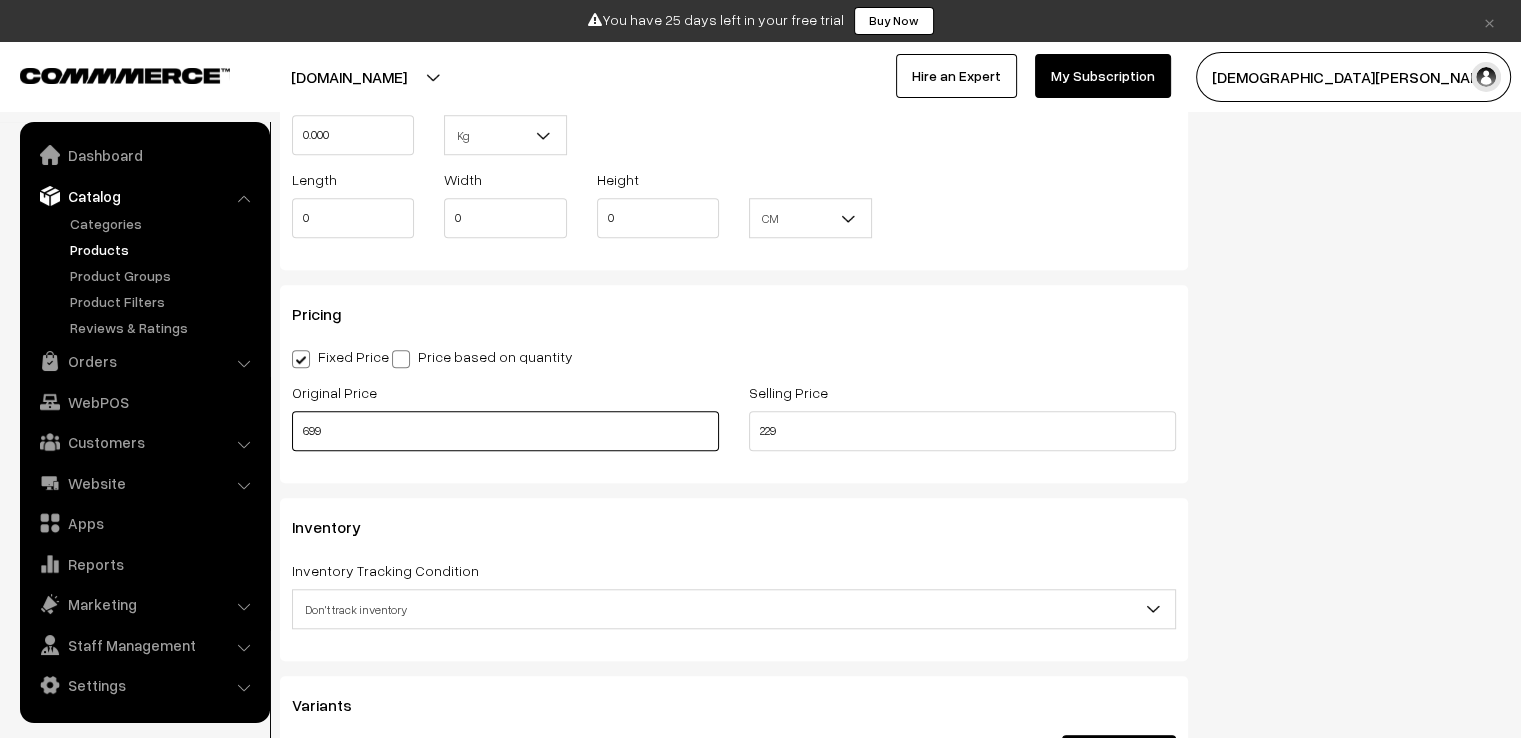 click on "699" at bounding box center [505, 431] 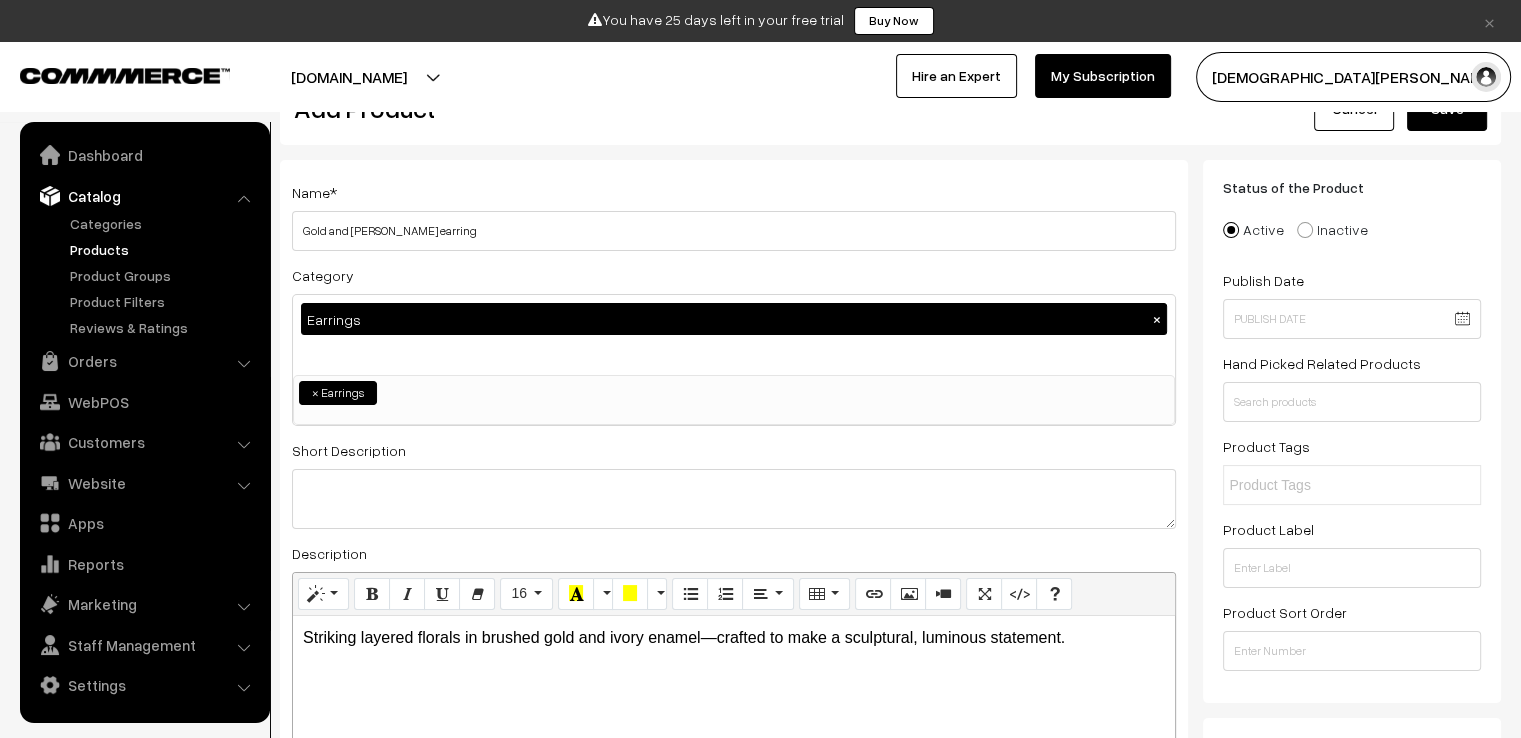scroll, scrollTop: 100, scrollLeft: 0, axis: vertical 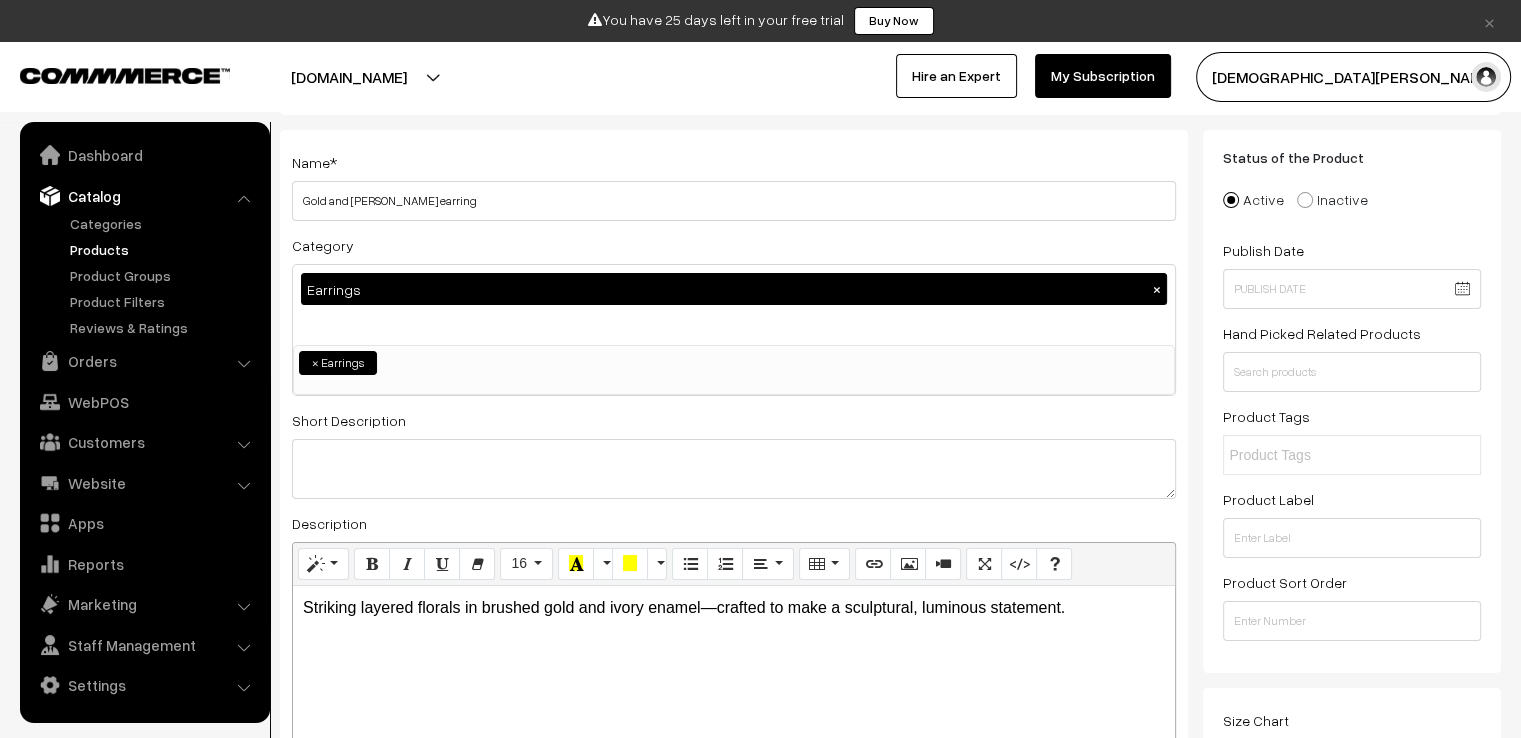 type on "799" 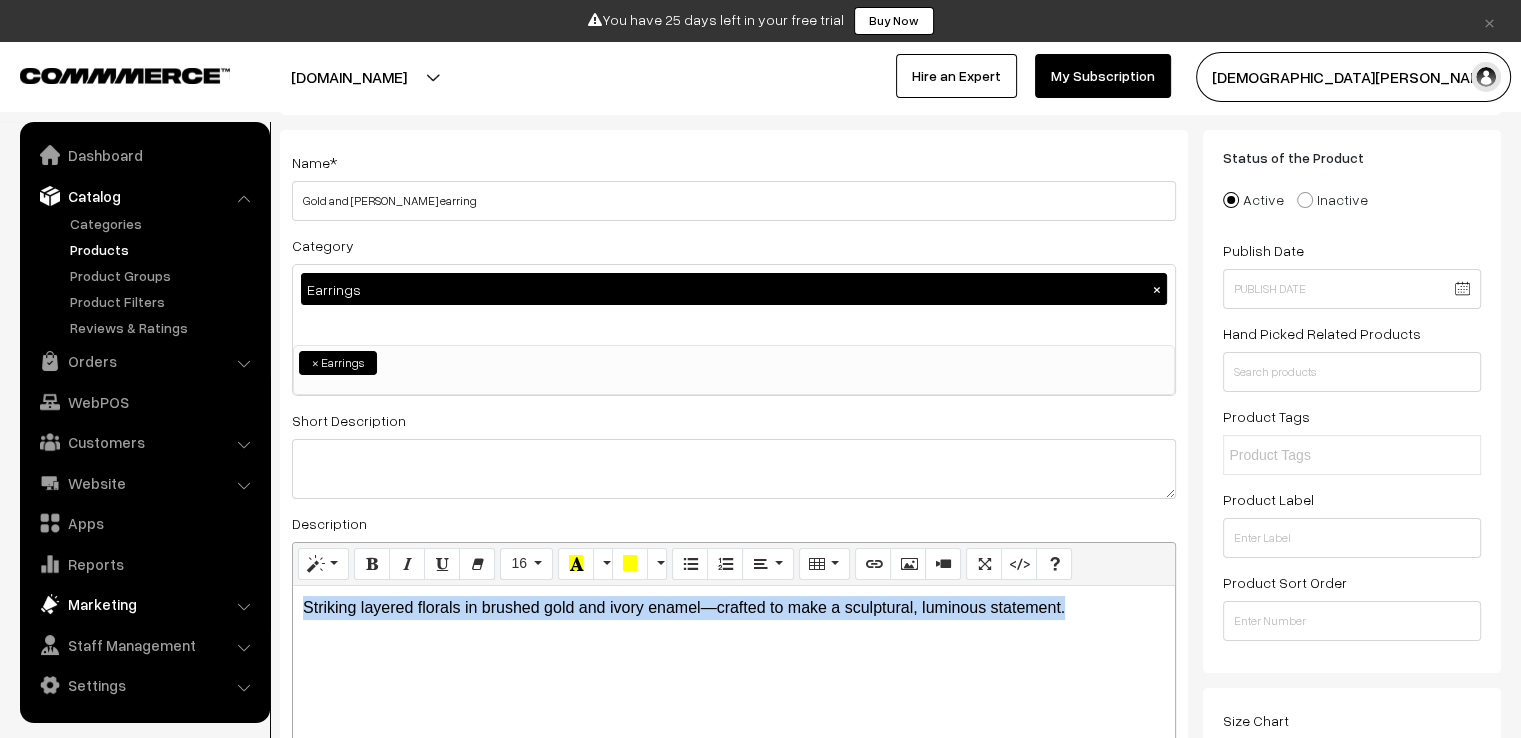 drag, startPoint x: 1098, startPoint y: 617, endPoint x: 262, endPoint y: 597, distance: 836.2392 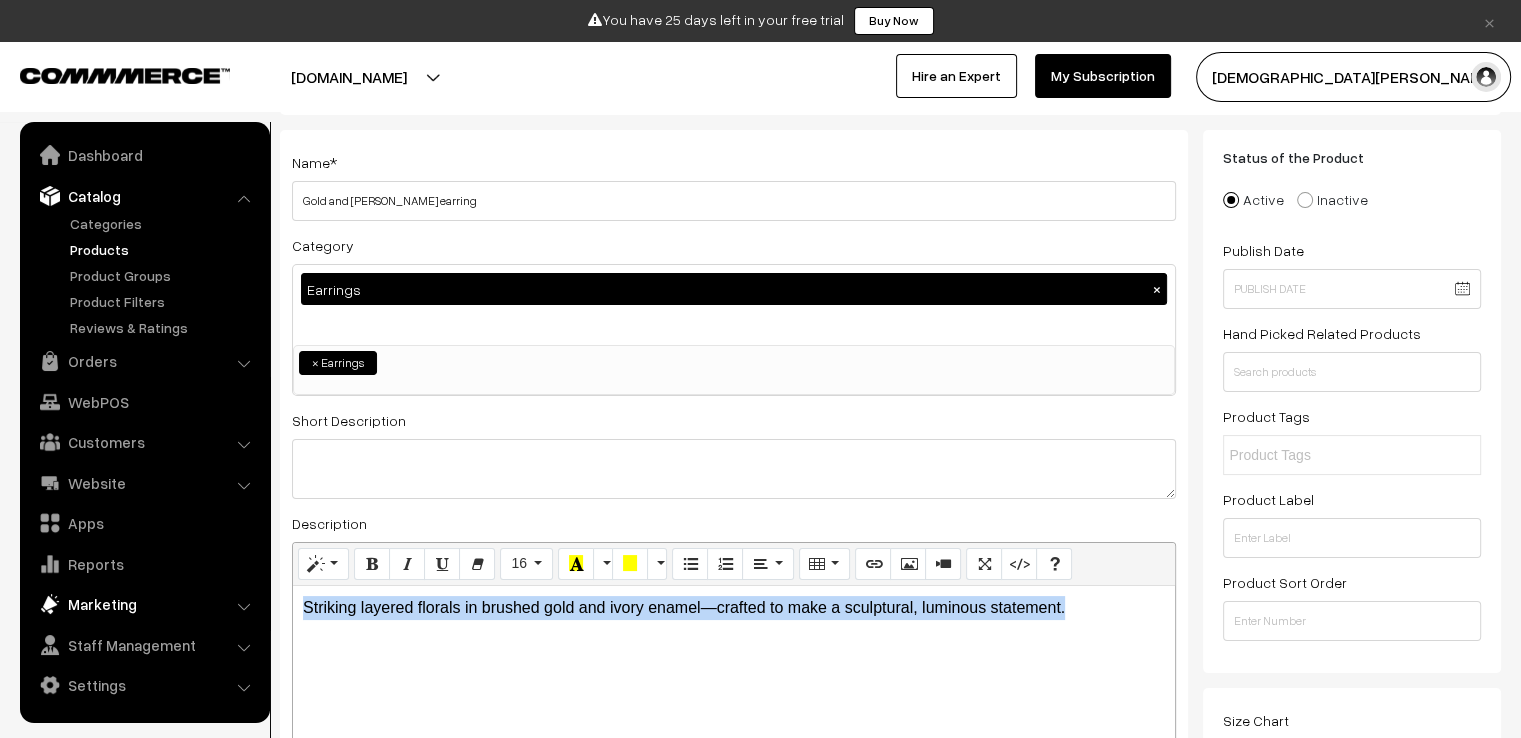 click on "Thank you for showing interest. Our team will call you shortly.
Close
×
You have 25 days left in your free trial
Buy Now
Buy Now
My Profile" at bounding box center [760, 1632] 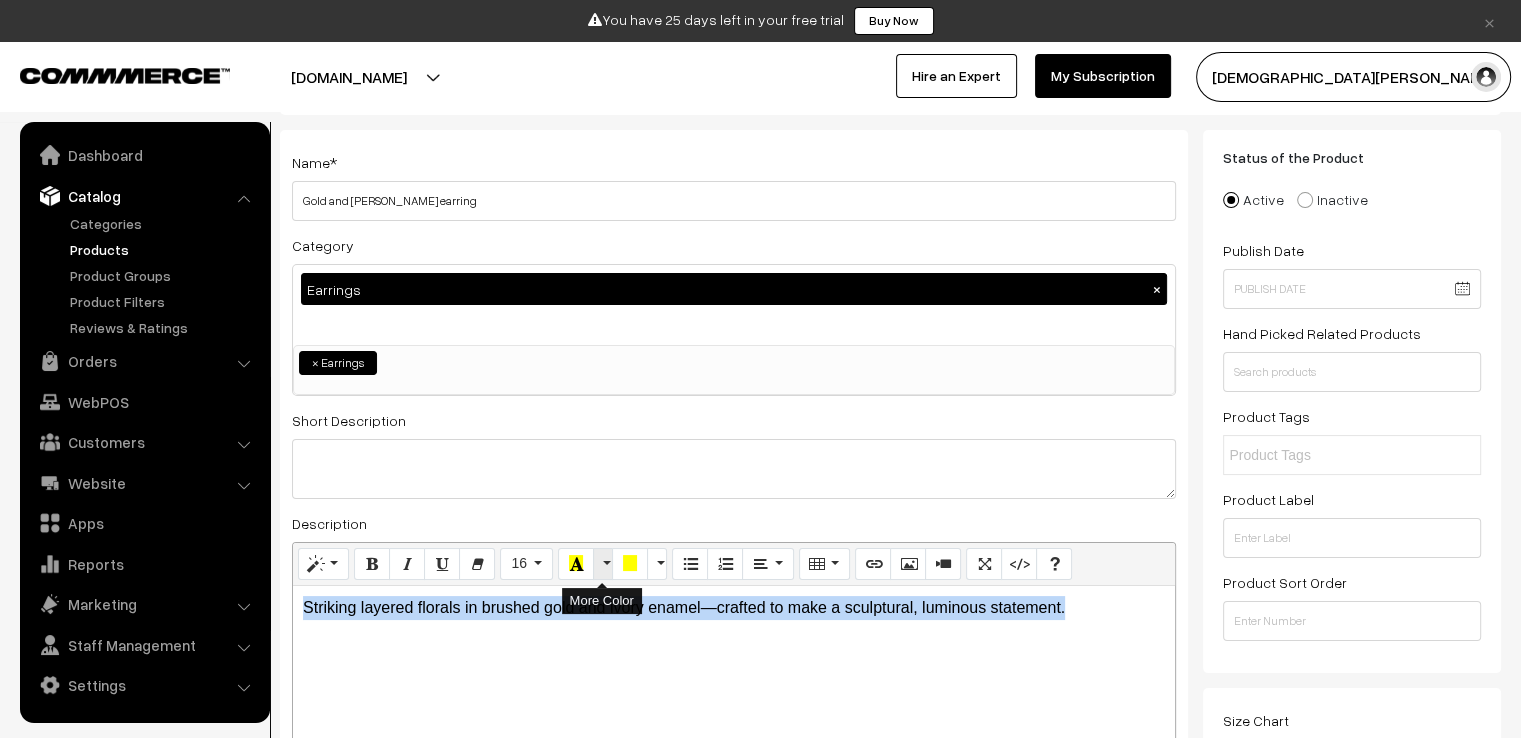click at bounding box center (603, 564) 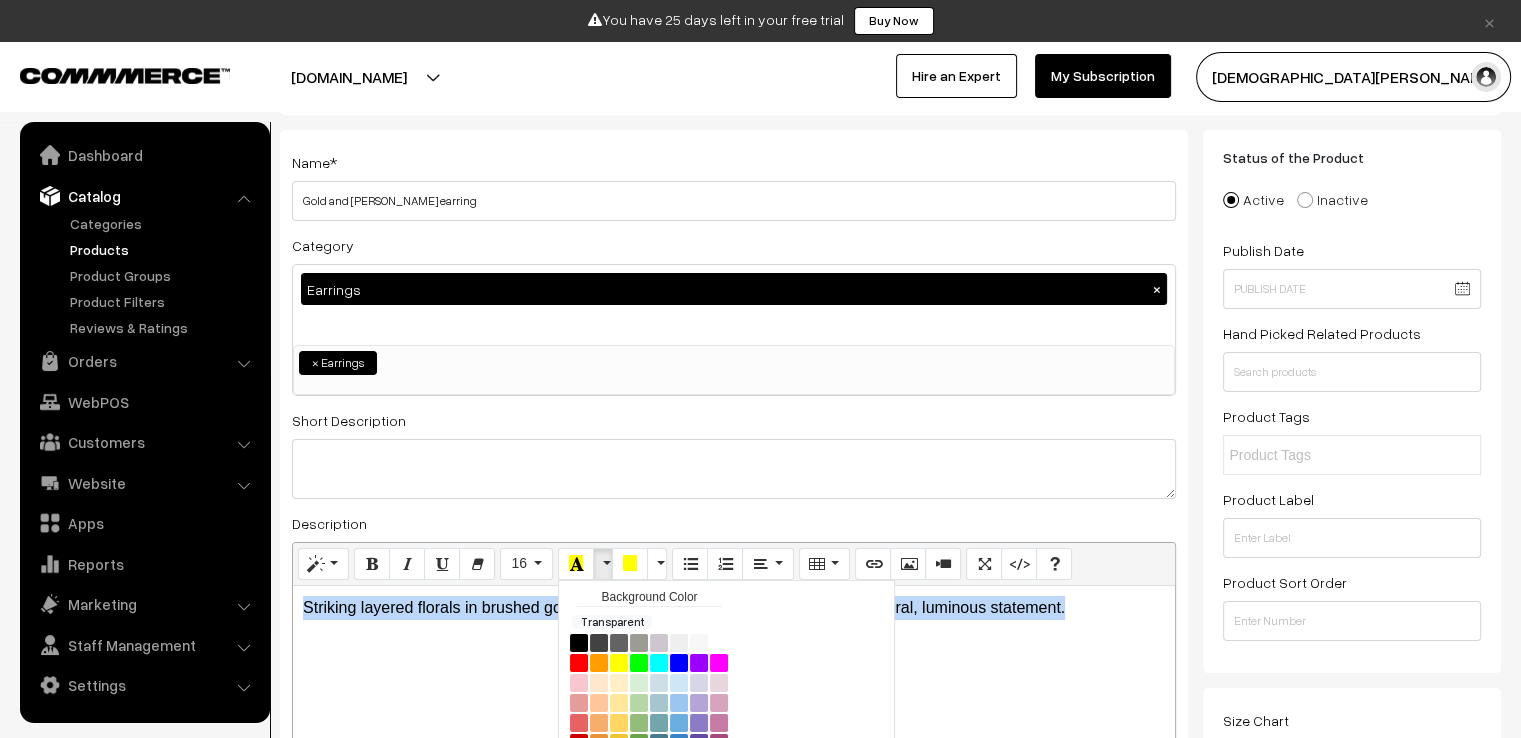 click at bounding box center [603, 564] 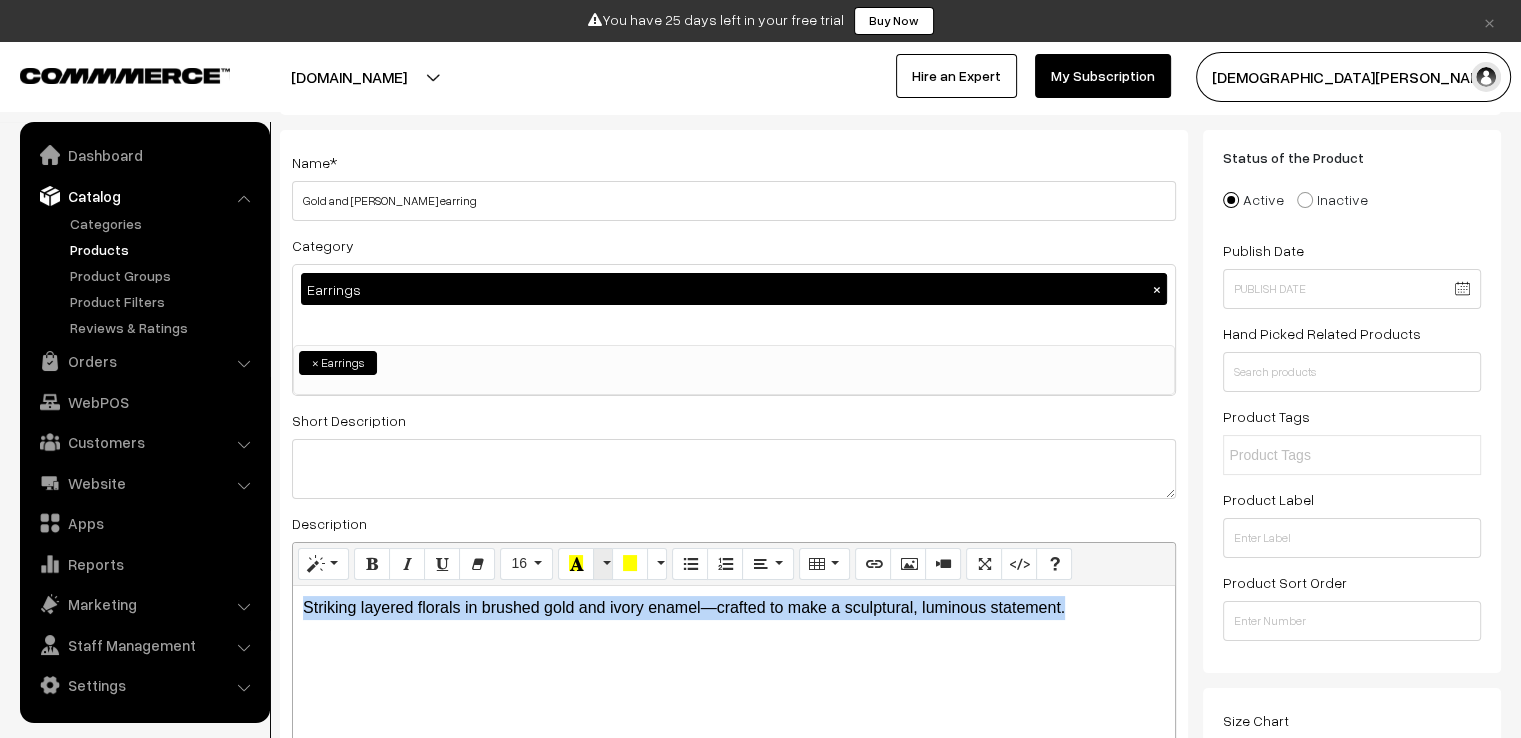 click at bounding box center (603, 564) 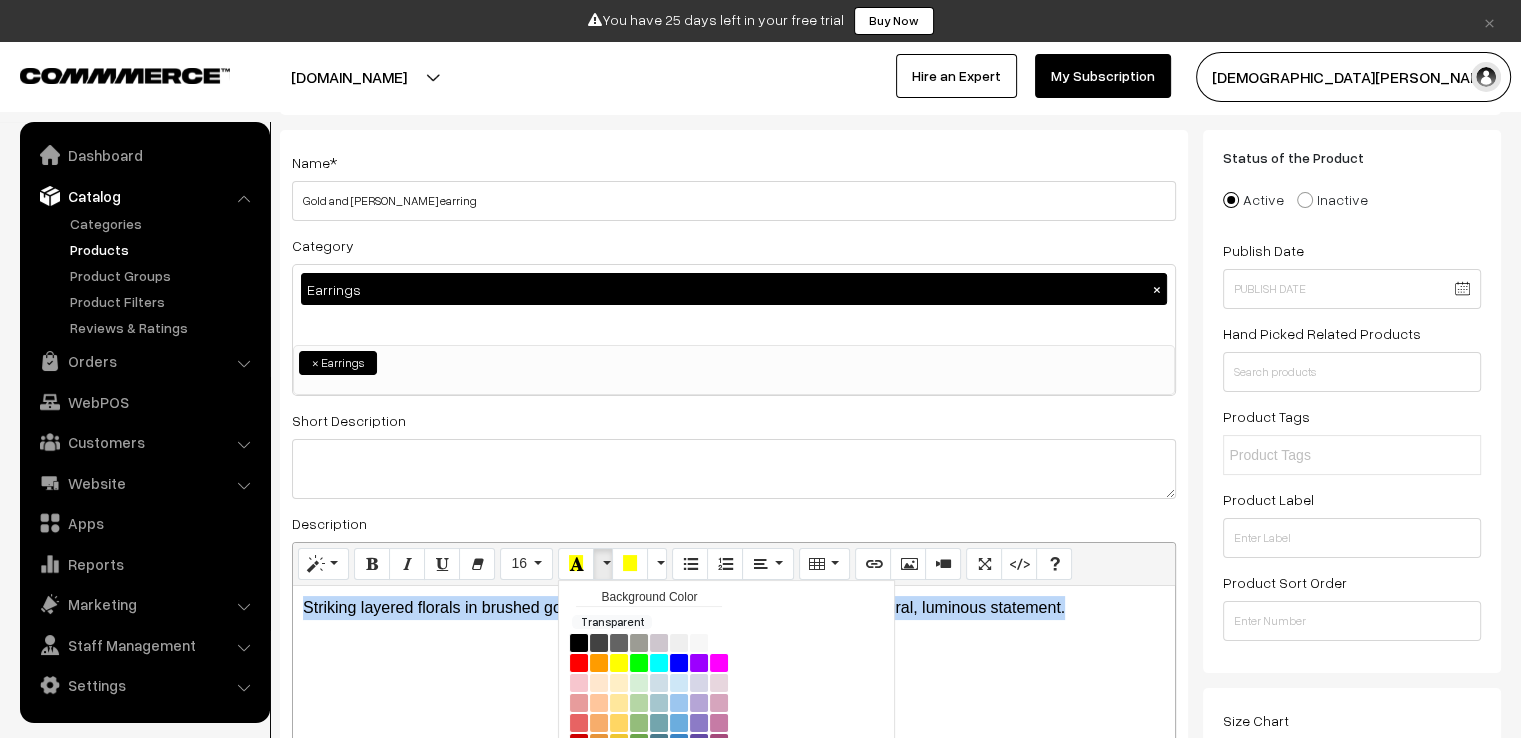 click at bounding box center [603, 564] 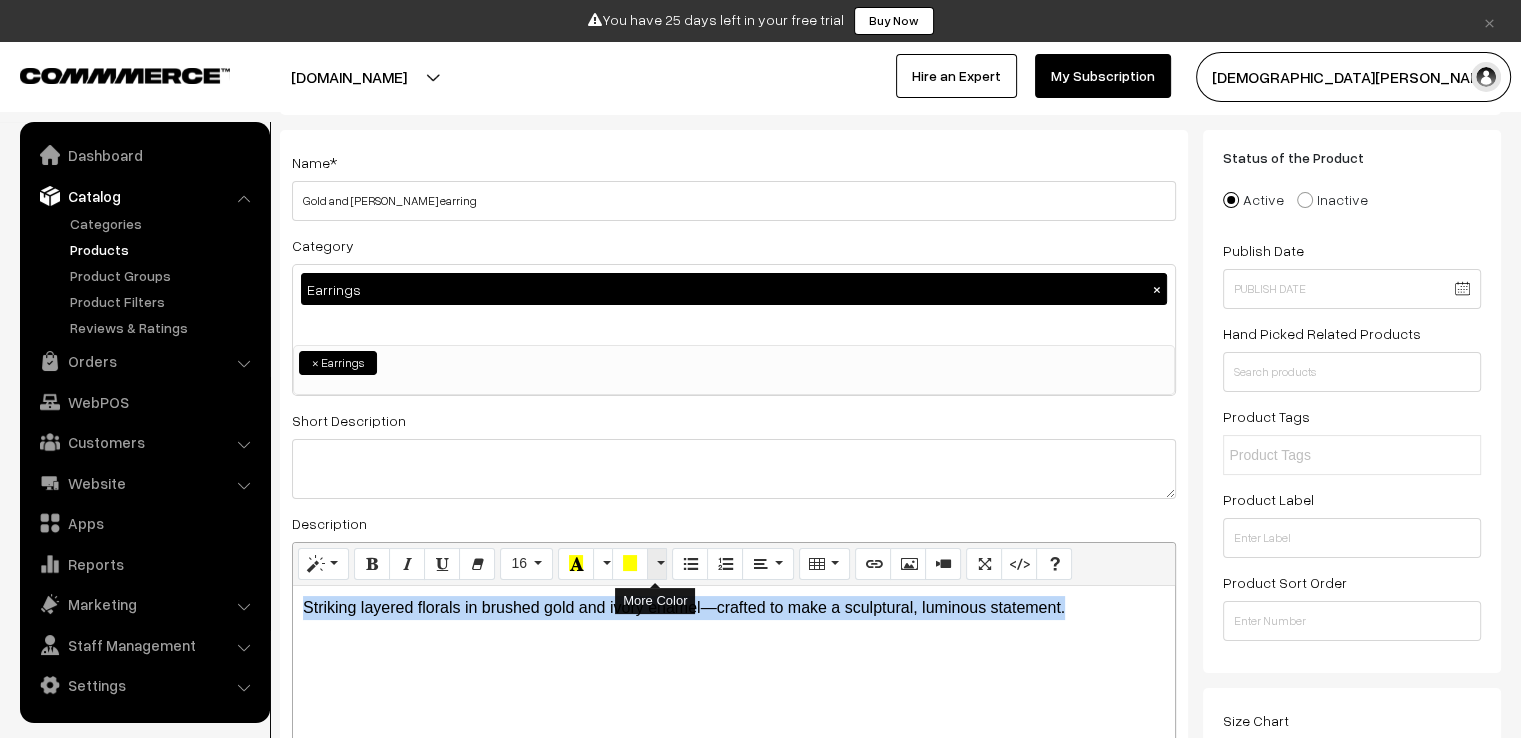 click at bounding box center (657, 564) 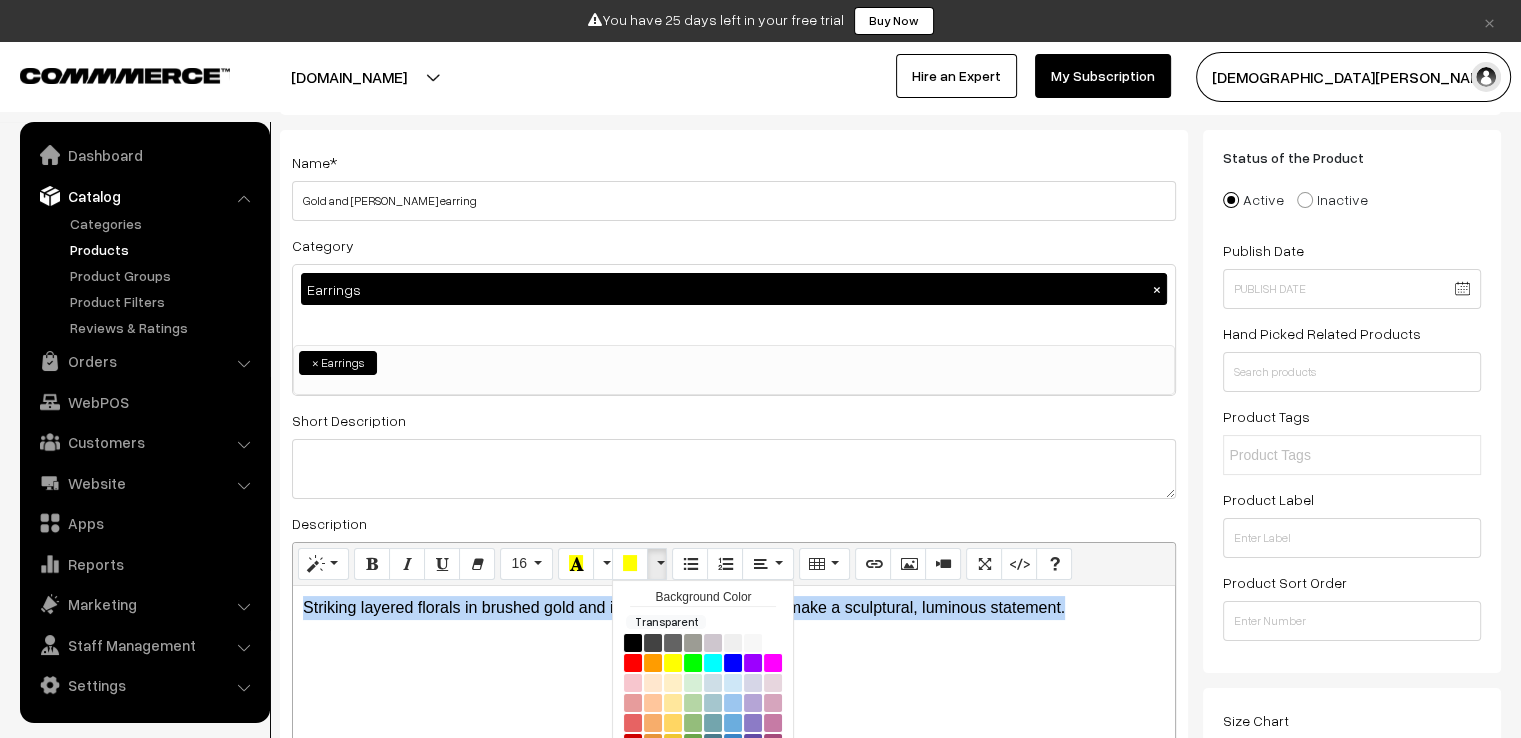 click at bounding box center [657, 564] 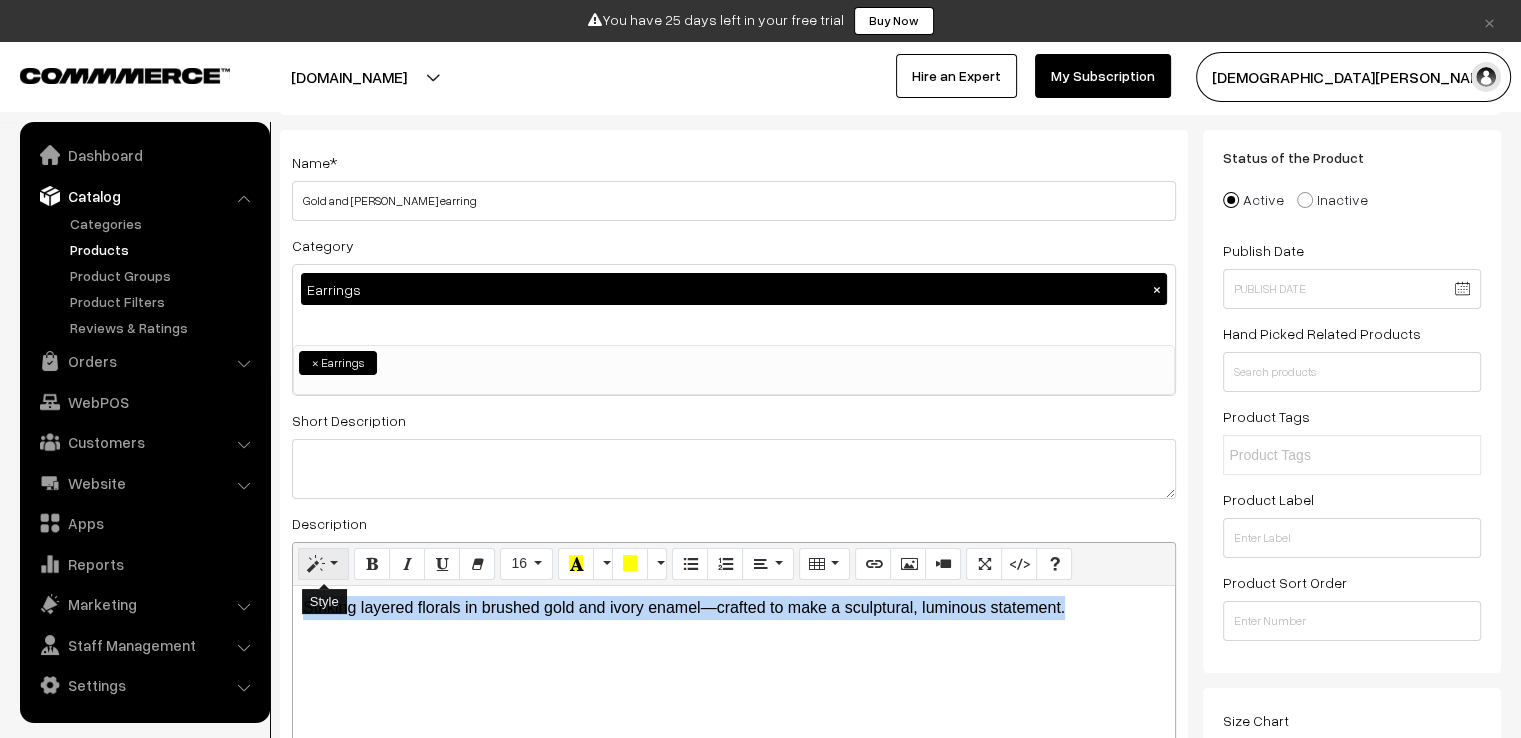 click at bounding box center [323, 564] 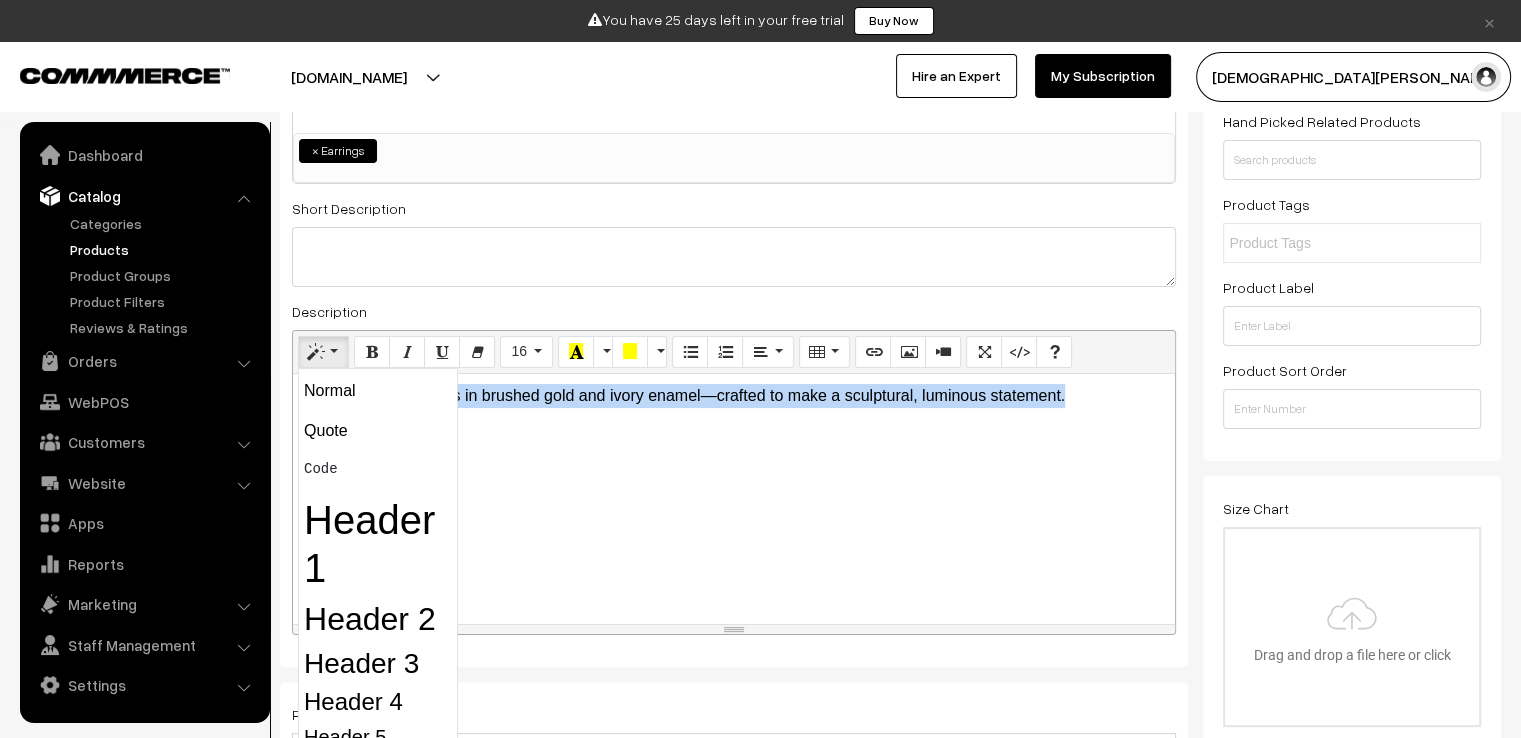 scroll, scrollTop: 300, scrollLeft: 0, axis: vertical 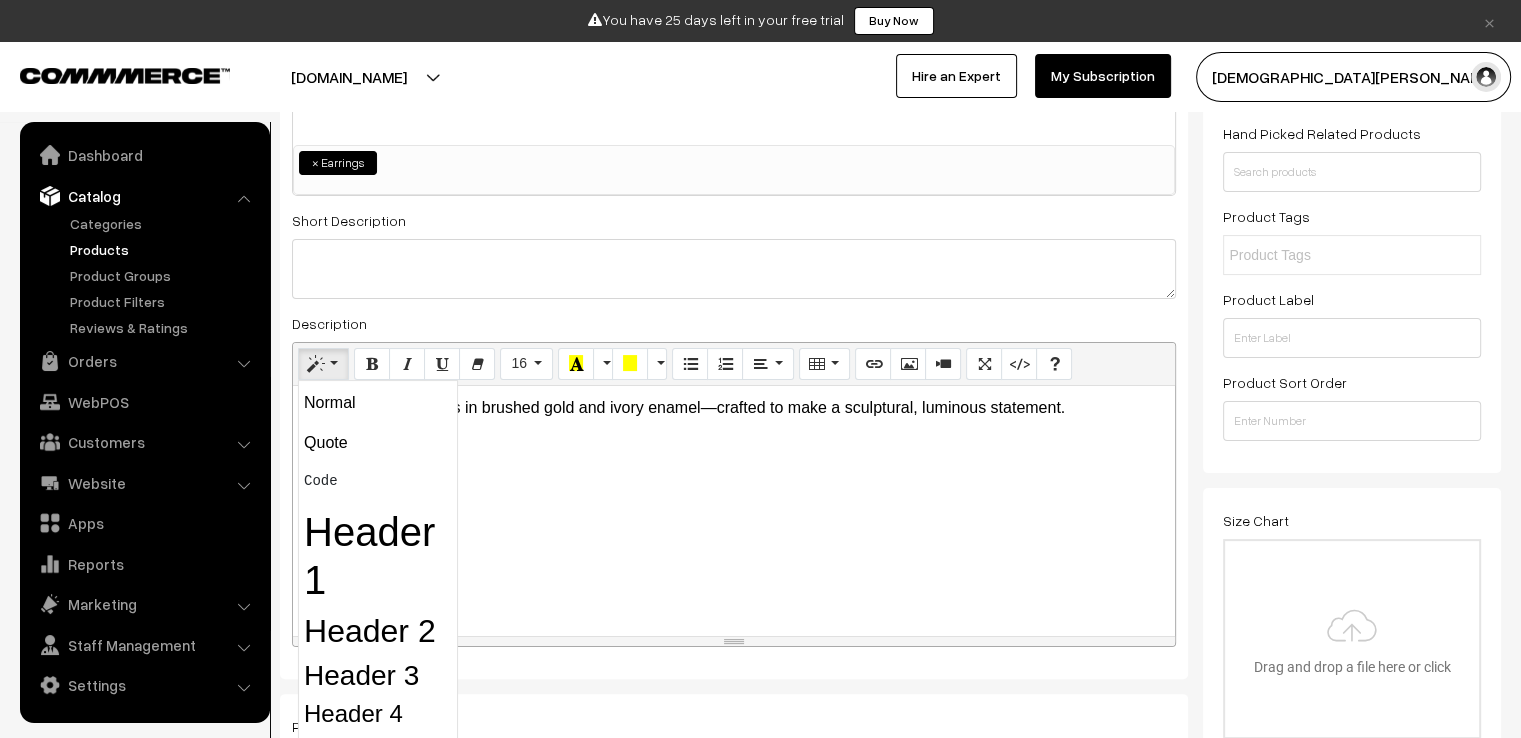 click on "Striking layered florals in brushed gold and ivory enamel—crafted to make a sculptural, luminous statement." at bounding box center (734, 511) 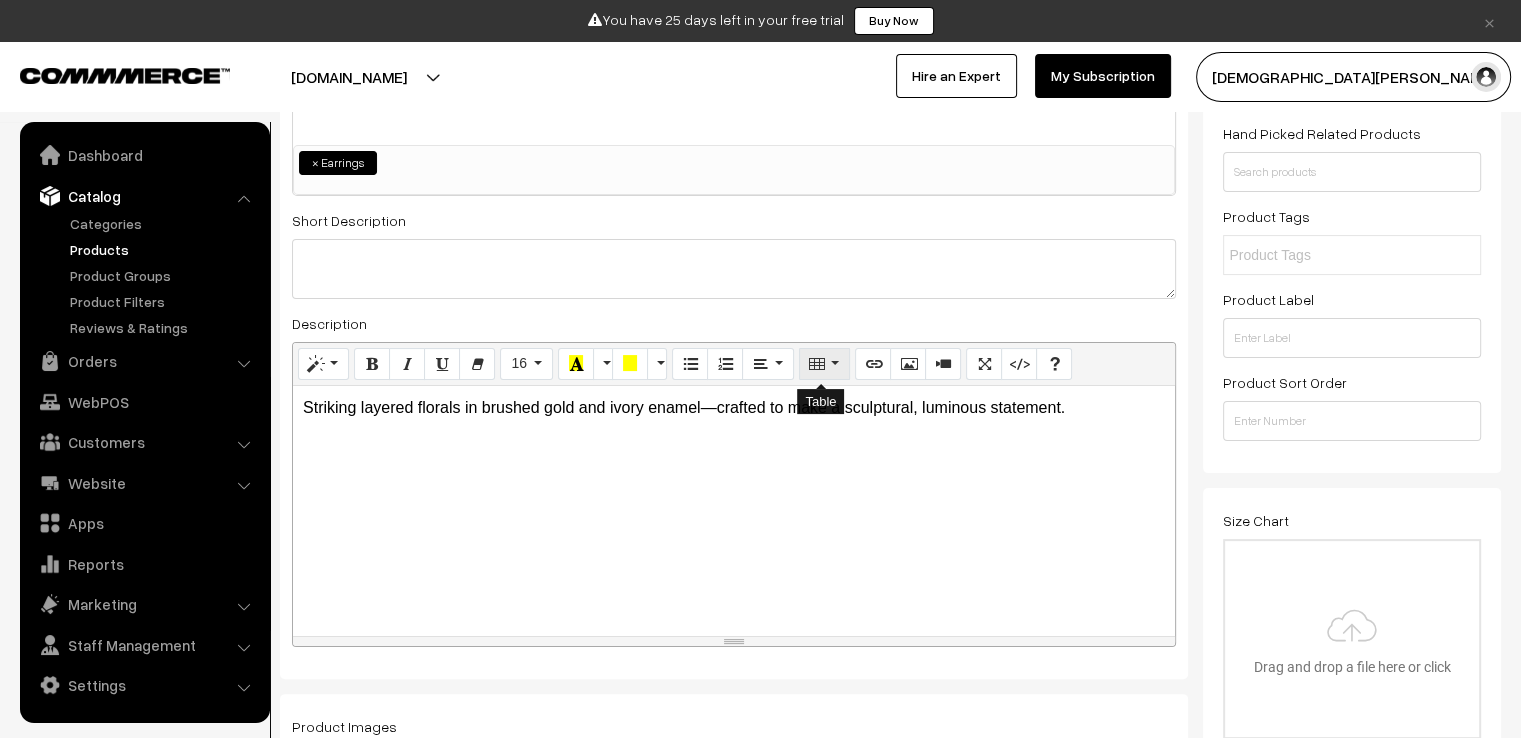 click at bounding box center [824, 364] 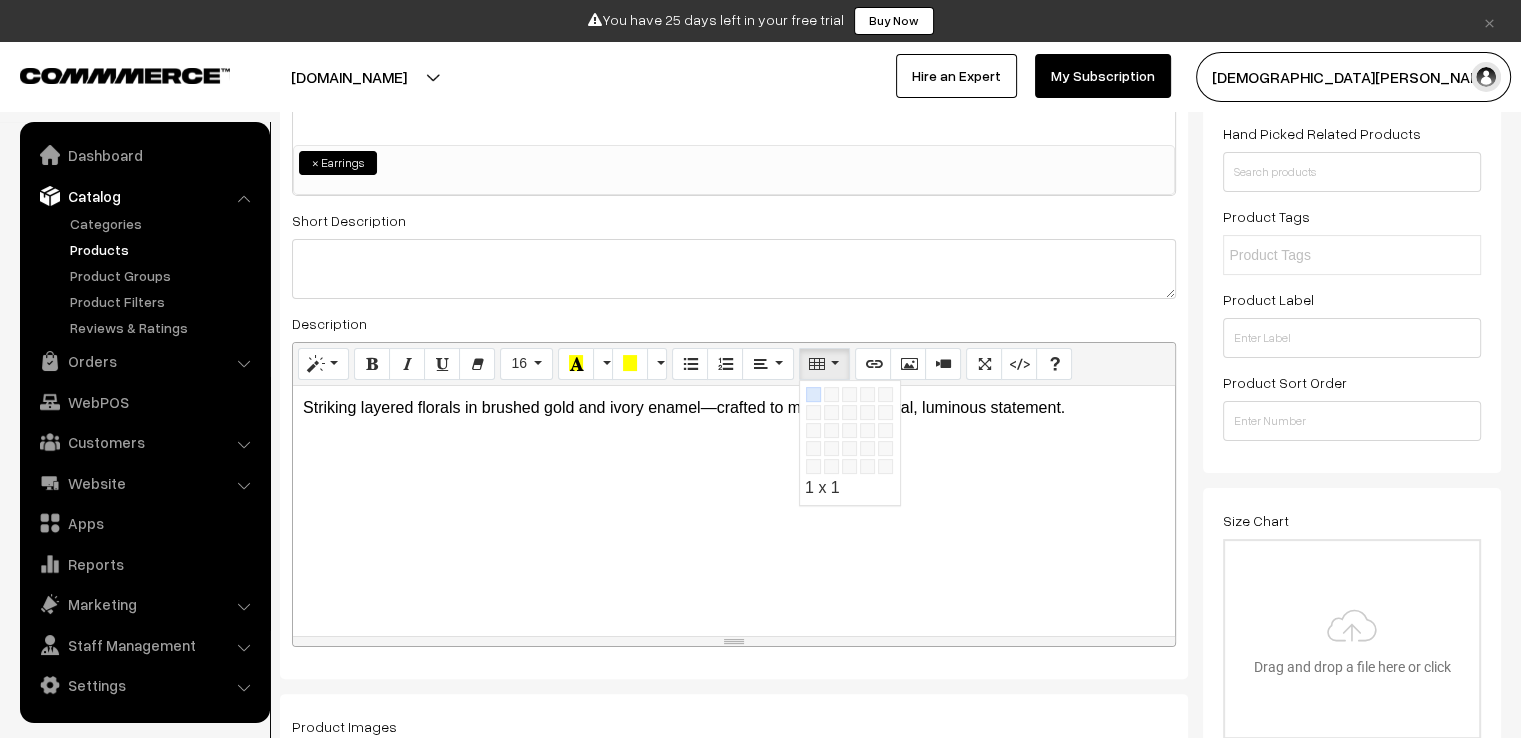 click at bounding box center [824, 364] 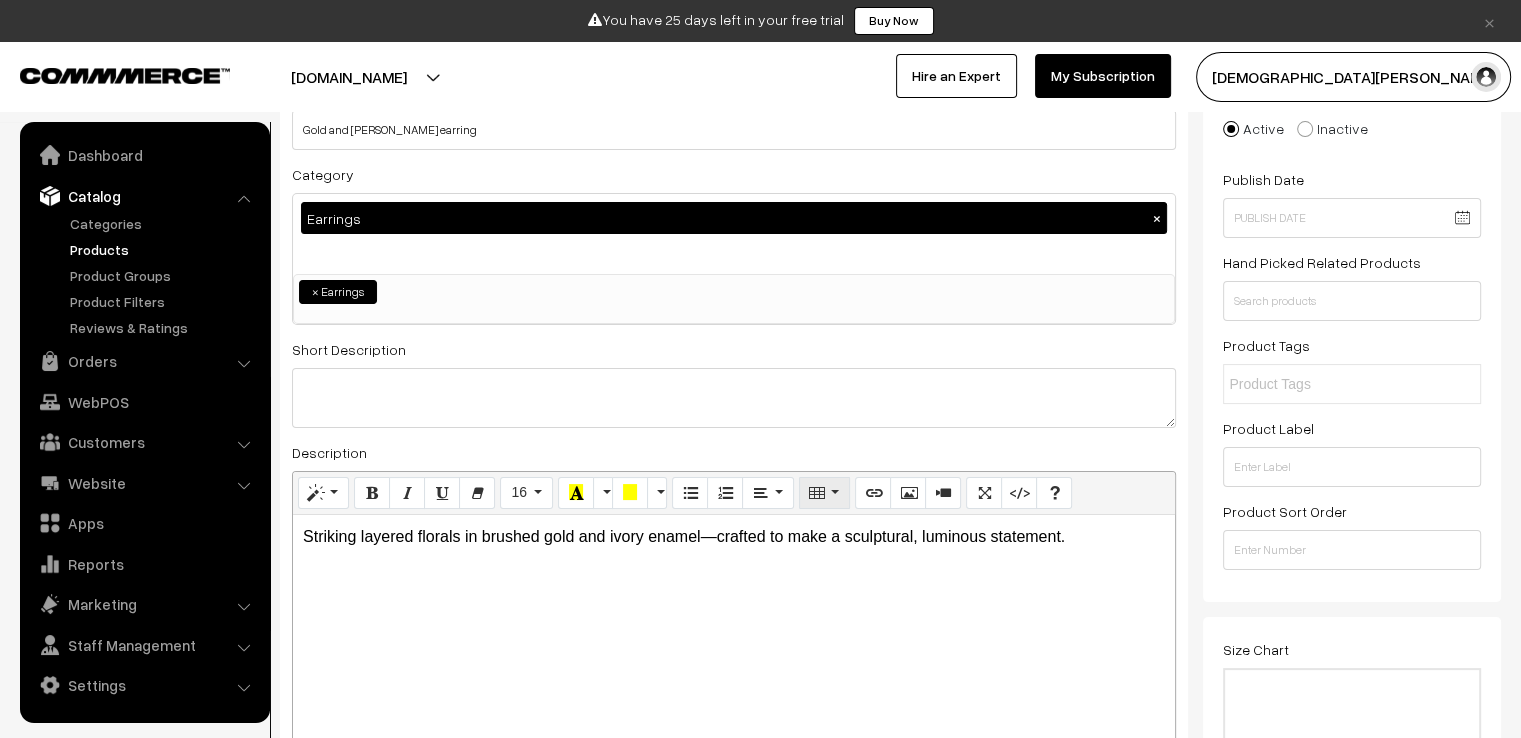scroll, scrollTop: 200, scrollLeft: 0, axis: vertical 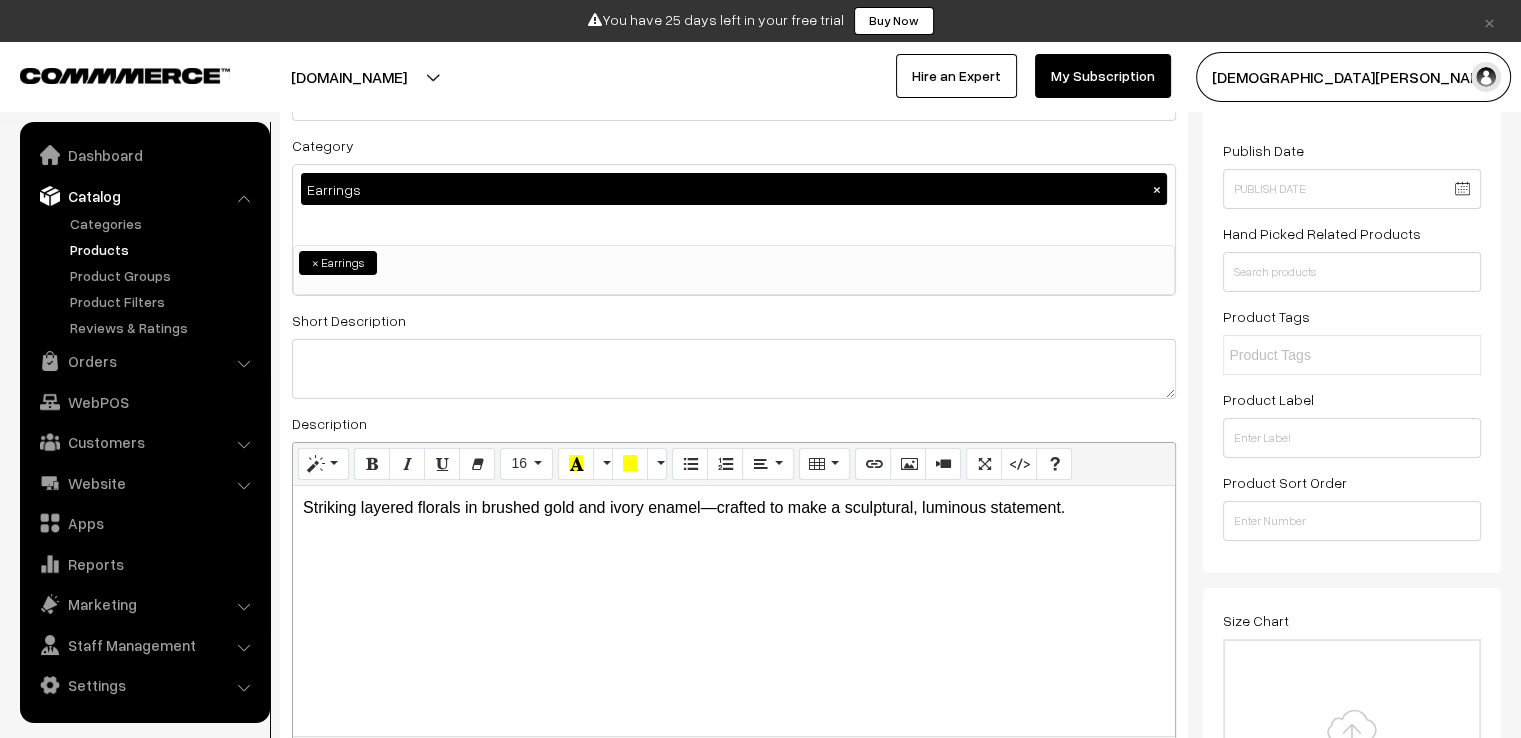 drag, startPoint x: 1088, startPoint y: 517, endPoint x: 368, endPoint y: 544, distance: 720.50604 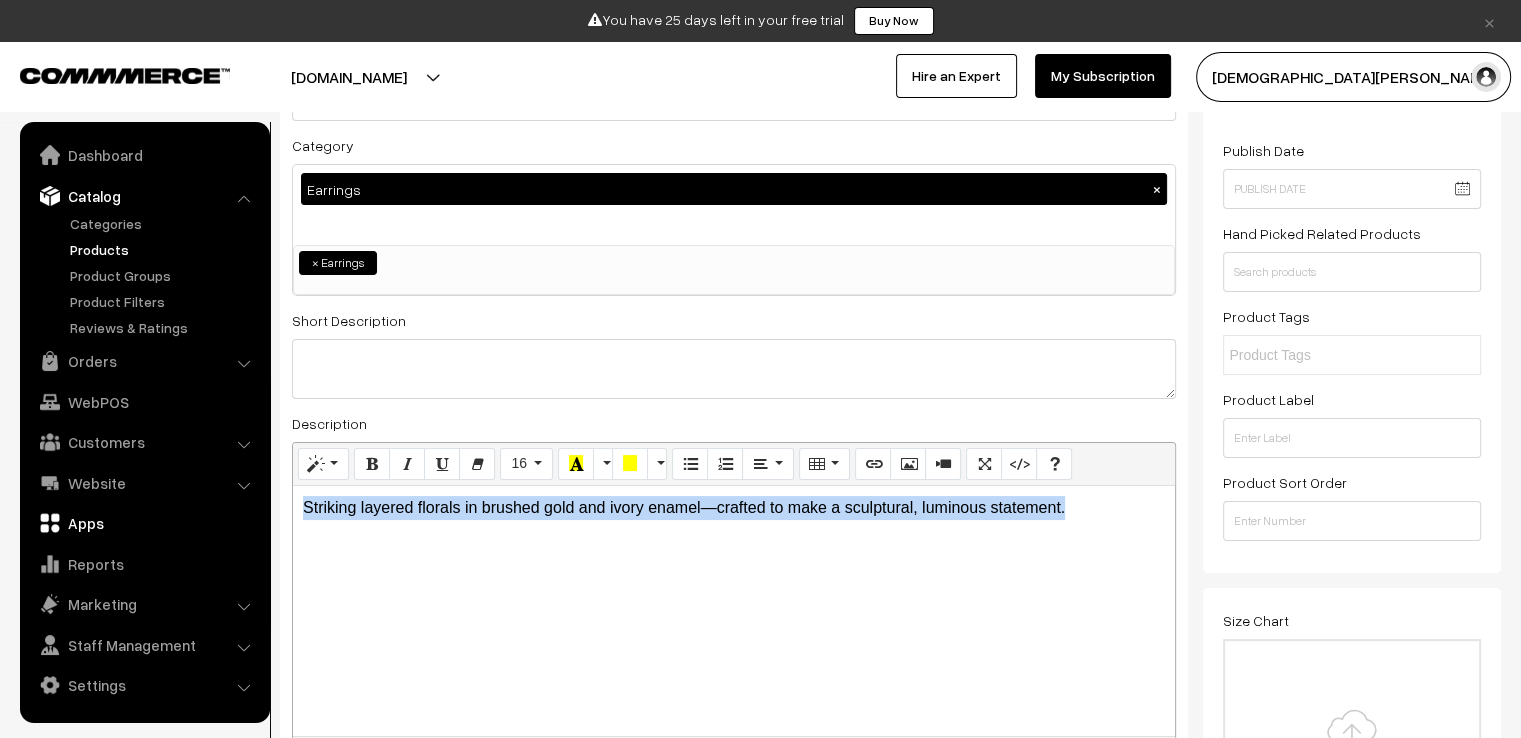 drag, startPoint x: 1104, startPoint y: 513, endPoint x: 254, endPoint y: 515, distance: 850.0024 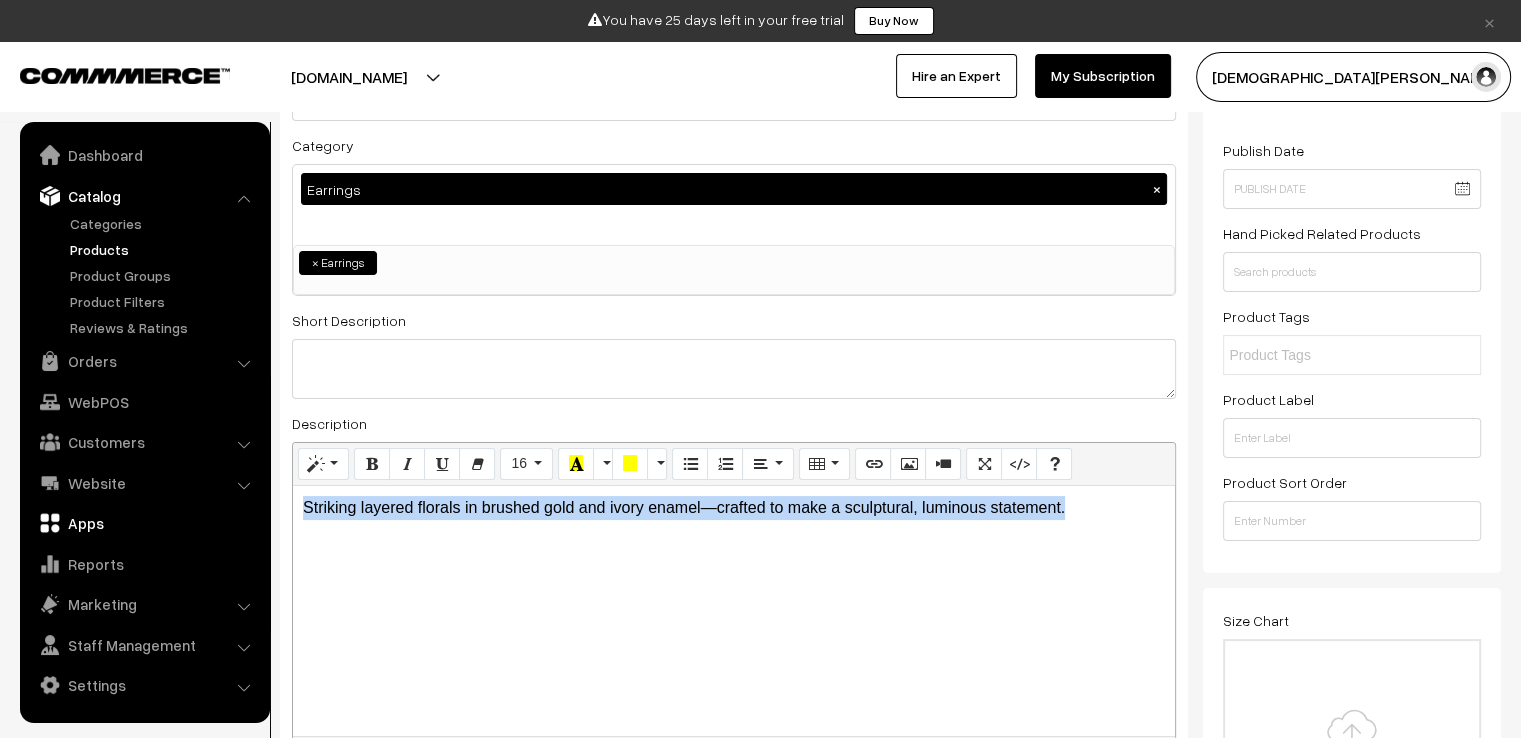 click on "Thank you for showing interest. Our team will call you shortly.
Close
×
You have 25 days left in your free trial
Buy Now
Buy Now
My Profile" at bounding box center (760, 1532) 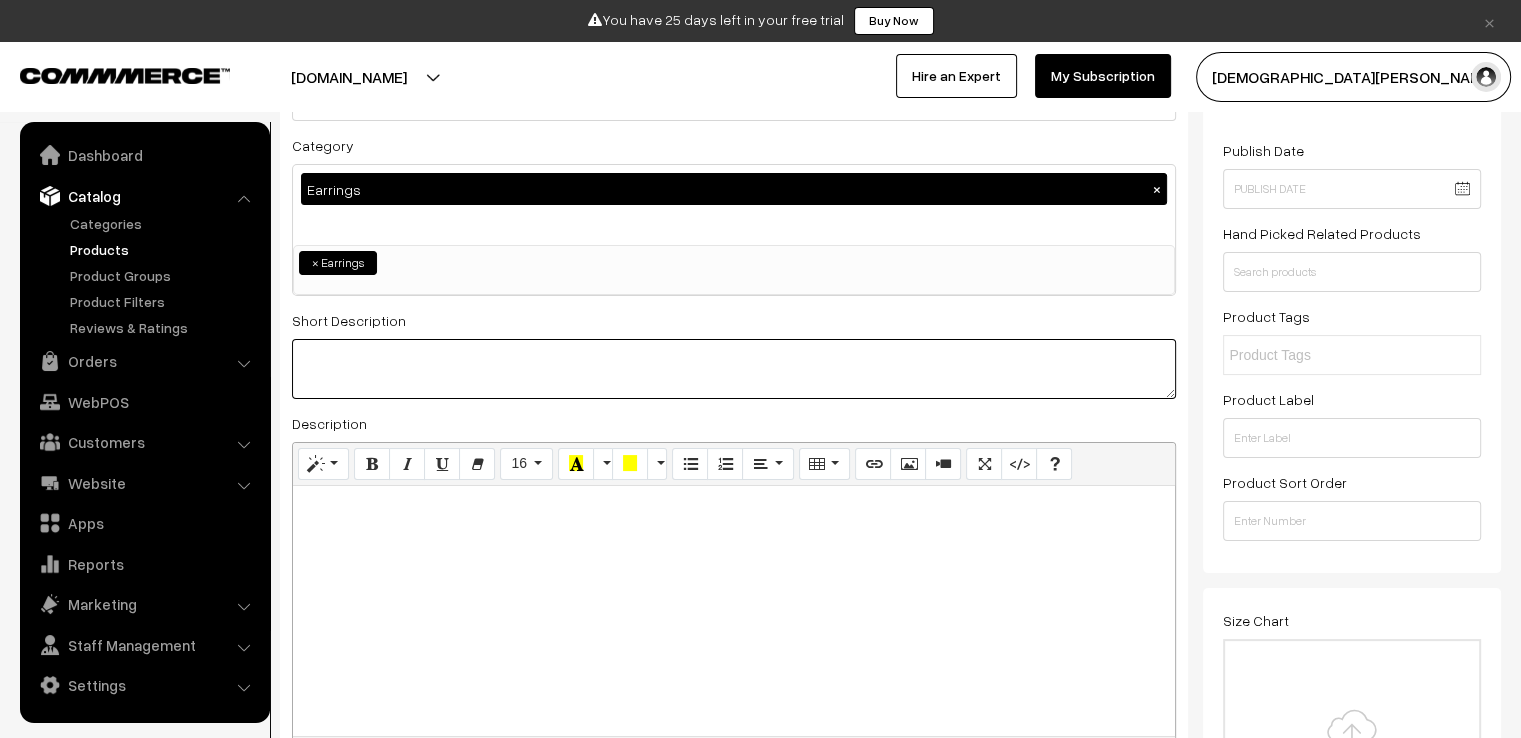 click at bounding box center (734, 369) 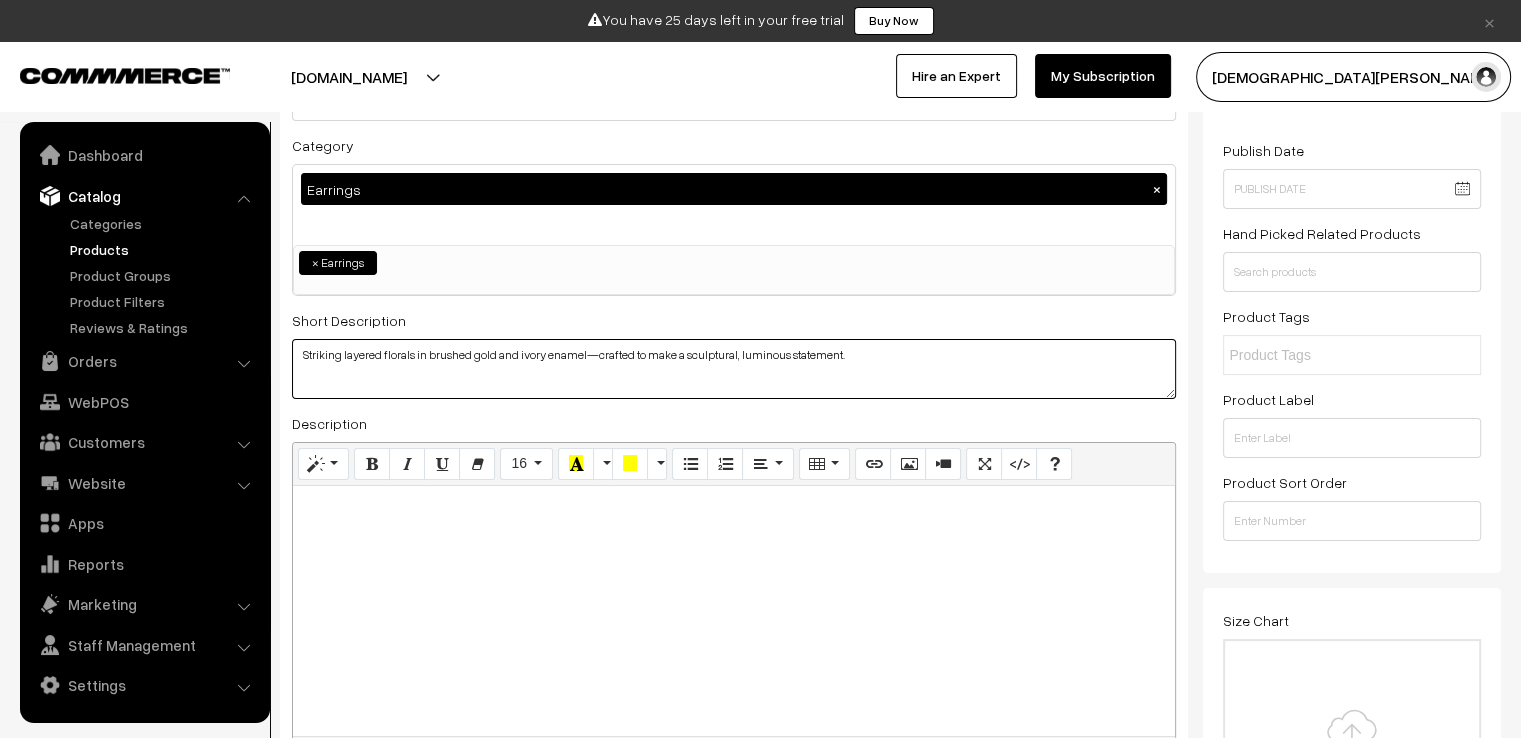 type on "Striking layered florals in brushed gold and ivory enamel—crafted to make a sculptural, luminous statement." 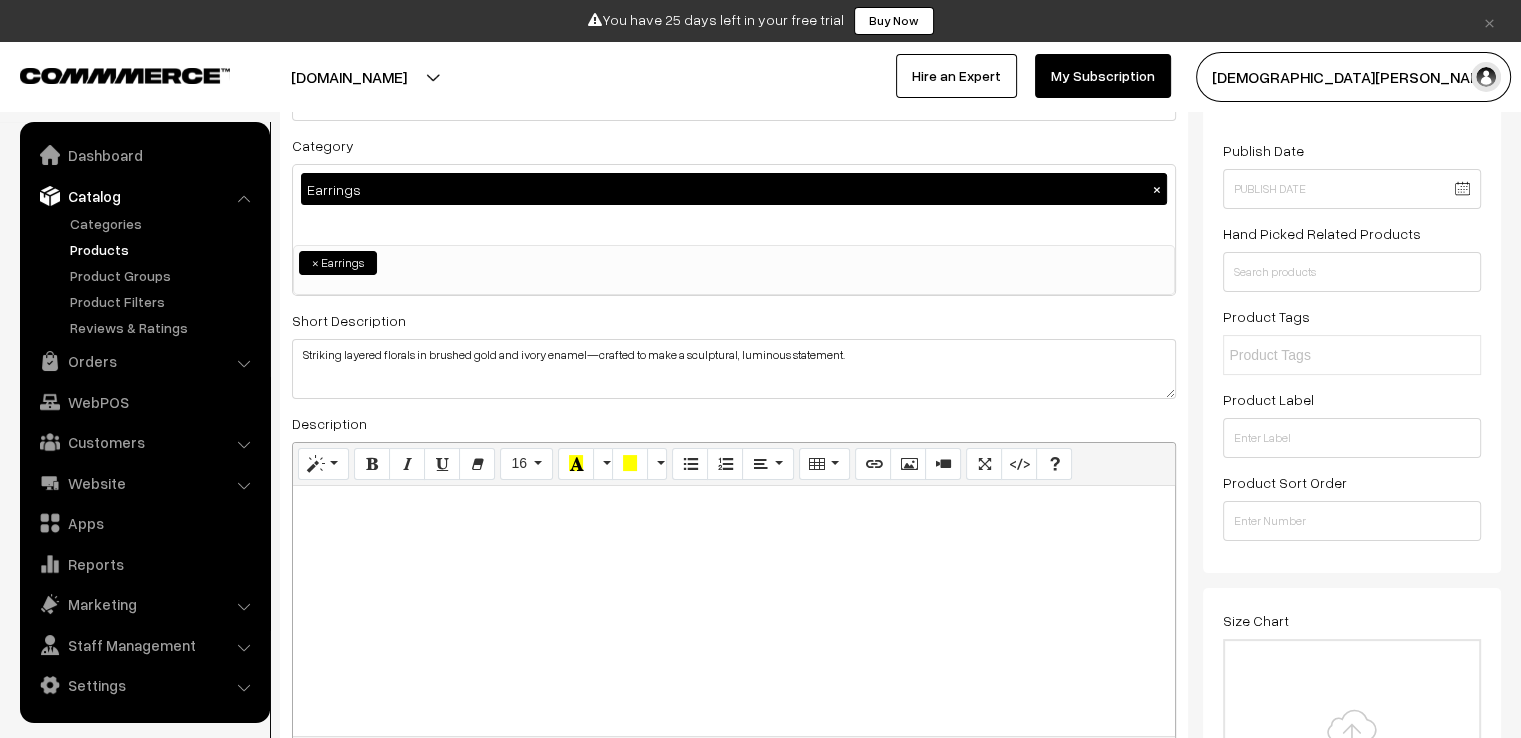 click at bounding box center (734, 548) 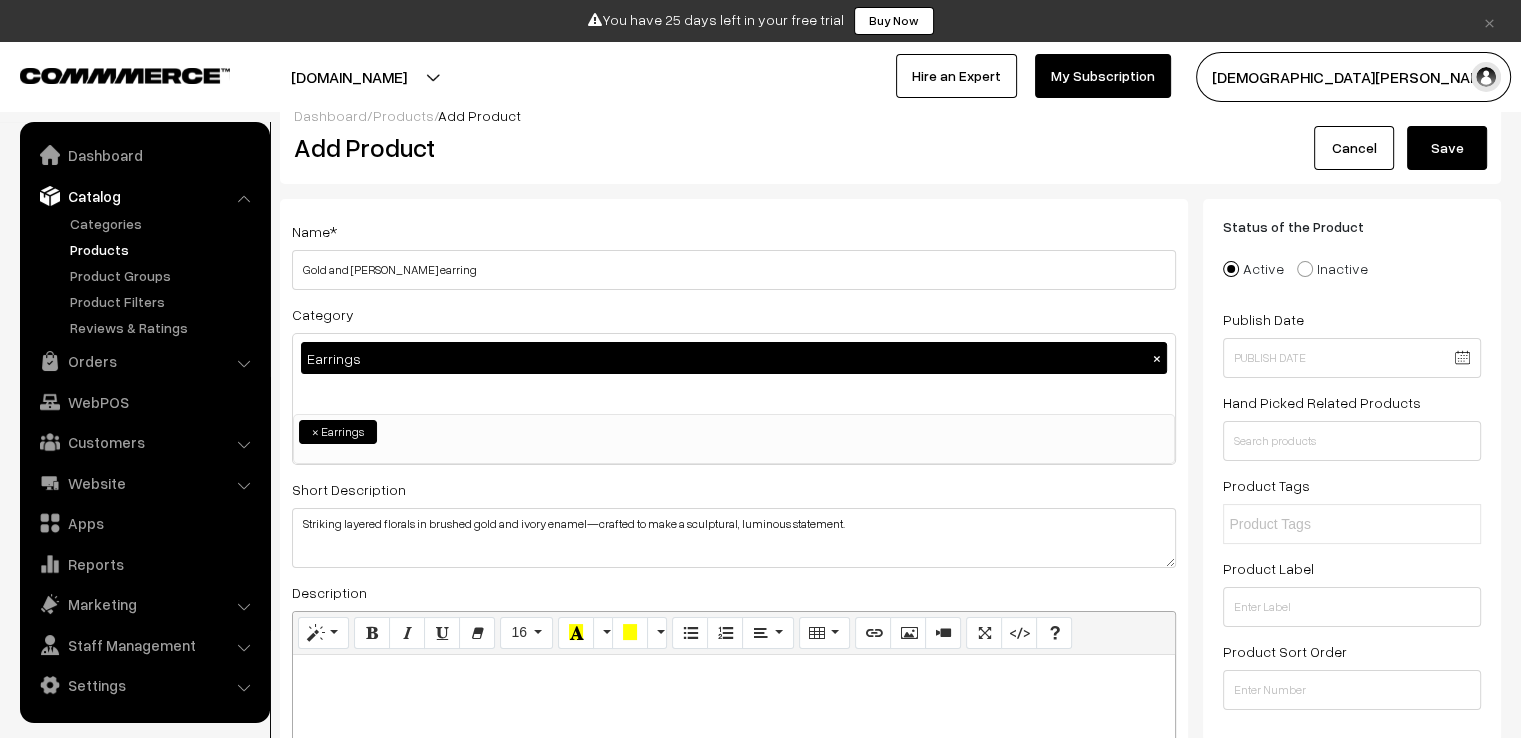 scroll, scrollTop: 0, scrollLeft: 0, axis: both 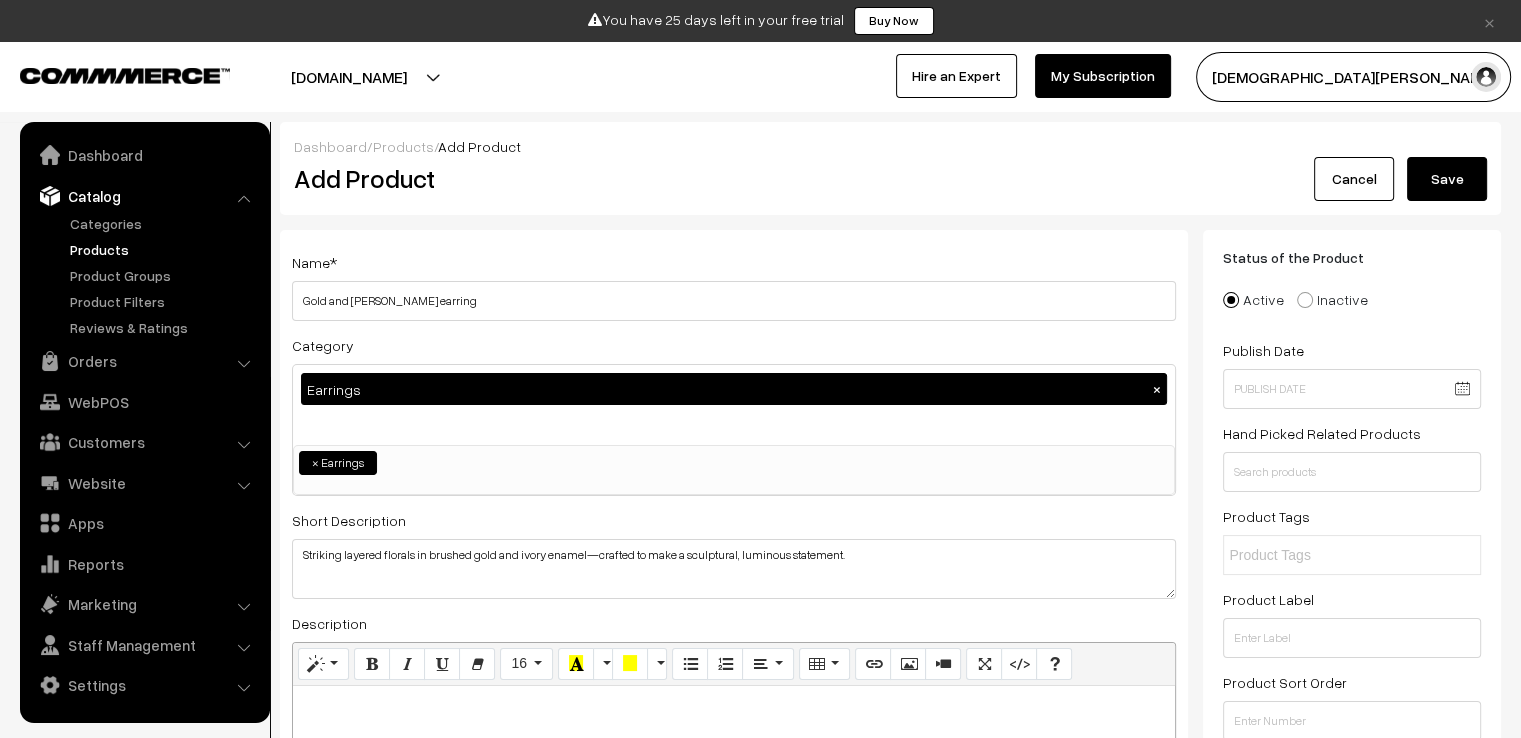 click on "Save" at bounding box center (1447, 179) 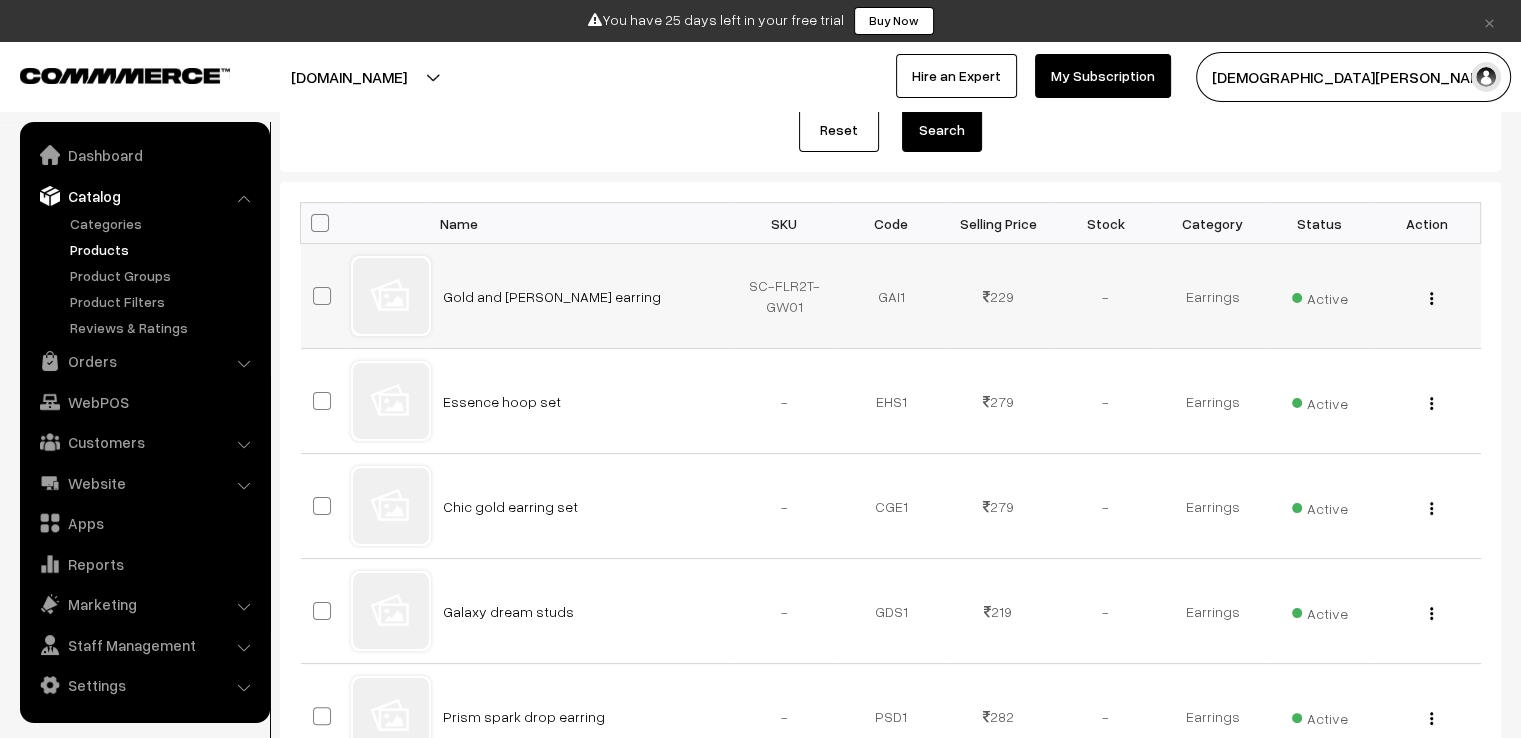 scroll, scrollTop: 300, scrollLeft: 0, axis: vertical 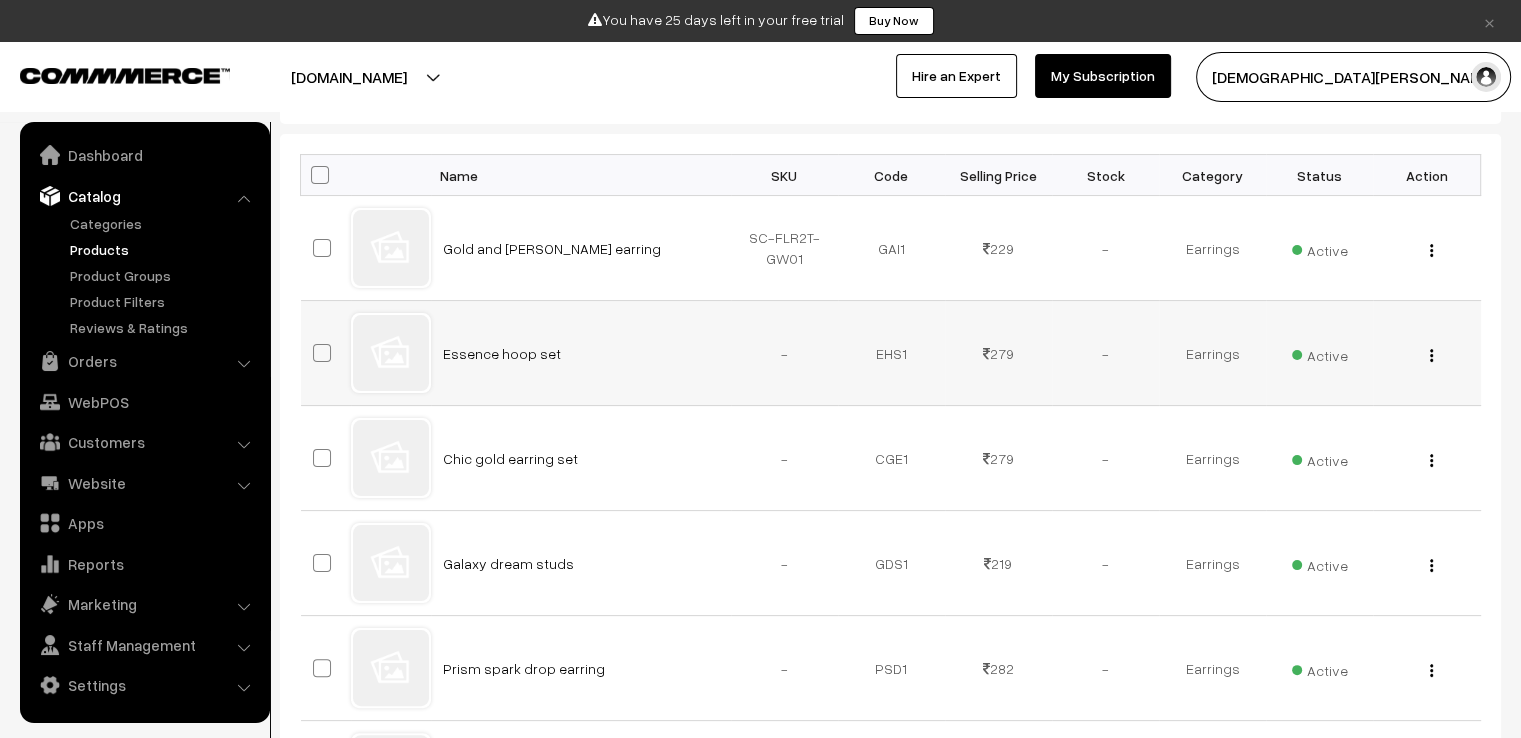 click on "Essence hoop set" at bounding box center [581, 353] 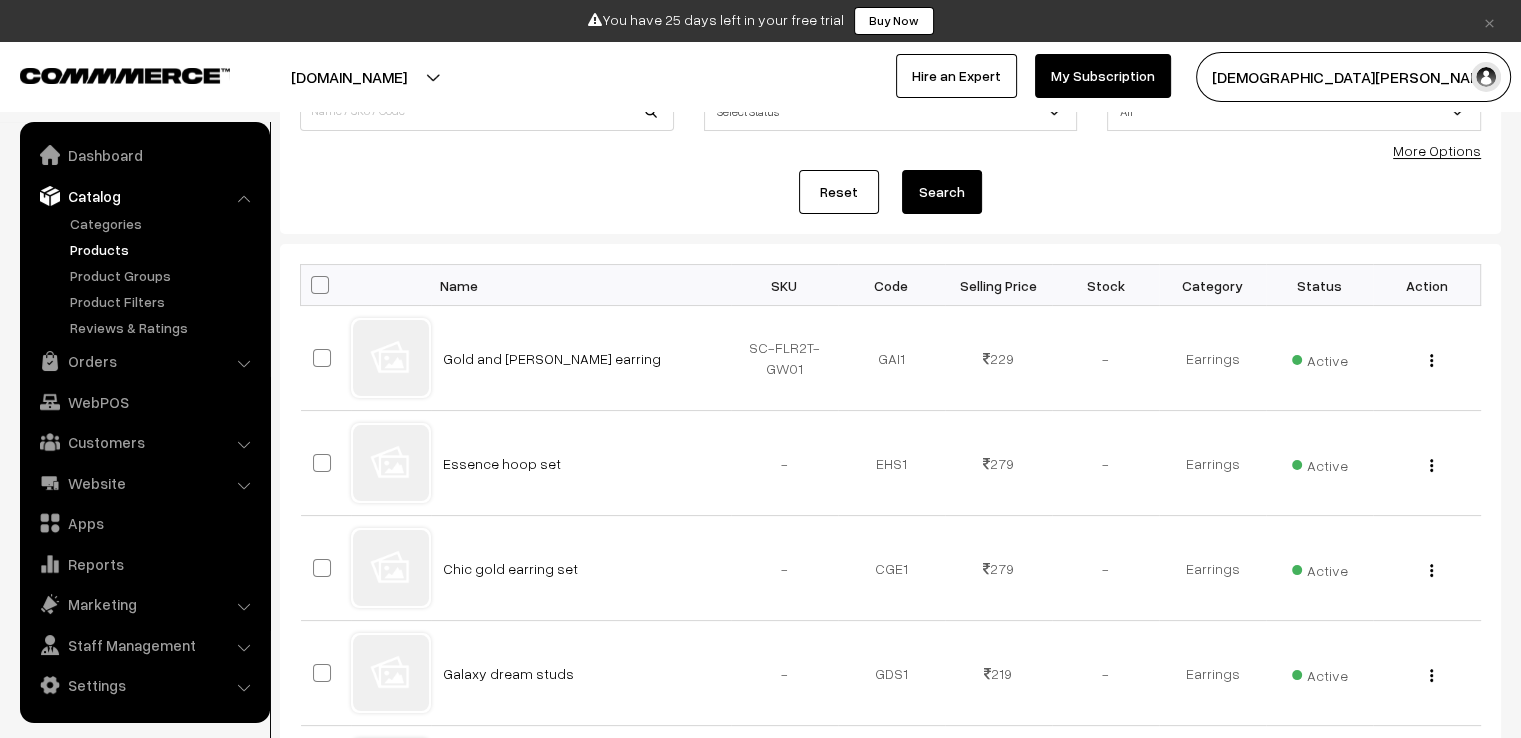 scroll, scrollTop: 200, scrollLeft: 0, axis: vertical 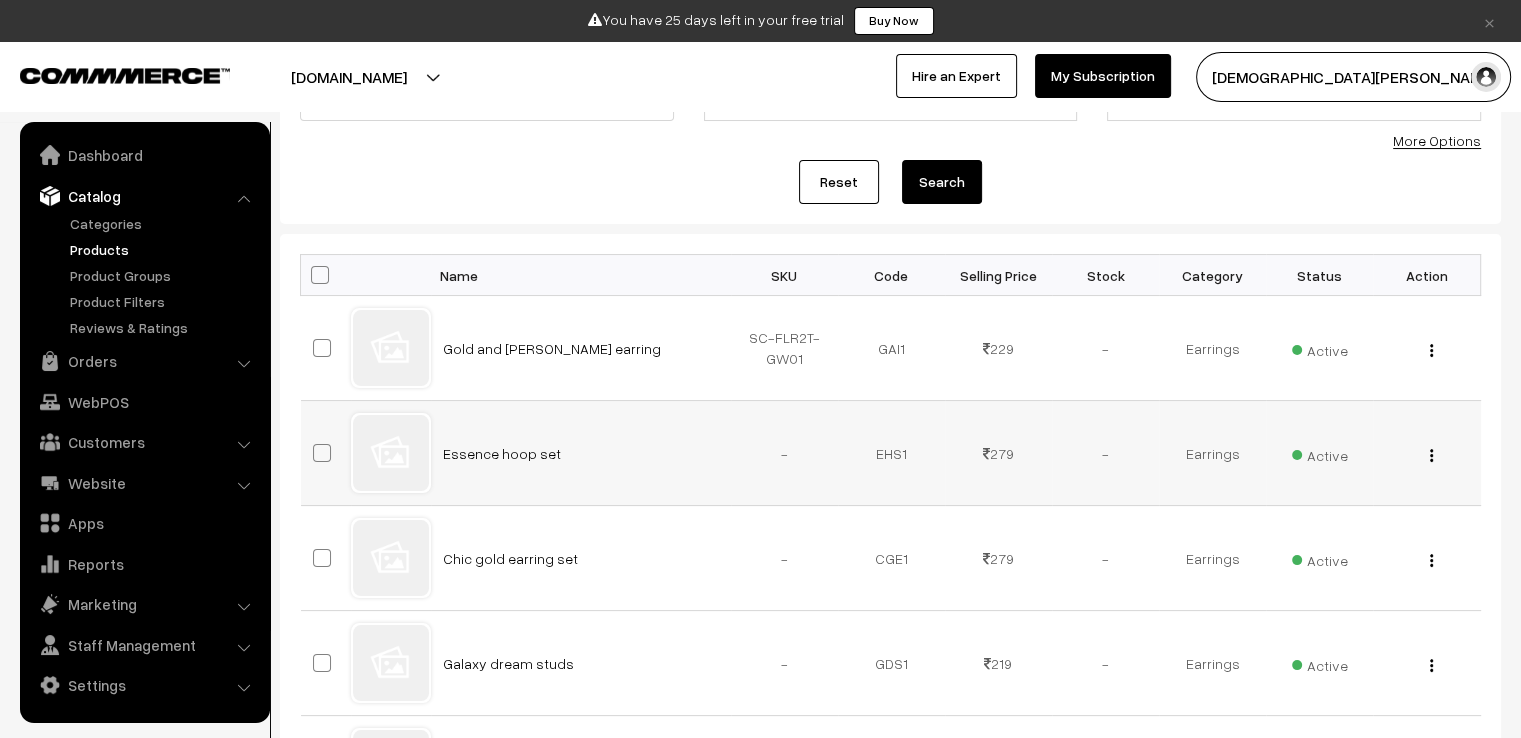 click at bounding box center (1431, 455) 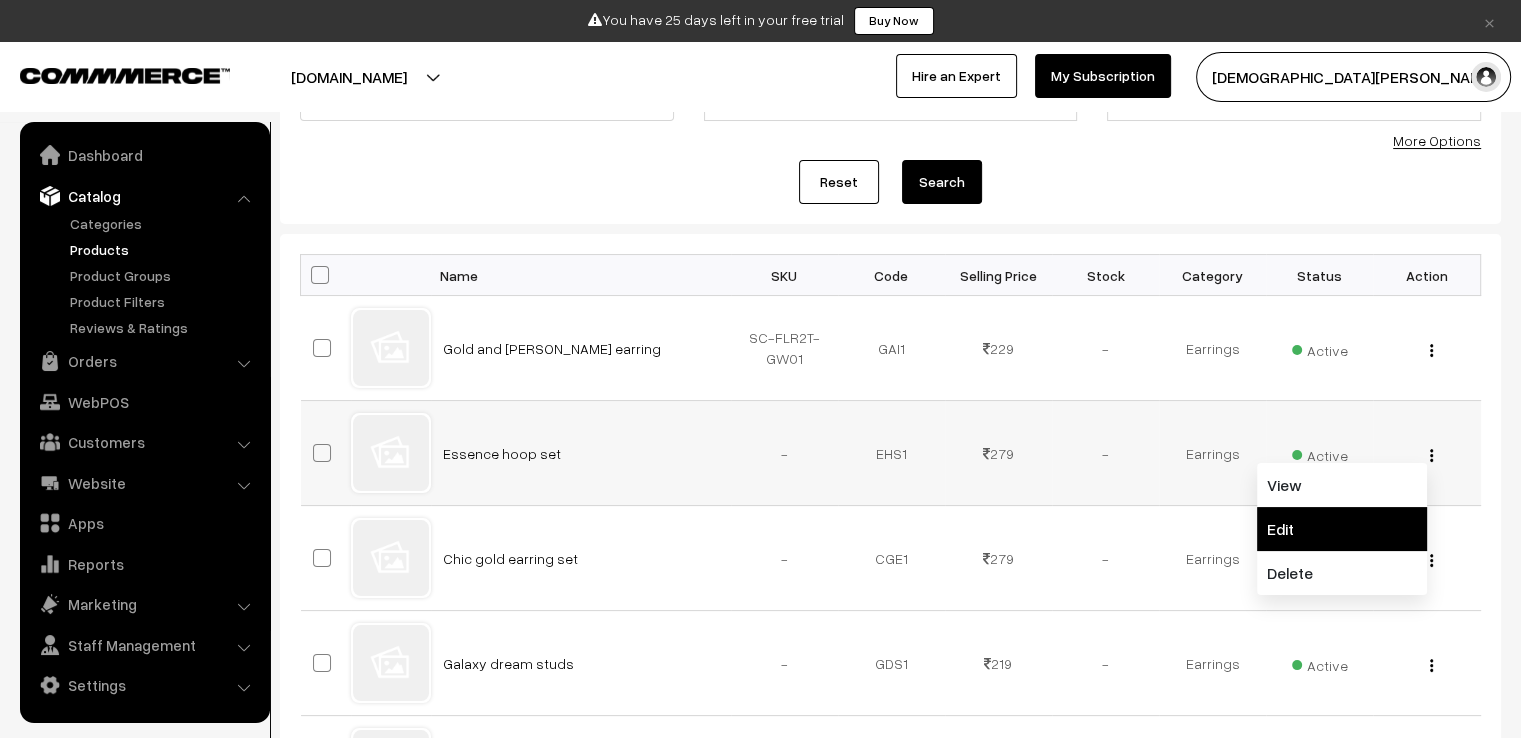 click on "Edit" at bounding box center (1342, 529) 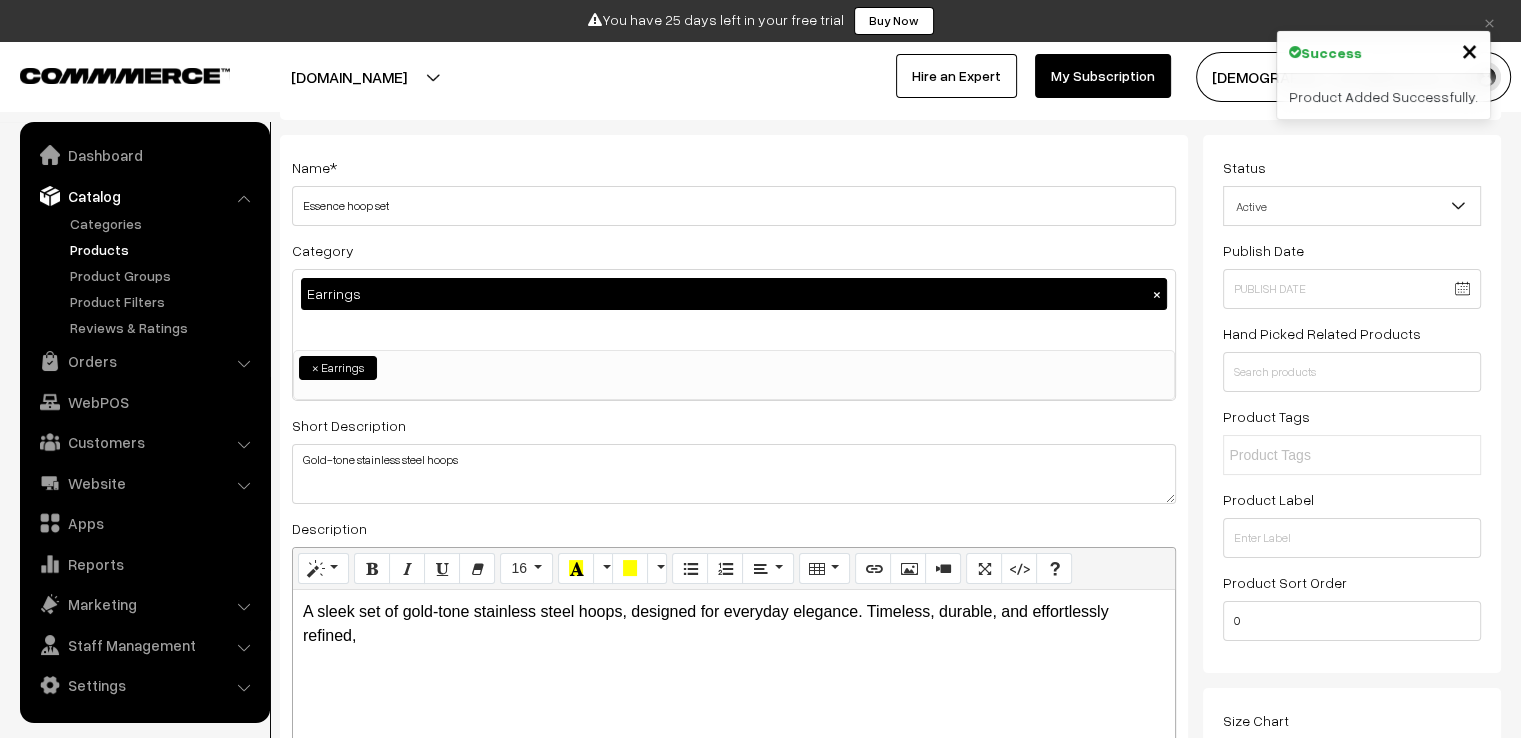 scroll, scrollTop: 0, scrollLeft: 0, axis: both 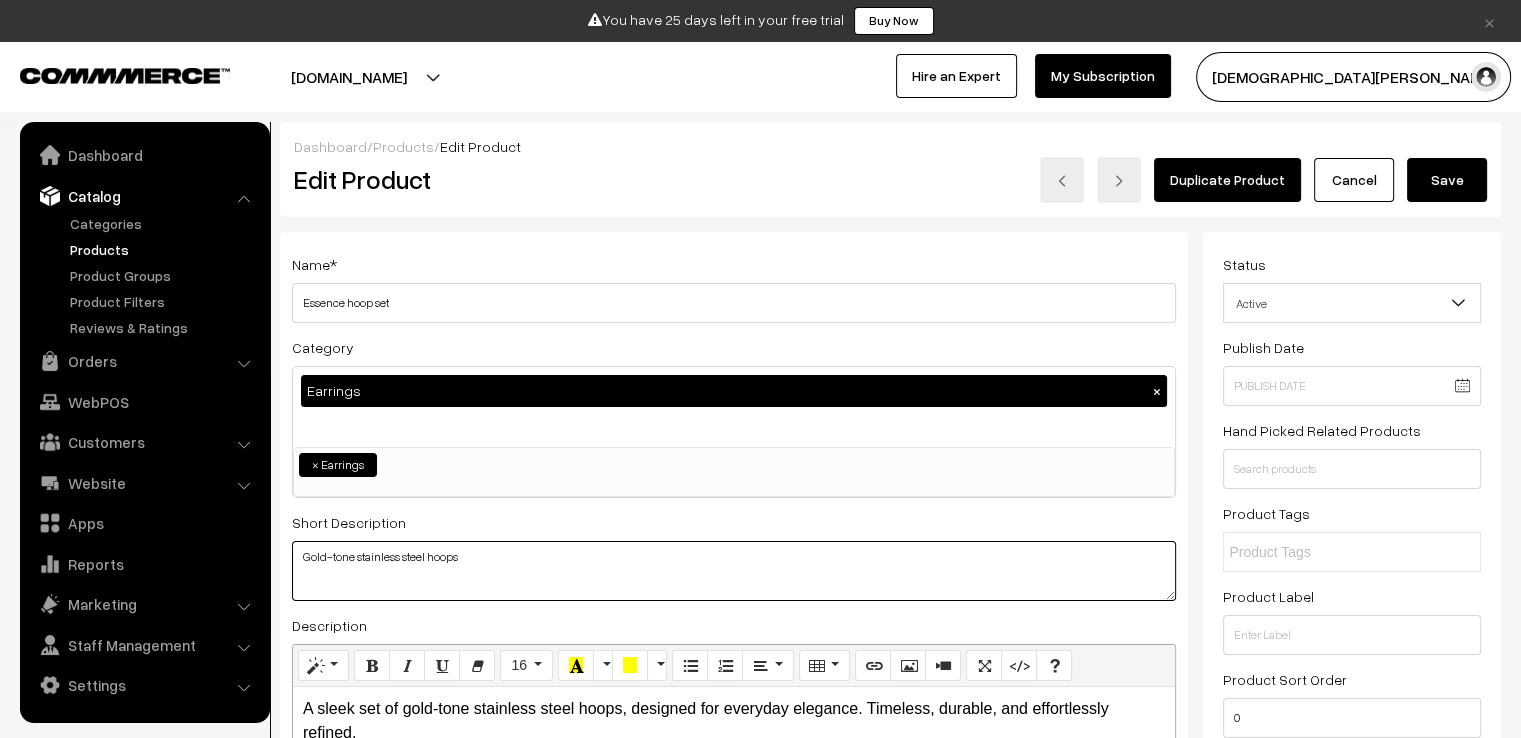 click on "Gold-tone stainless steel hoops" at bounding box center (734, 571) 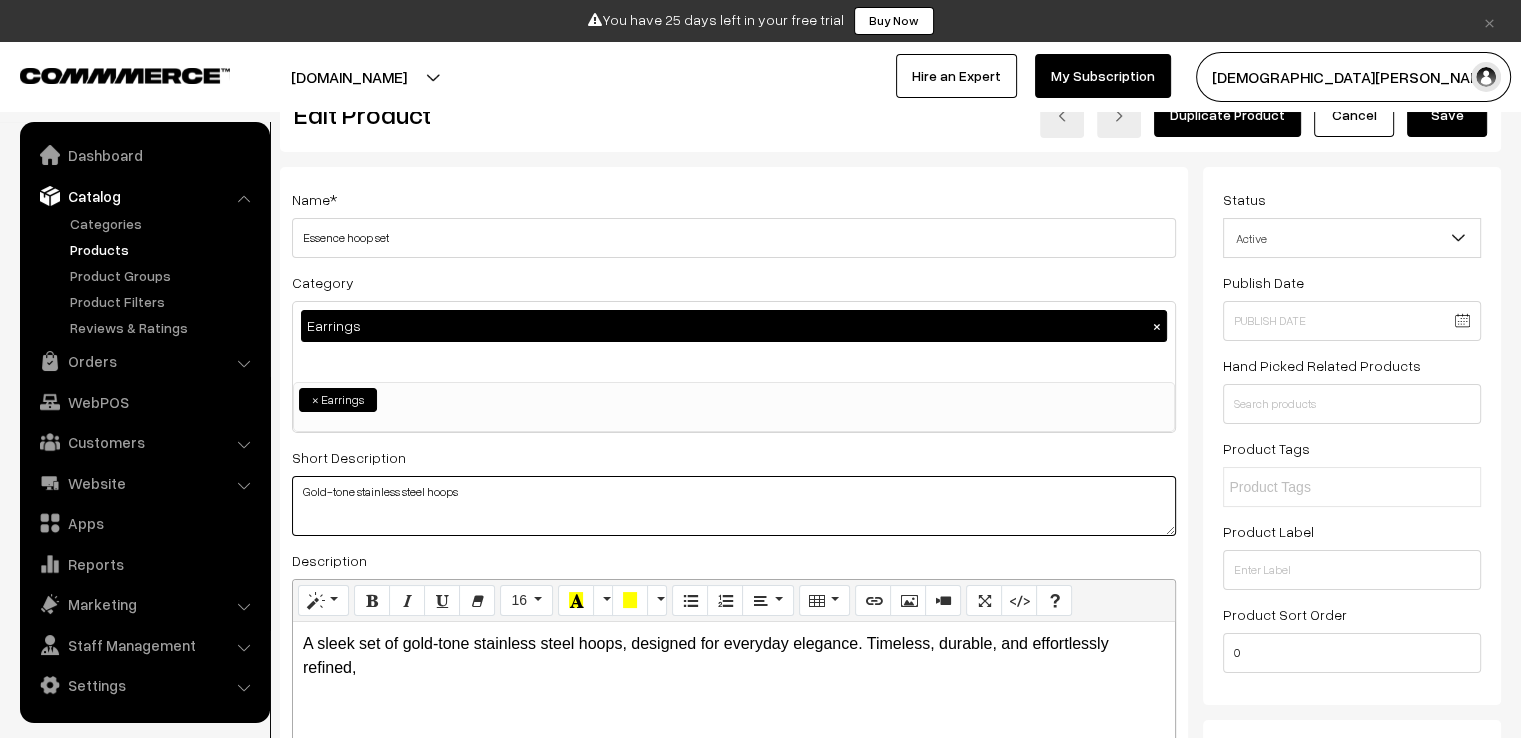 scroll, scrollTop: 100, scrollLeft: 0, axis: vertical 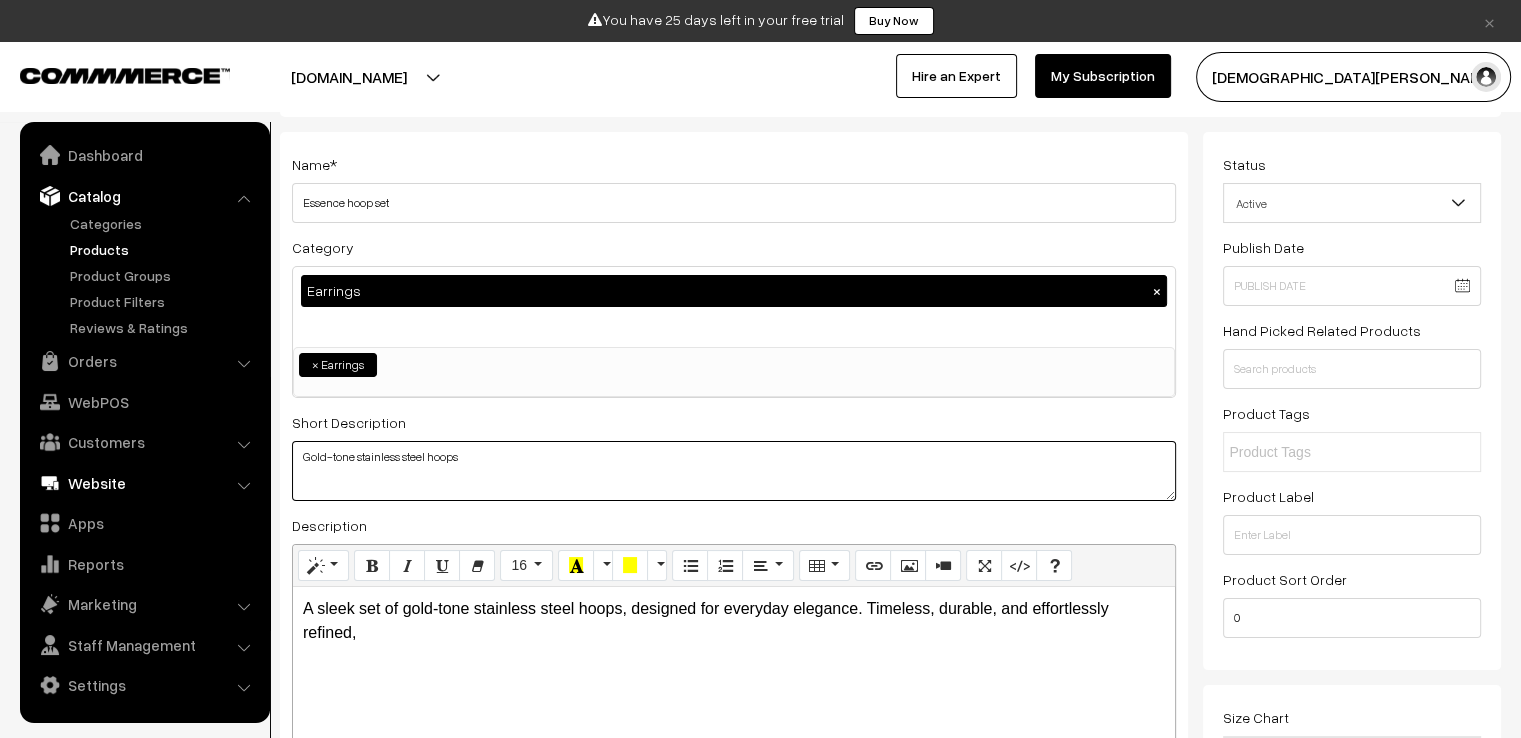 drag, startPoint x: 560, startPoint y: 447, endPoint x: 180, endPoint y: 473, distance: 380.88843 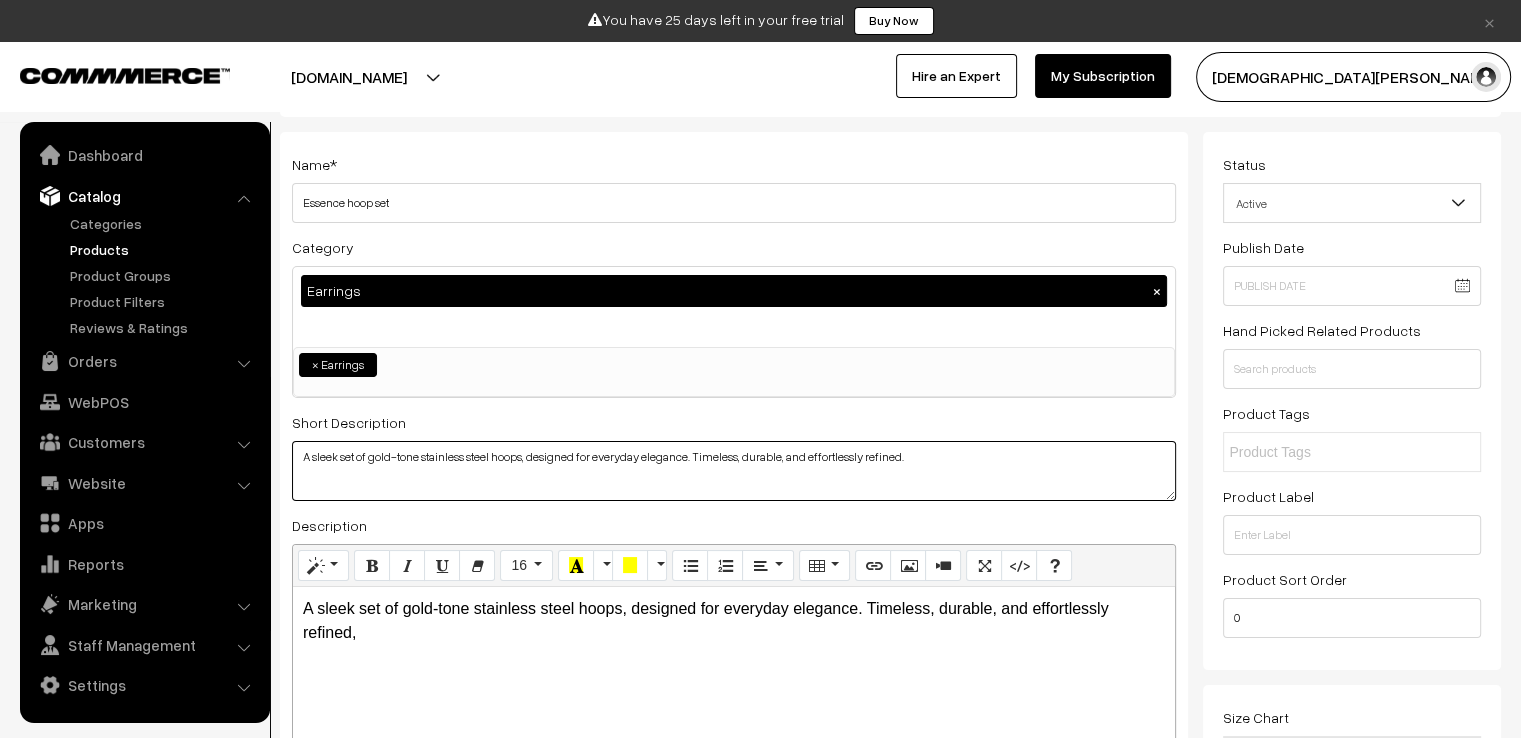 type on "A sleek set of gold-tone stainless steel hoops, designed for everyday elegance. Timeless, durable, and effortlessly refined." 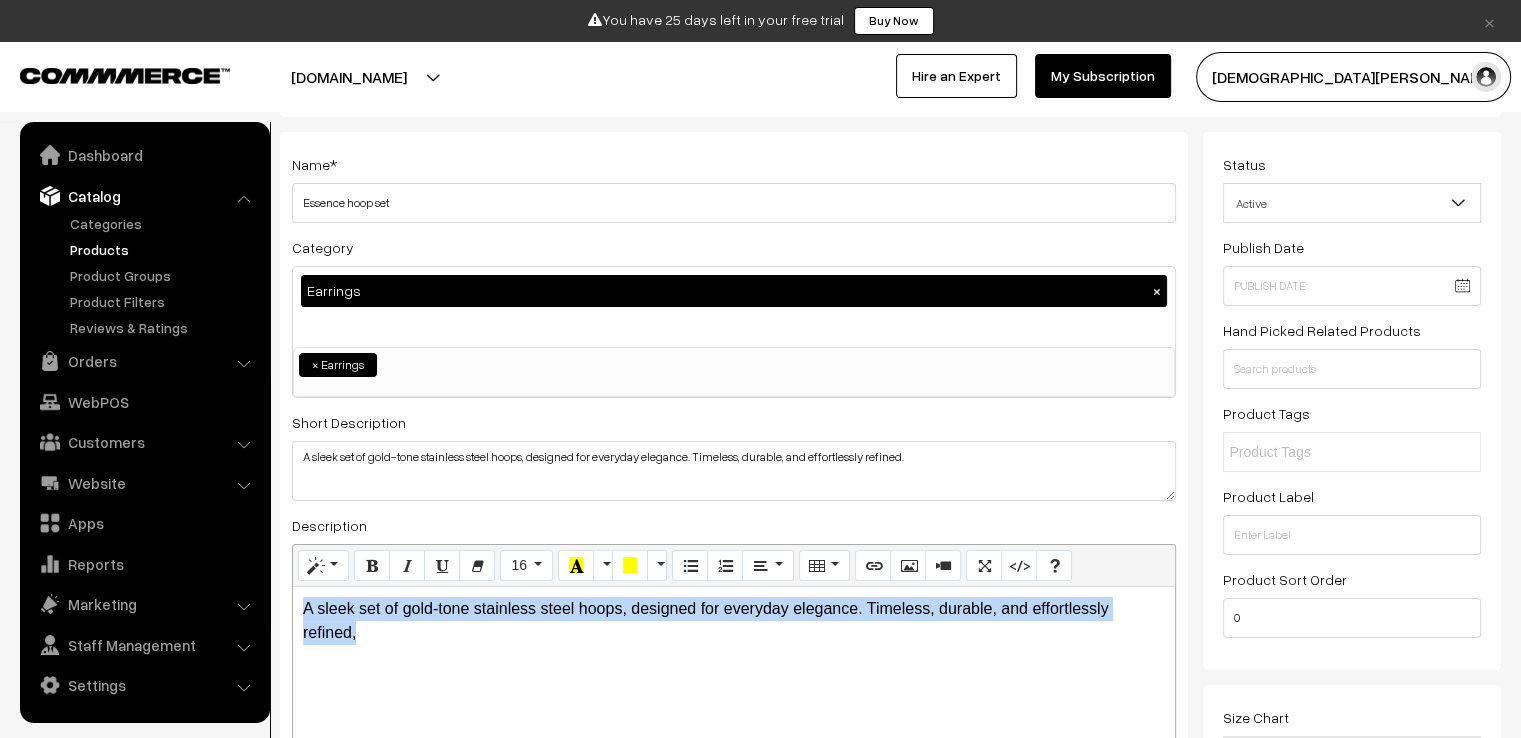 drag, startPoint x: 364, startPoint y: 637, endPoint x: 288, endPoint y: 612, distance: 80.00625 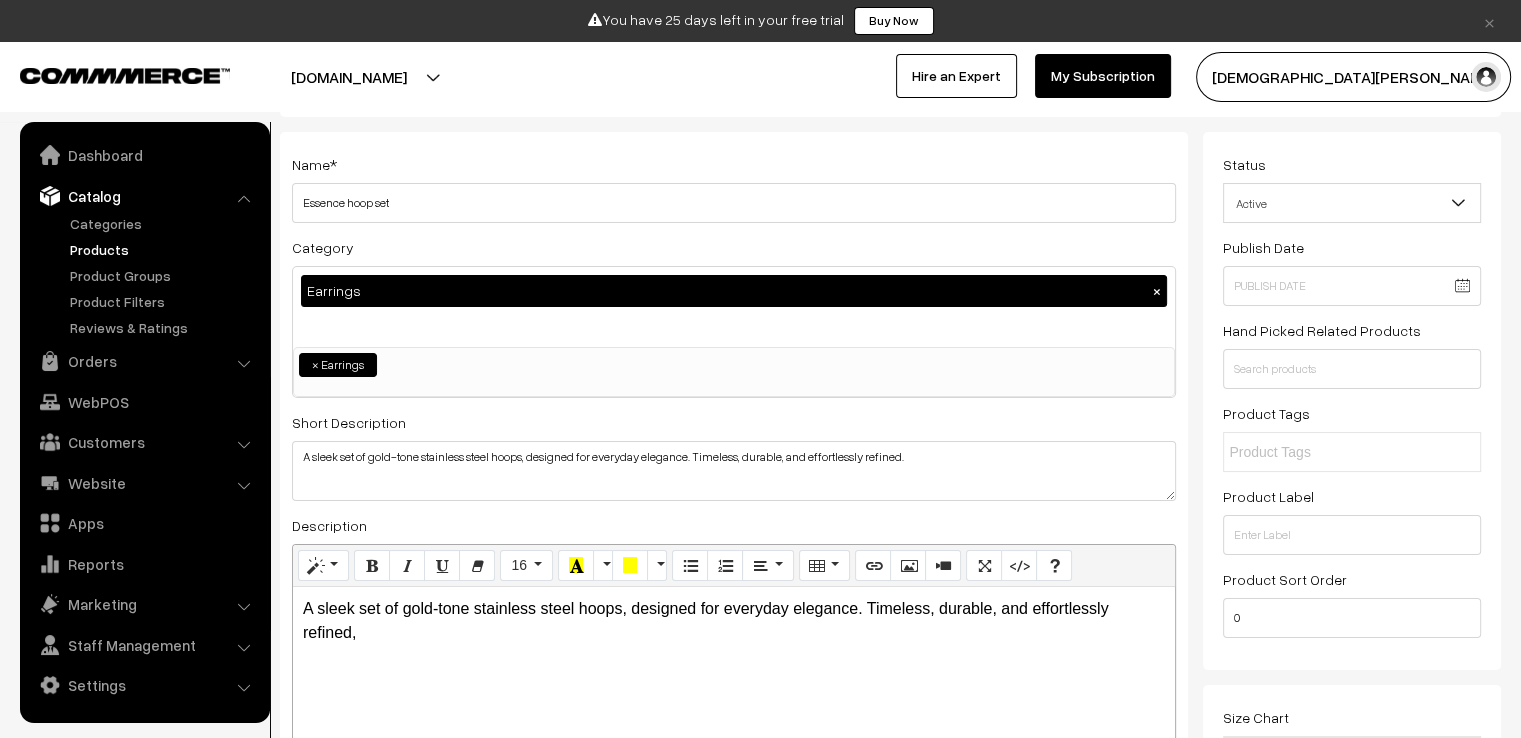 drag, startPoint x: 285, startPoint y: 609, endPoint x: 291, endPoint y: 597, distance: 13.416408 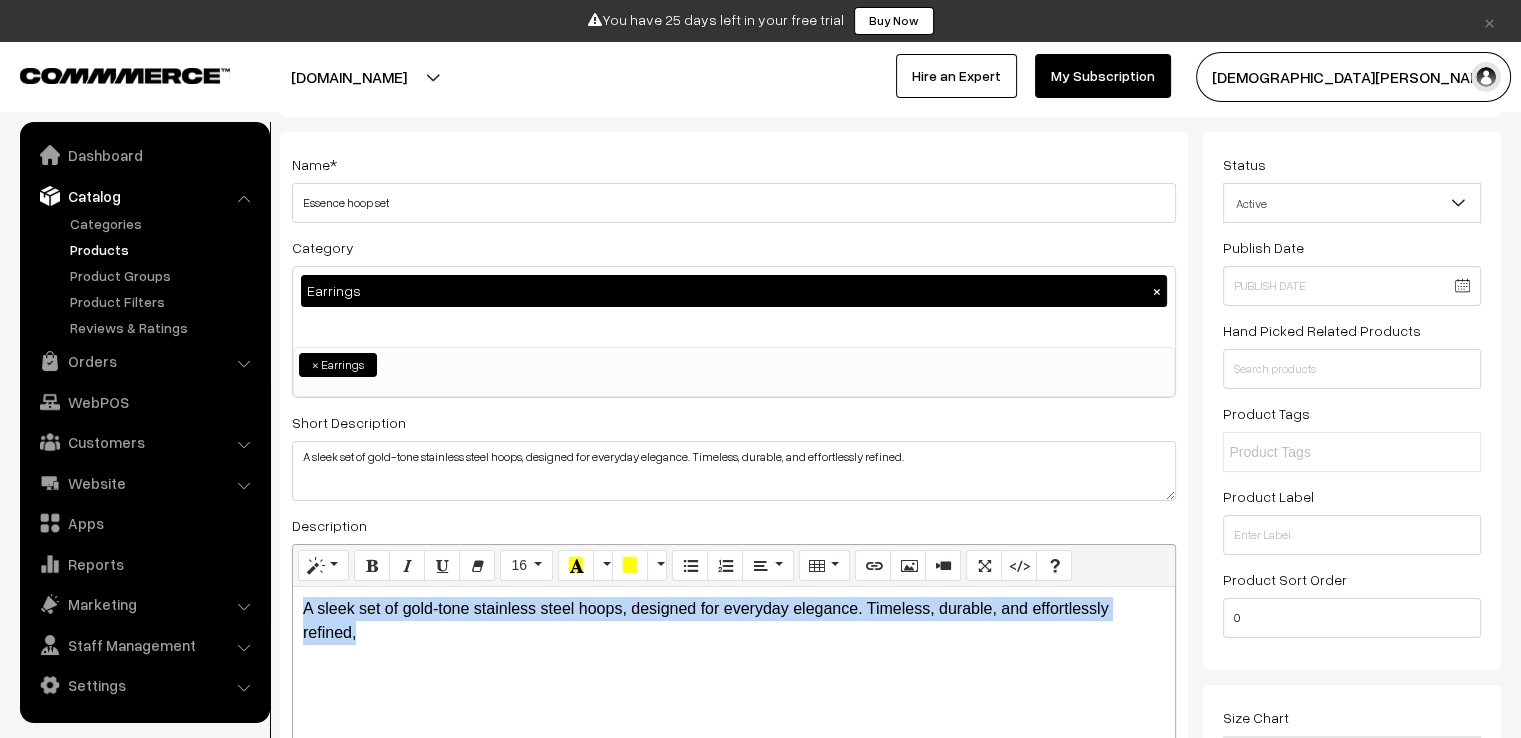 drag, startPoint x: 372, startPoint y: 629, endPoint x: 303, endPoint y: 603, distance: 73.736015 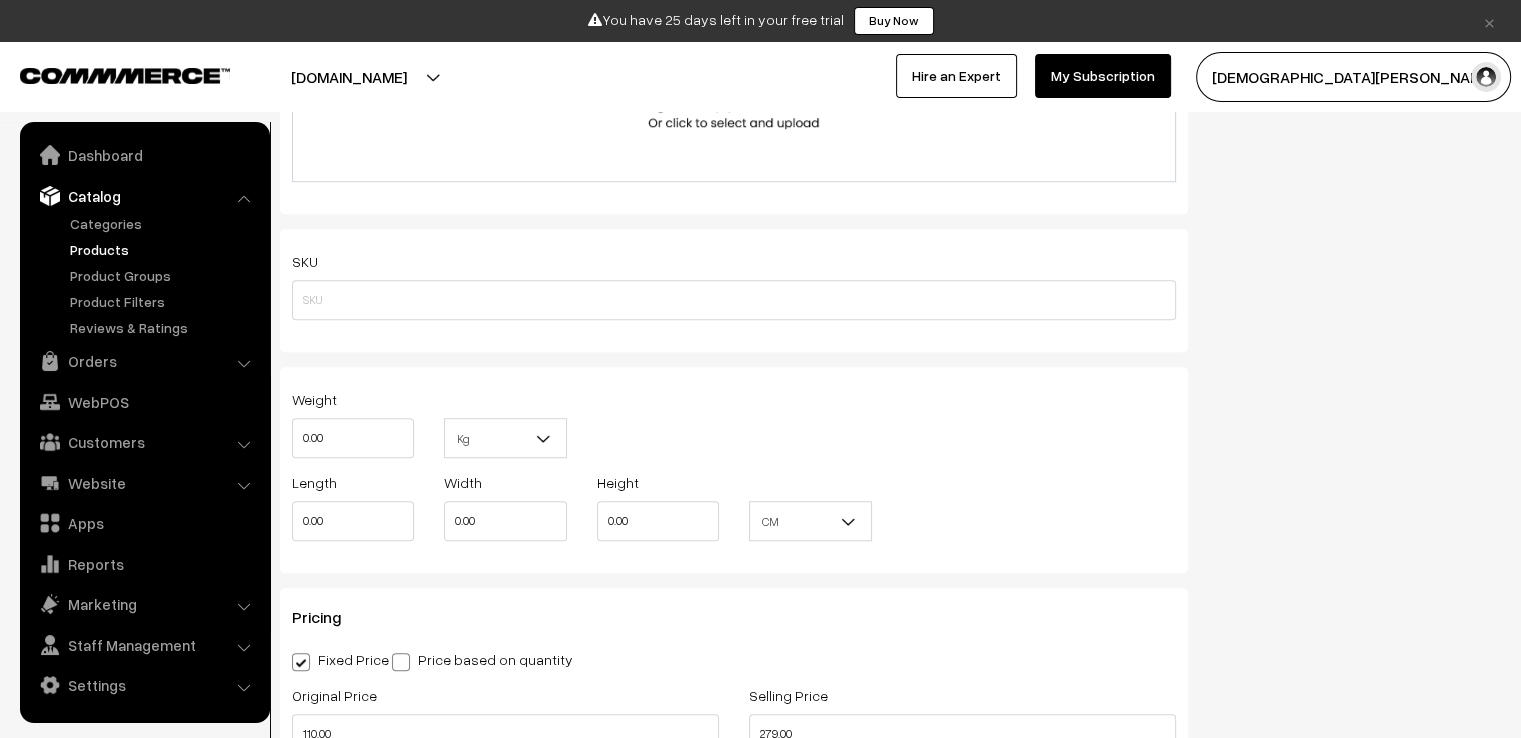 scroll, scrollTop: 1400, scrollLeft: 0, axis: vertical 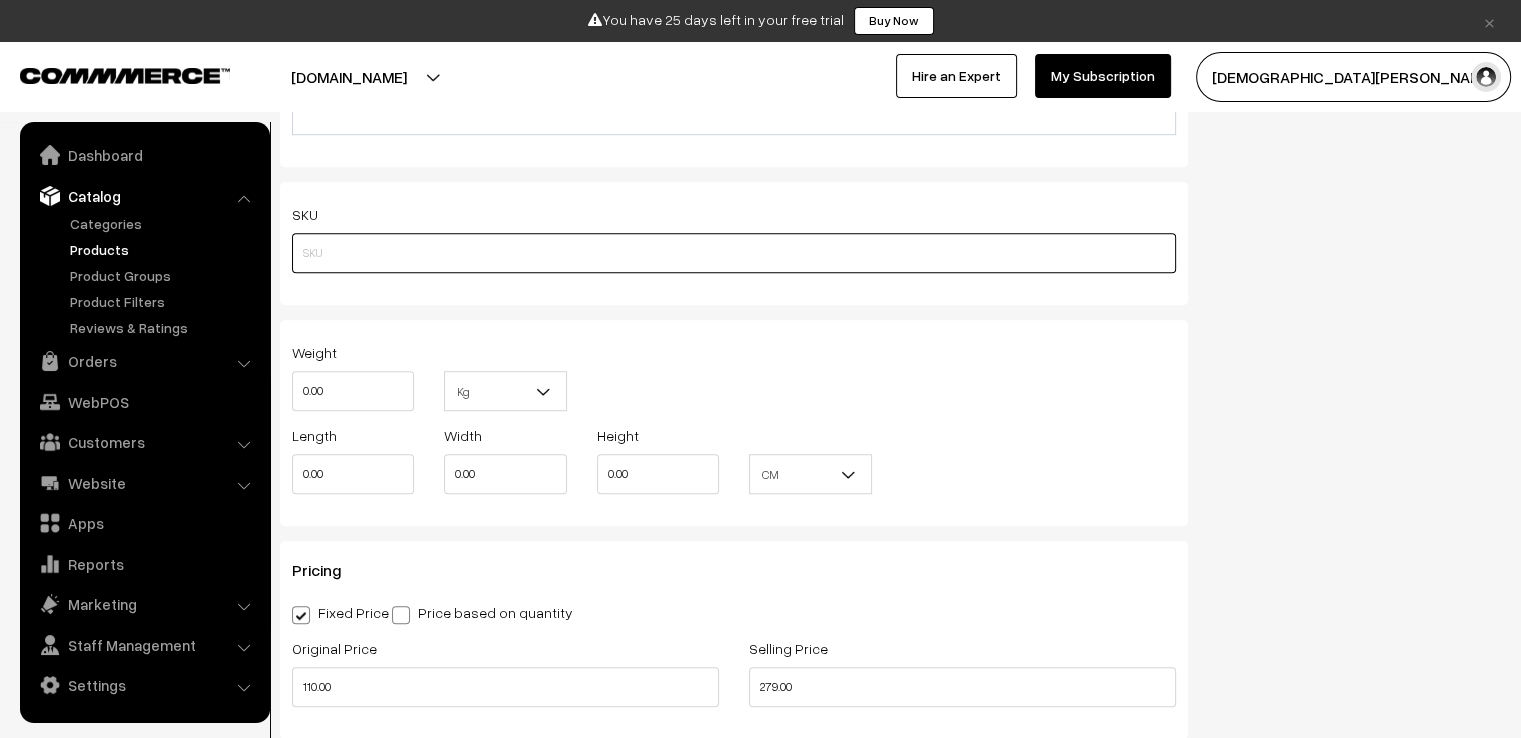 click at bounding box center (734, 253) 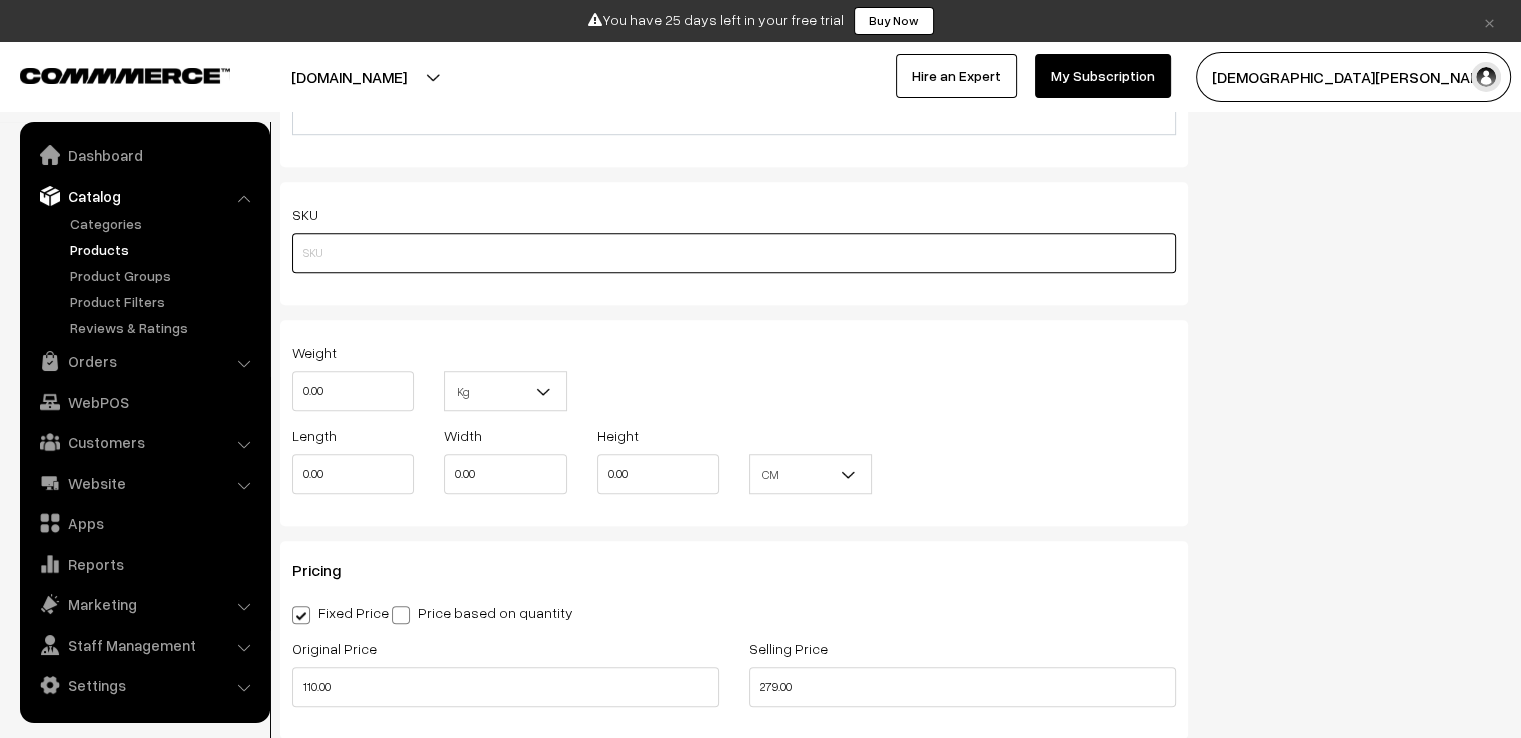 click at bounding box center (734, 253) 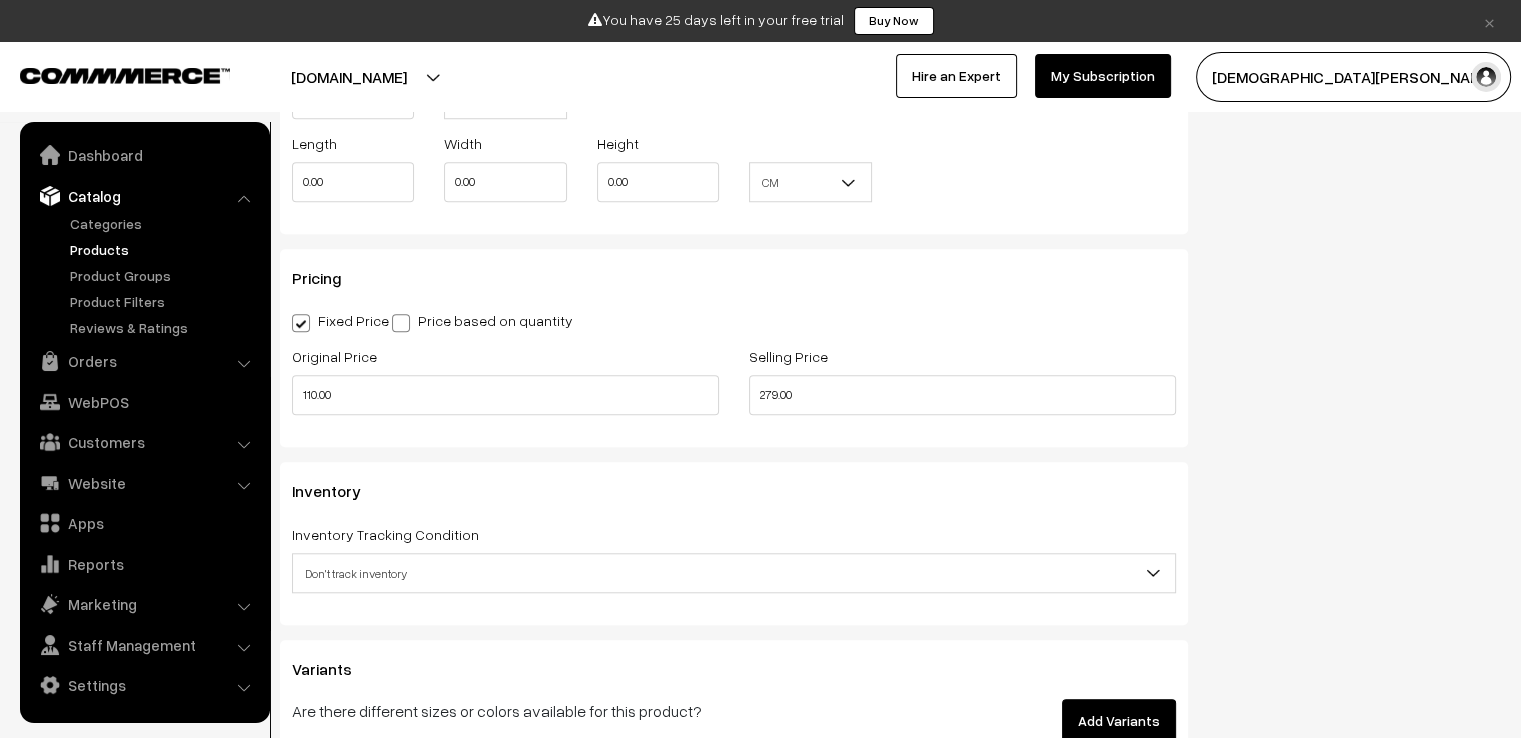 scroll, scrollTop: 1700, scrollLeft: 0, axis: vertical 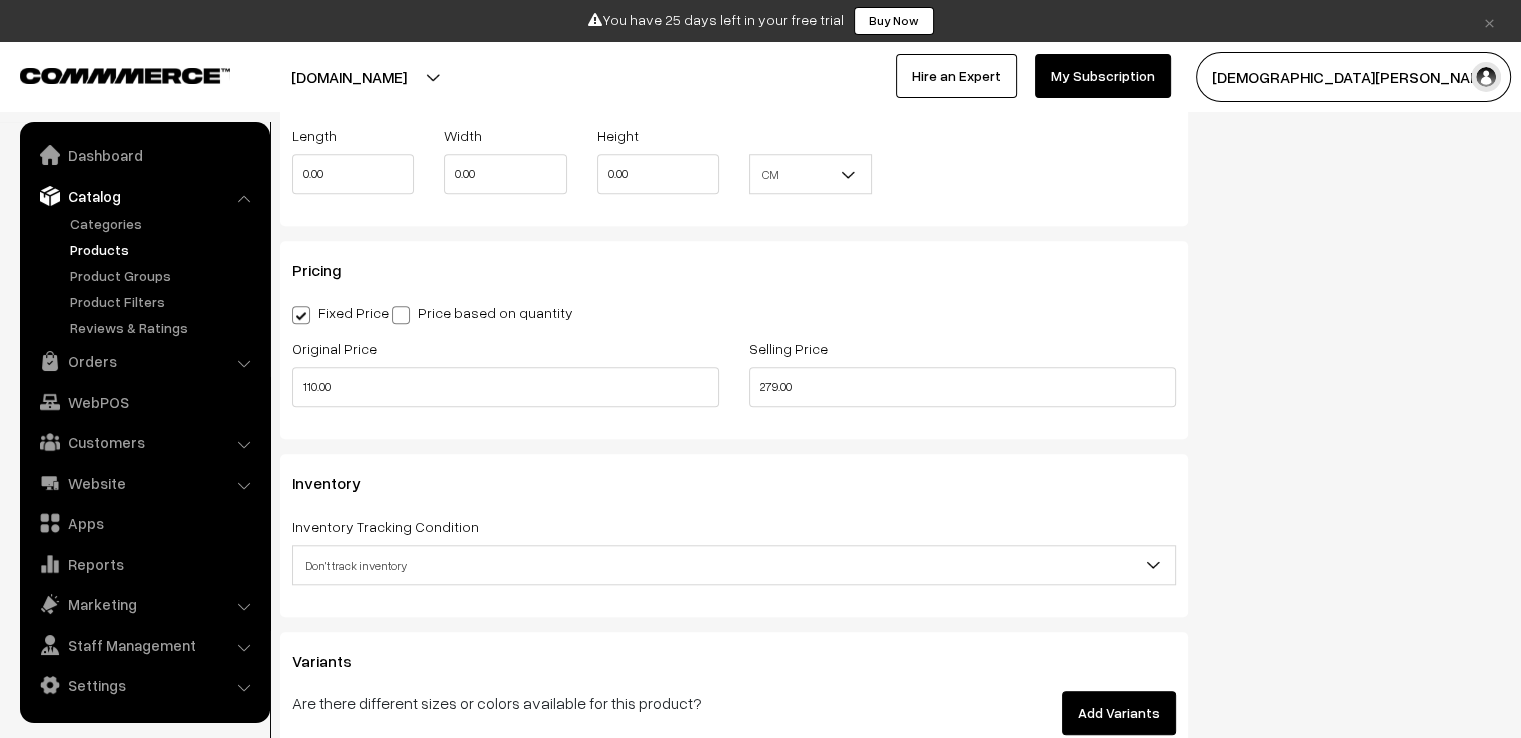type on "SC-HOOP-G3P" 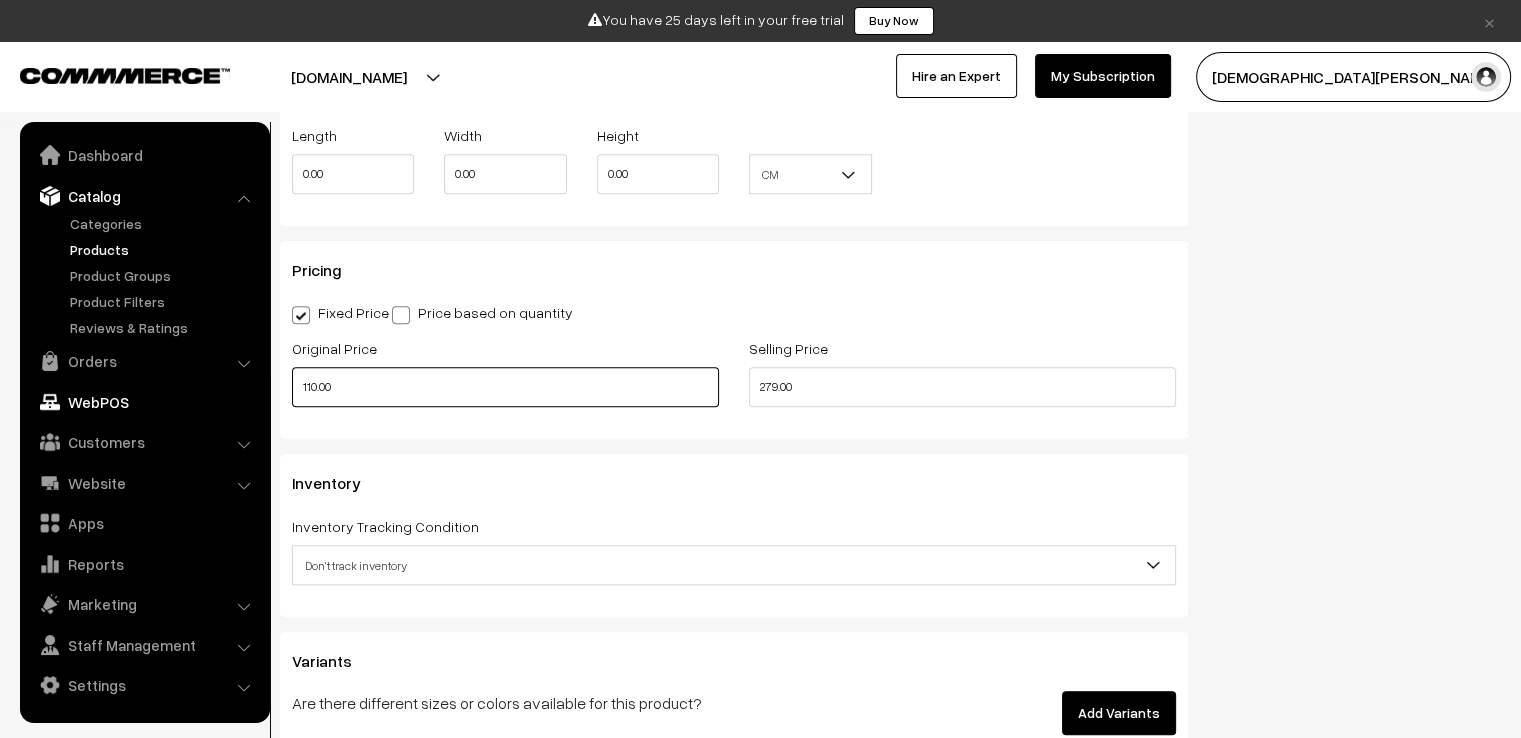 drag, startPoint x: 345, startPoint y: 390, endPoint x: 235, endPoint y: 392, distance: 110.01818 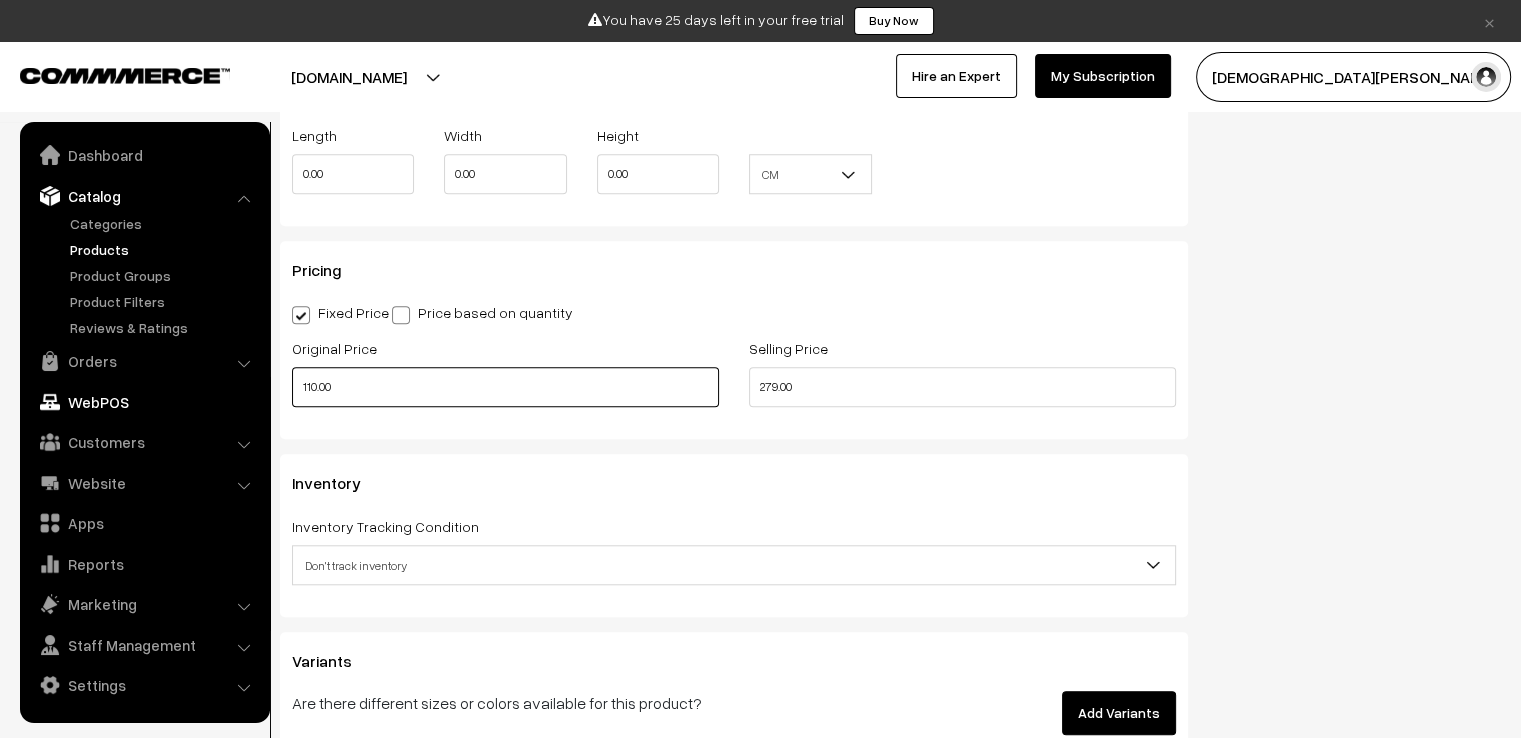 click on "Thank you for showing interest. Our team will call you shortly.
Close
×
You have 25 days left in your free trial
Buy Now
Buy Now
My Profile" at bounding box center [760, 82] 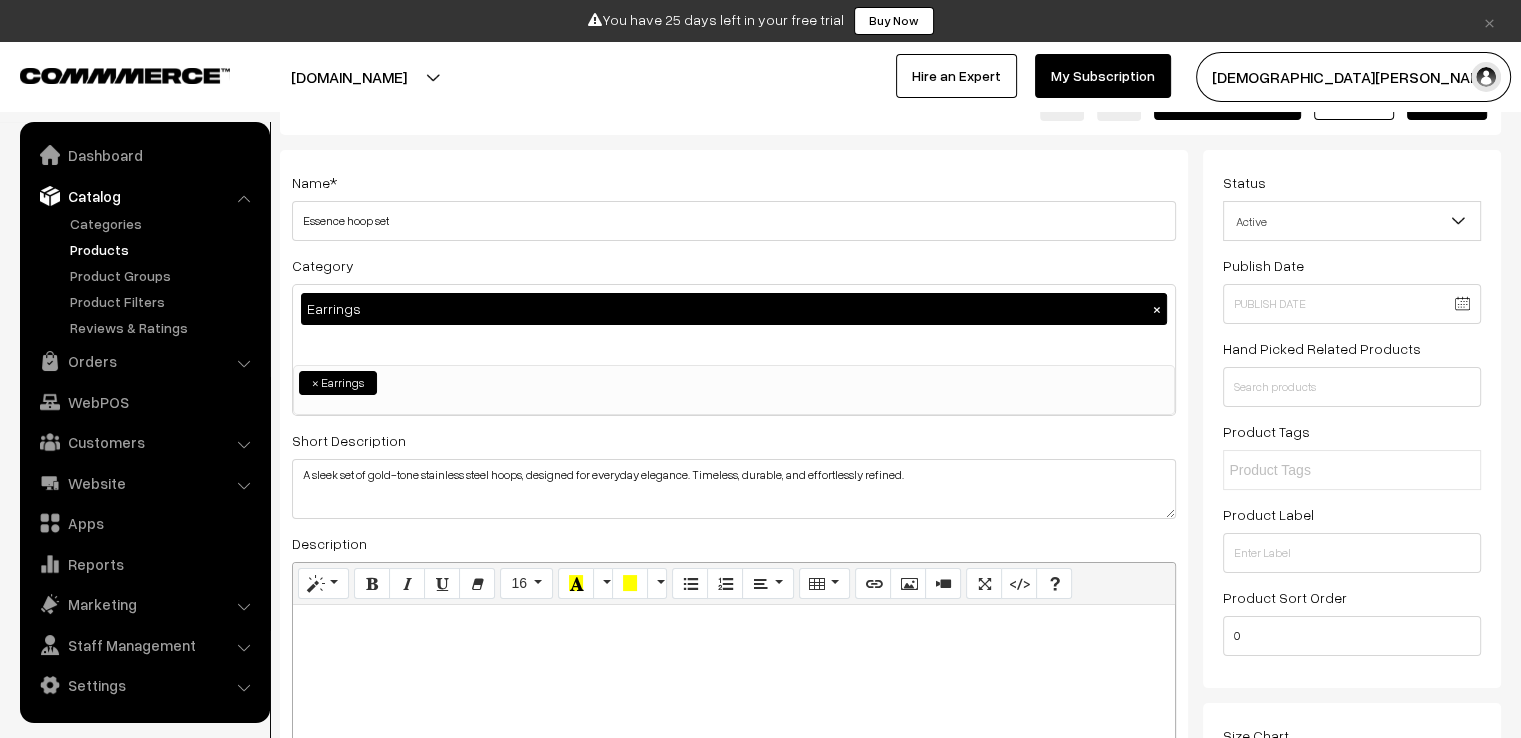 scroll, scrollTop: 0, scrollLeft: 0, axis: both 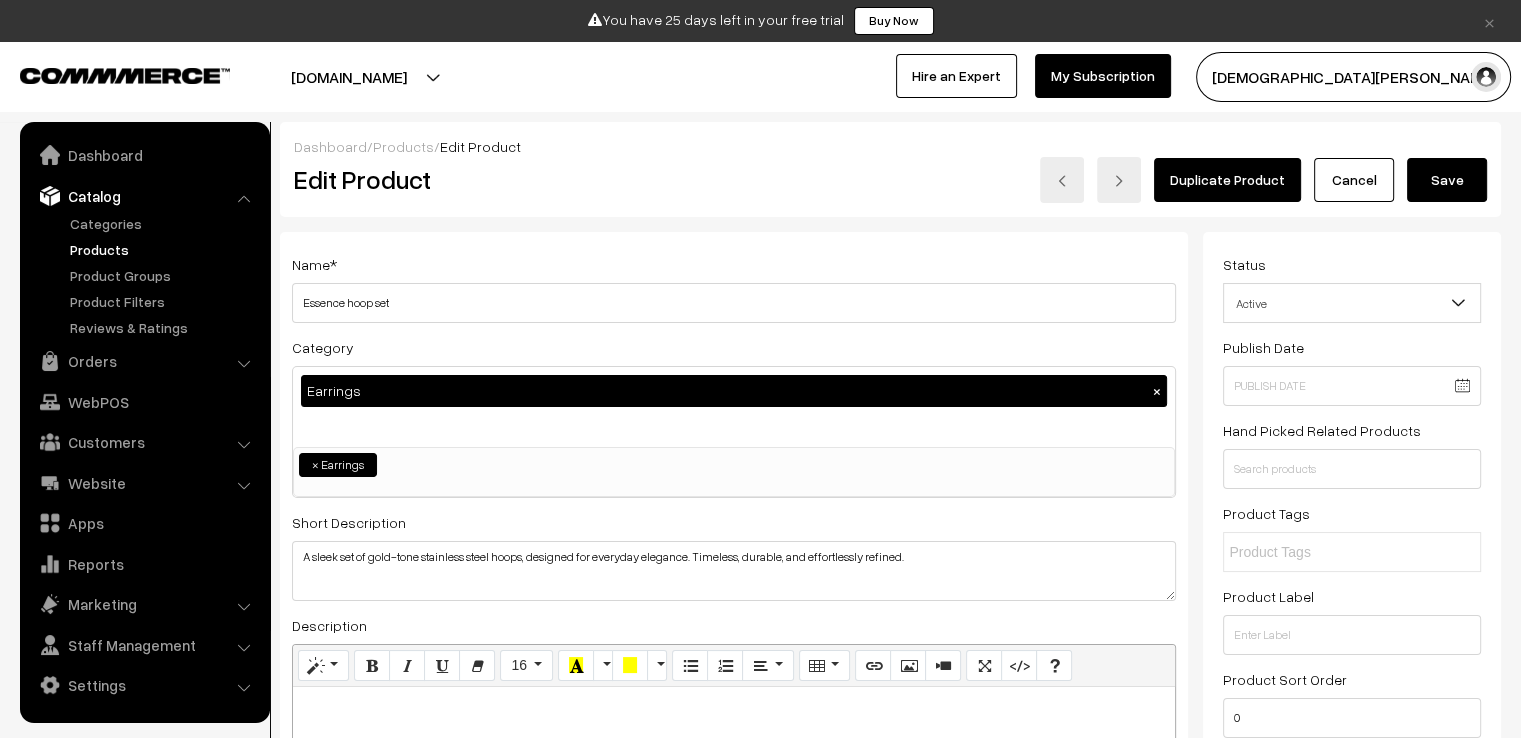 type on "899.00" 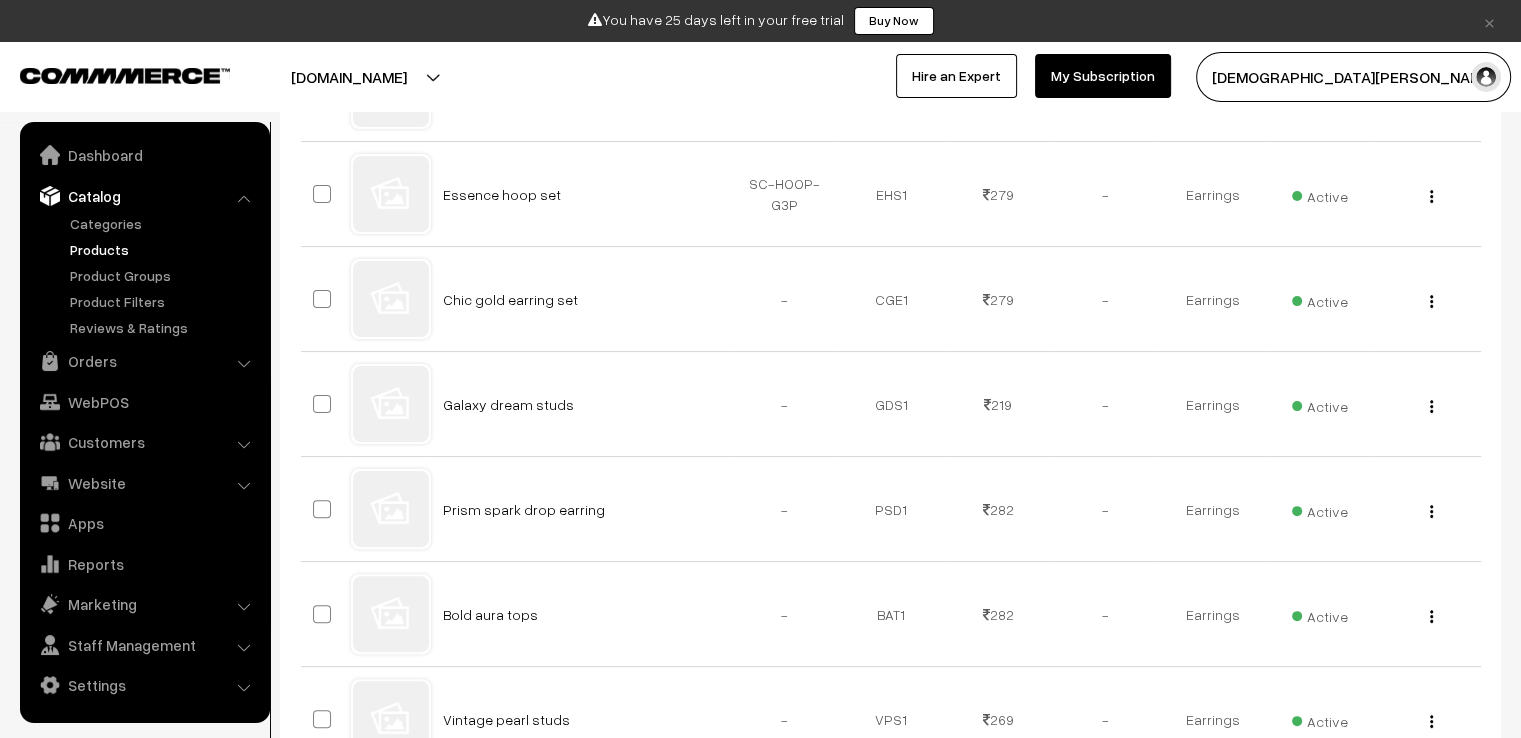 scroll, scrollTop: 500, scrollLeft: 0, axis: vertical 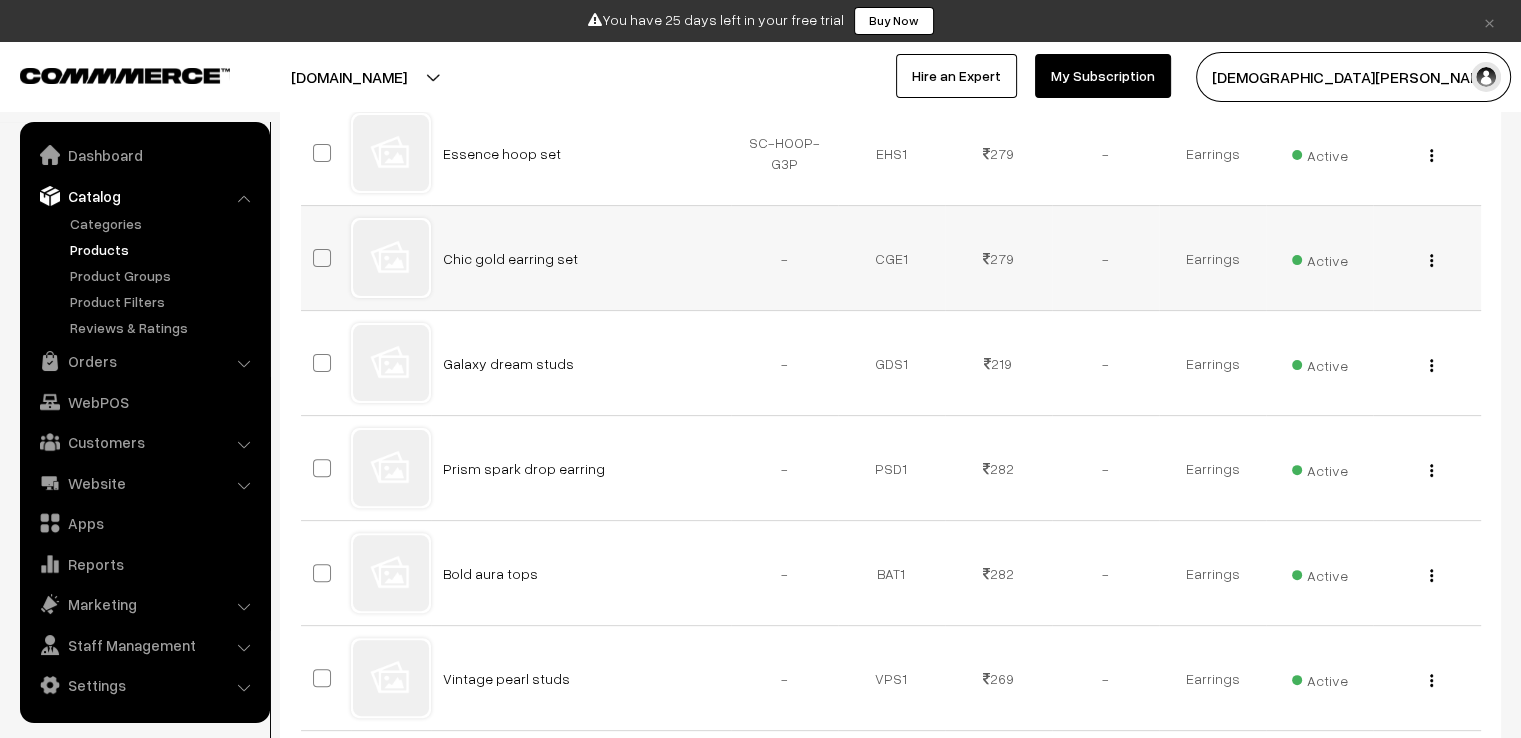 click on "View
Edit
Delete" at bounding box center (1426, 258) 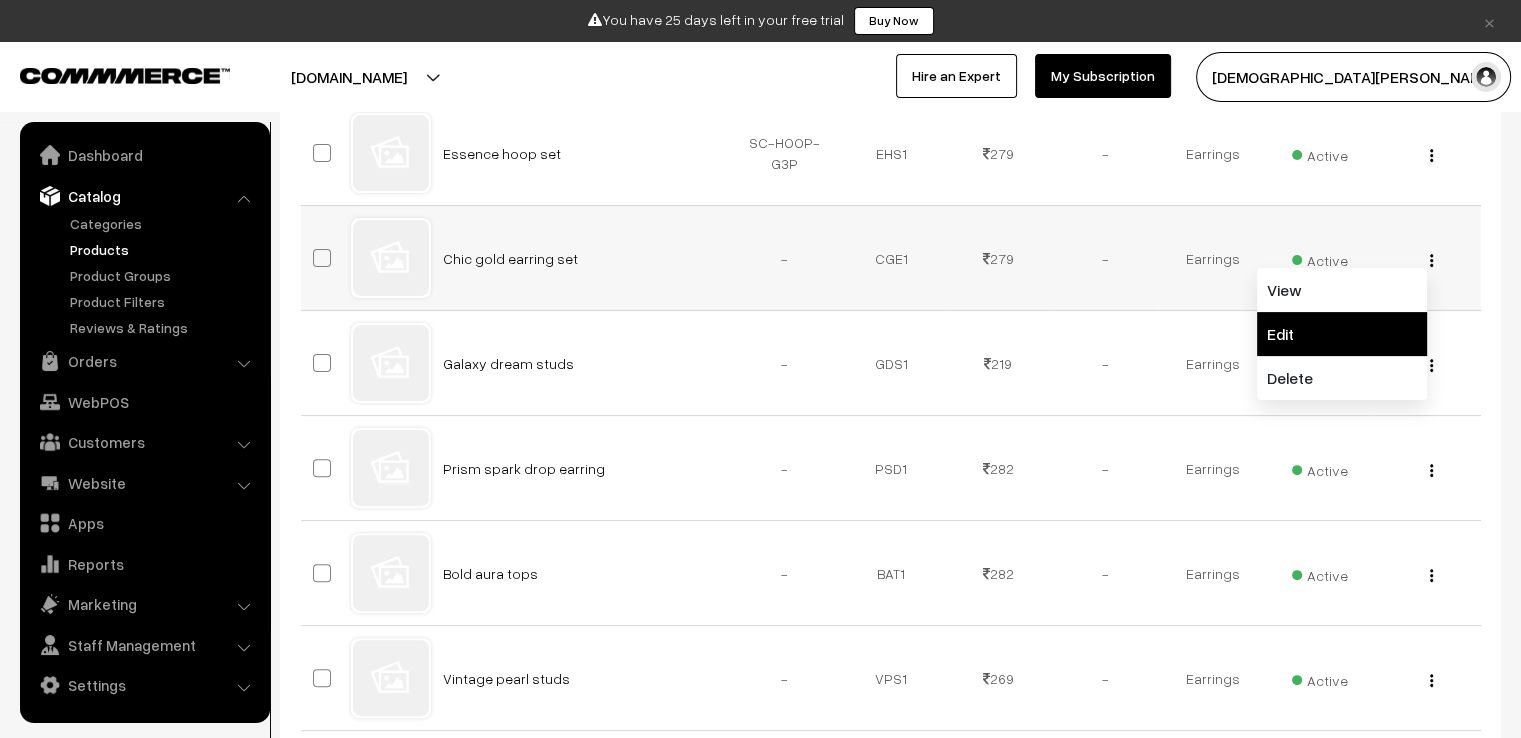 click on "Edit" at bounding box center (1342, 334) 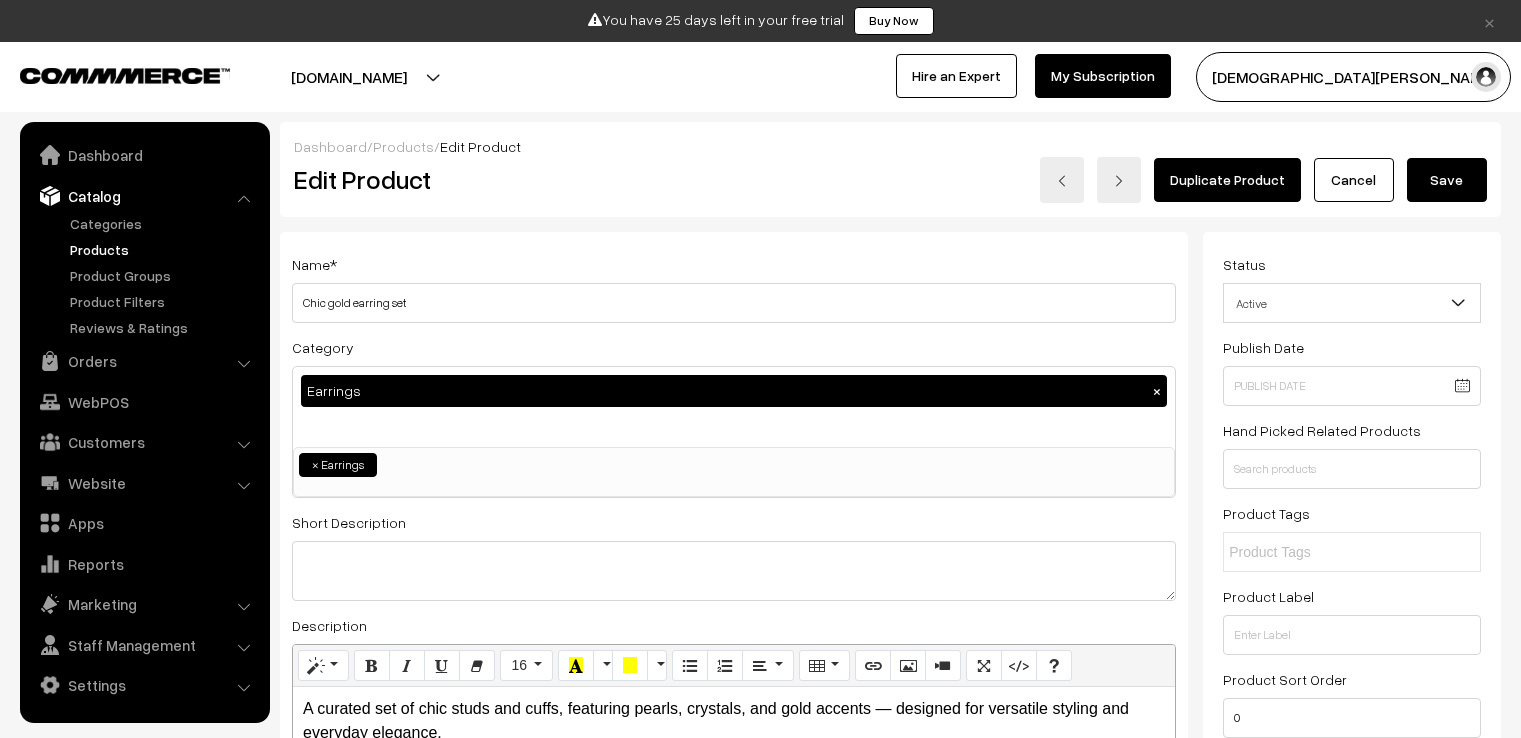 scroll, scrollTop: 0, scrollLeft: 0, axis: both 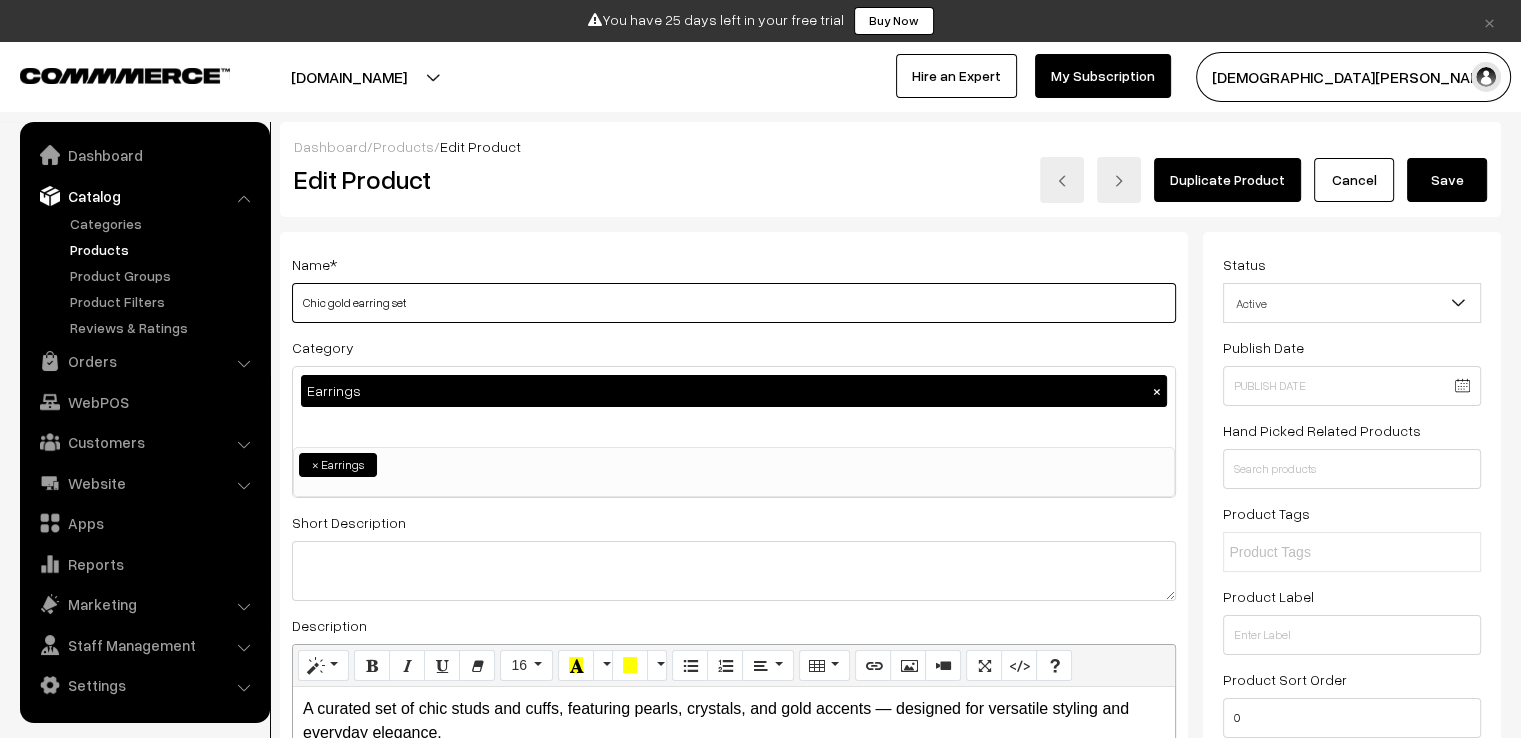 click on "Chic gold earring set" at bounding box center (734, 303) 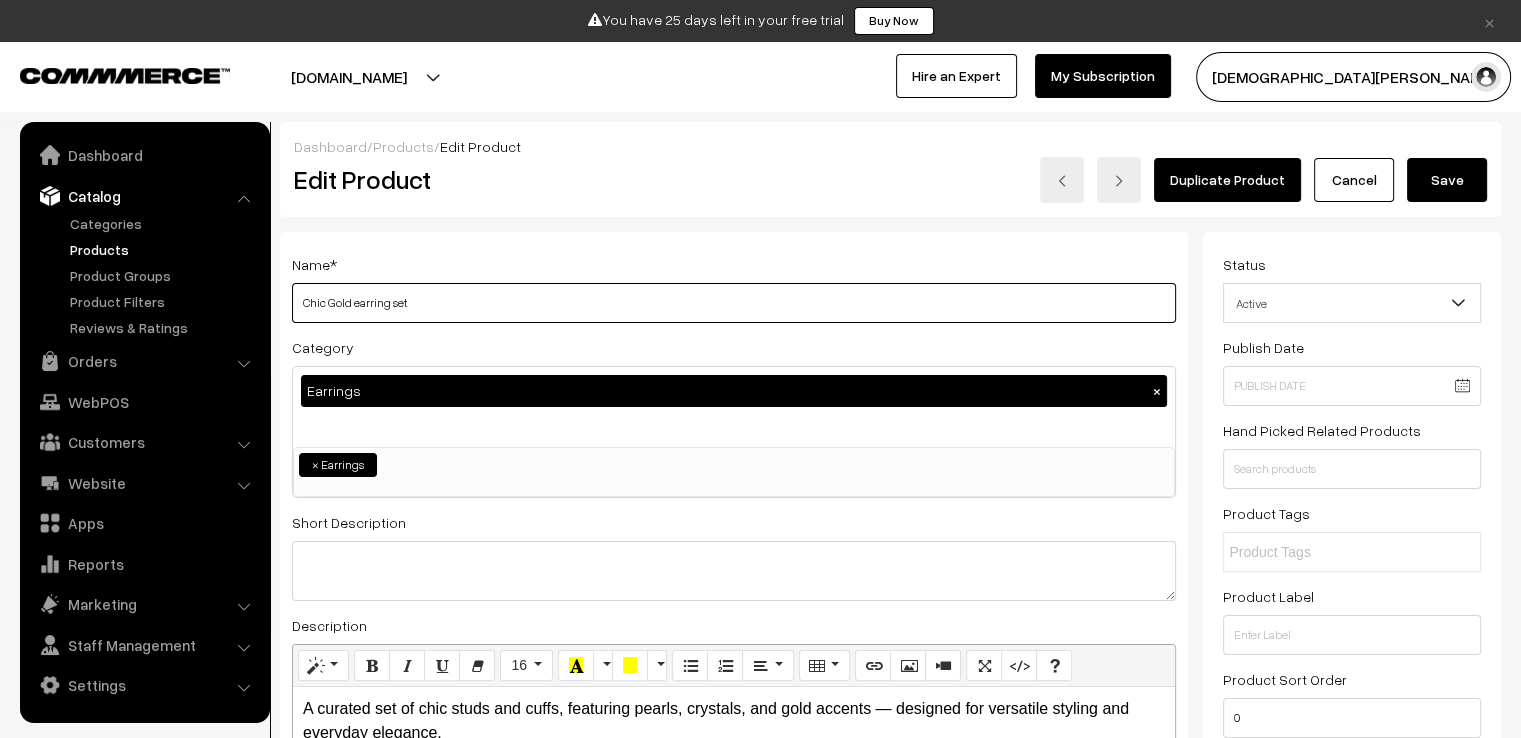 click on "Chic Gold earring set" at bounding box center [734, 303] 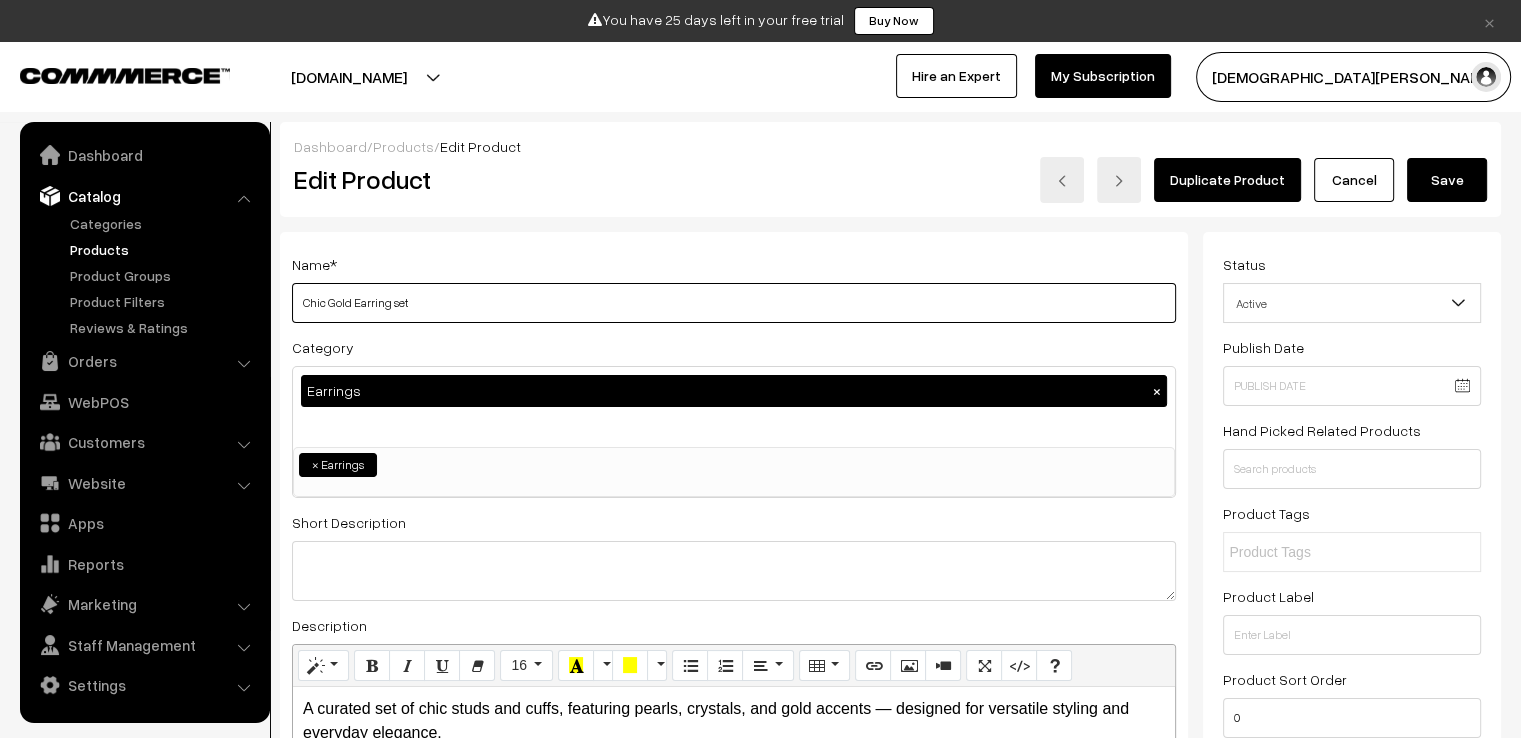 click on "Chic Gold Earring set" at bounding box center [734, 303] 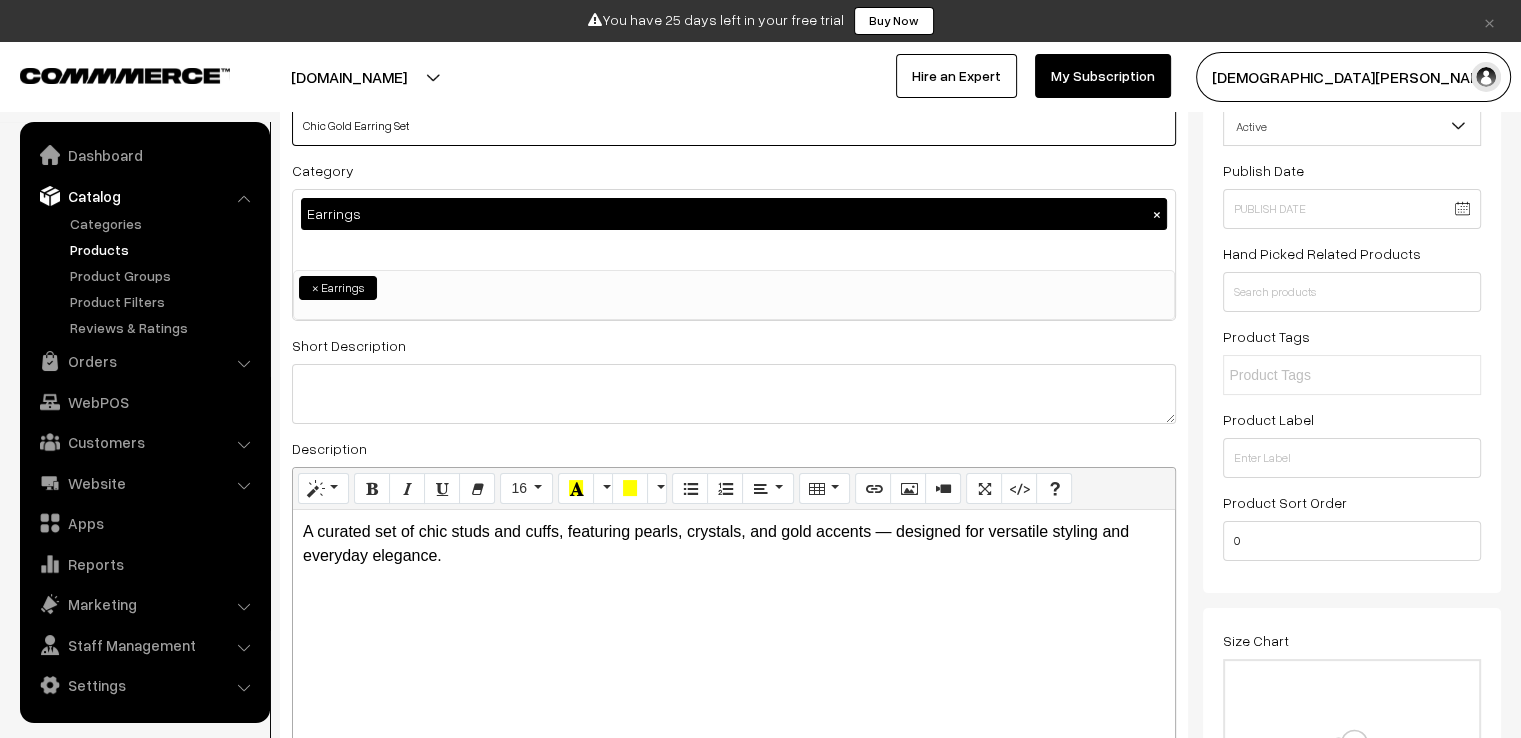 scroll, scrollTop: 200, scrollLeft: 0, axis: vertical 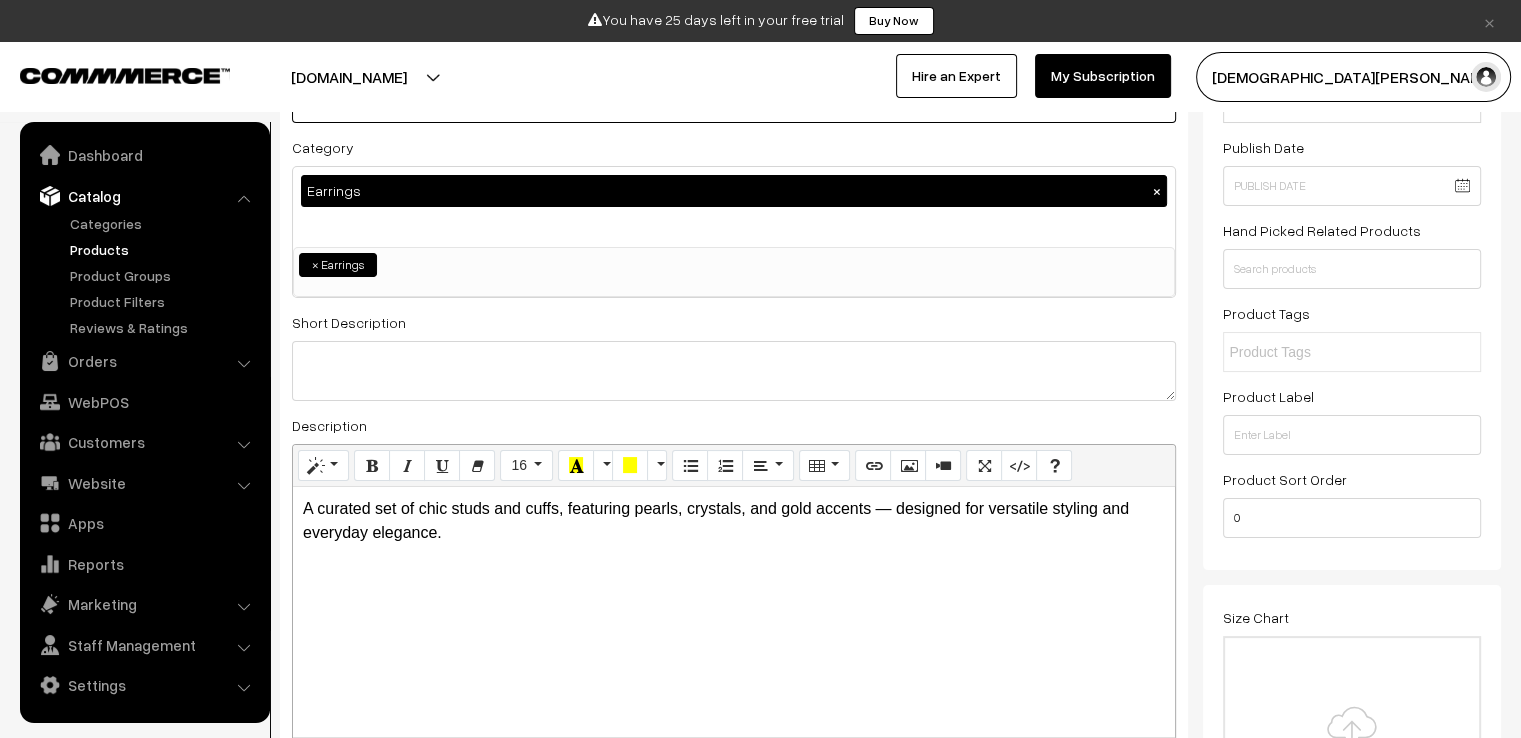 type on "Chic Gold Earring Set" 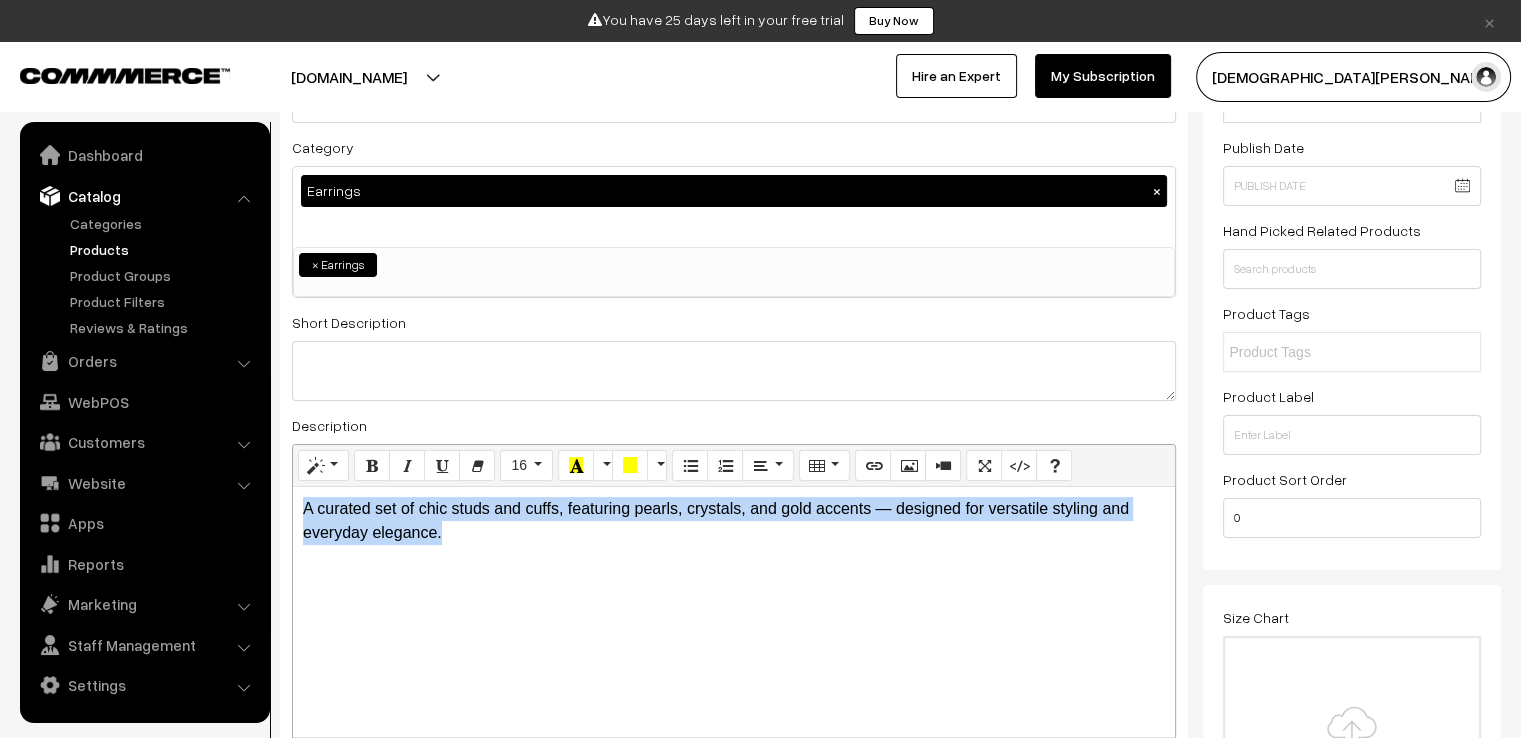 drag, startPoint x: 484, startPoint y: 535, endPoint x: 287, endPoint y: 518, distance: 197.73215 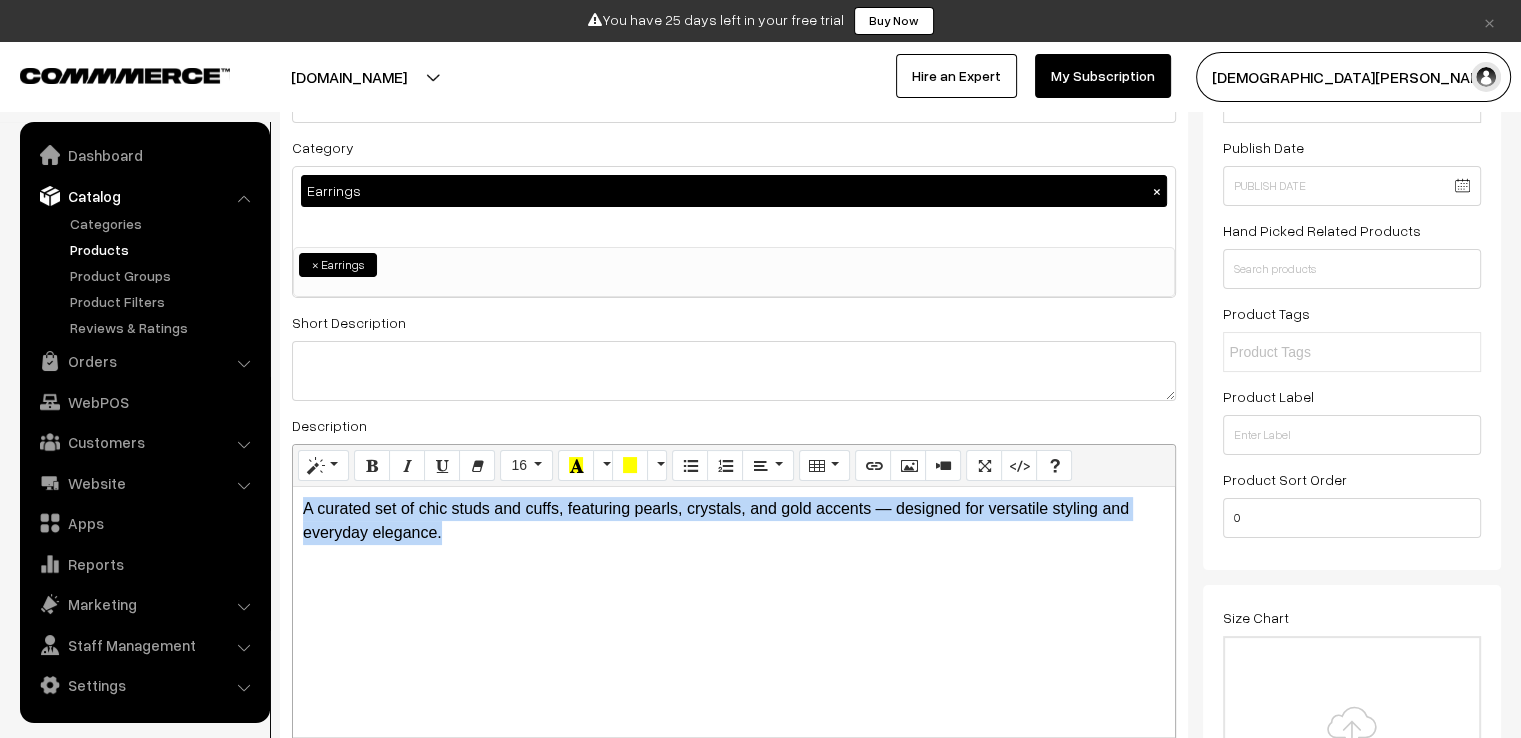 click on "Name  *
Chic Gold Earring Set
Category
Earrings ×
Earrings
Pendants
Bracelets
× Earrings
Brand
Select Brand
Select Brand
Short Description
Normal" at bounding box center [734, 406] 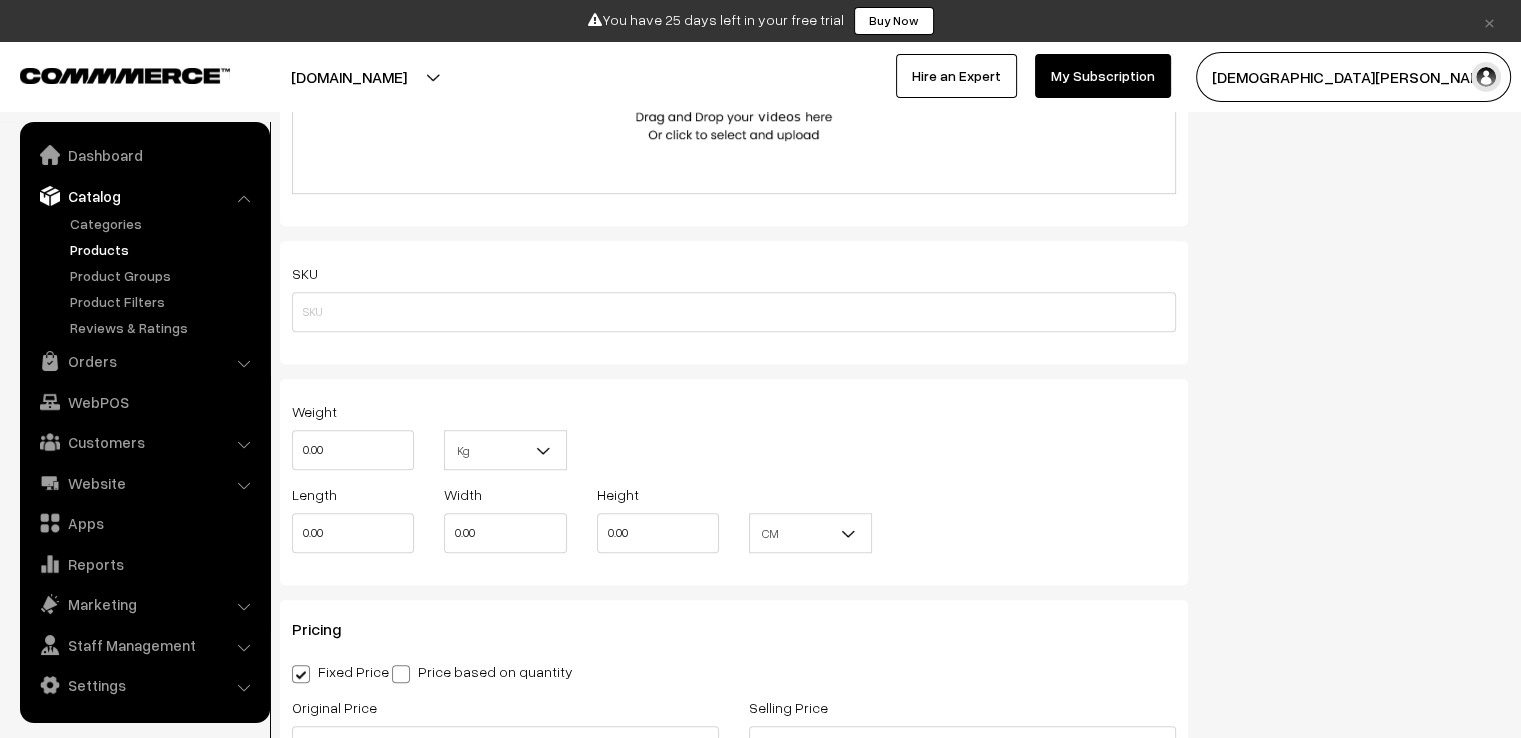 scroll, scrollTop: 1600, scrollLeft: 0, axis: vertical 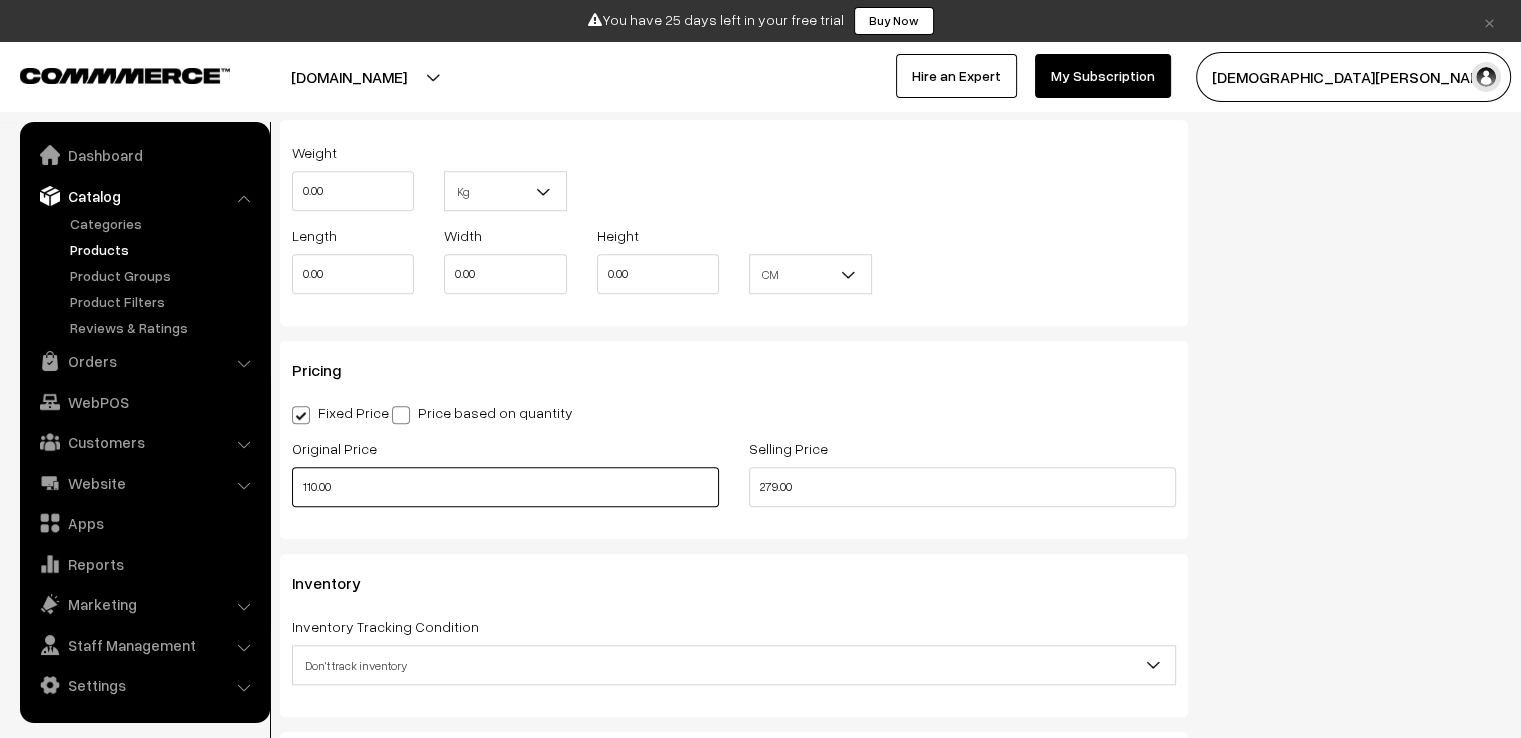 click on "110.00" at bounding box center (505, 487) 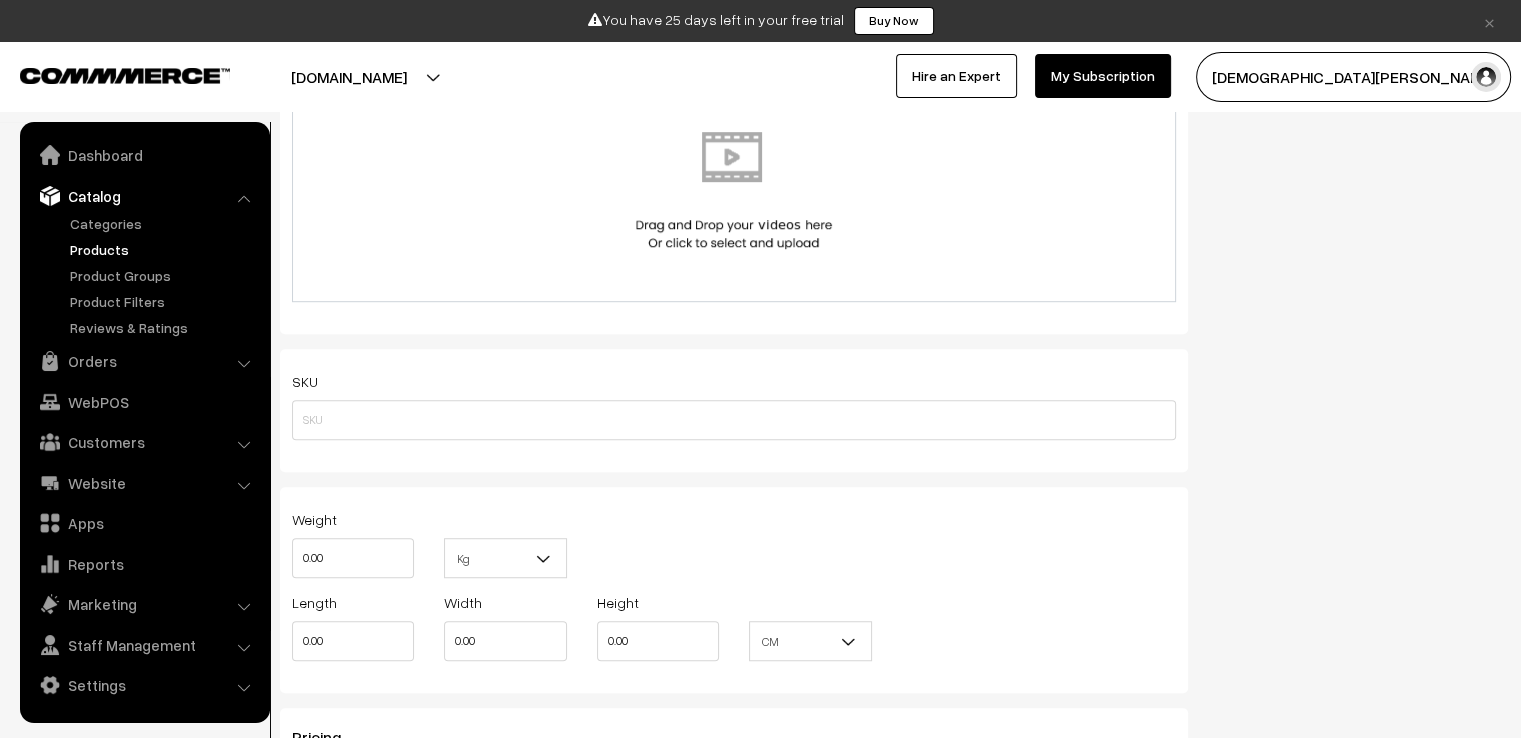 scroll, scrollTop: 1500, scrollLeft: 0, axis: vertical 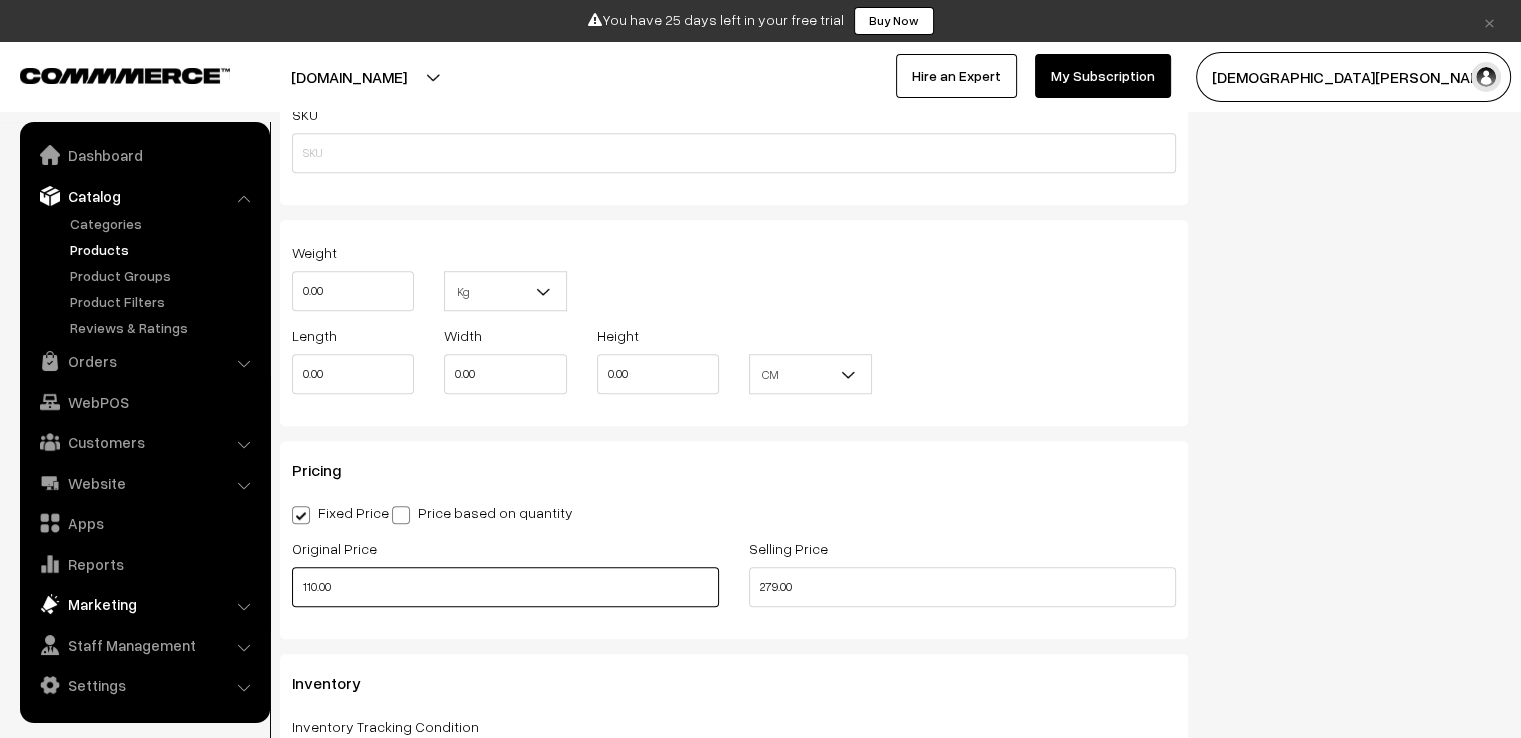 drag, startPoint x: 336, startPoint y: 593, endPoint x: 217, endPoint y: 593, distance: 119 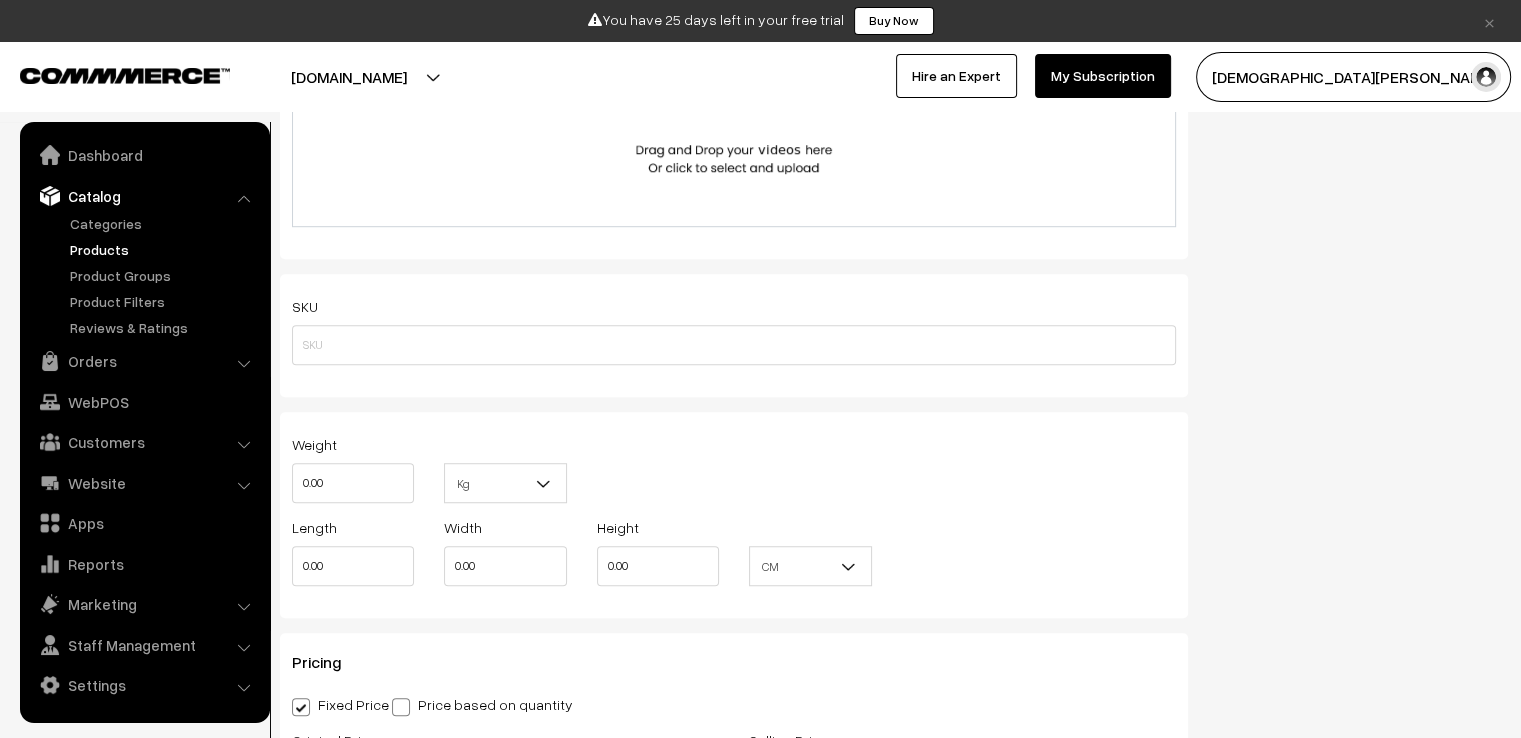 scroll, scrollTop: 1200, scrollLeft: 0, axis: vertical 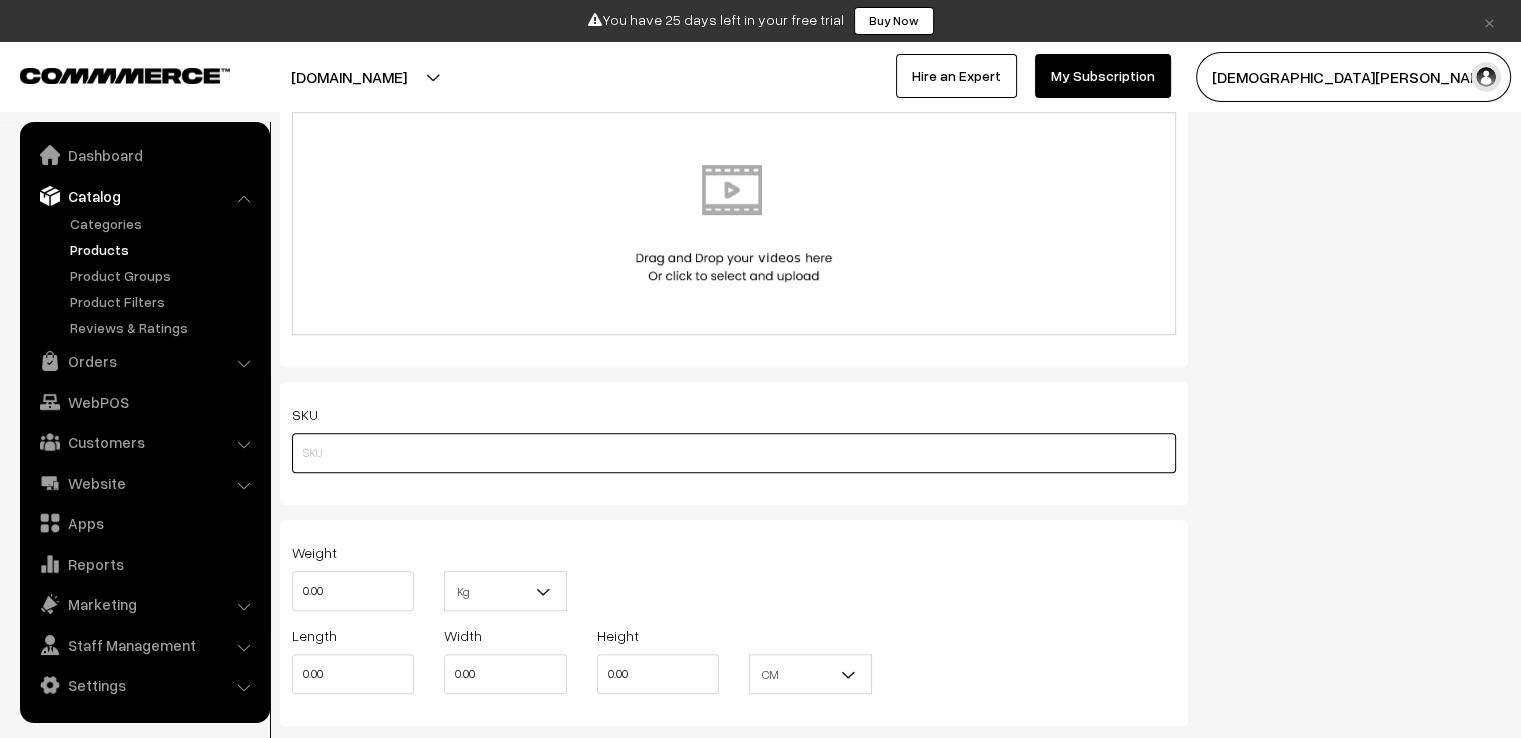 type on "879.00" 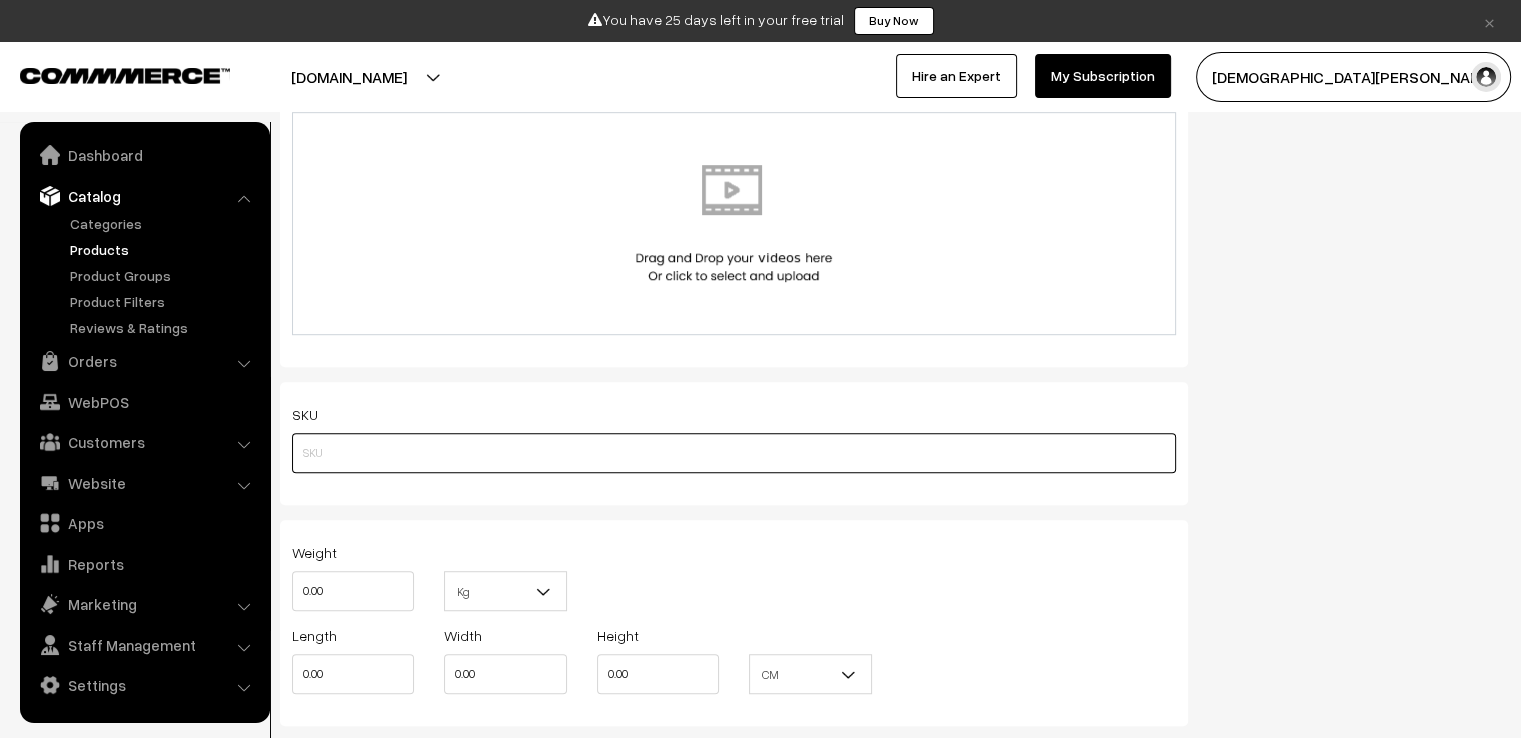 click at bounding box center [734, 453] 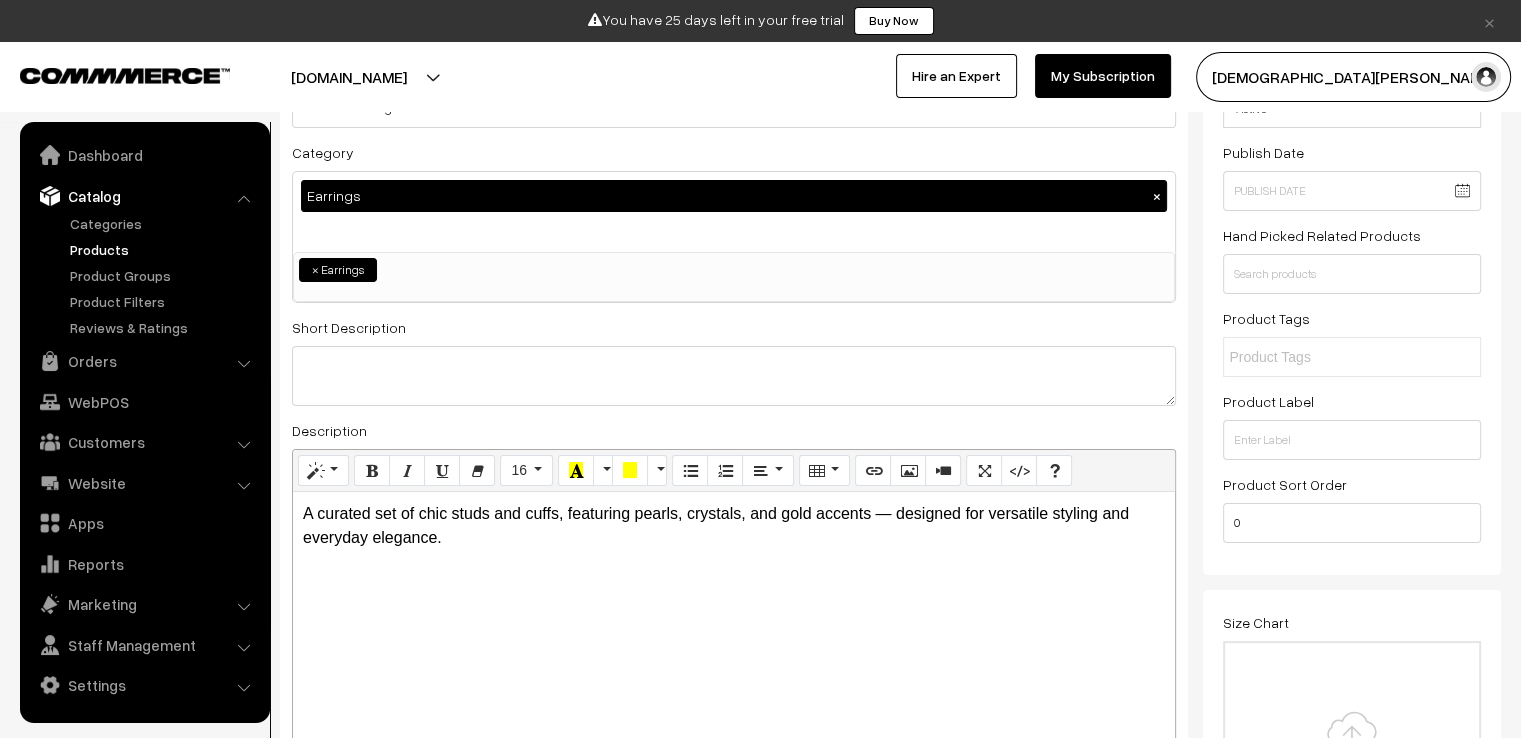 scroll, scrollTop: 500, scrollLeft: 0, axis: vertical 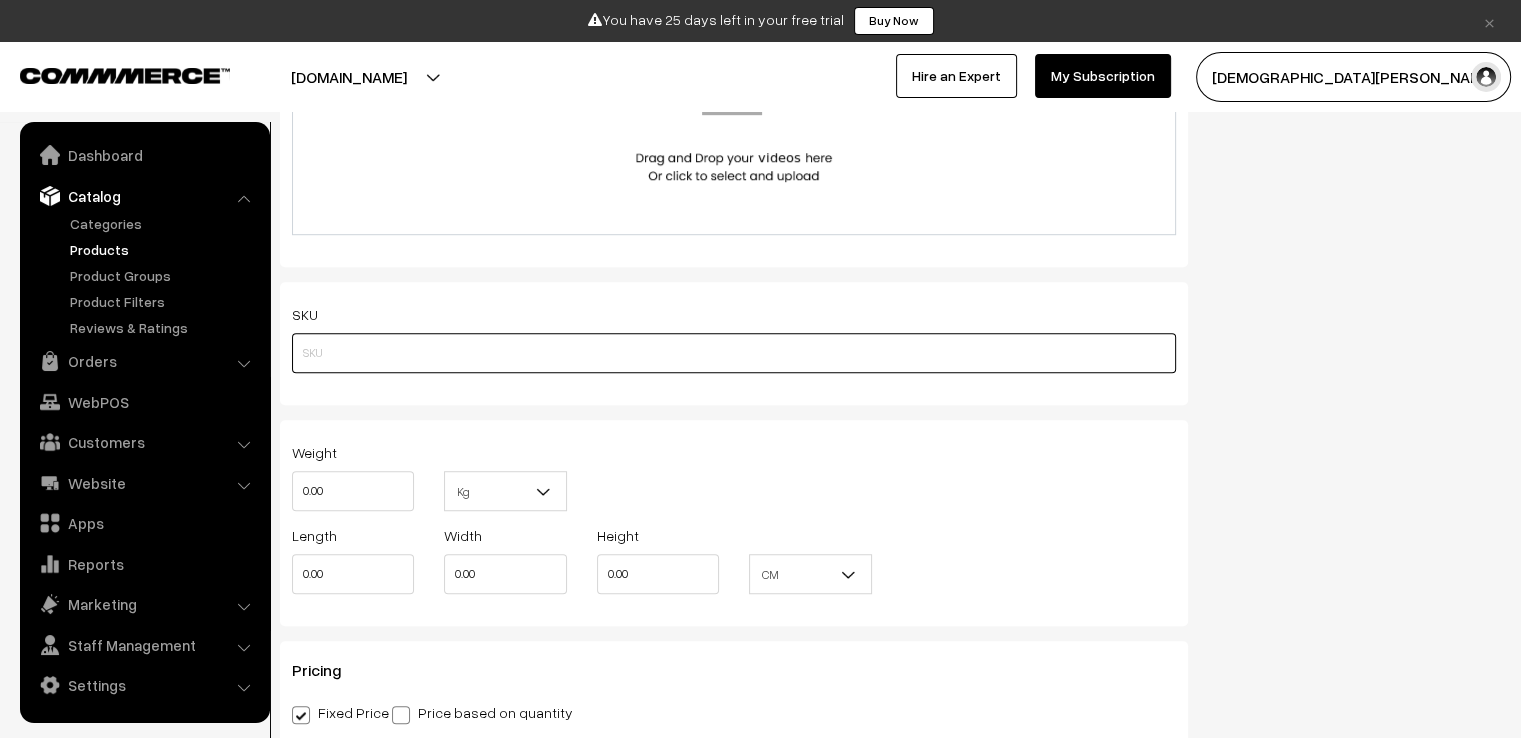 click at bounding box center [734, 353] 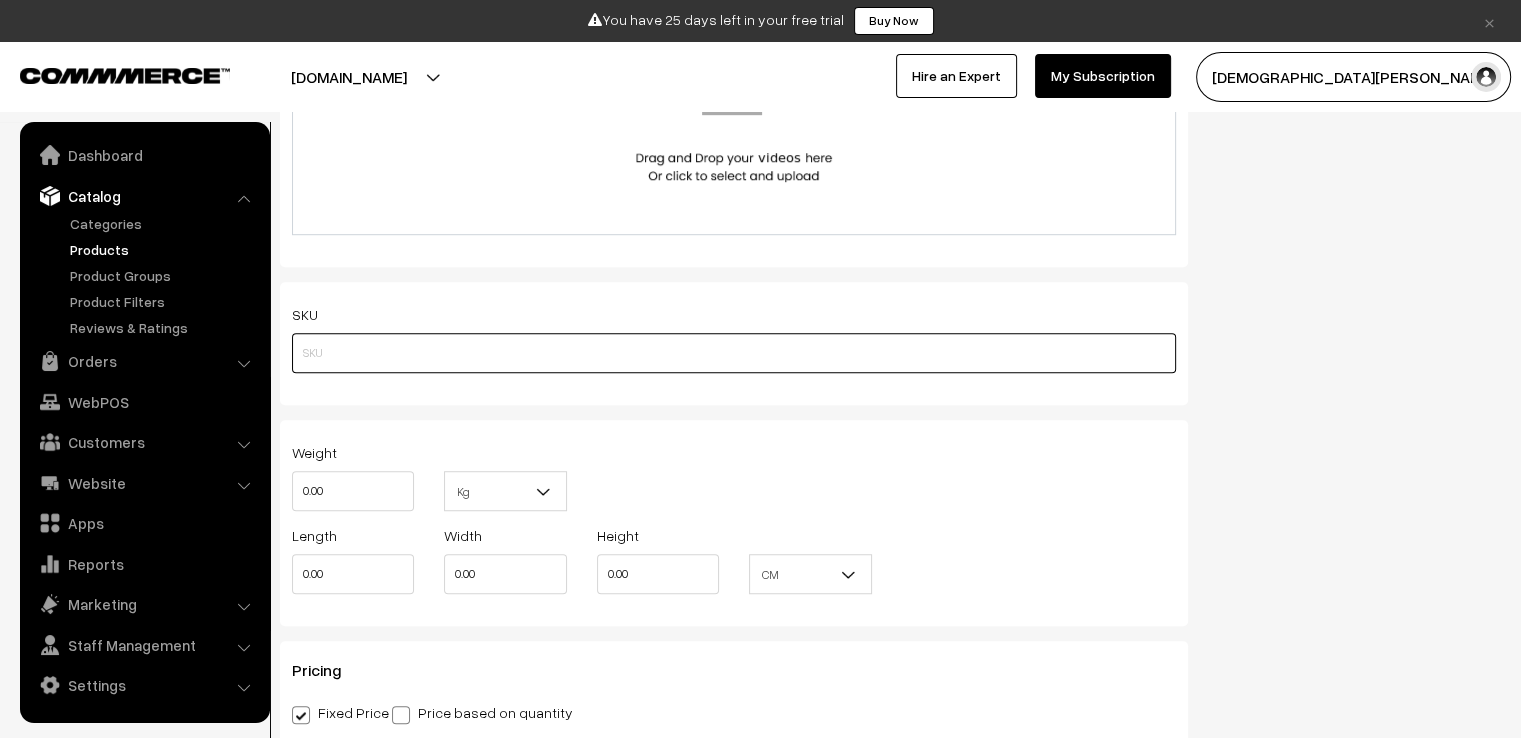 paste on "SC-STU01" 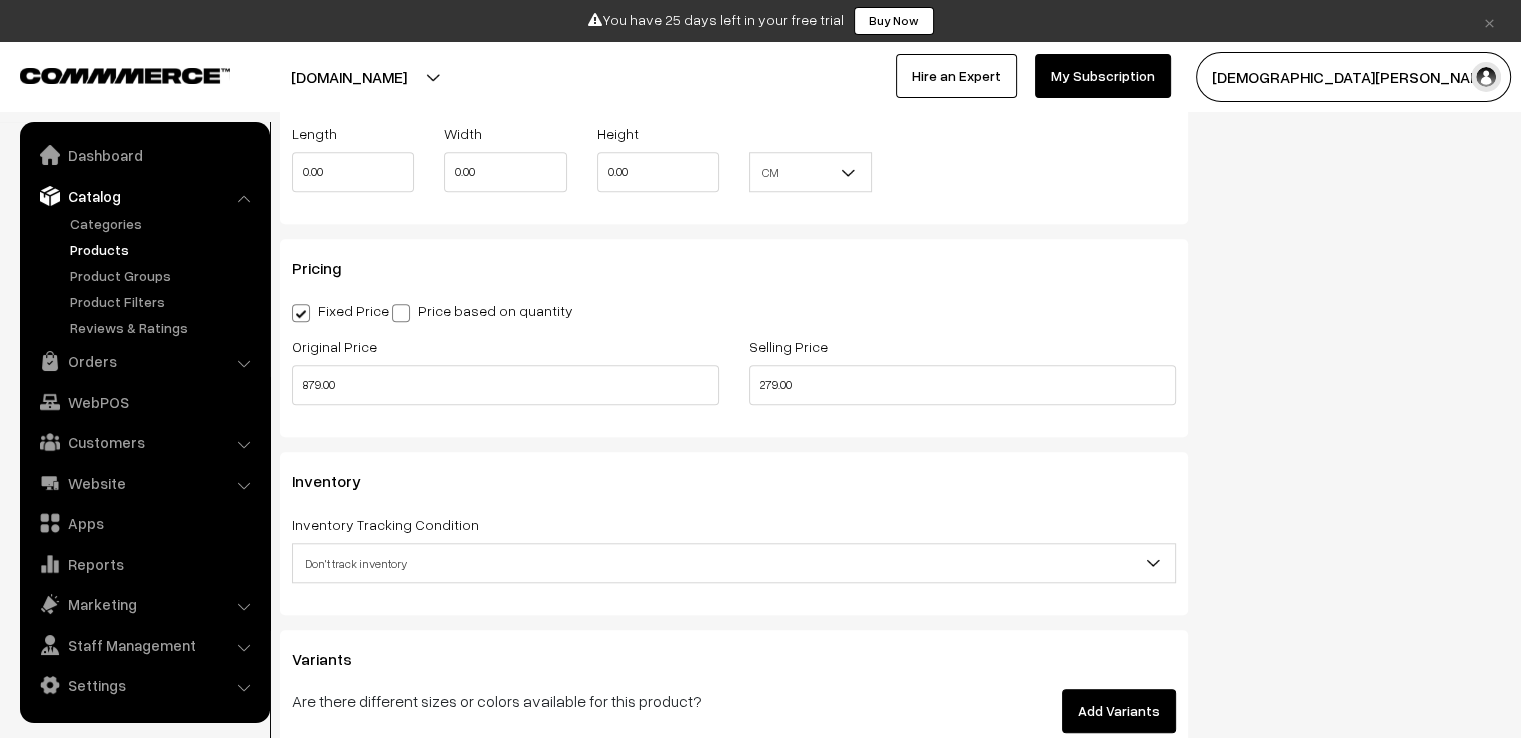 scroll, scrollTop: 1700, scrollLeft: 0, axis: vertical 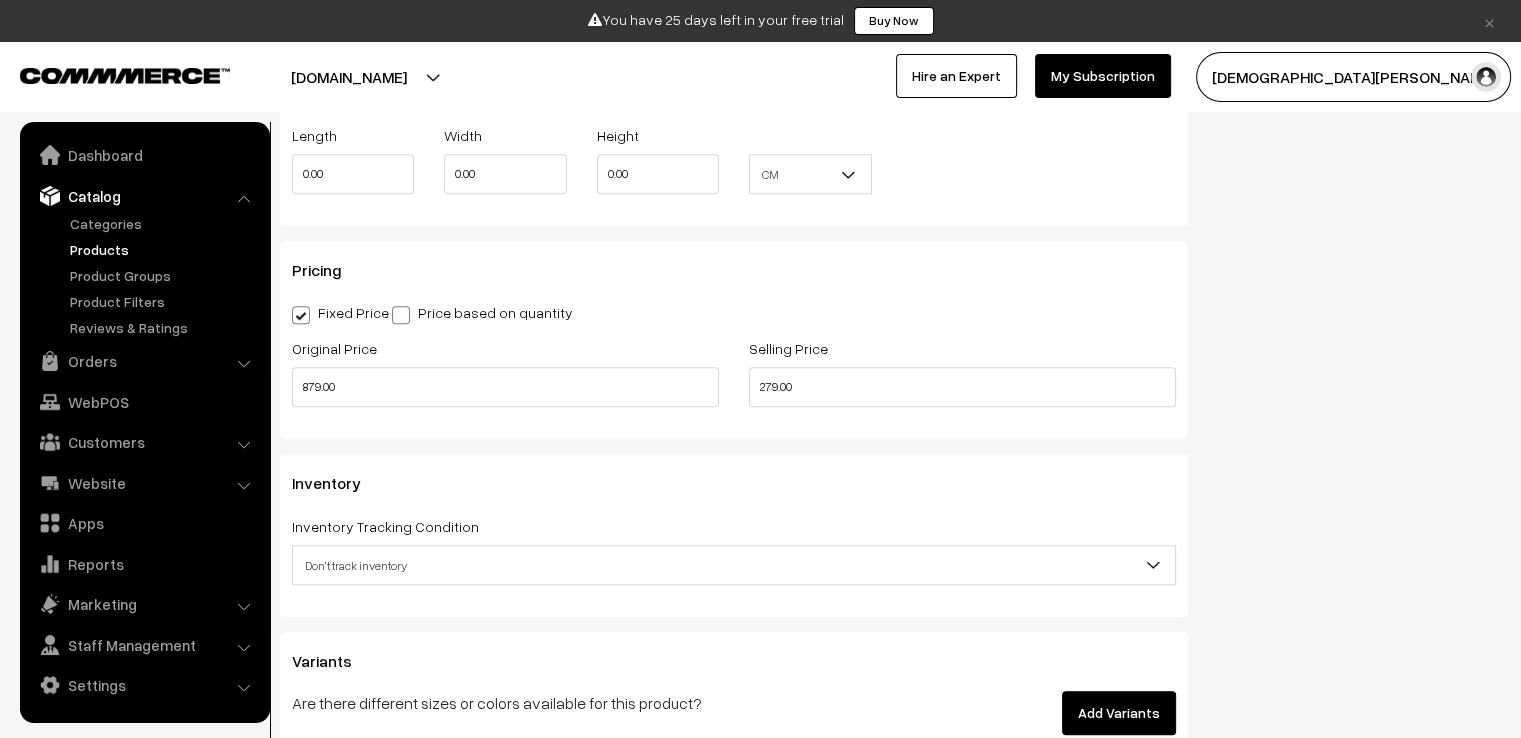 type on "SC-STU01" 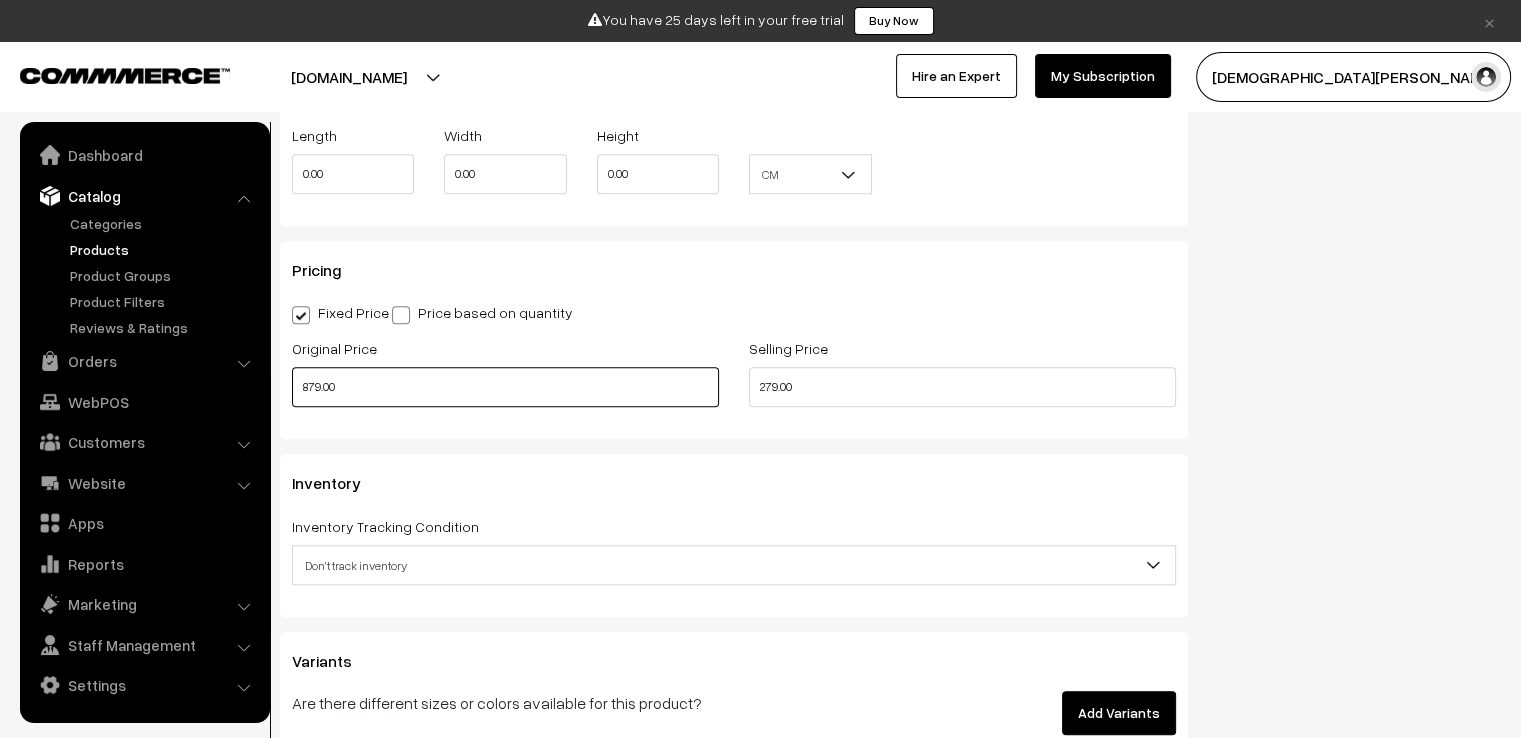 drag, startPoint x: 350, startPoint y: 383, endPoint x: 269, endPoint y: 388, distance: 81.154175 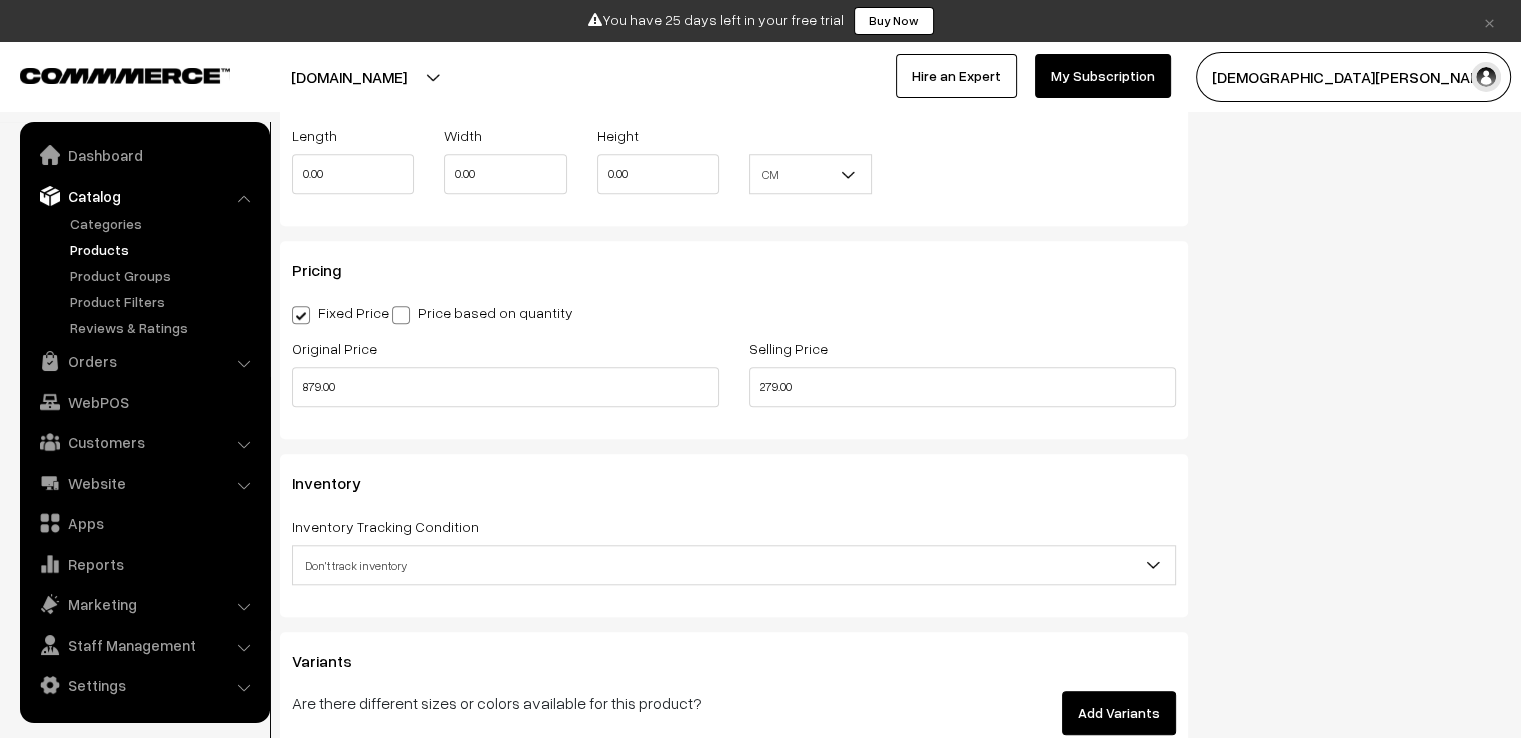 click on "Dashboard
Catalog" at bounding box center [145, 422] 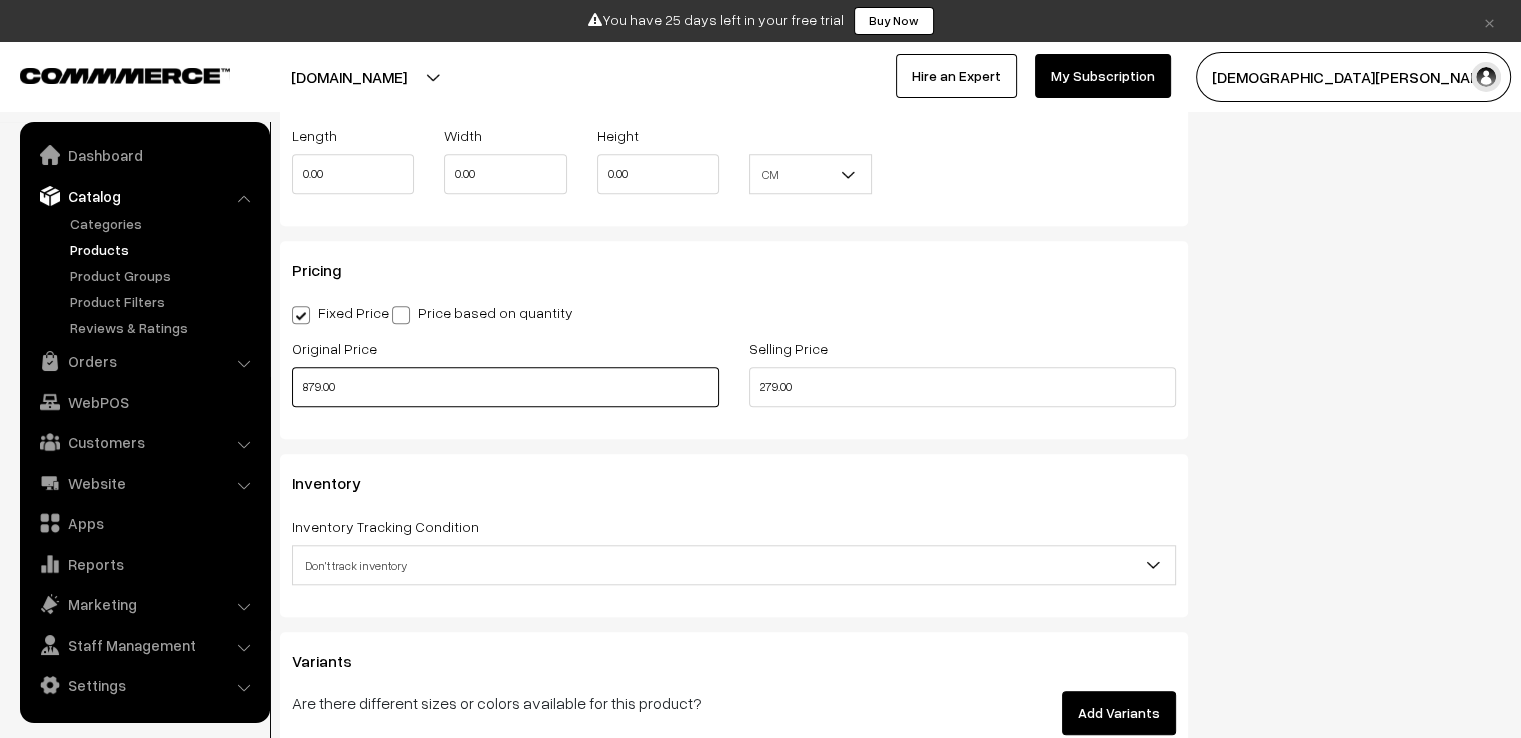drag, startPoint x: 332, startPoint y: 390, endPoint x: 294, endPoint y: 390, distance: 38 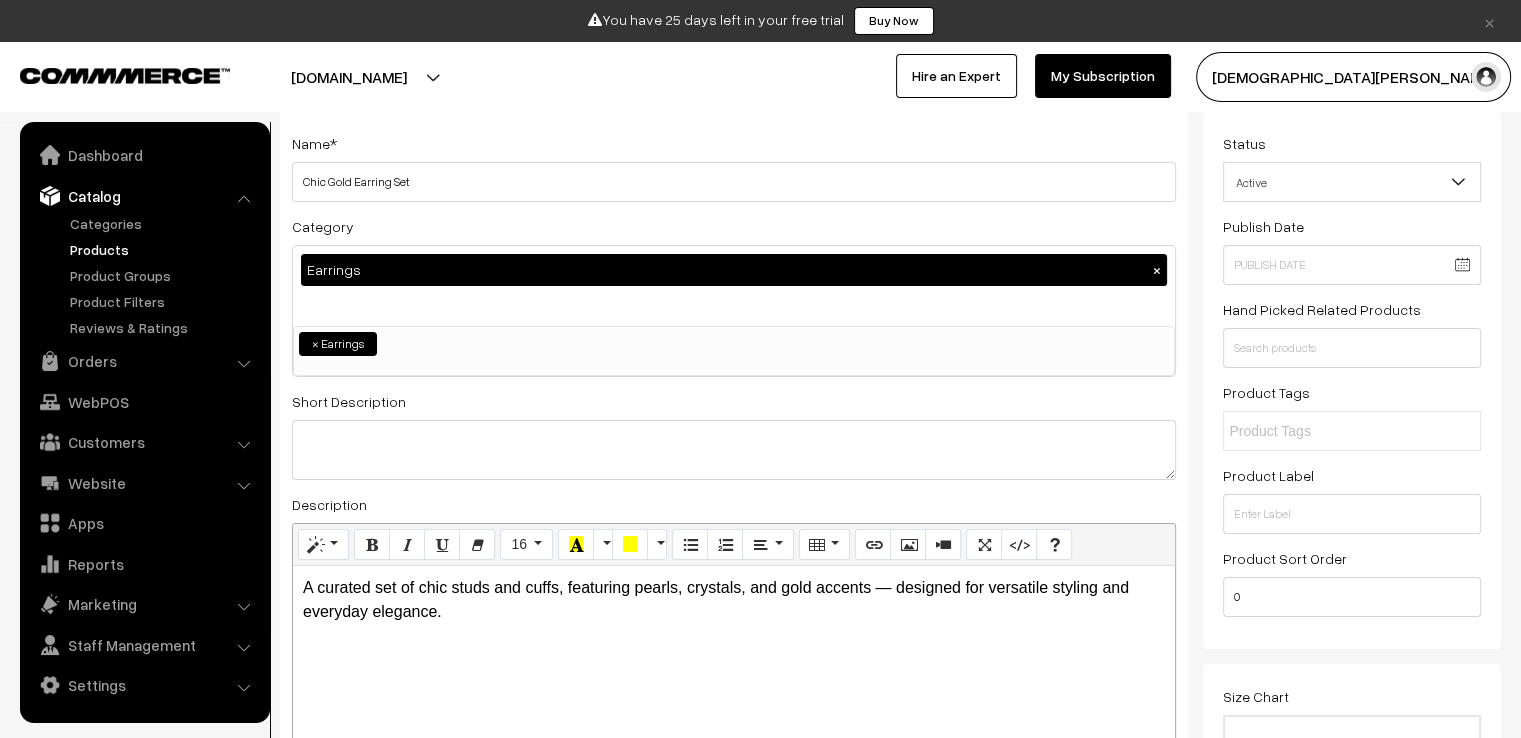 scroll, scrollTop: 0, scrollLeft: 0, axis: both 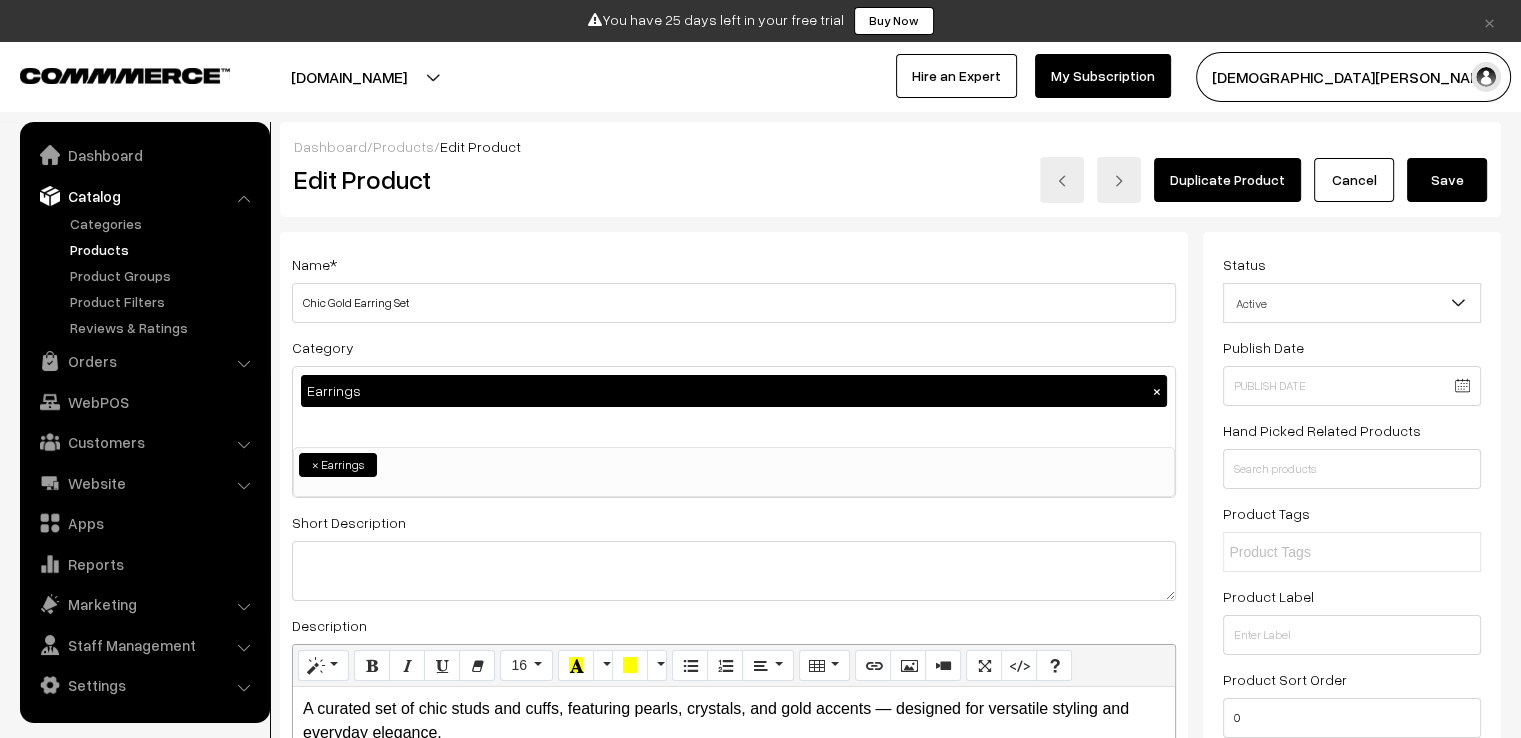 type on "579.00" 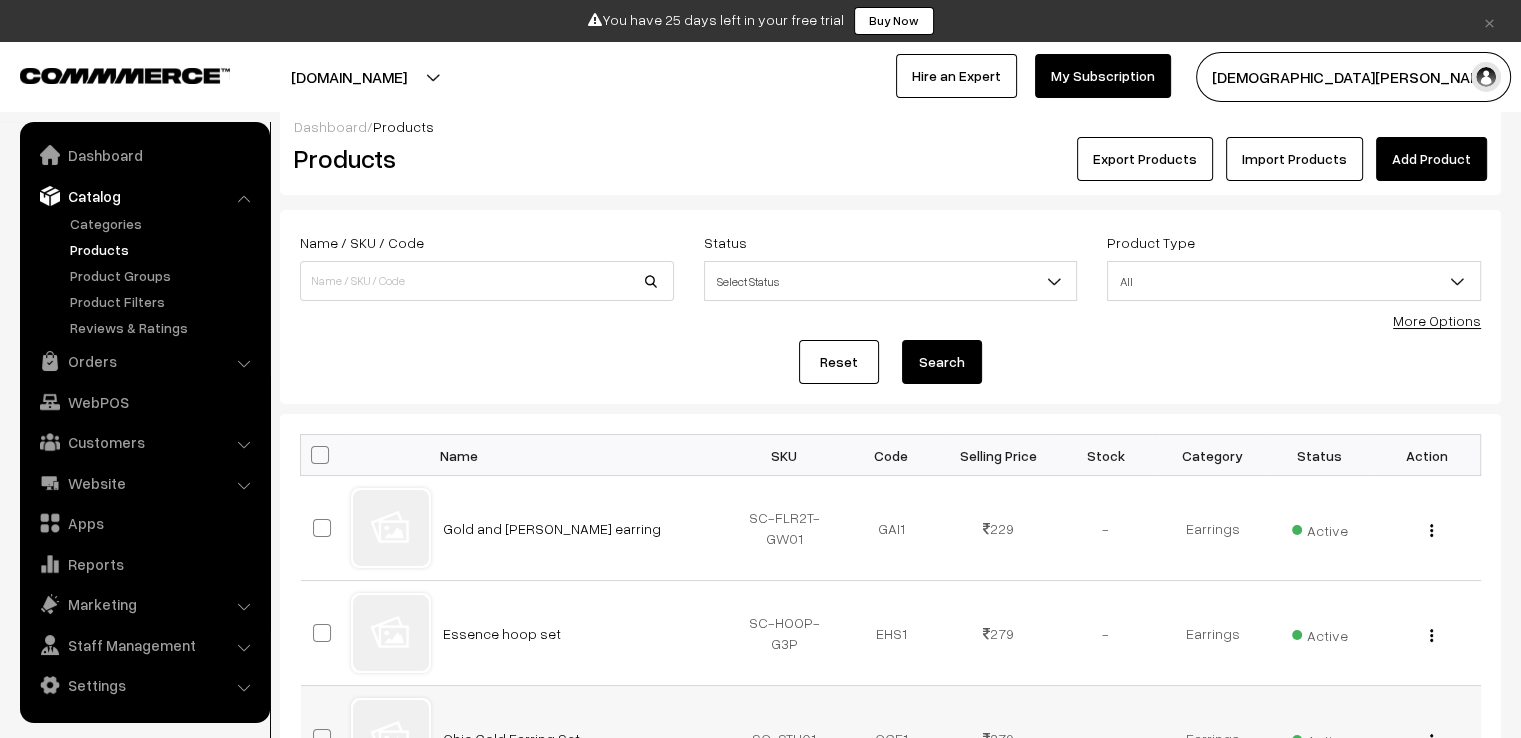 scroll, scrollTop: 0, scrollLeft: 0, axis: both 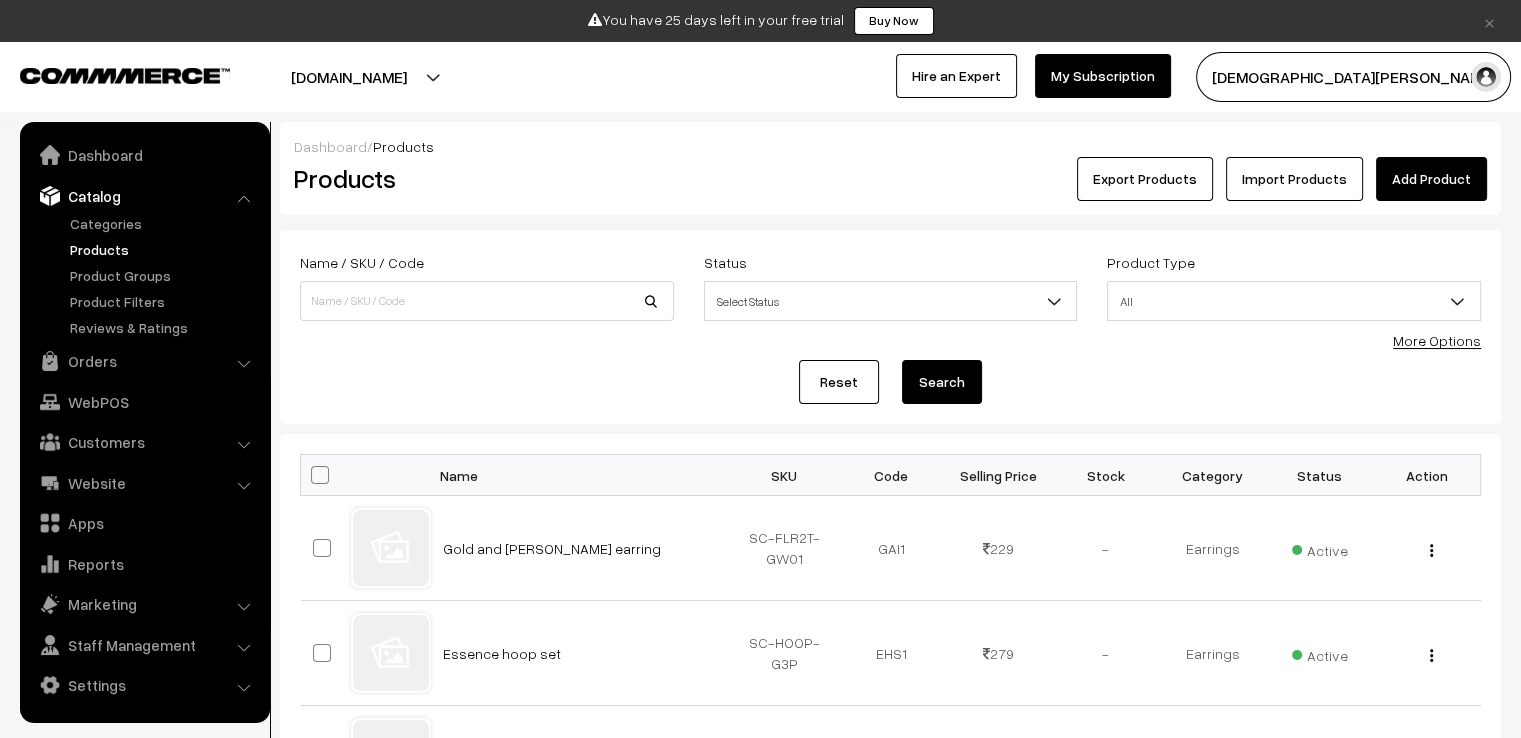 click on "Add Product" at bounding box center (1431, 179) 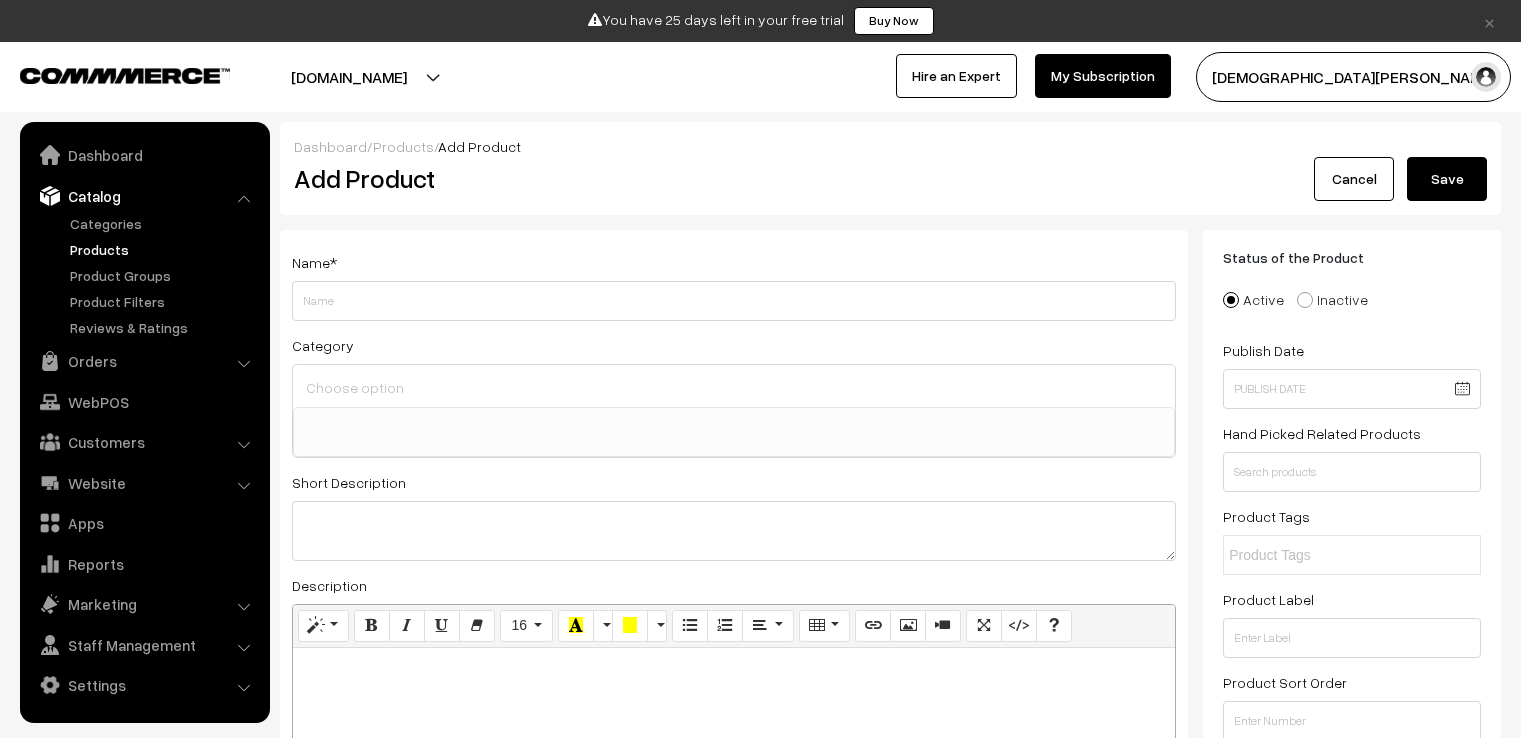 select 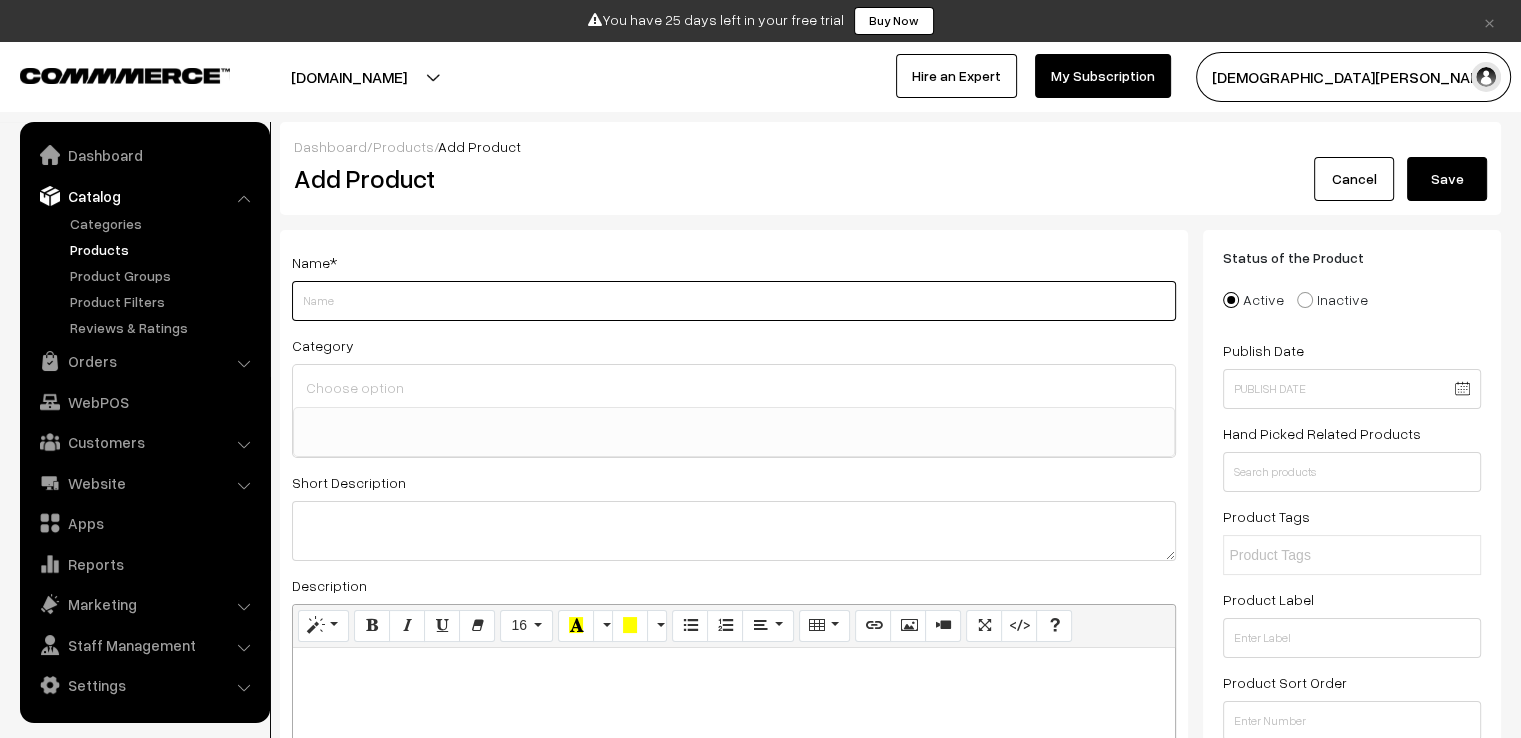 click on "Weight" at bounding box center (734, 301) 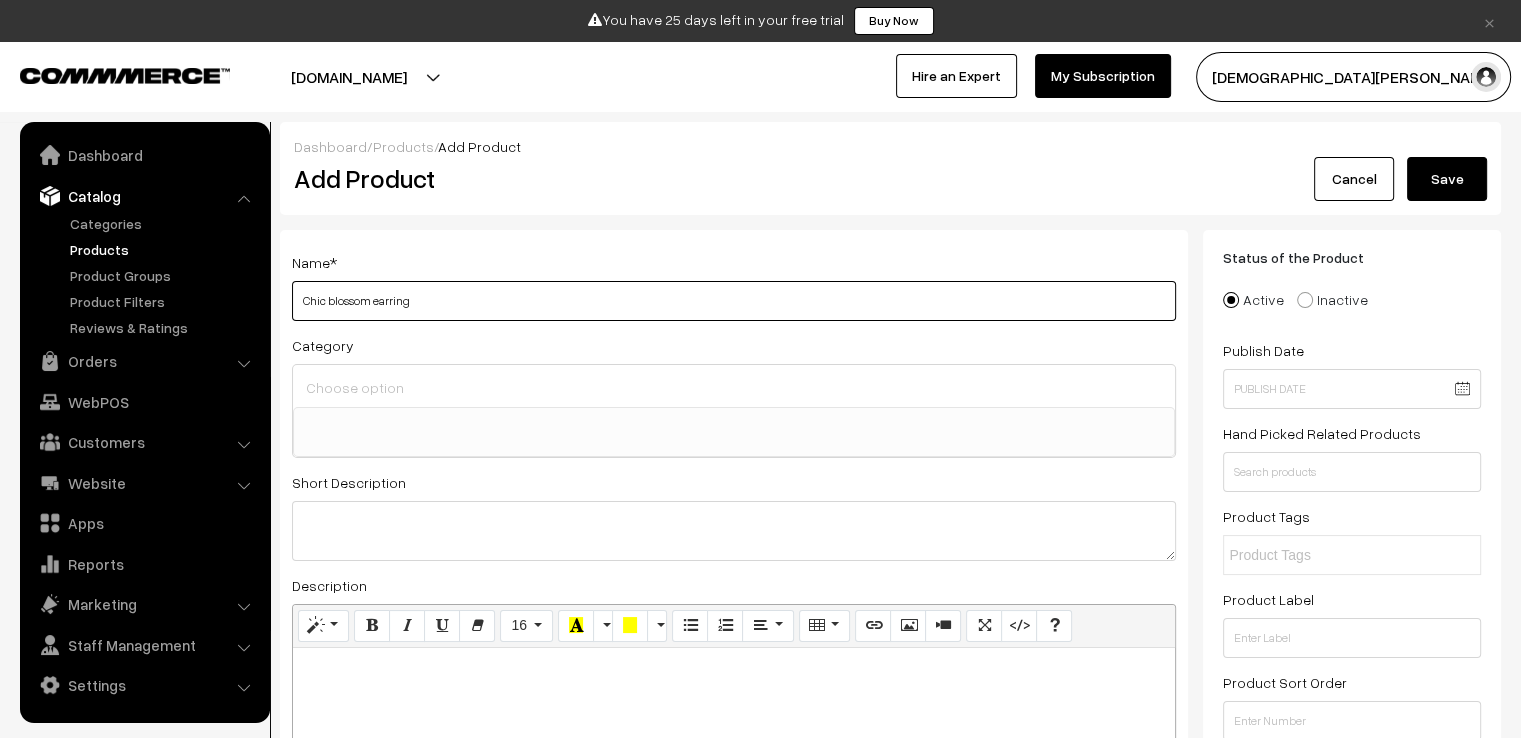 click on "Chic blossom earring" at bounding box center (734, 301) 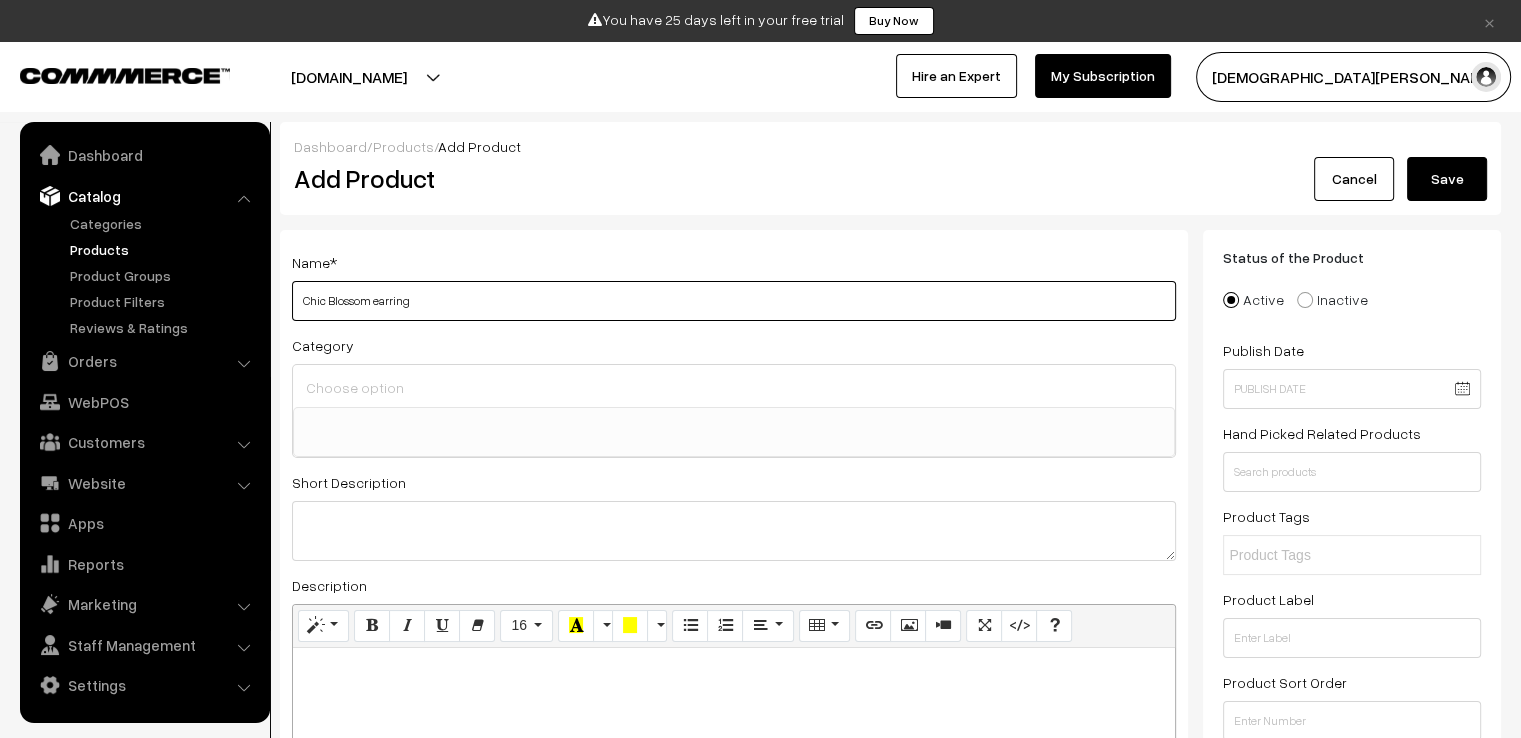 click on "Chic Blossom earring" at bounding box center (734, 301) 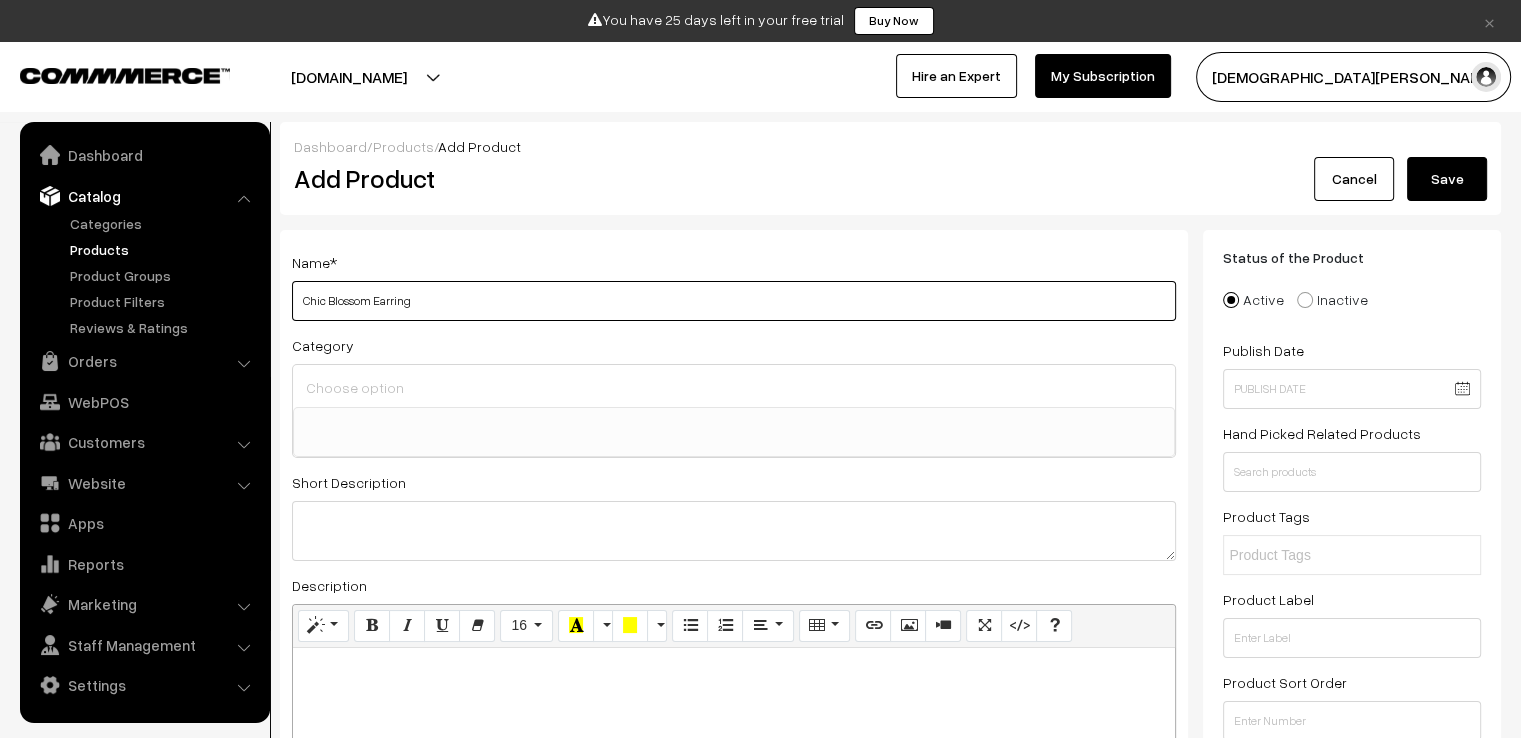 type on "Chic Blossom Earring" 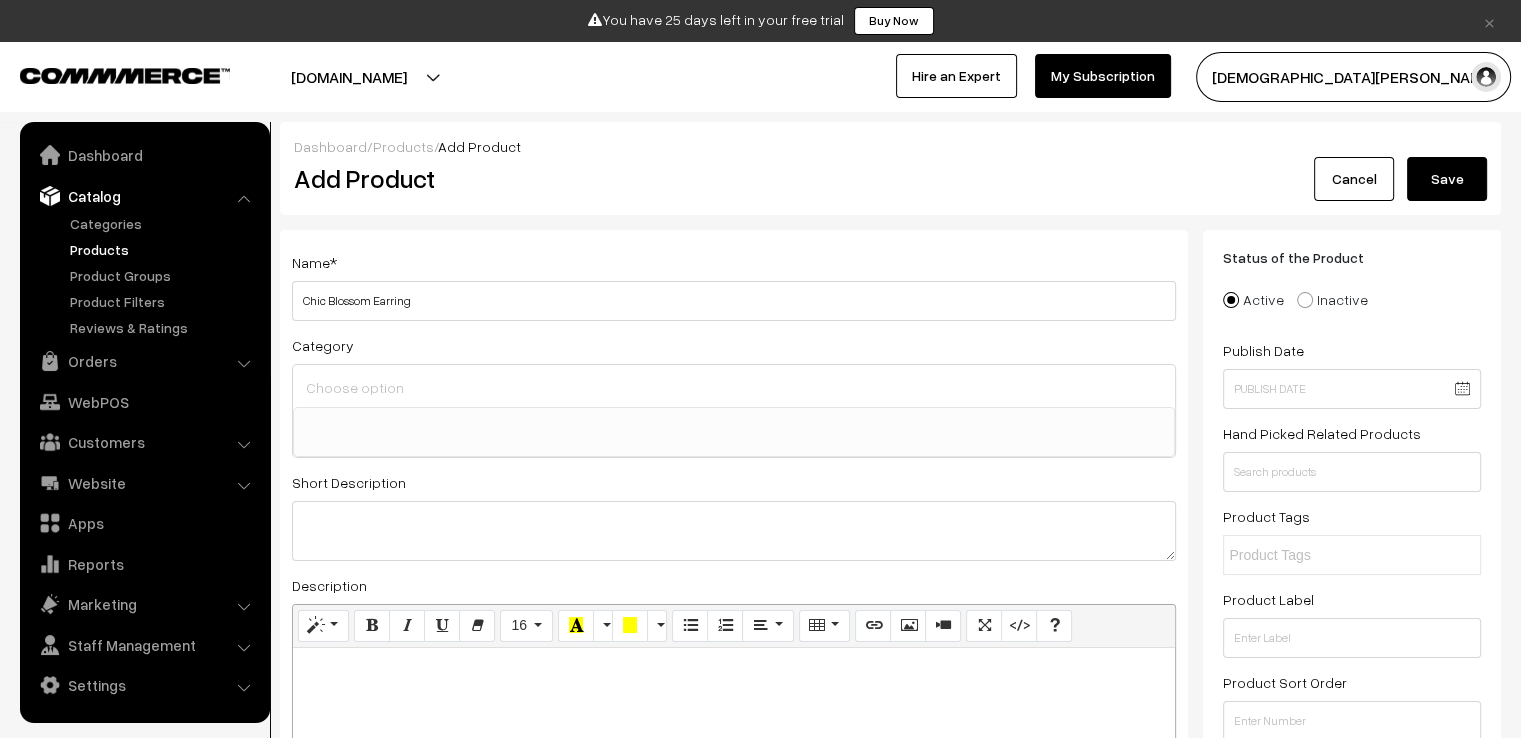 click at bounding box center (734, 387) 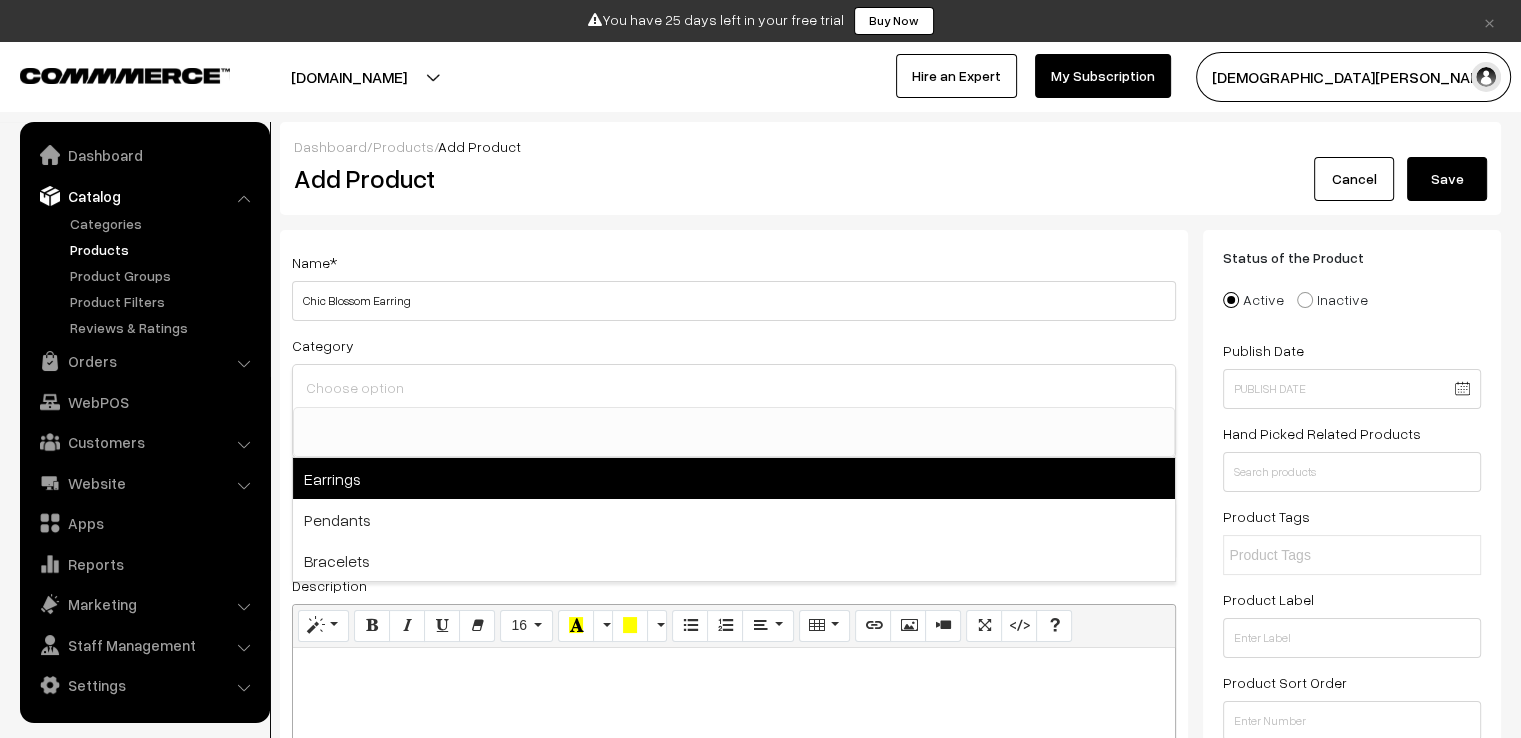 click on "Earrings" at bounding box center [734, 478] 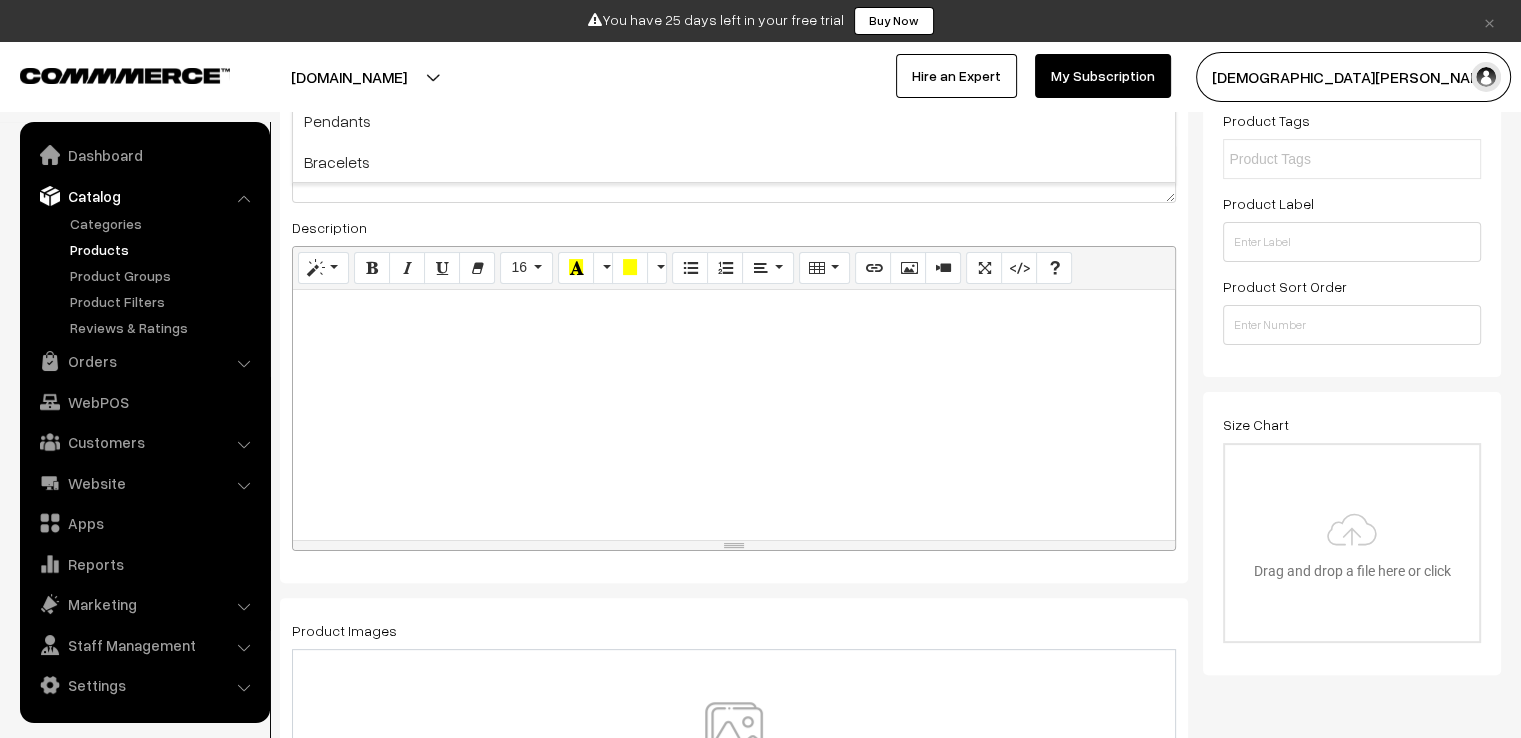 scroll, scrollTop: 400, scrollLeft: 0, axis: vertical 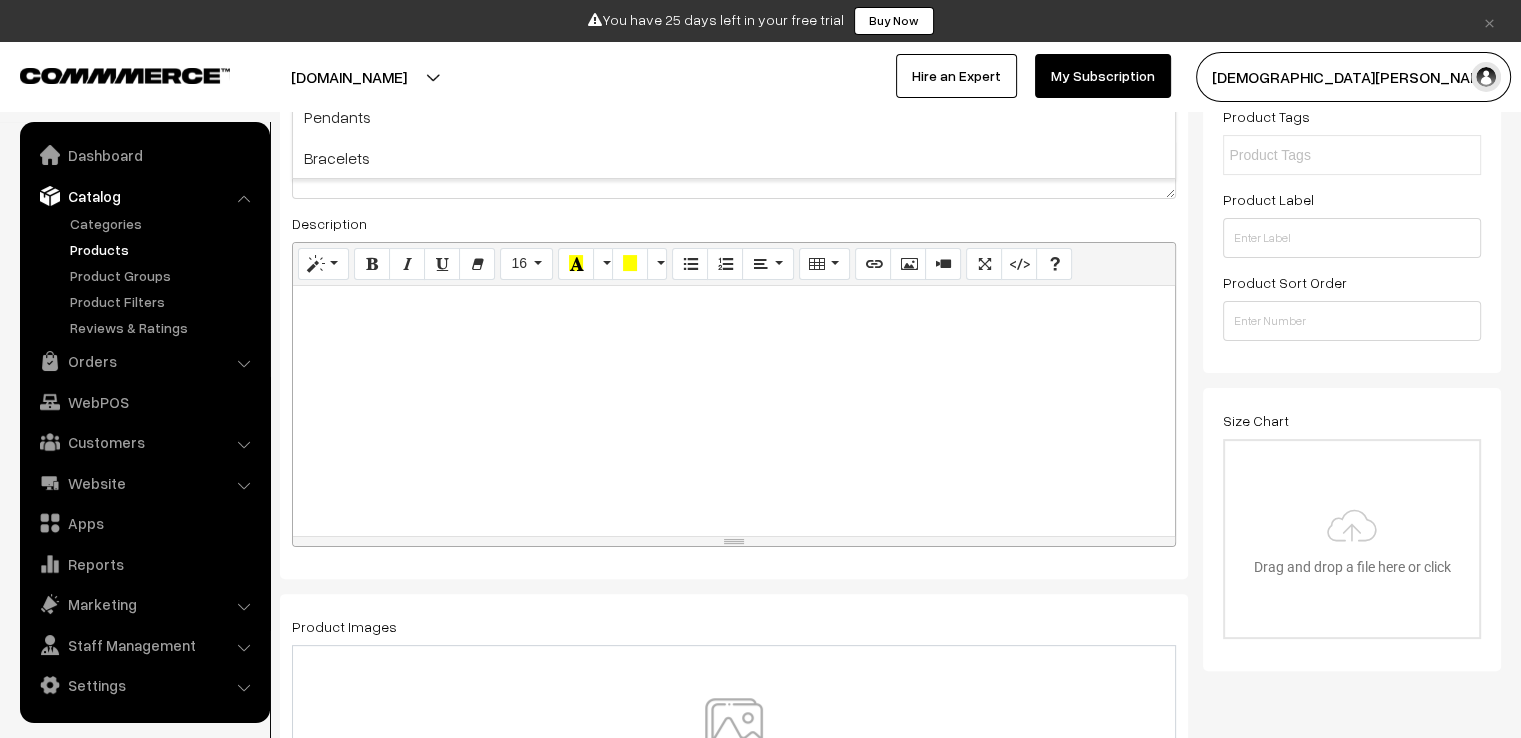 click at bounding box center (734, 411) 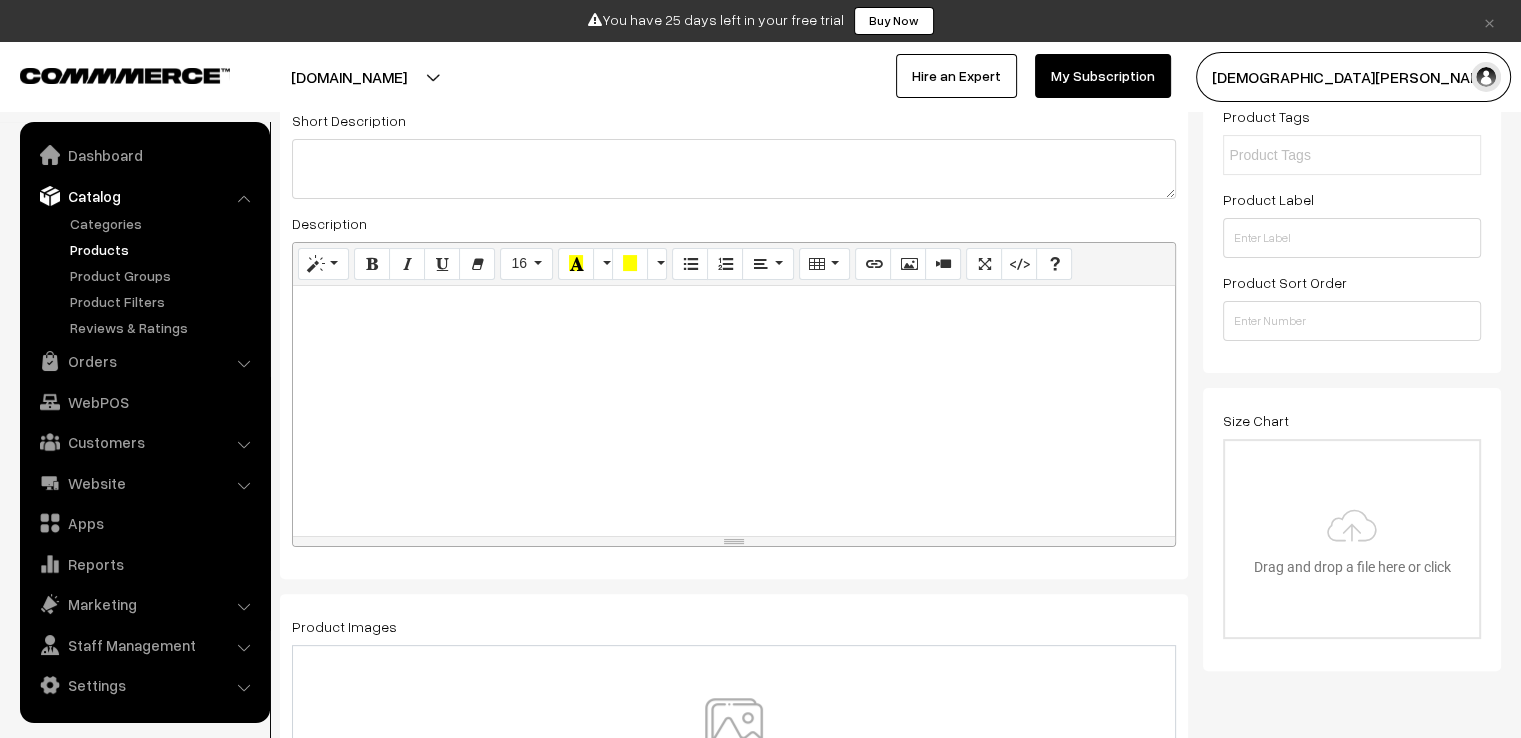 paste 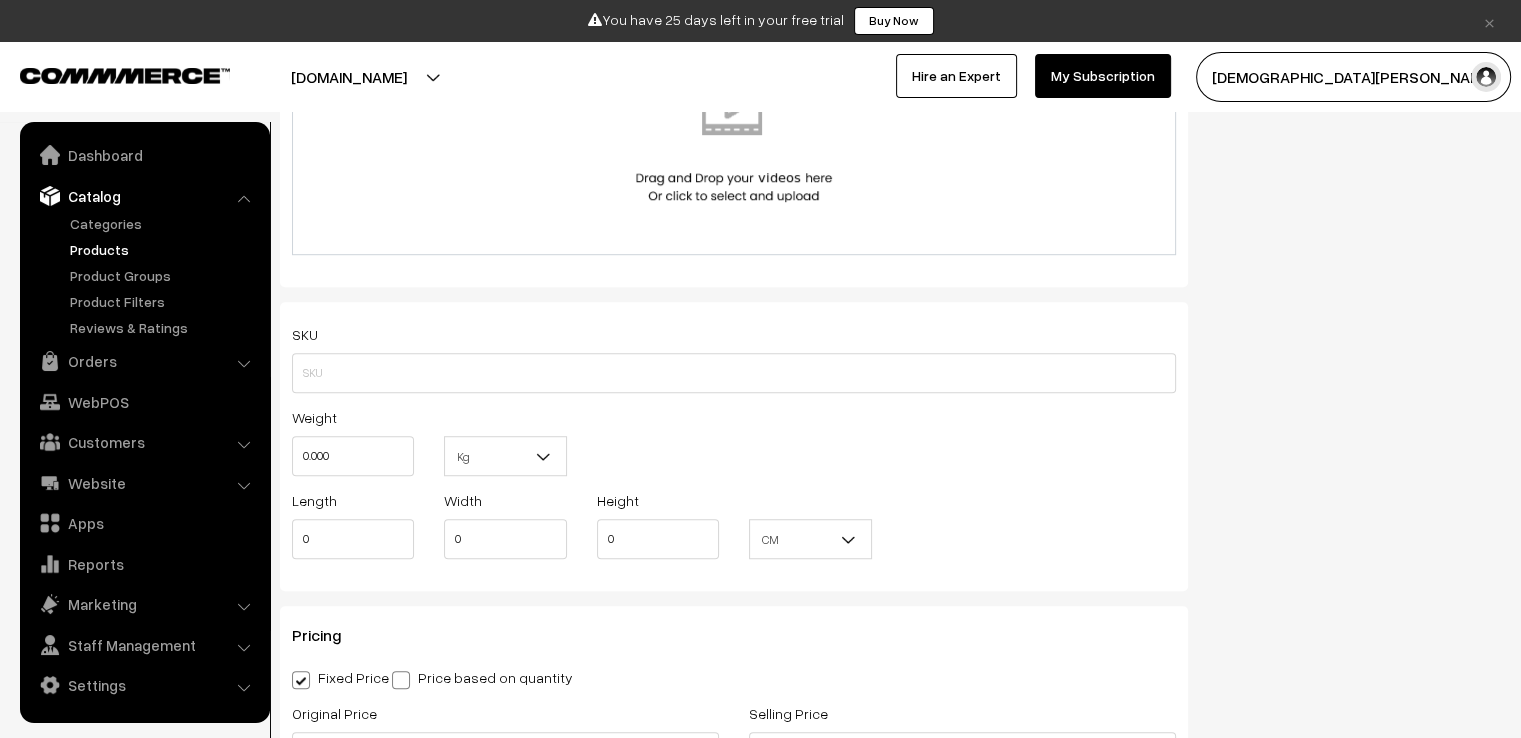scroll, scrollTop: 1400, scrollLeft: 0, axis: vertical 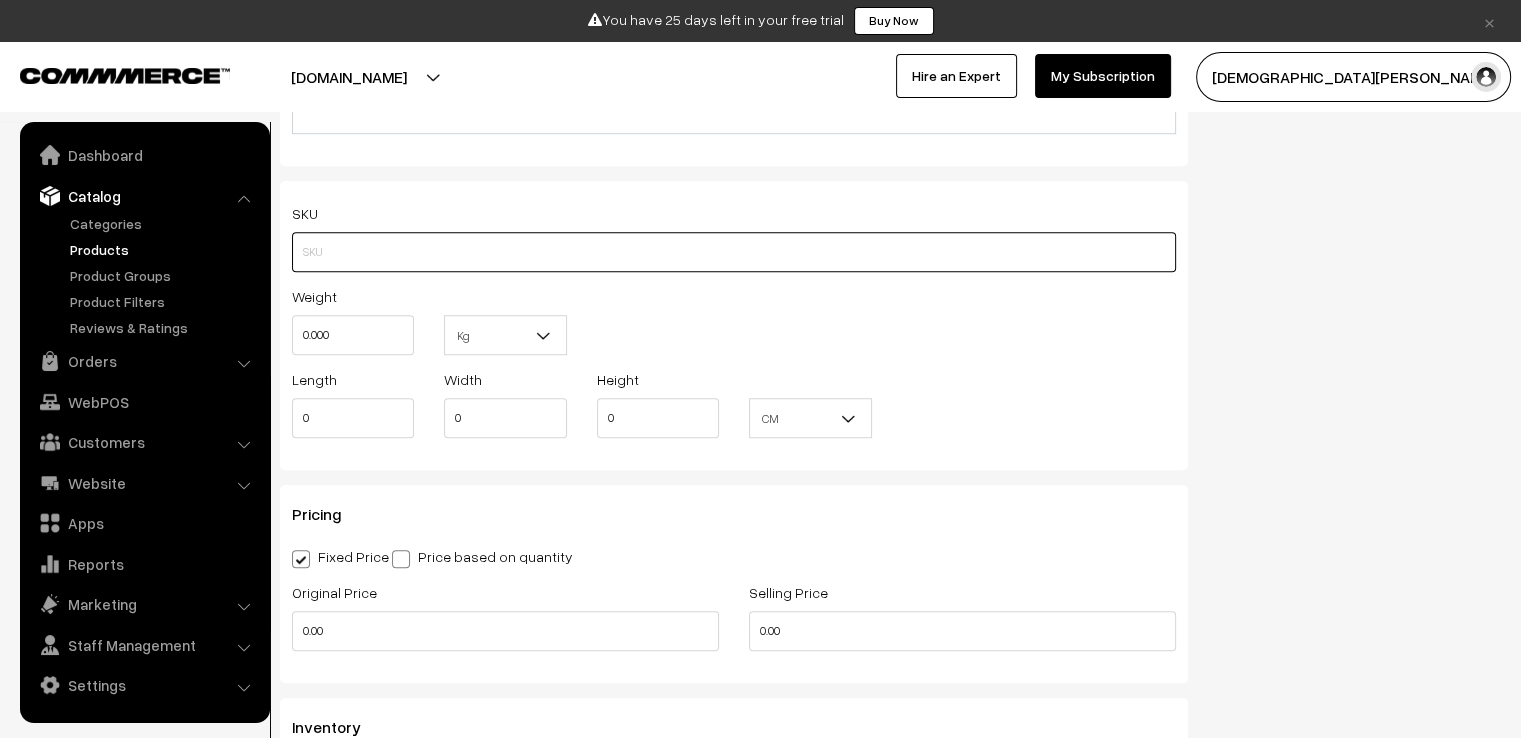 click at bounding box center [734, 252] 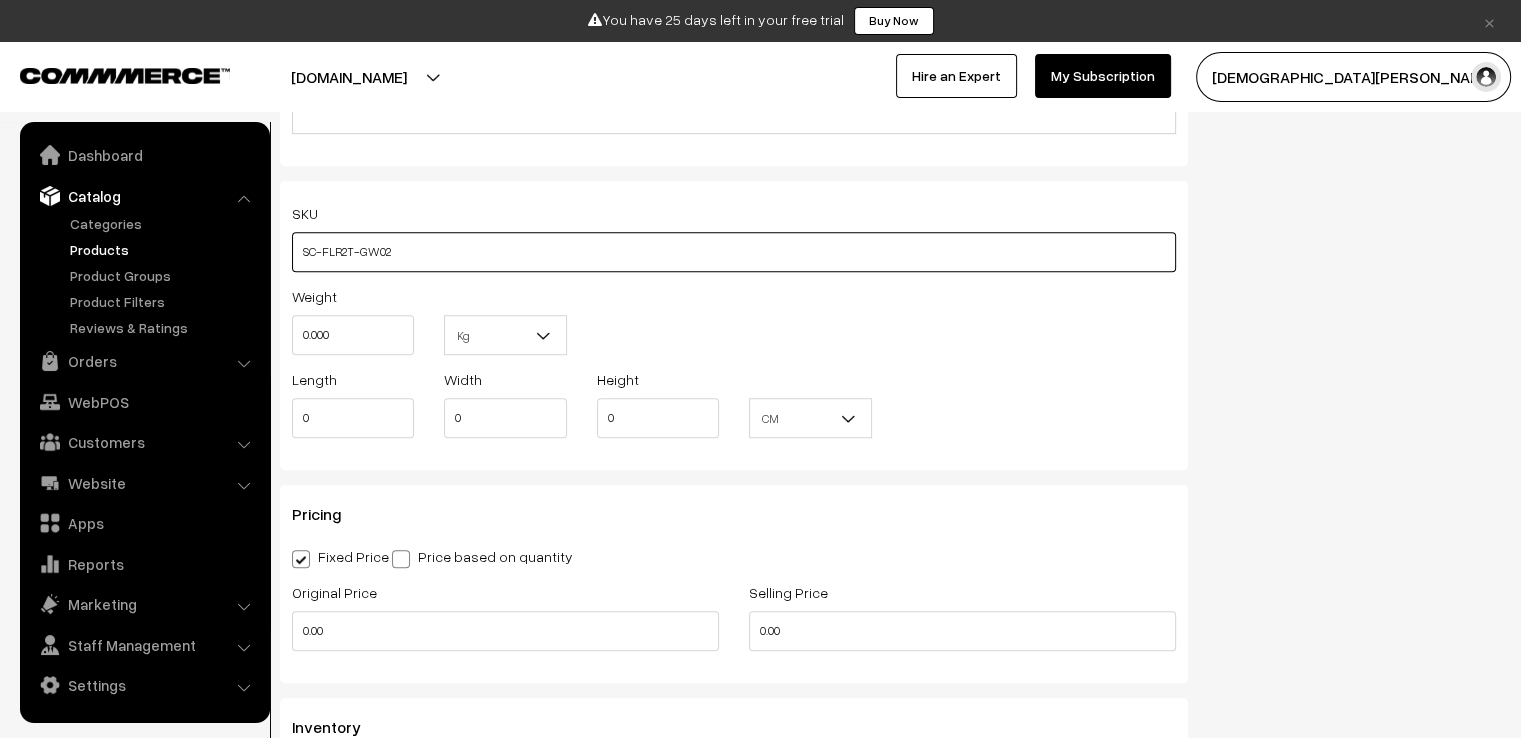 type on "SC-FLR2T-GW02" 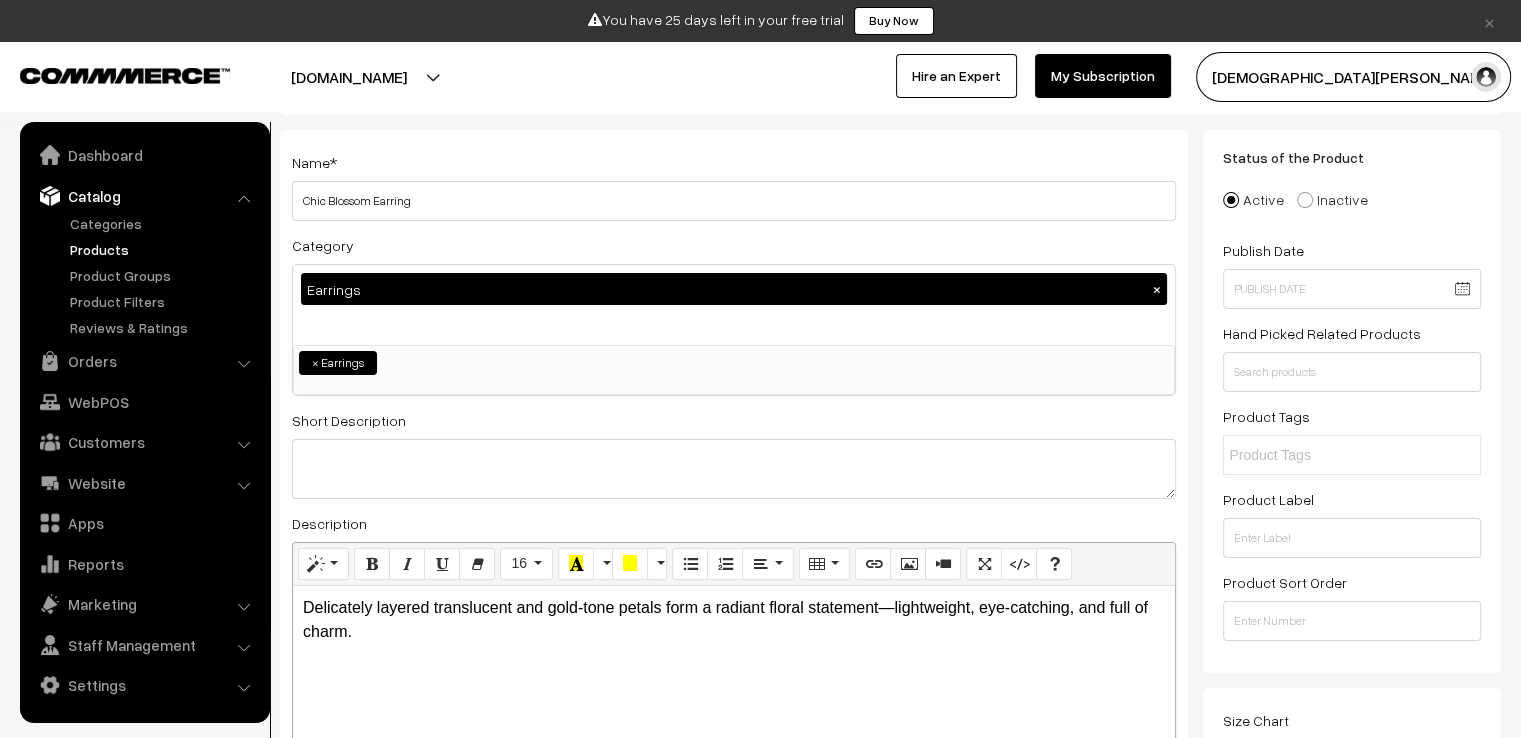 scroll, scrollTop: 0, scrollLeft: 0, axis: both 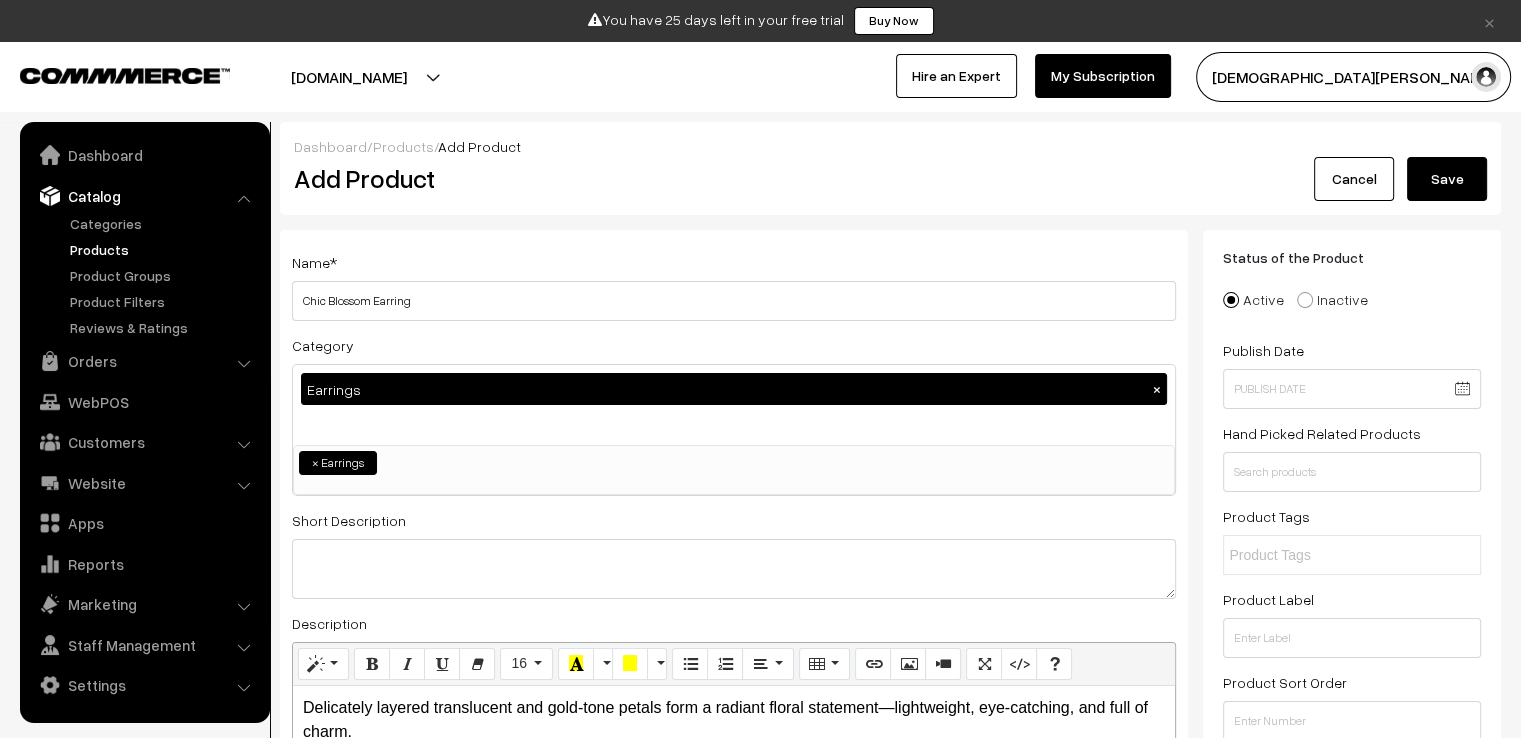 click on "Save" at bounding box center [1447, 179] 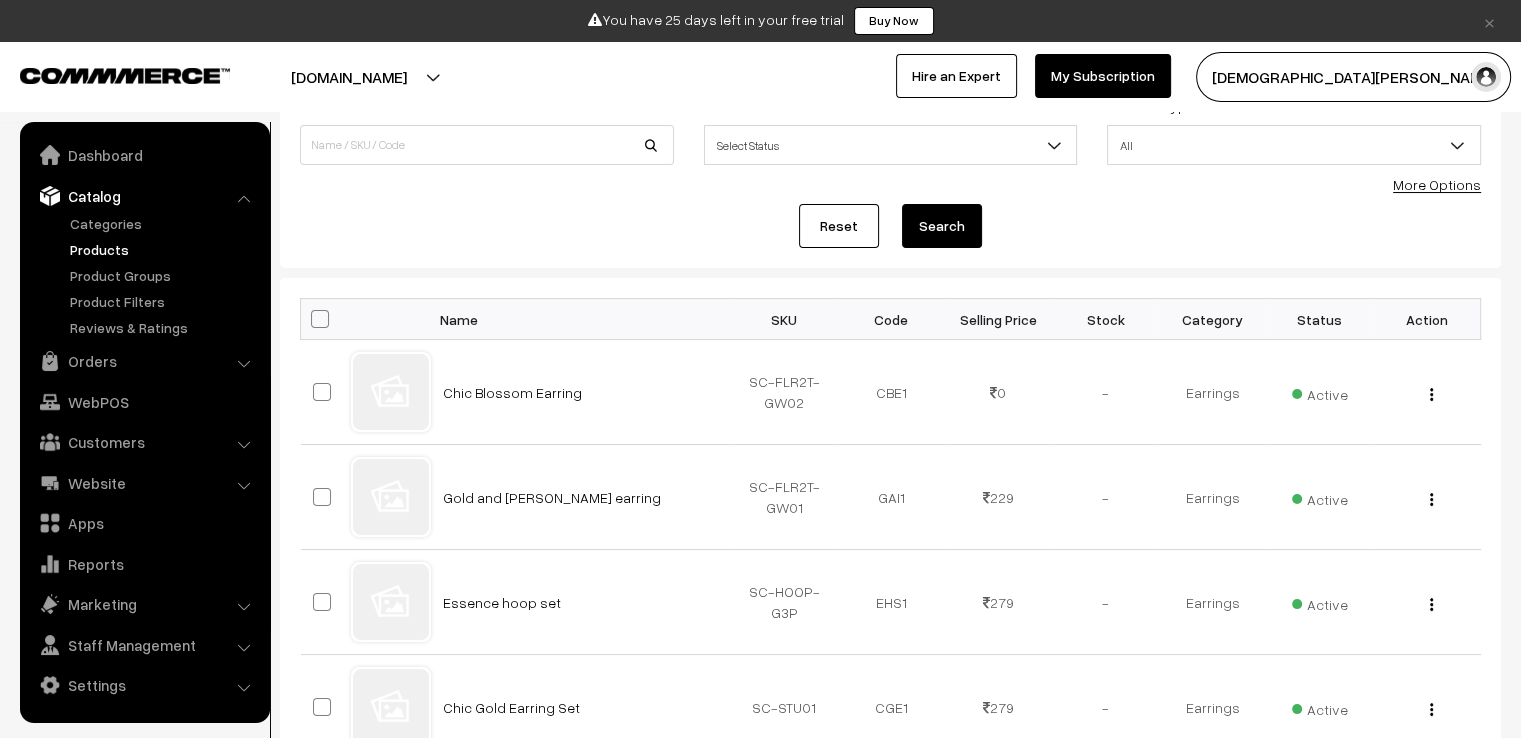 scroll, scrollTop: 0, scrollLeft: 0, axis: both 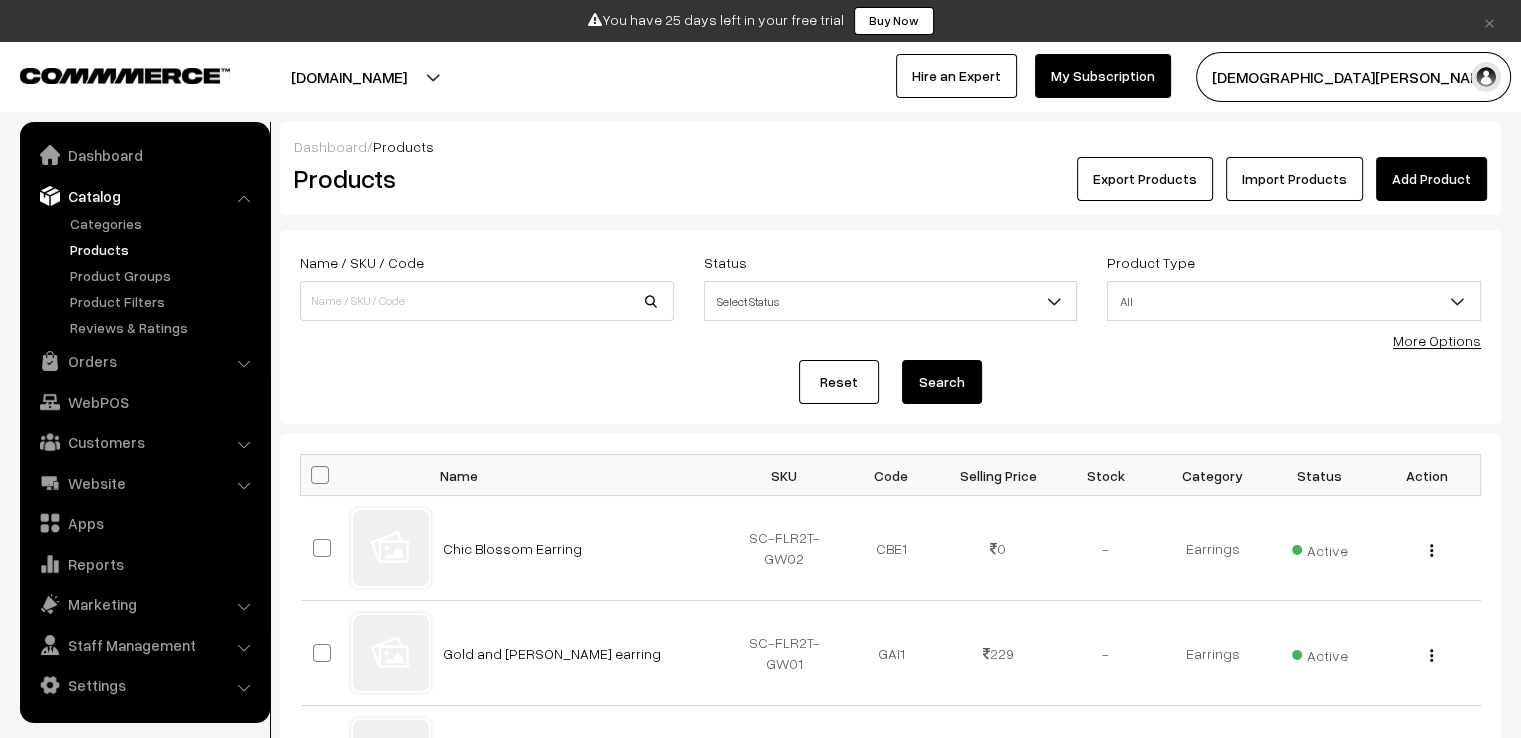 click on "Add Product" at bounding box center [1431, 179] 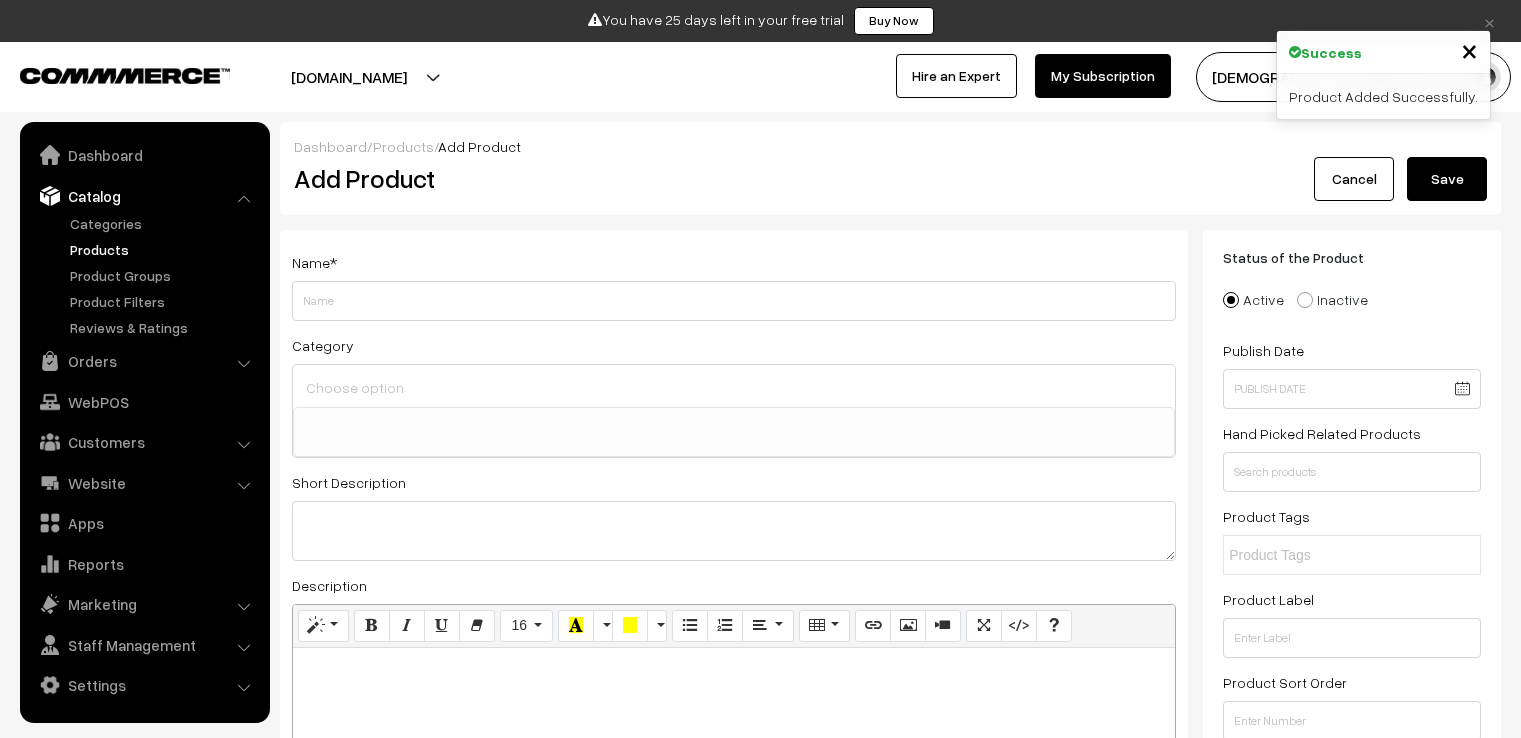 select 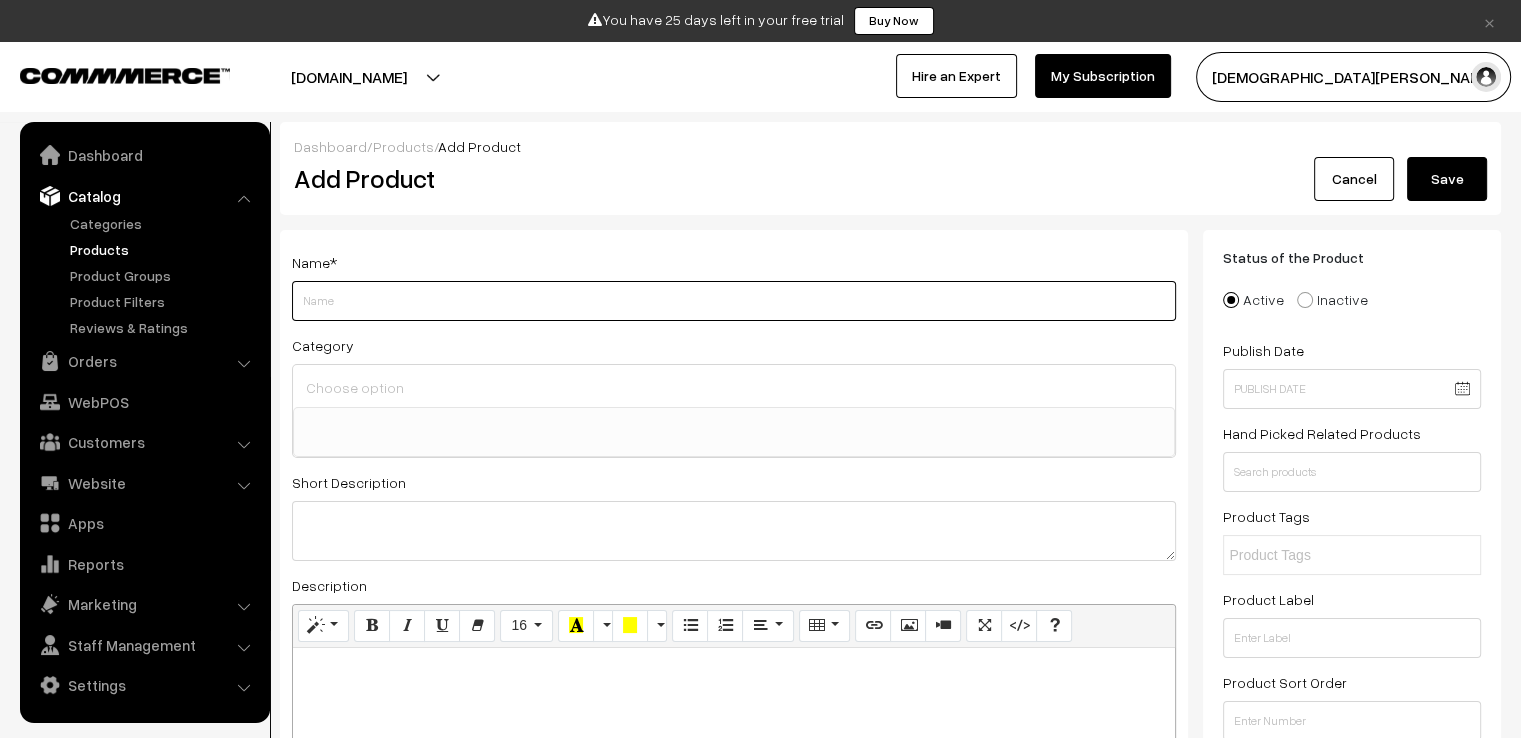click on "Weight" at bounding box center (734, 301) 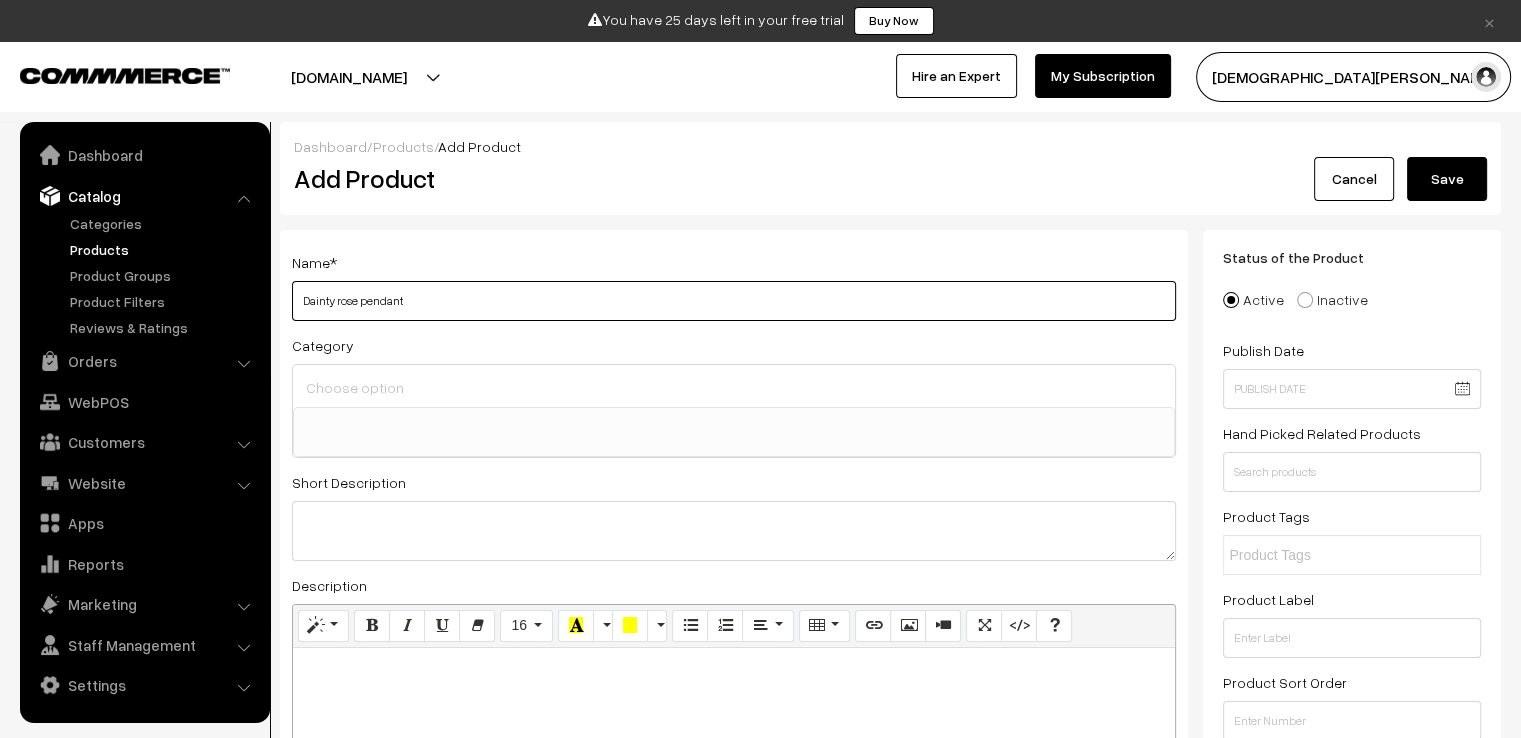 click on "Dainty rose pendant" at bounding box center (734, 301) 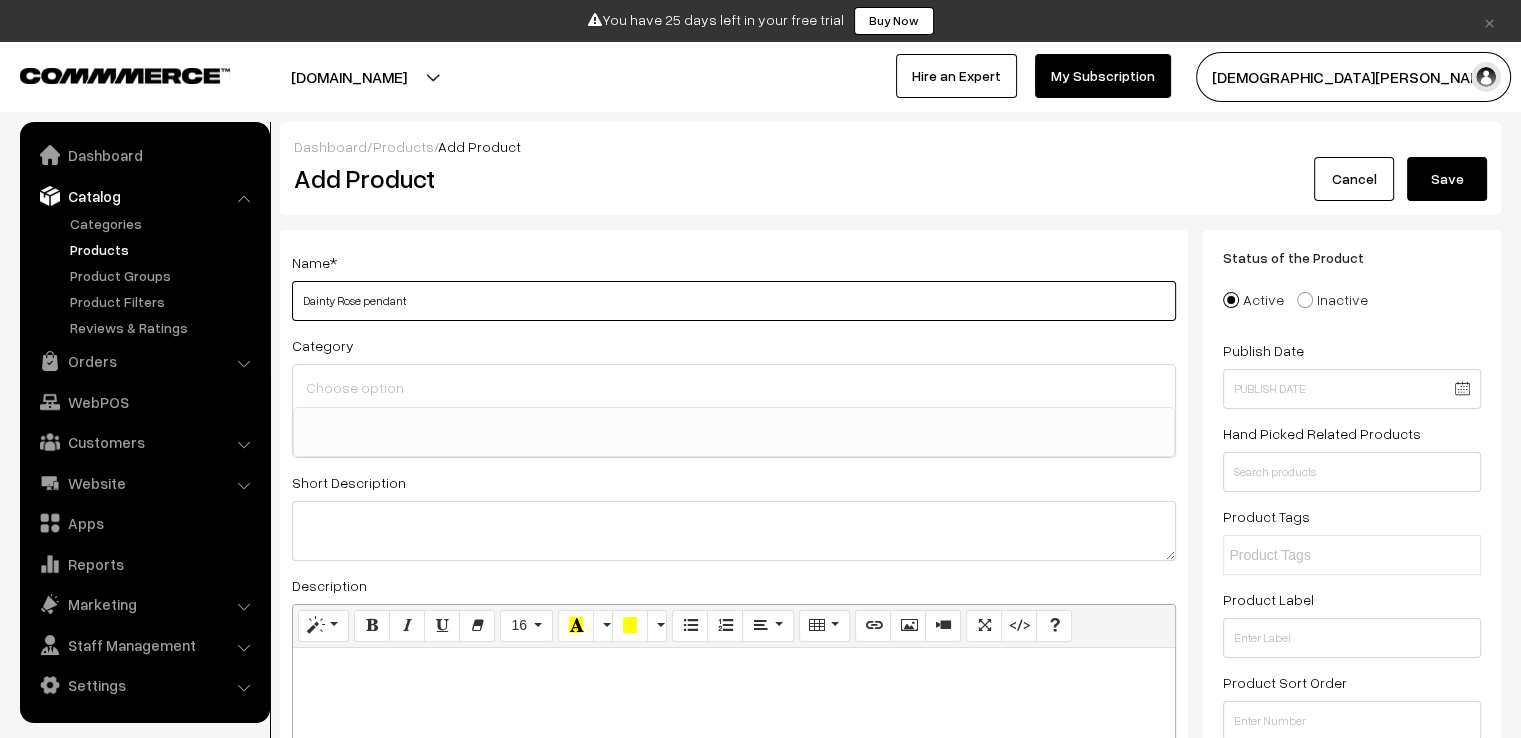 click on "Dainty Rose pendant" at bounding box center [734, 301] 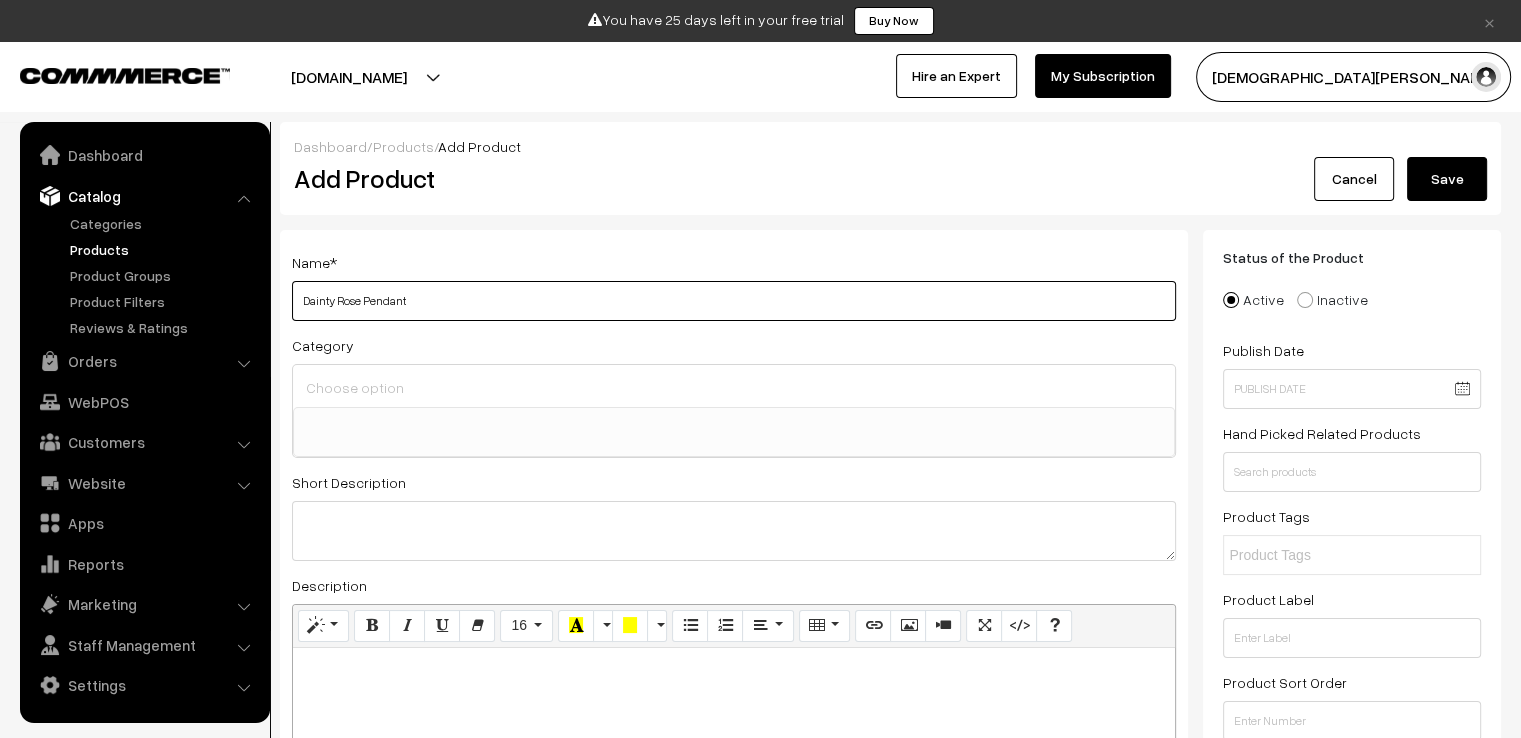 type on "Dainty Rose Pendant" 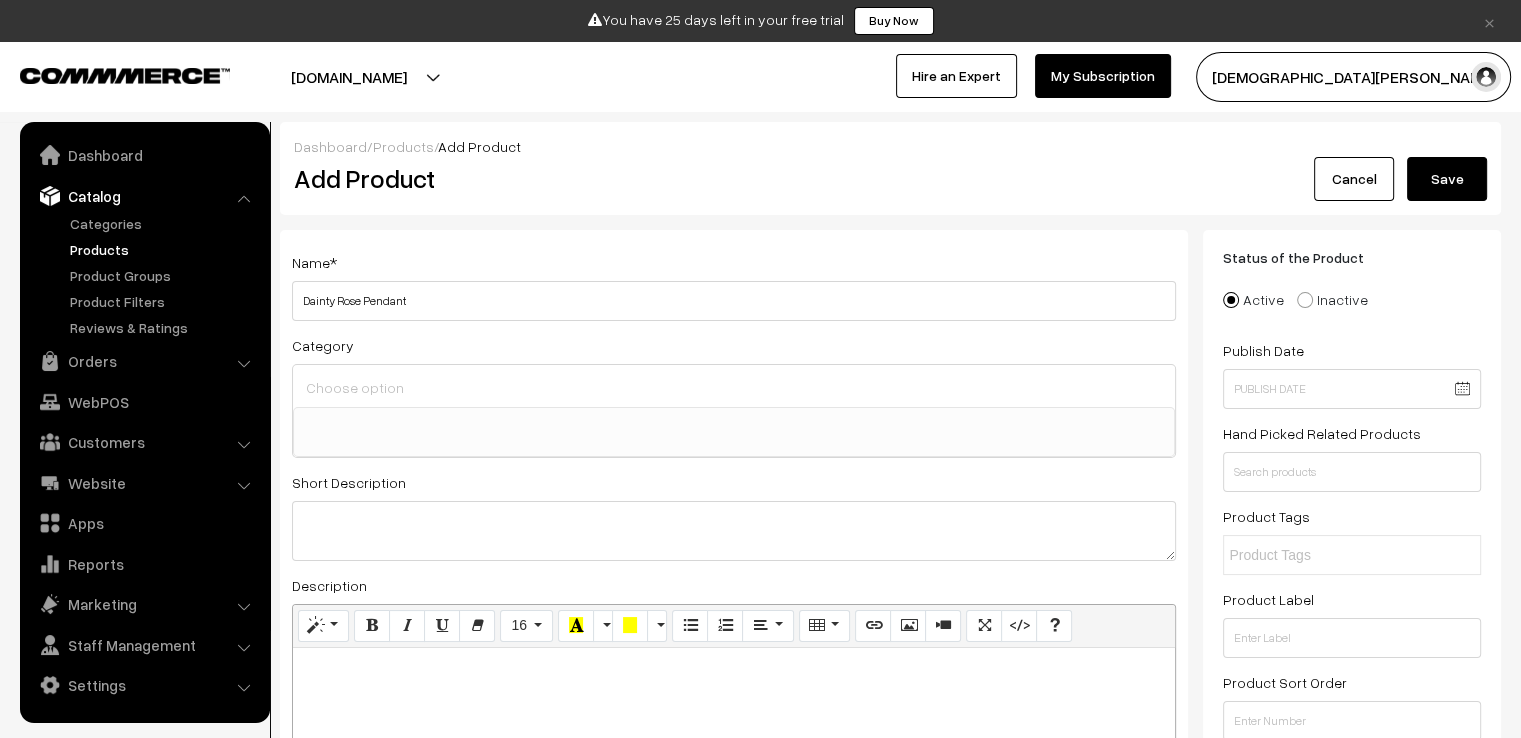 click at bounding box center [734, 387] 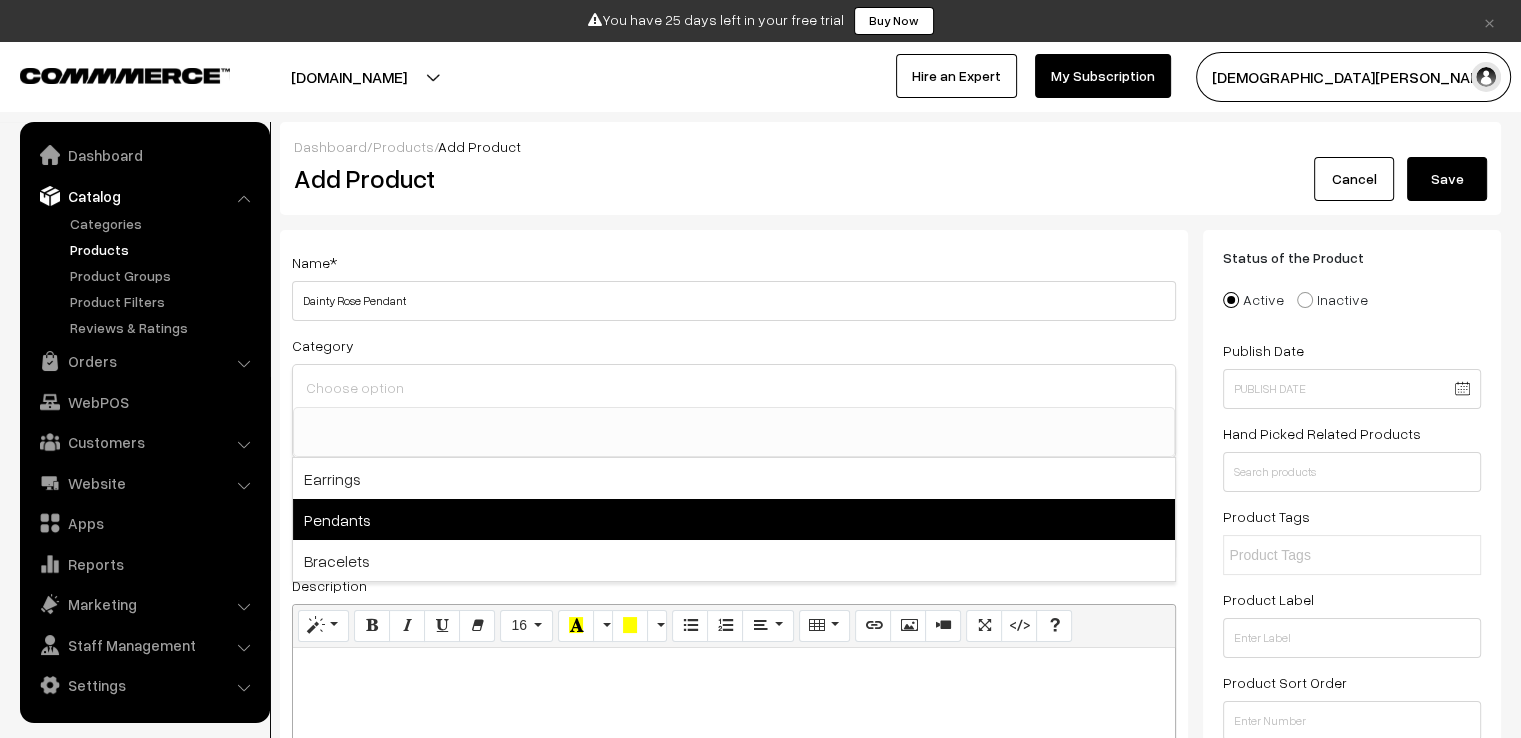 click on "Pendants" at bounding box center (734, 519) 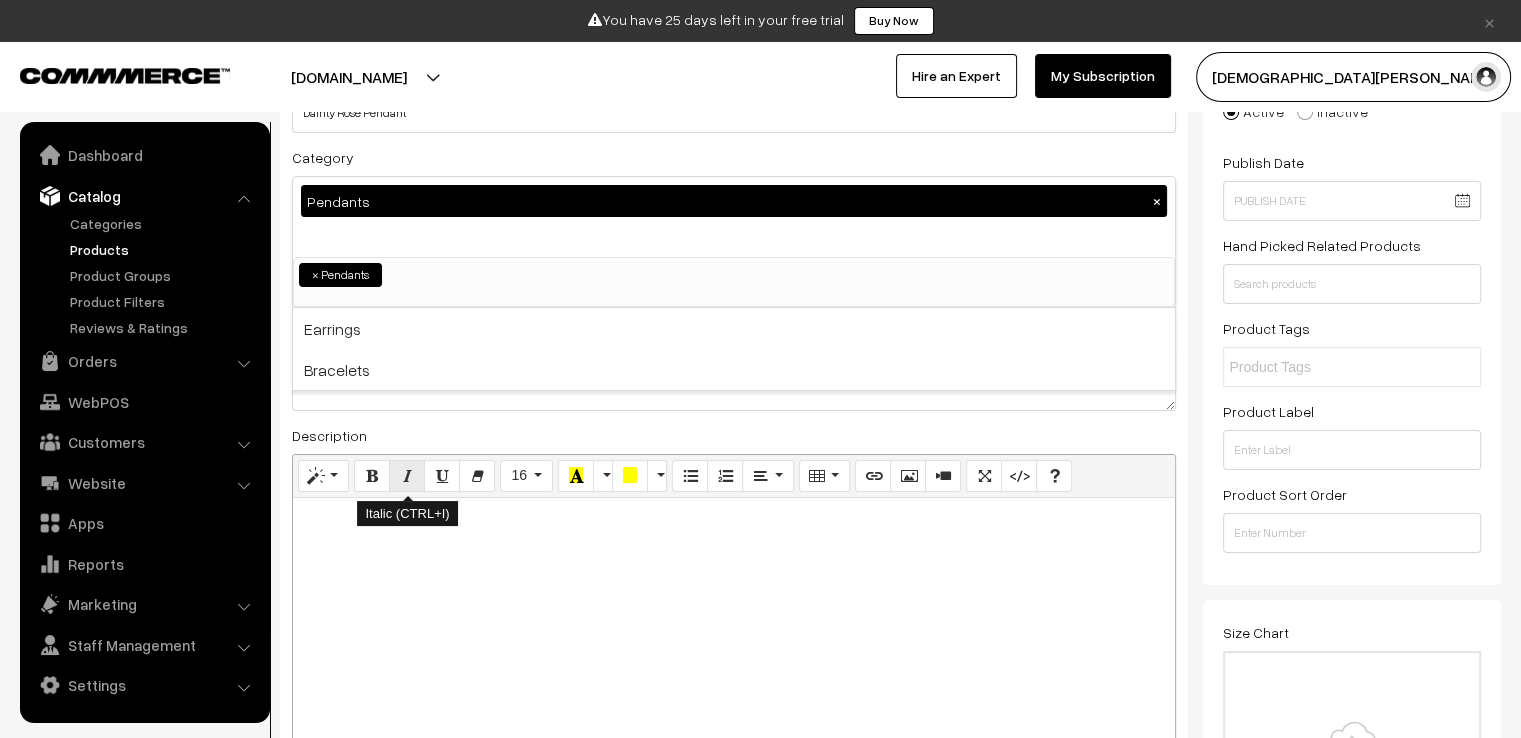 scroll, scrollTop: 300, scrollLeft: 0, axis: vertical 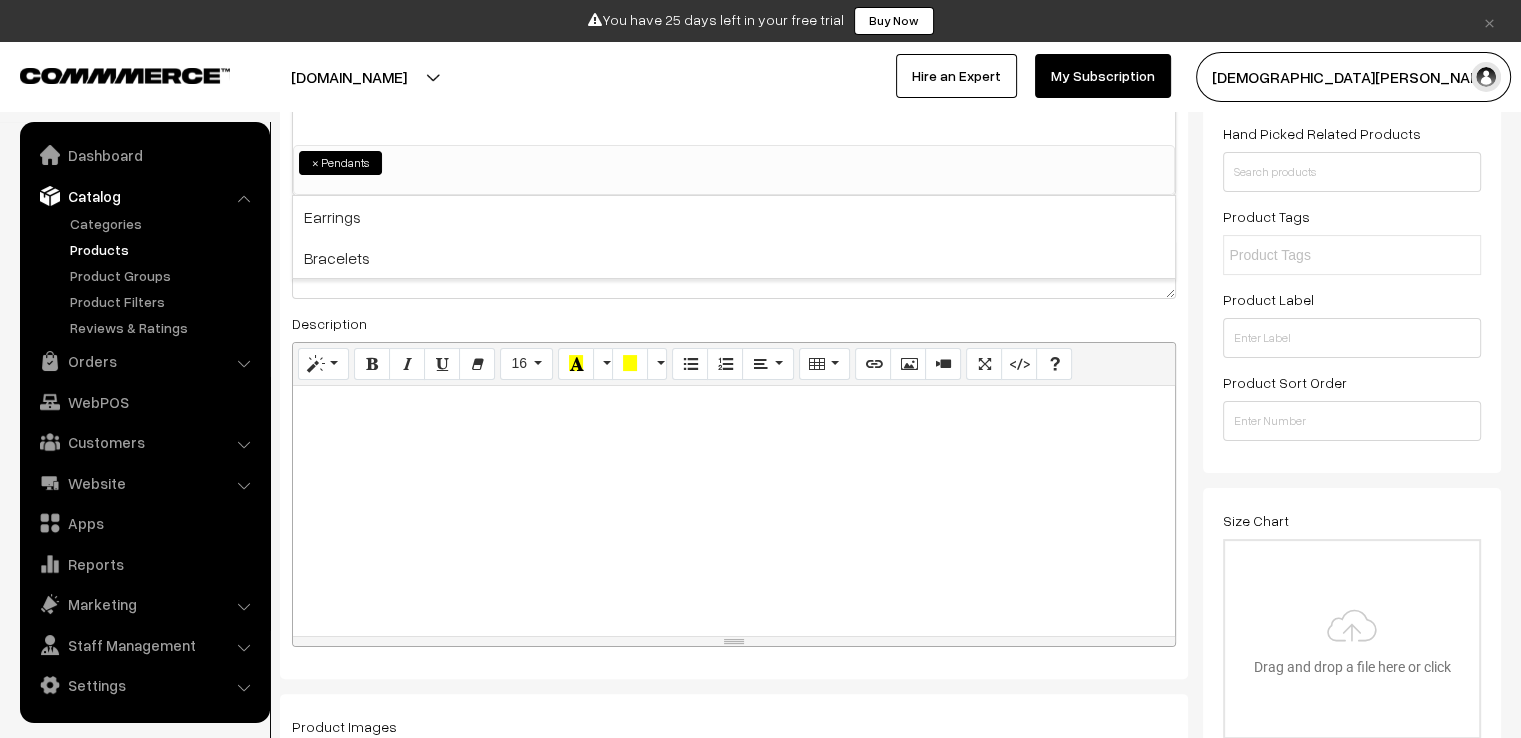 click at bounding box center (734, 511) 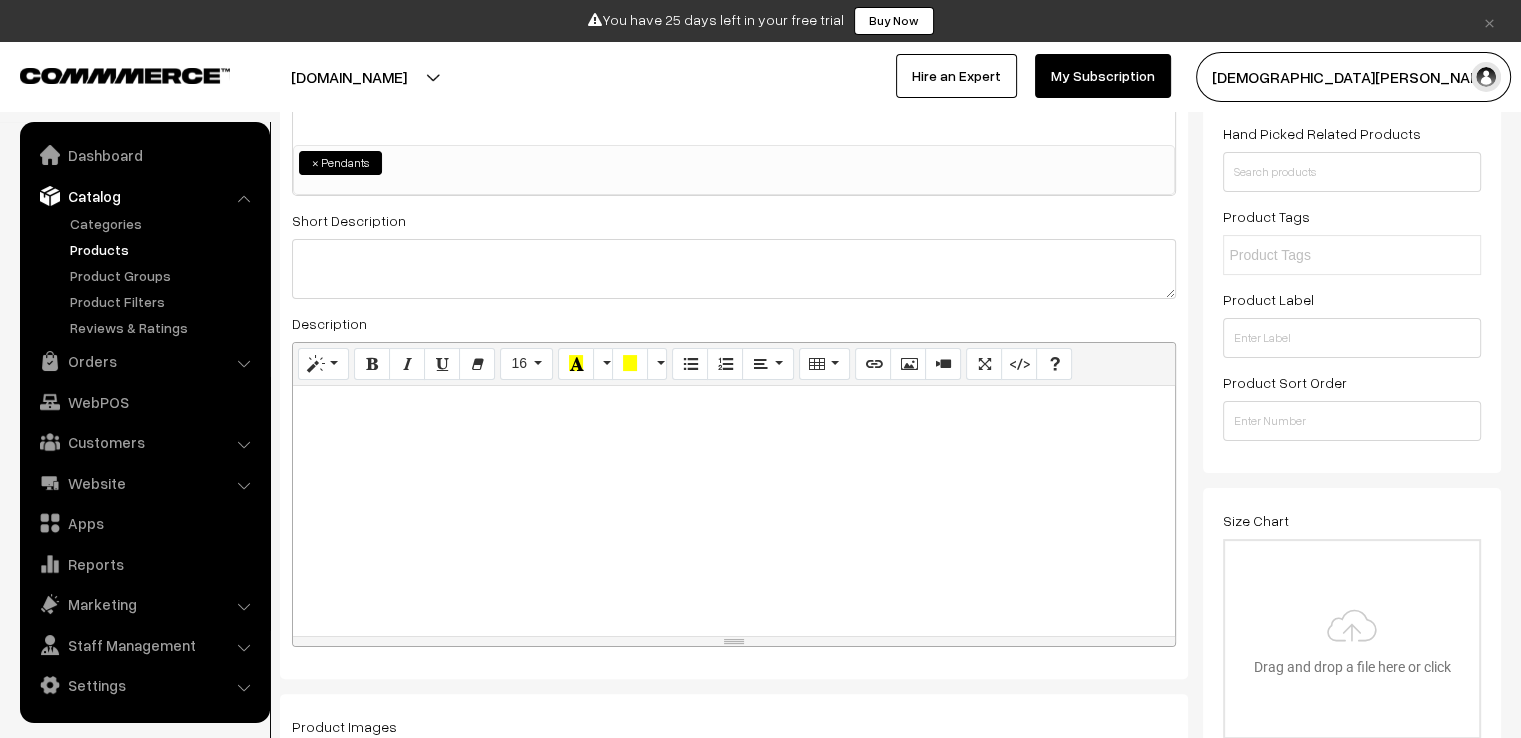 paste 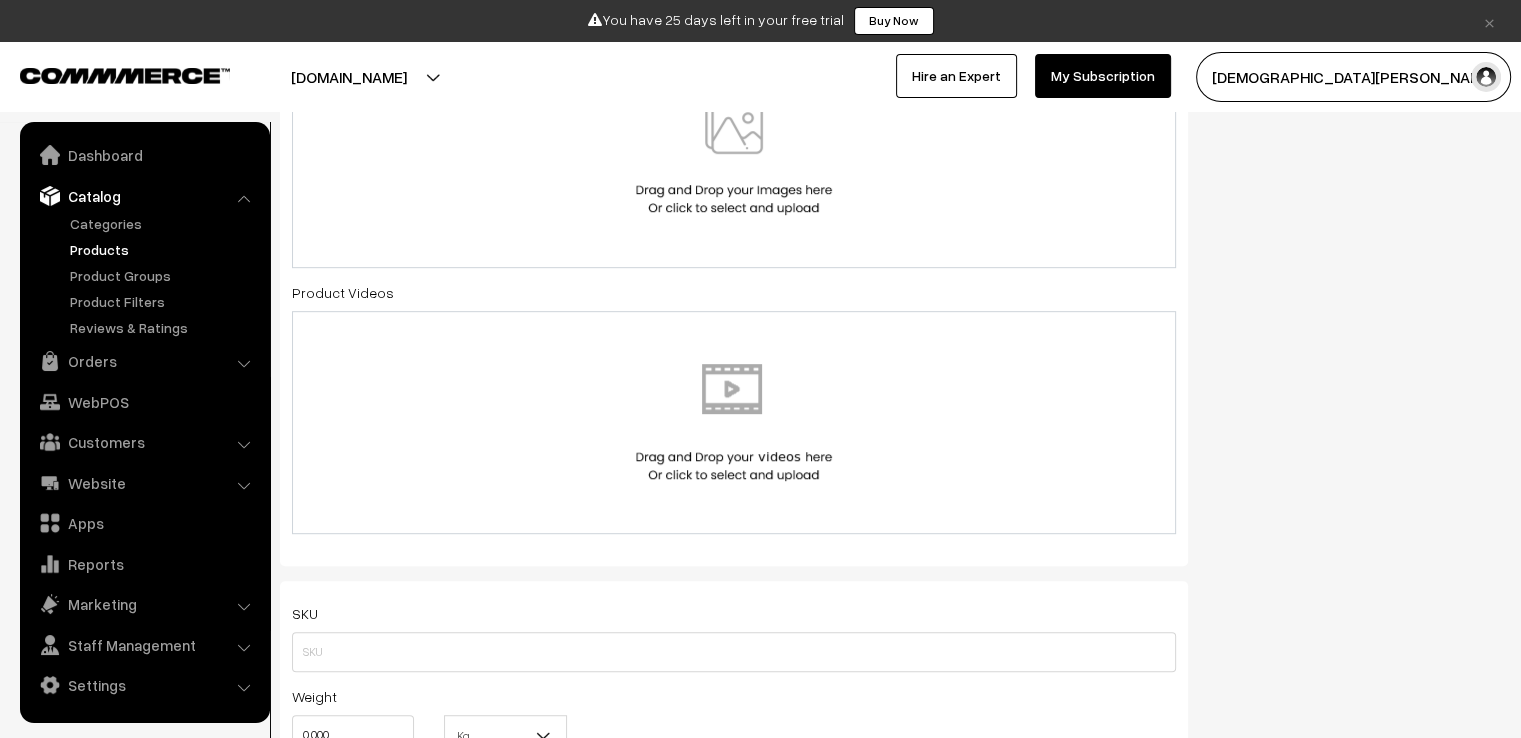 scroll, scrollTop: 1200, scrollLeft: 0, axis: vertical 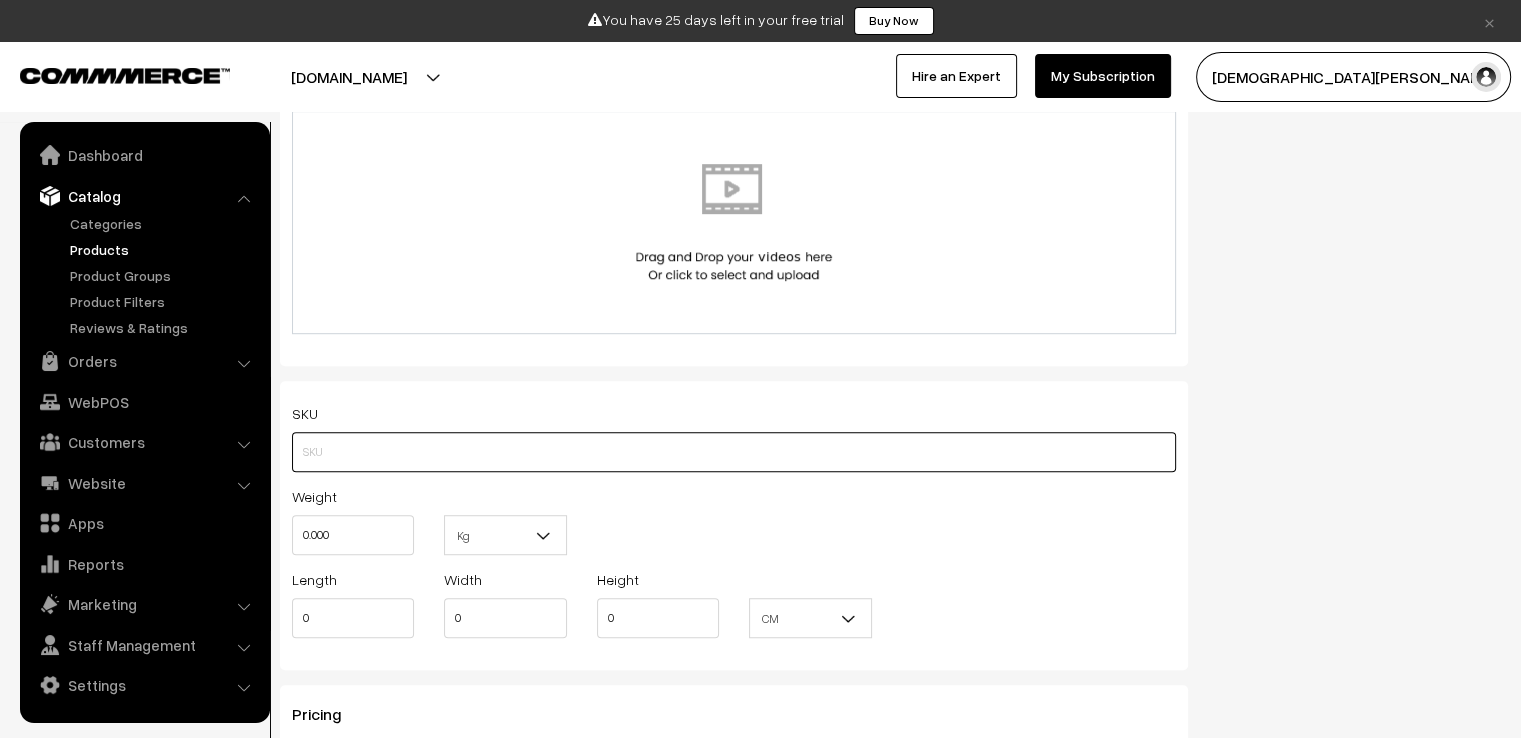 click at bounding box center [734, 452] 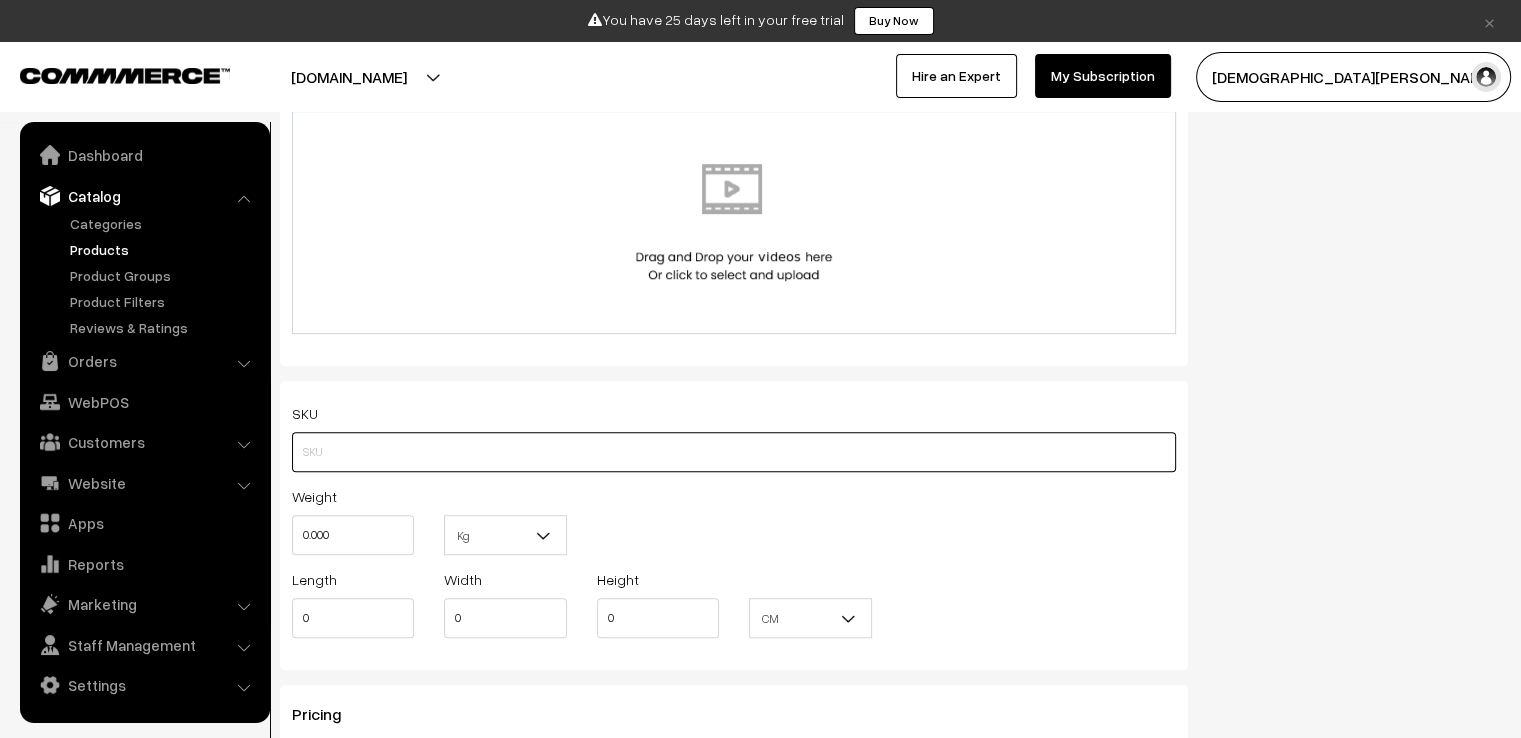 paste on "SC-PD-GR01" 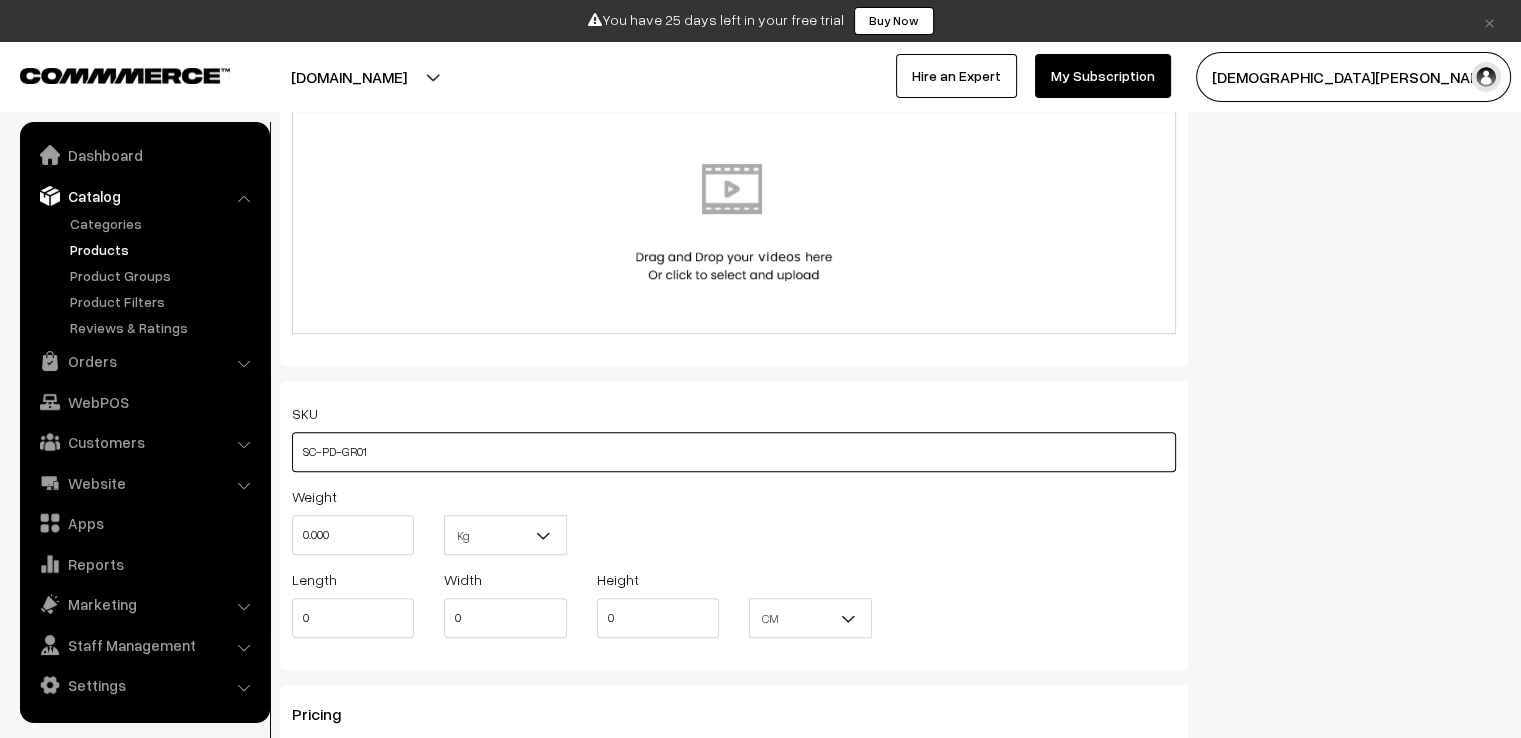 type on "SC-PD-GR01" 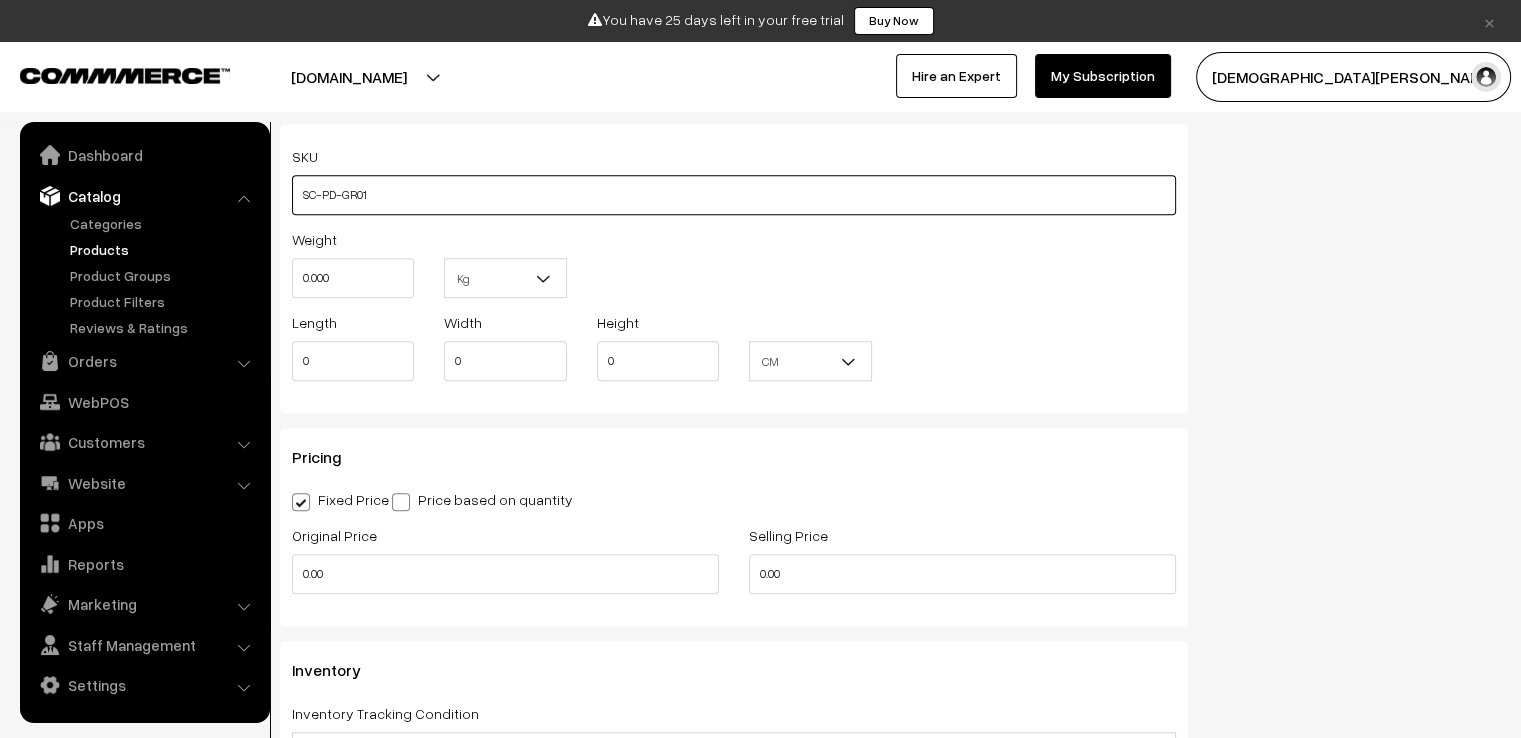 scroll, scrollTop: 1500, scrollLeft: 0, axis: vertical 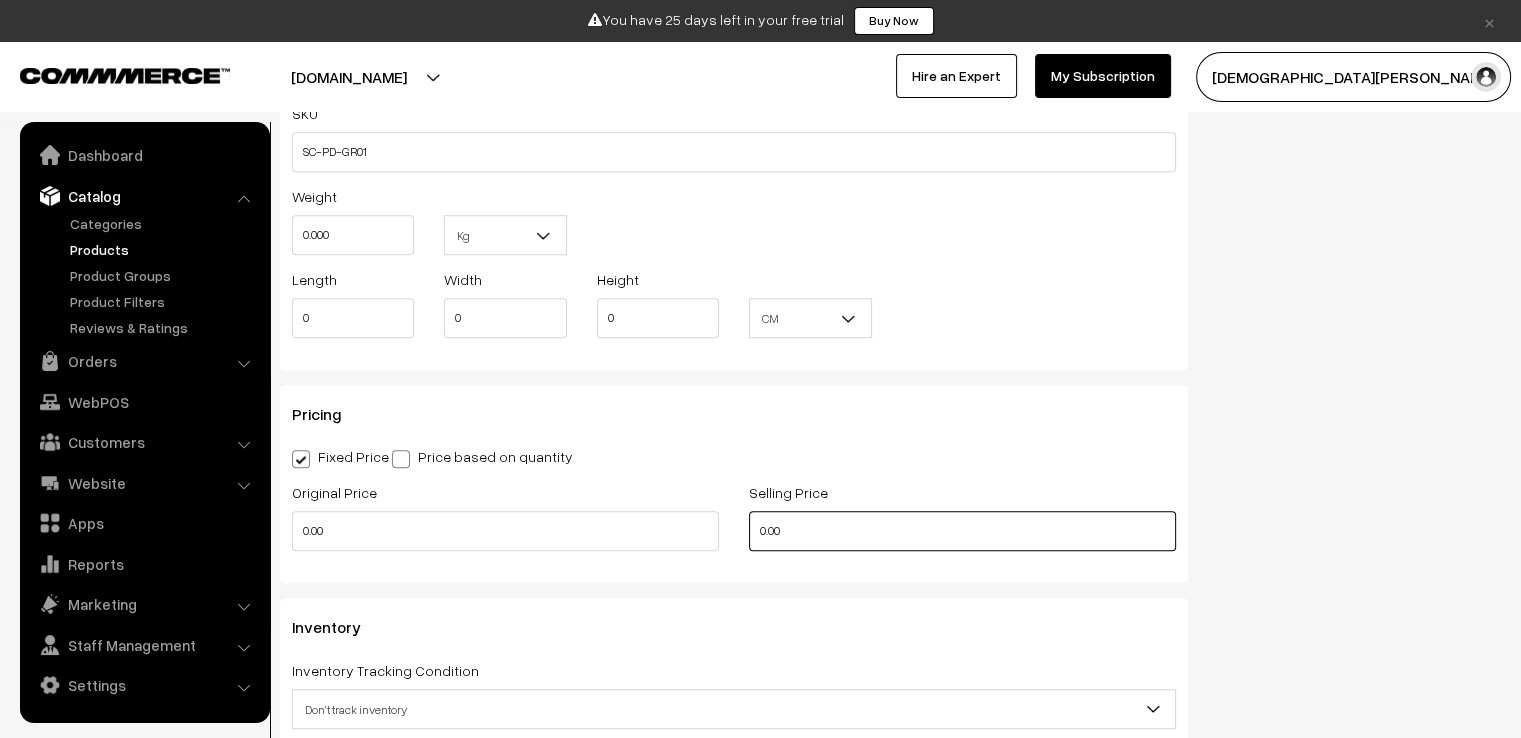 drag, startPoint x: 800, startPoint y: 545, endPoint x: 664, endPoint y: 538, distance: 136.18002 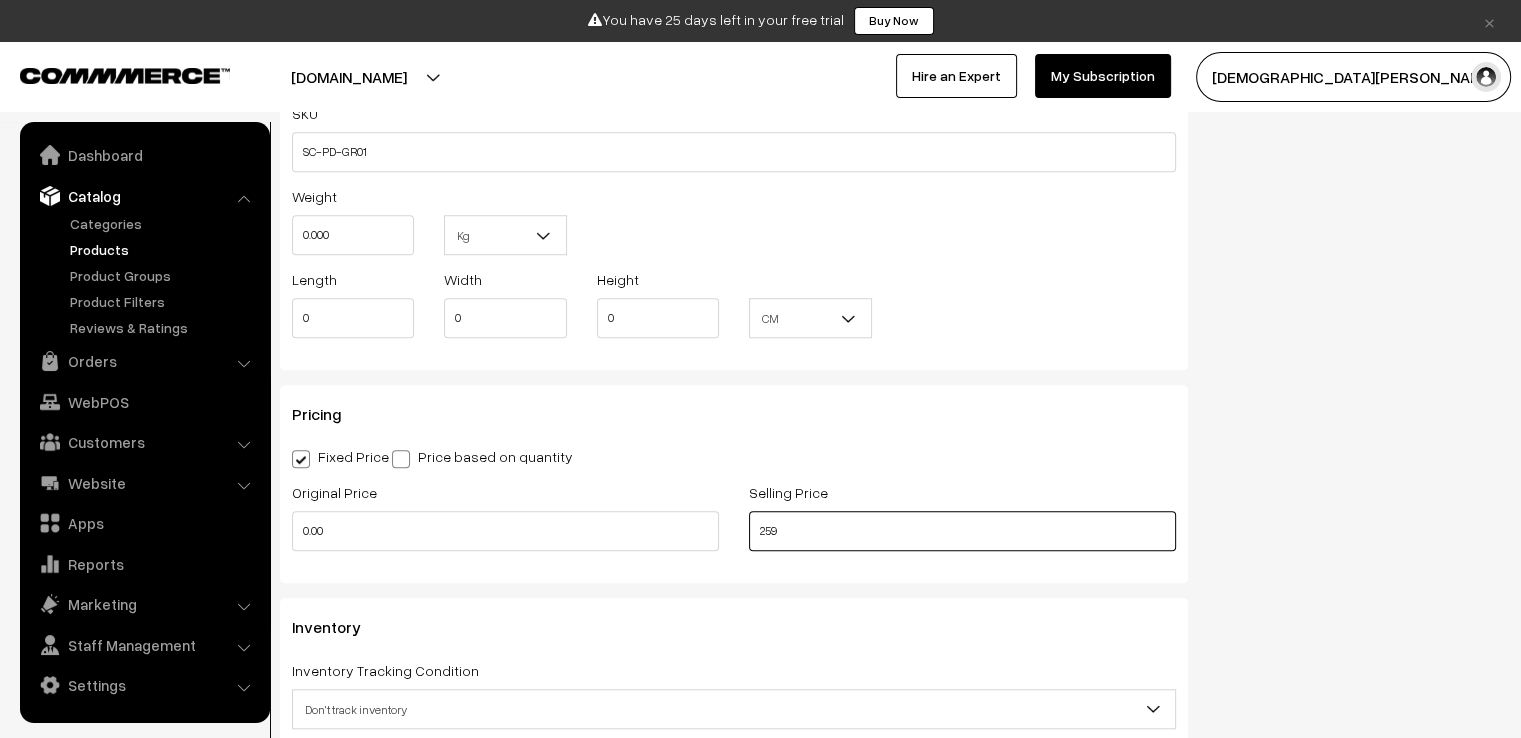 type on "259" 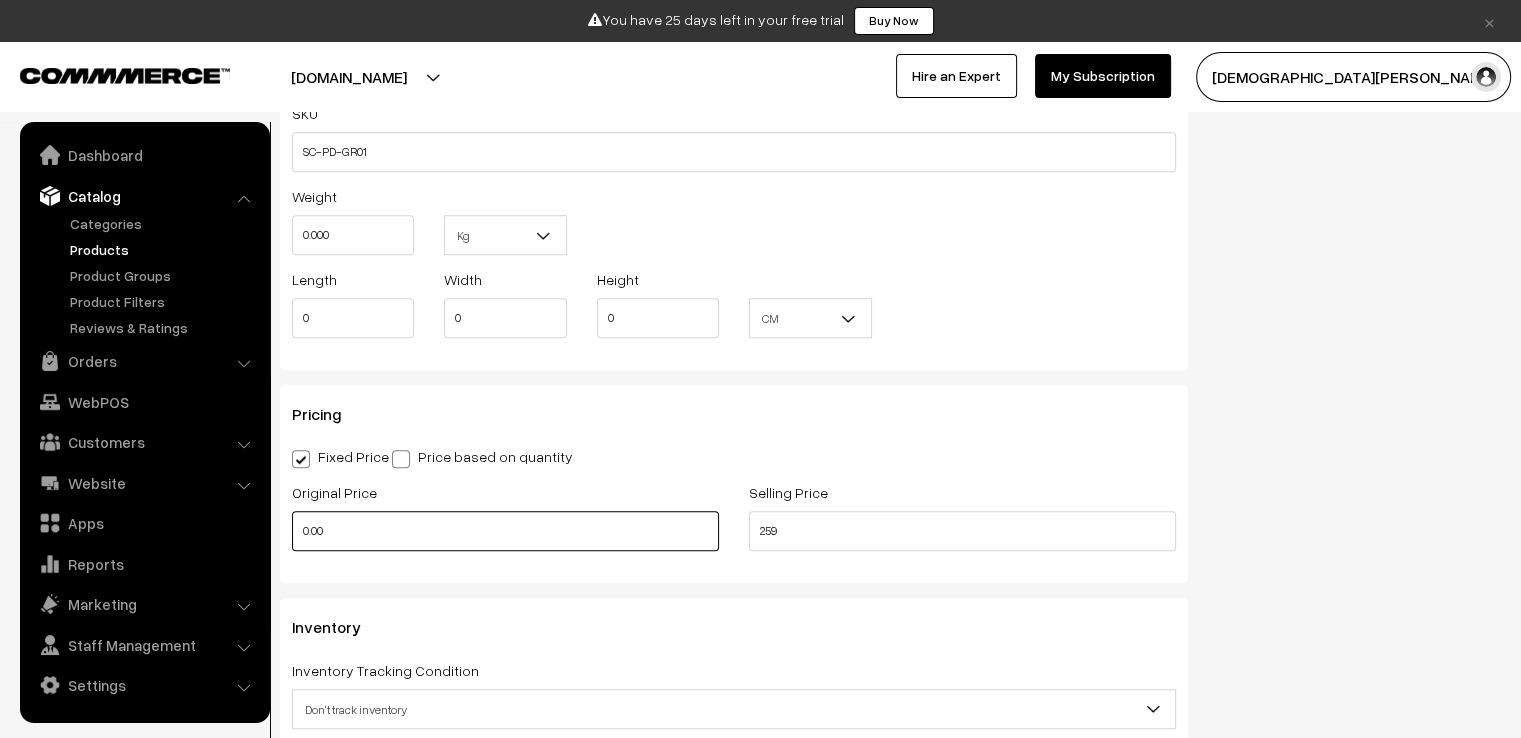 click on "0.00" at bounding box center (505, 531) 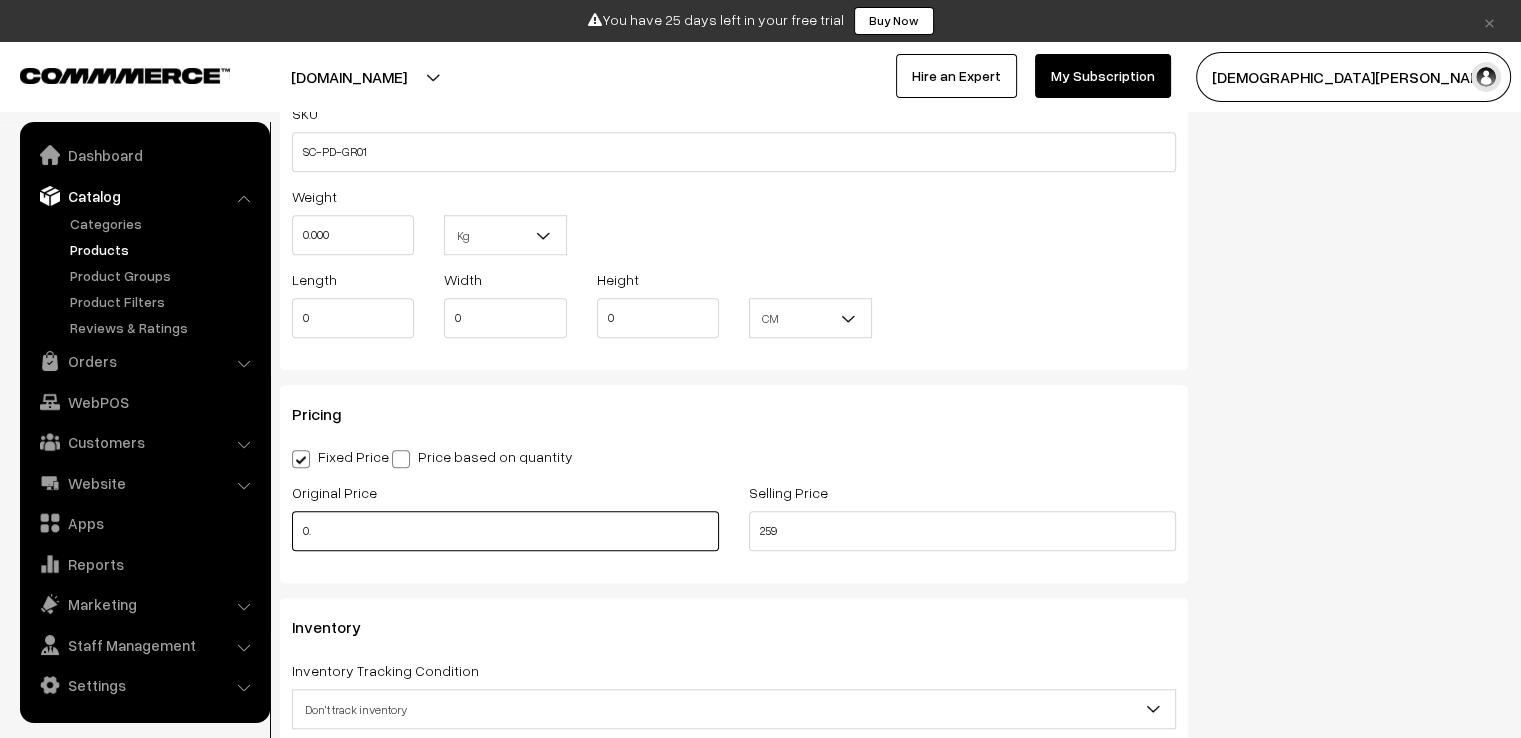 type on "0" 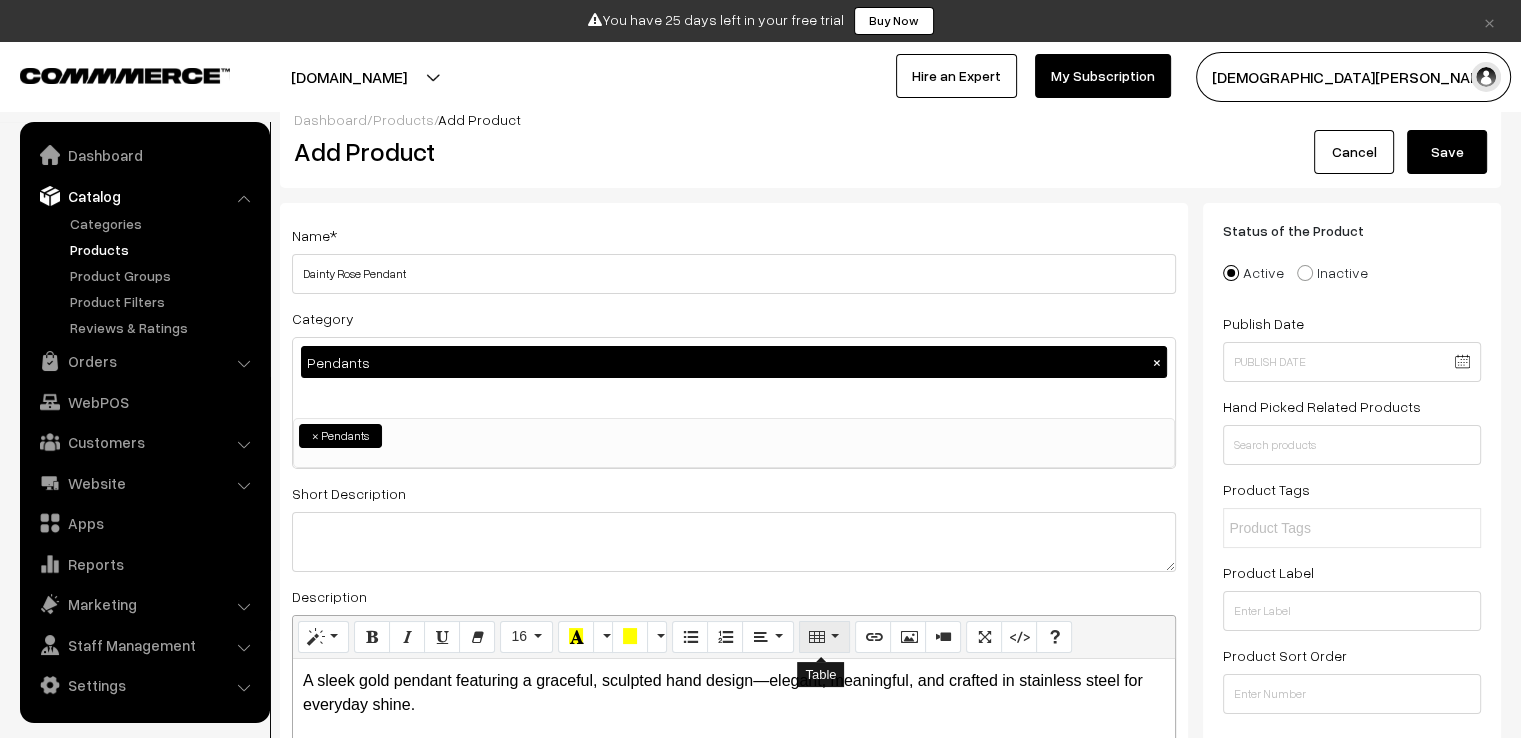 scroll, scrollTop: 0, scrollLeft: 0, axis: both 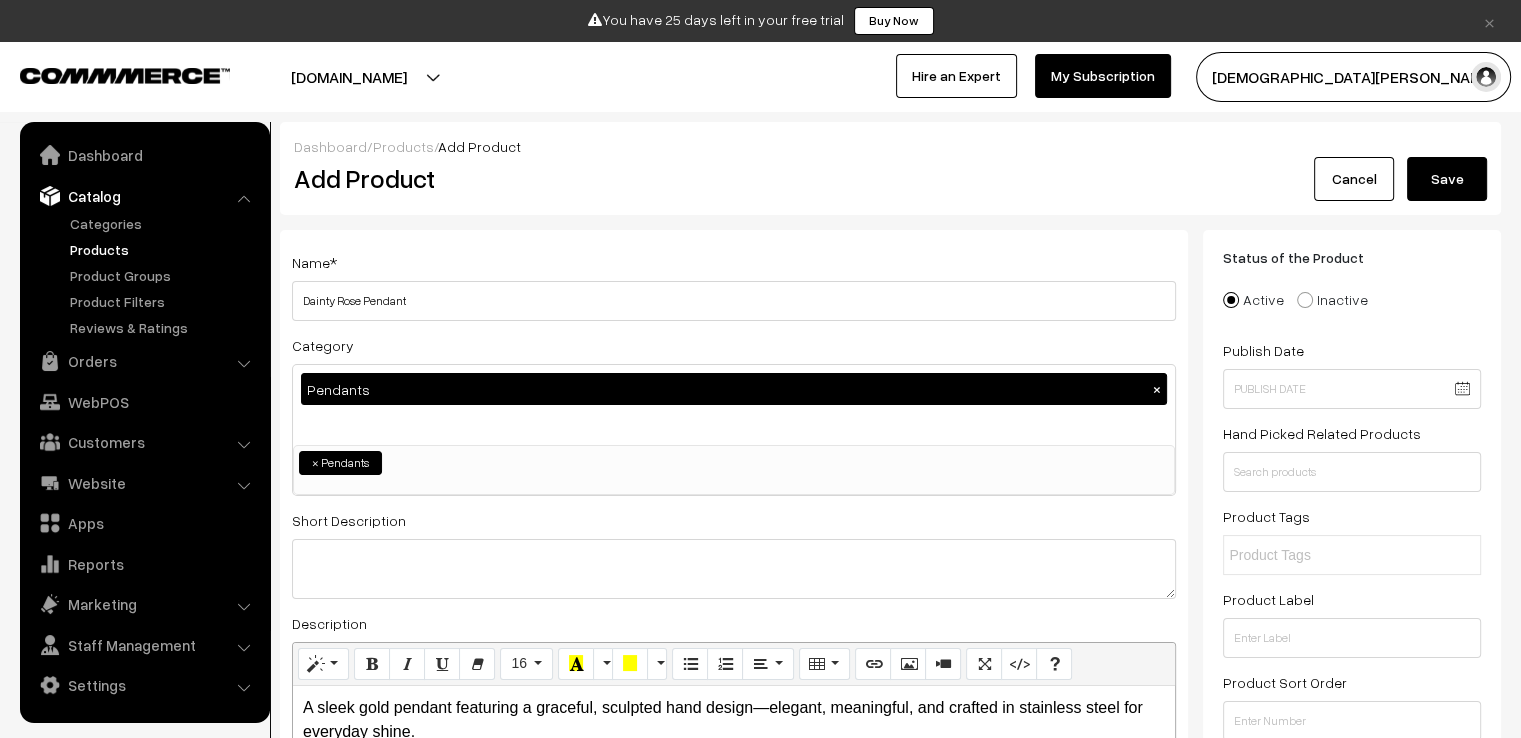 type on "799" 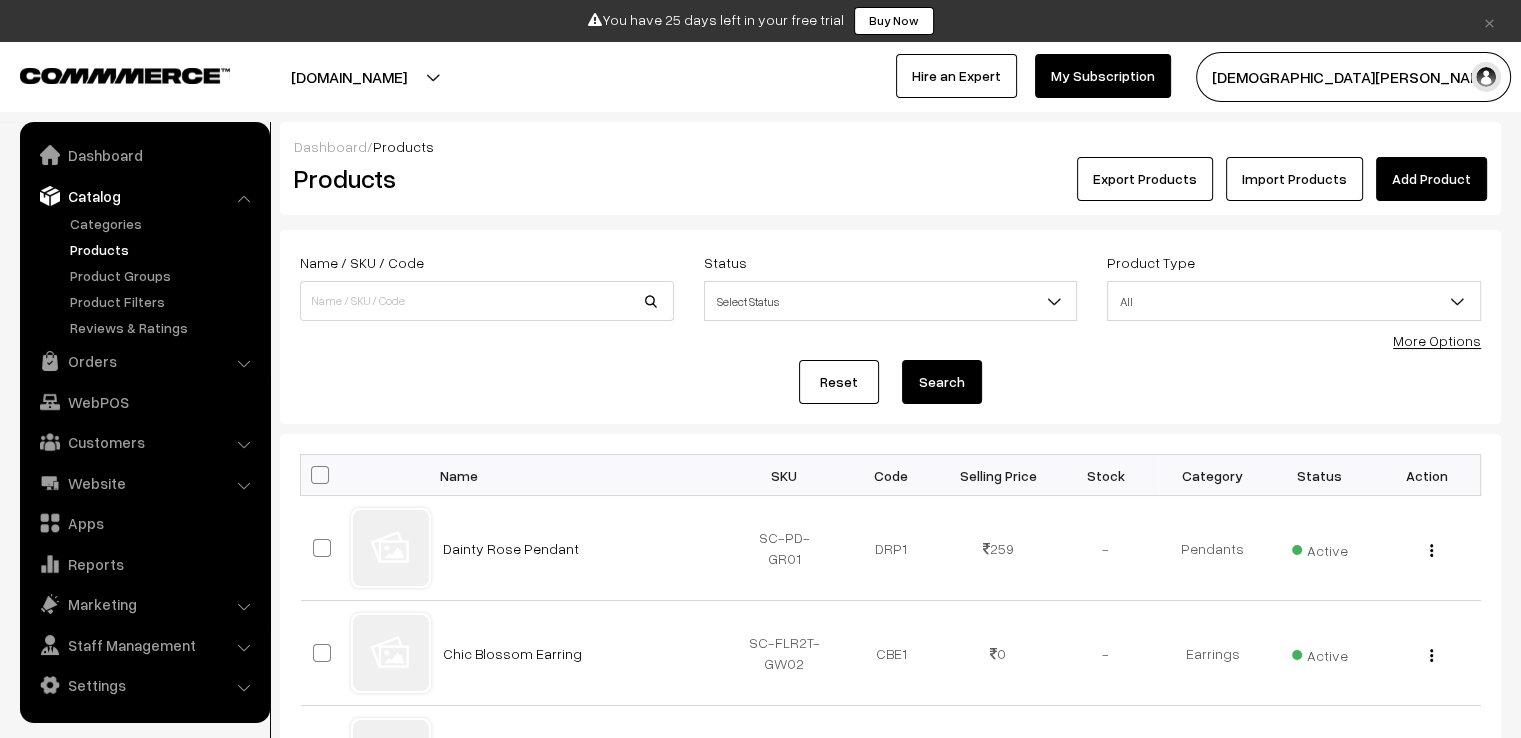 scroll, scrollTop: 0, scrollLeft: 0, axis: both 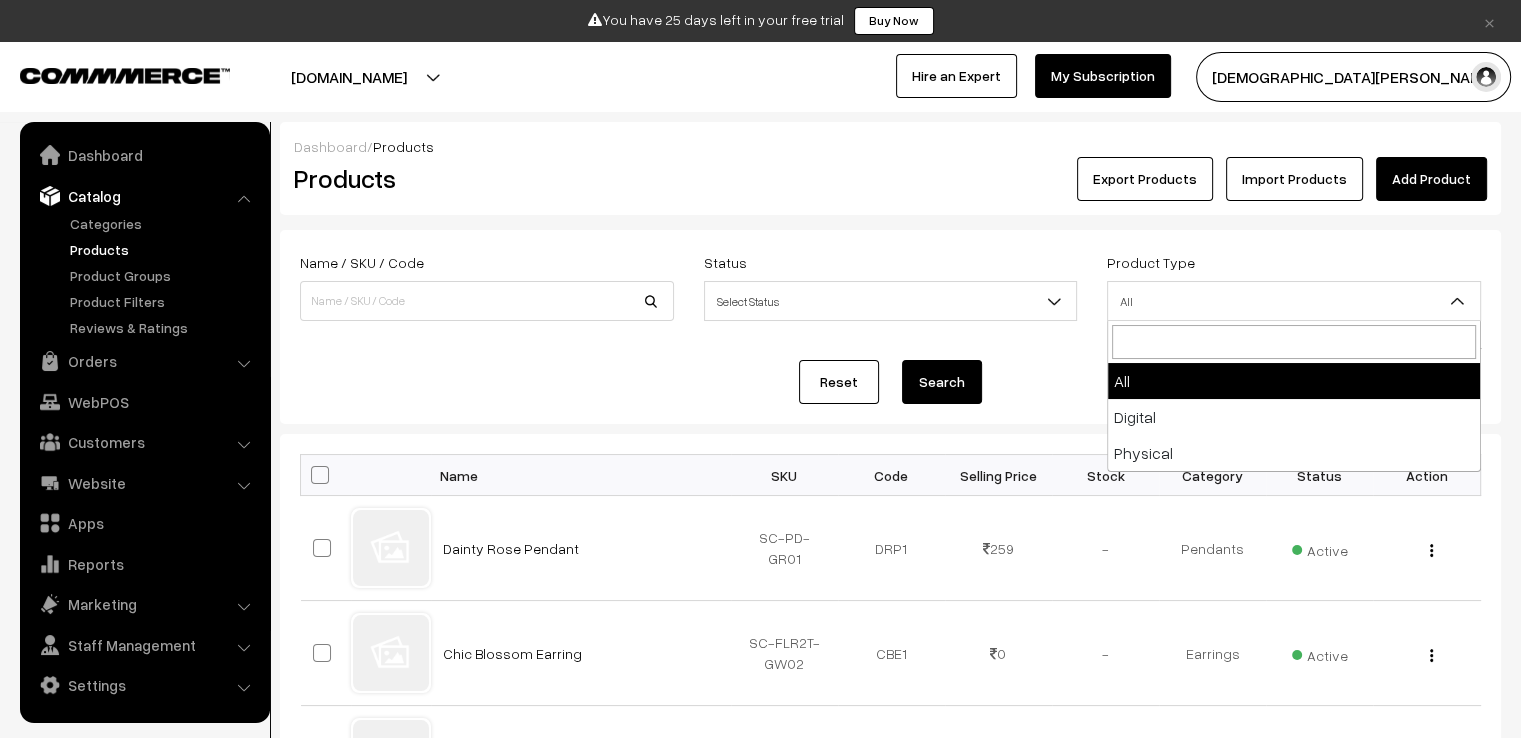 click on "All" at bounding box center [1294, 301] 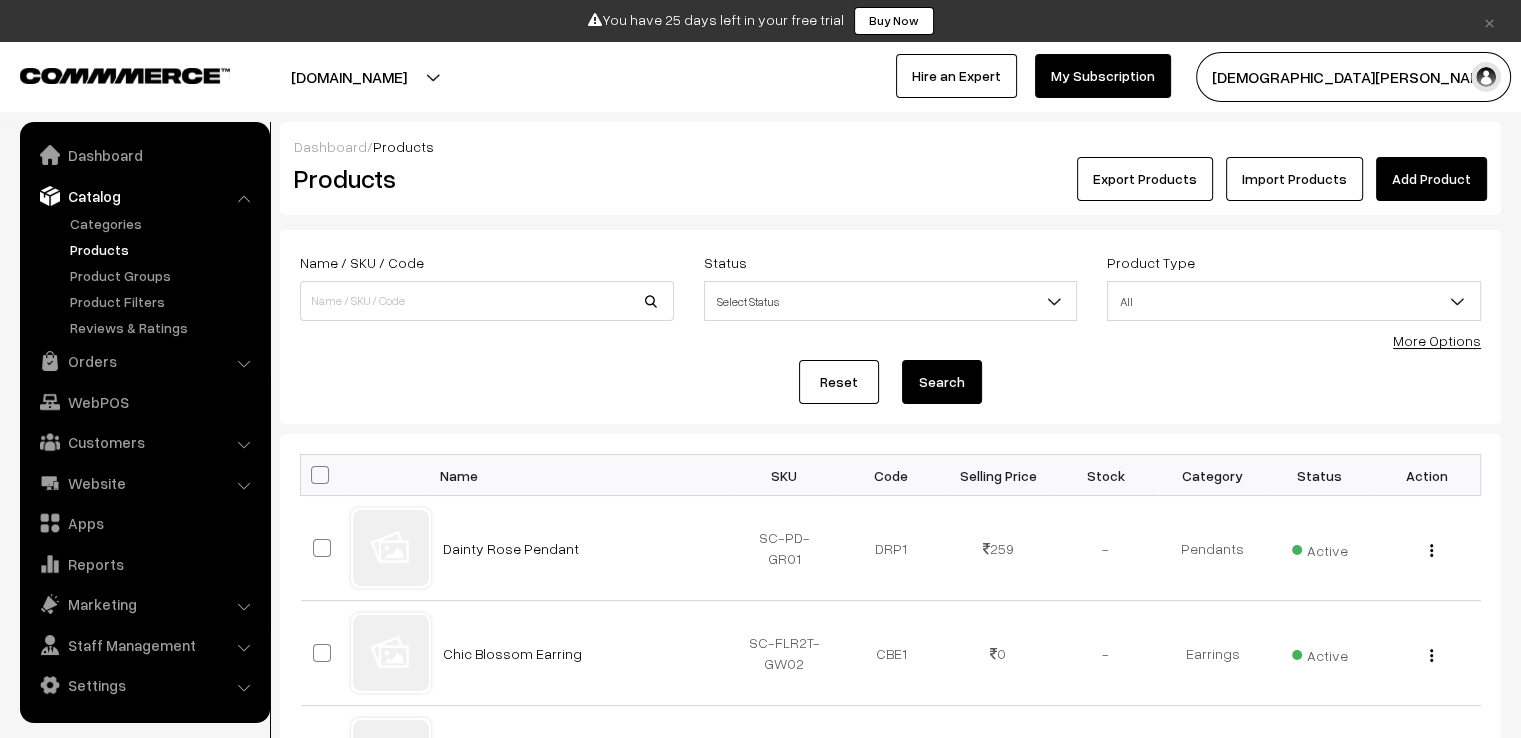 click on "Name / SKU / Code
Status
Select Status
Active
Inactive
Select Status
Product Type
All
Digital
Physical
All
More Options
Name / SKU / Code
Status Active All" at bounding box center [890, 327] 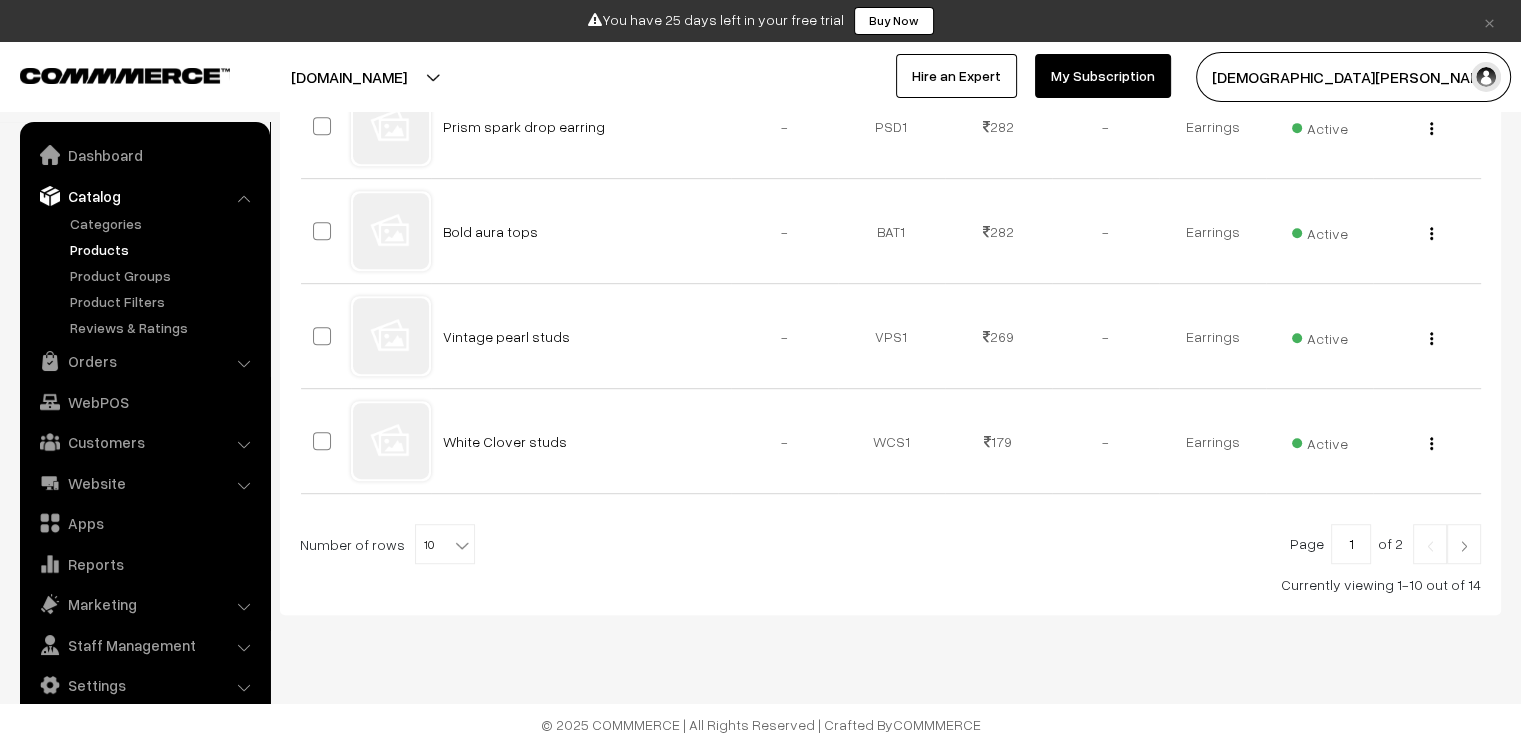 scroll, scrollTop: 1056, scrollLeft: 0, axis: vertical 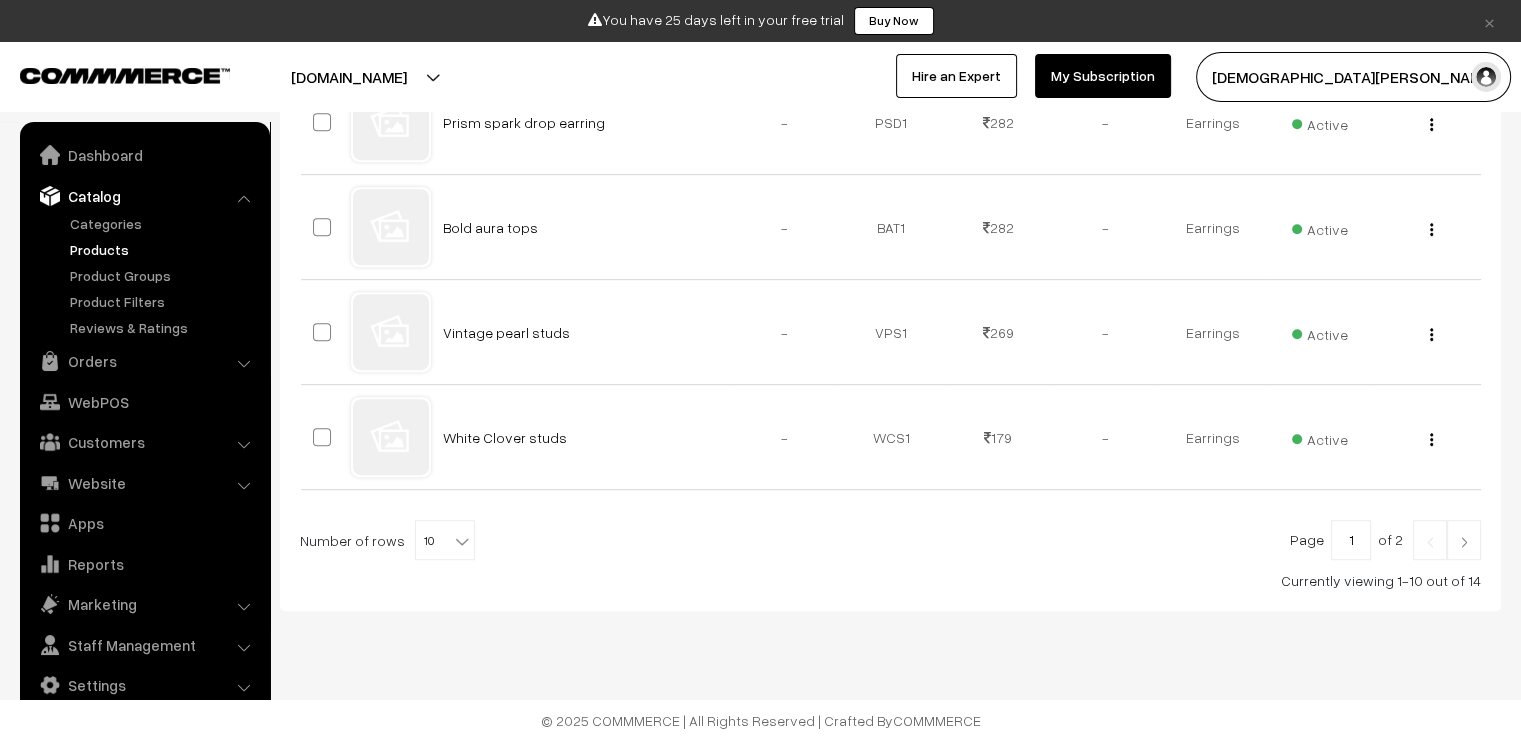 click at bounding box center [1464, 542] 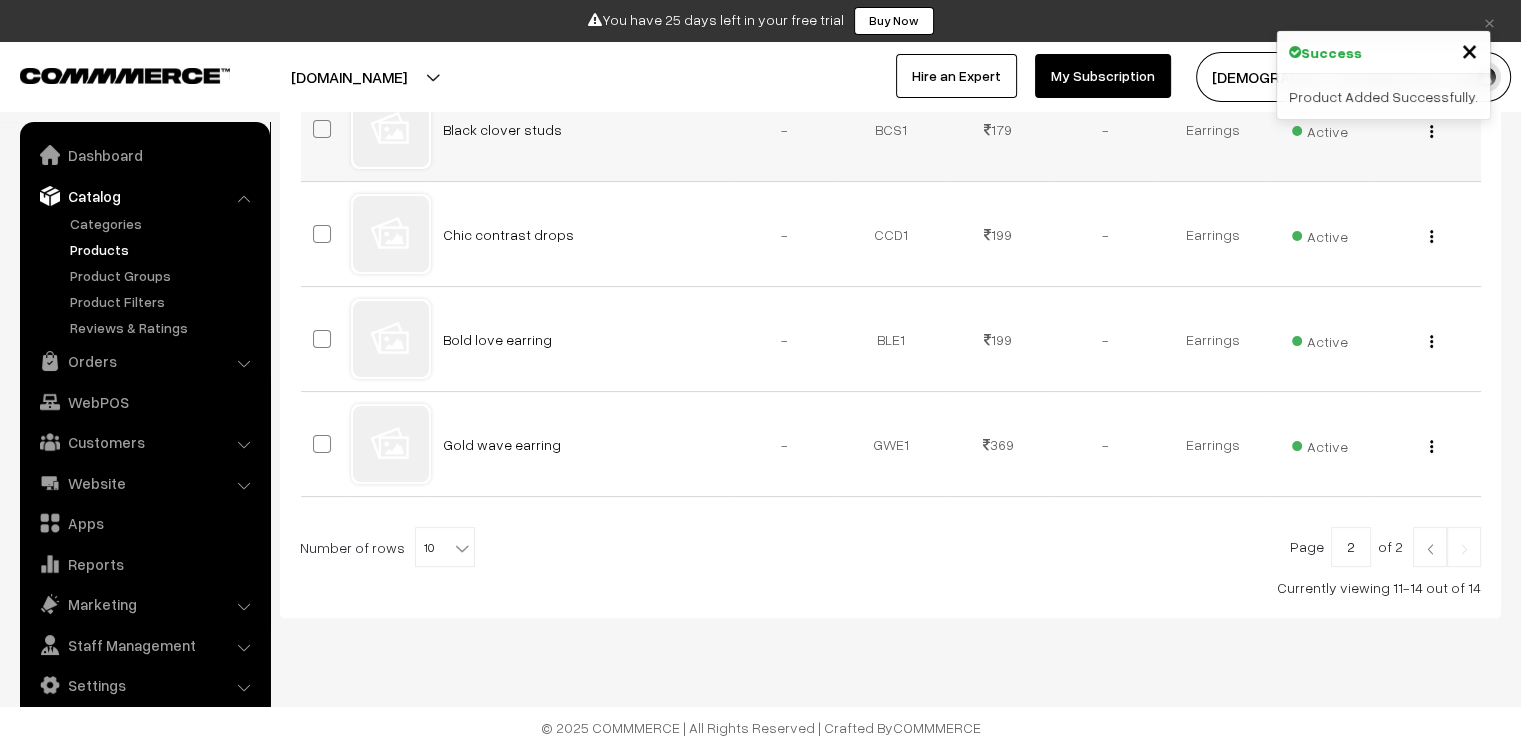 scroll, scrollTop: 428, scrollLeft: 0, axis: vertical 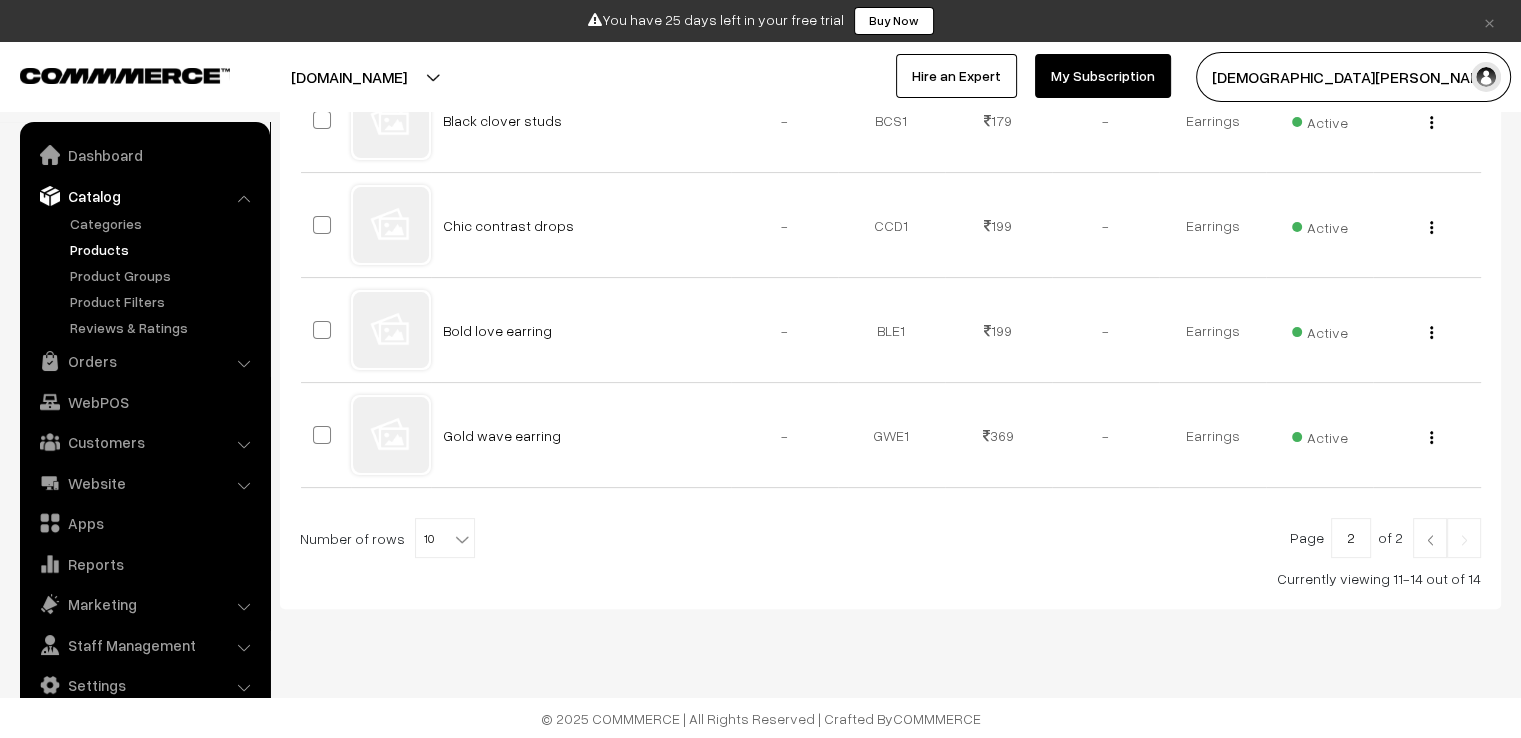 click at bounding box center (1430, 540) 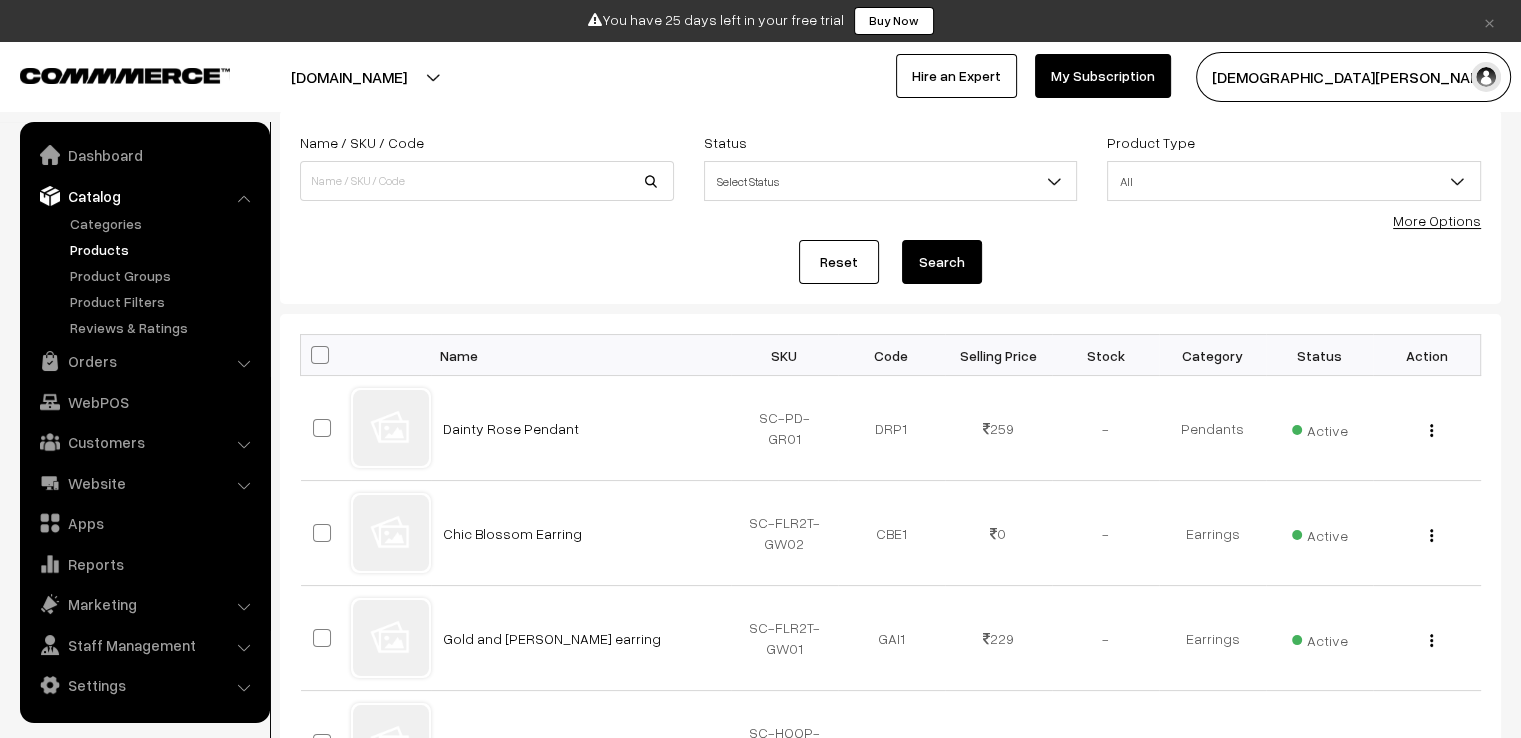 scroll, scrollTop: 0, scrollLeft: 0, axis: both 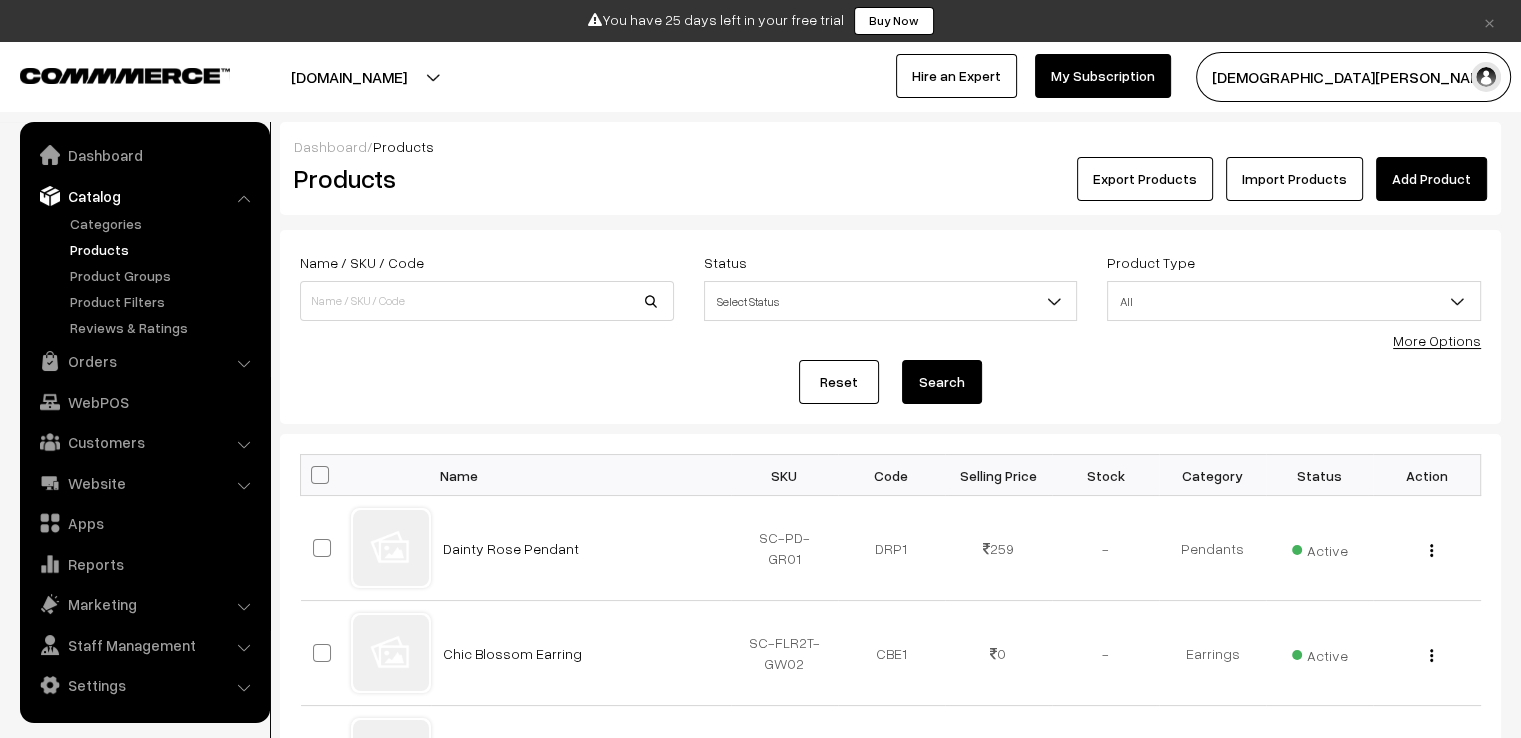 click on "Add Product" at bounding box center [1431, 179] 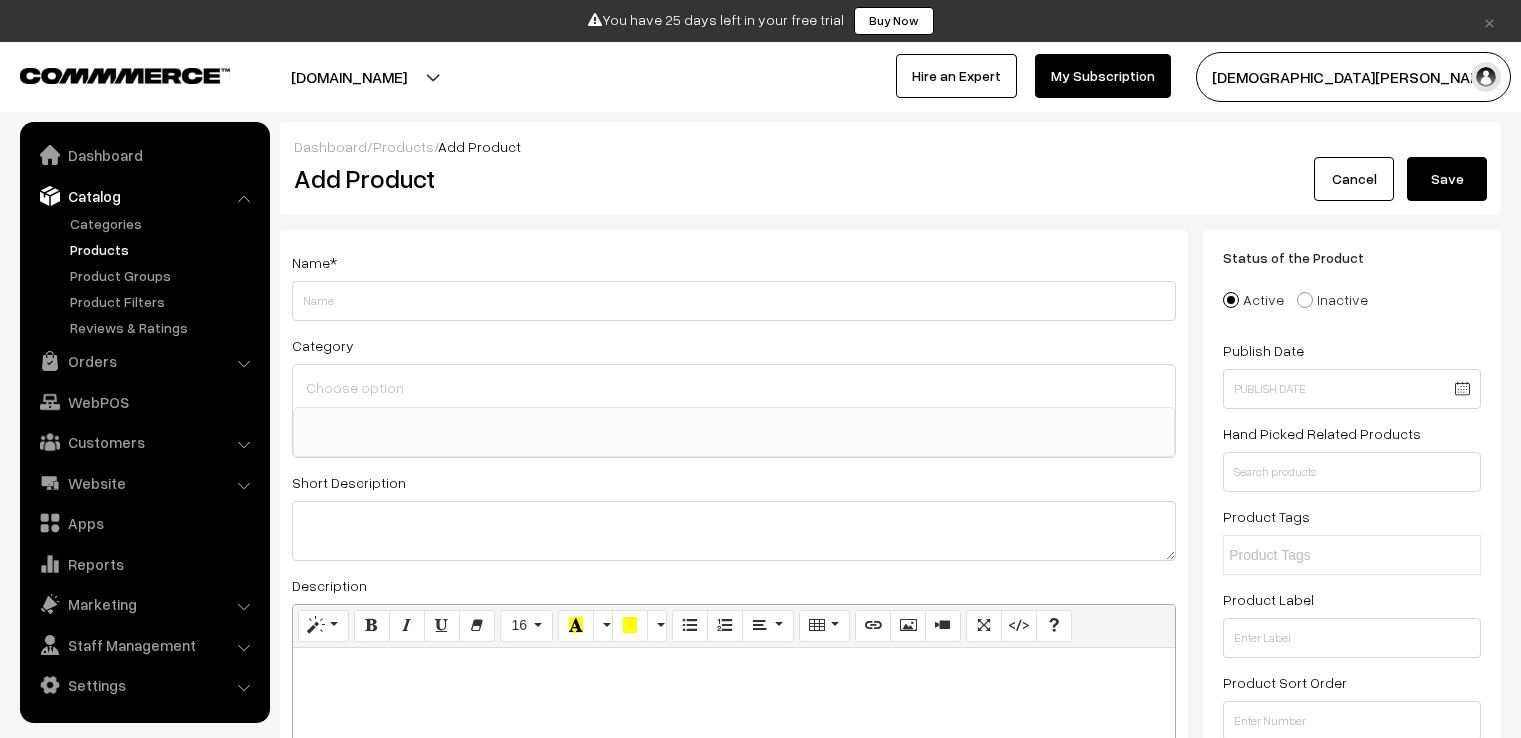 select 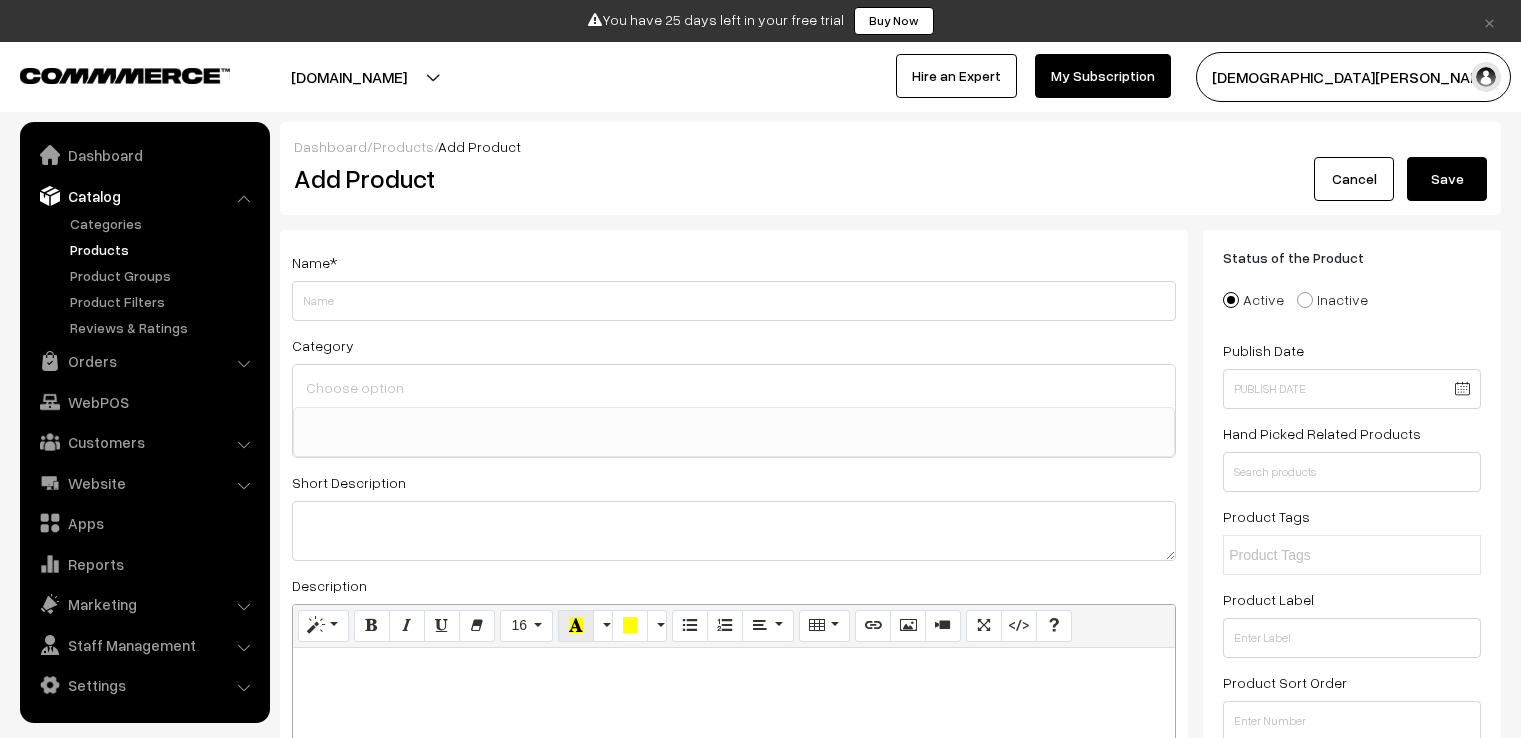 scroll, scrollTop: 0, scrollLeft: 0, axis: both 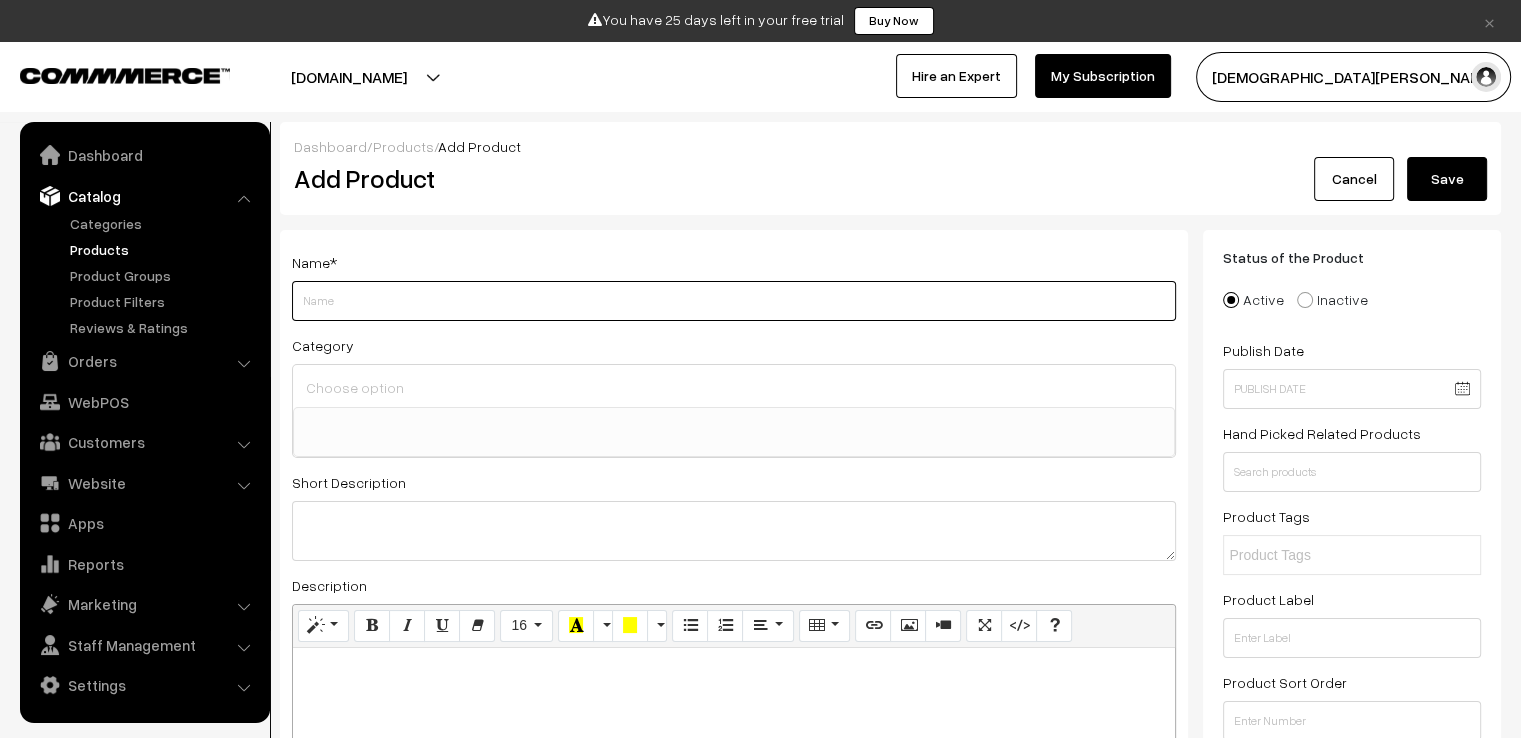 click on "Weight" at bounding box center [734, 301] 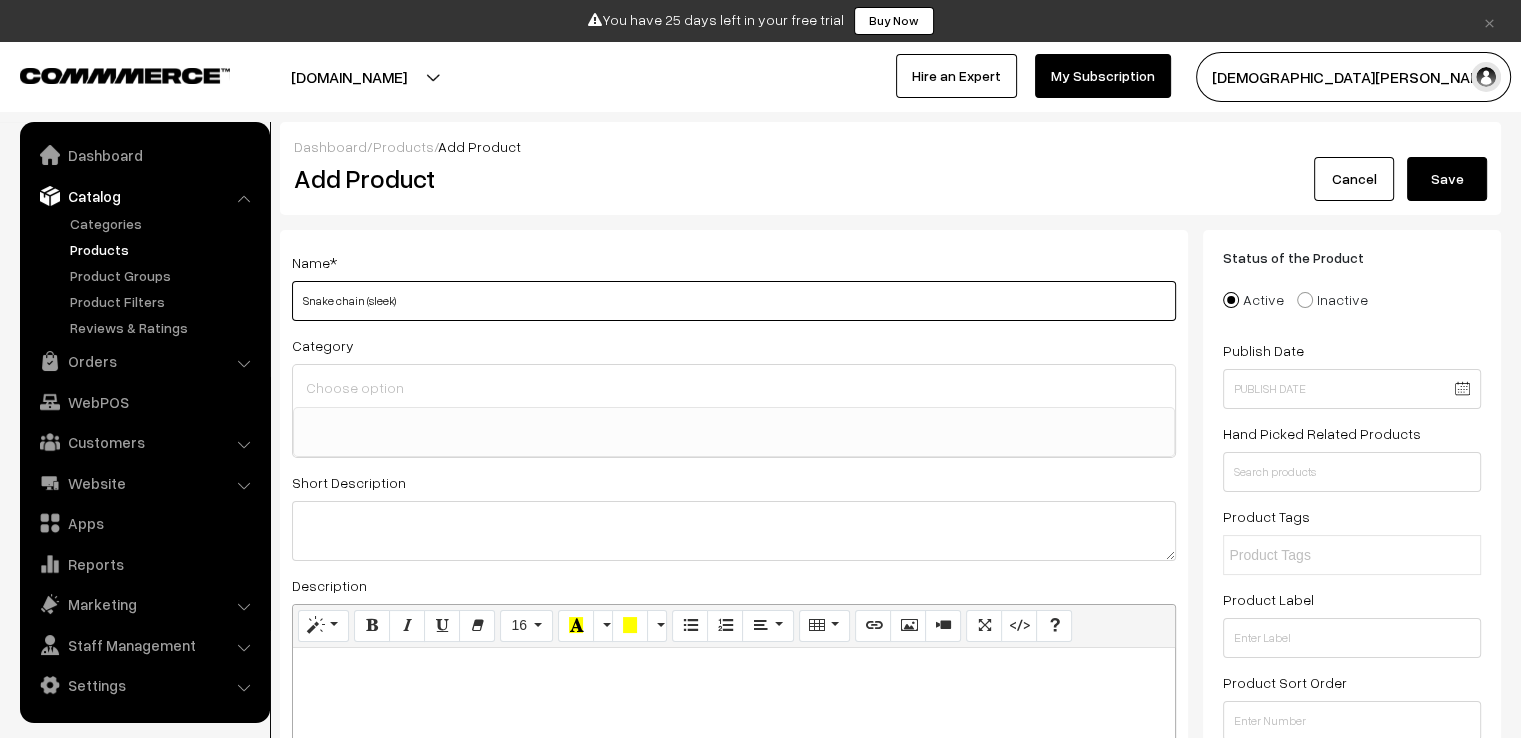 drag, startPoint x: 403, startPoint y: 301, endPoint x: 364, endPoint y: 304, distance: 39.115215 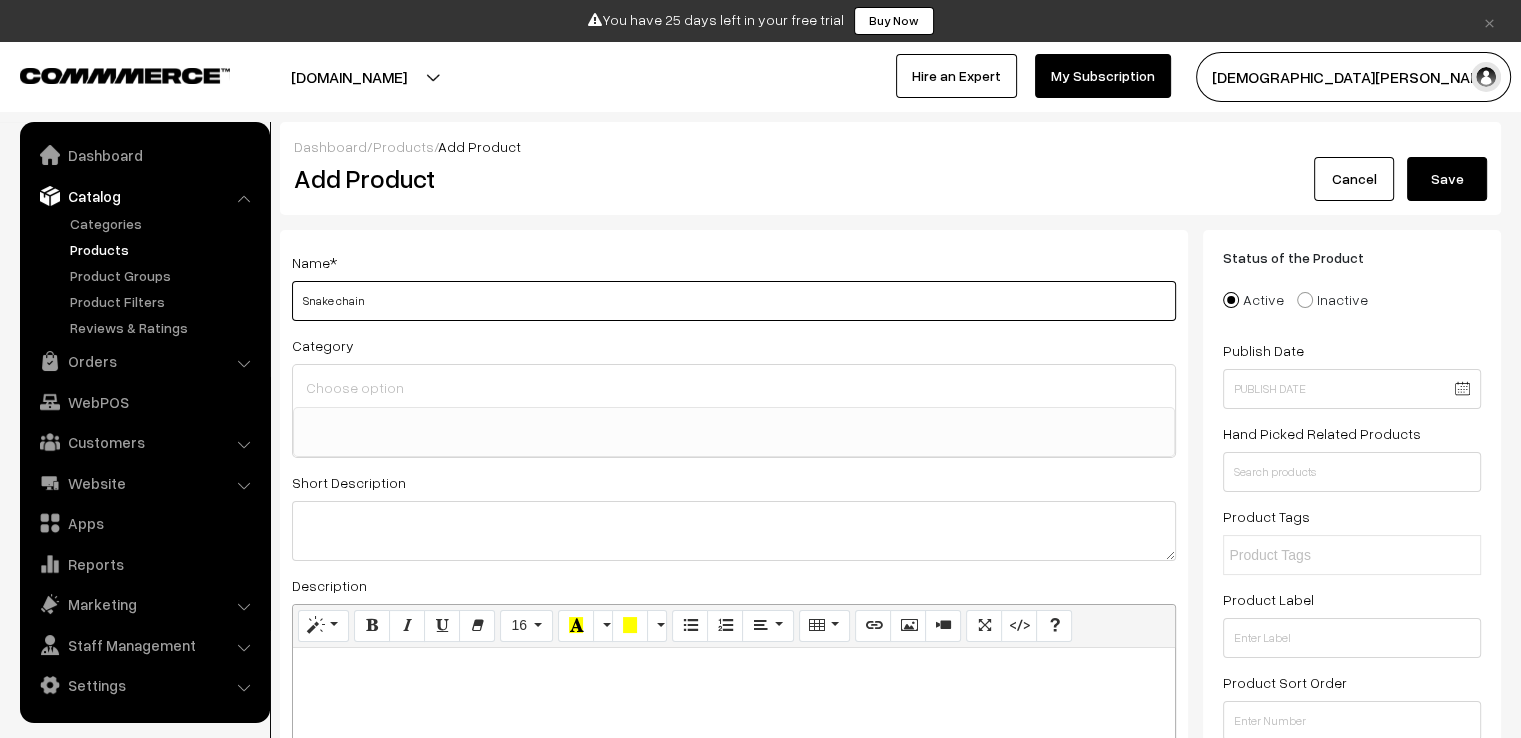 drag, startPoint x: 300, startPoint y: 301, endPoint x: 311, endPoint y: 311, distance: 14.866069 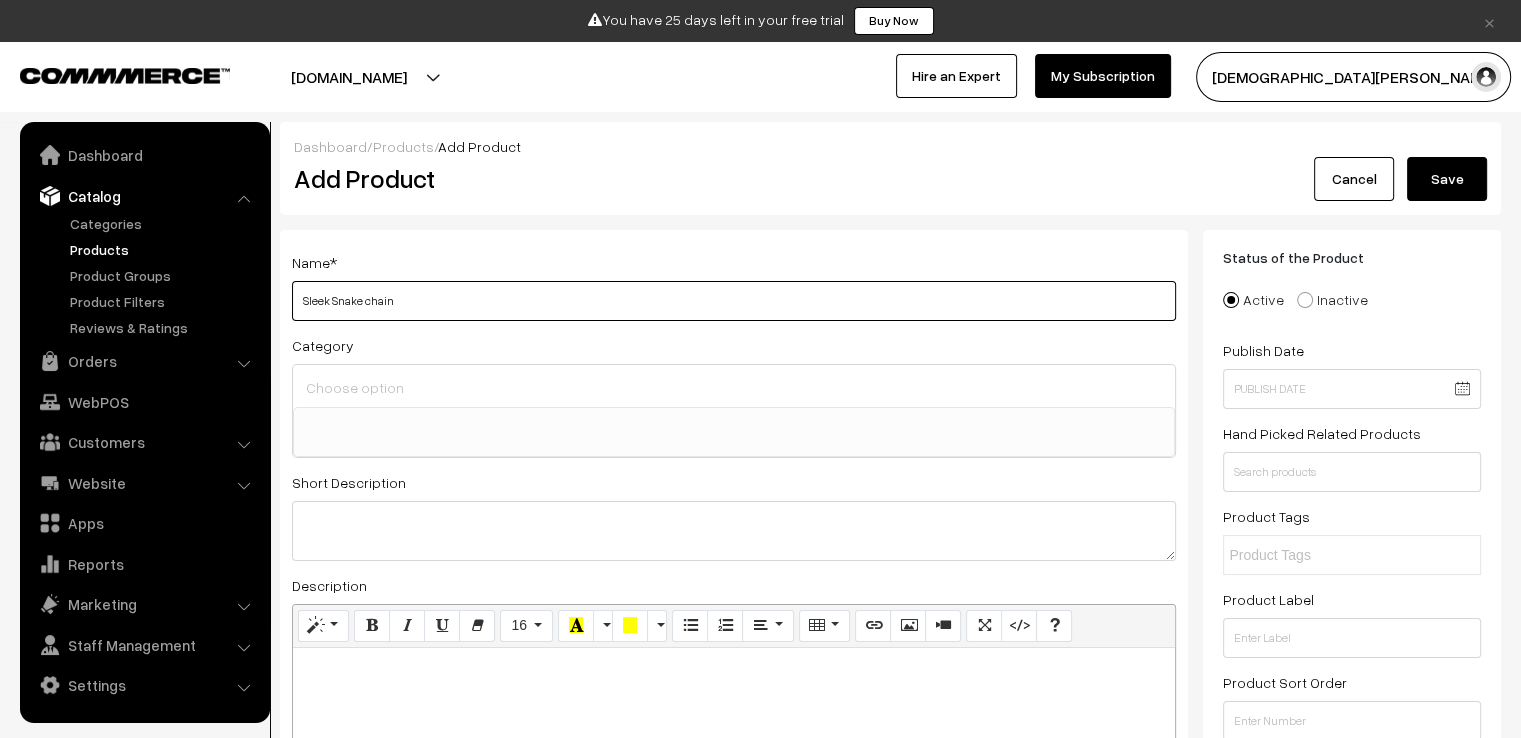 click on "Sleek Snake chain" 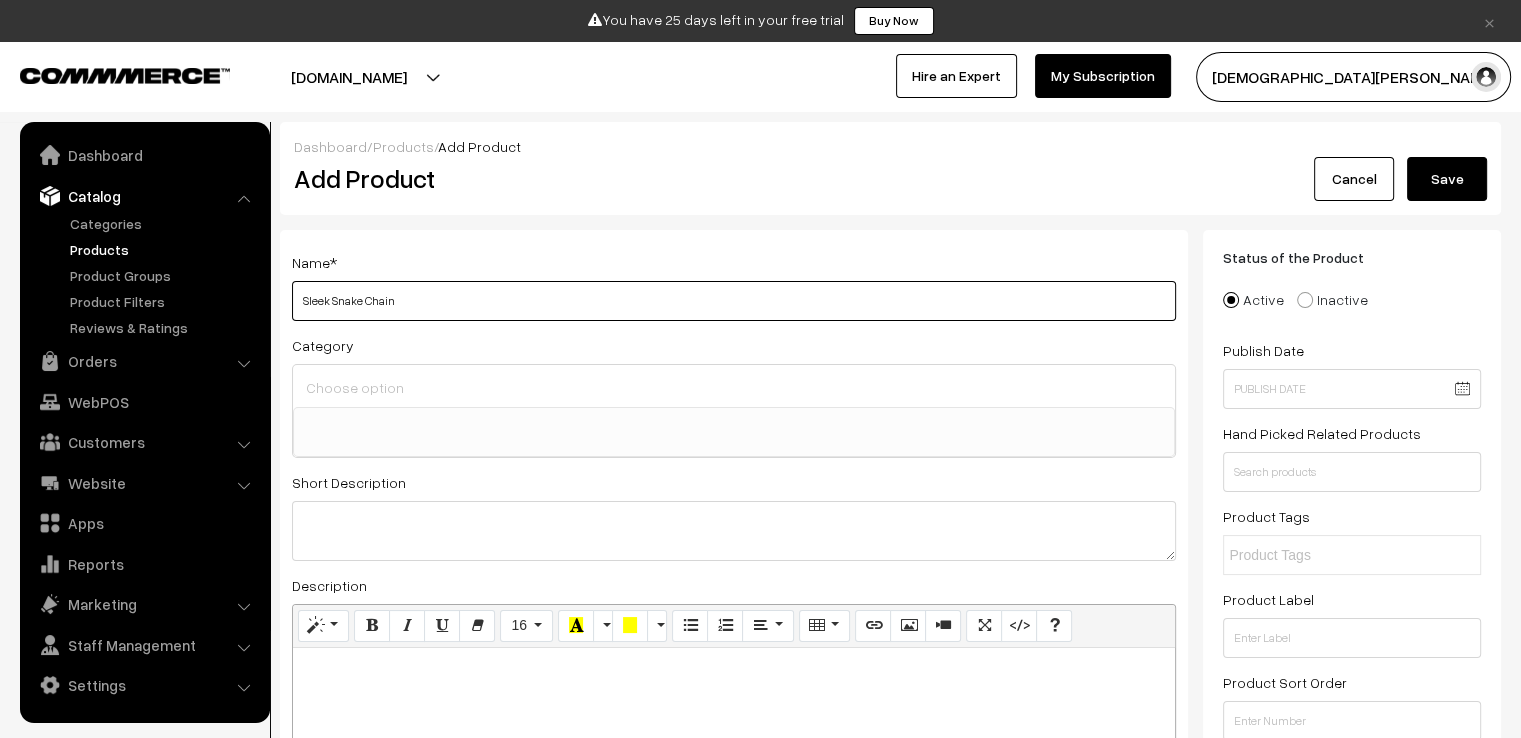 type on "Sleek Snake Chain" 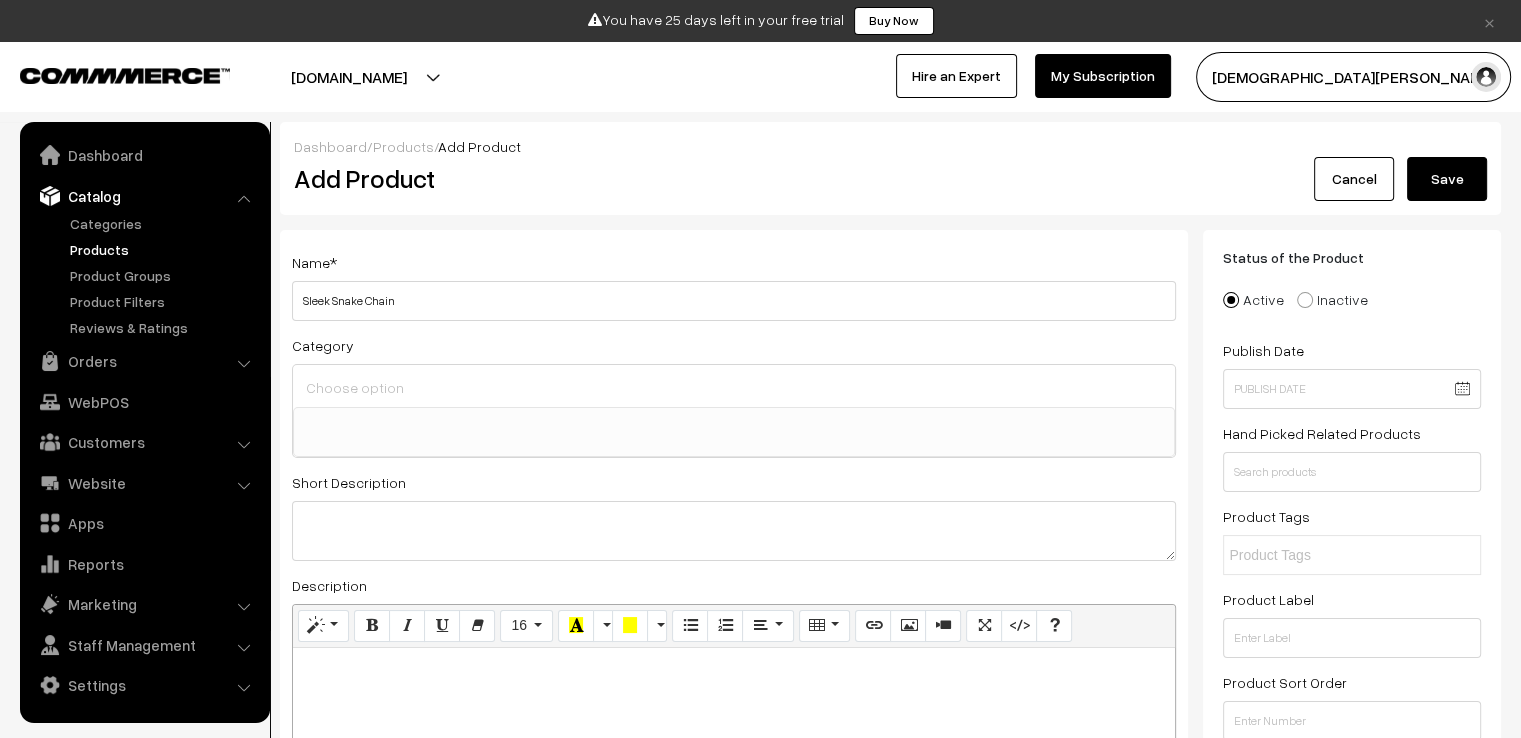 click 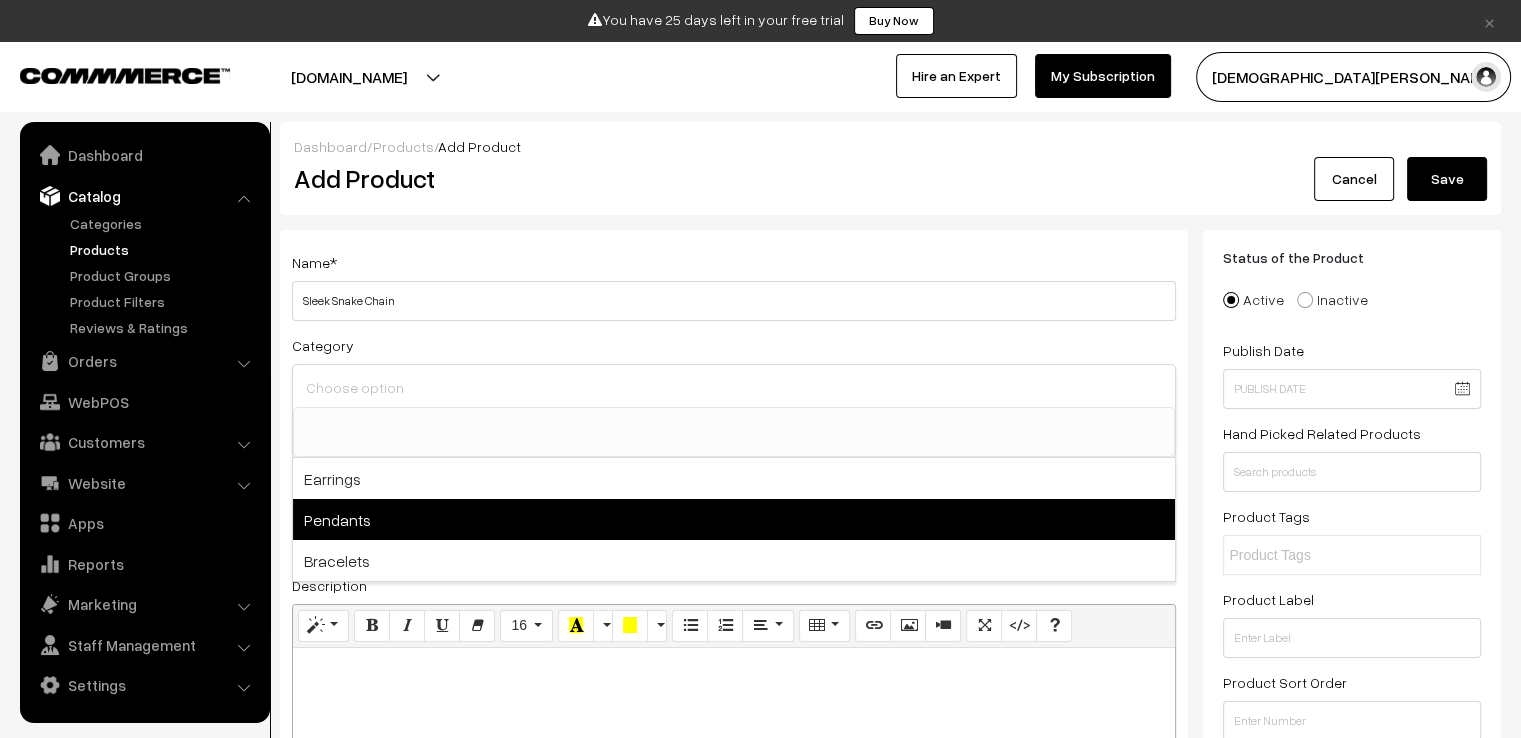 click on "Pendants" 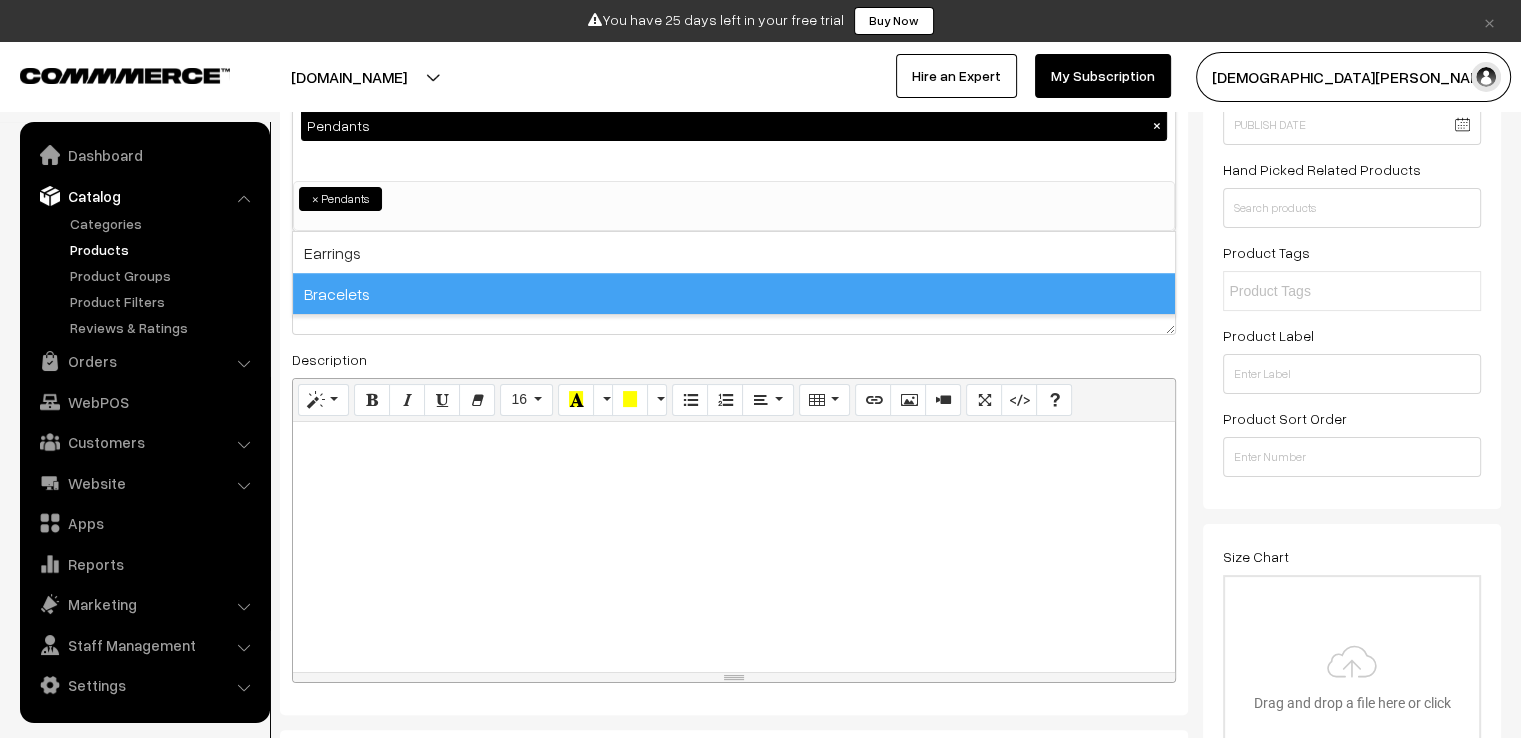 scroll, scrollTop: 300, scrollLeft: 0, axis: vertical 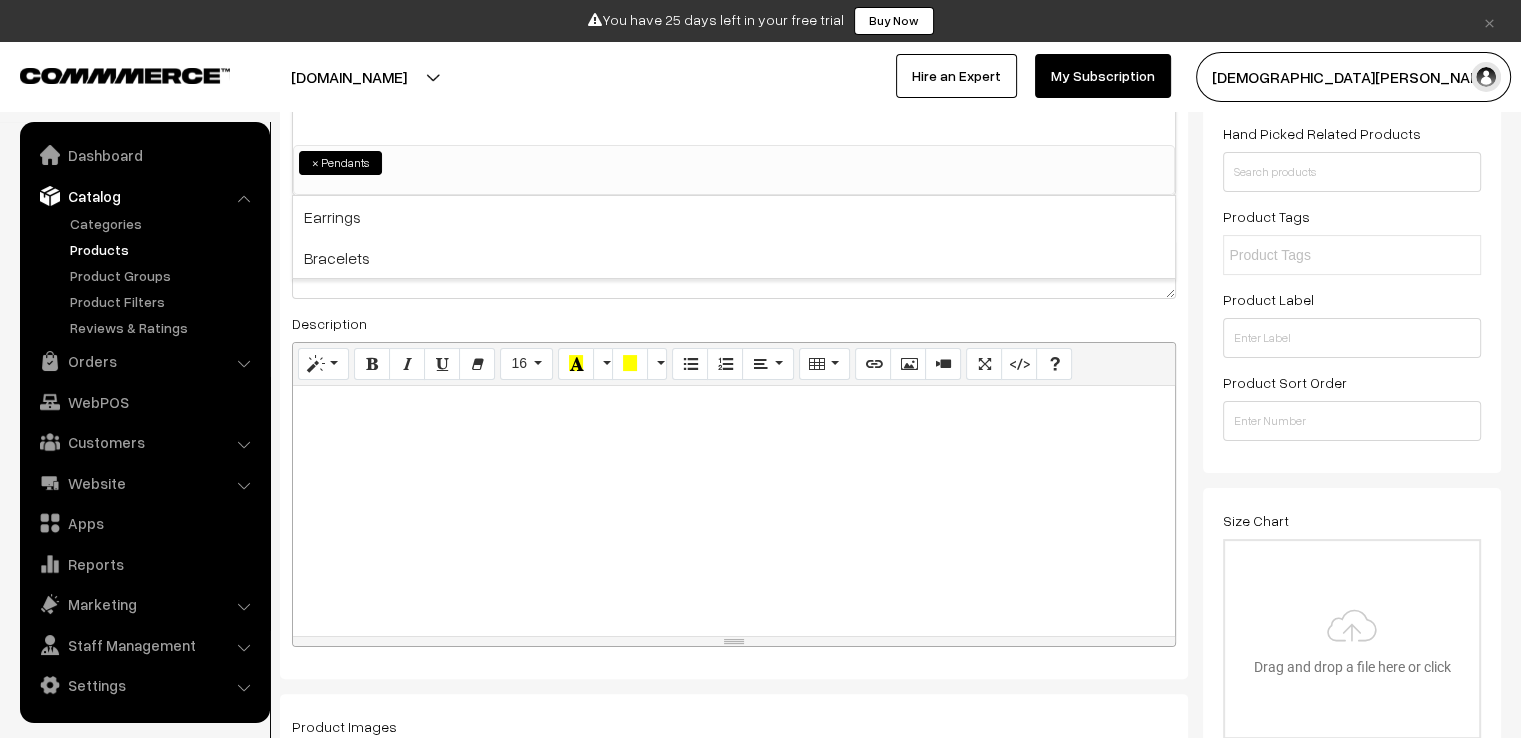 click 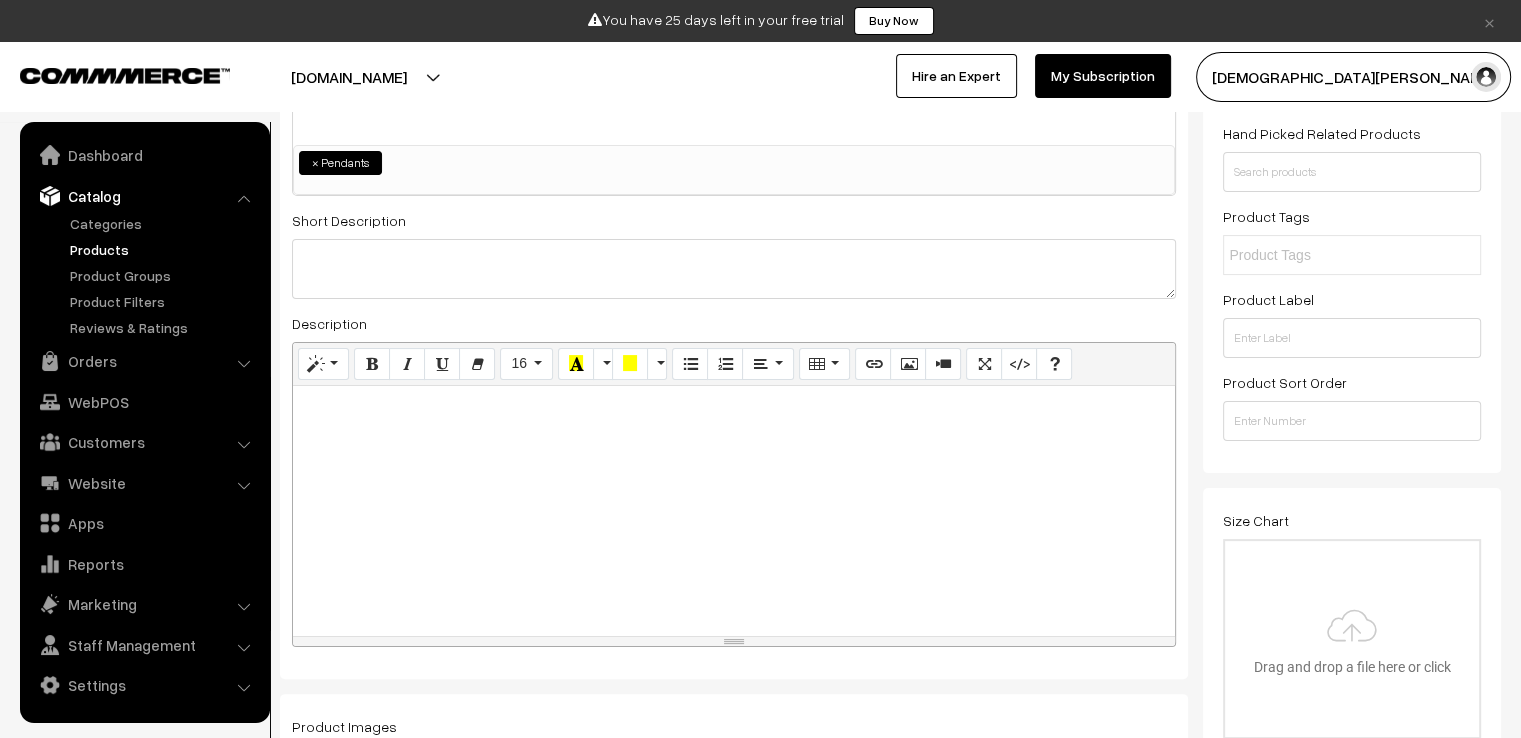 click 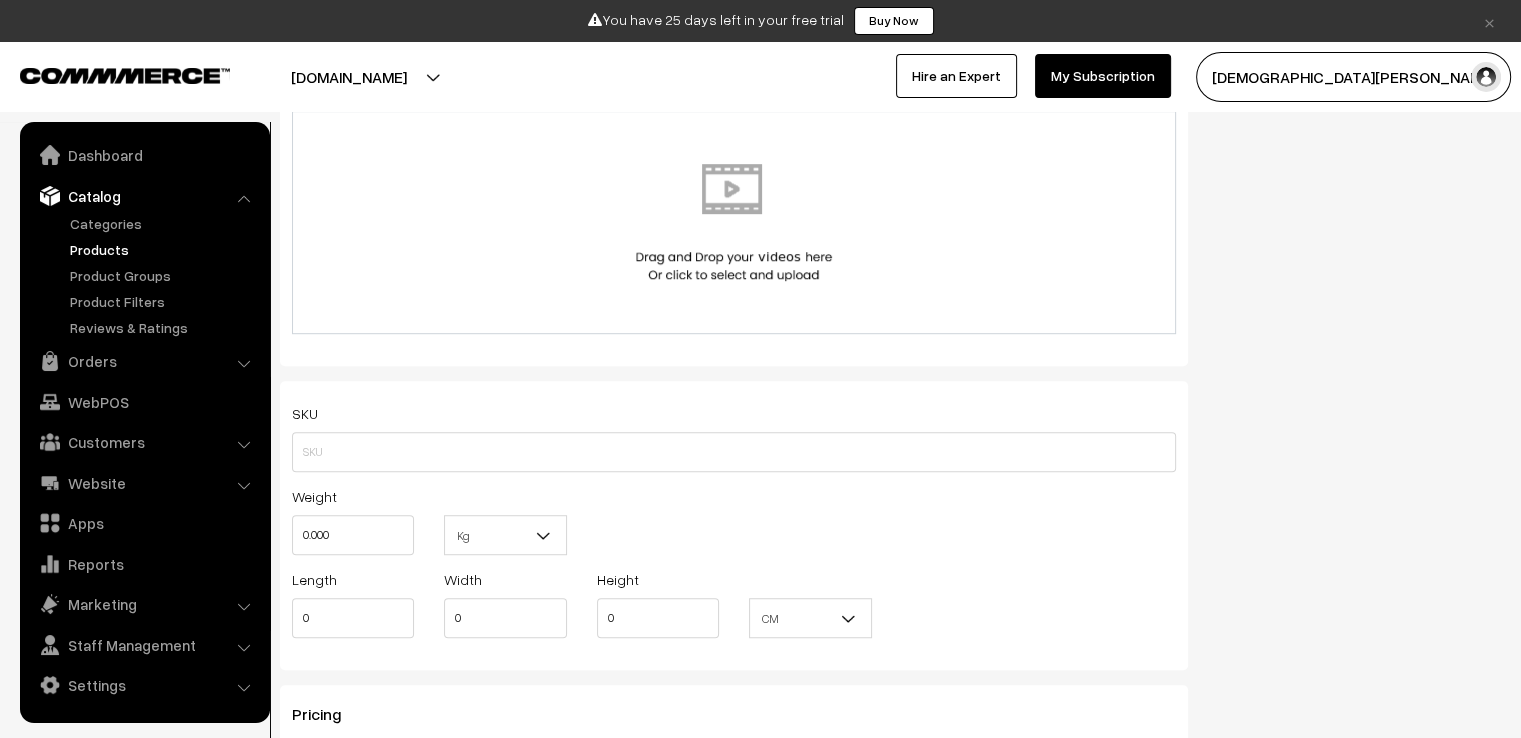 scroll, scrollTop: 1500, scrollLeft: 0, axis: vertical 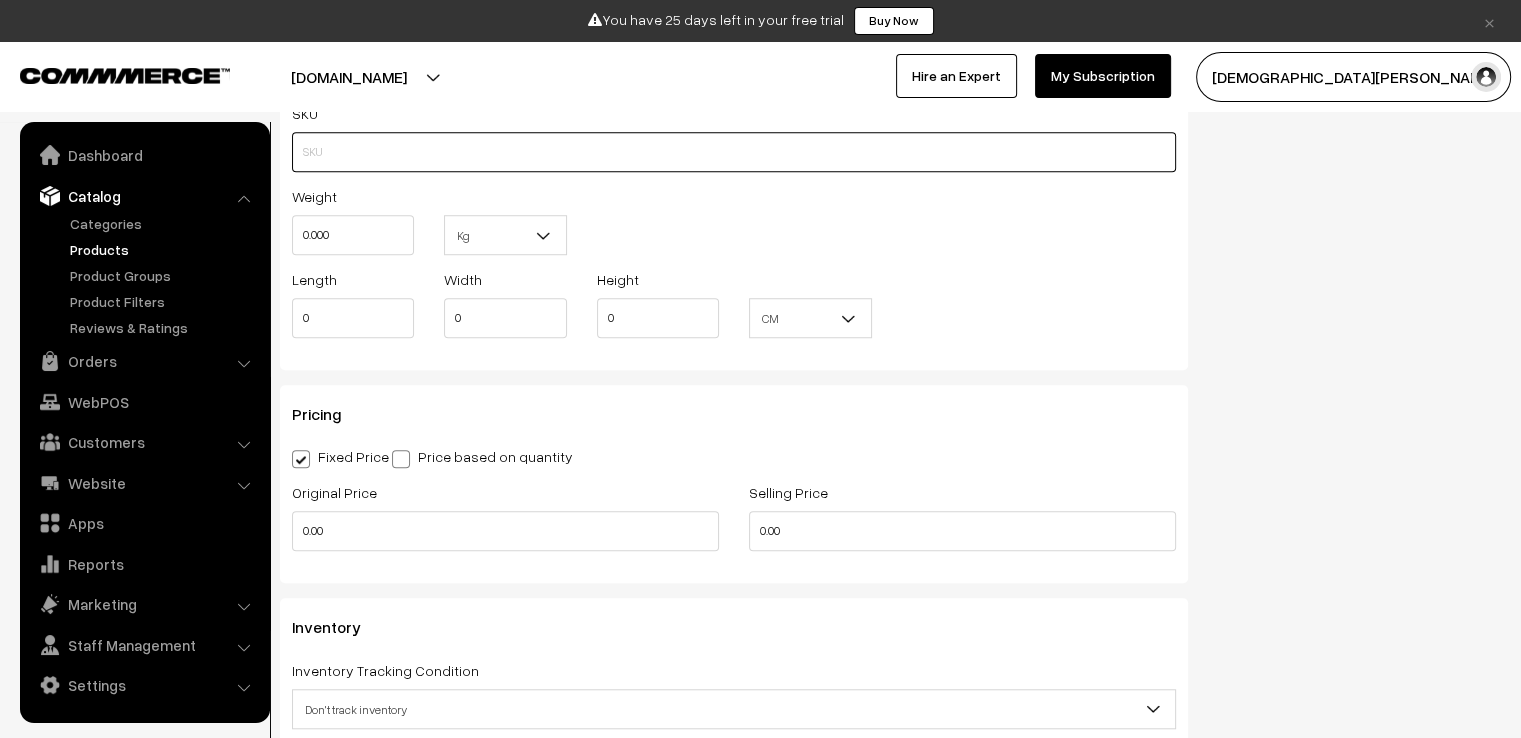 click 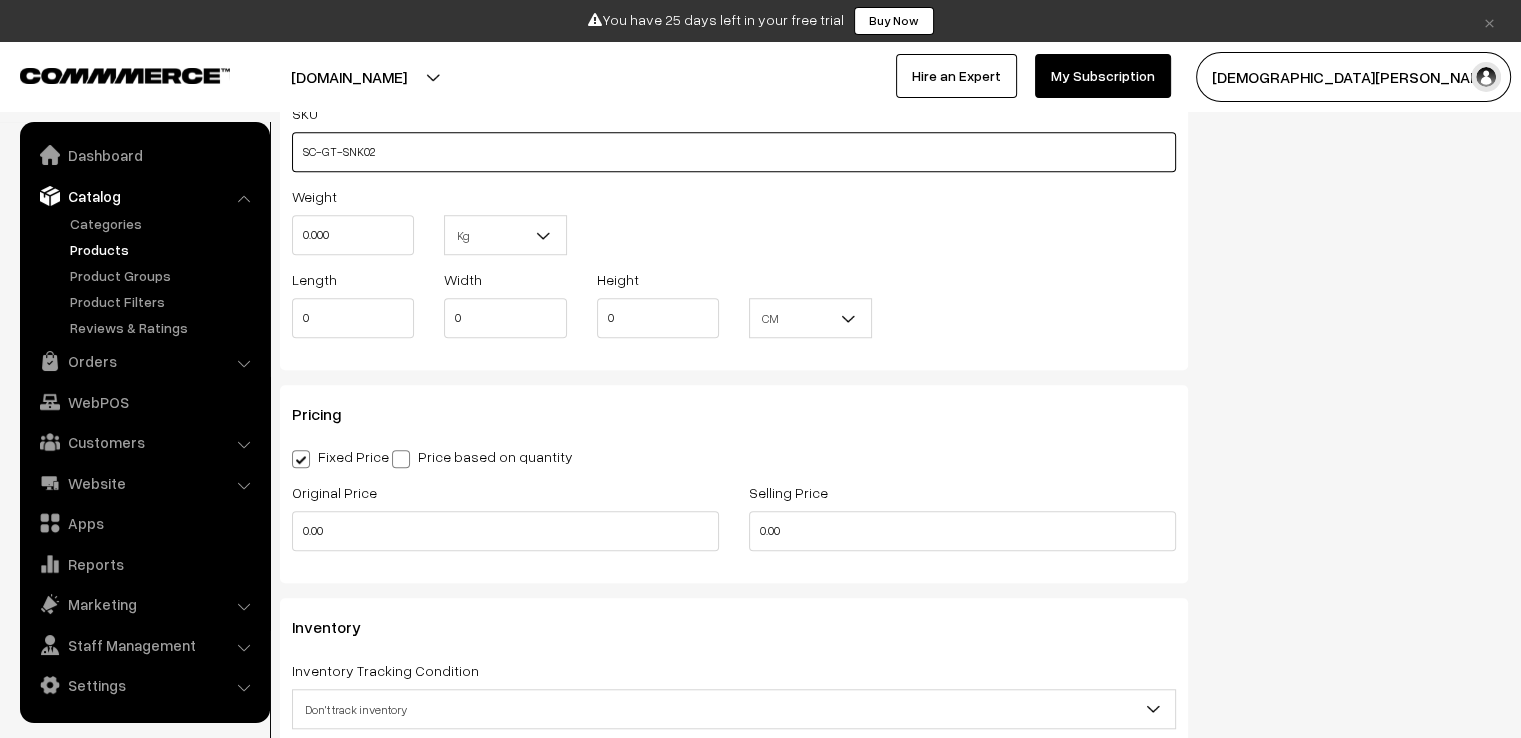 type on "SC-GT-SNK02" 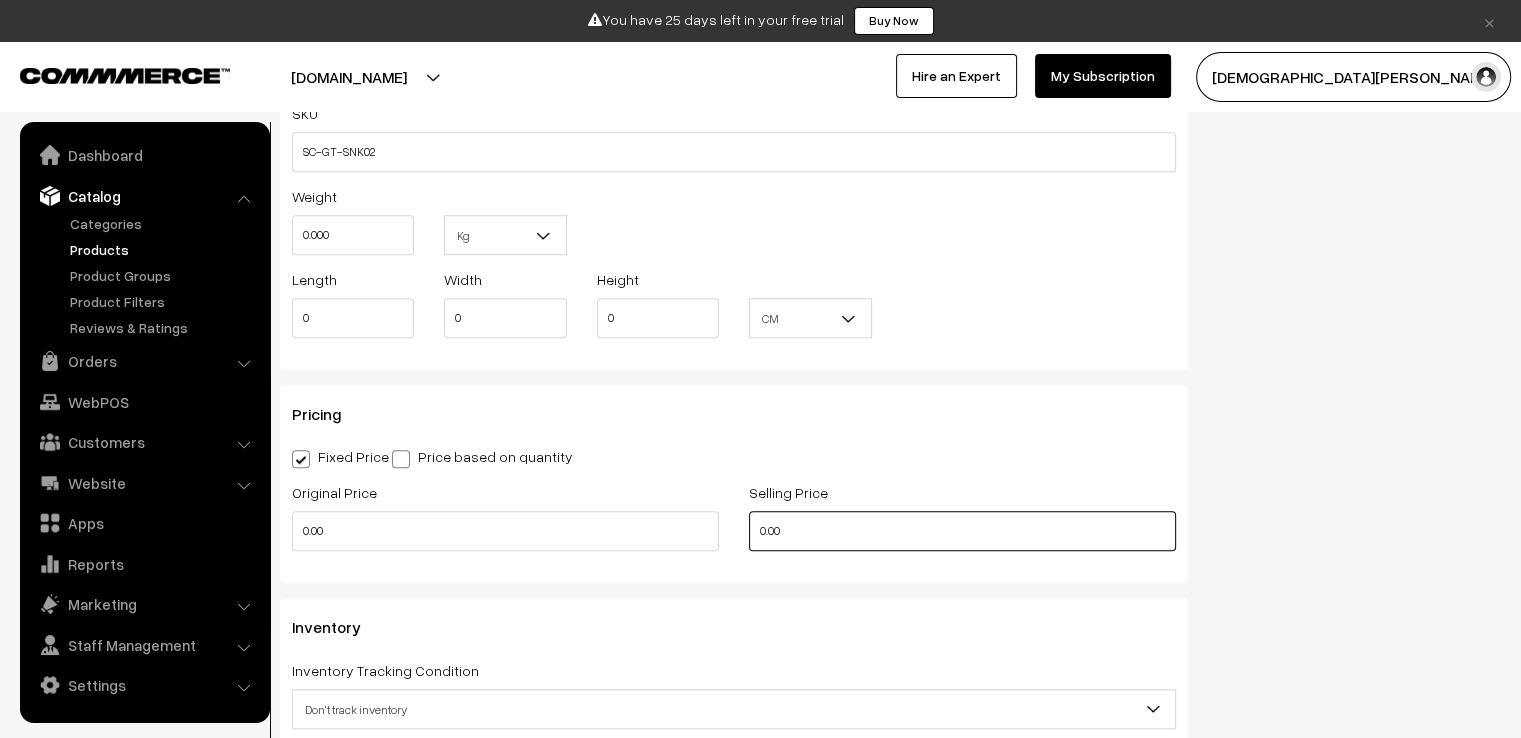 drag, startPoint x: 836, startPoint y: 529, endPoint x: 695, endPoint y: 538, distance: 141.28694 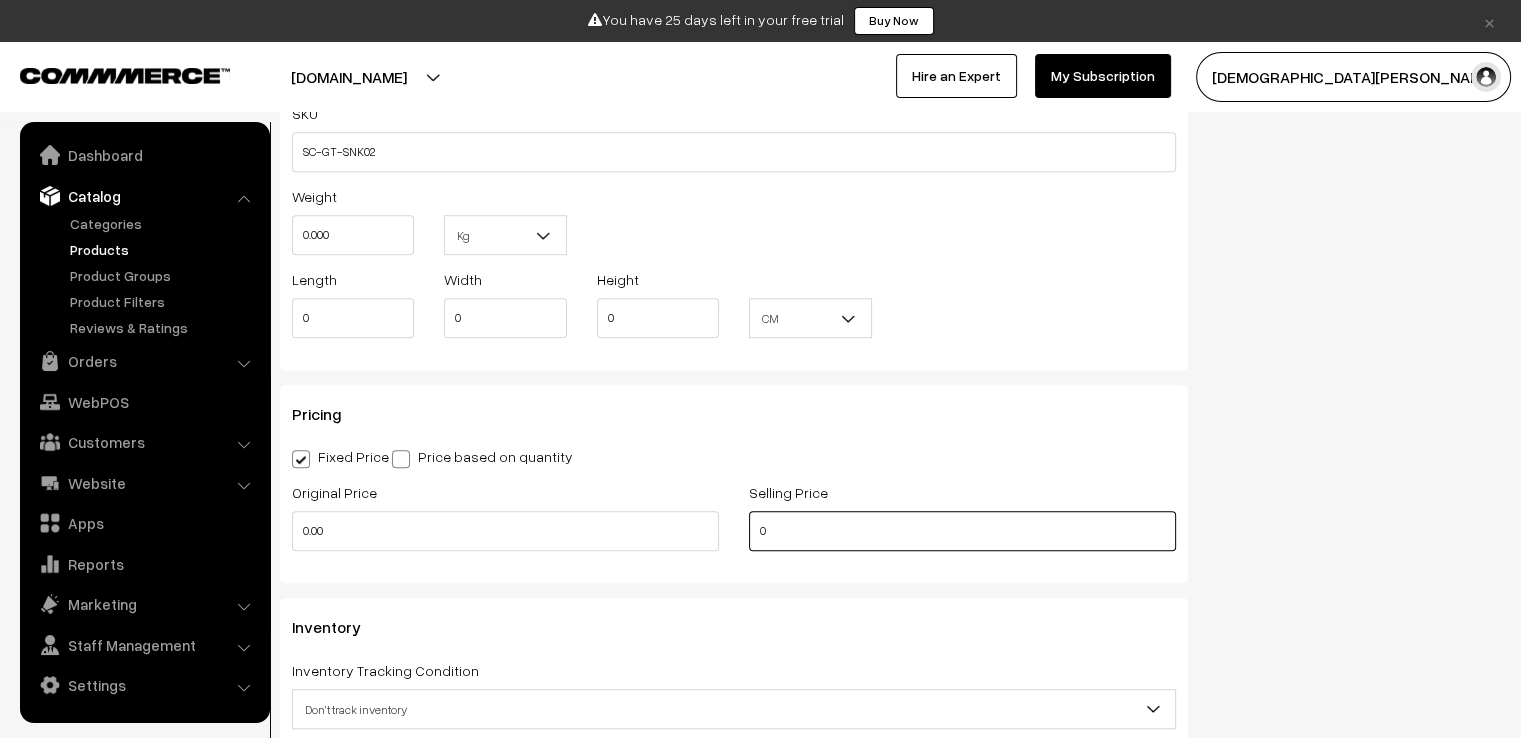 drag, startPoint x: 740, startPoint y: 537, endPoint x: 700, endPoint y: 537, distance: 40 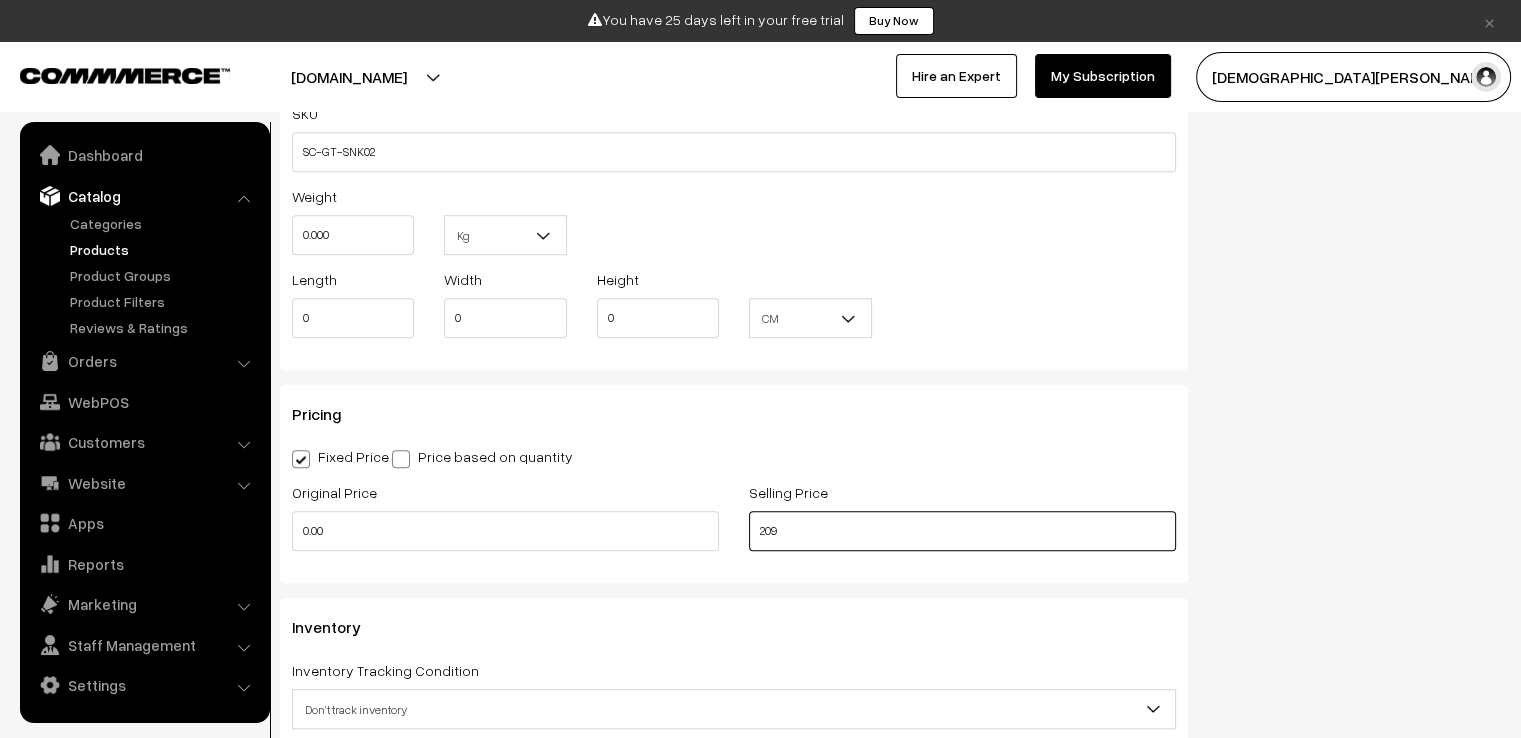 type on "209" 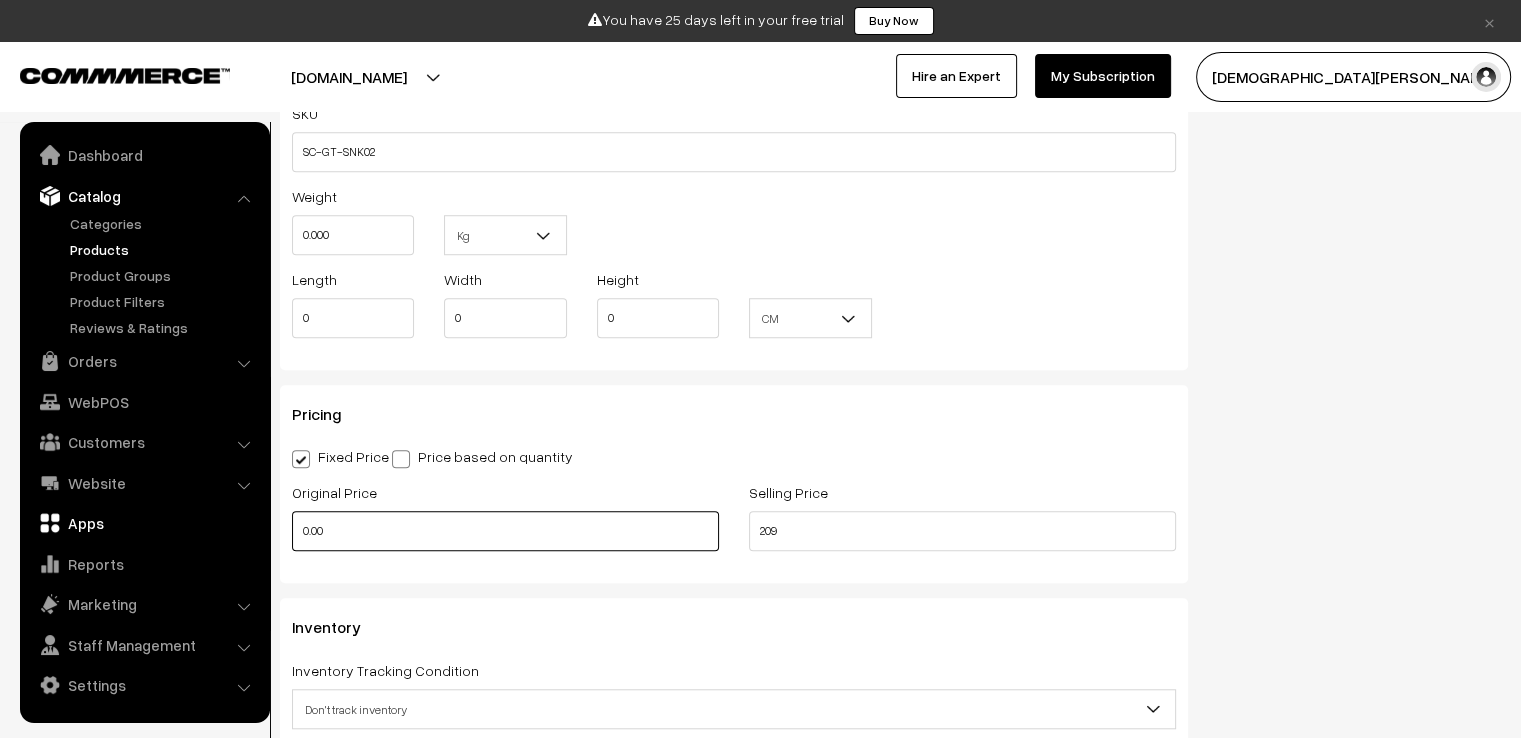 drag, startPoint x: 343, startPoint y: 532, endPoint x: 253, endPoint y: 536, distance: 90.088844 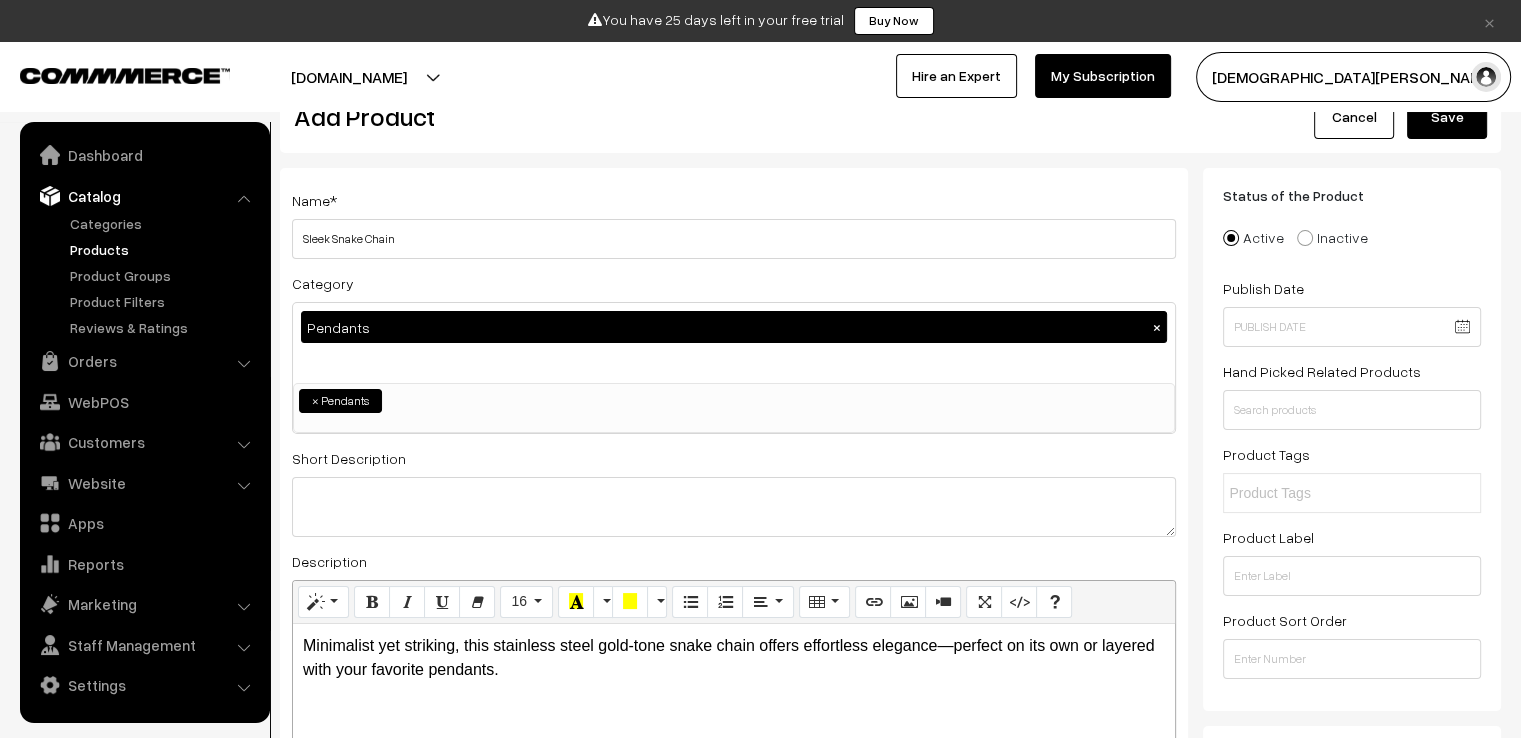 scroll, scrollTop: 0, scrollLeft: 0, axis: both 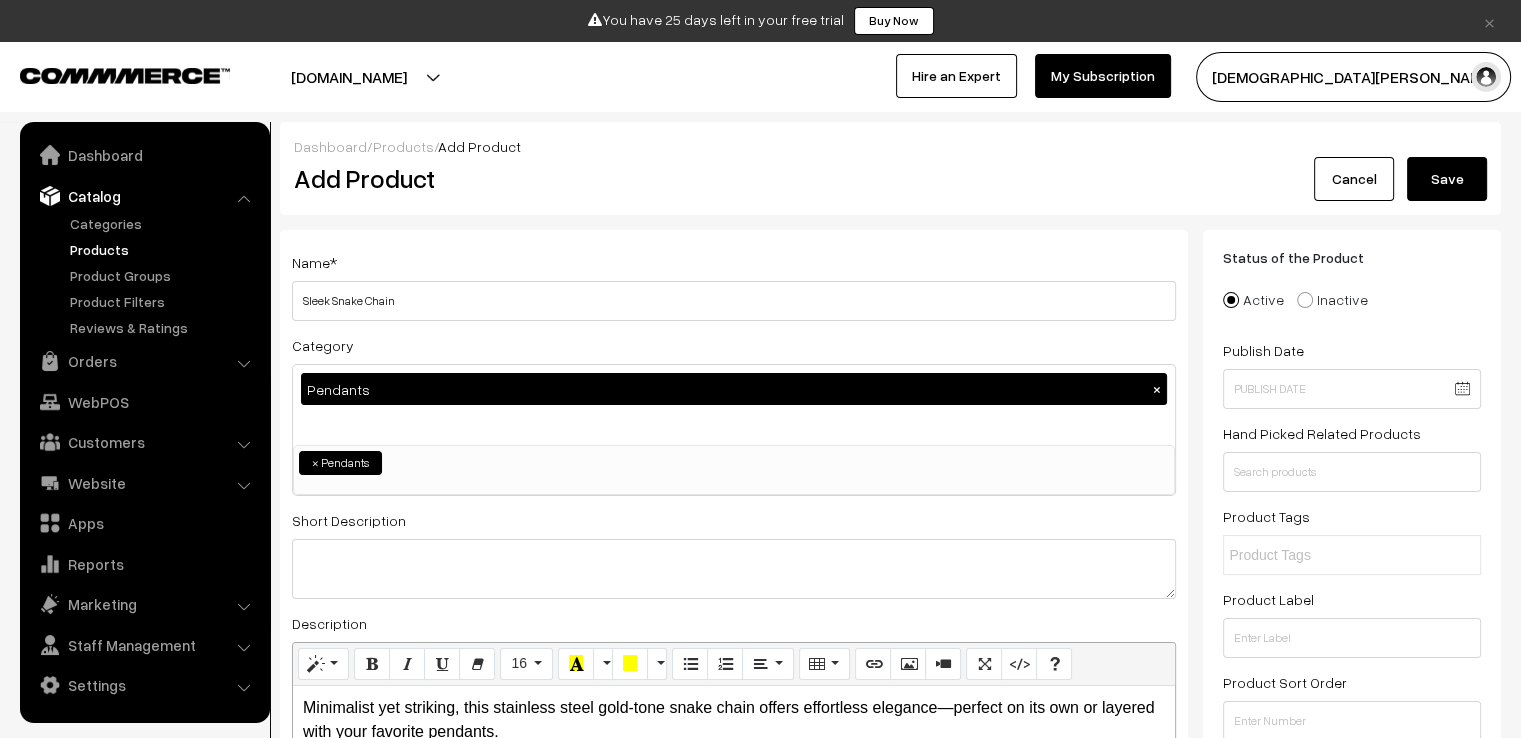 type on "659" 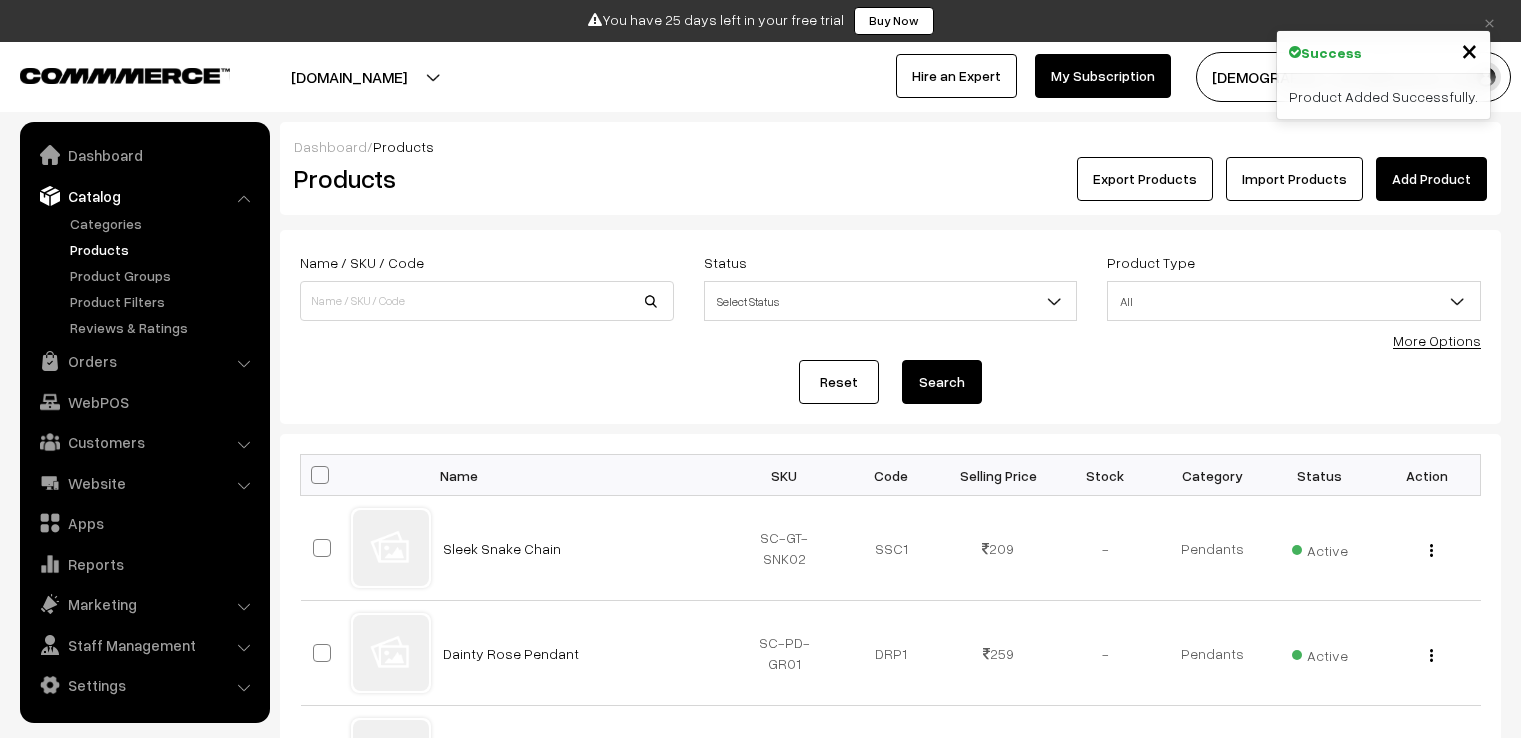 scroll, scrollTop: 0, scrollLeft: 0, axis: both 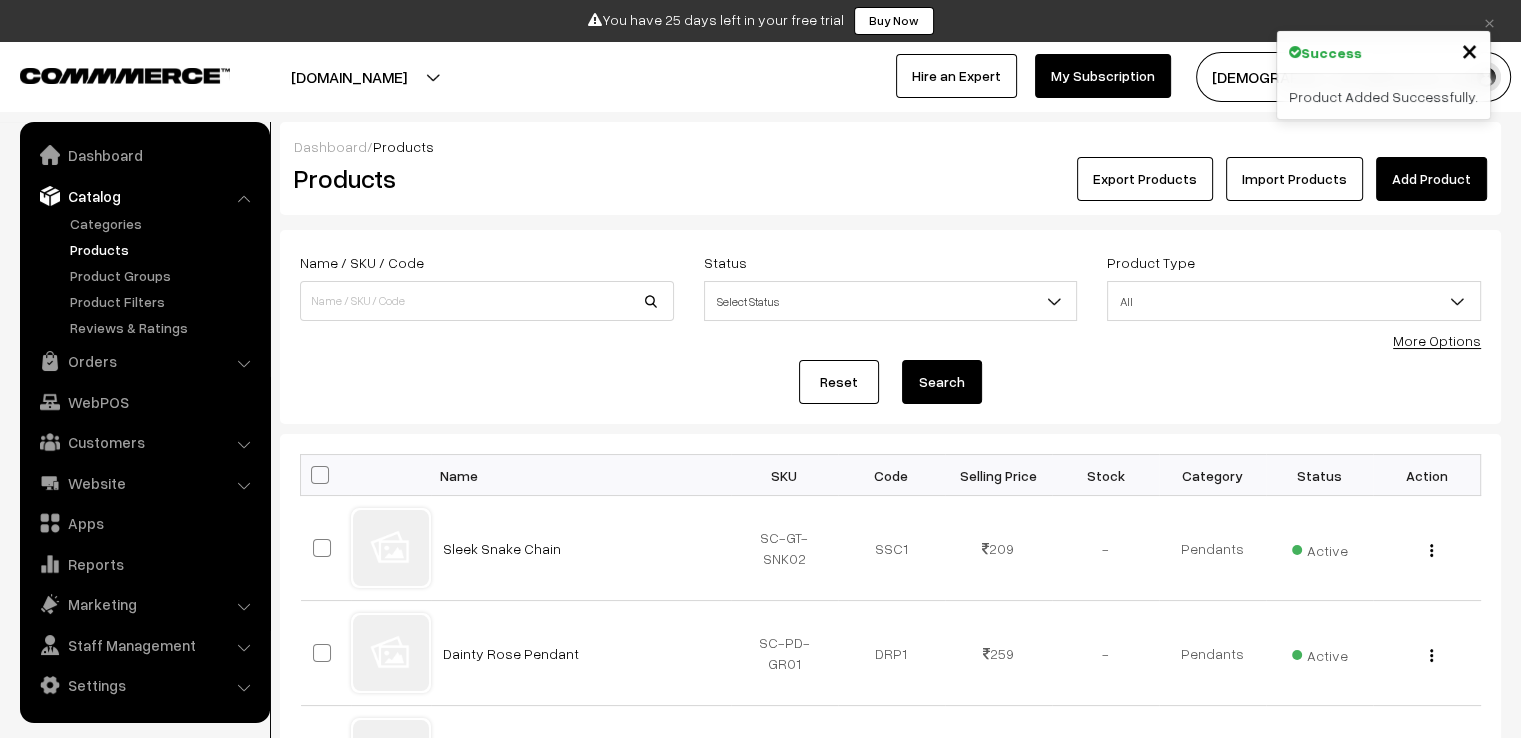 click on "Add Product" at bounding box center (1431, 179) 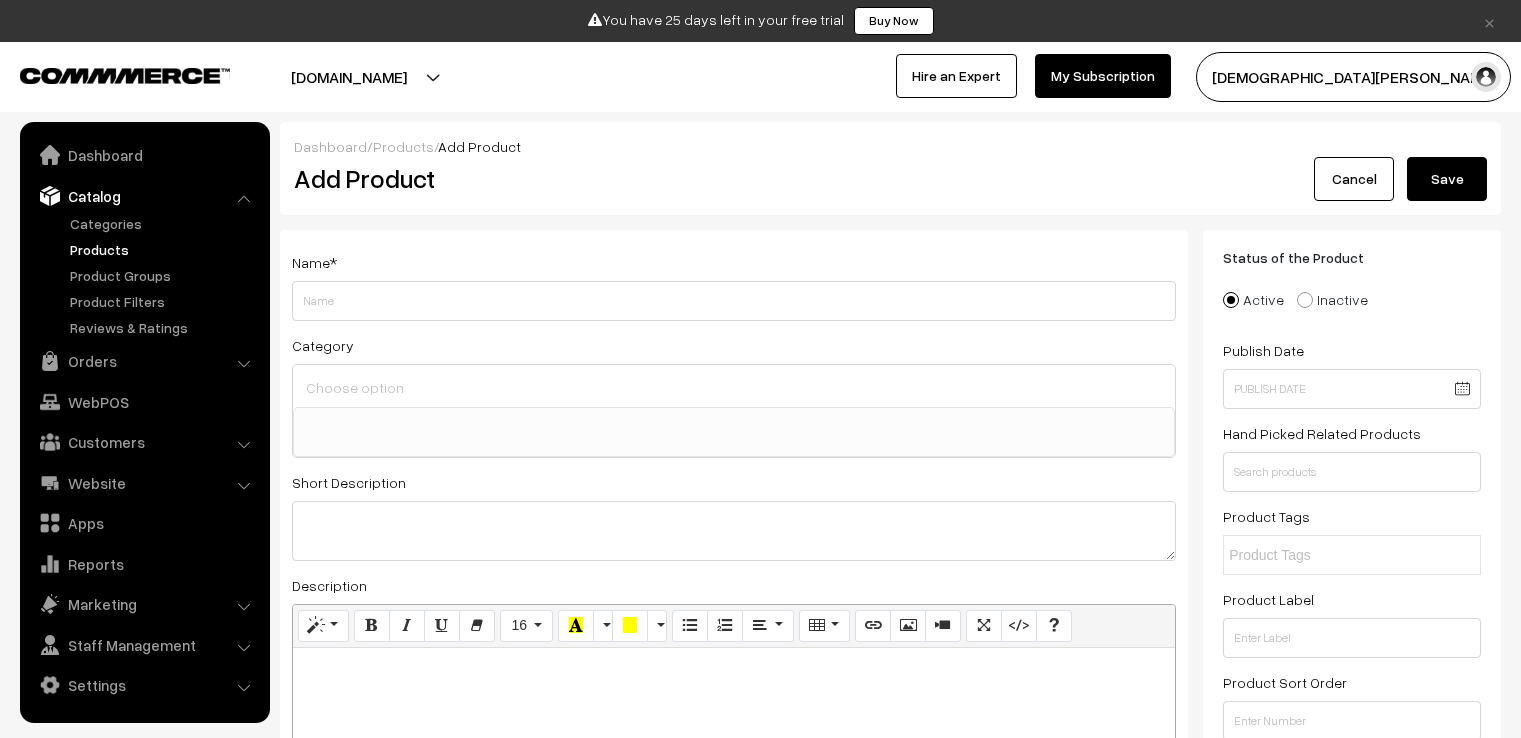 select 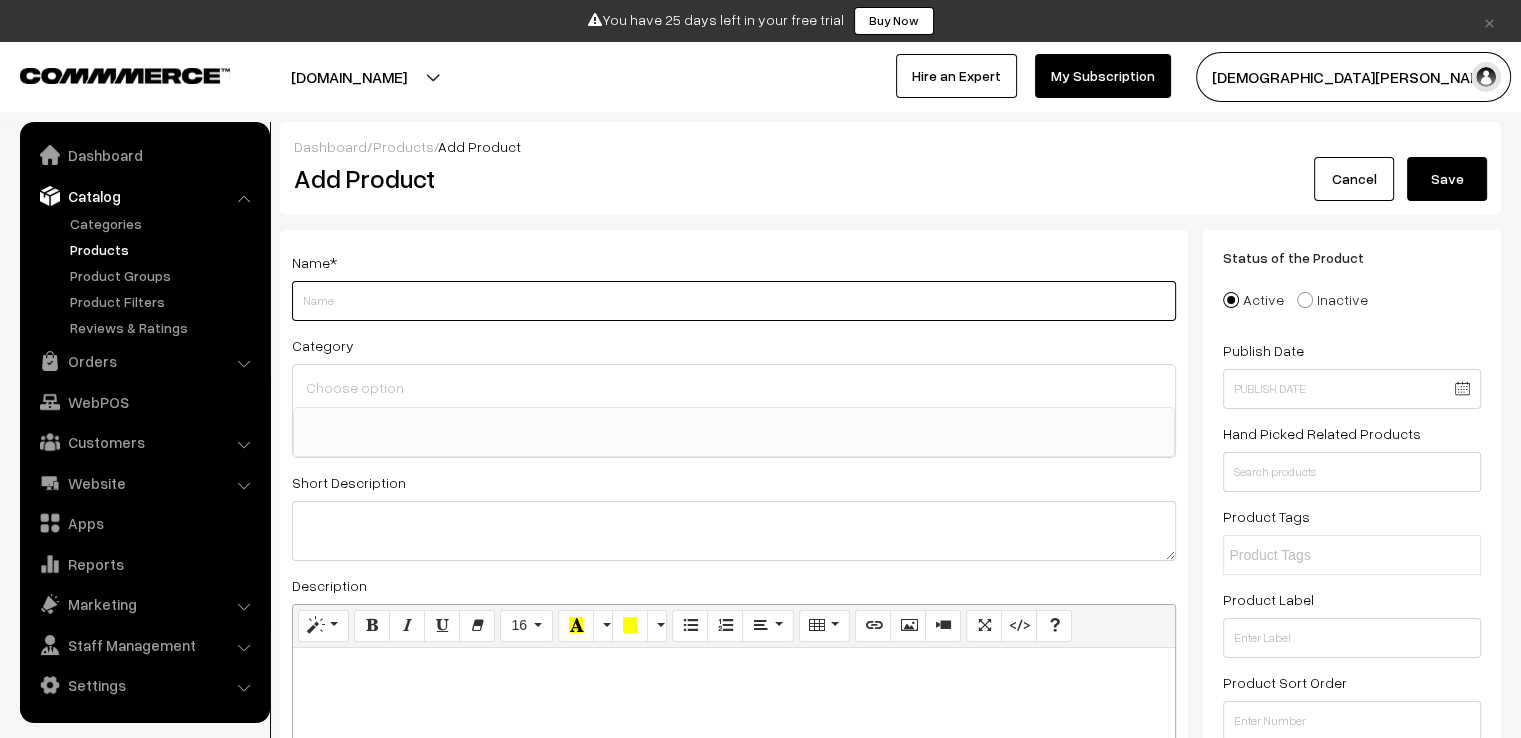click on "Weight" at bounding box center (734, 301) 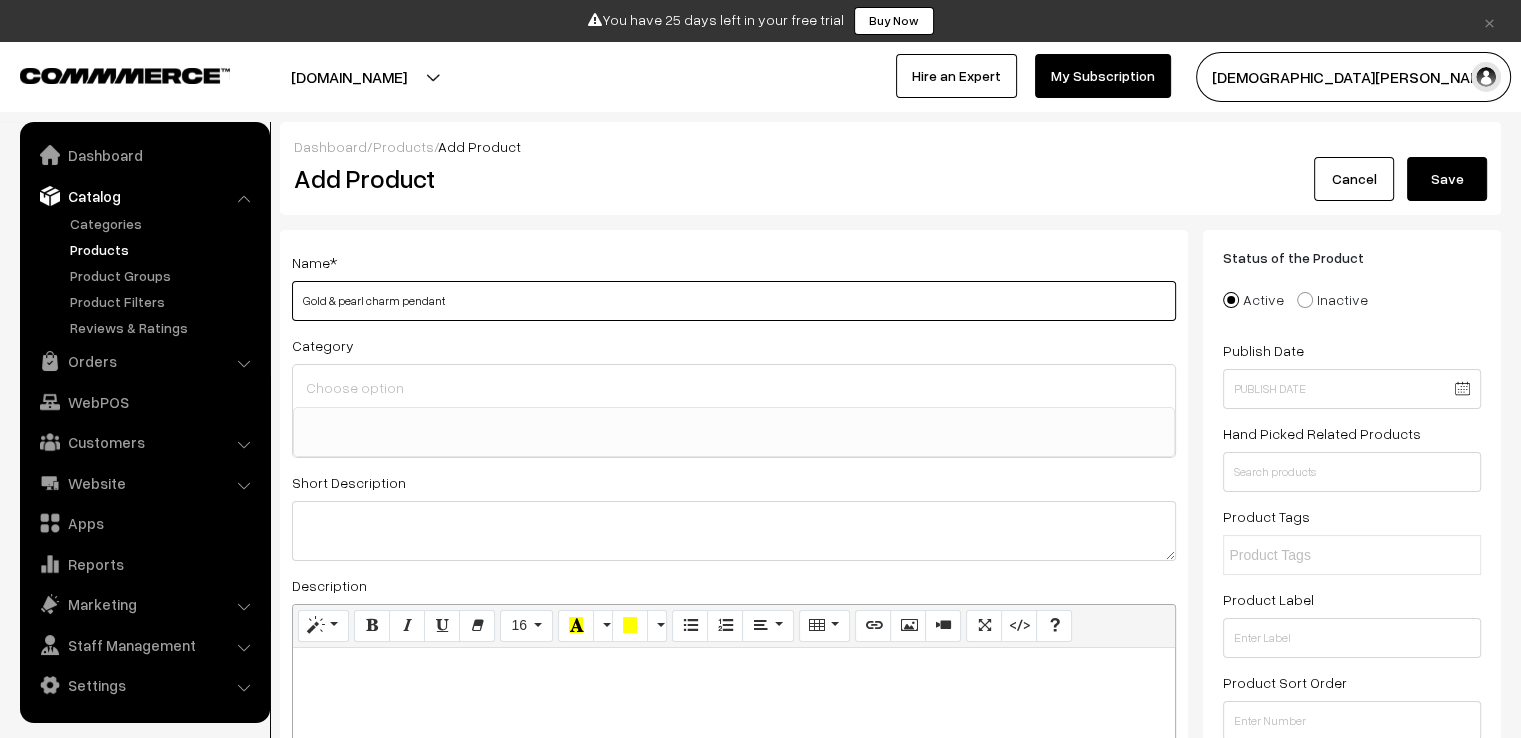 click on "Gold & pearl charm pendant" at bounding box center (734, 301) 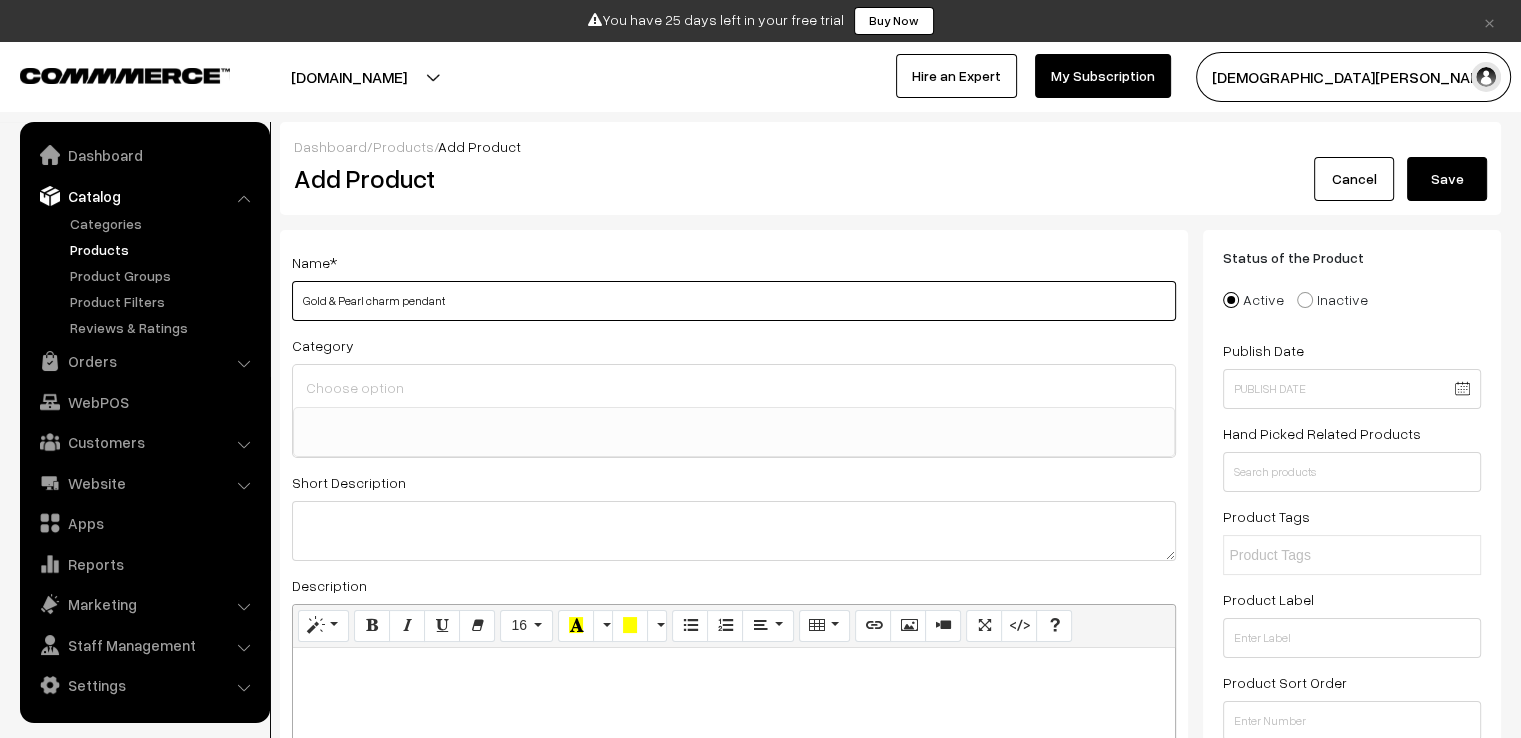 click on "Gold & Pearl charm pendant" at bounding box center (734, 301) 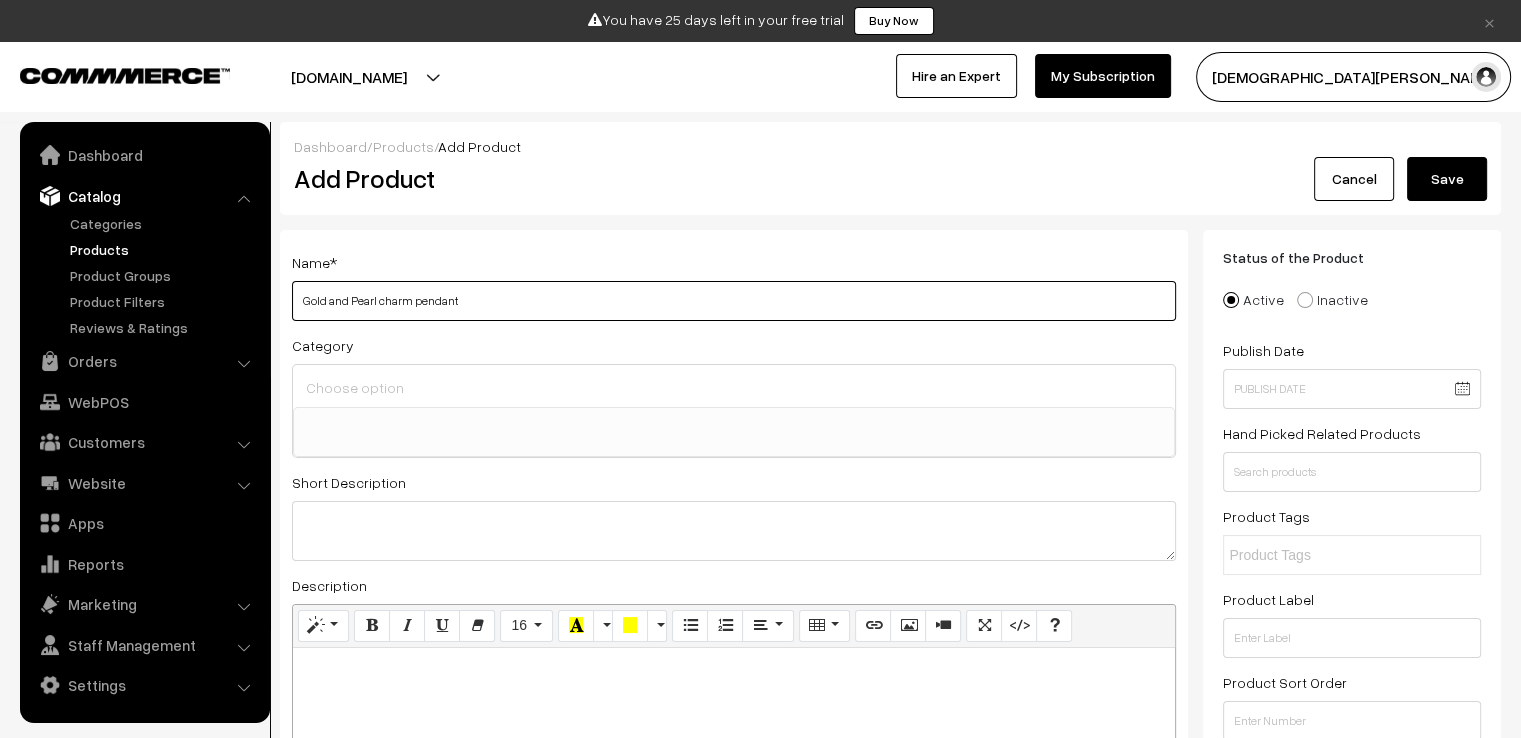 click on "Gold and Pearl charm pendant" at bounding box center [734, 301] 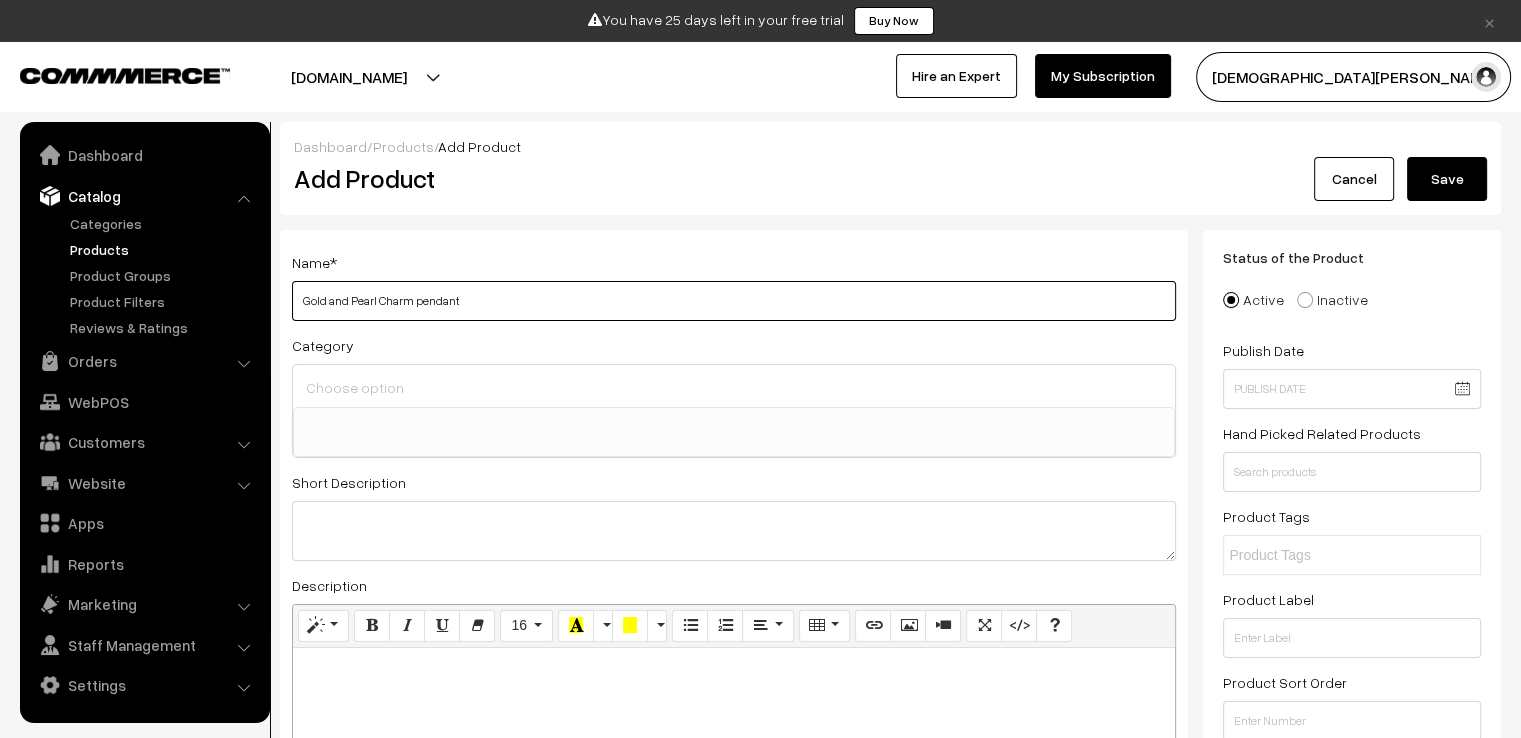 click on "Gold and Pearl Charm pendant" at bounding box center [734, 301] 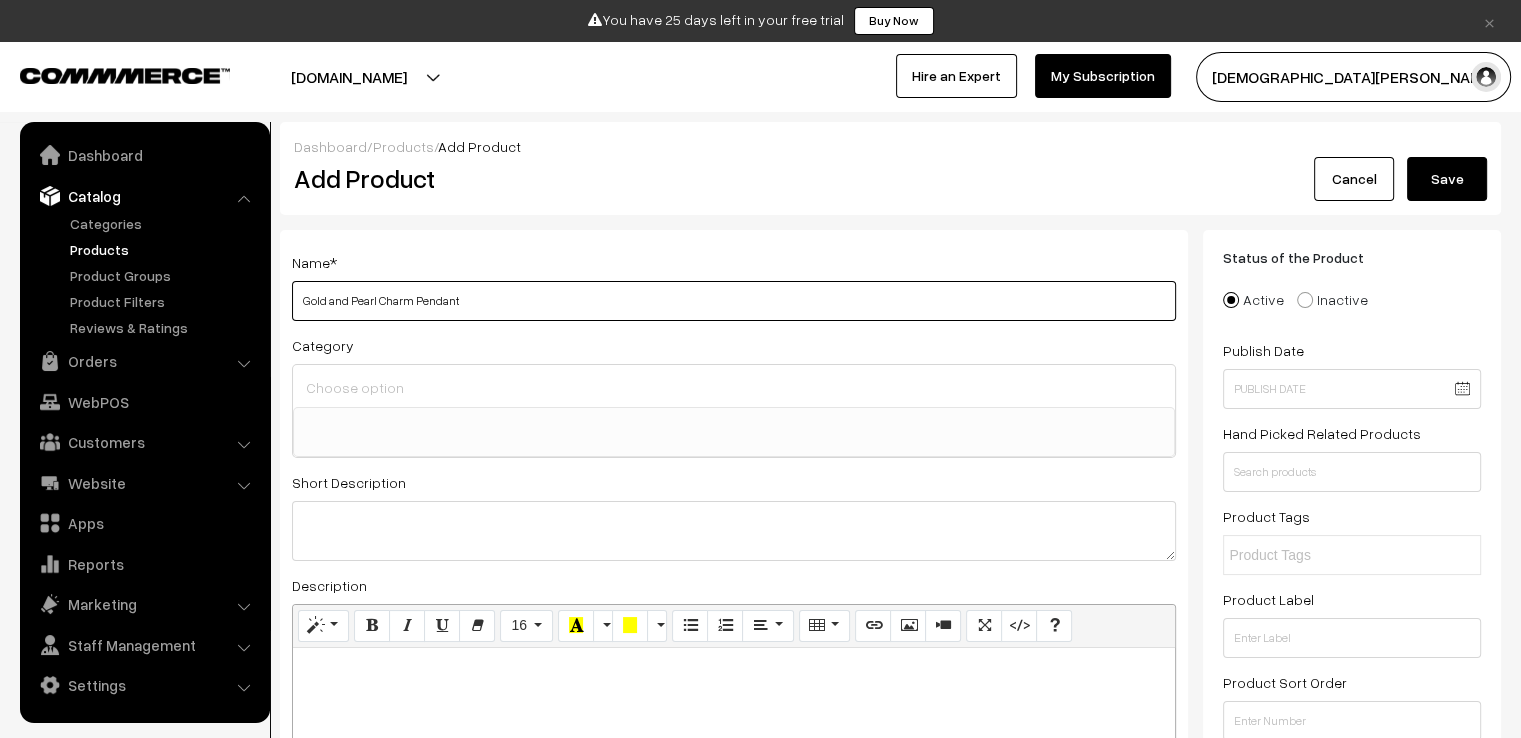 type on "Gold and Pearl Charm Pendant" 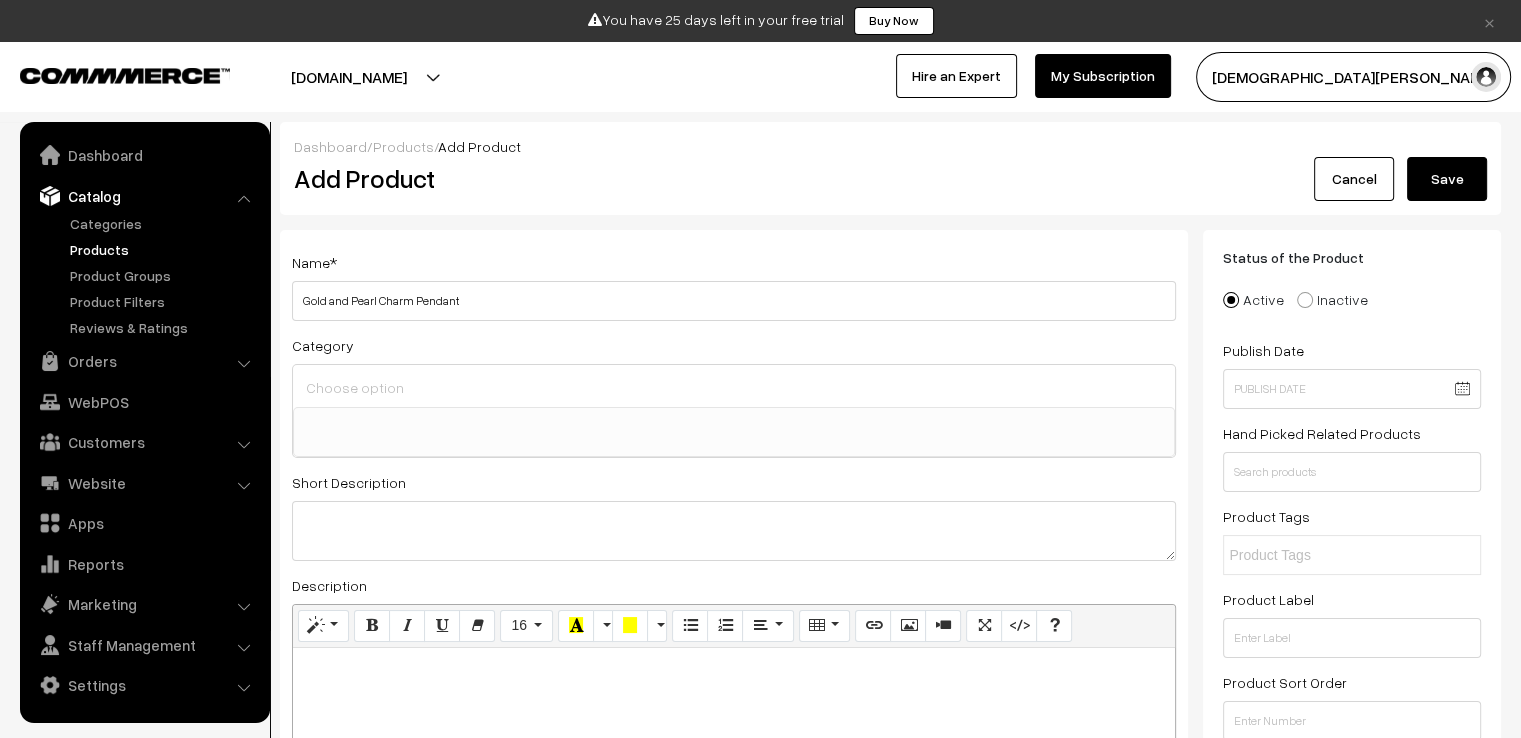 click at bounding box center [734, 387] 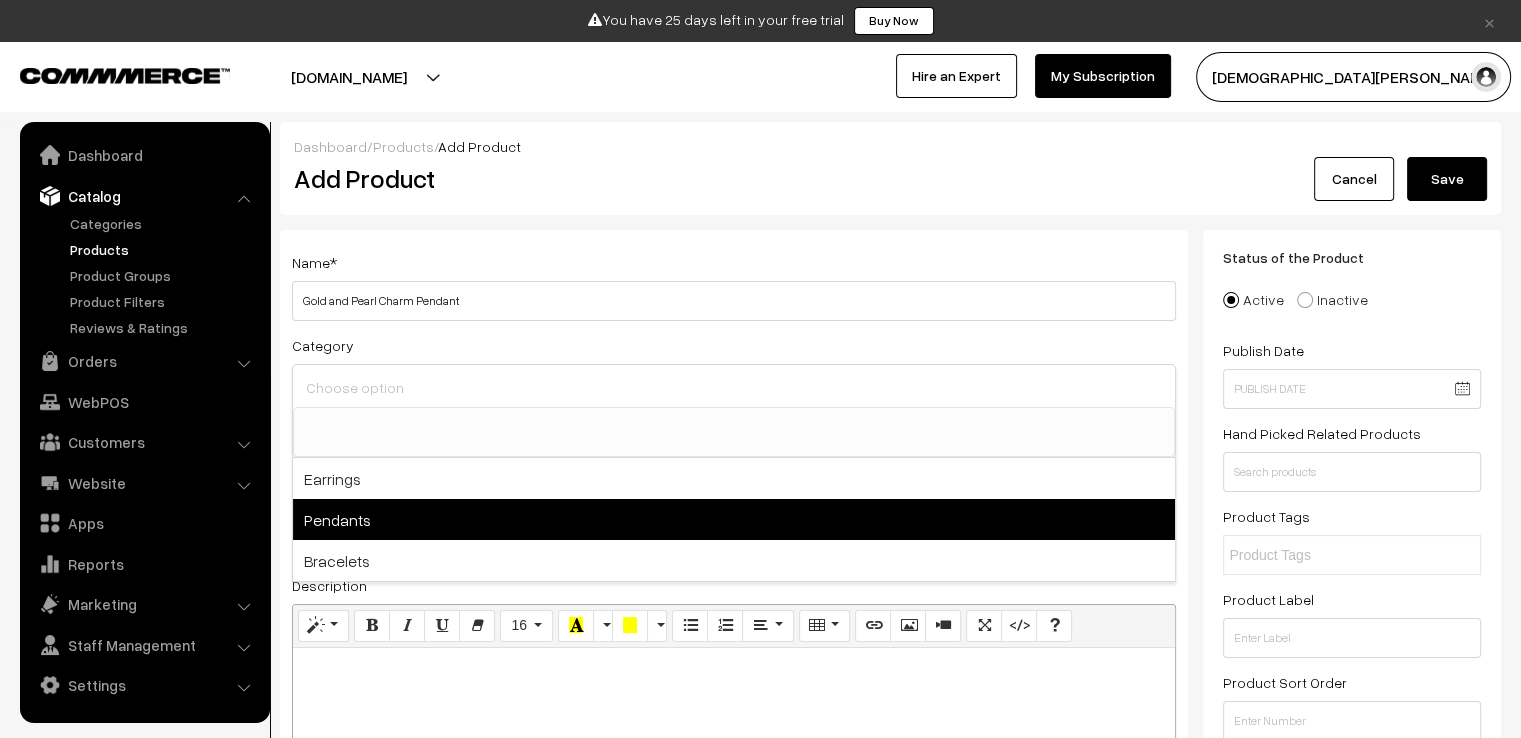 click on "Pendants" at bounding box center [734, 519] 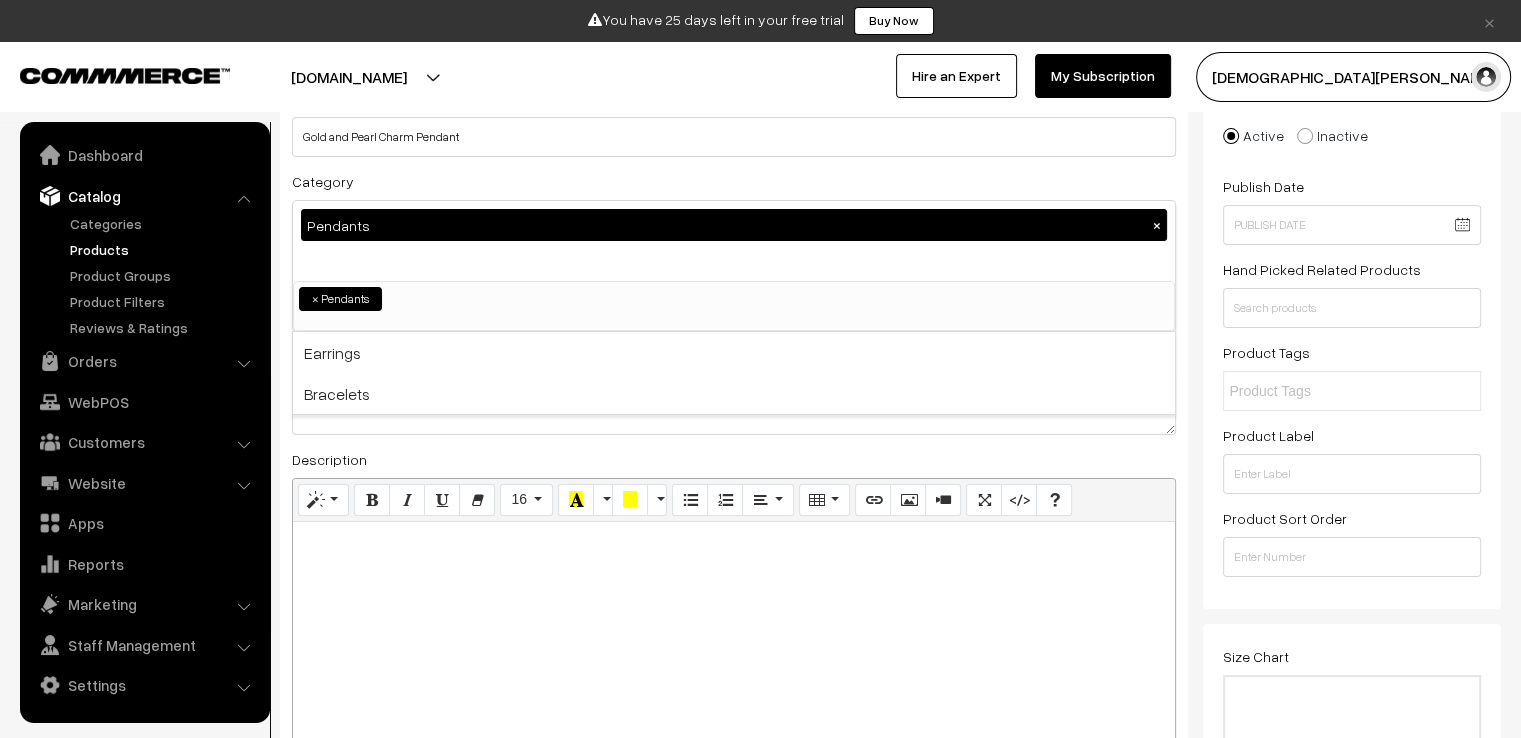 scroll, scrollTop: 200, scrollLeft: 0, axis: vertical 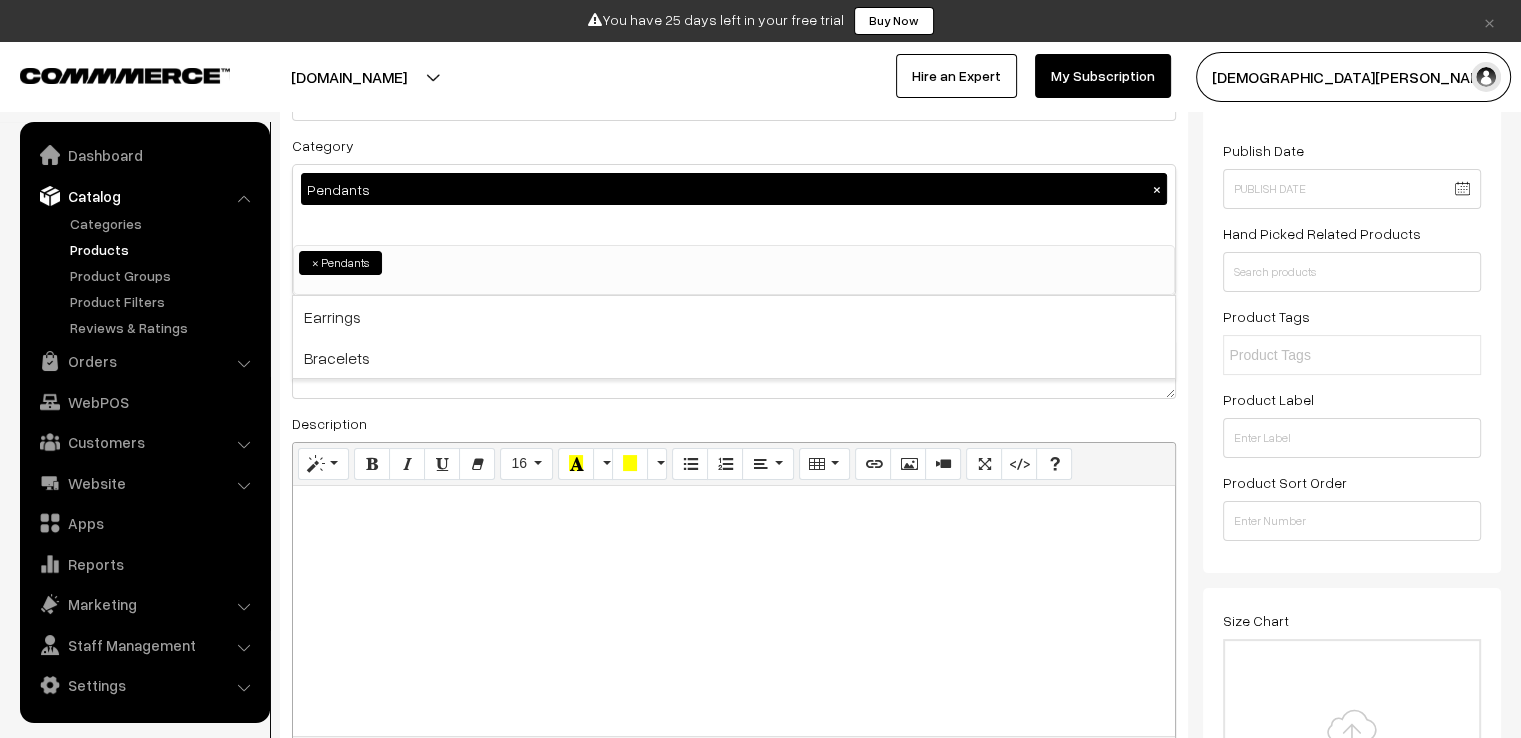 click at bounding box center (734, 611) 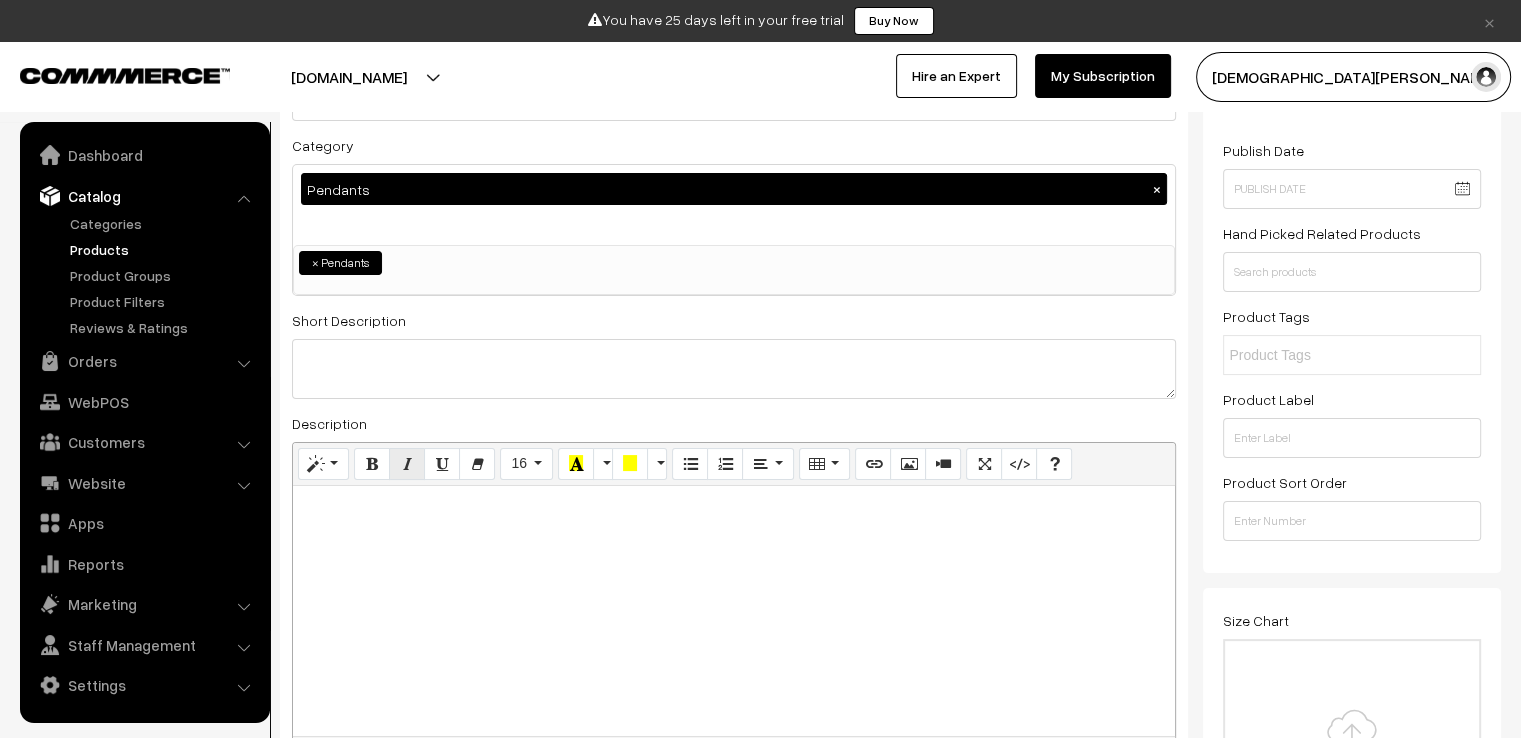 paste 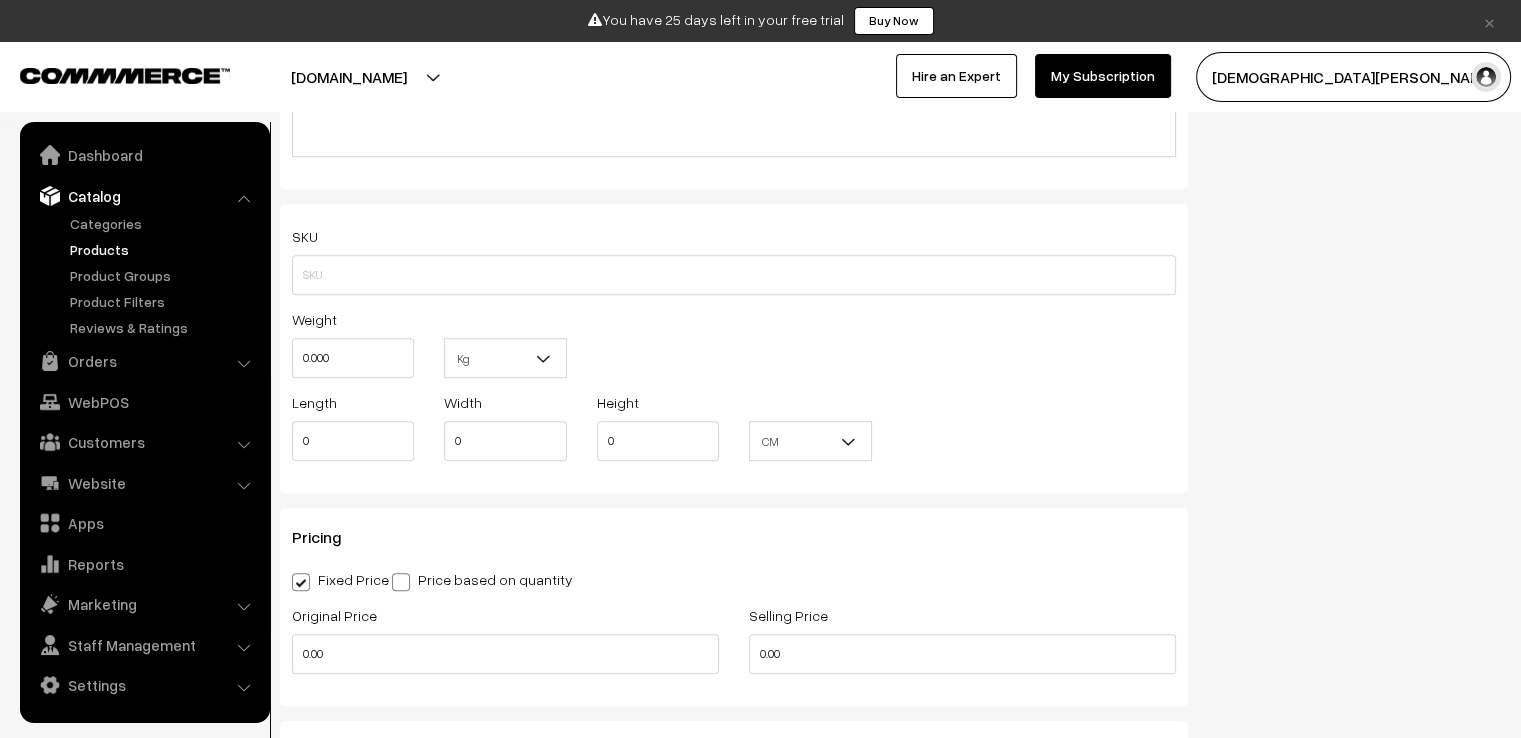 scroll, scrollTop: 1400, scrollLeft: 0, axis: vertical 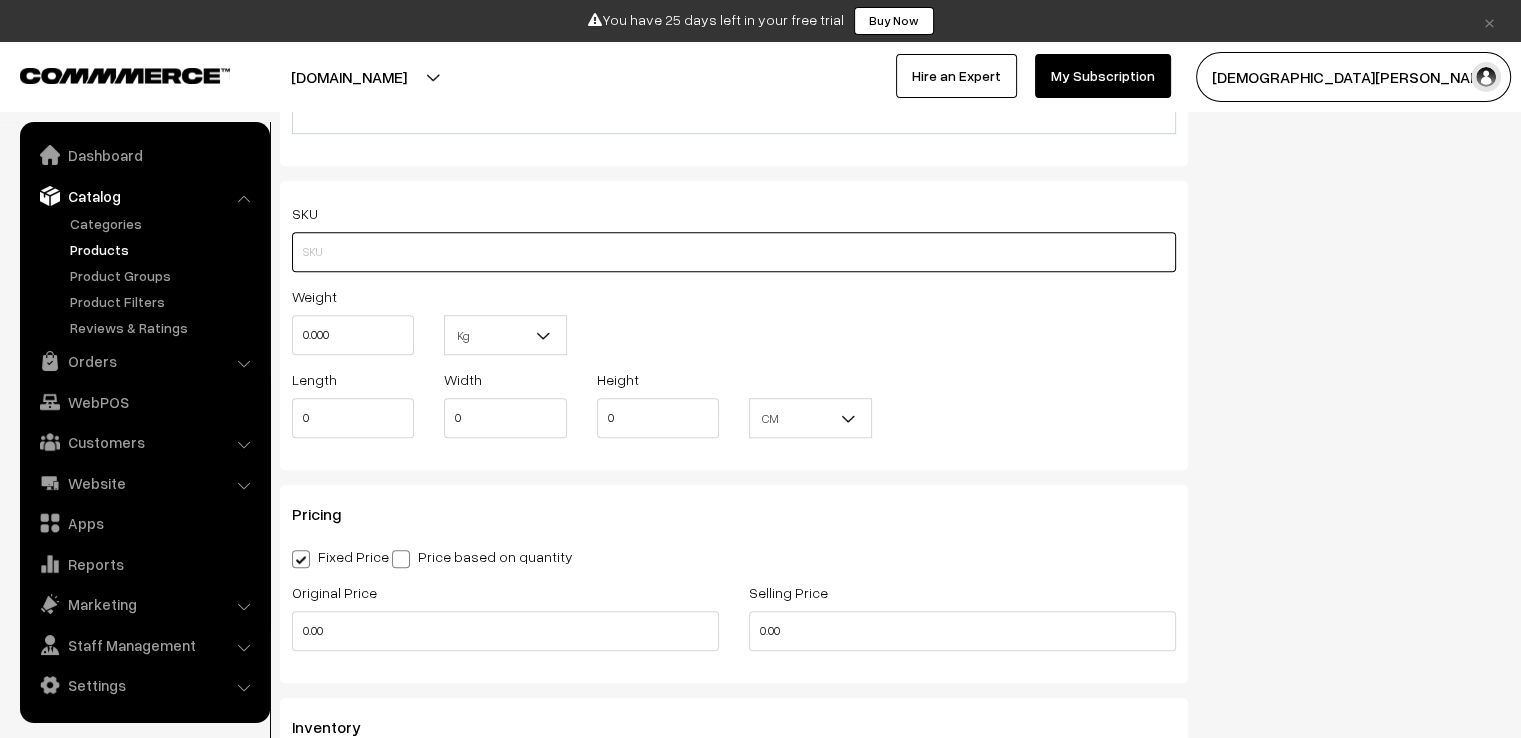 click at bounding box center (734, 252) 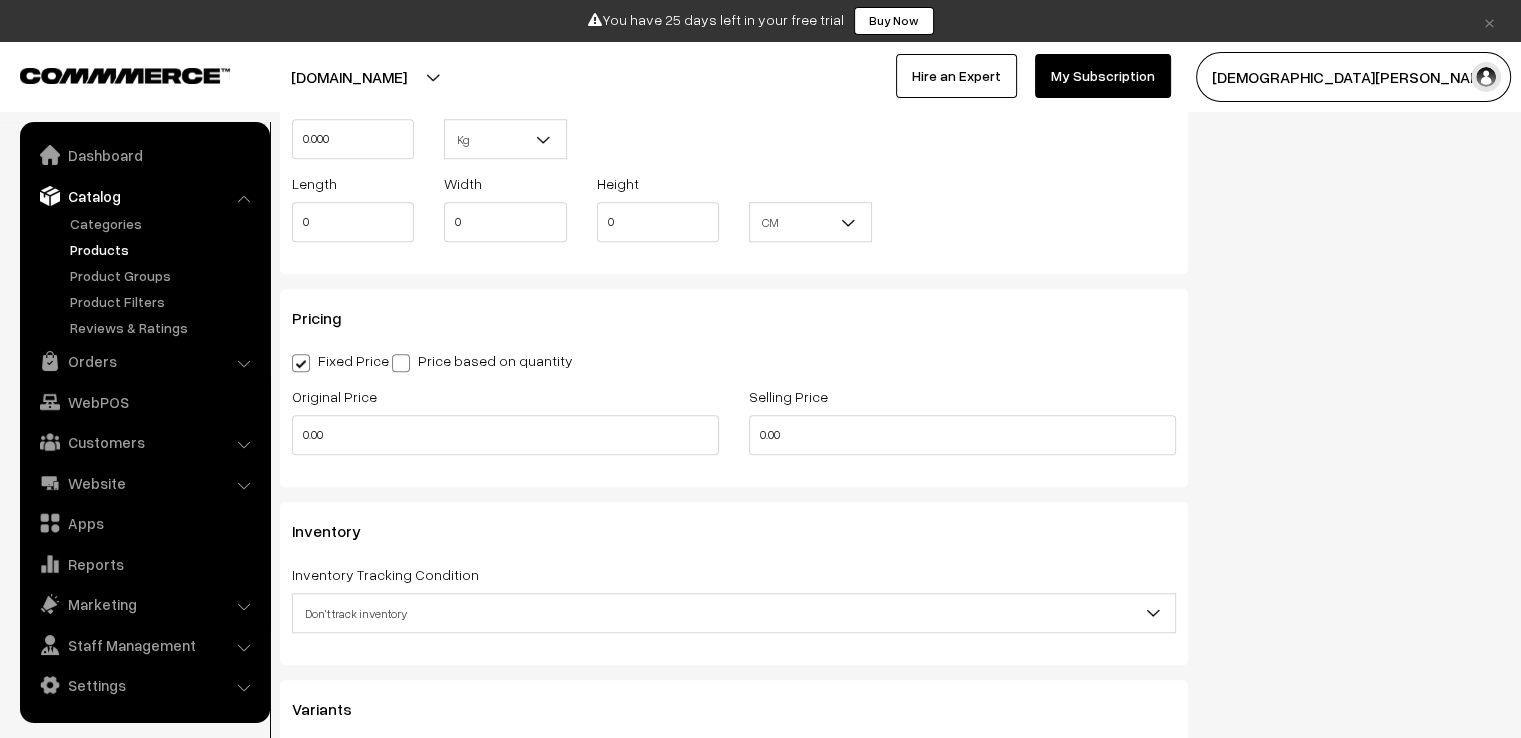 scroll, scrollTop: 1600, scrollLeft: 0, axis: vertical 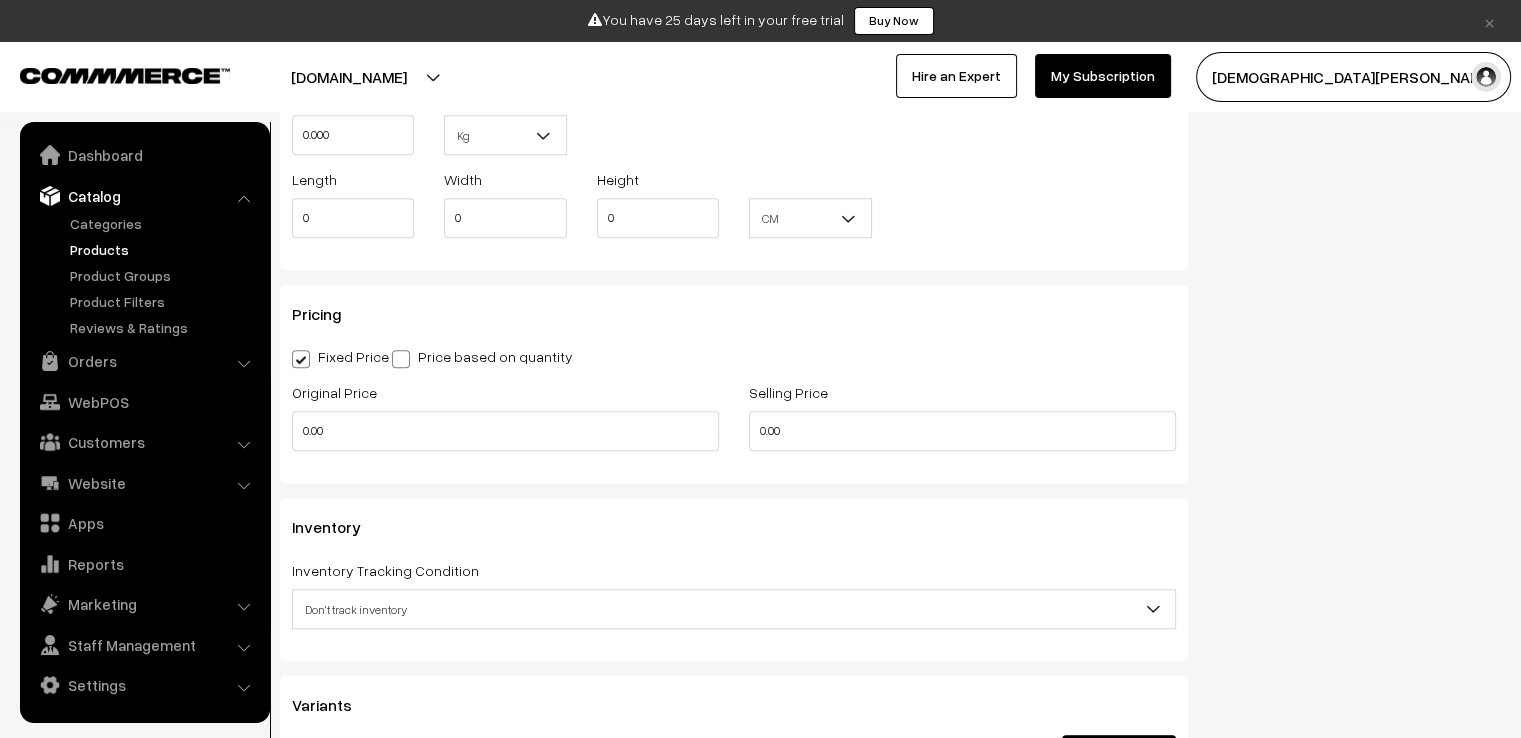 type on "SC-PRL-BALL" 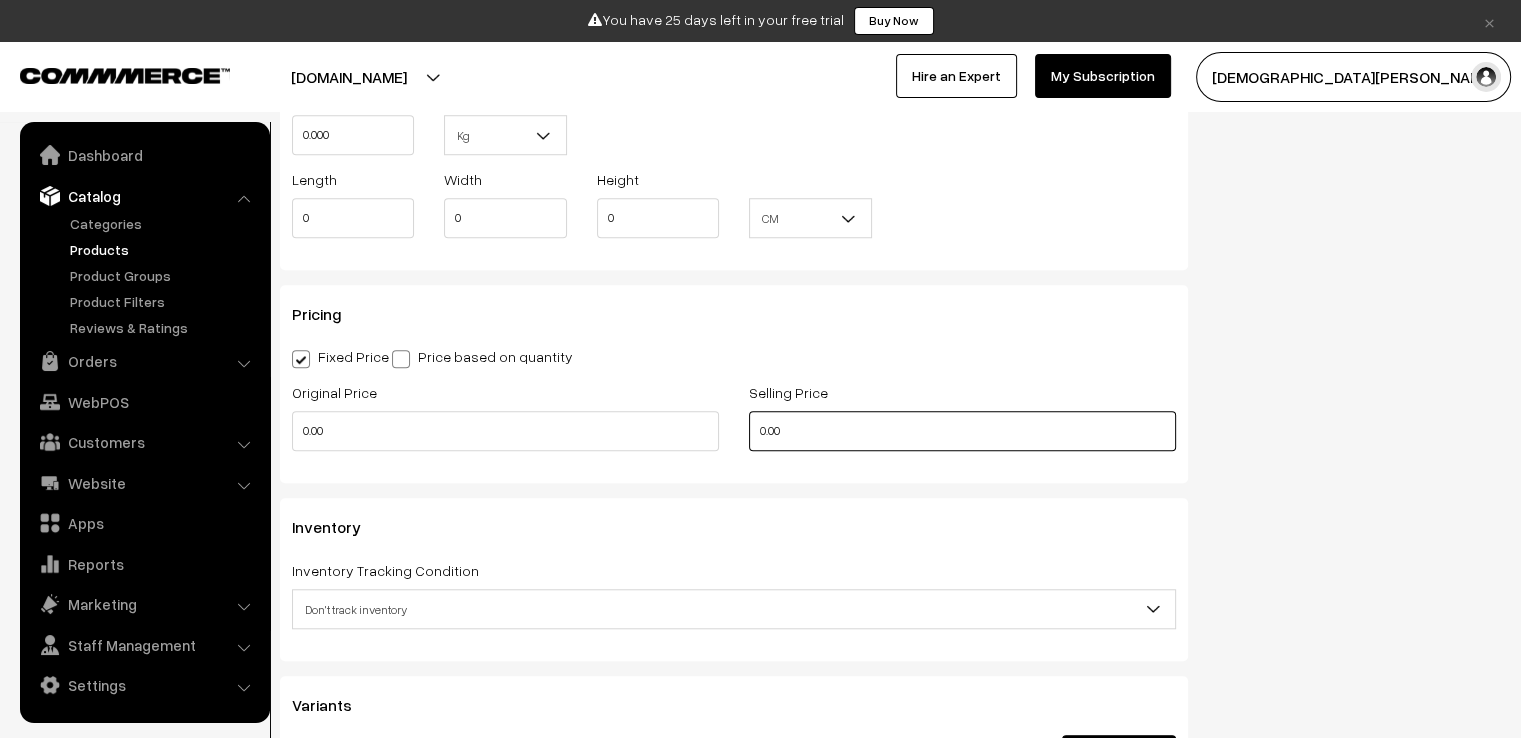 drag, startPoint x: 818, startPoint y: 430, endPoint x: 668, endPoint y: 426, distance: 150.05333 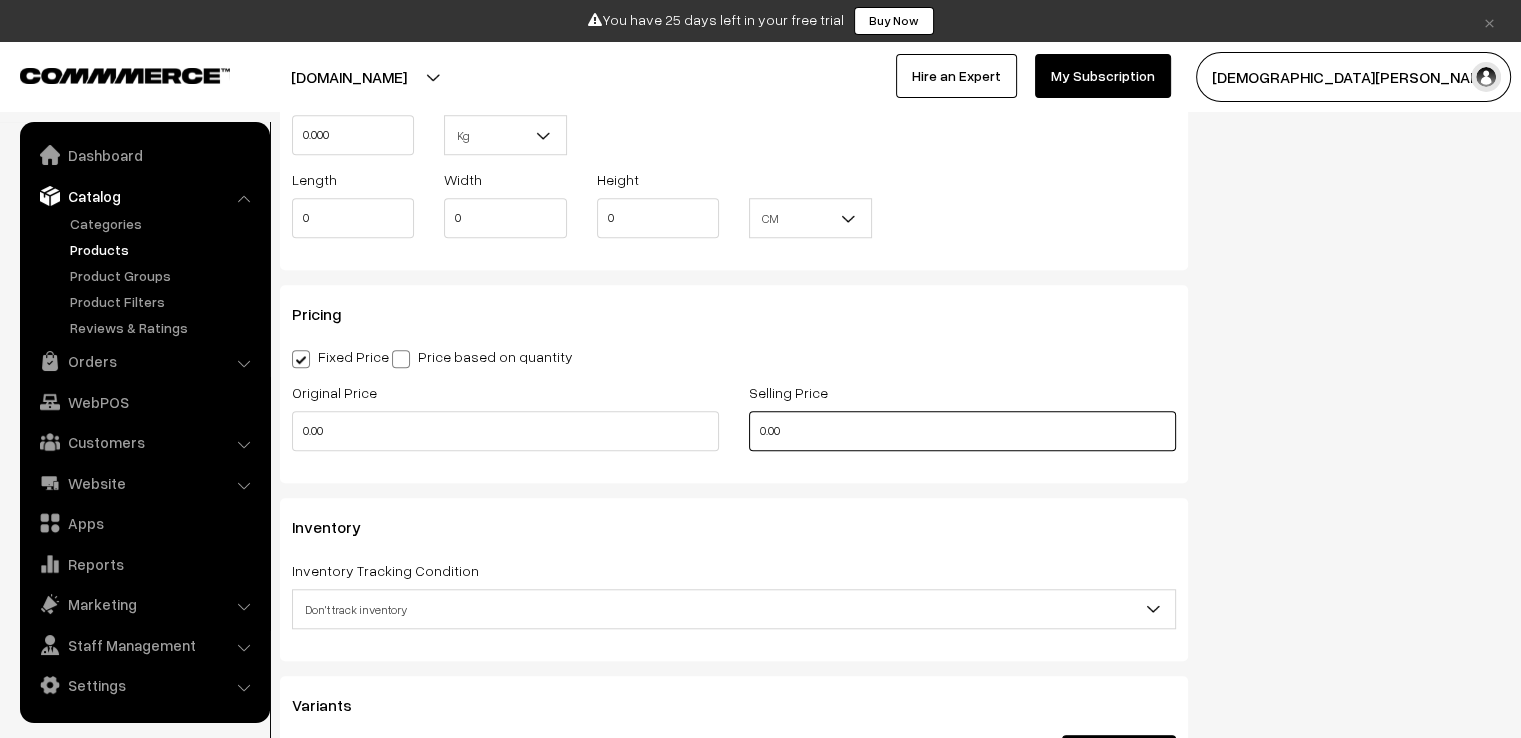 click on "Original Price
0.00
Selling Price
0.00" at bounding box center (734, 421) 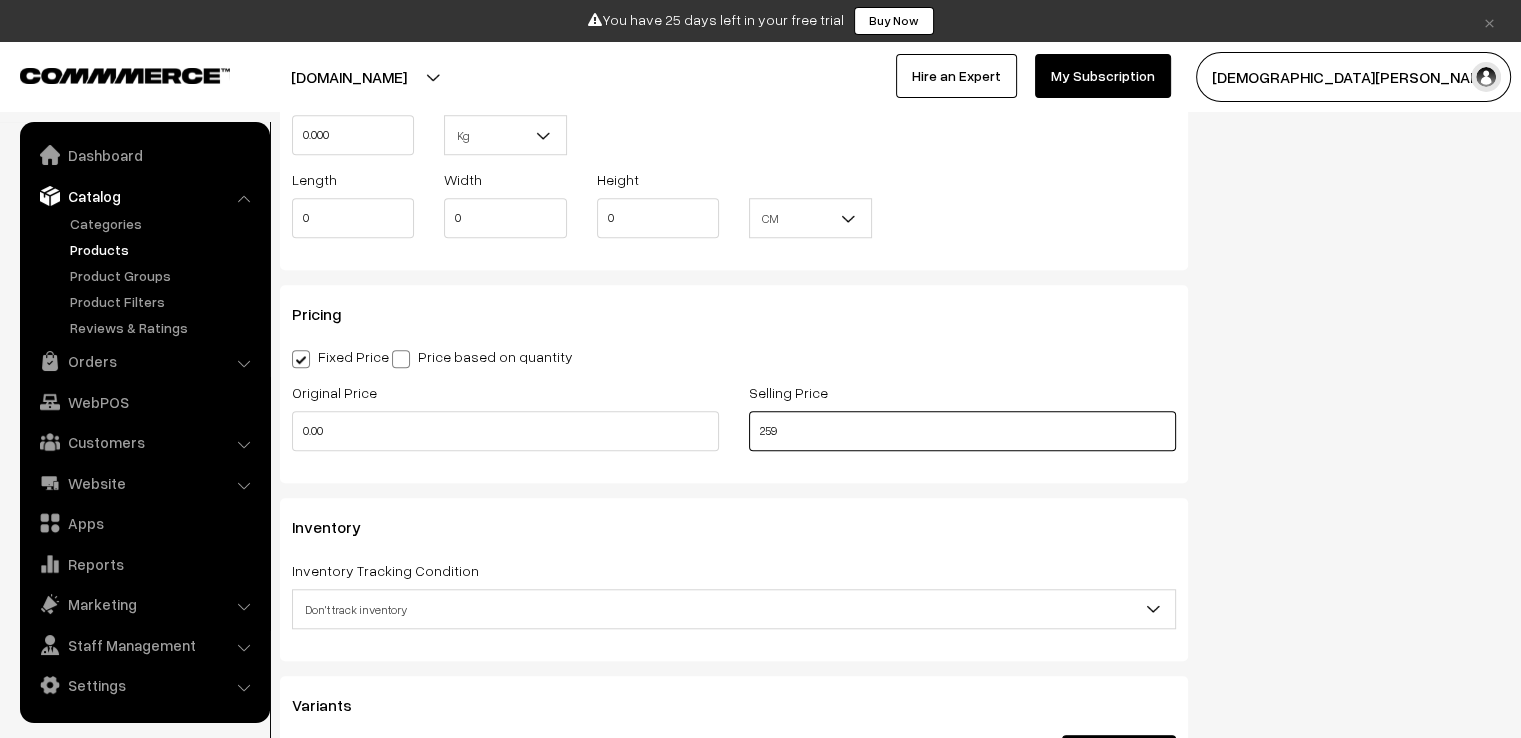 type on "259" 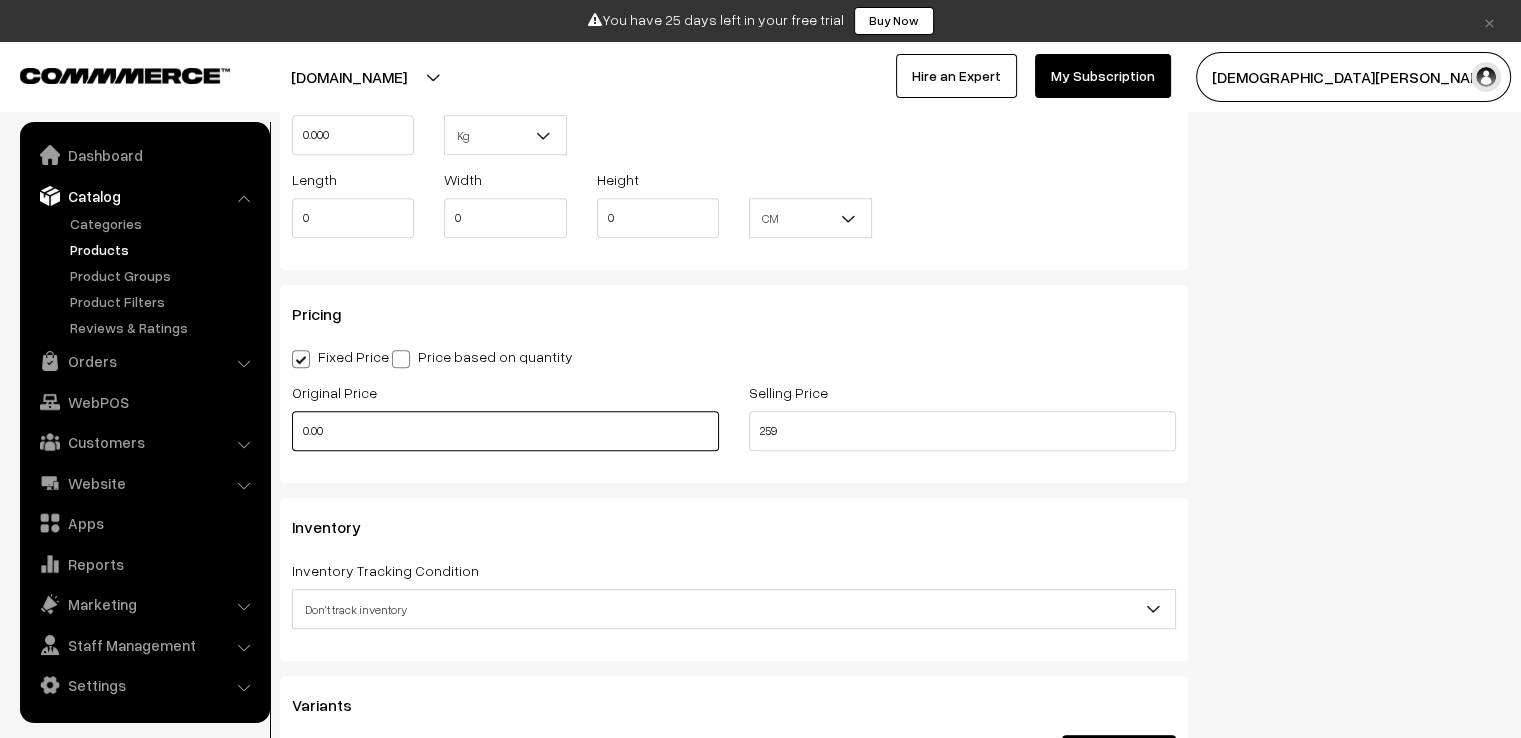 click on "0.00" at bounding box center [505, 431] 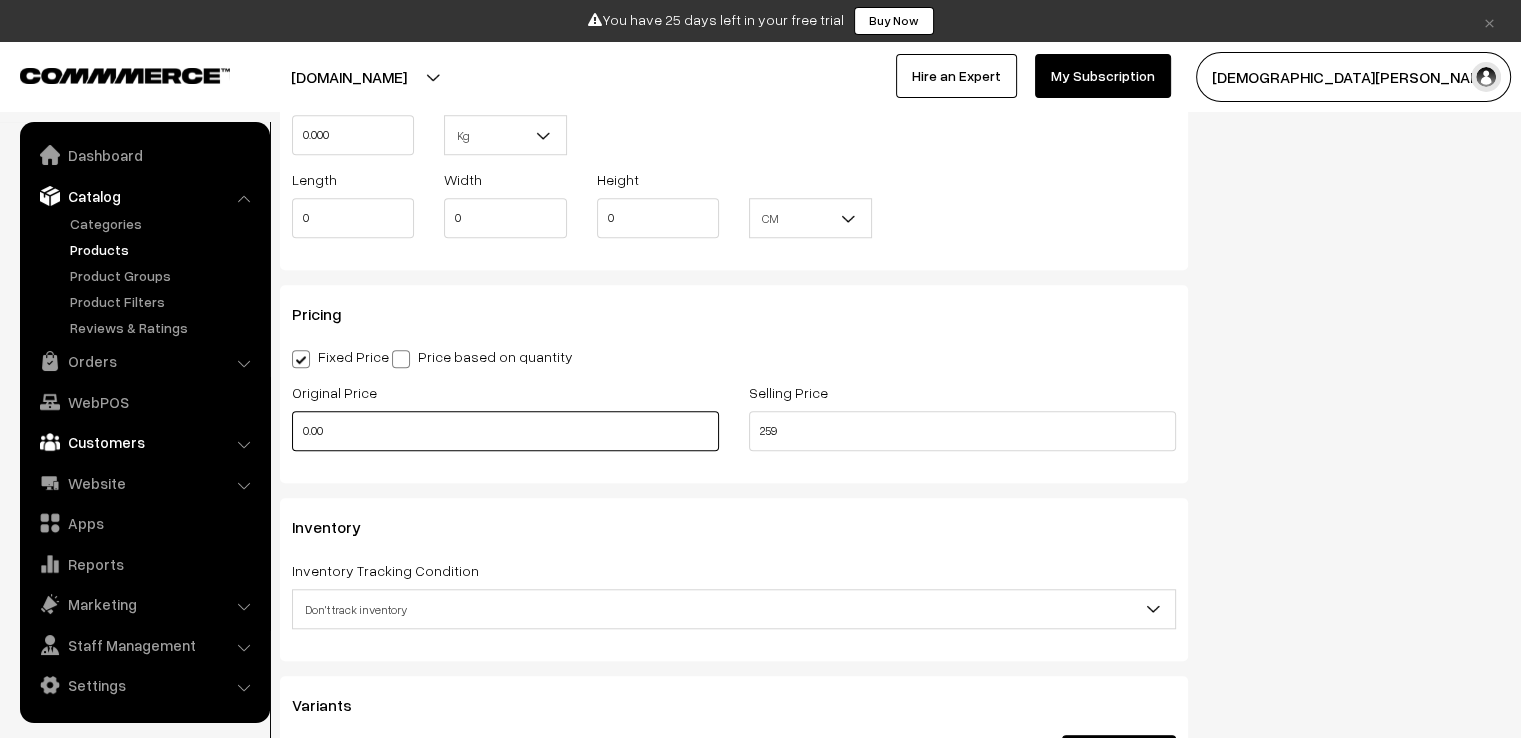 drag, startPoint x: 400, startPoint y: 435, endPoint x: 192, endPoint y: 429, distance: 208.08652 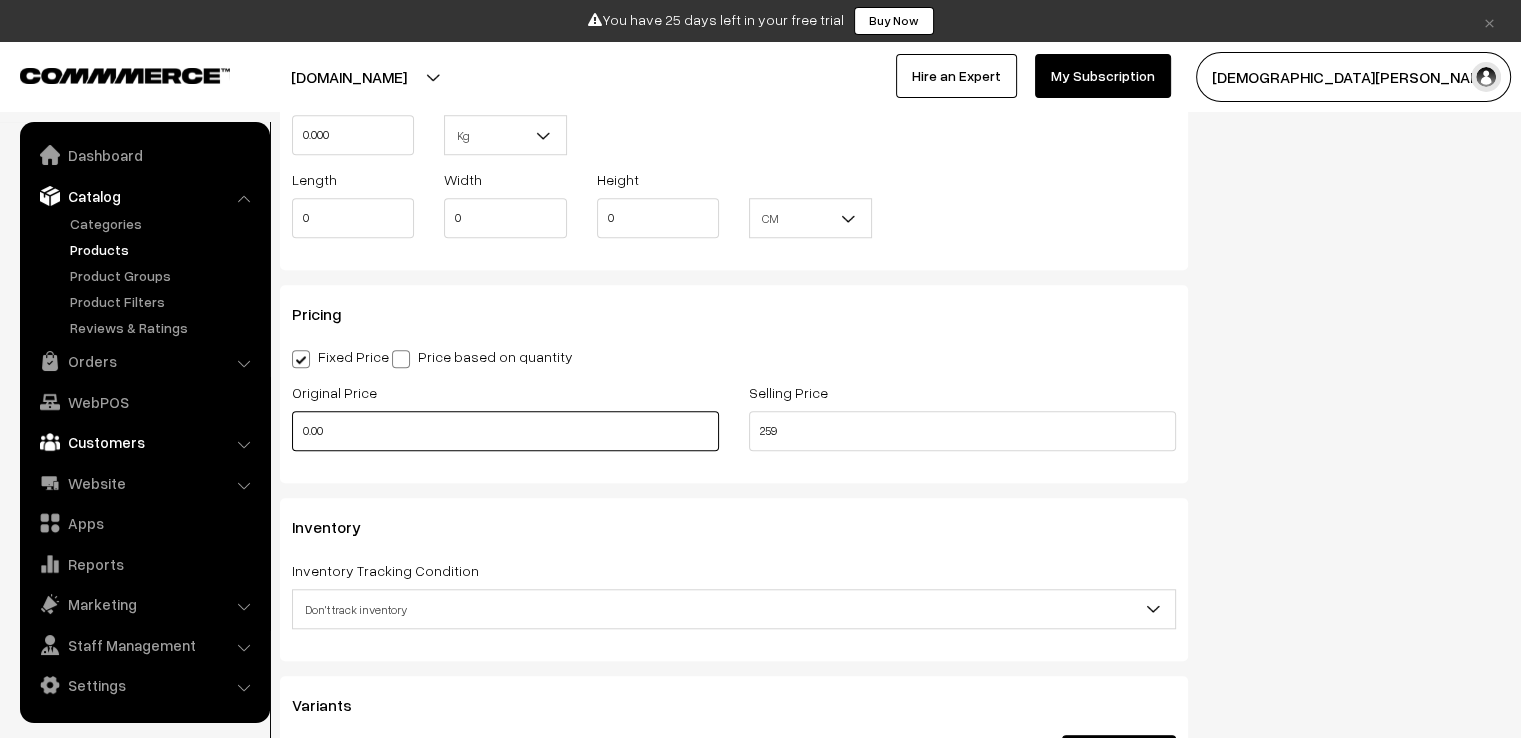 click on "Thank you for showing interest. Our team will call you shortly.
Close
×
You have 25 days left in your free trial
Buy Now
Buy Now
My Profile" at bounding box center [760, 132] 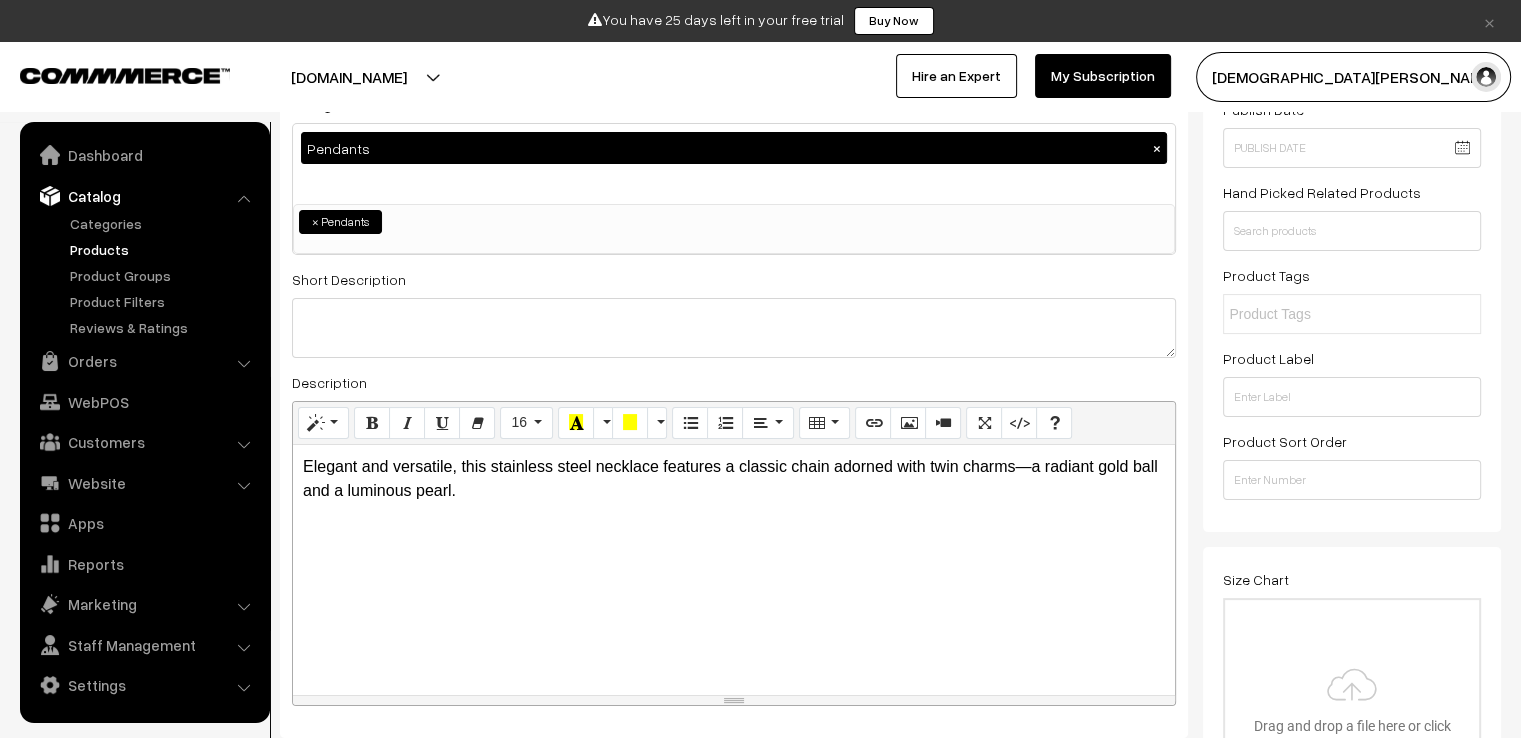 scroll, scrollTop: 0, scrollLeft: 0, axis: both 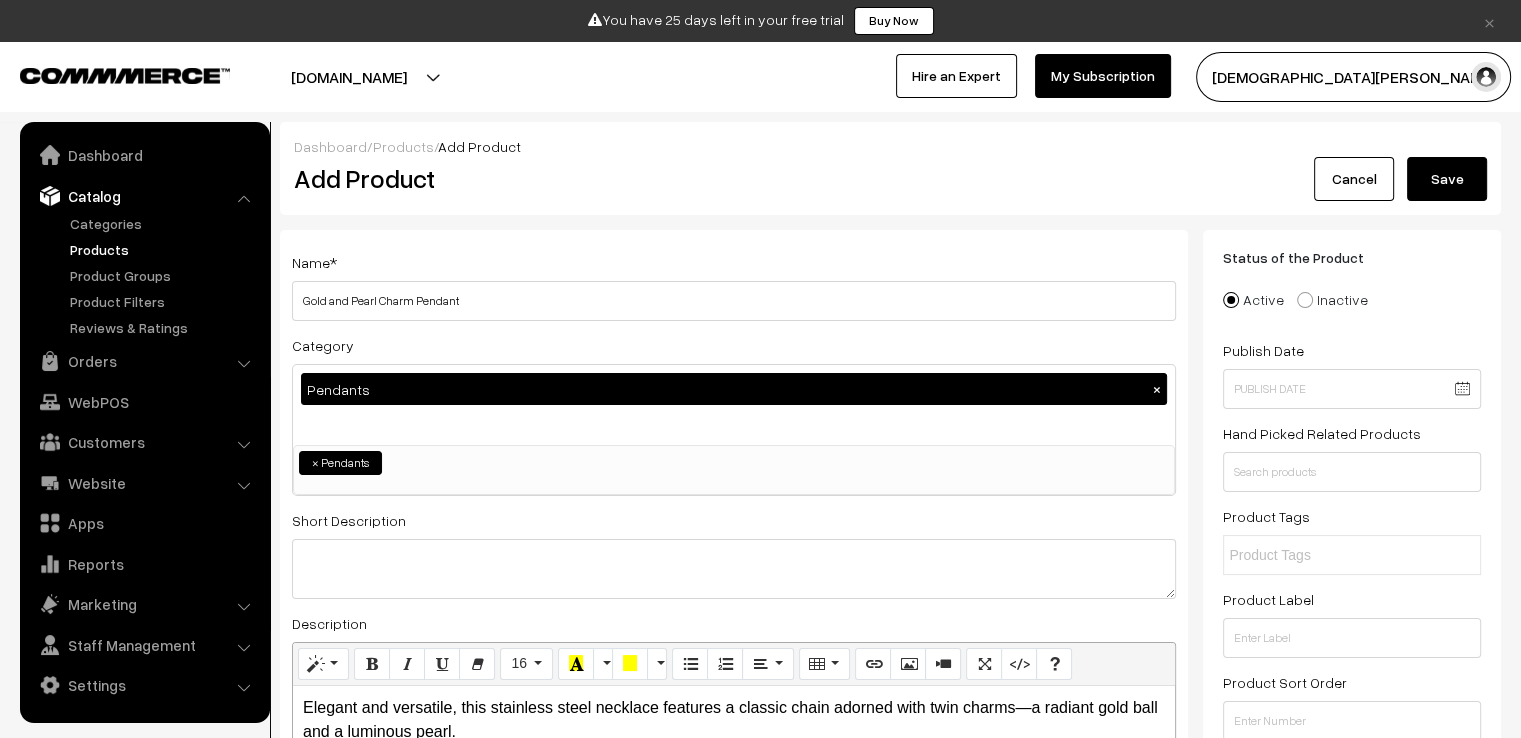 type on "799" 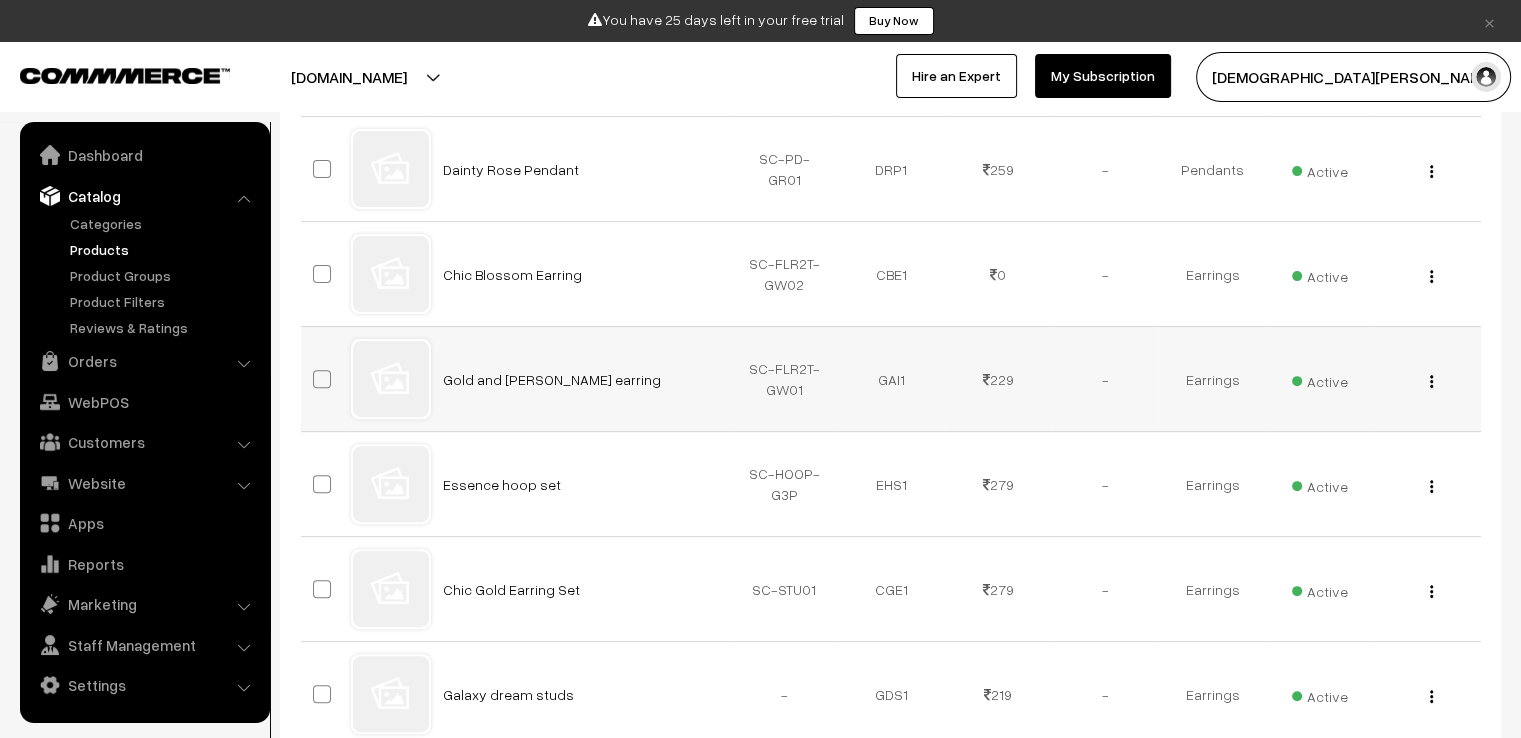 scroll, scrollTop: 600, scrollLeft: 0, axis: vertical 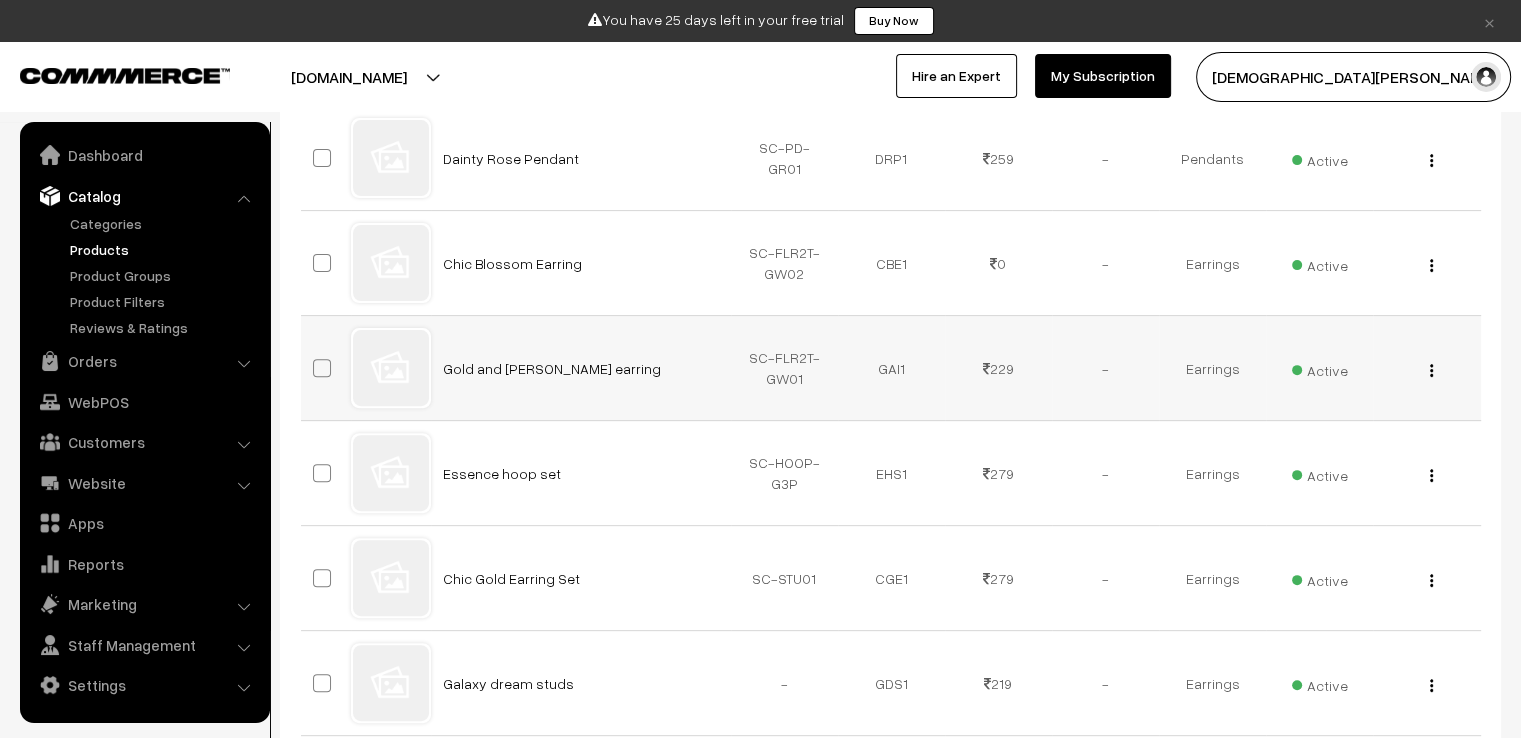 click on "View
Edit
Delete" at bounding box center [1426, 368] 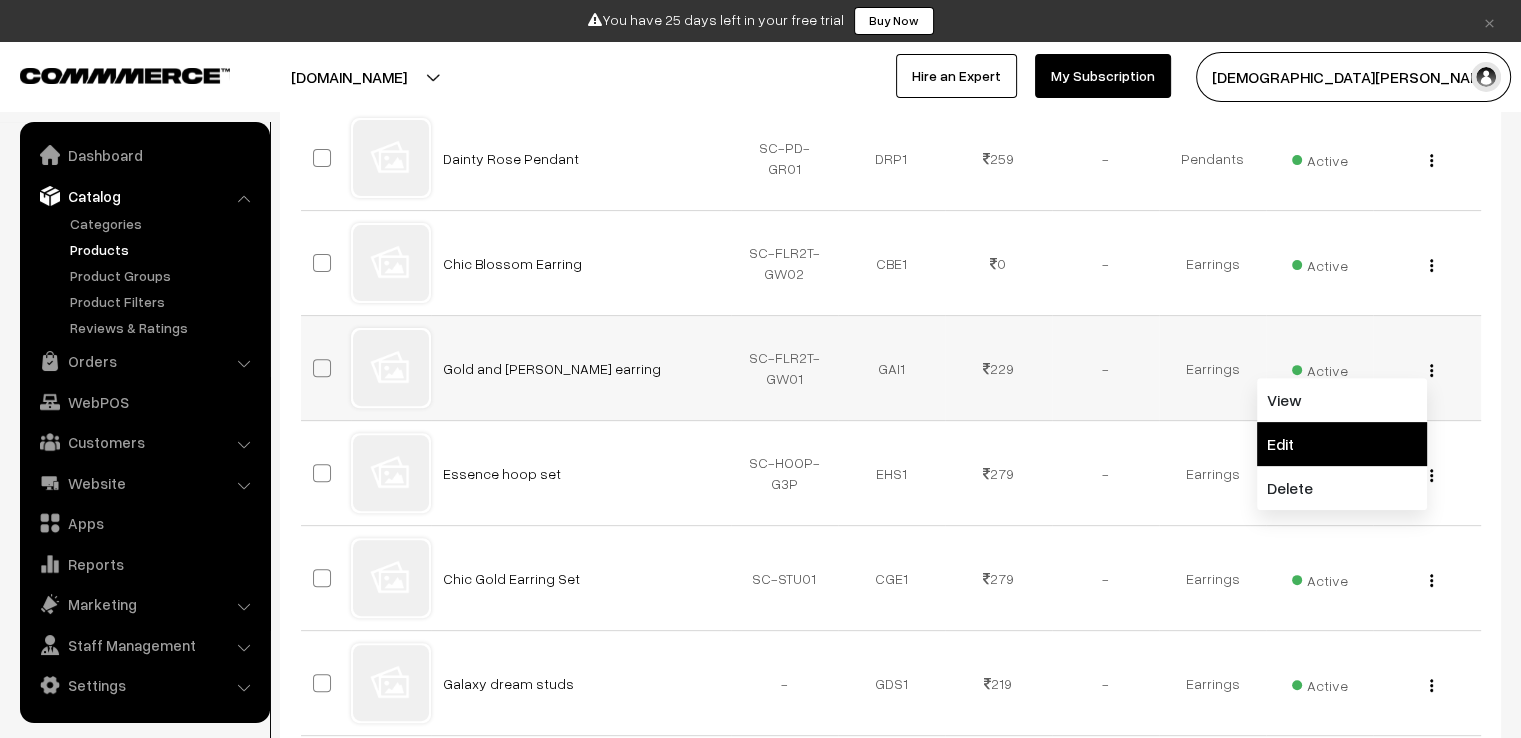 click on "Edit" at bounding box center [1342, 444] 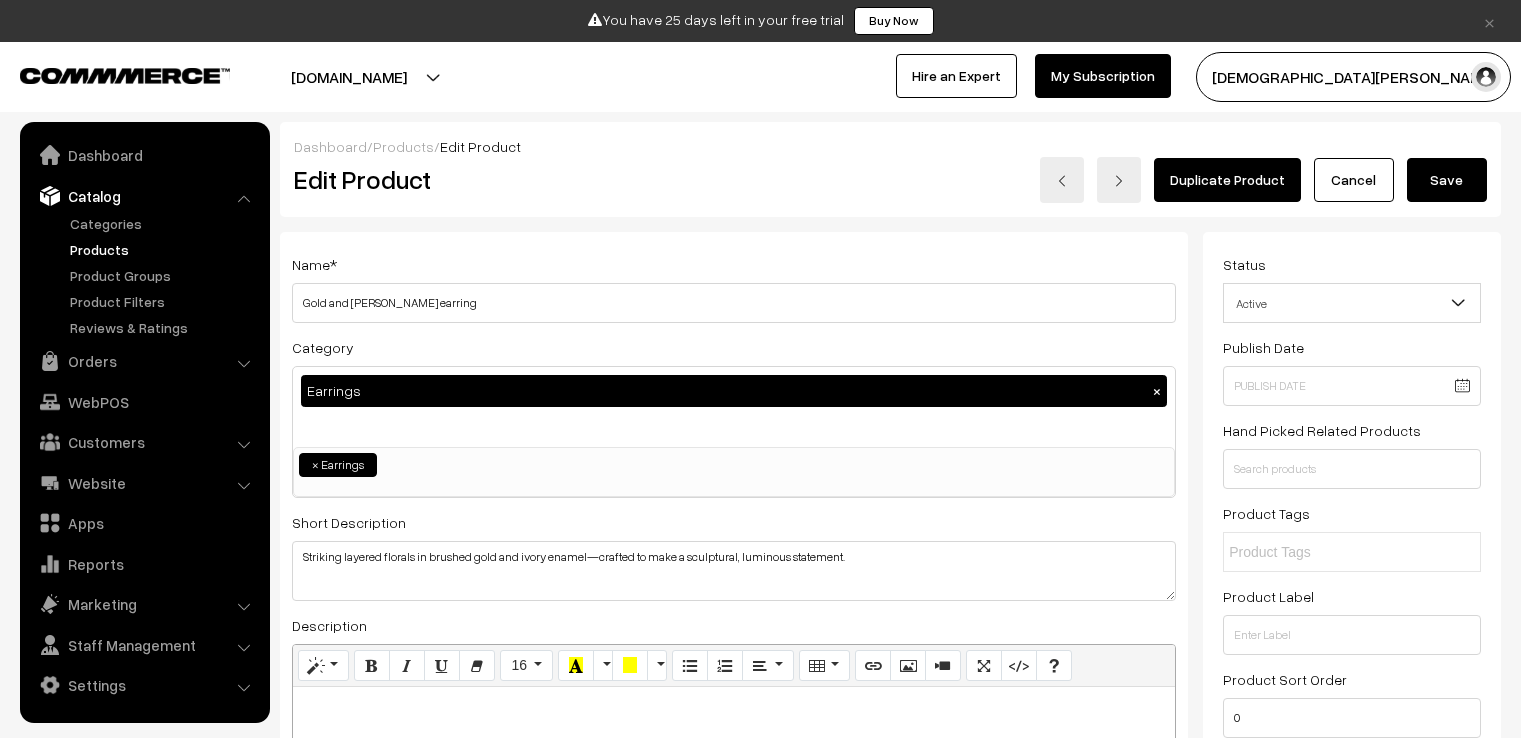 scroll, scrollTop: 0, scrollLeft: 0, axis: both 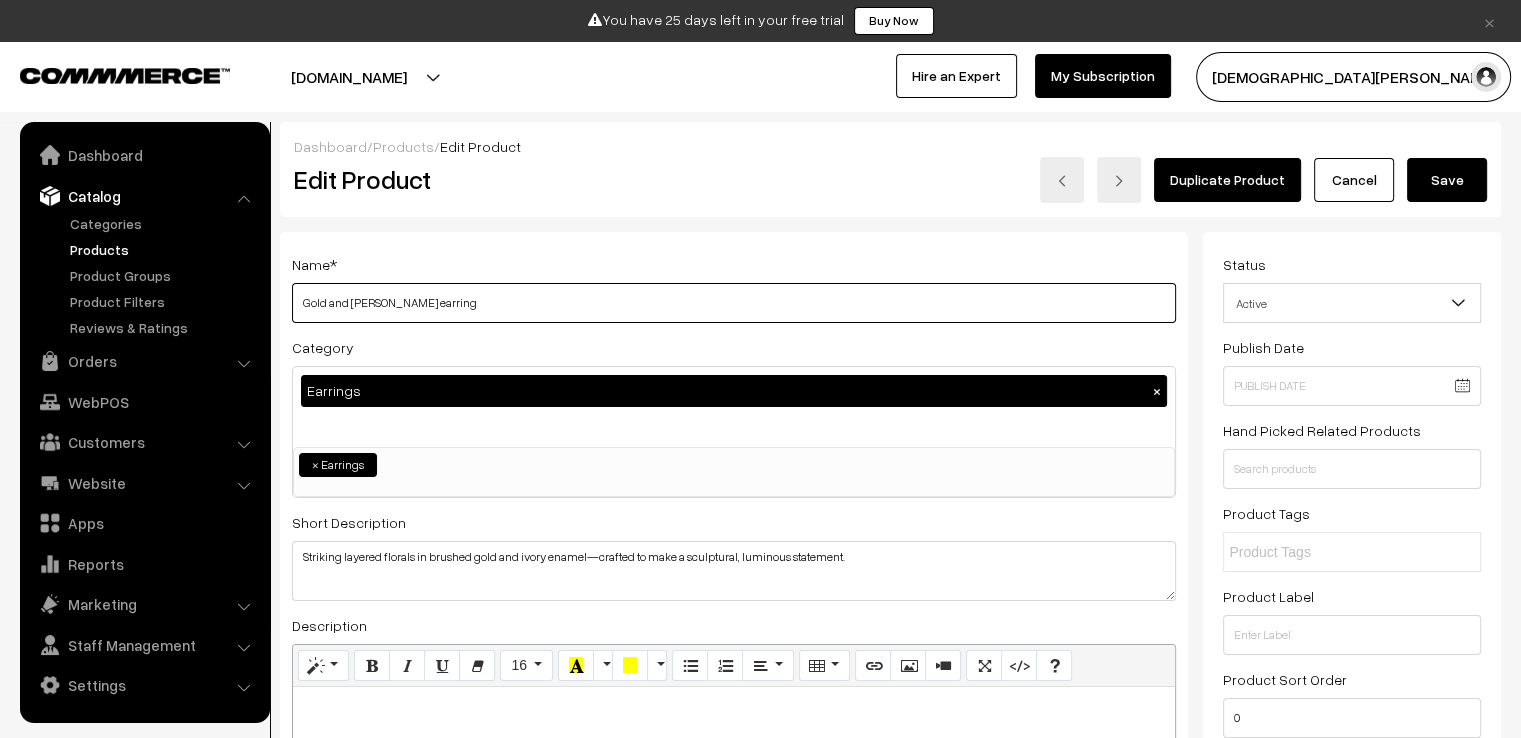 click on "Gold and ivory bloom earring" at bounding box center [734, 303] 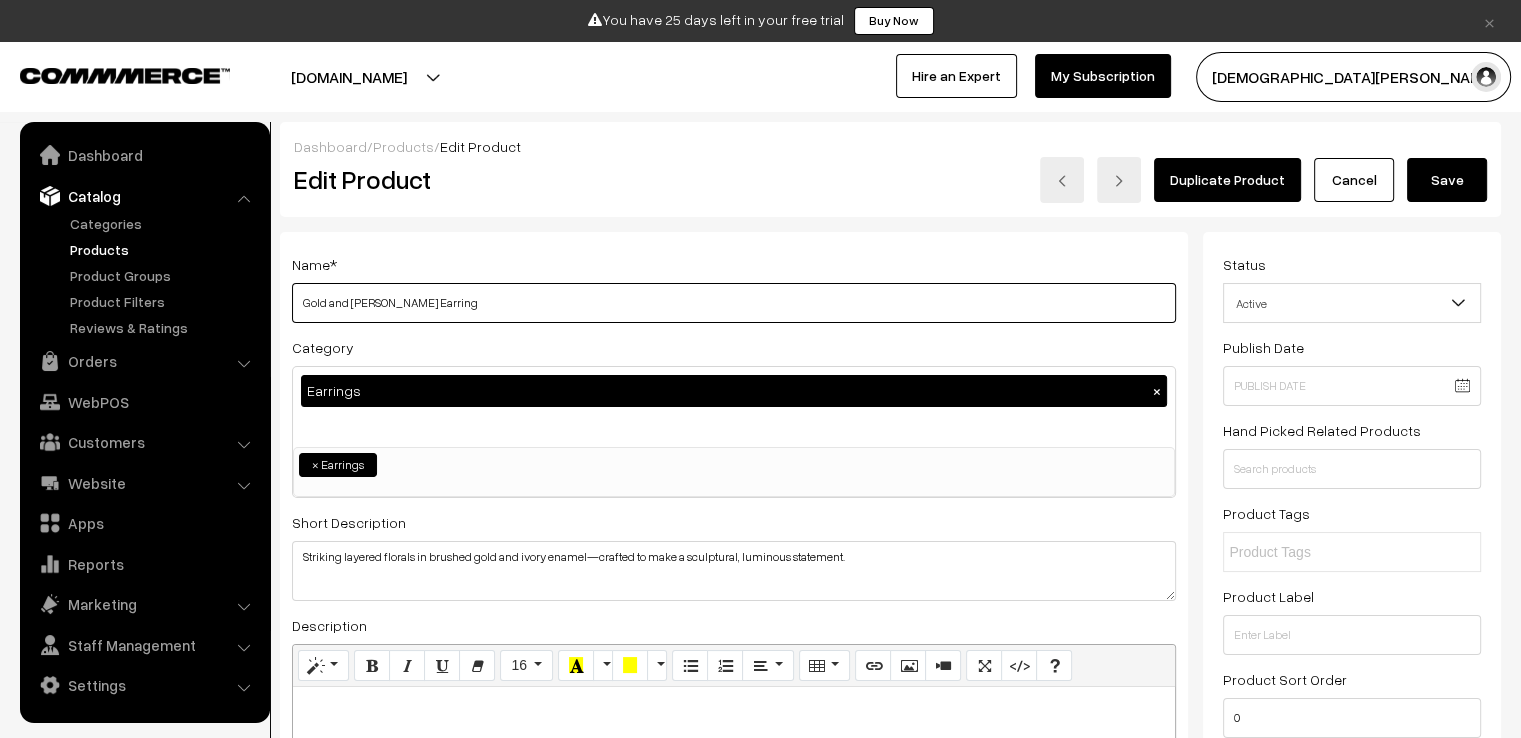 type on "Gold and Ivory Bloom Earring" 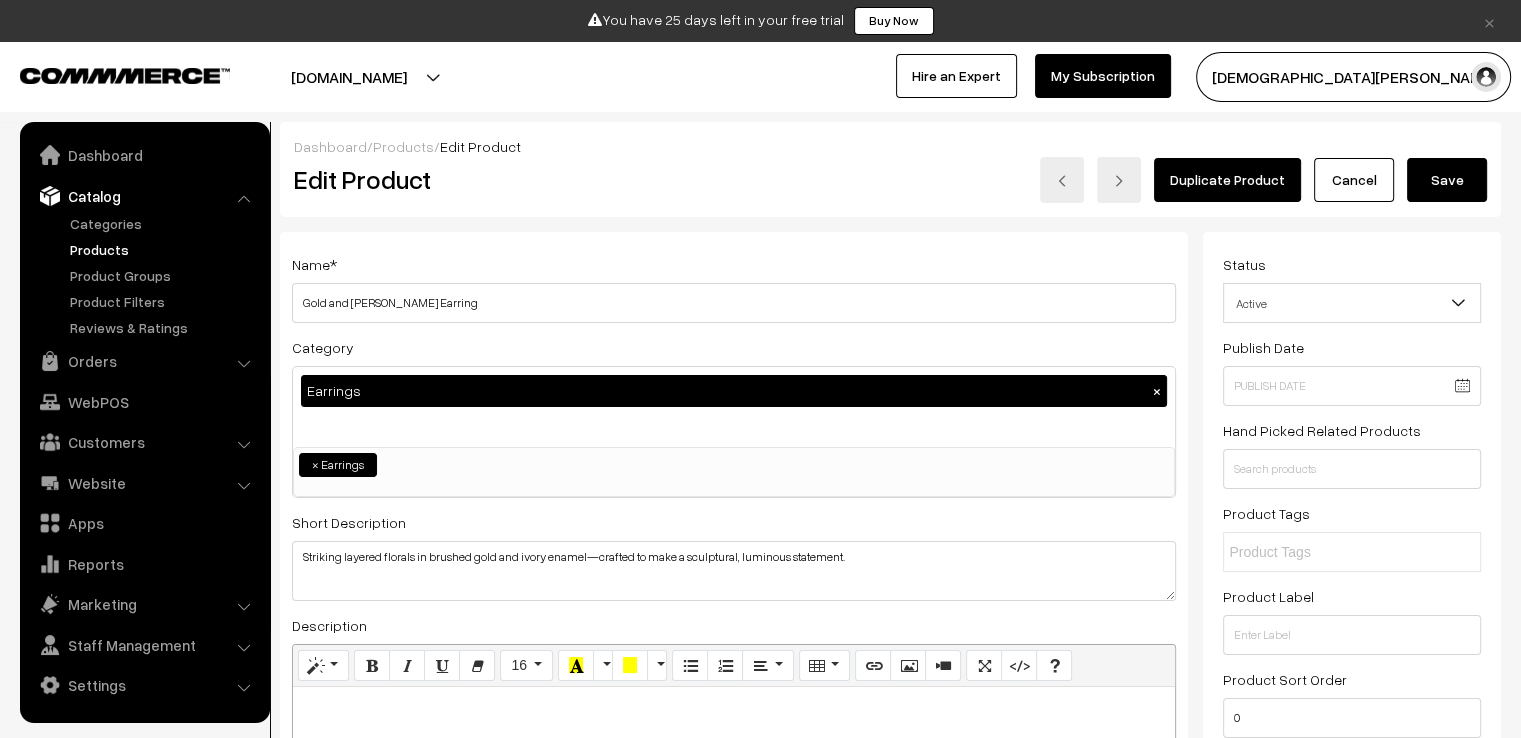 click on "Save" at bounding box center (1447, 180) 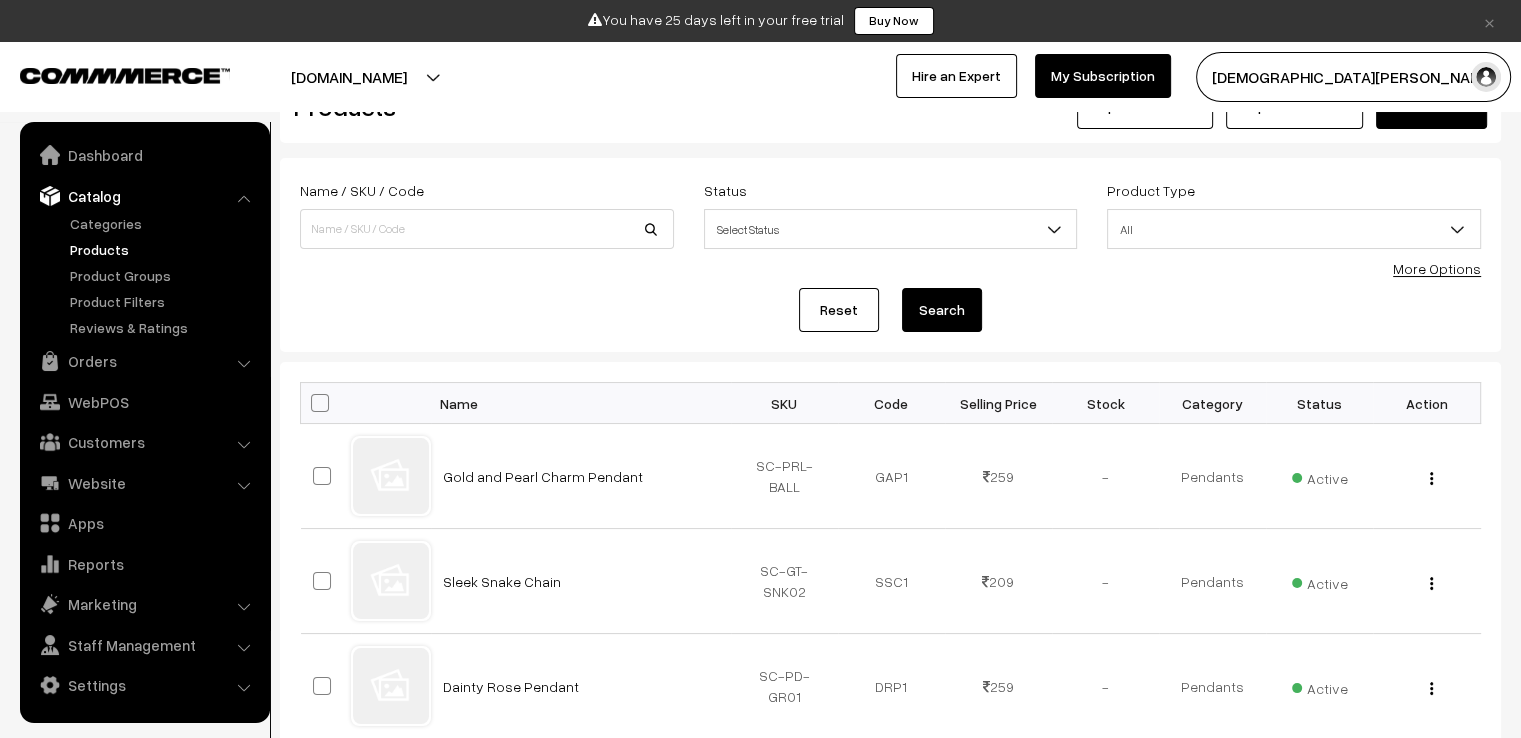 scroll, scrollTop: 0, scrollLeft: 0, axis: both 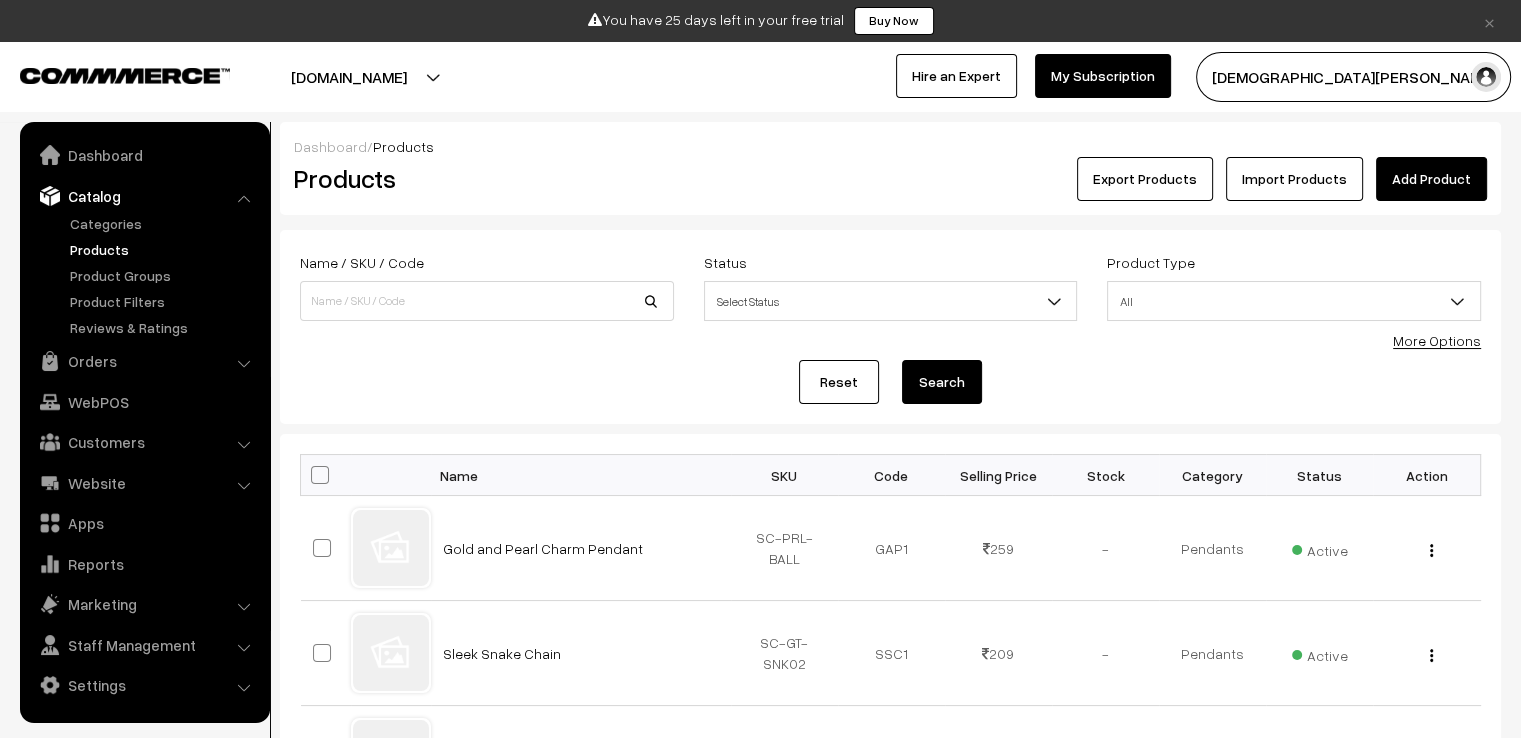 click on "Add Product" at bounding box center (1431, 179) 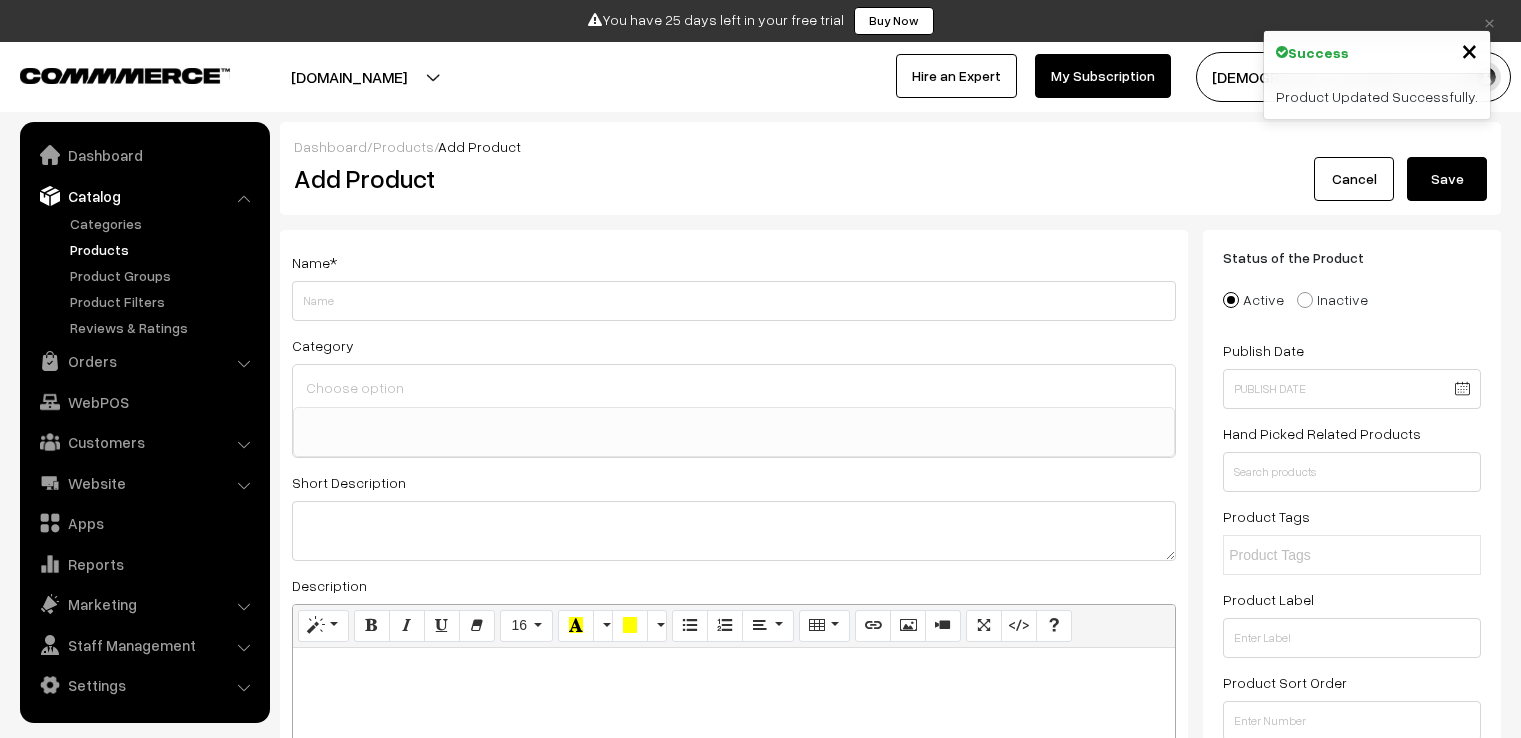 select 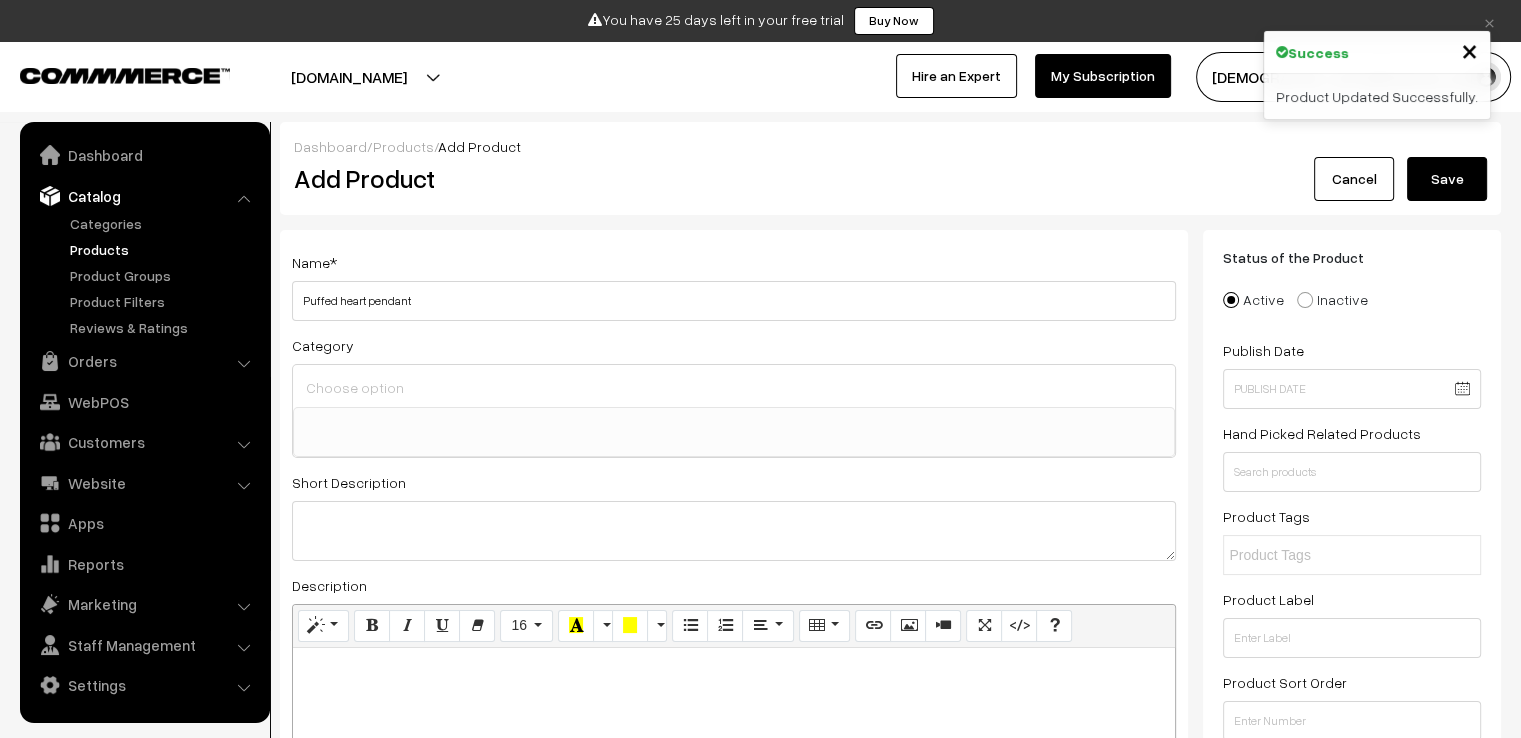 click on "Puffed heart pendant" at bounding box center (734, 301) 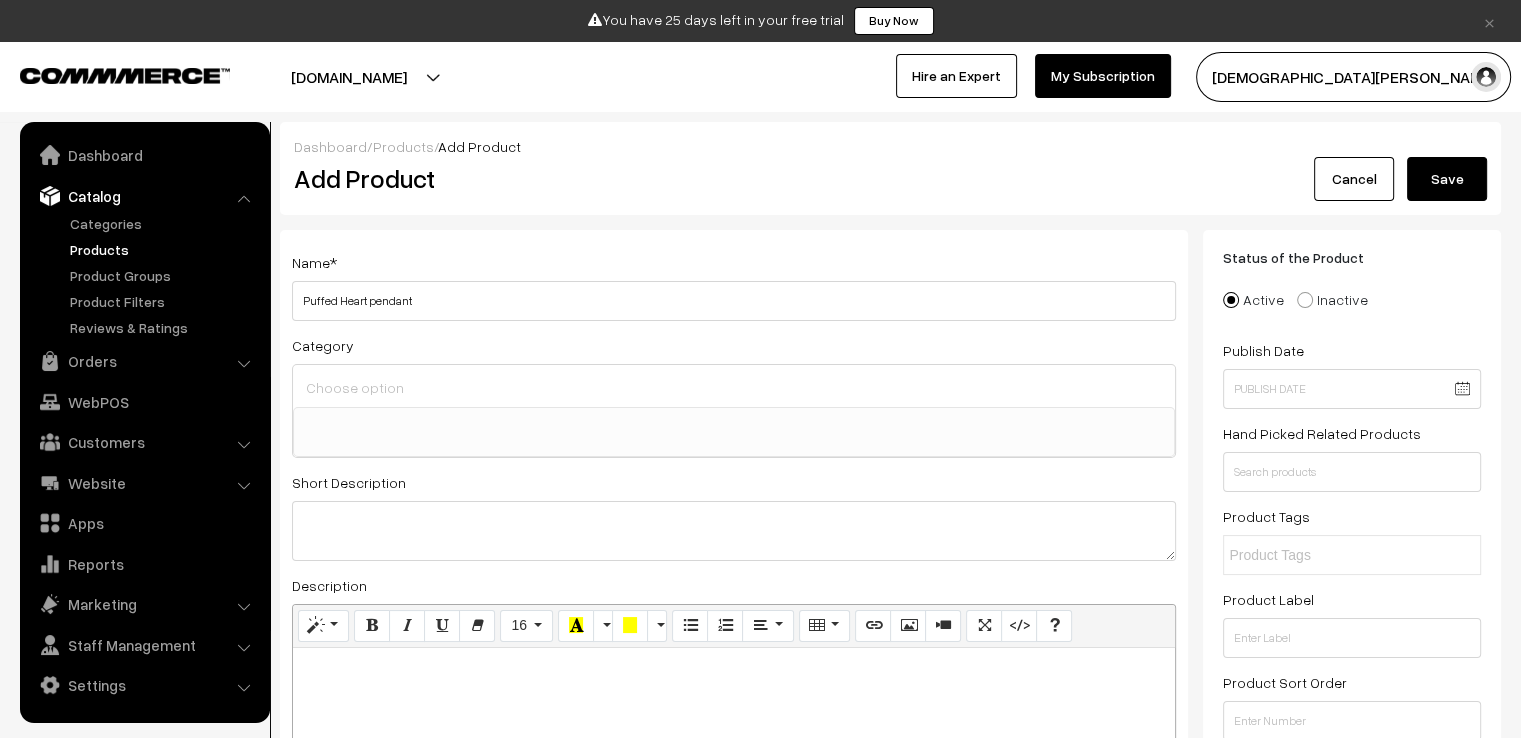 click on "Puffed Heart pendant" at bounding box center (734, 301) 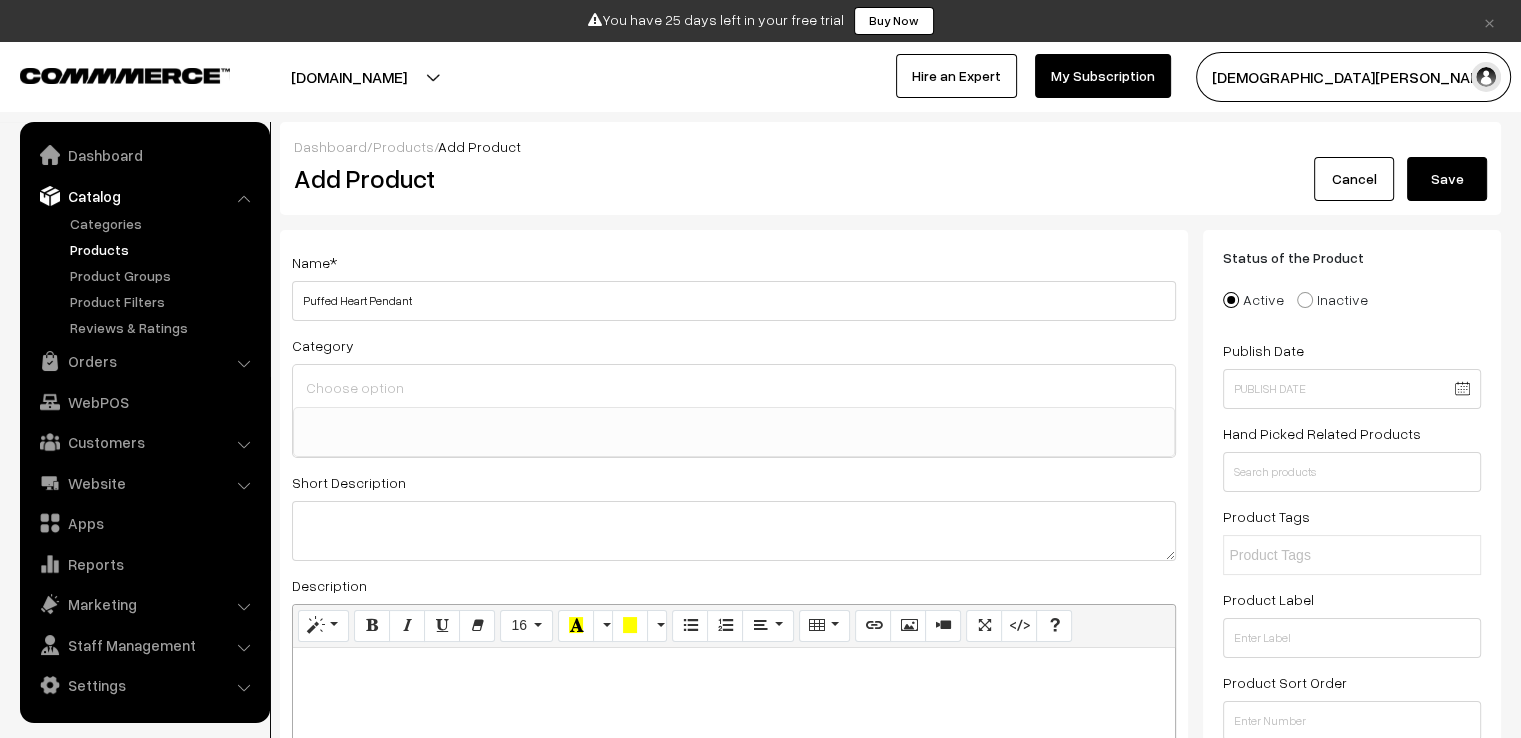 type on "Puffed Heart Pendant" 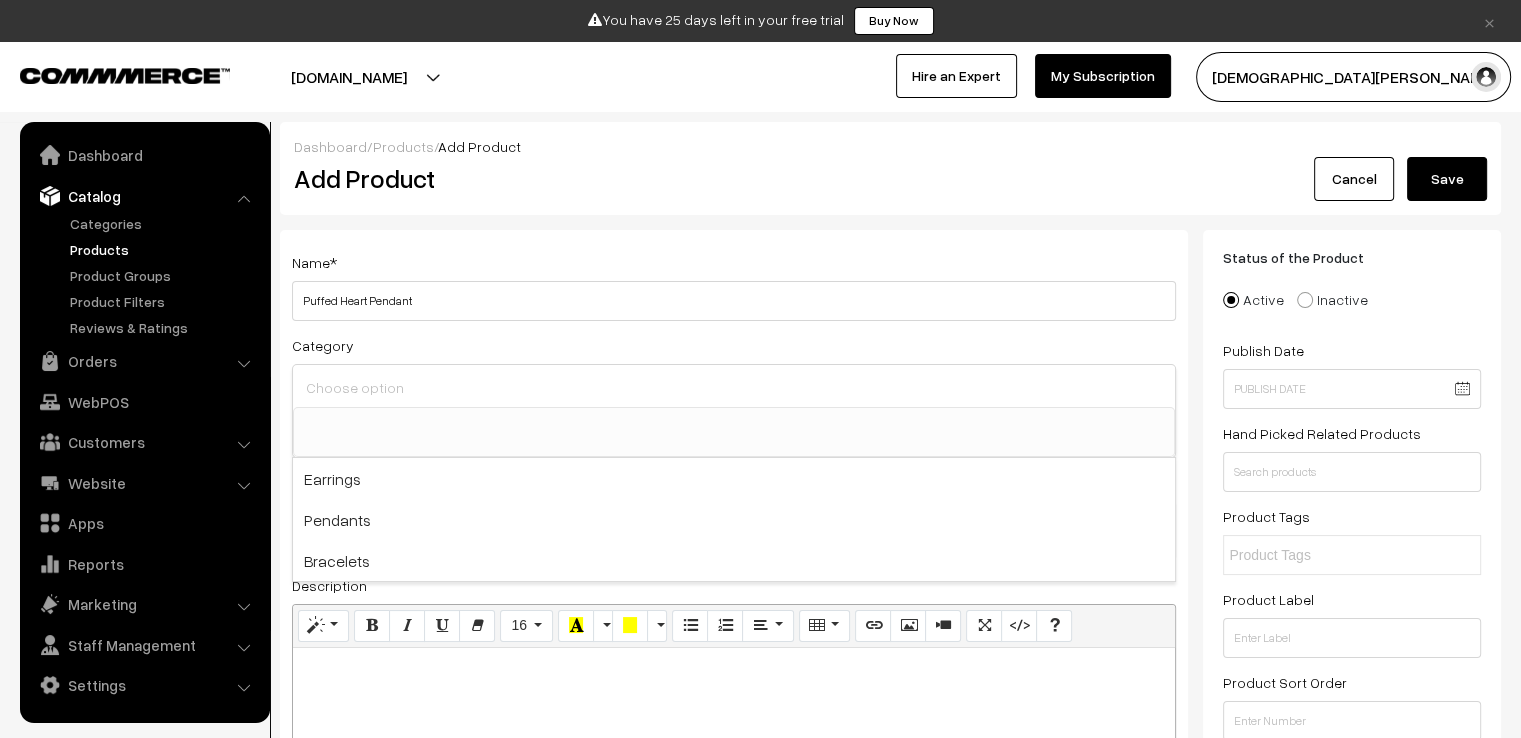 click at bounding box center (734, 387) 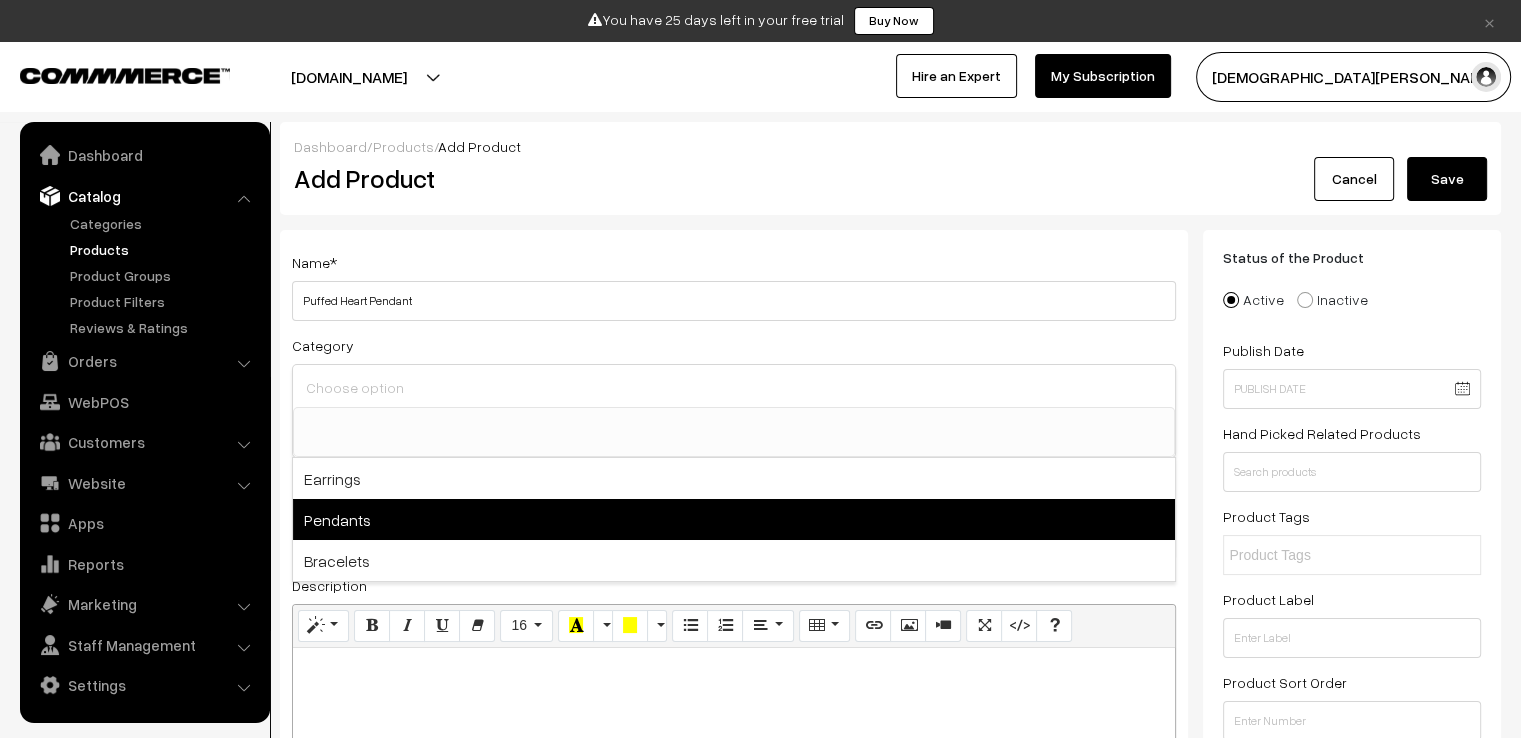 click on "Pendants" at bounding box center [734, 519] 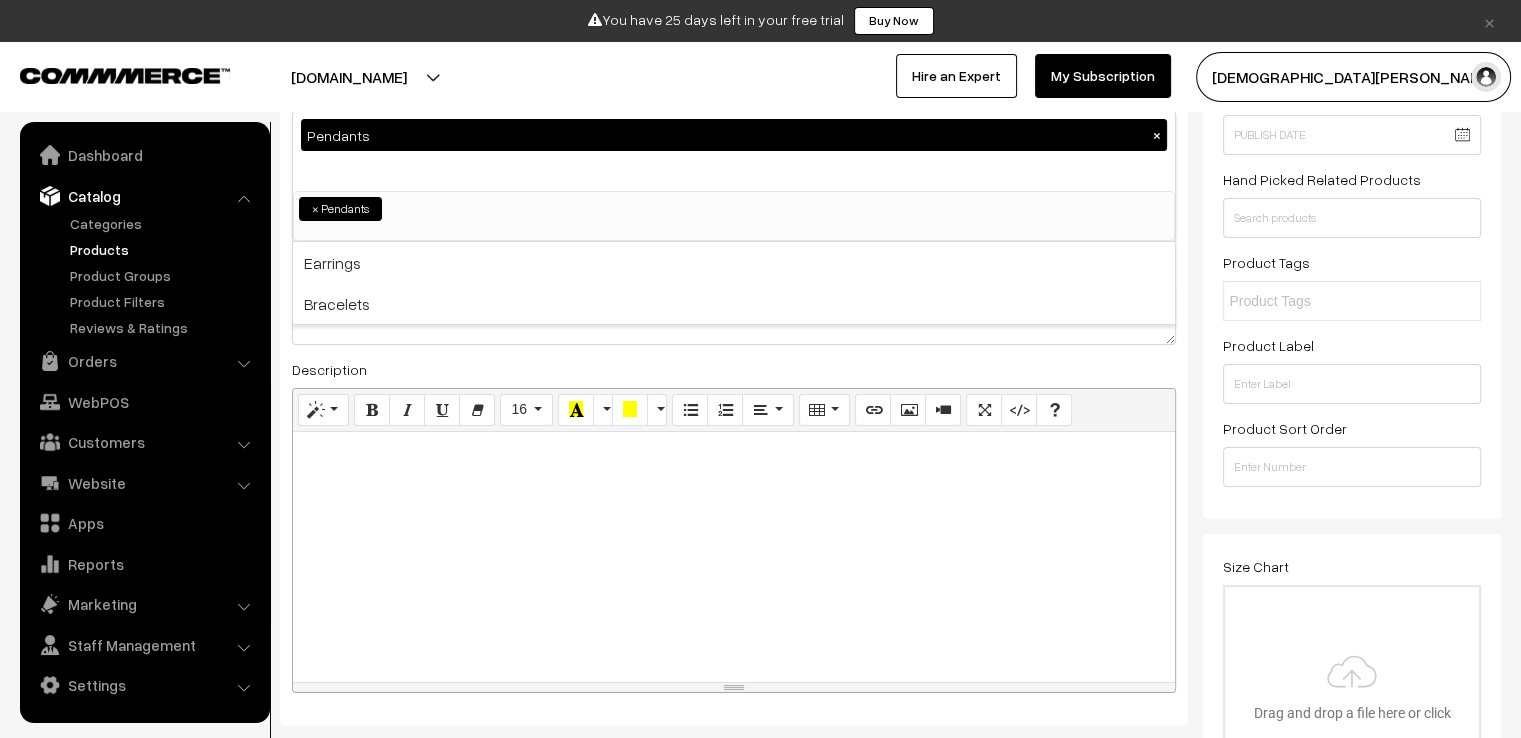 scroll, scrollTop: 300, scrollLeft: 0, axis: vertical 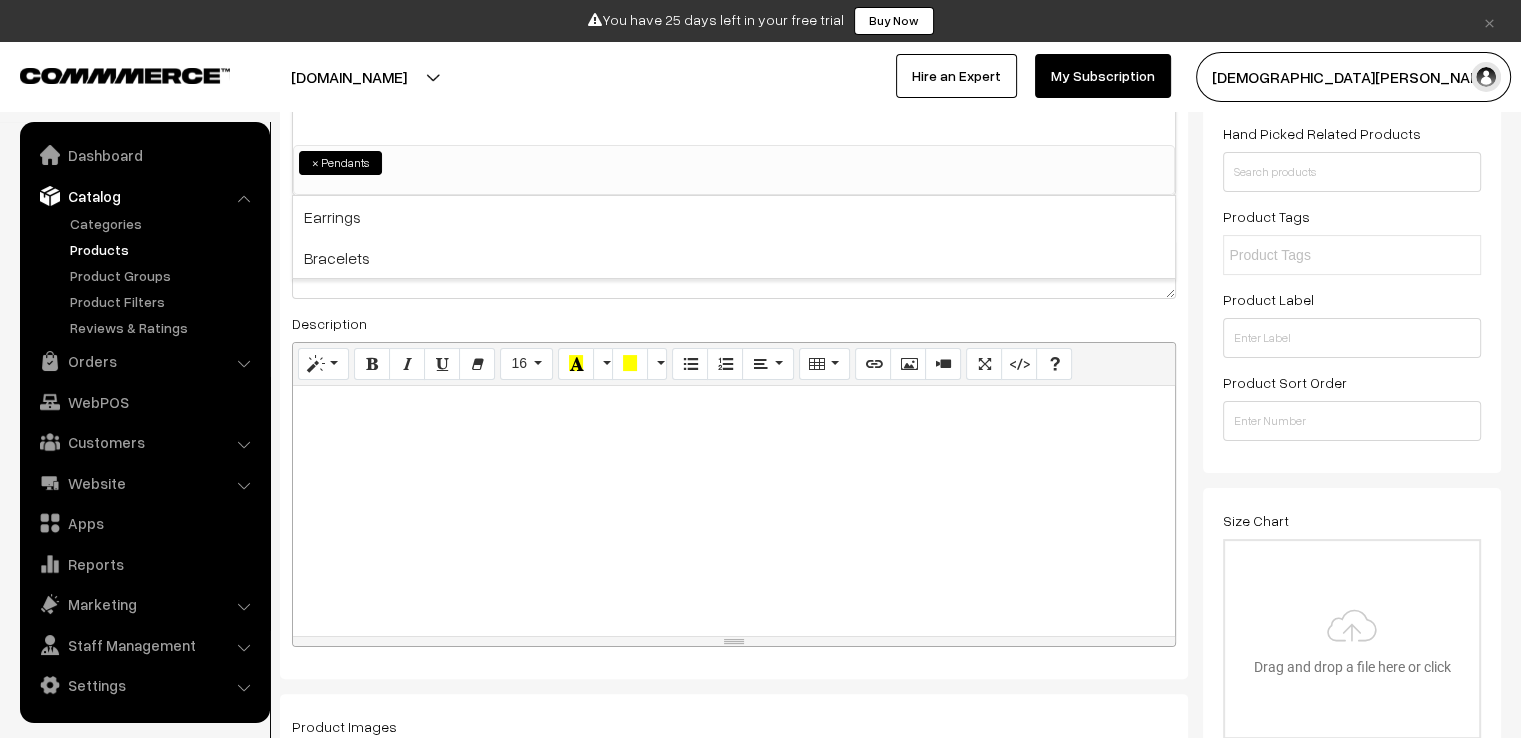 click at bounding box center [734, 511] 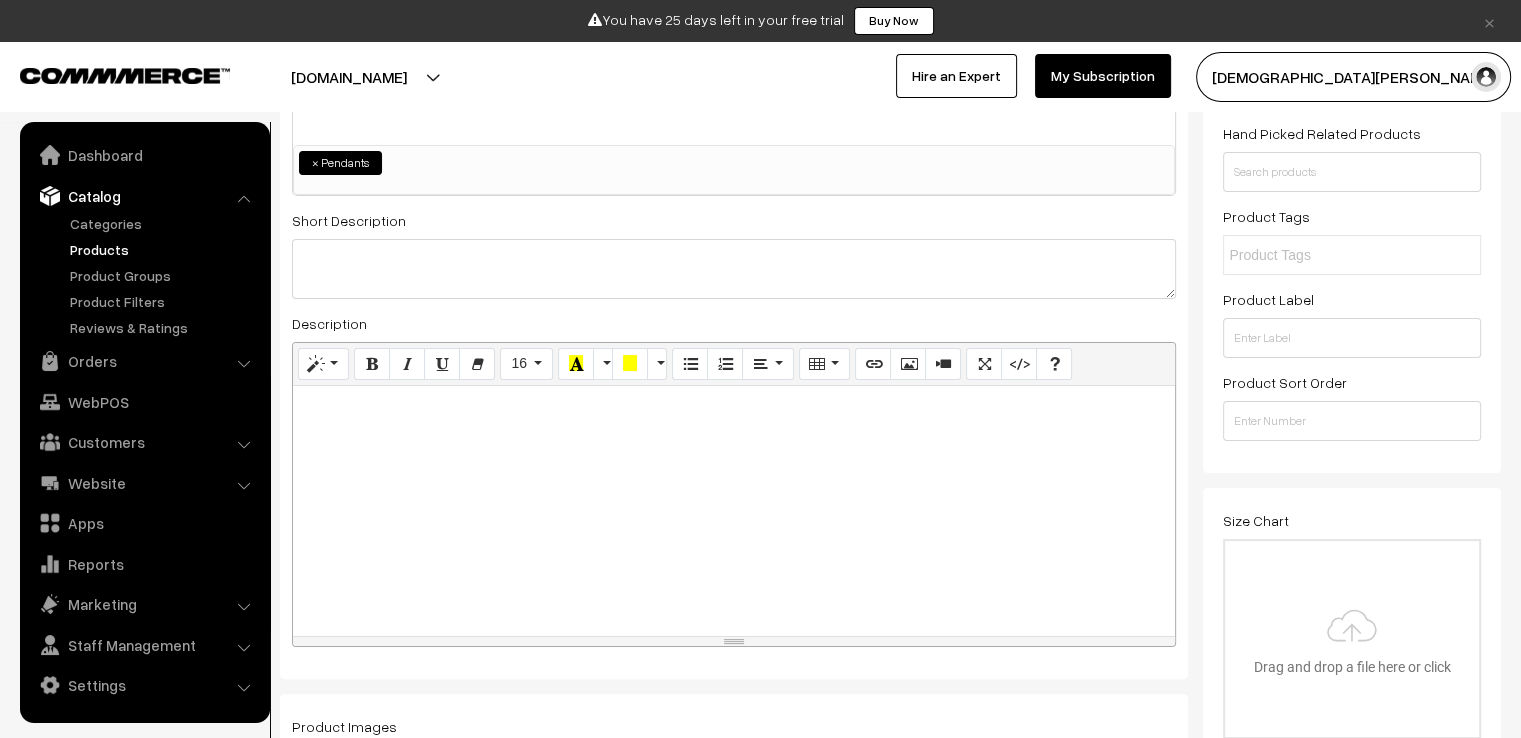 click at bounding box center [734, 511] 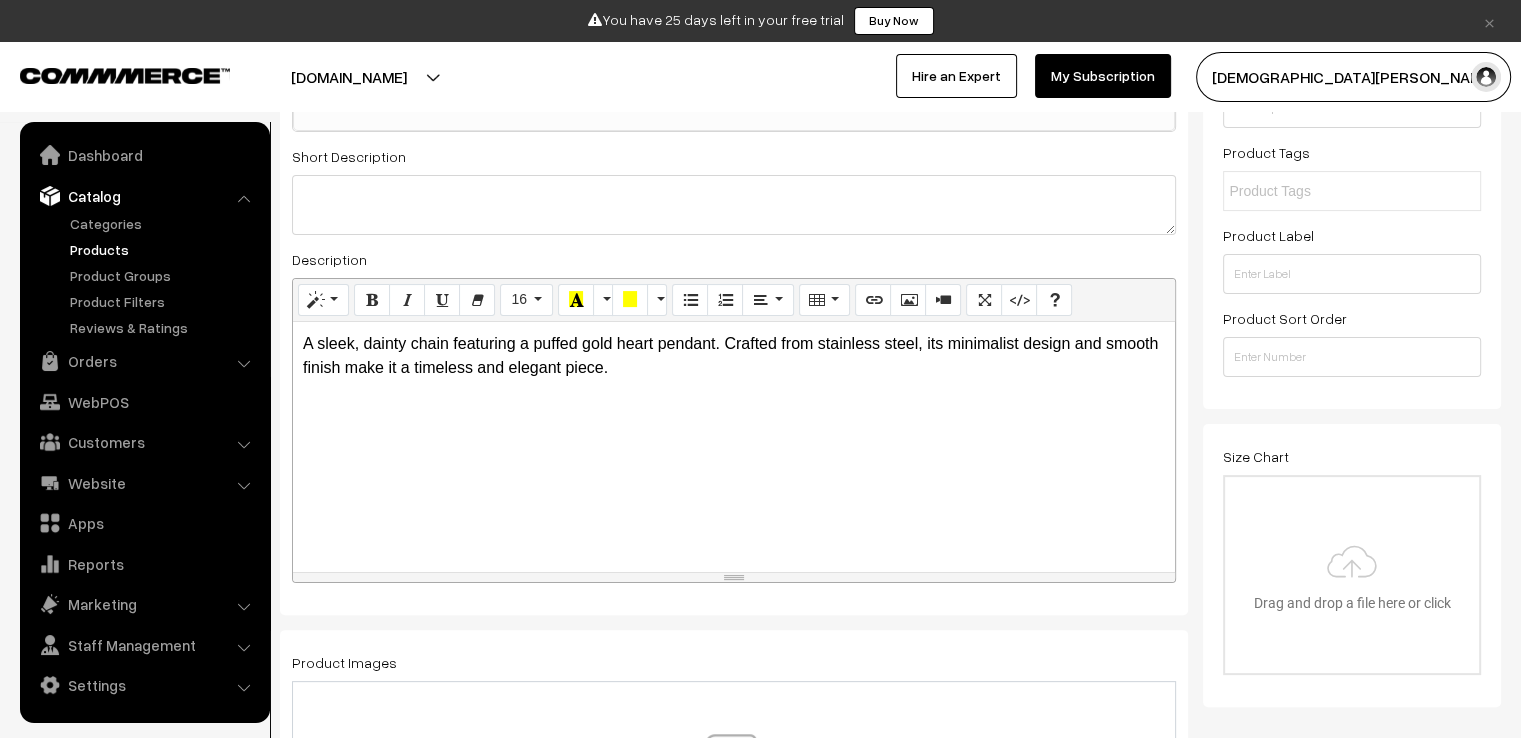 scroll, scrollTop: 400, scrollLeft: 0, axis: vertical 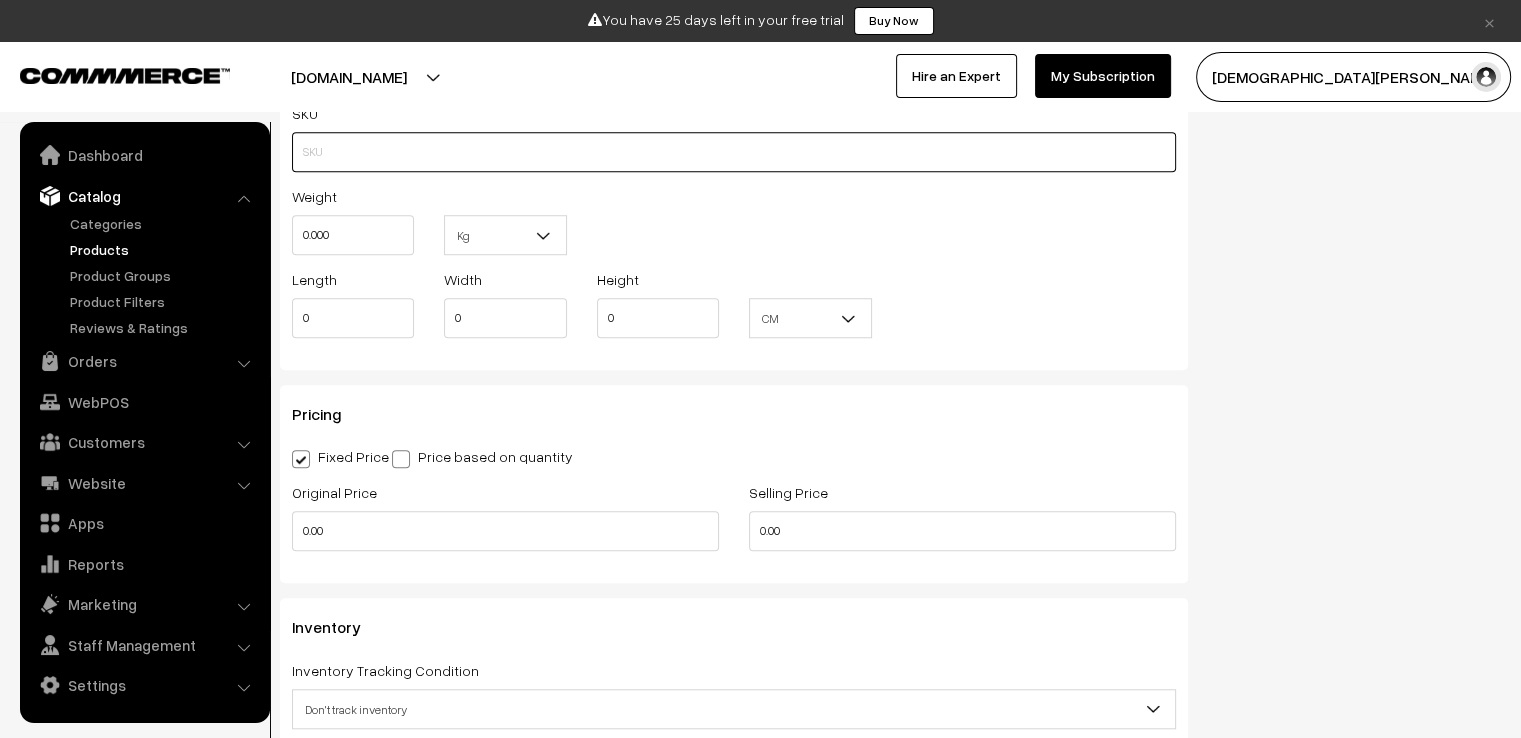 click at bounding box center (734, 152) 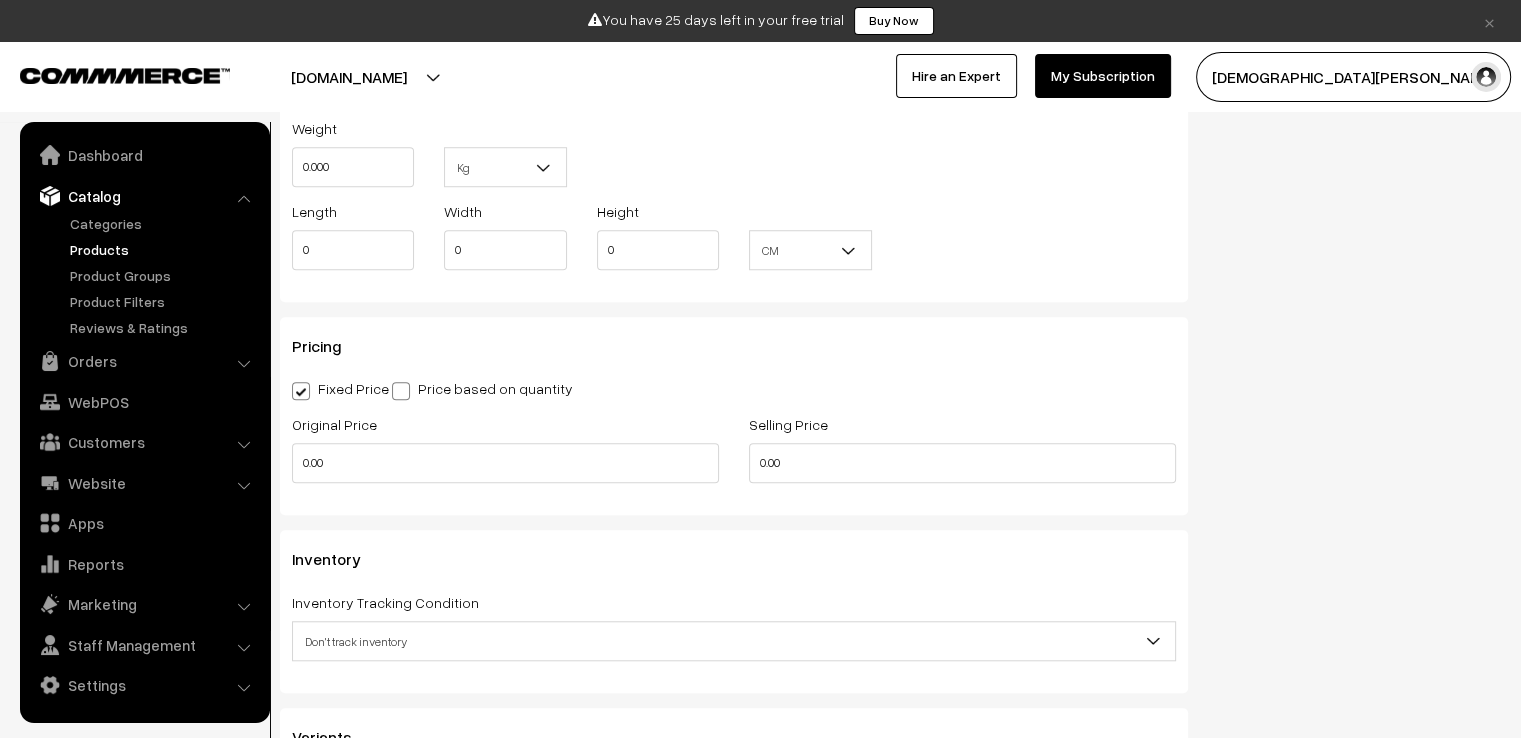 scroll, scrollTop: 1600, scrollLeft: 0, axis: vertical 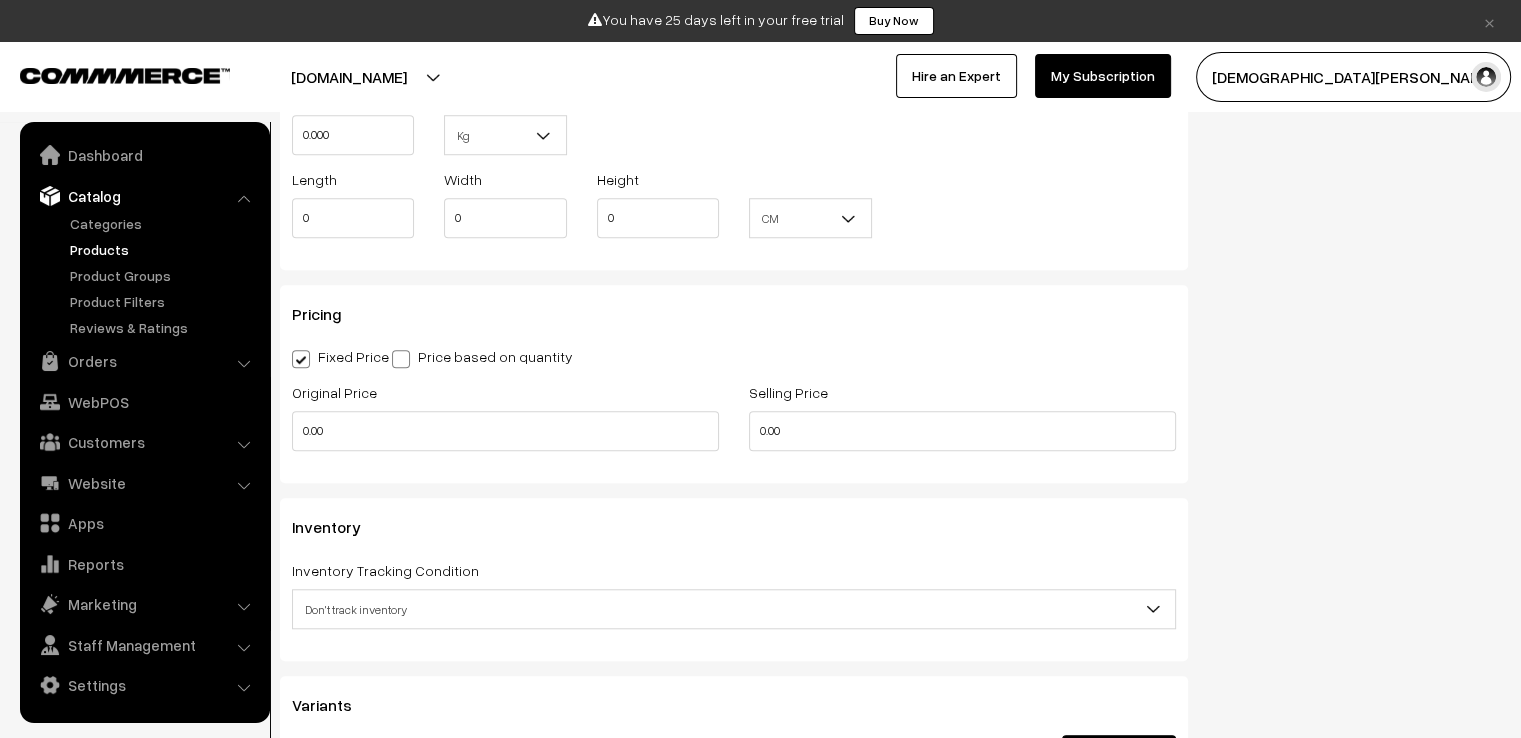 type on "SC-GRT-HRT04" 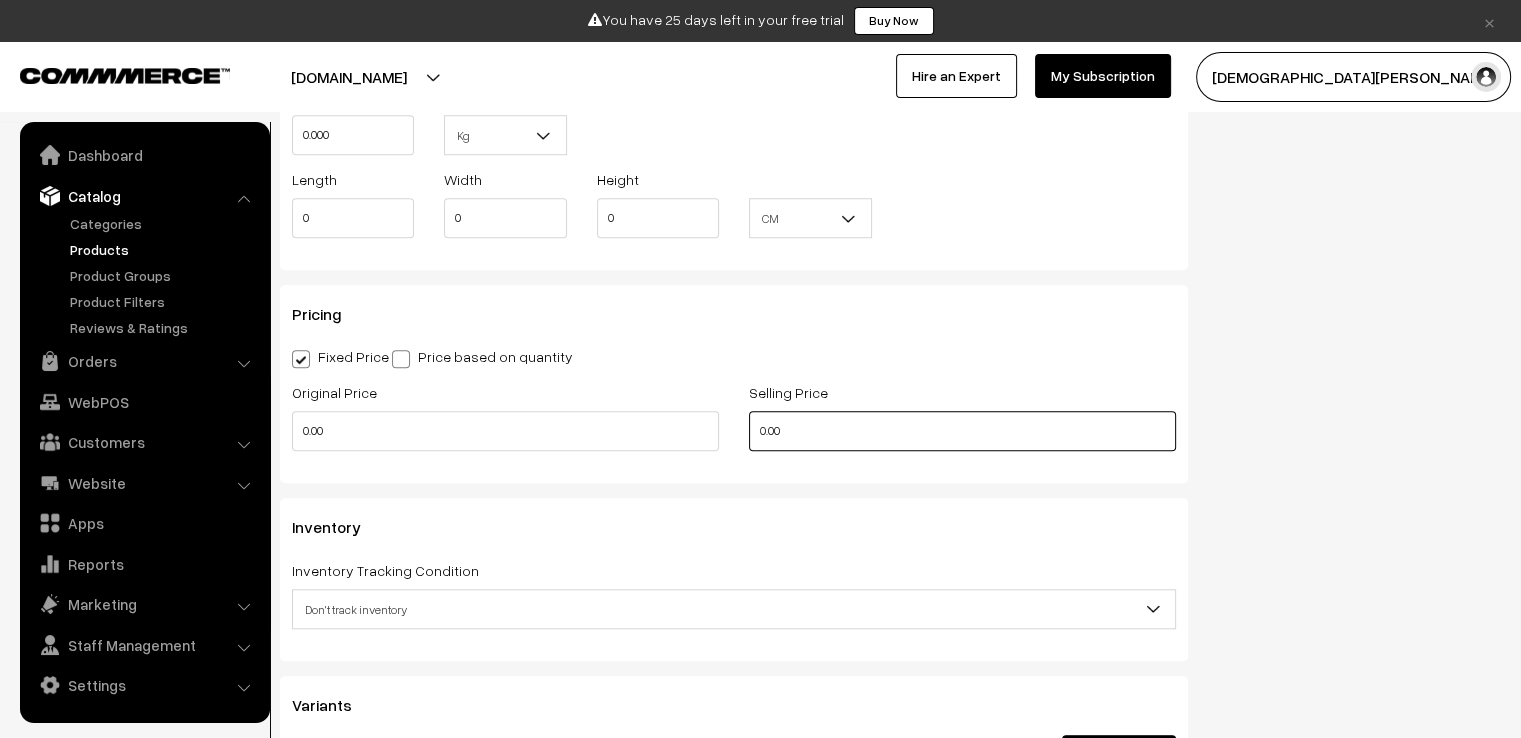 drag, startPoint x: 864, startPoint y: 438, endPoint x: 606, endPoint y: 432, distance: 258.06976 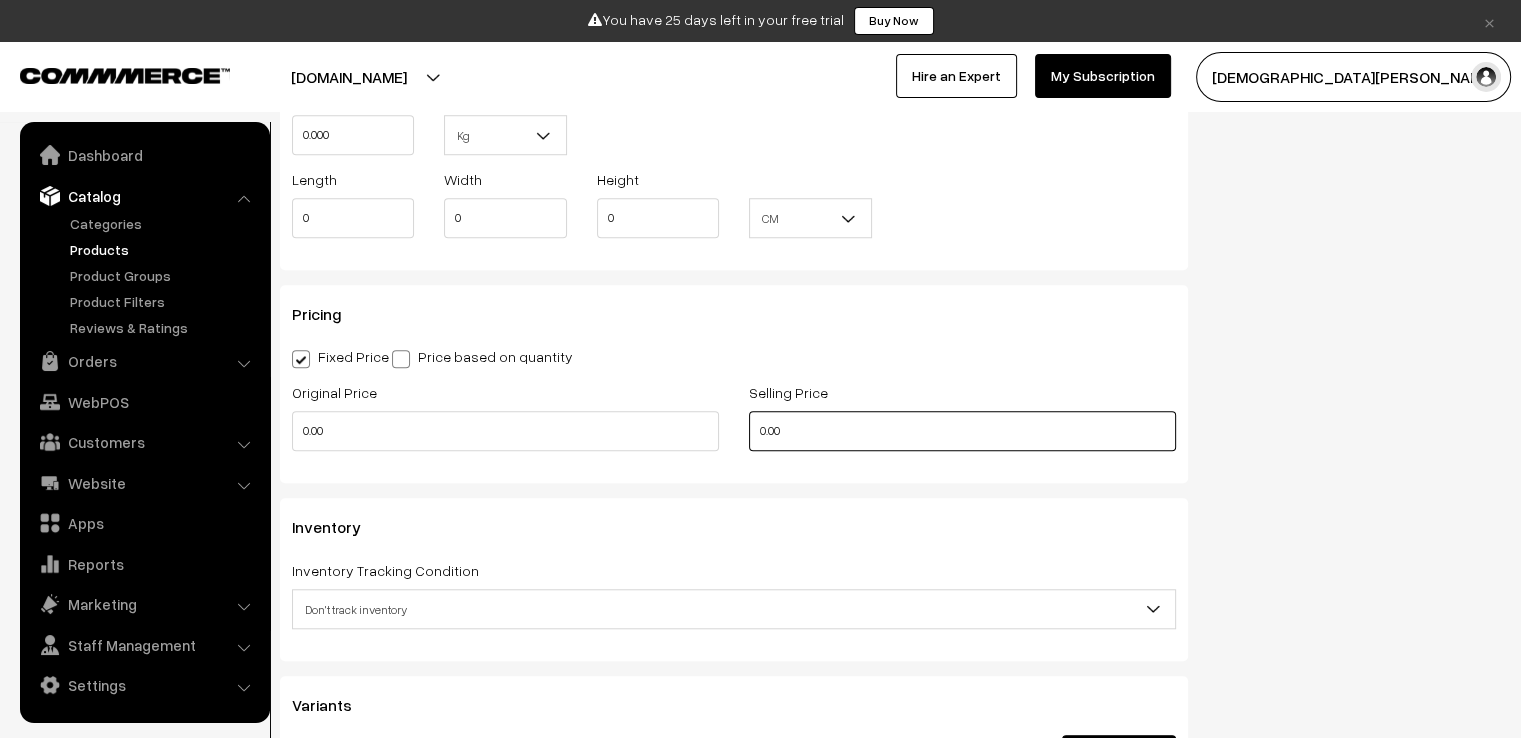 click on "Original Price
0.00
Selling Price
0.00" at bounding box center [734, 421] 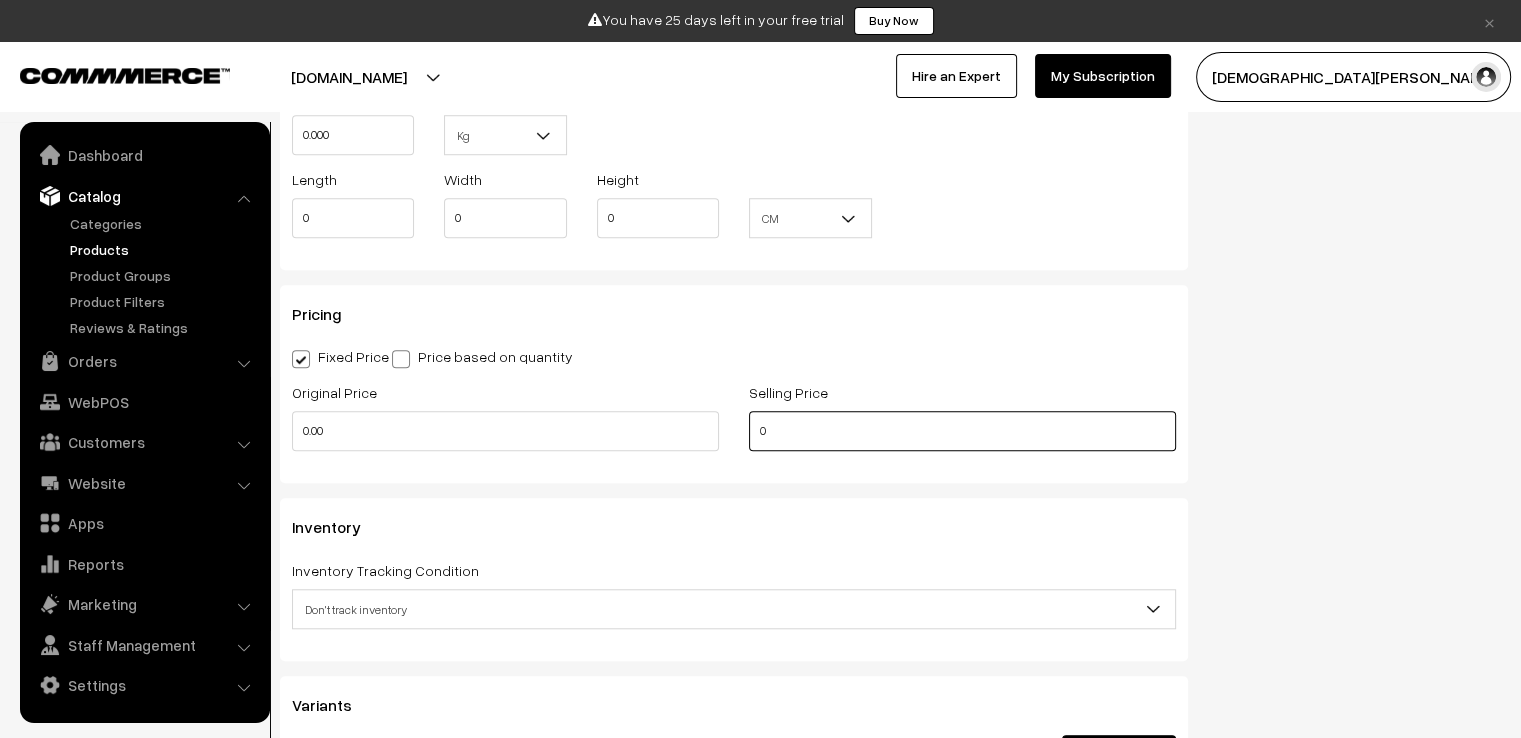 drag, startPoint x: 774, startPoint y: 425, endPoint x: 650, endPoint y: 425, distance: 124 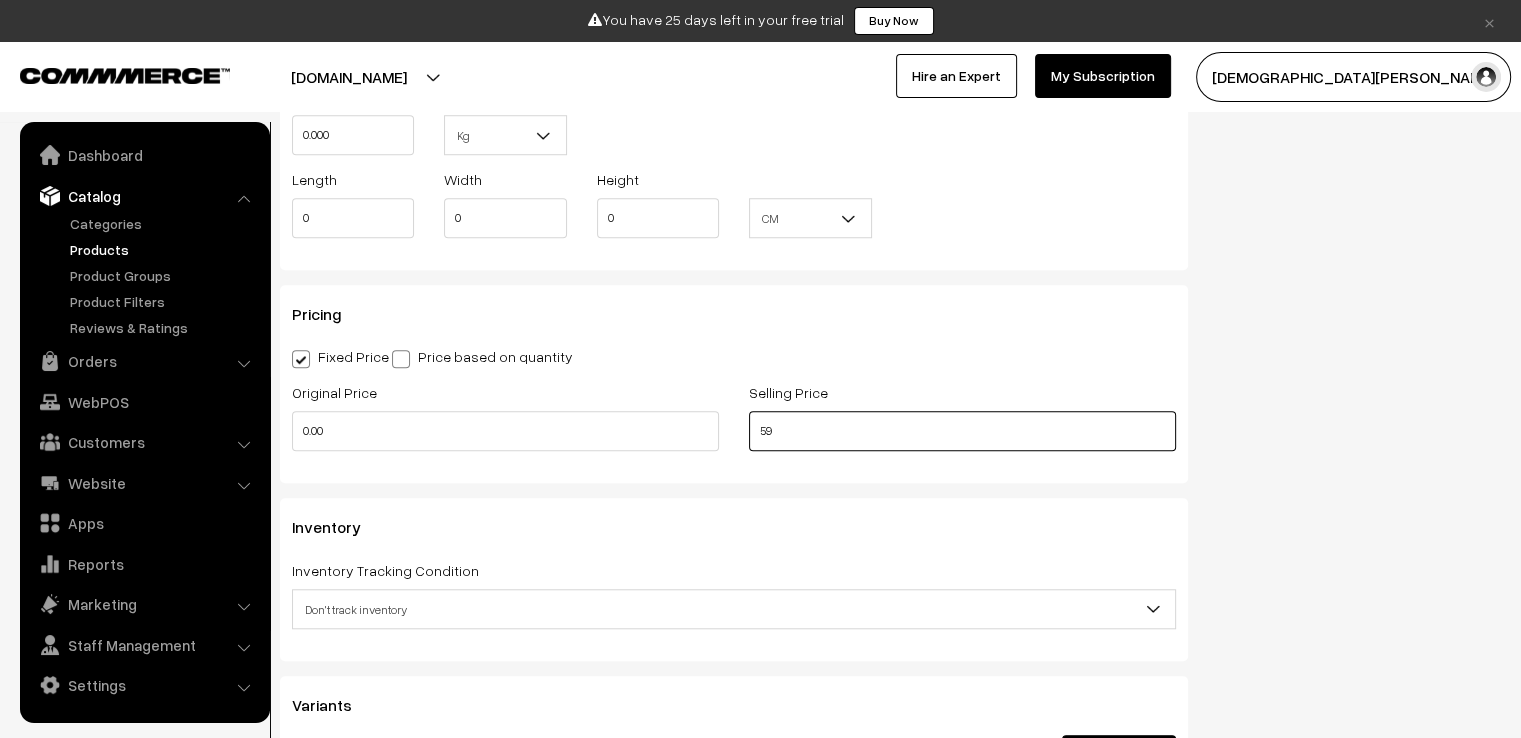 type on "5" 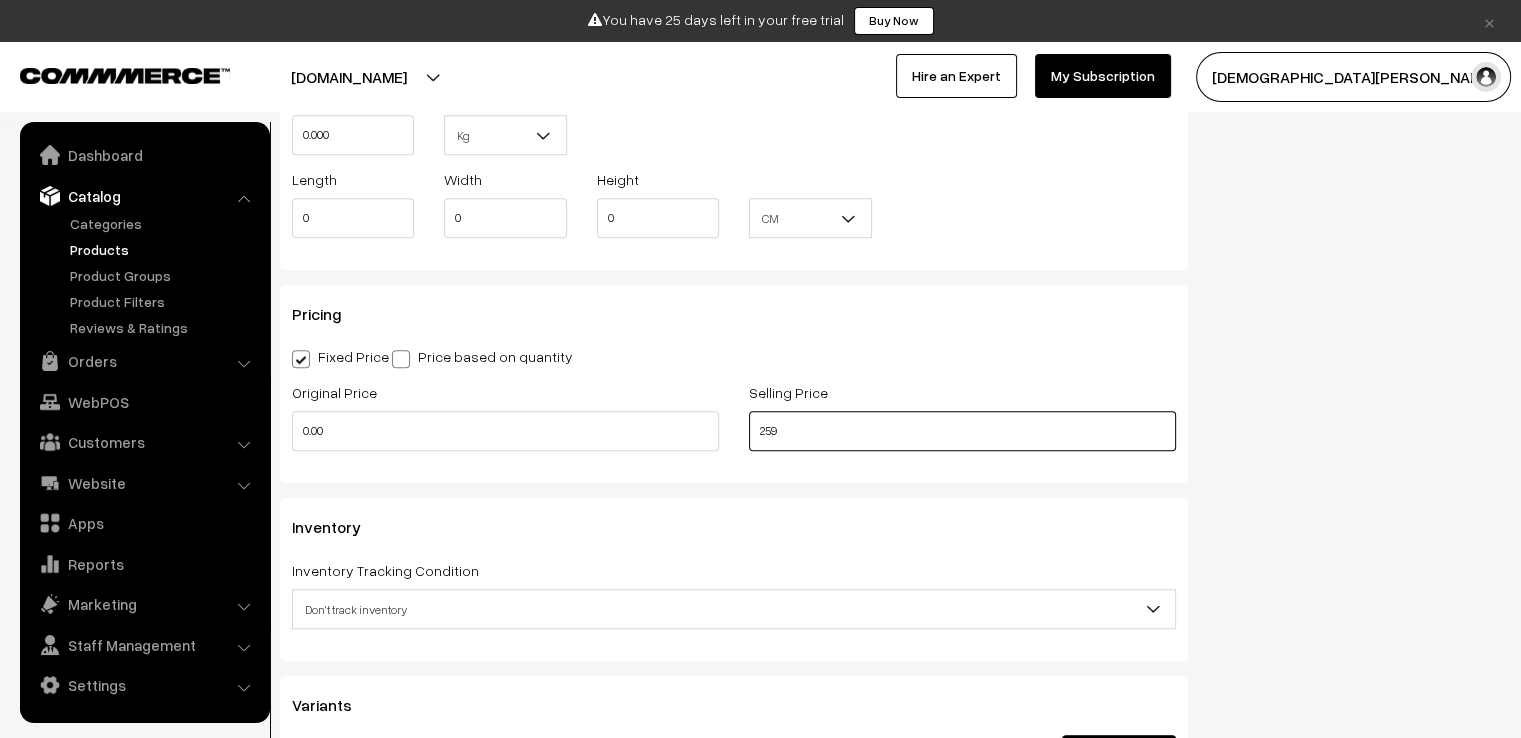 type on "259" 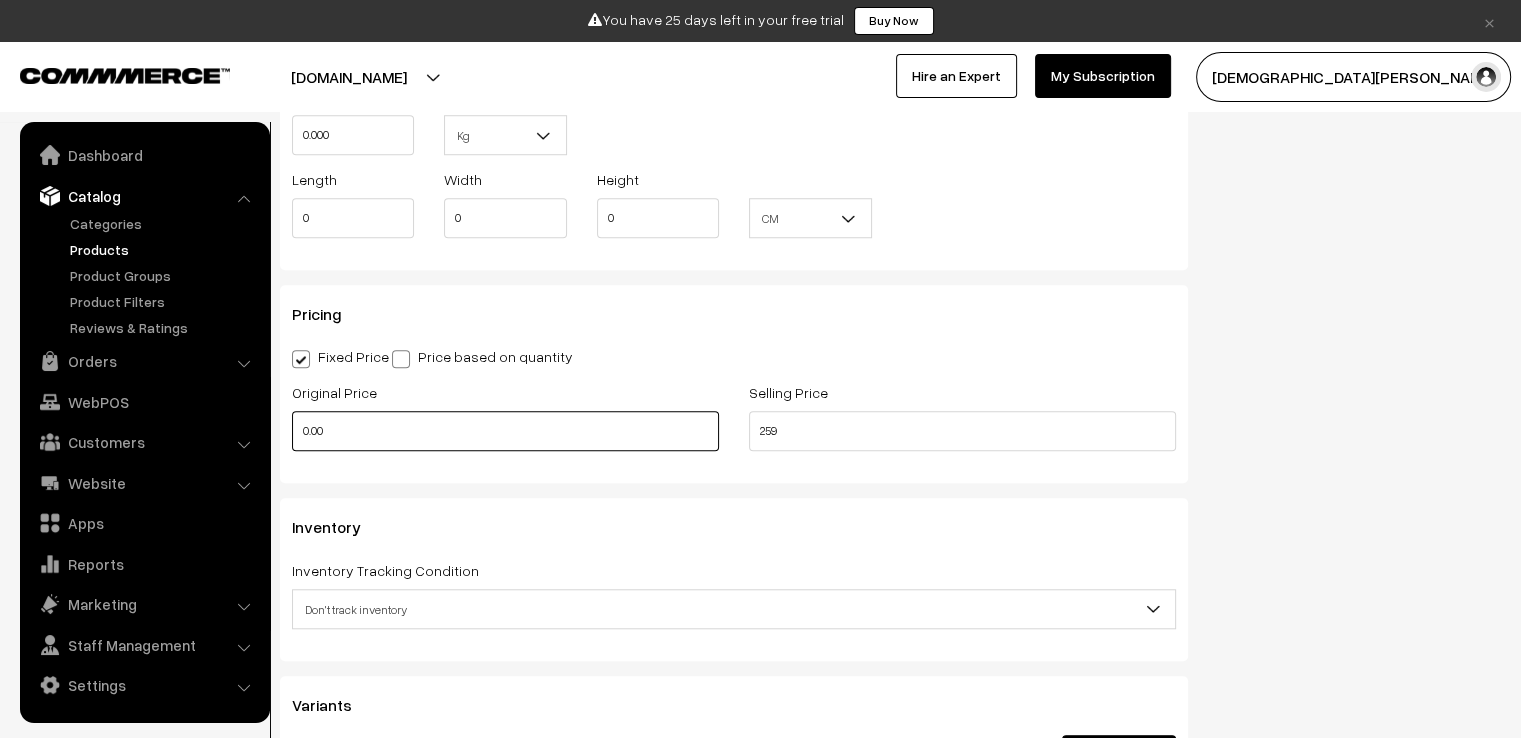 drag, startPoint x: 513, startPoint y: 433, endPoint x: 241, endPoint y: 444, distance: 272.22232 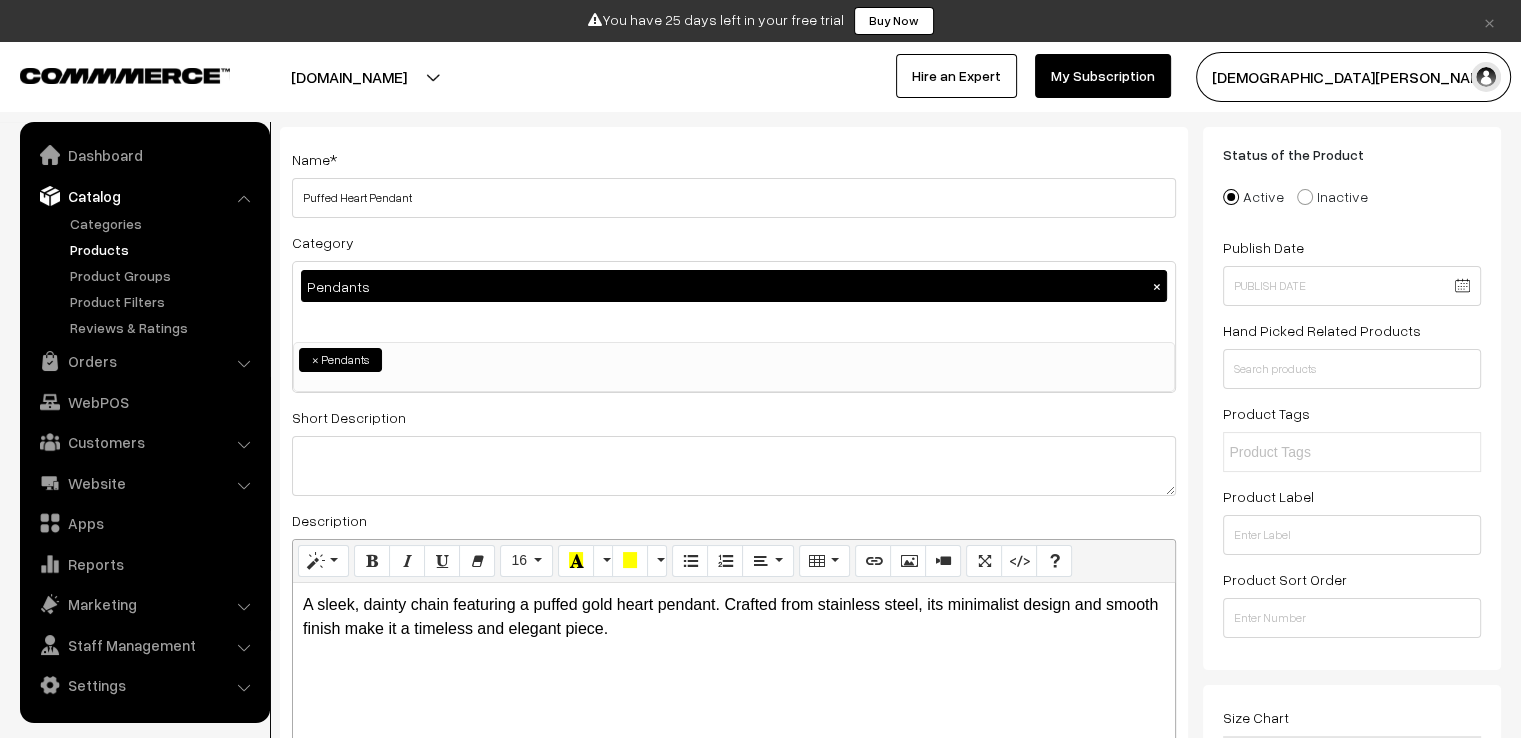 scroll, scrollTop: 0, scrollLeft: 0, axis: both 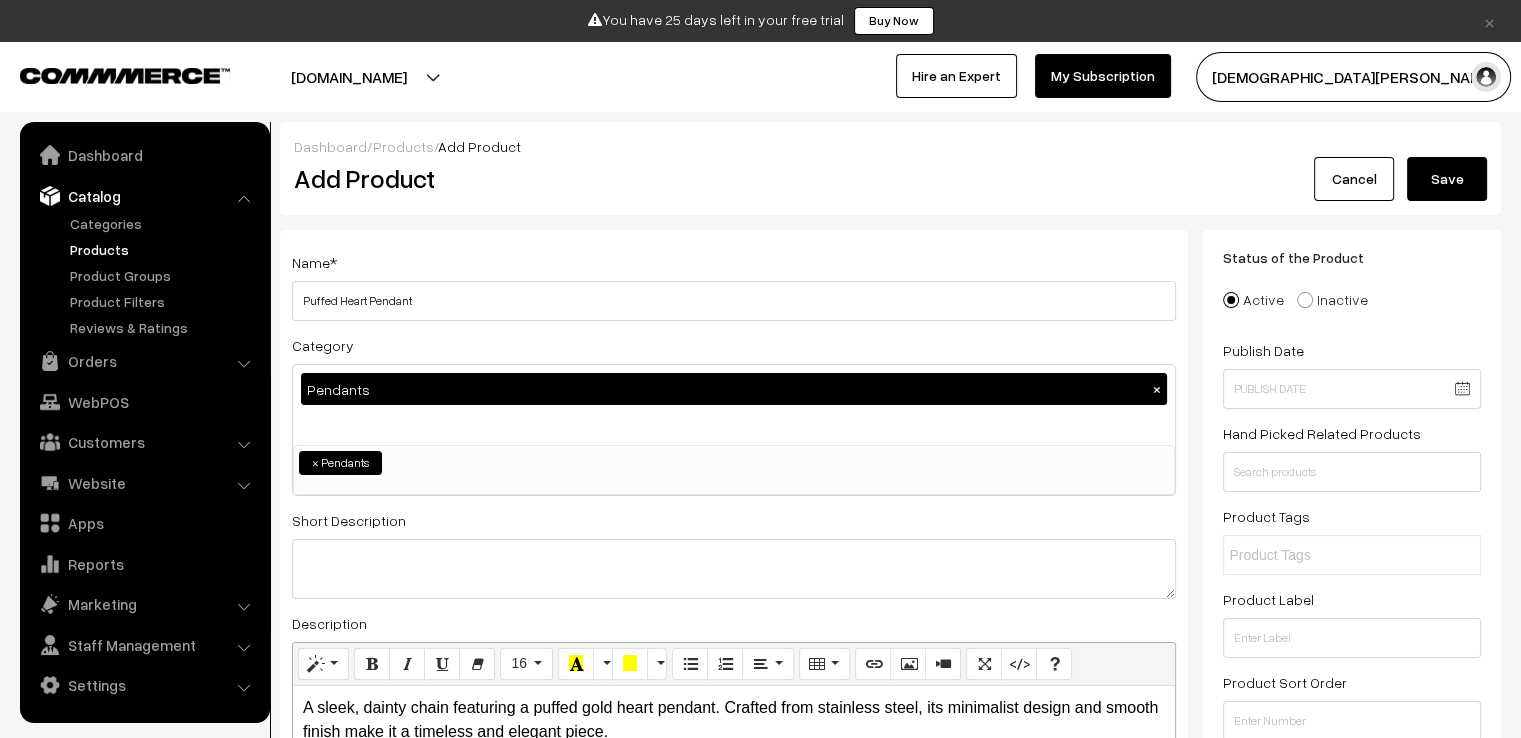 type on "799" 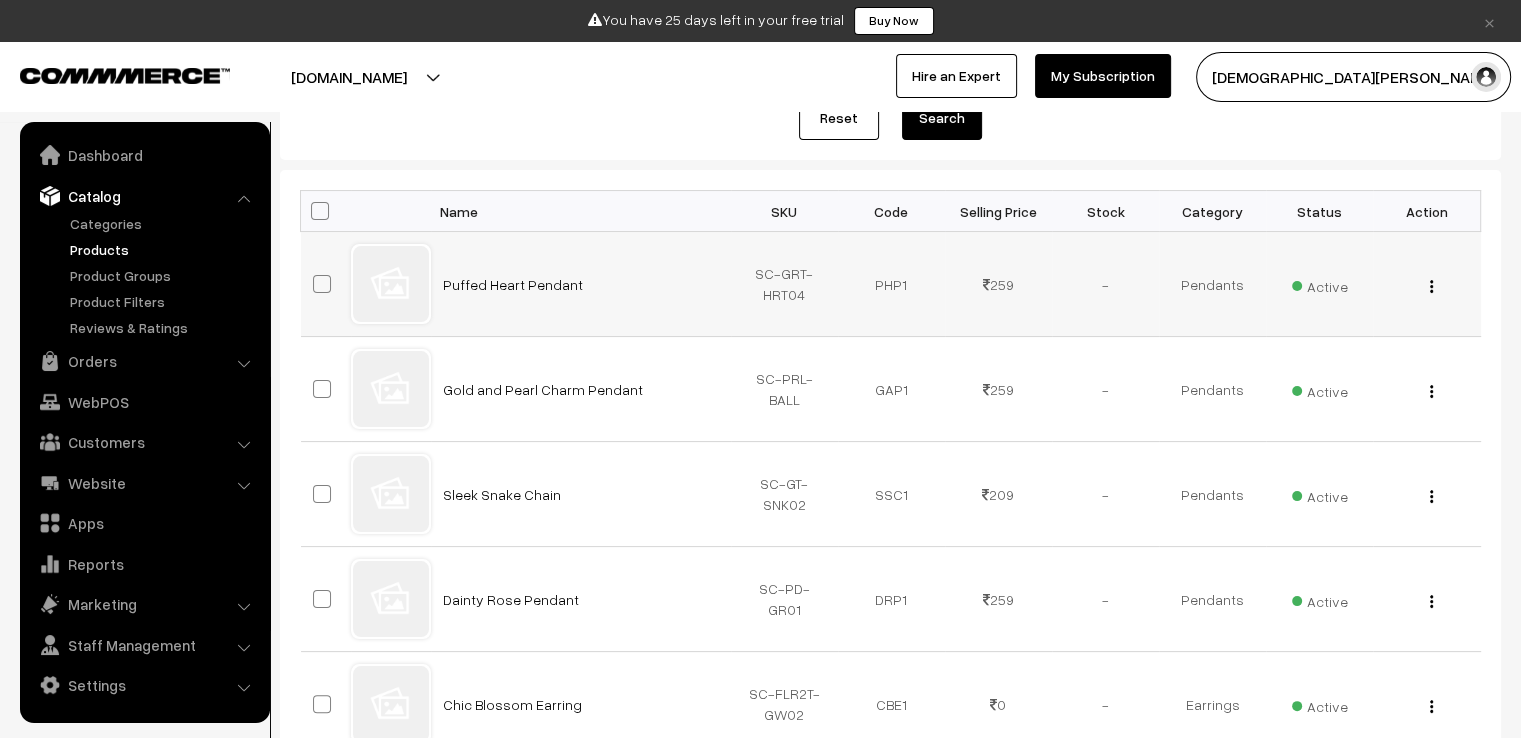 scroll, scrollTop: 0, scrollLeft: 0, axis: both 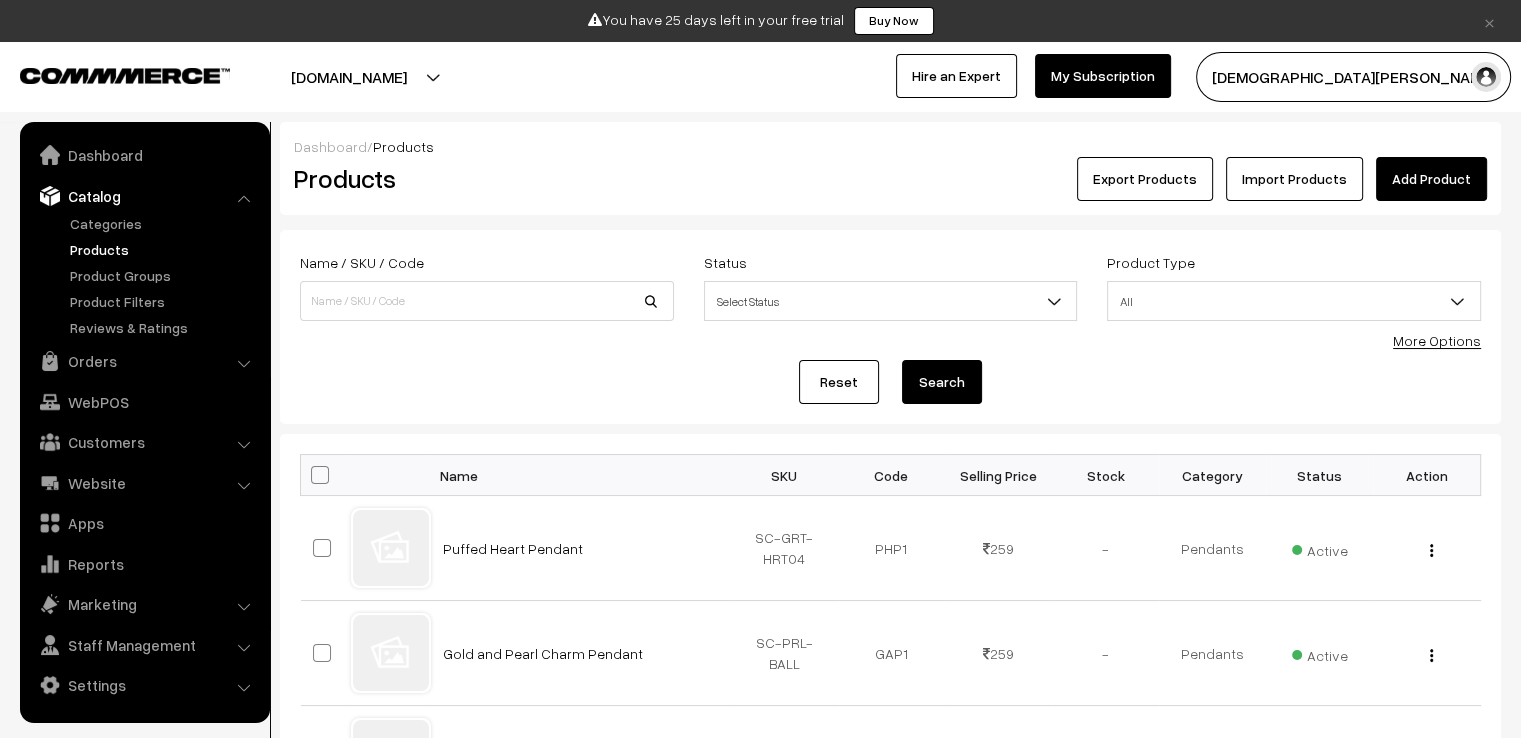 click on "Add Product" at bounding box center [1431, 179] 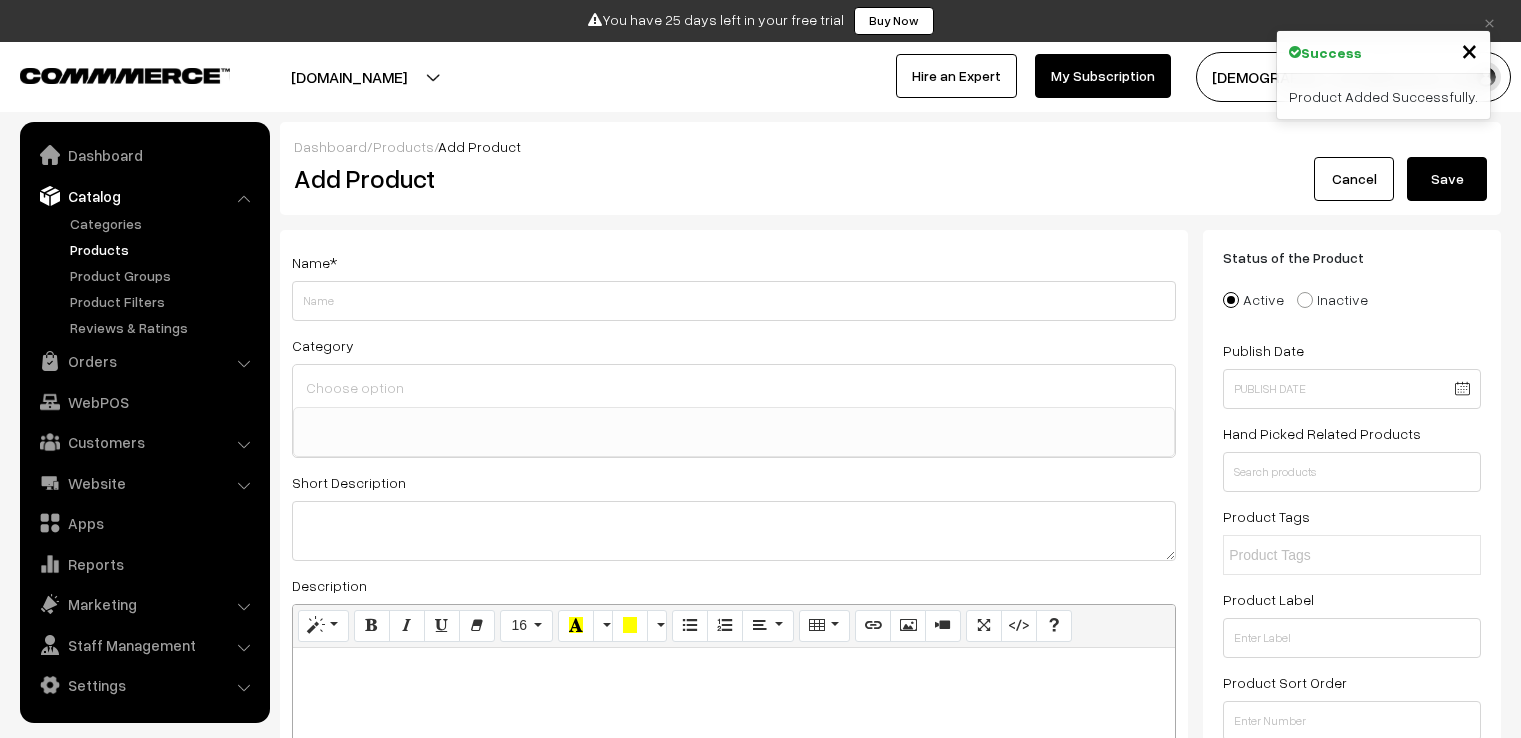 select 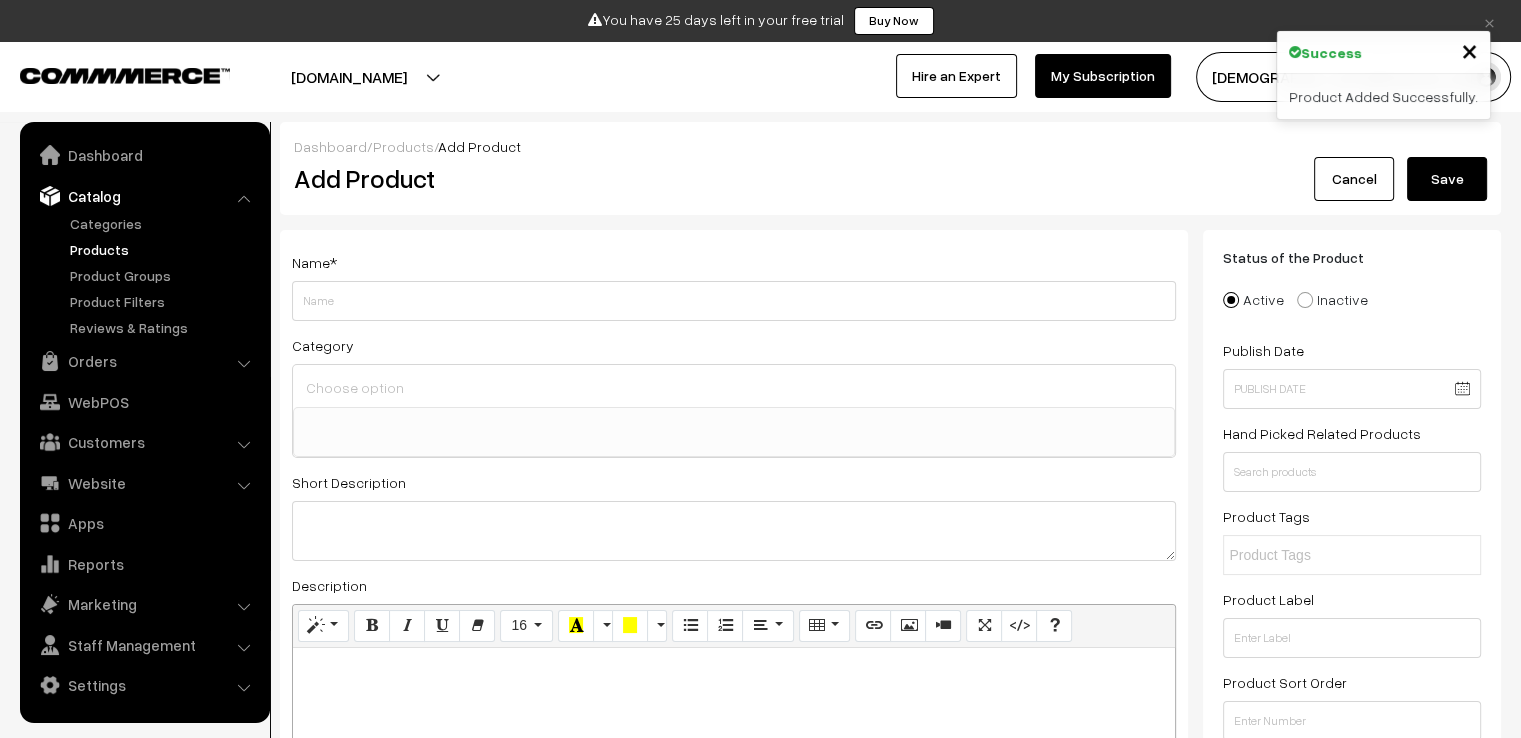 click on "Weight" at bounding box center (734, 301) 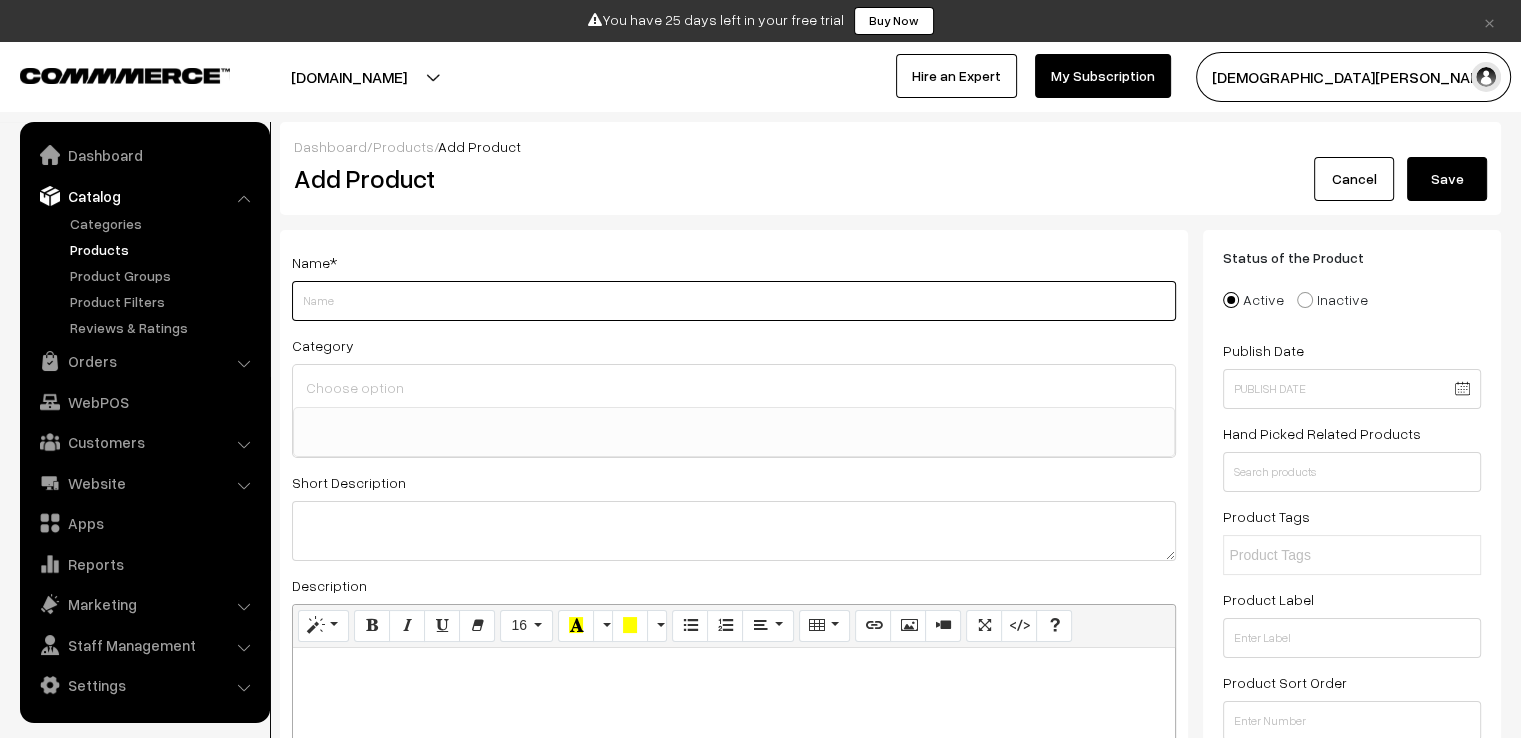 click on "Weight" at bounding box center [734, 301] 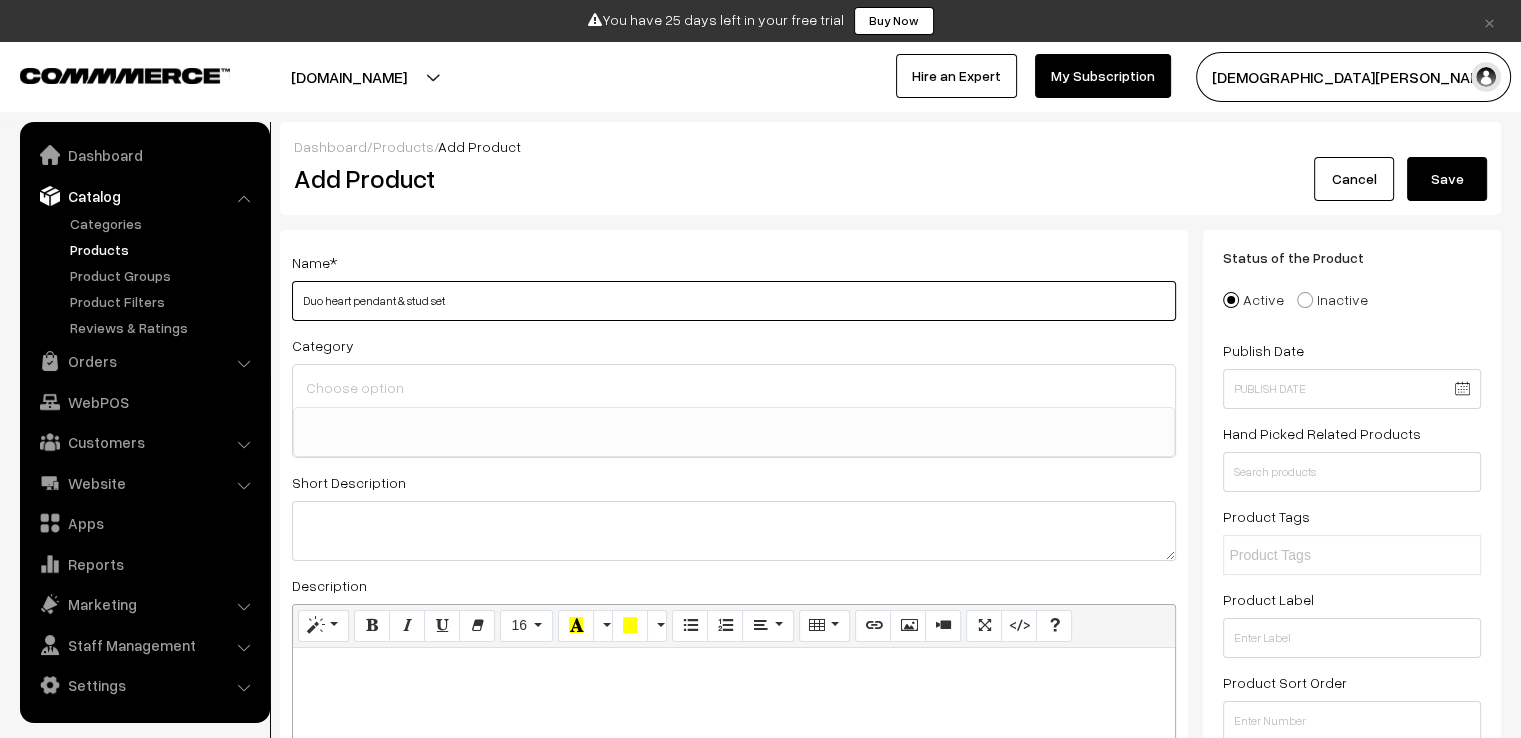 type on "Duo heart pendant & stud set" 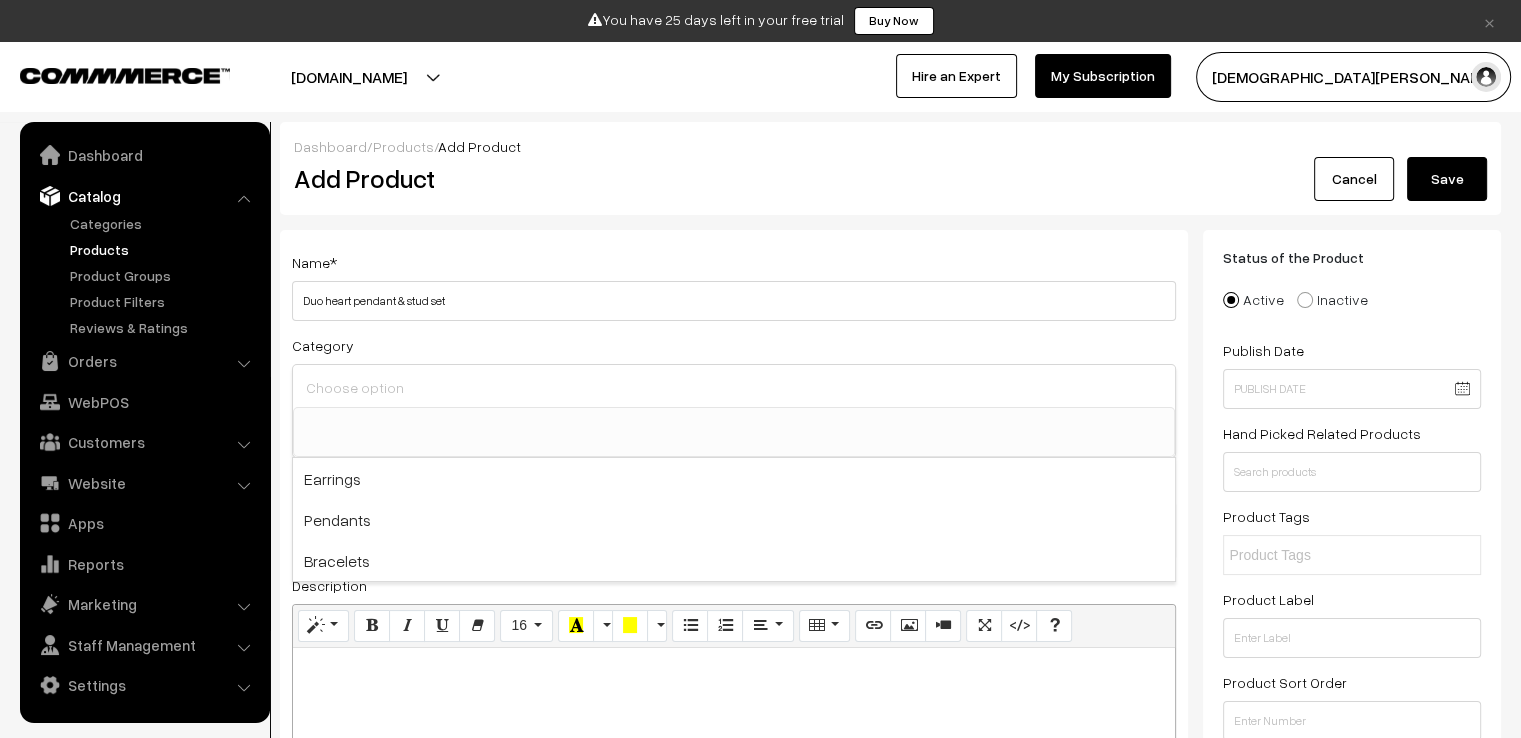 click at bounding box center [734, 387] 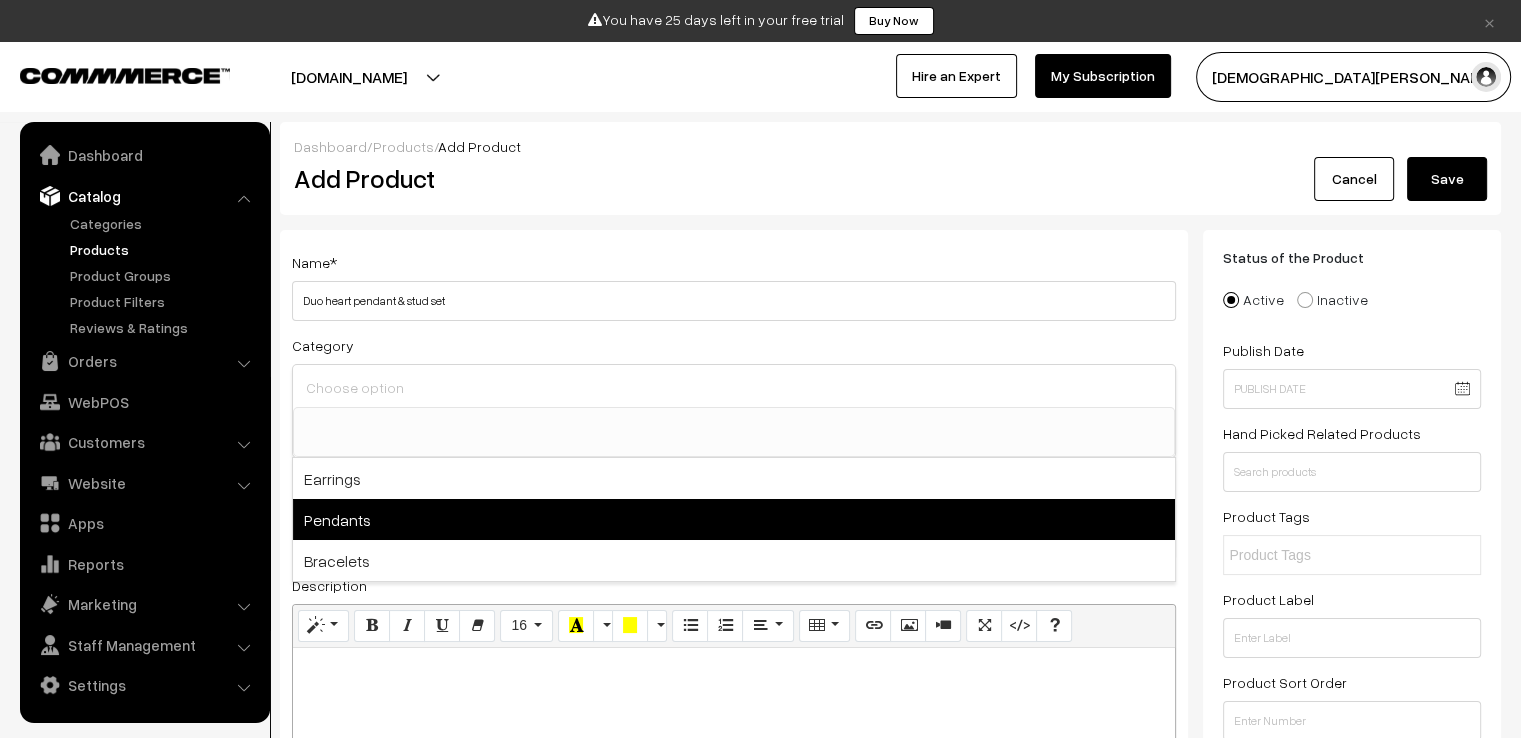 click on "Pendants" at bounding box center [734, 519] 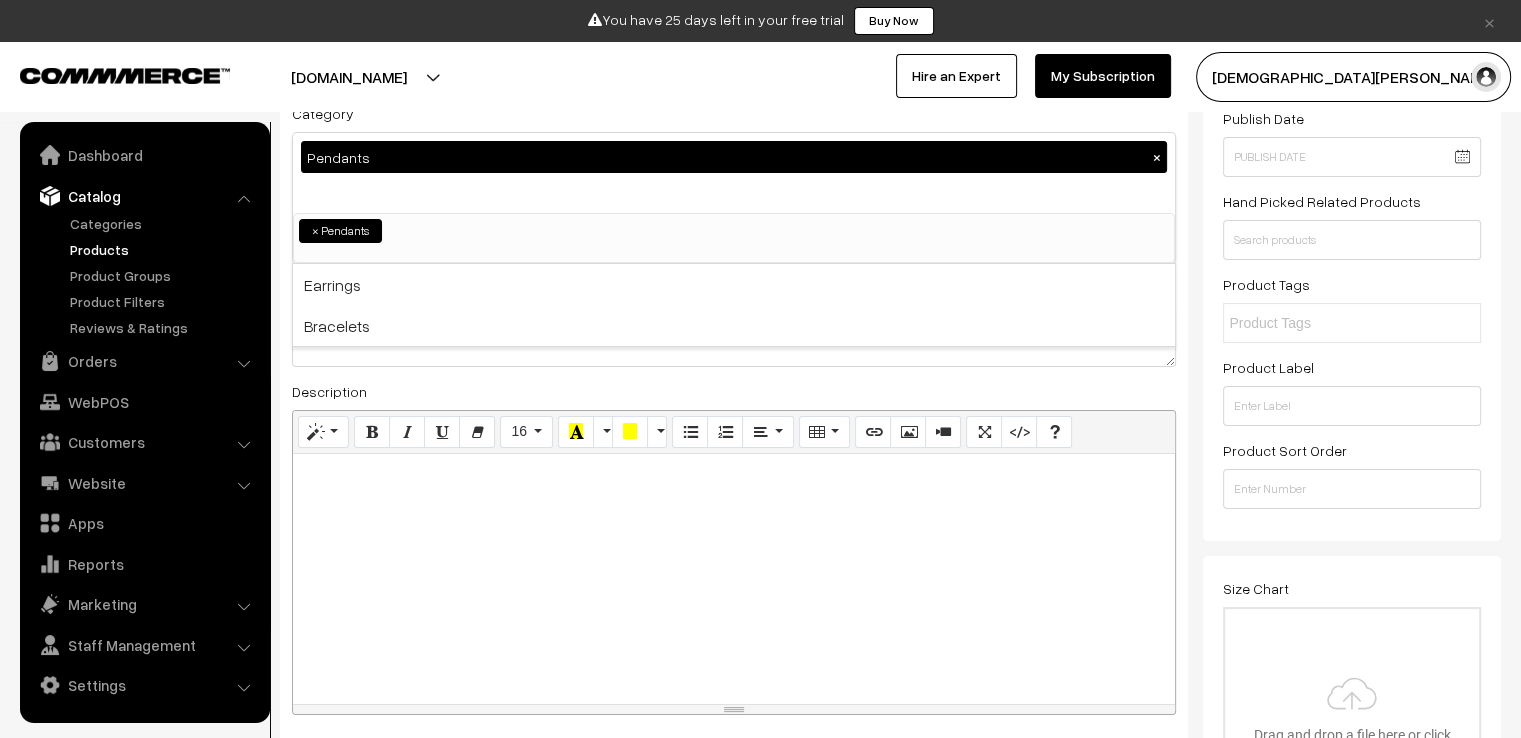 scroll, scrollTop: 100, scrollLeft: 0, axis: vertical 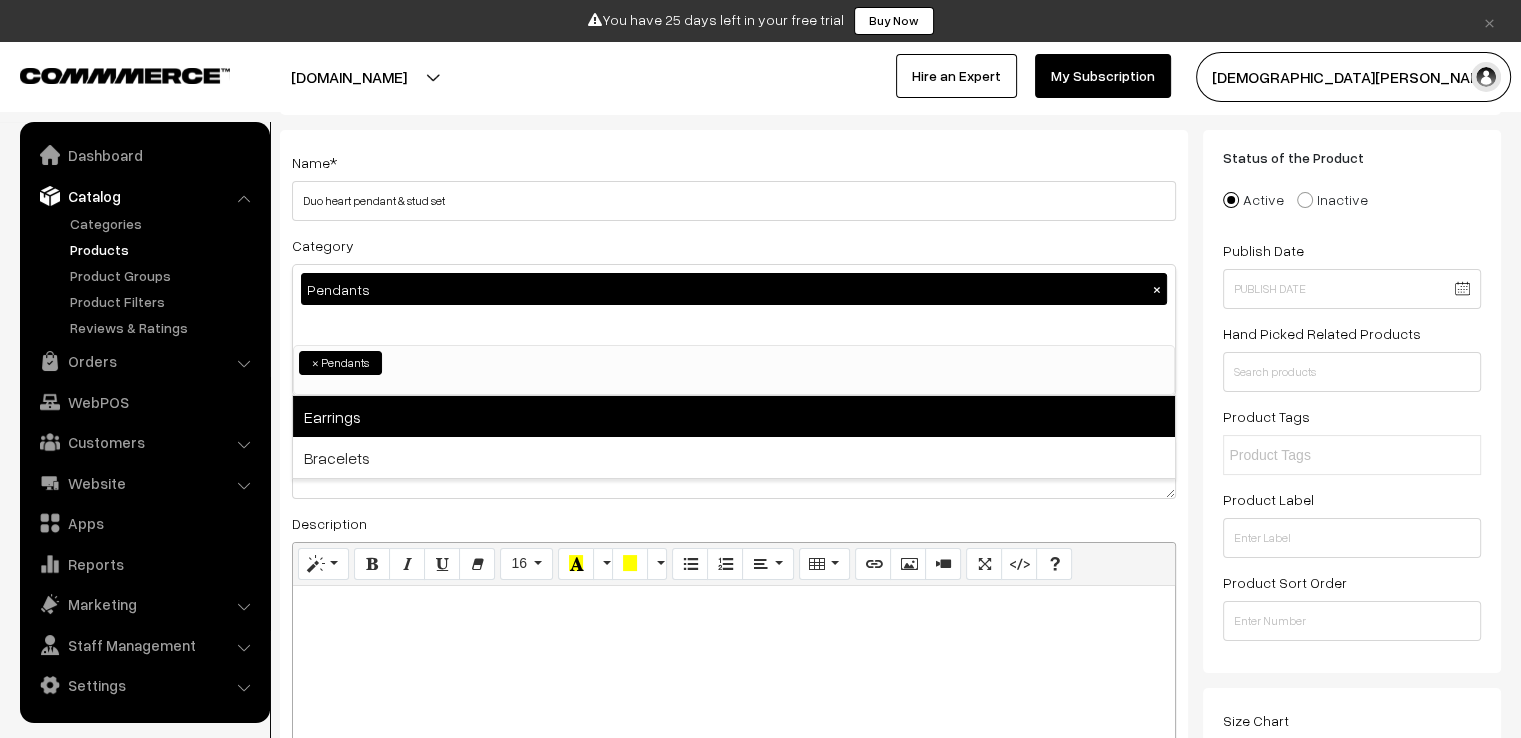 click on "Earrings" at bounding box center (734, 416) 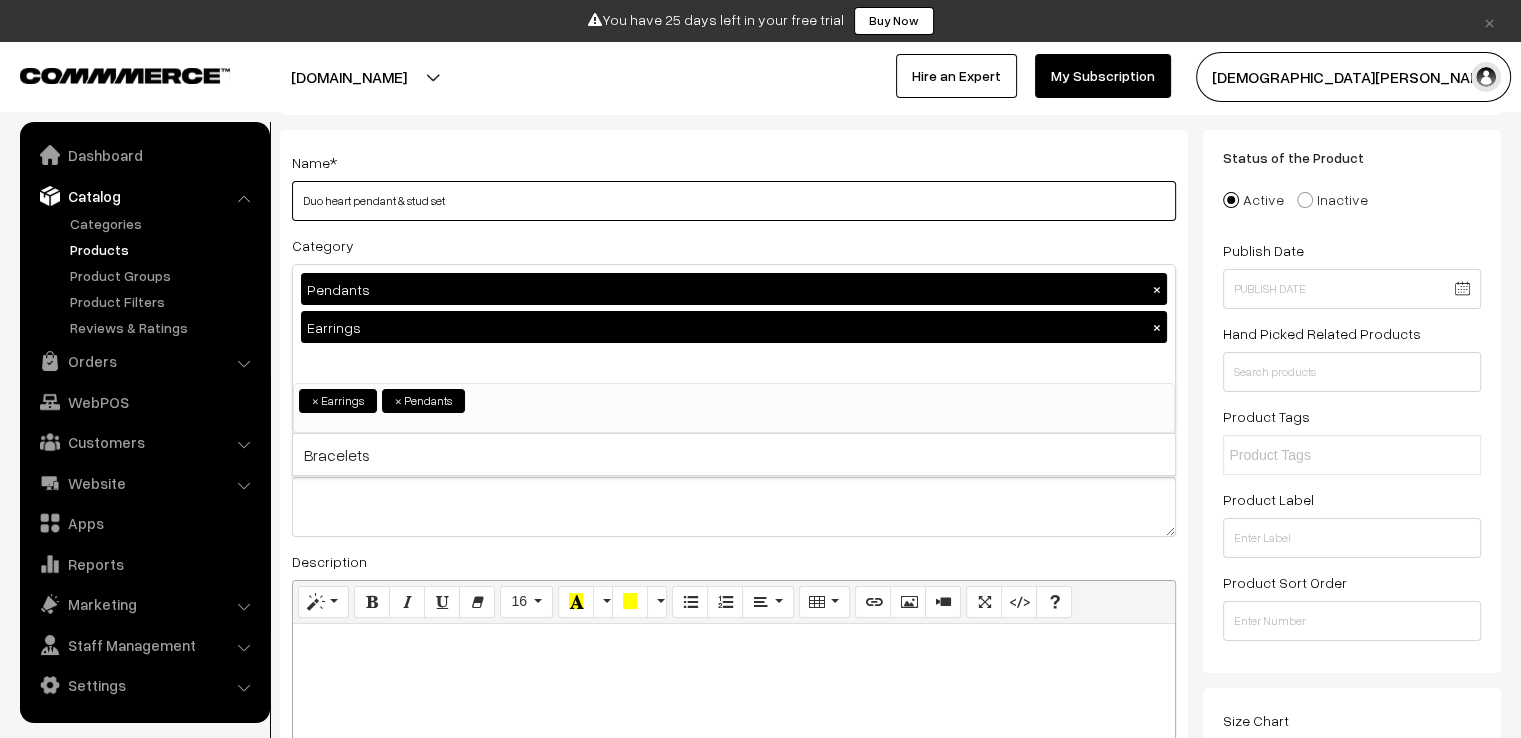 click on "Duo heart pendant & stud set" at bounding box center [734, 201] 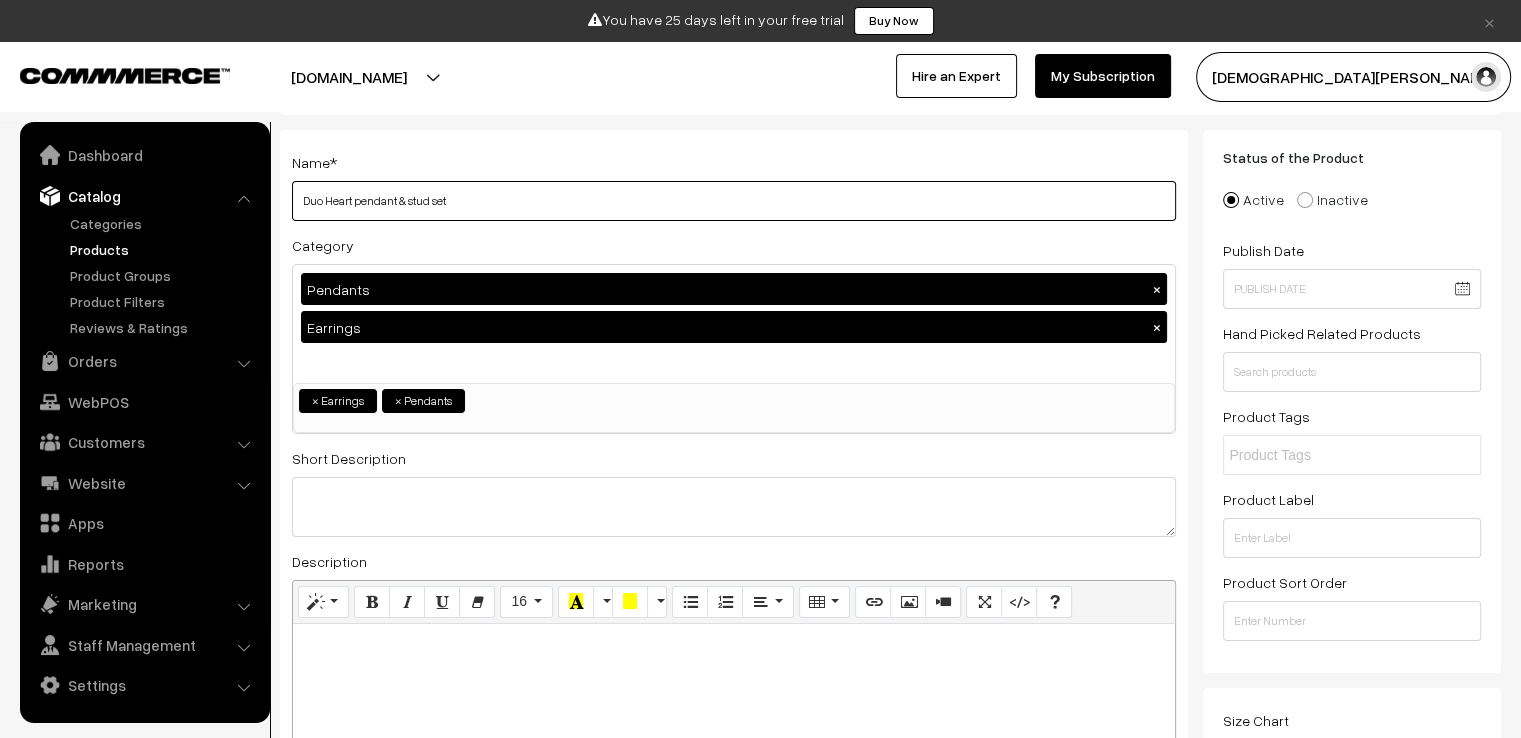 click on "Duo Heart pendant & stud set" at bounding box center (734, 201) 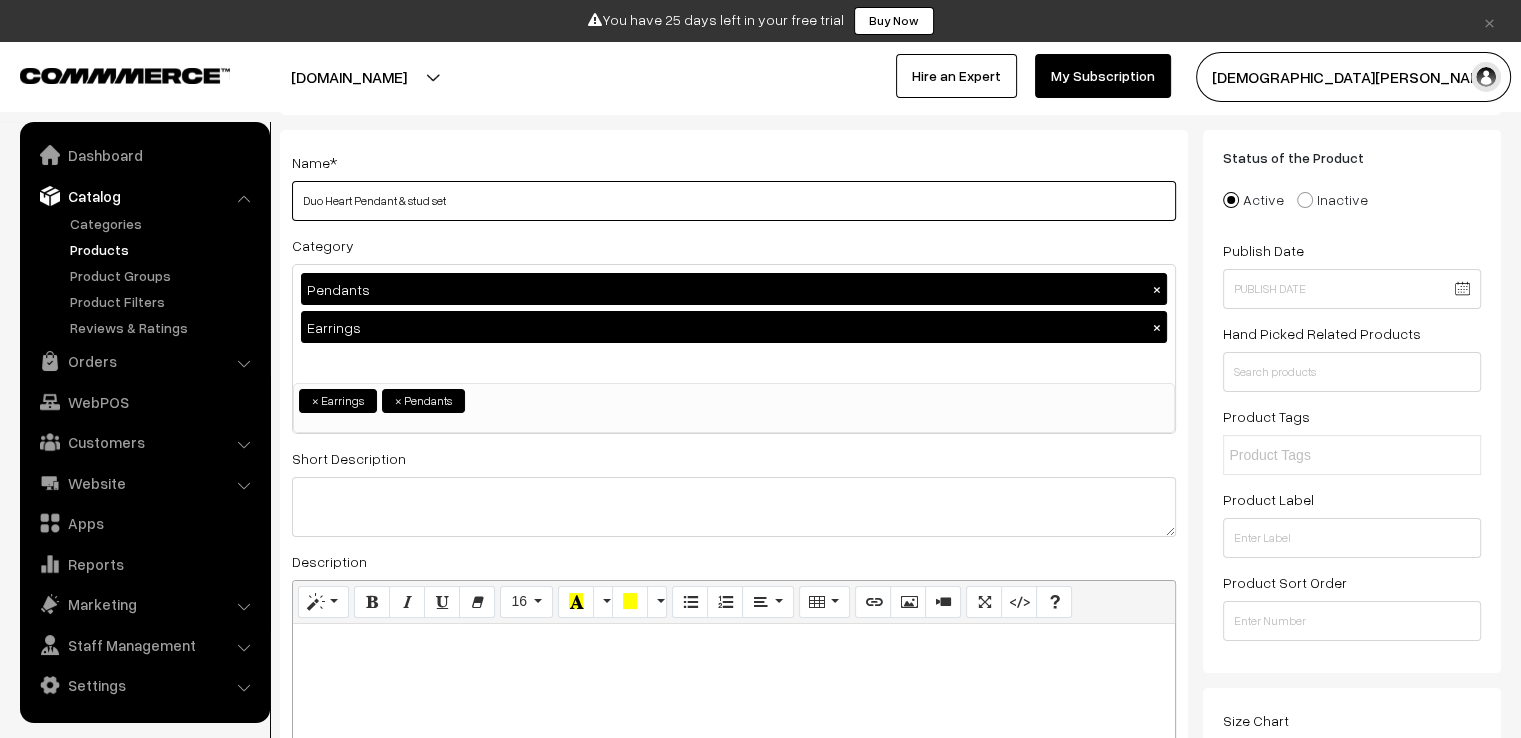 click on "Duo Heart Pendant & stud set" at bounding box center [734, 201] 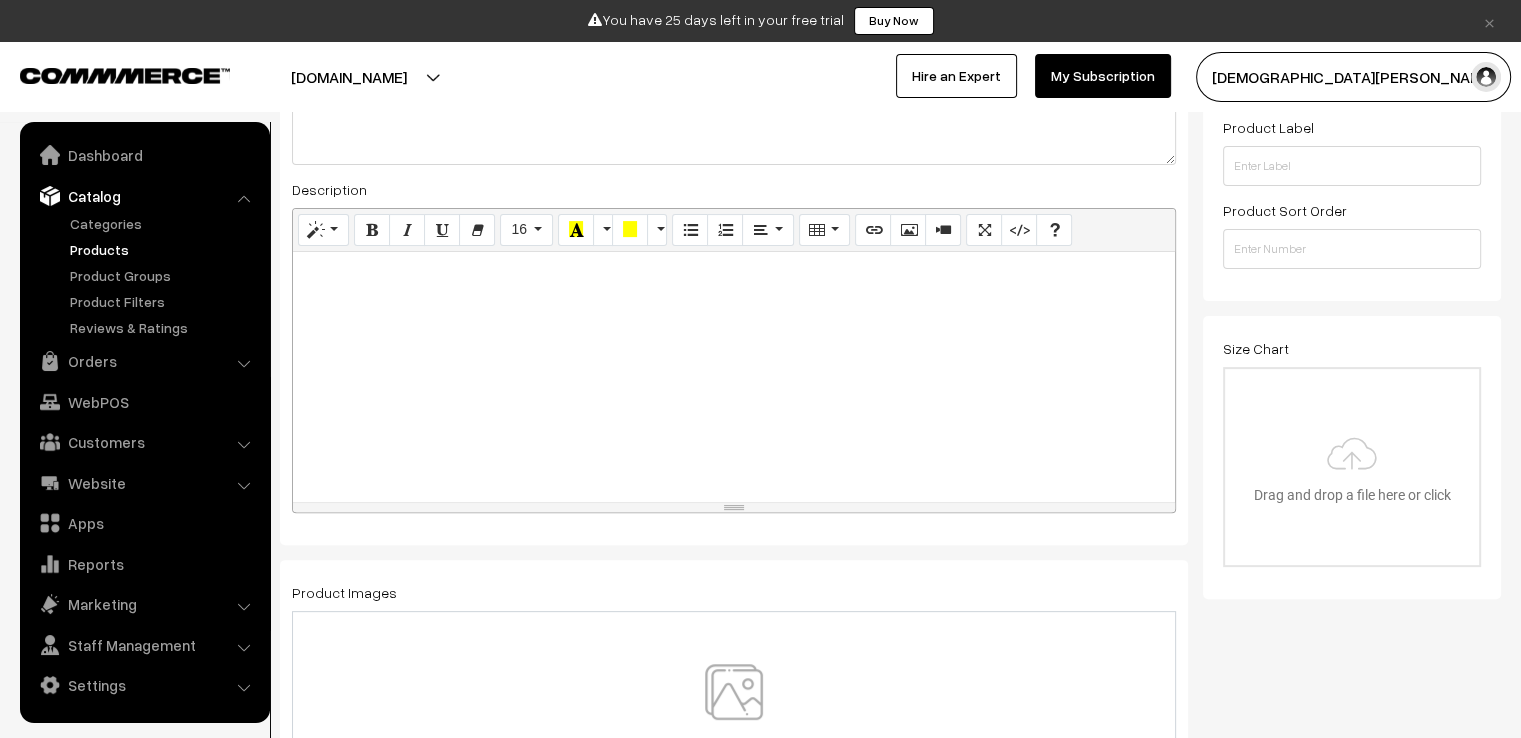 scroll, scrollTop: 500, scrollLeft: 0, axis: vertical 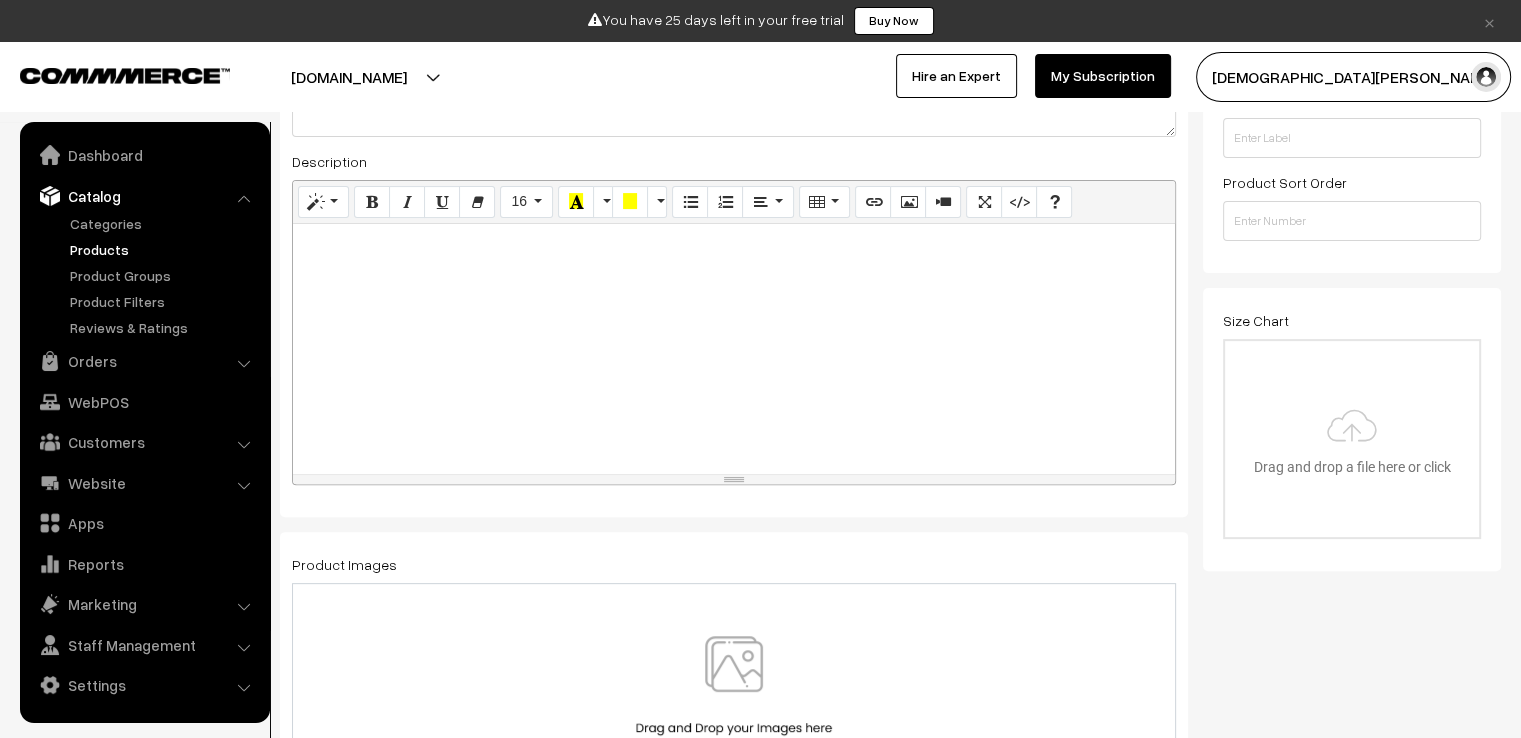 type on "Duo Heart Pendant and Stud Set" 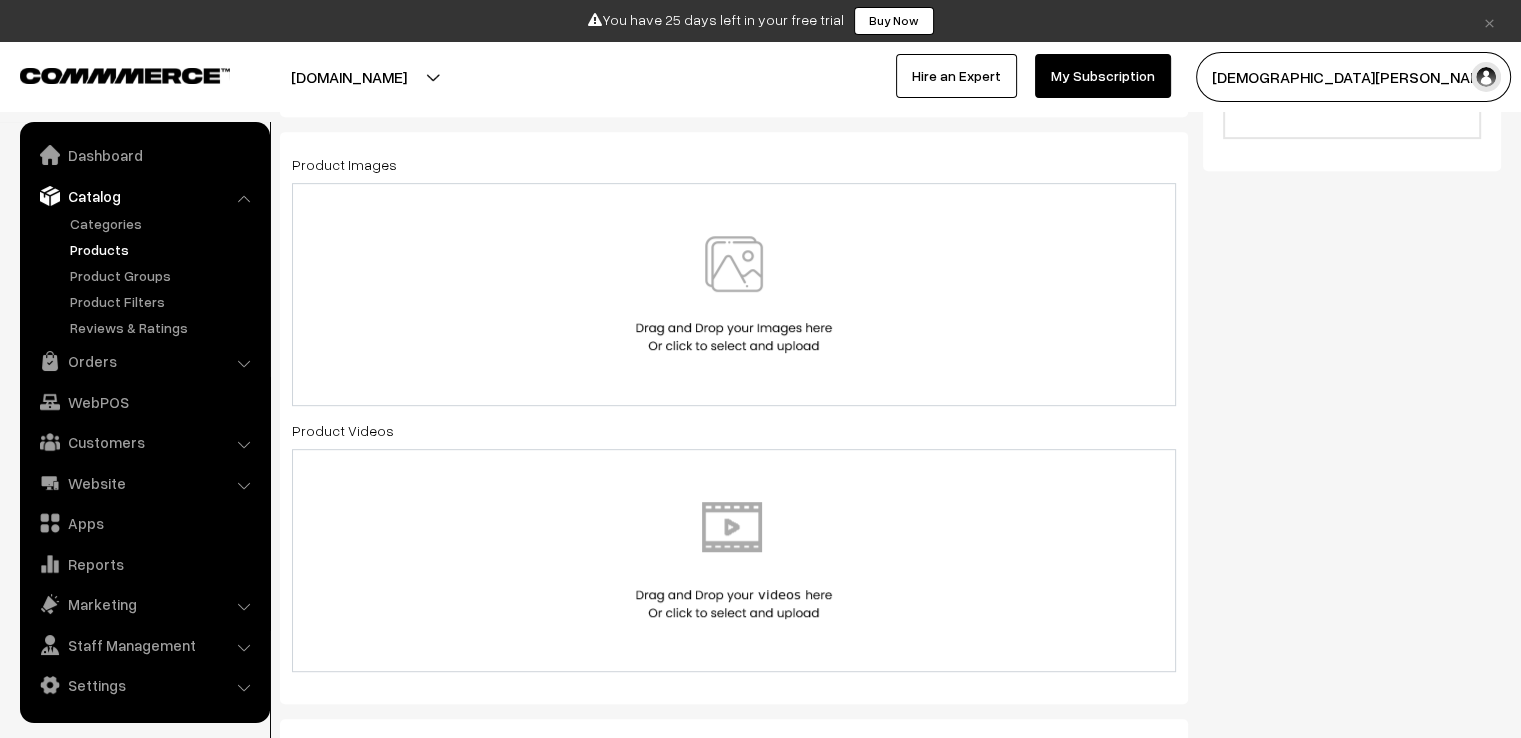 scroll, scrollTop: 1300, scrollLeft: 0, axis: vertical 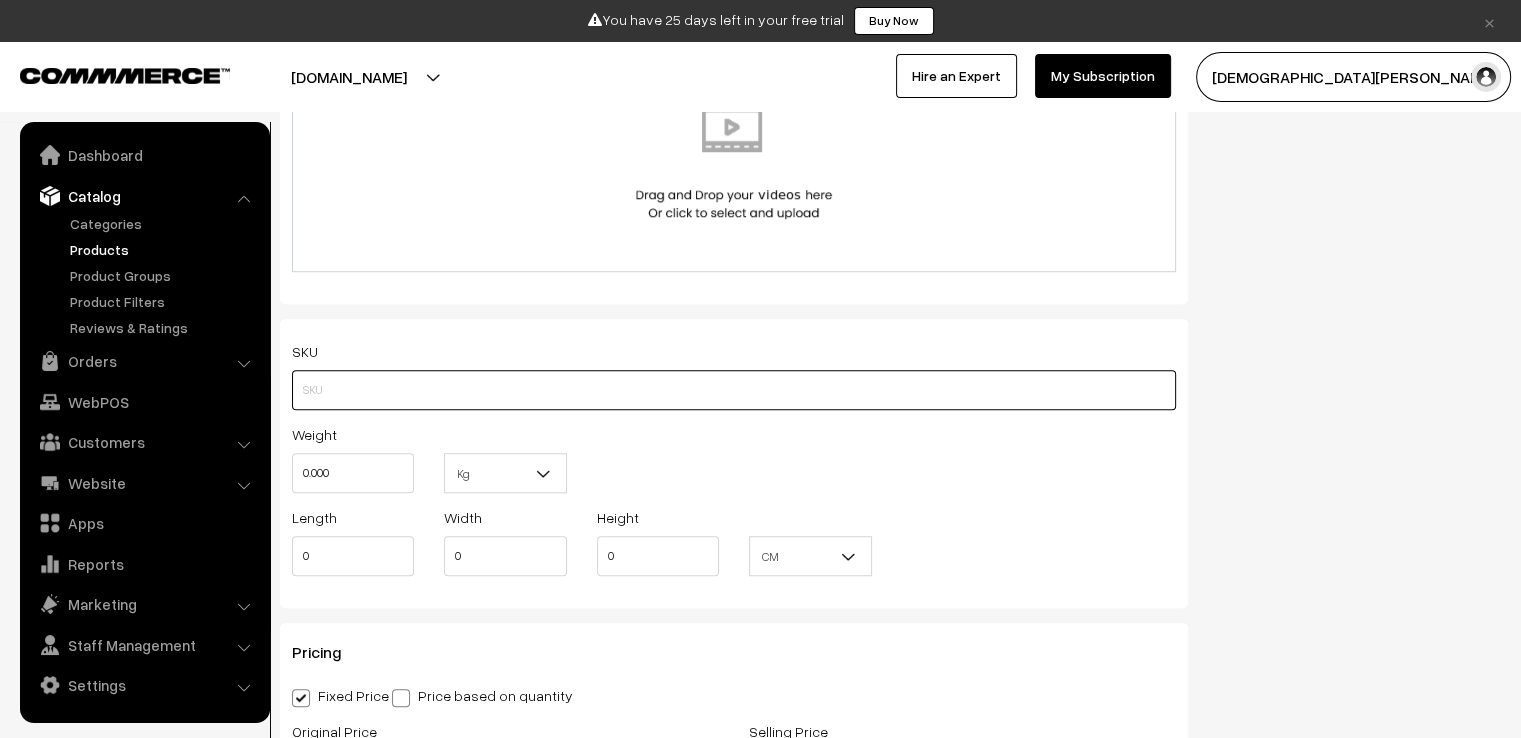 click at bounding box center (734, 390) 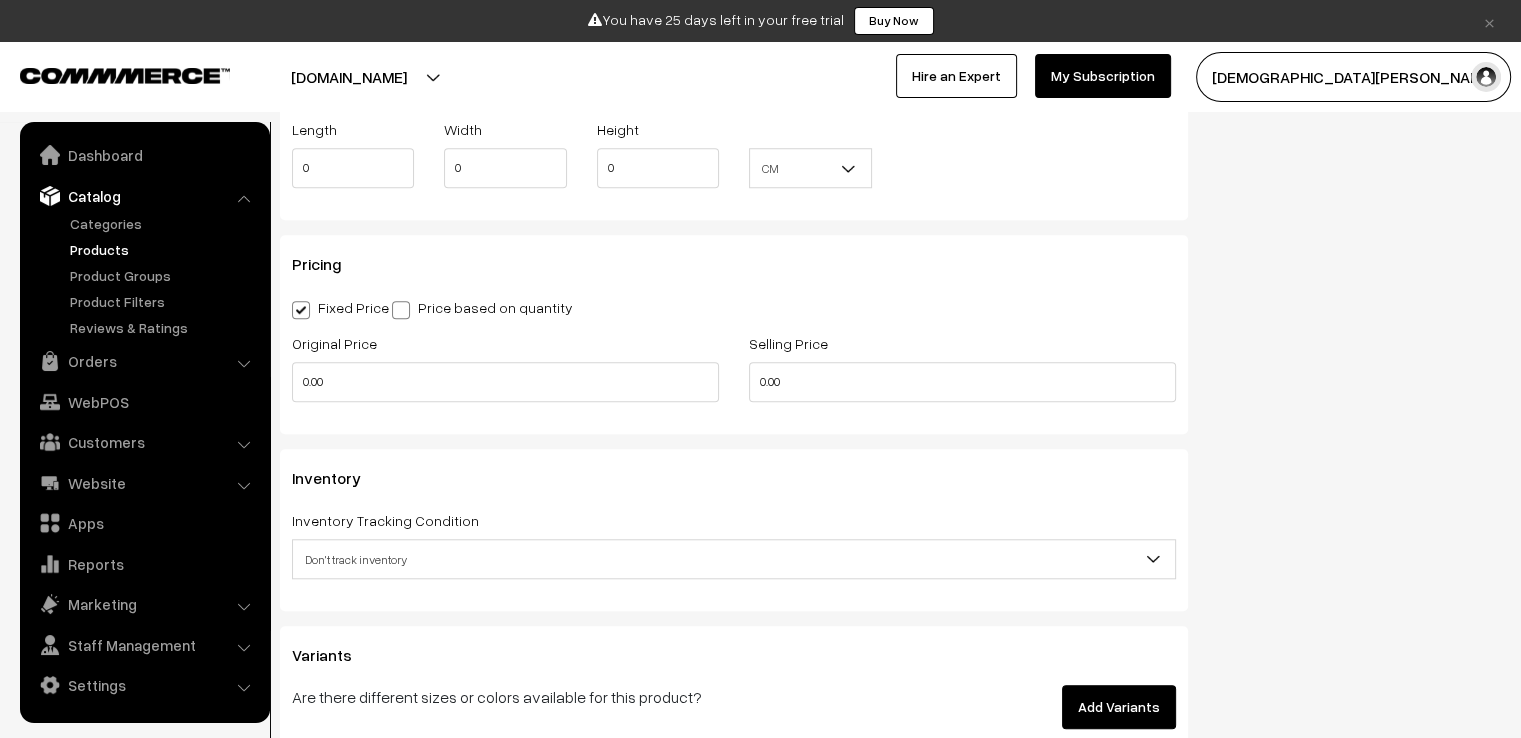 scroll, scrollTop: 1700, scrollLeft: 0, axis: vertical 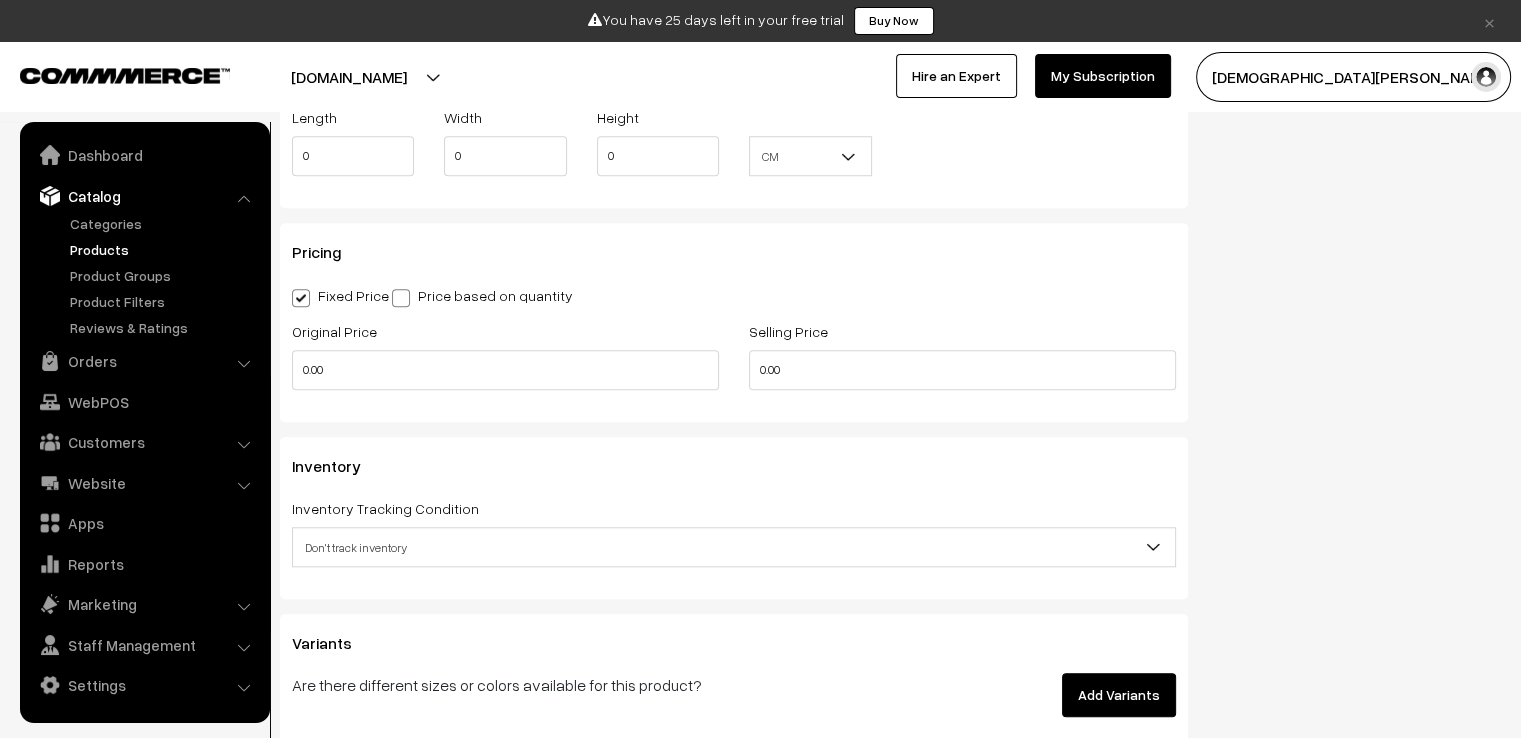type on "S-ST-HRT05" 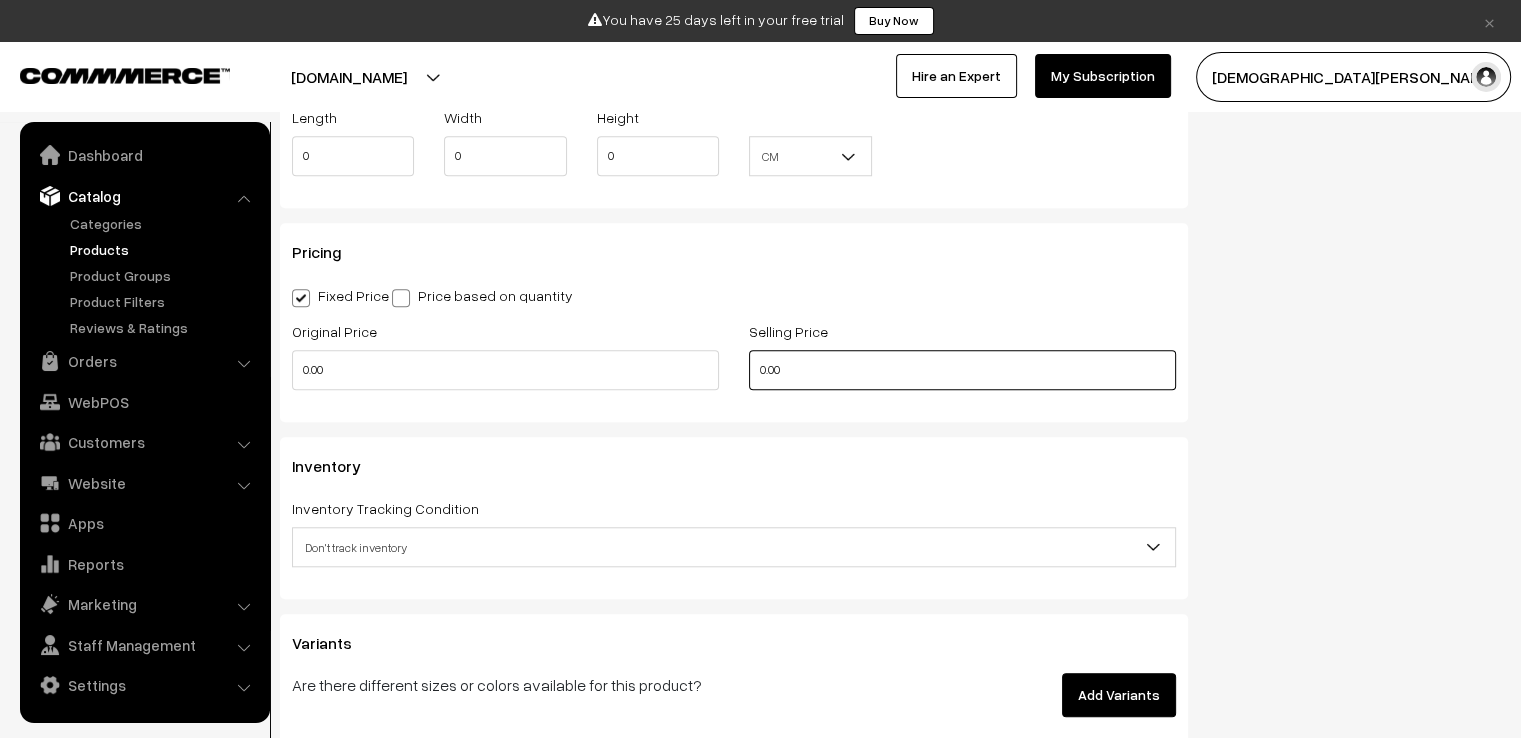 drag, startPoint x: 801, startPoint y: 369, endPoint x: 674, endPoint y: 375, distance: 127.141655 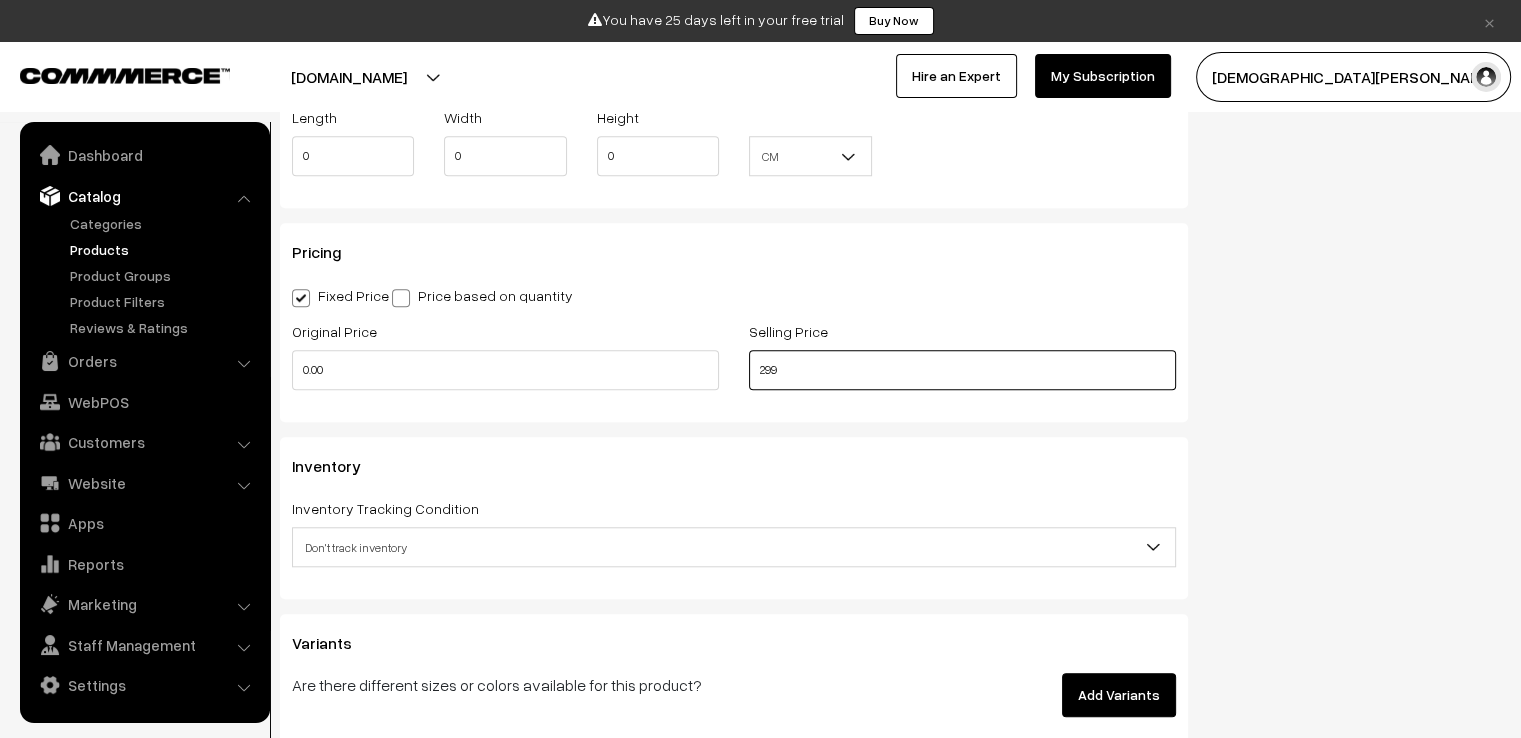 type on "299" 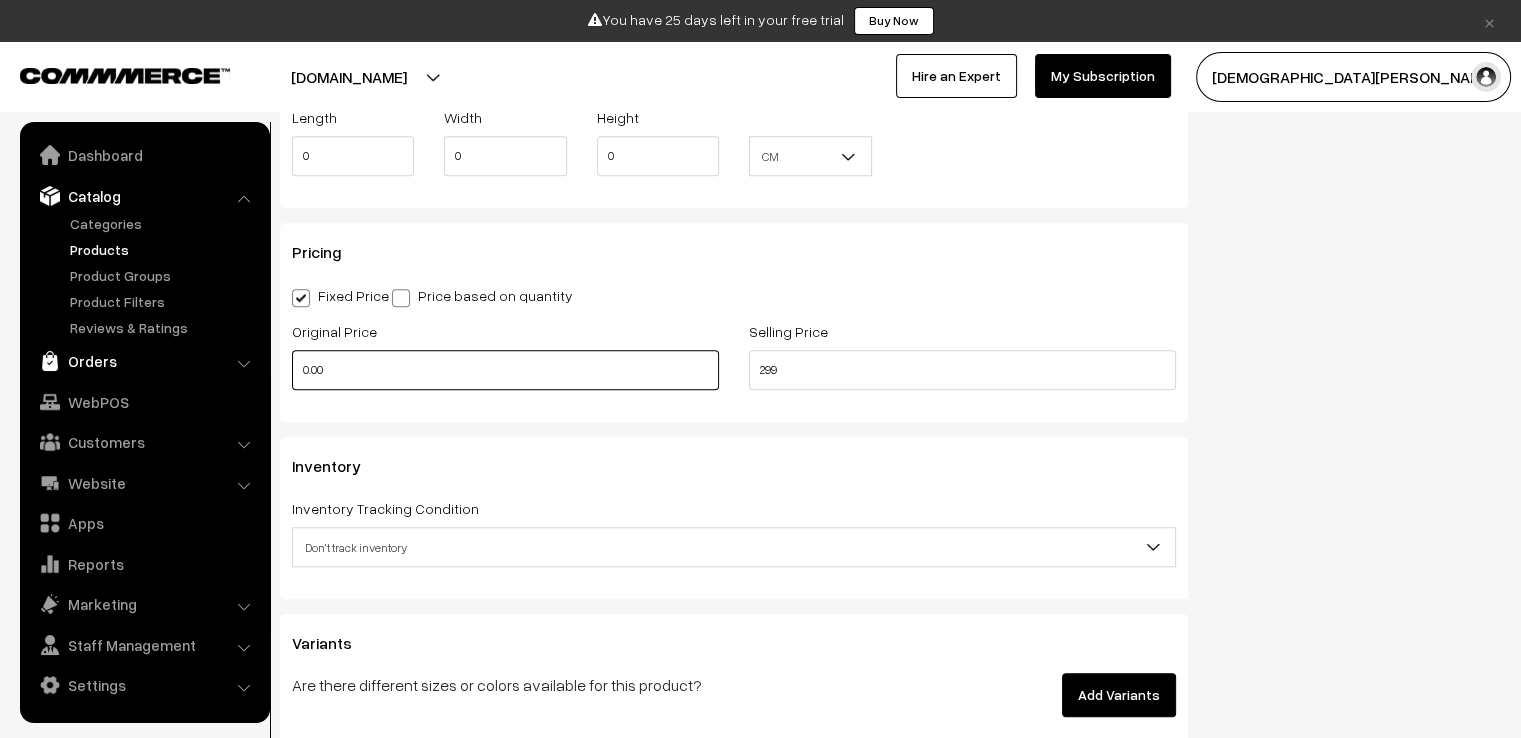 drag, startPoint x: 465, startPoint y: 375, endPoint x: 168, endPoint y: 377, distance: 297.00674 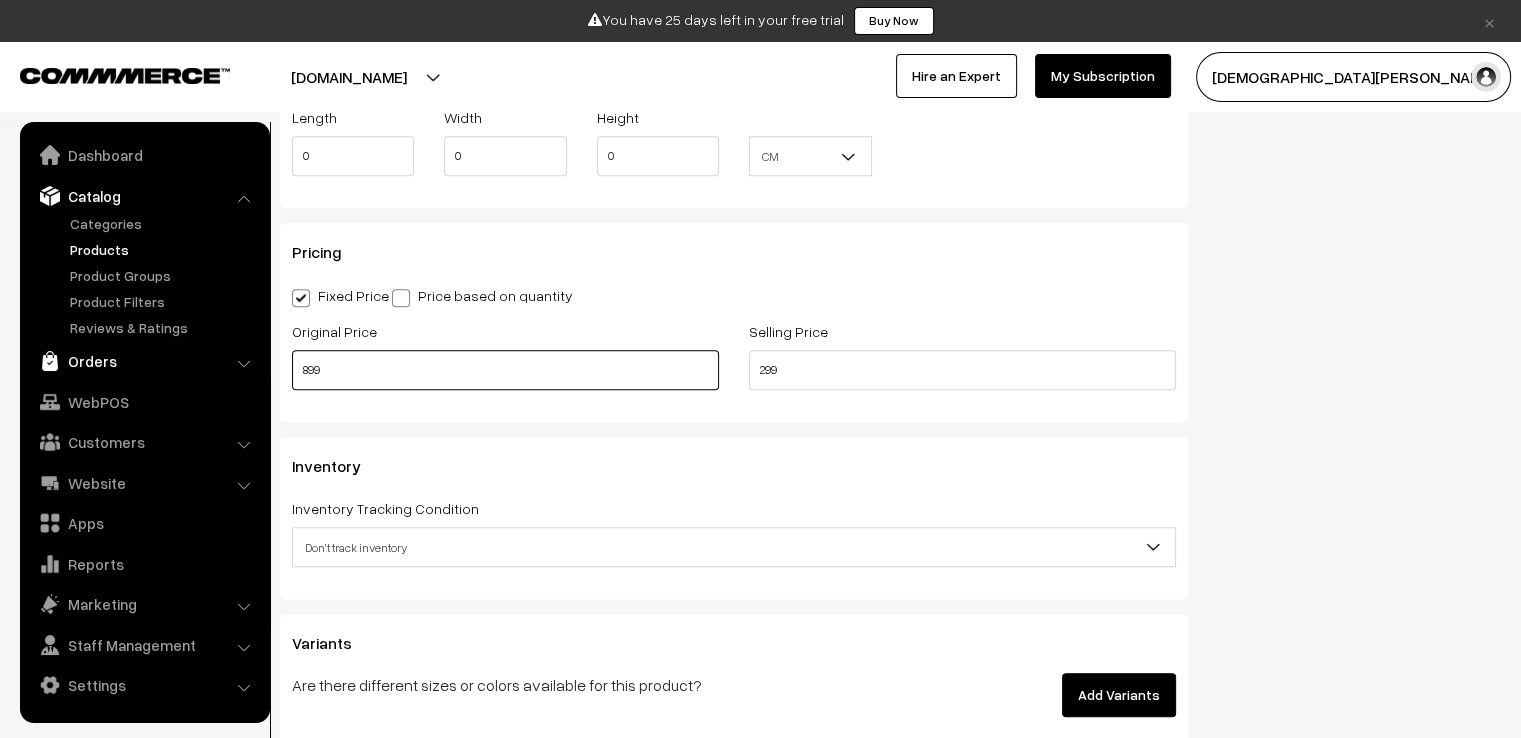 drag, startPoint x: 282, startPoint y: 362, endPoint x: 216, endPoint y: 364, distance: 66.0303 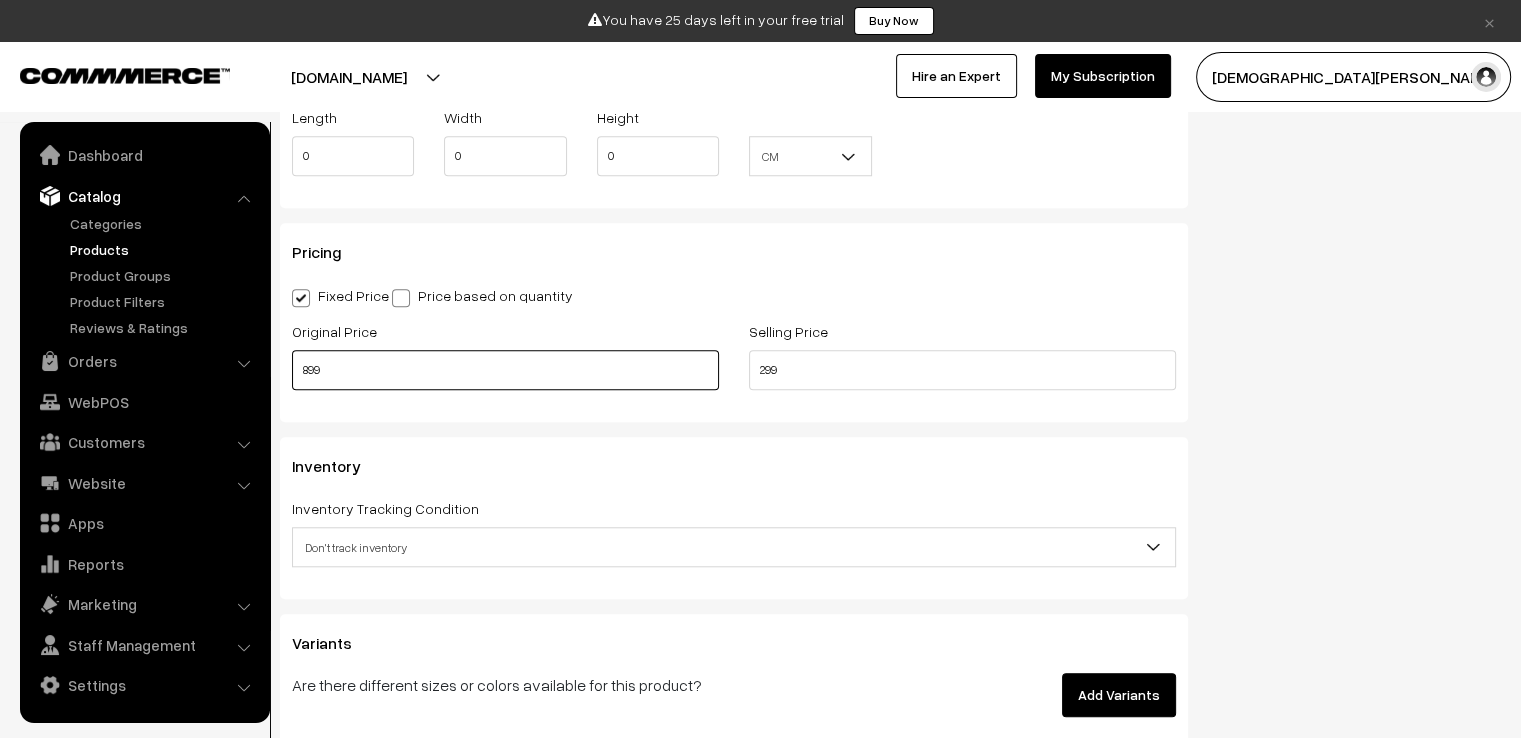 drag, startPoint x: 343, startPoint y: 366, endPoint x: 266, endPoint y: 368, distance: 77.02597 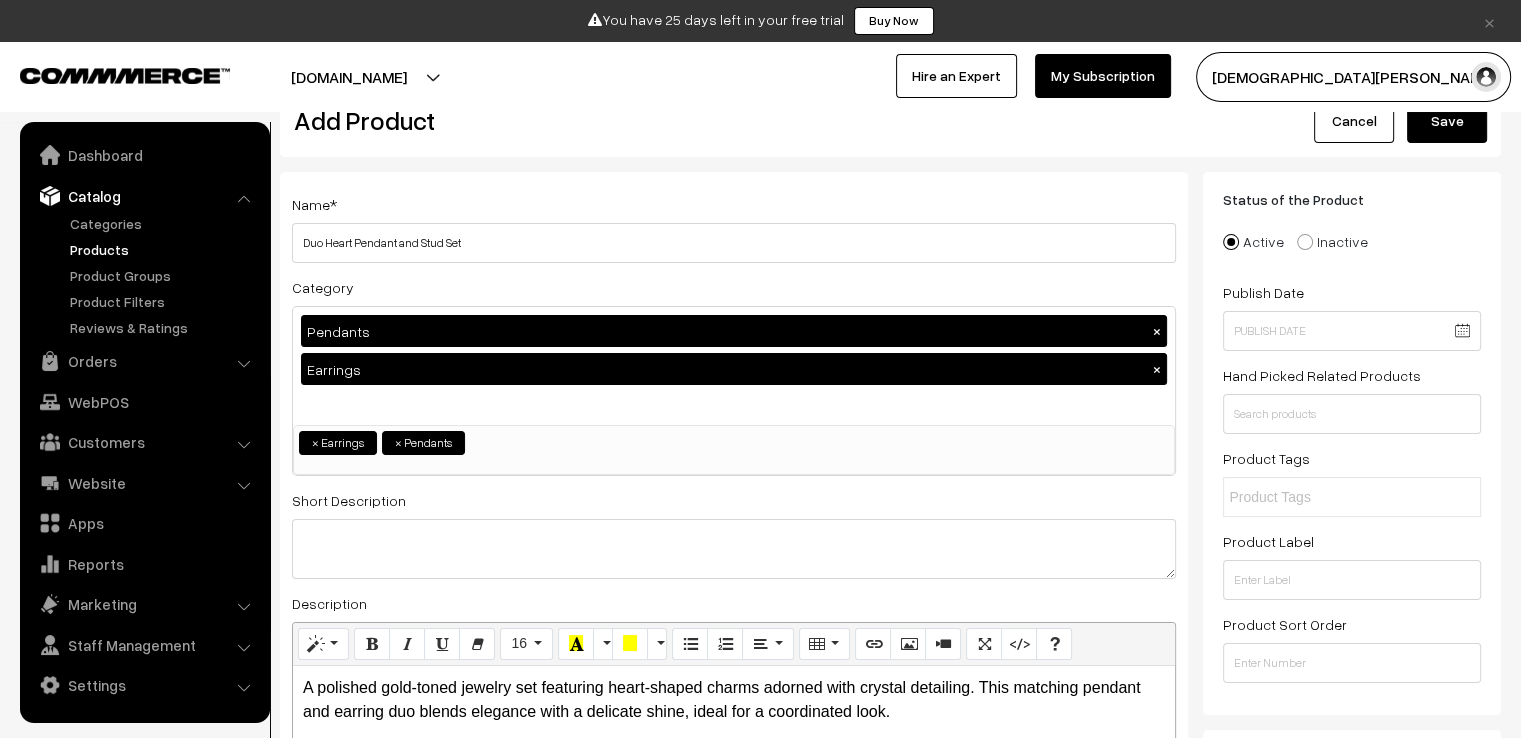 scroll, scrollTop: 0, scrollLeft: 0, axis: both 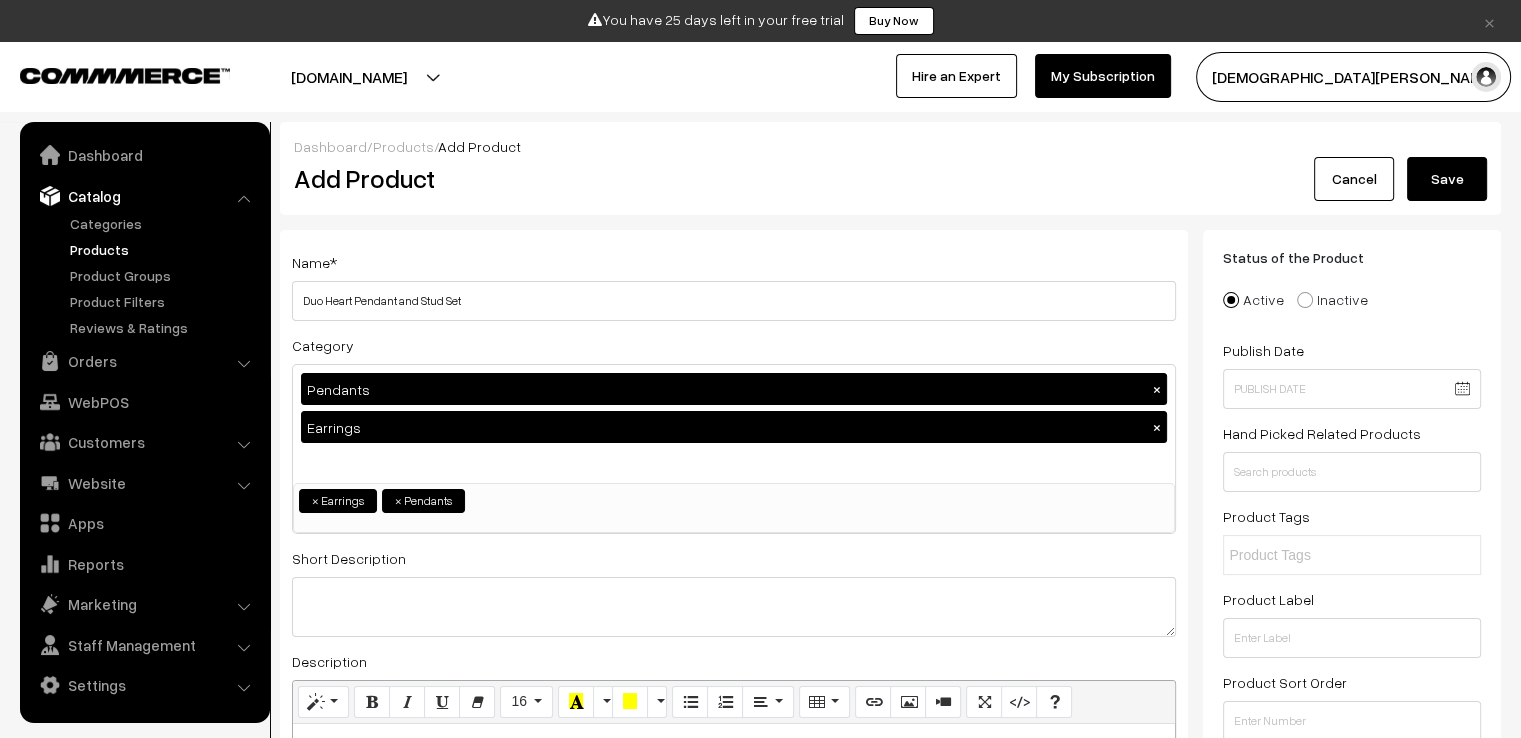 type on "999" 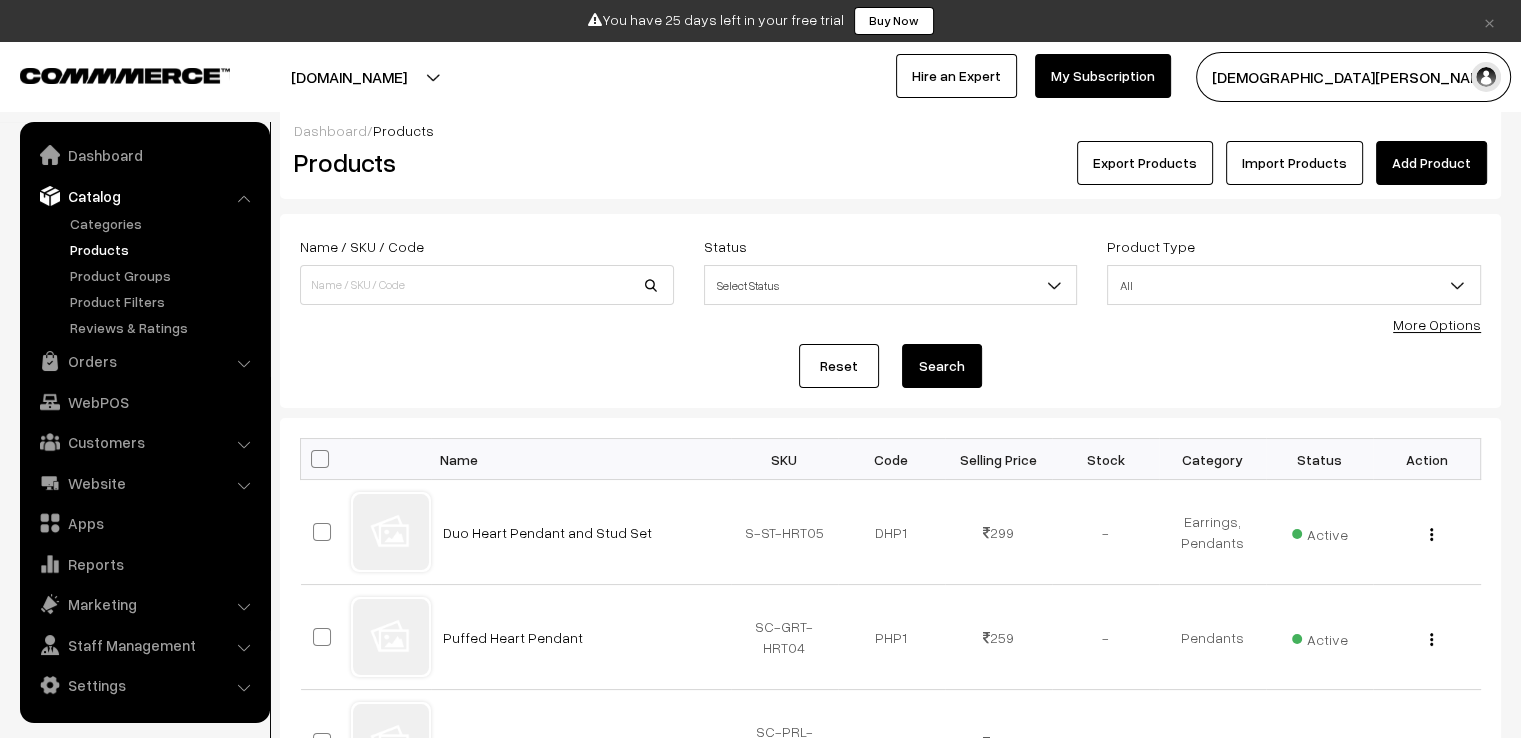 scroll, scrollTop: 0, scrollLeft: 0, axis: both 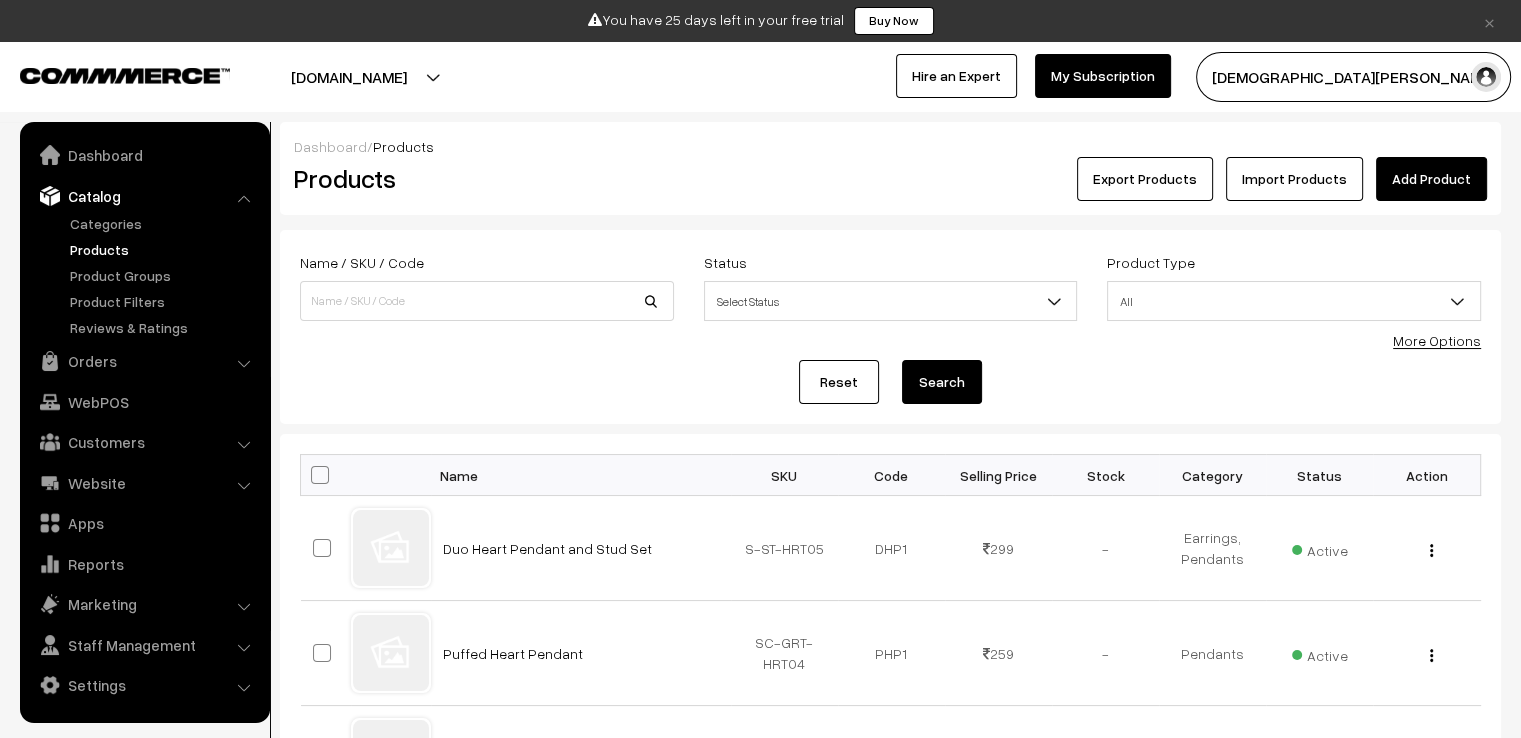 click on "Add Product" at bounding box center (1431, 179) 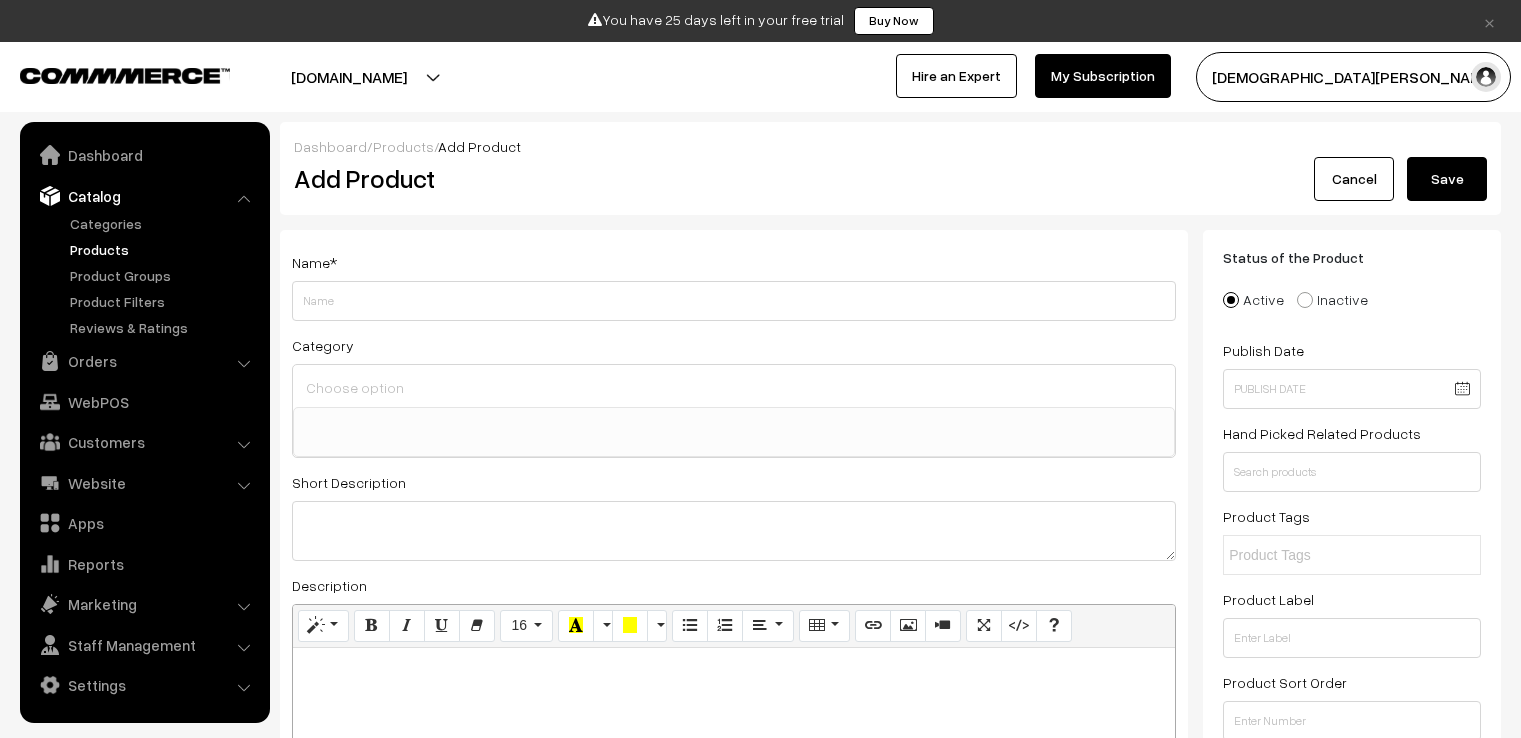 select 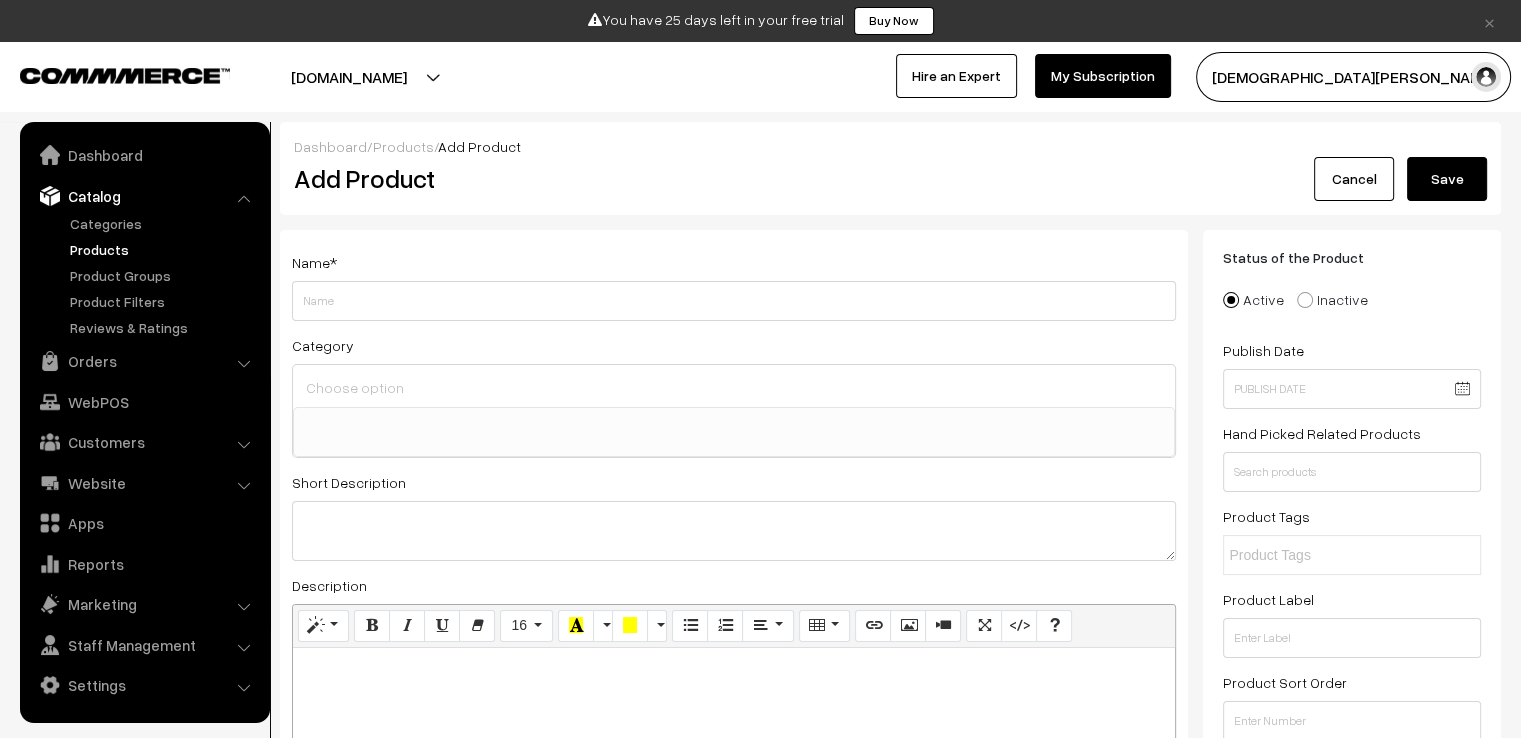 click on "Weight" at bounding box center [734, 301] 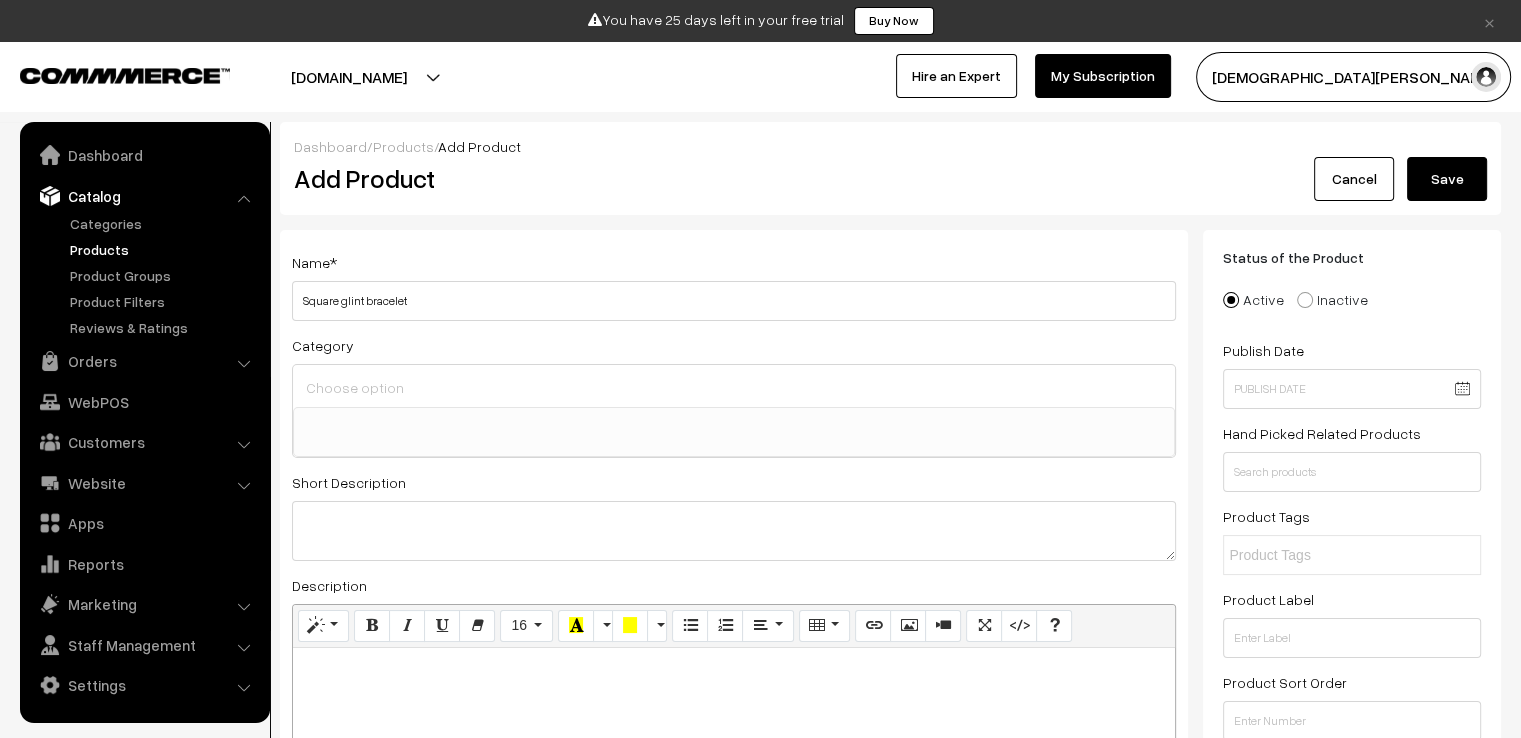 click on "Square glint bracelet" at bounding box center [734, 301] 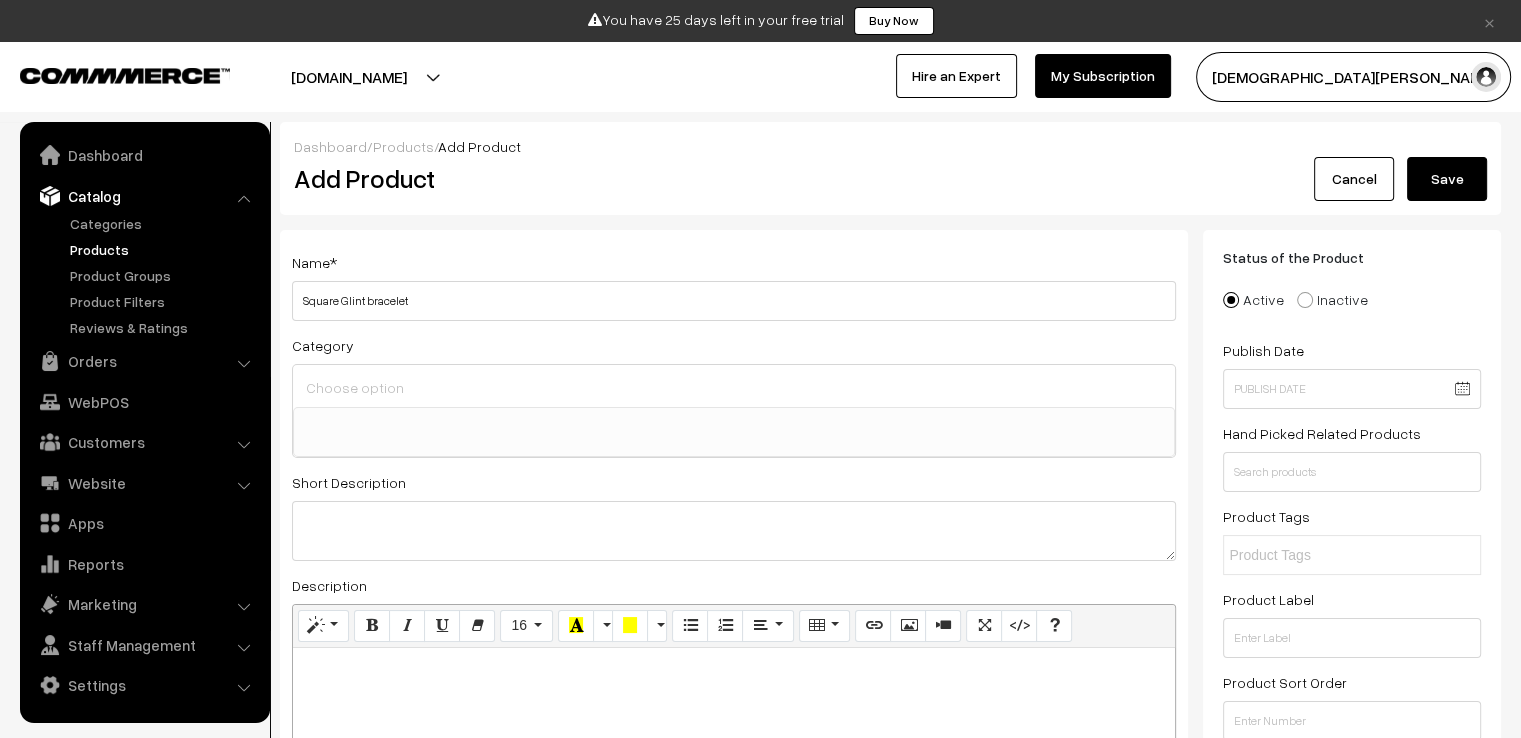 click on "Square Glint bracelet" at bounding box center (734, 301) 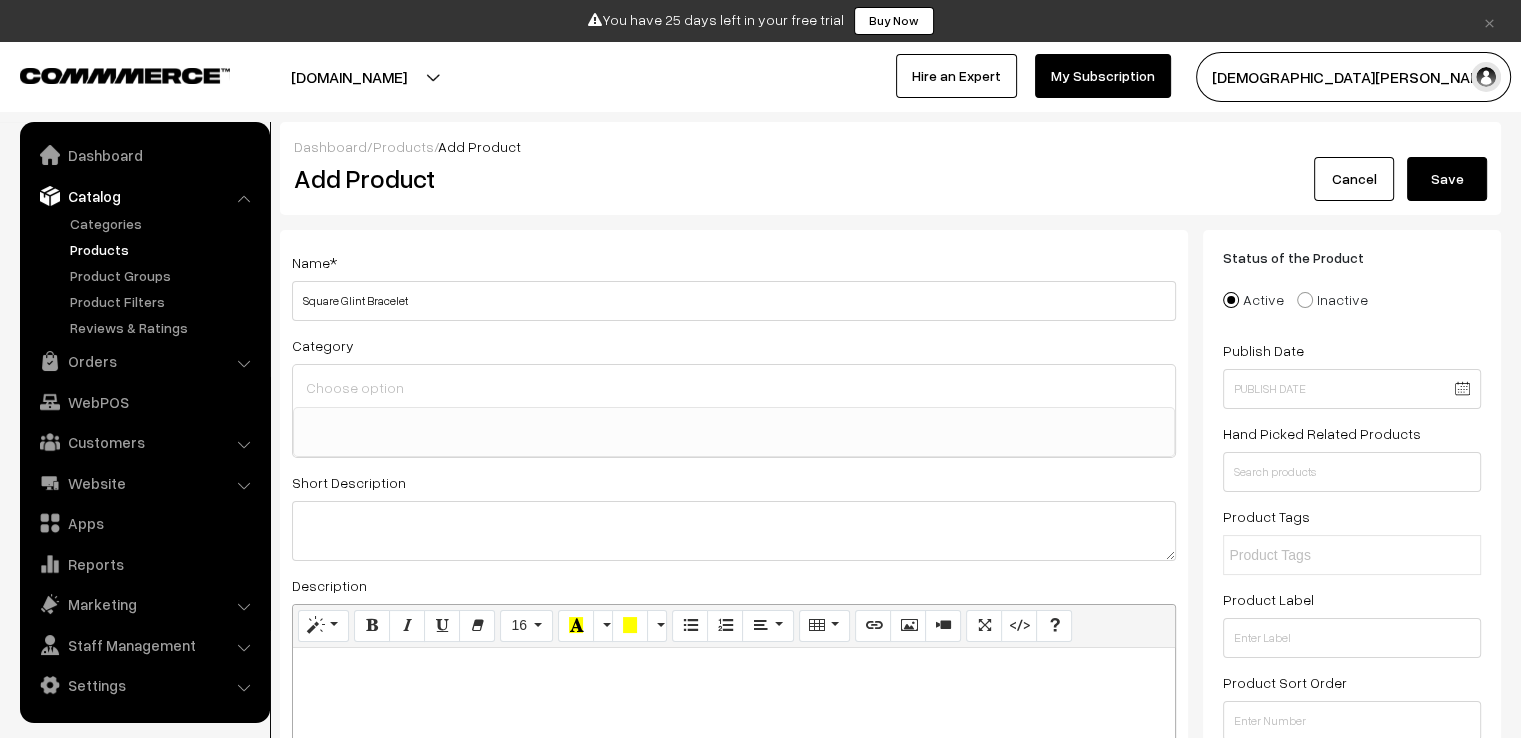 type on "Square Glint Bracelet" 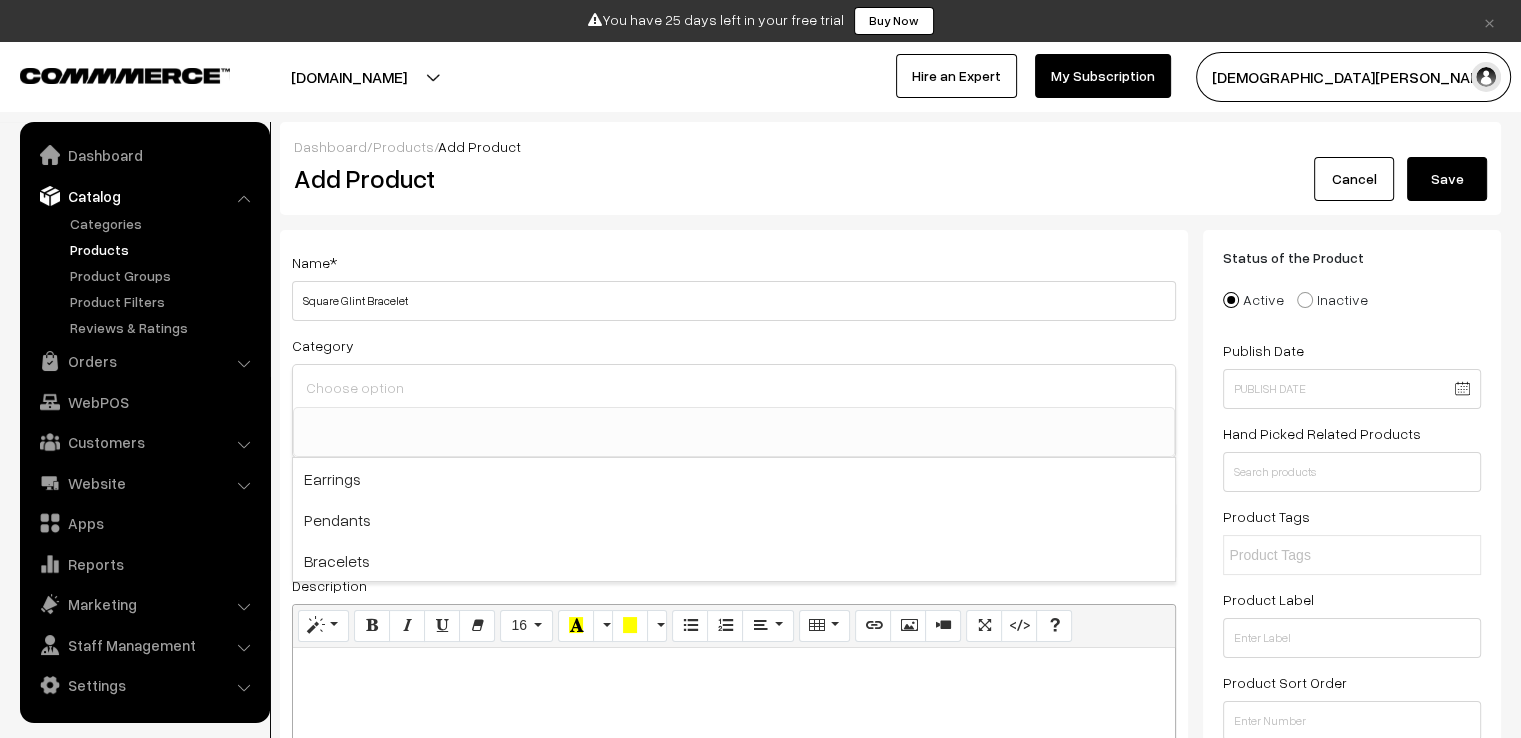 click at bounding box center [734, 387] 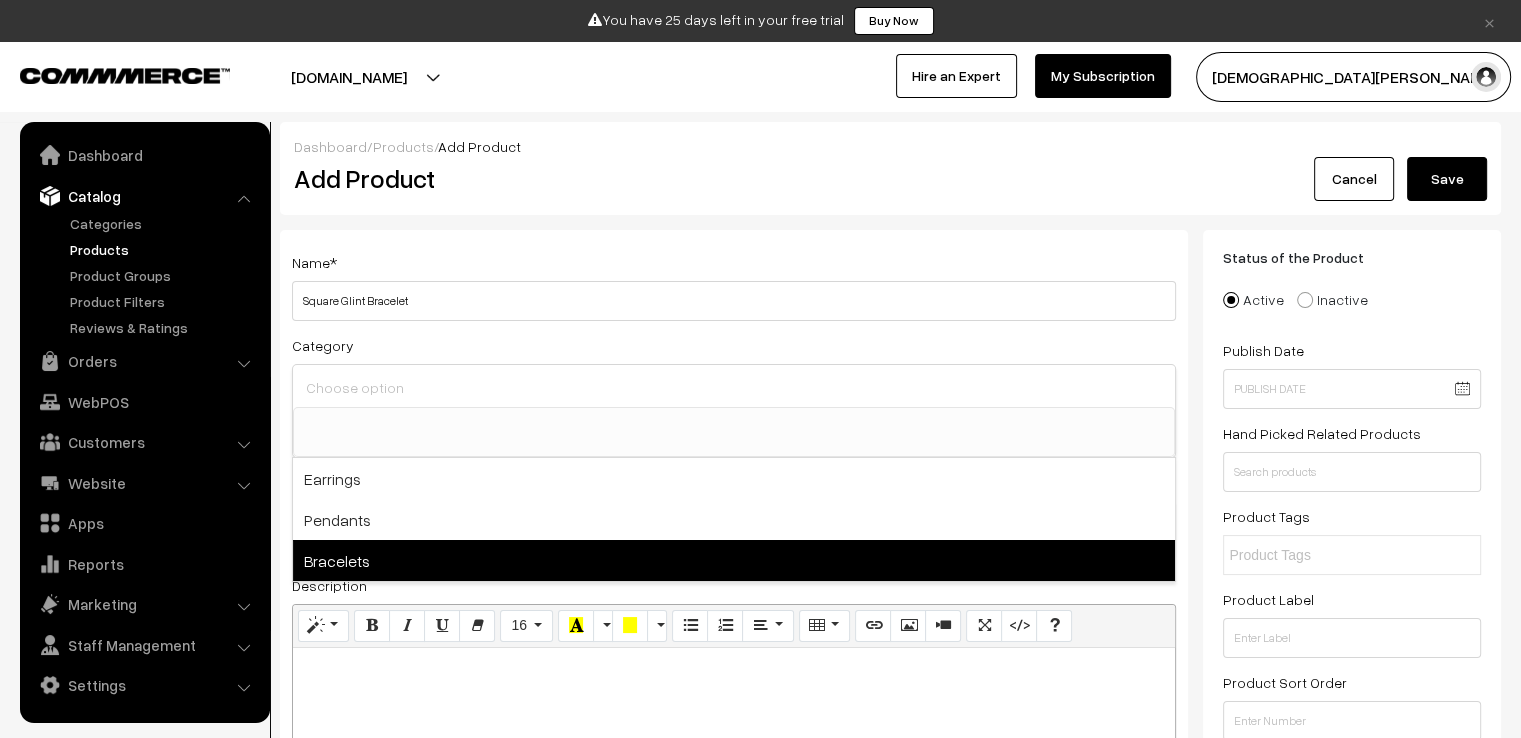 click on "Bracelets" at bounding box center [734, 560] 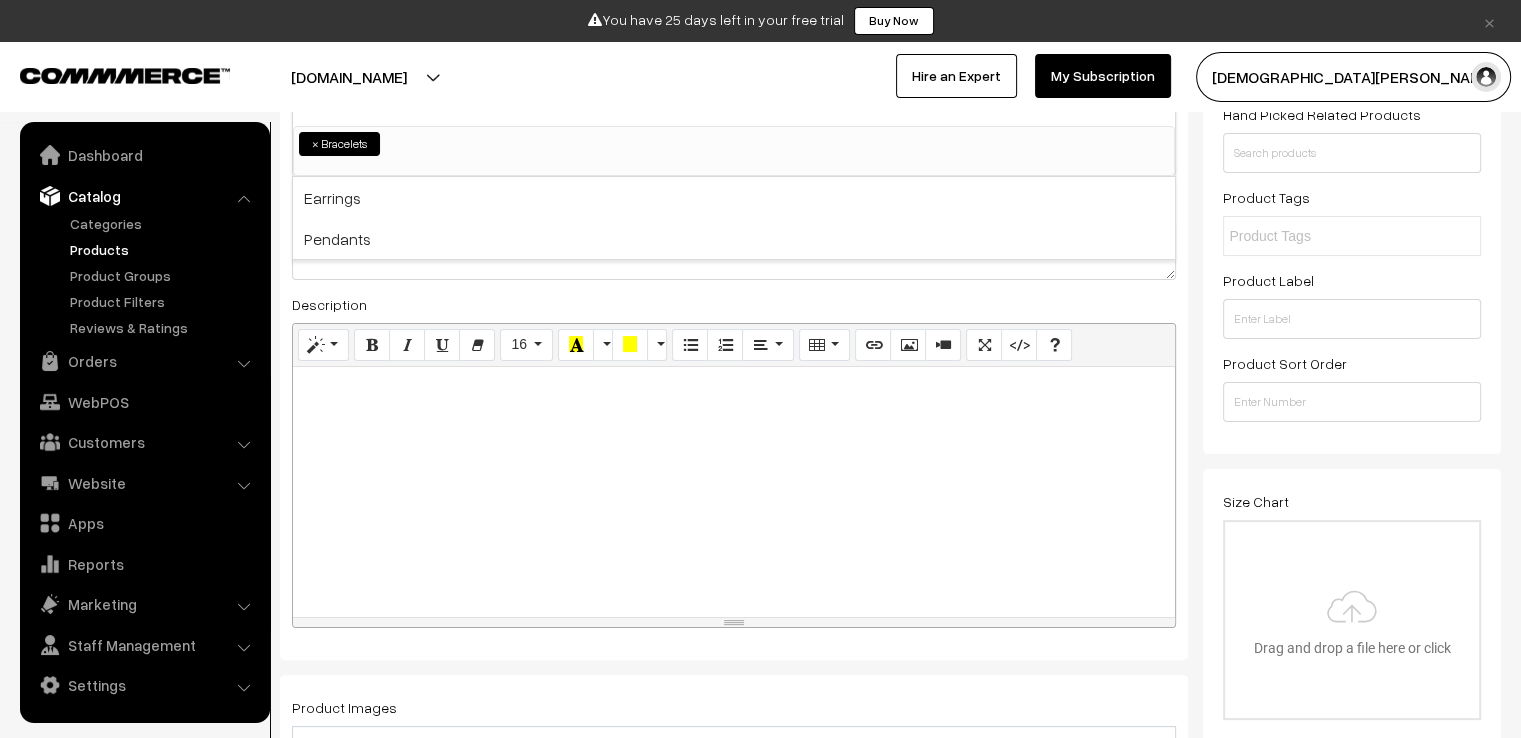 scroll, scrollTop: 400, scrollLeft: 0, axis: vertical 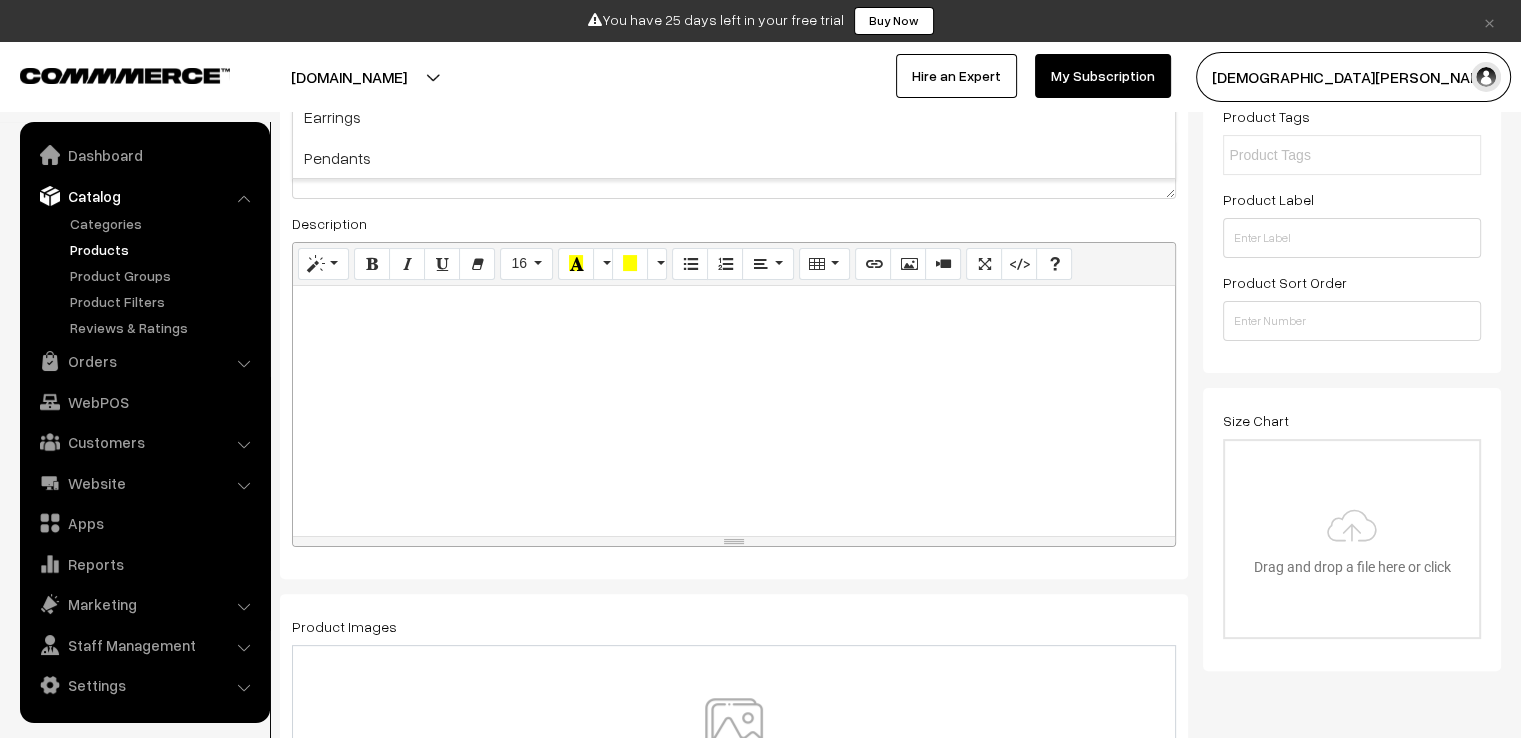 click at bounding box center [734, 411] 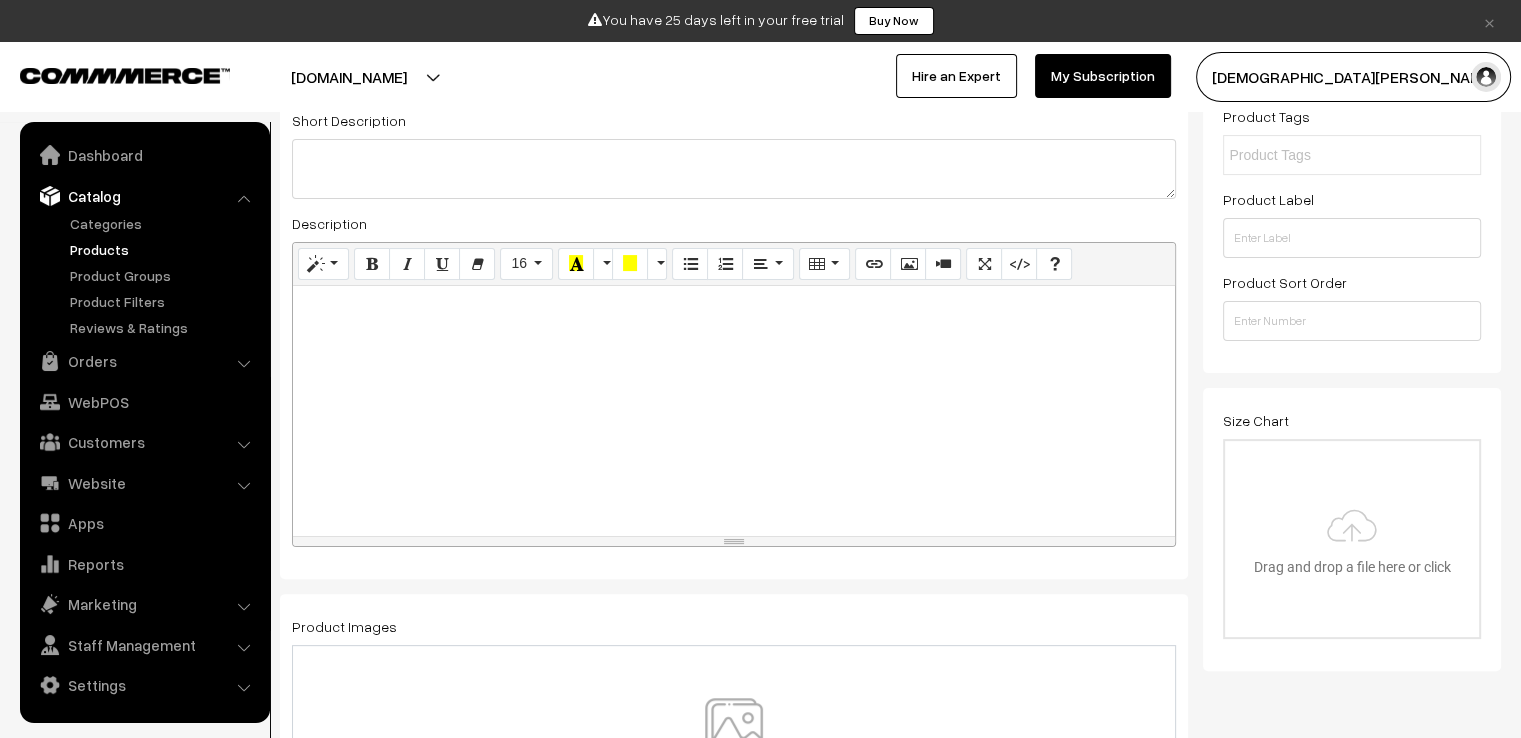 paste 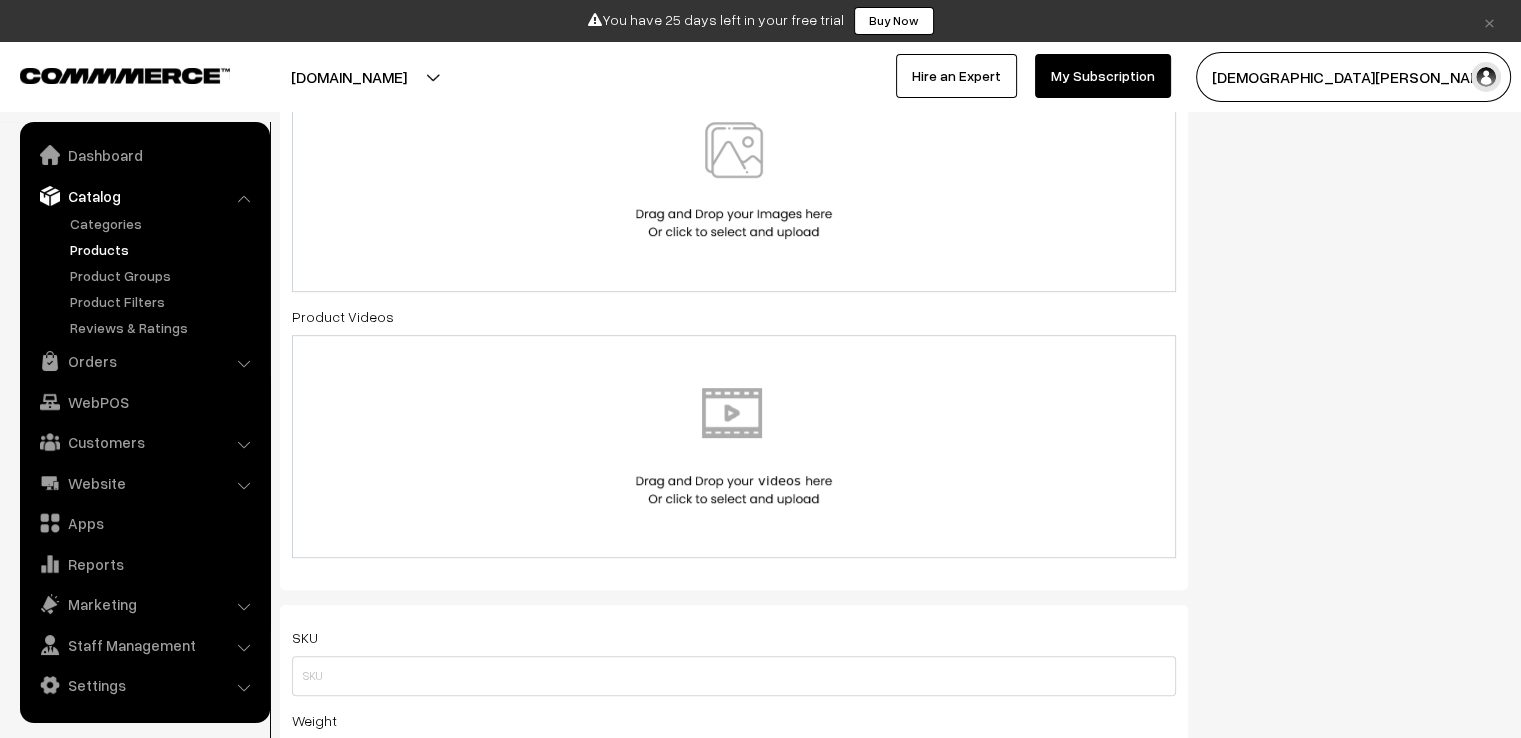 scroll, scrollTop: 1100, scrollLeft: 0, axis: vertical 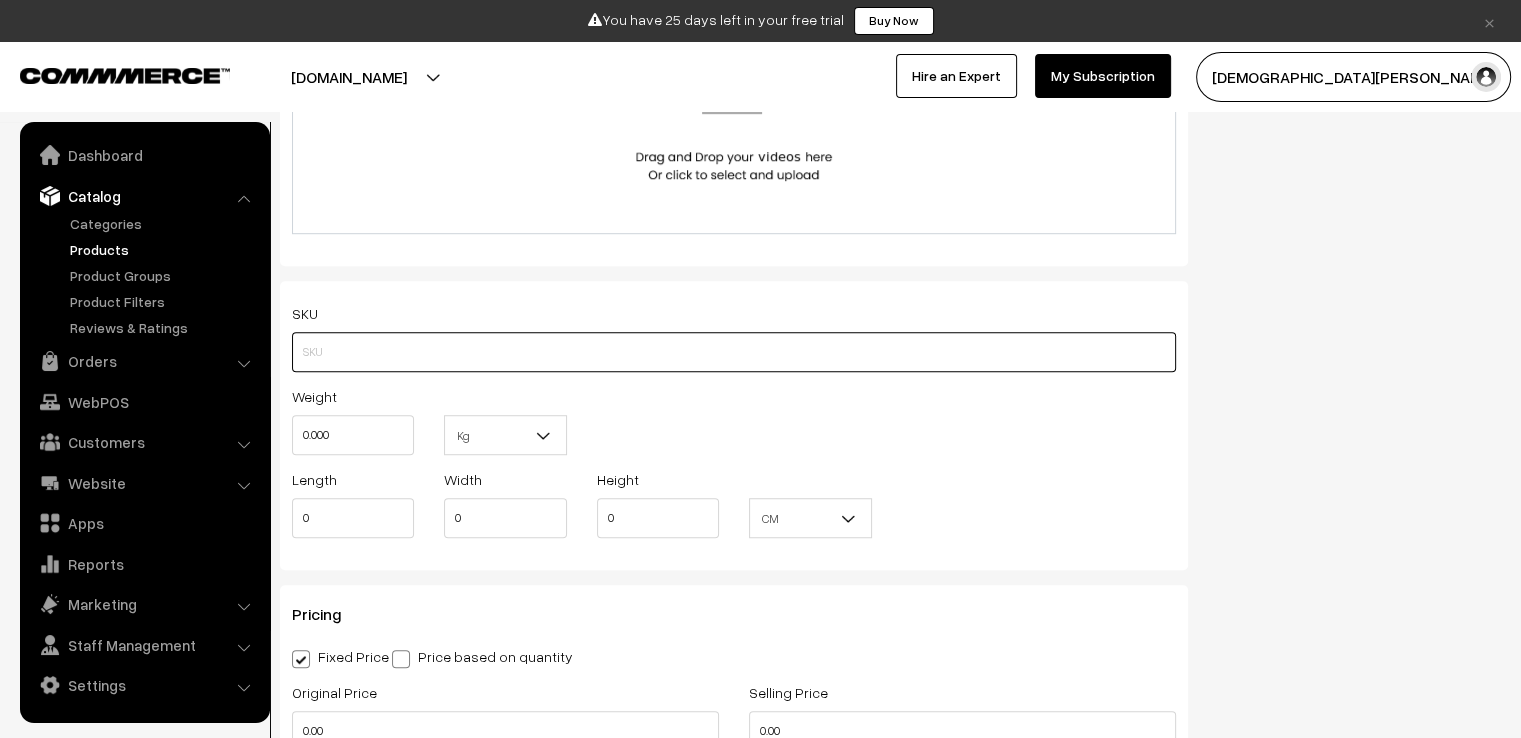 click at bounding box center (734, 352) 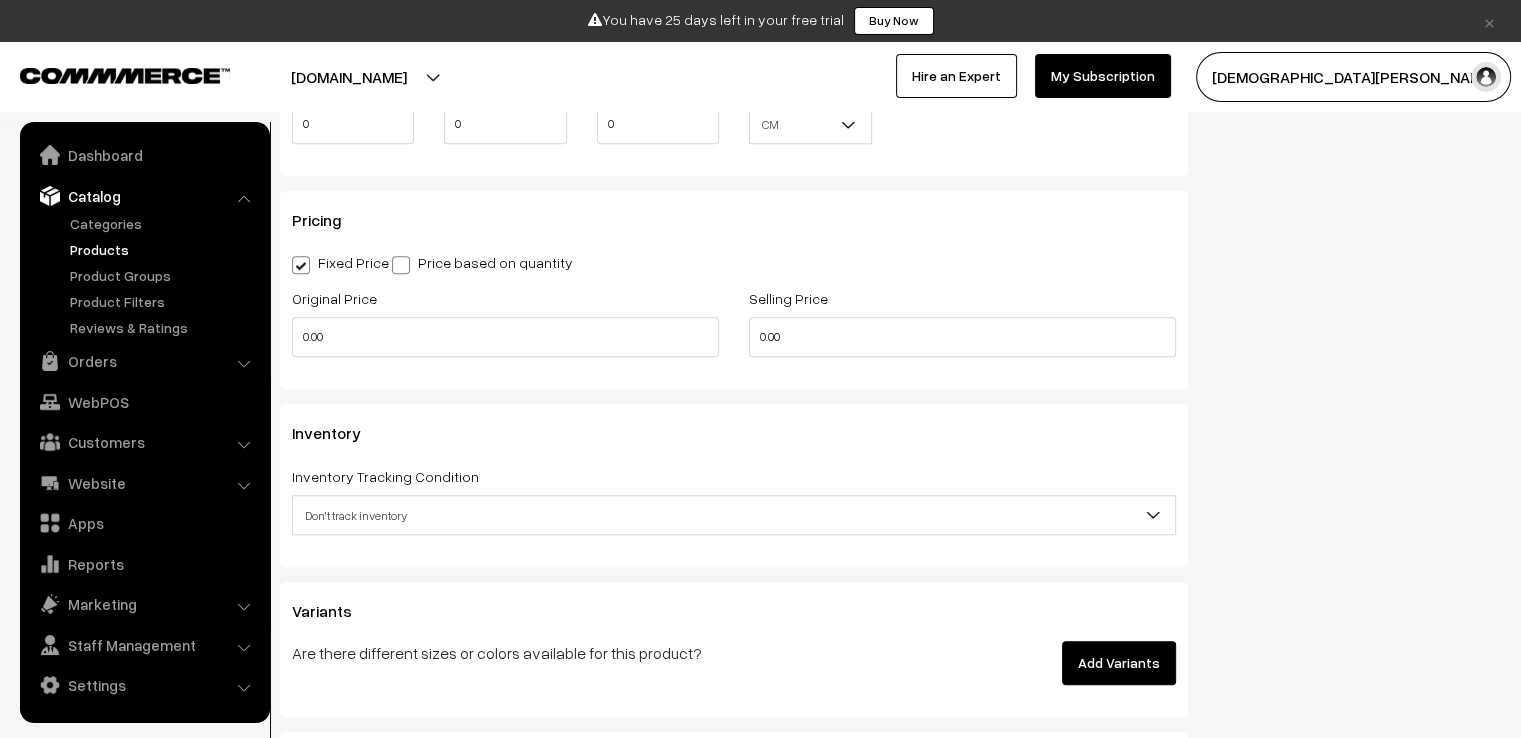 scroll, scrollTop: 1700, scrollLeft: 0, axis: vertical 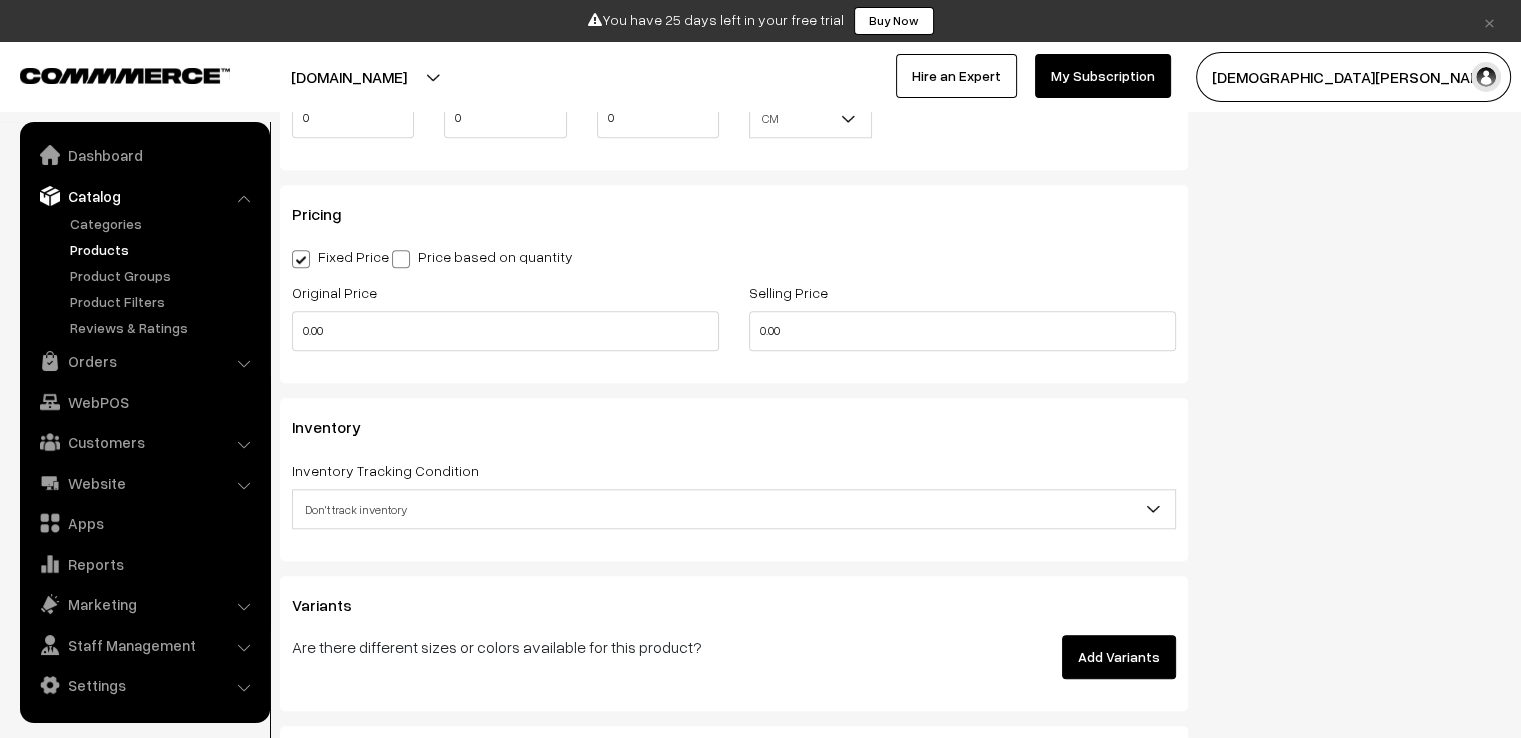 type on "SC-BR-SQR01" 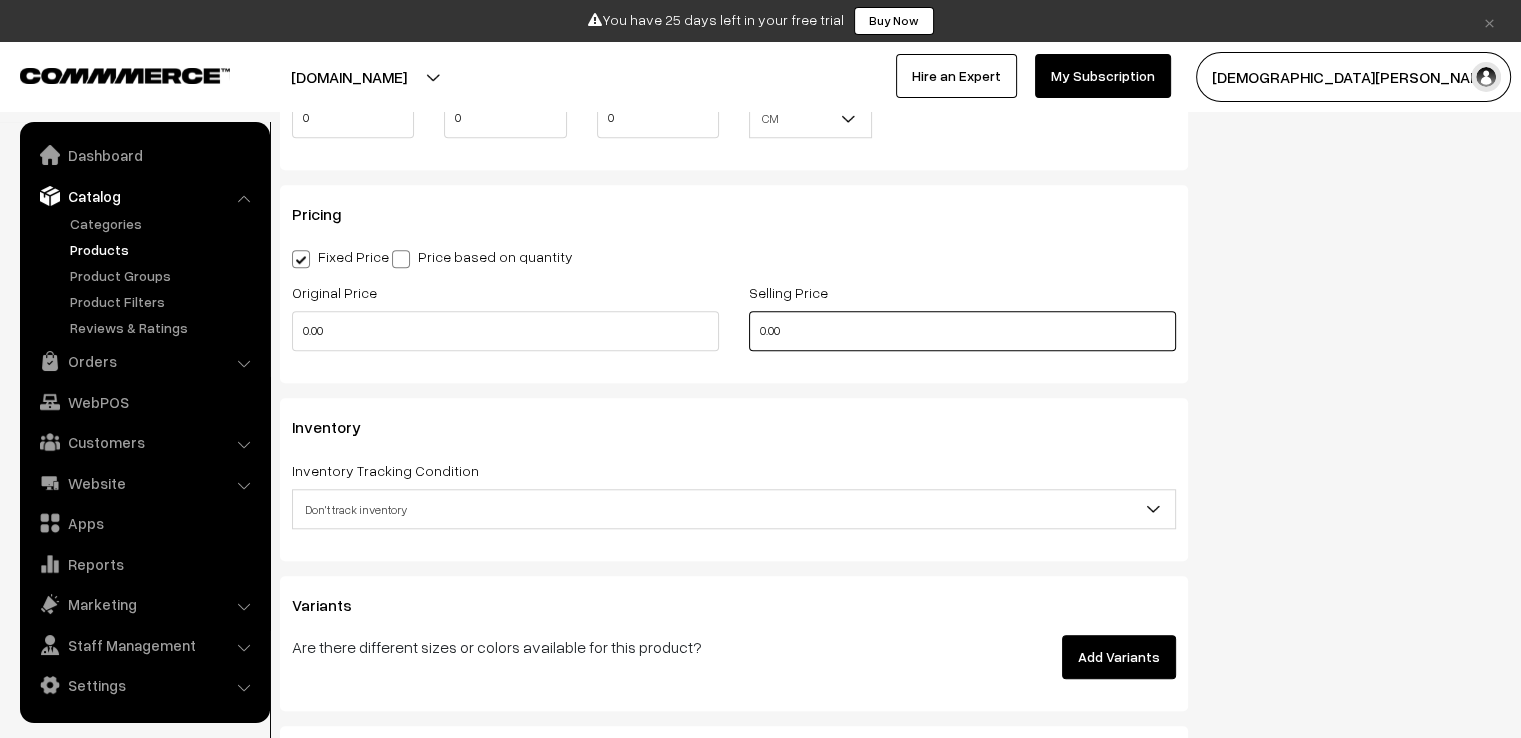 drag, startPoint x: 813, startPoint y: 322, endPoint x: 702, endPoint y: 345, distance: 113.35784 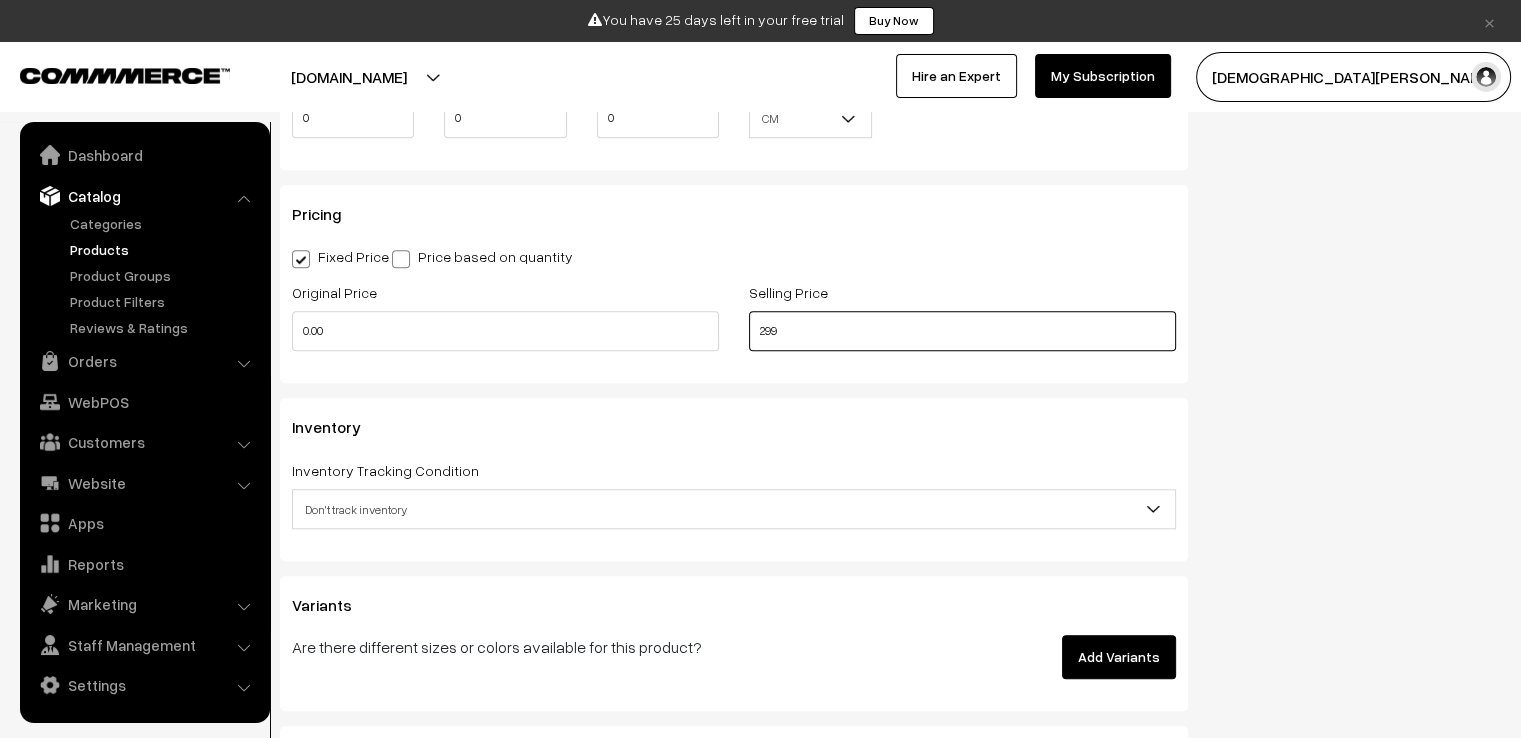 type on "299" 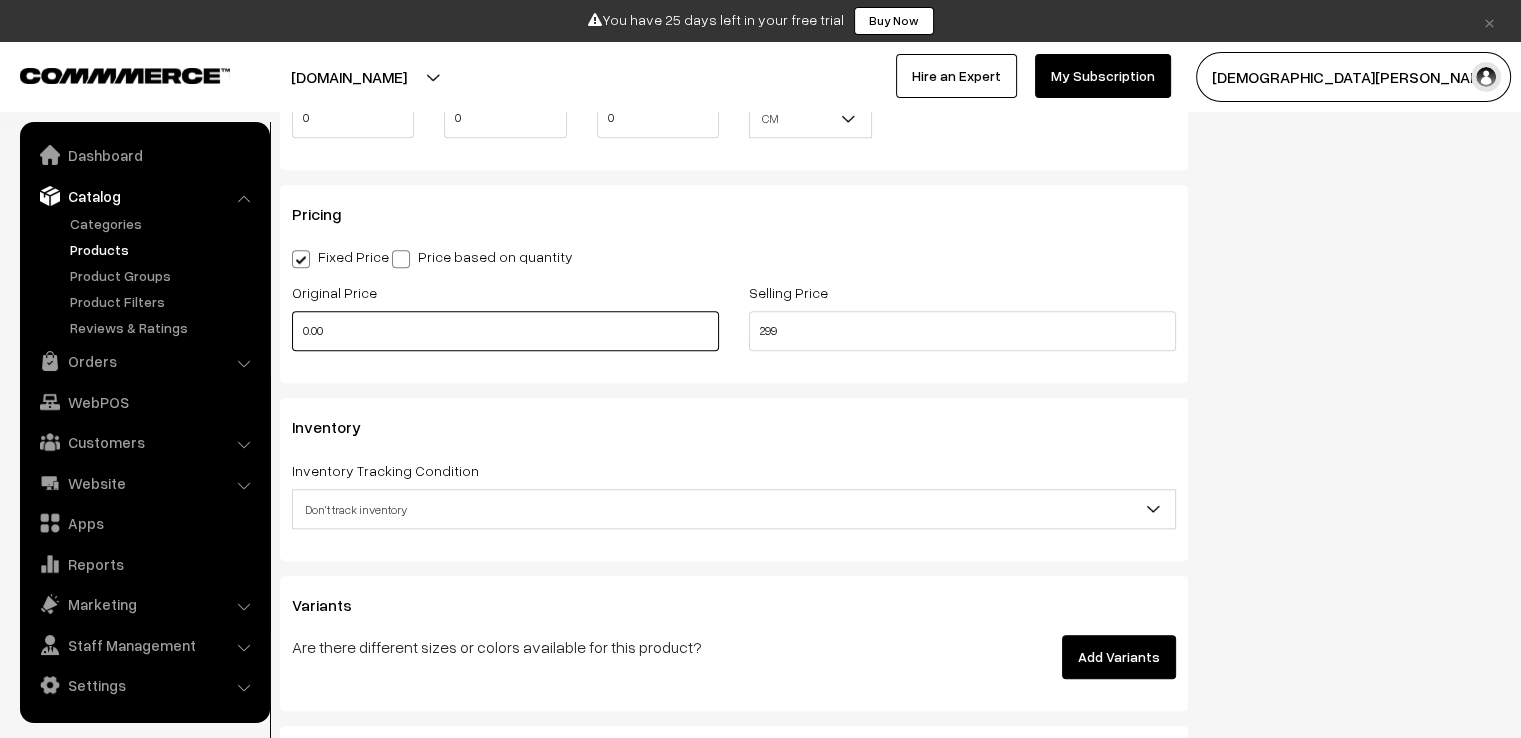 click on "0.00" at bounding box center [505, 331] 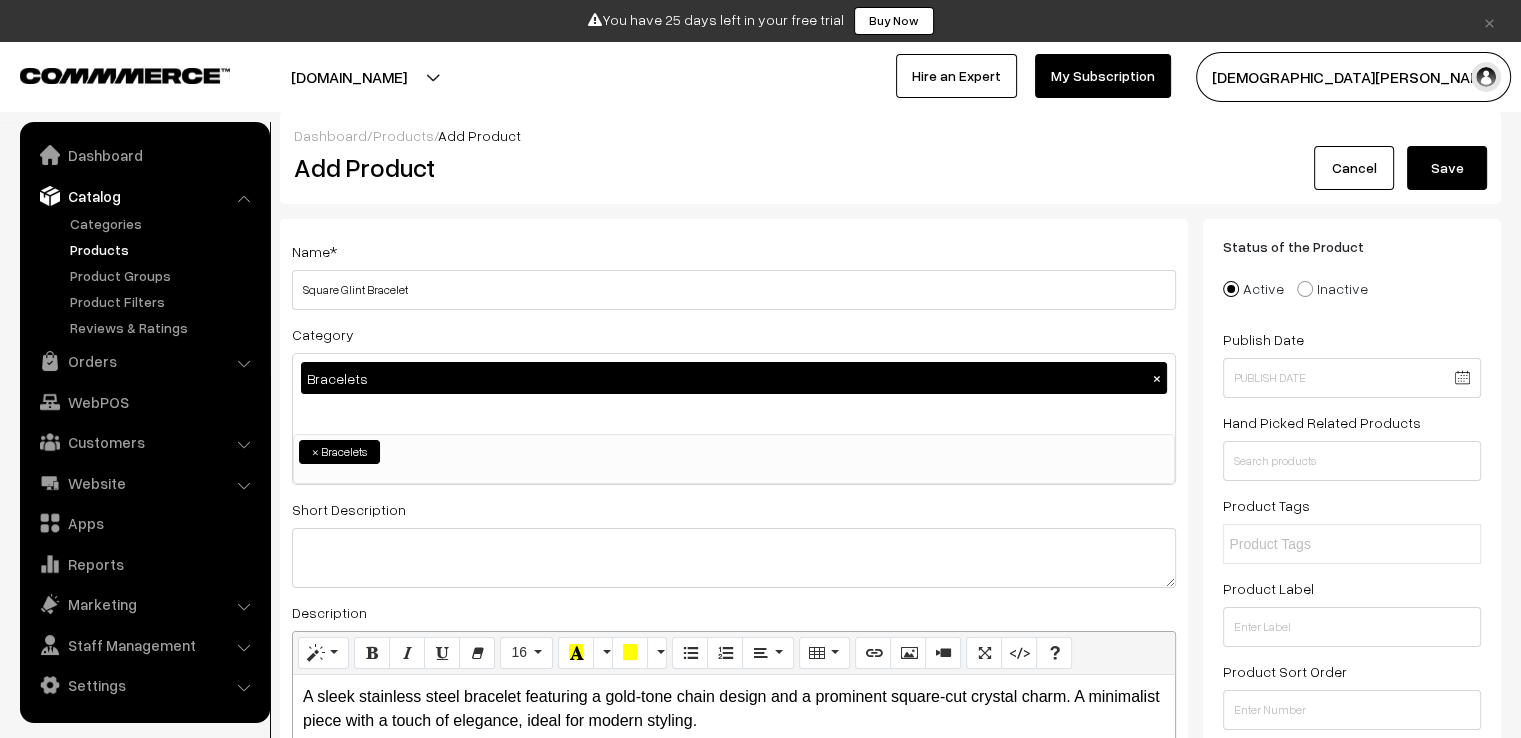 scroll, scrollTop: 0, scrollLeft: 0, axis: both 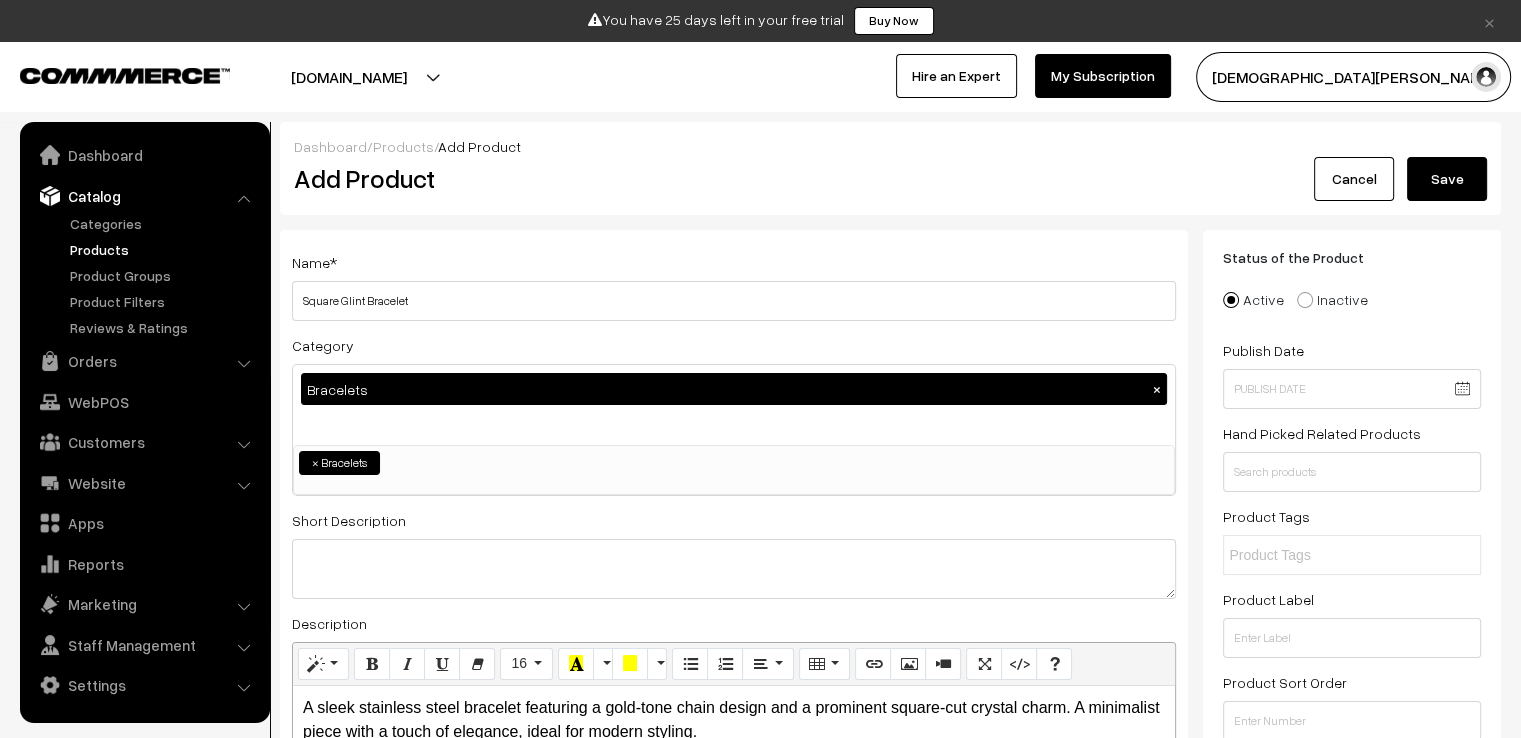type on "999" 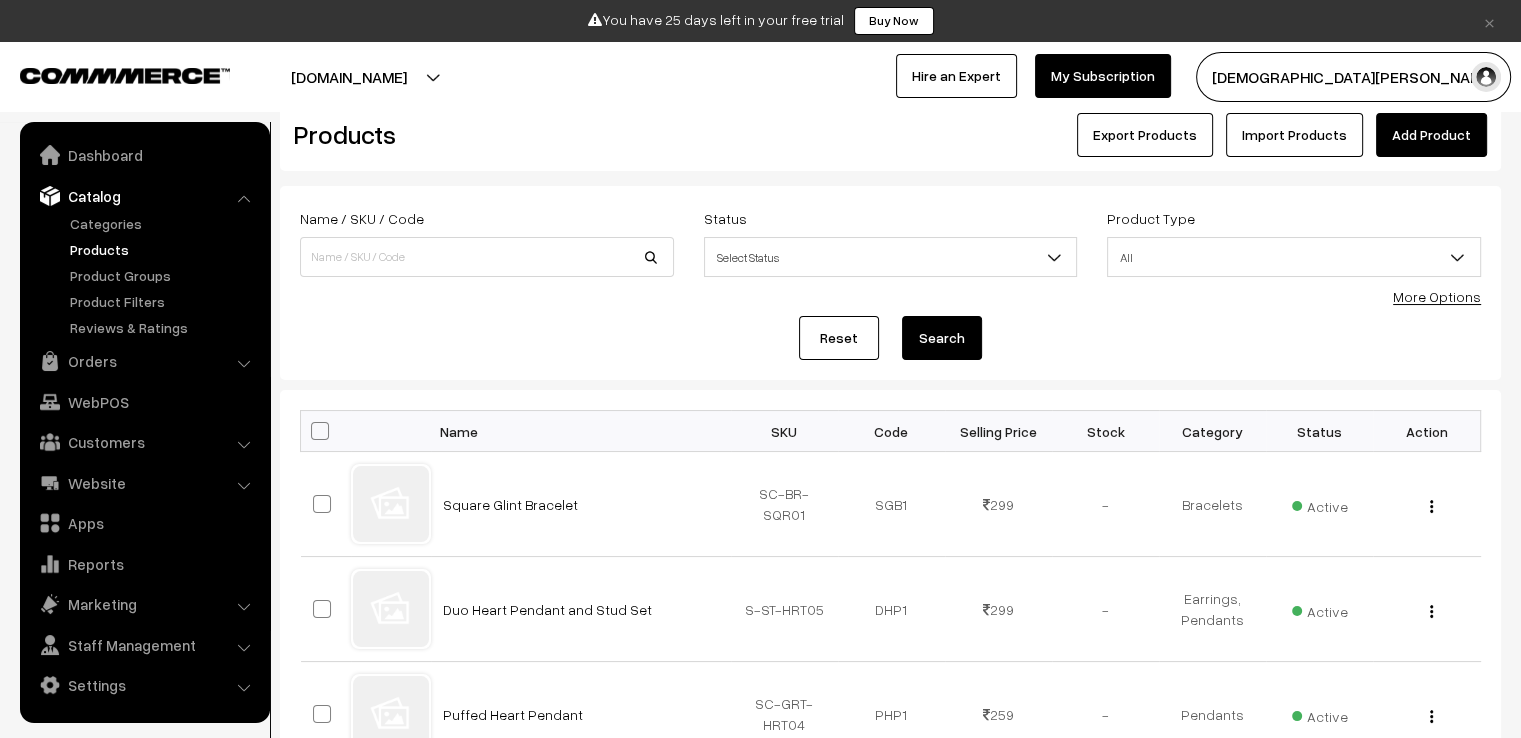 scroll, scrollTop: 0, scrollLeft: 0, axis: both 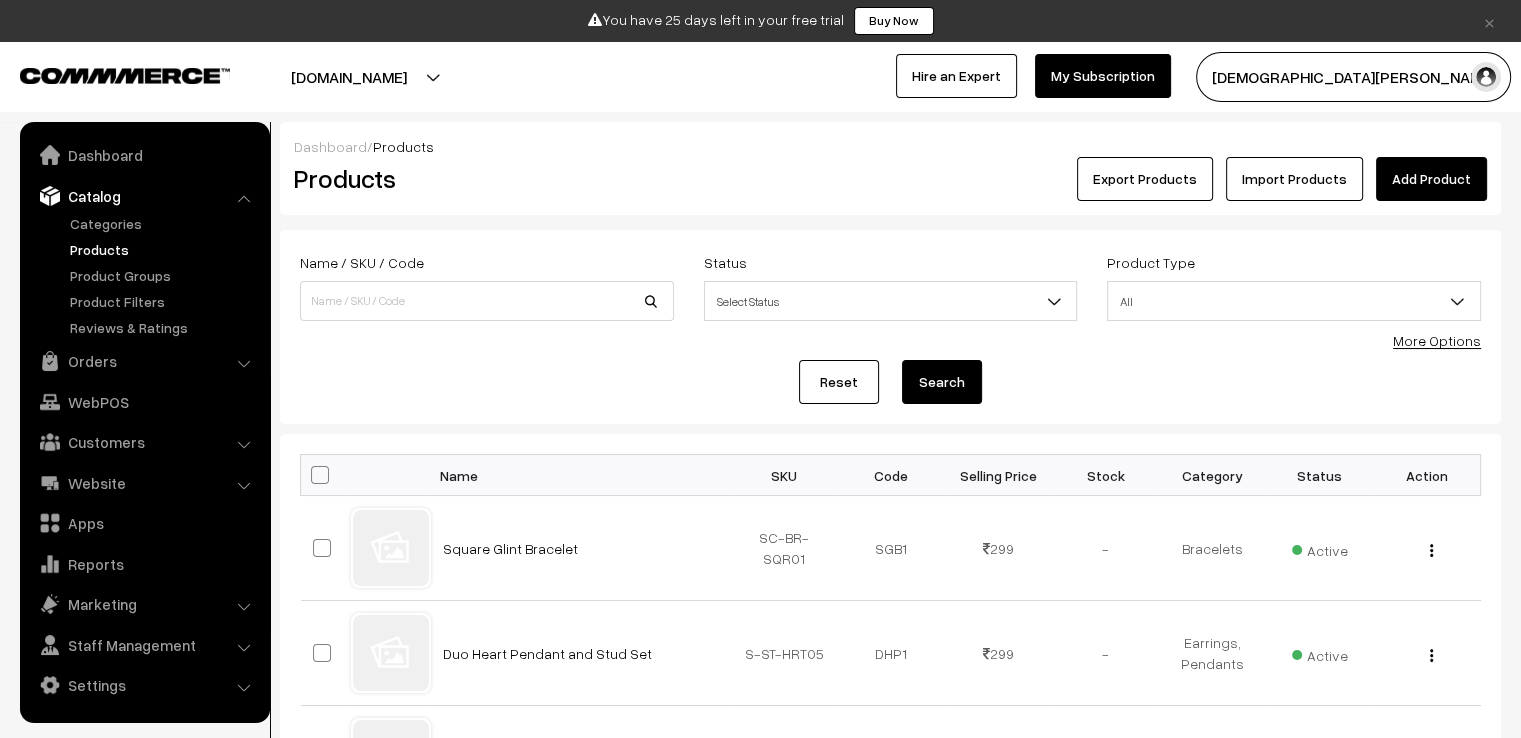 click on "Add Product" at bounding box center [1431, 179] 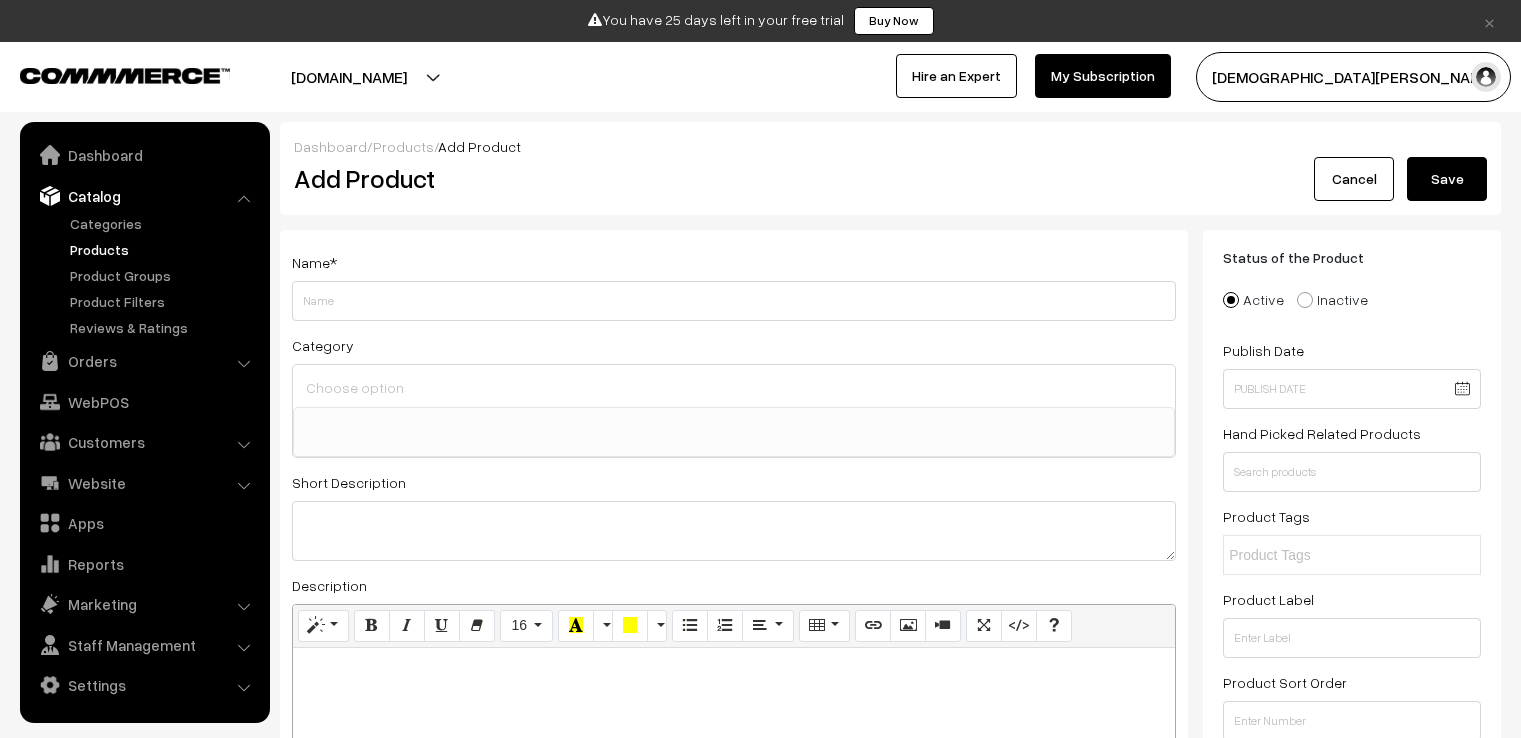 select 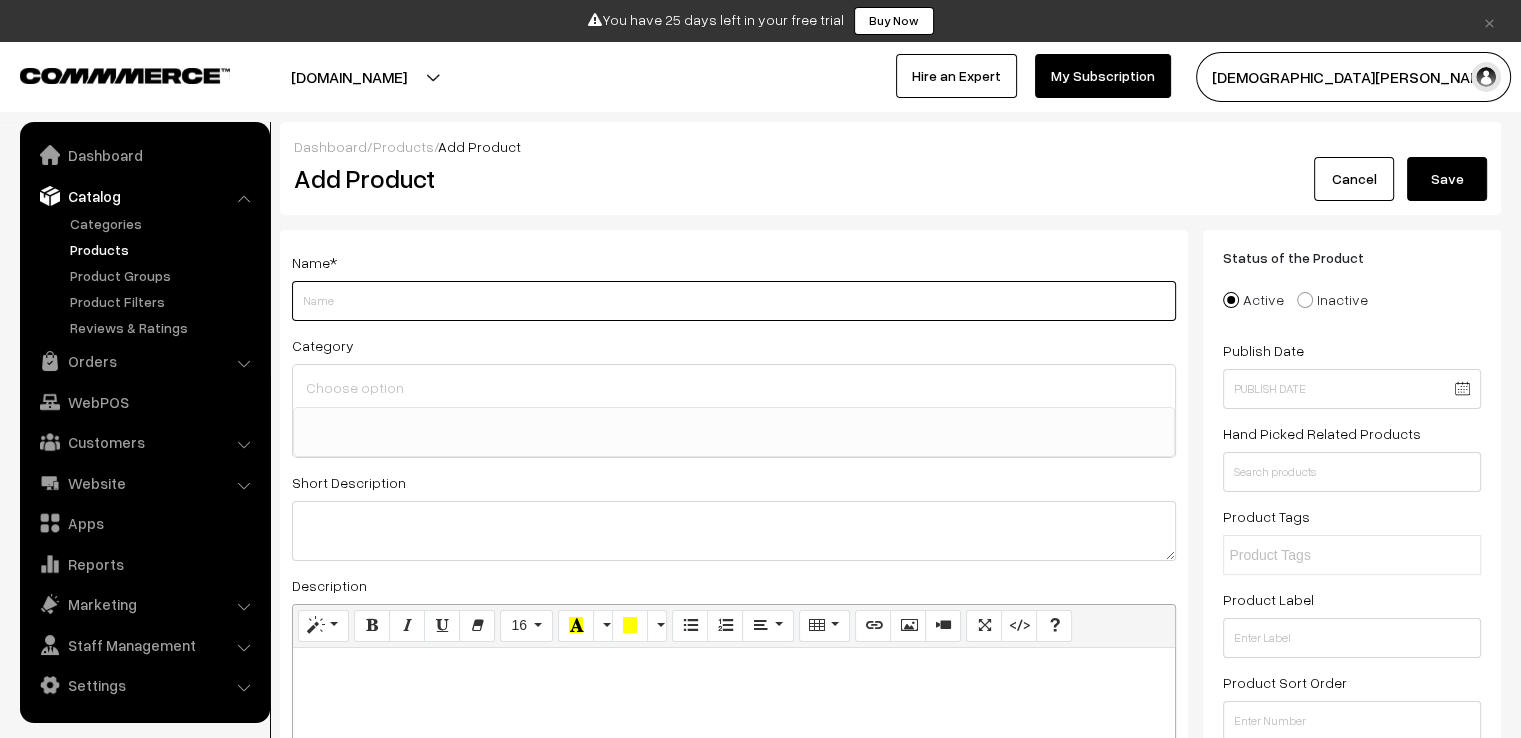 click on "Weight" at bounding box center [734, 301] 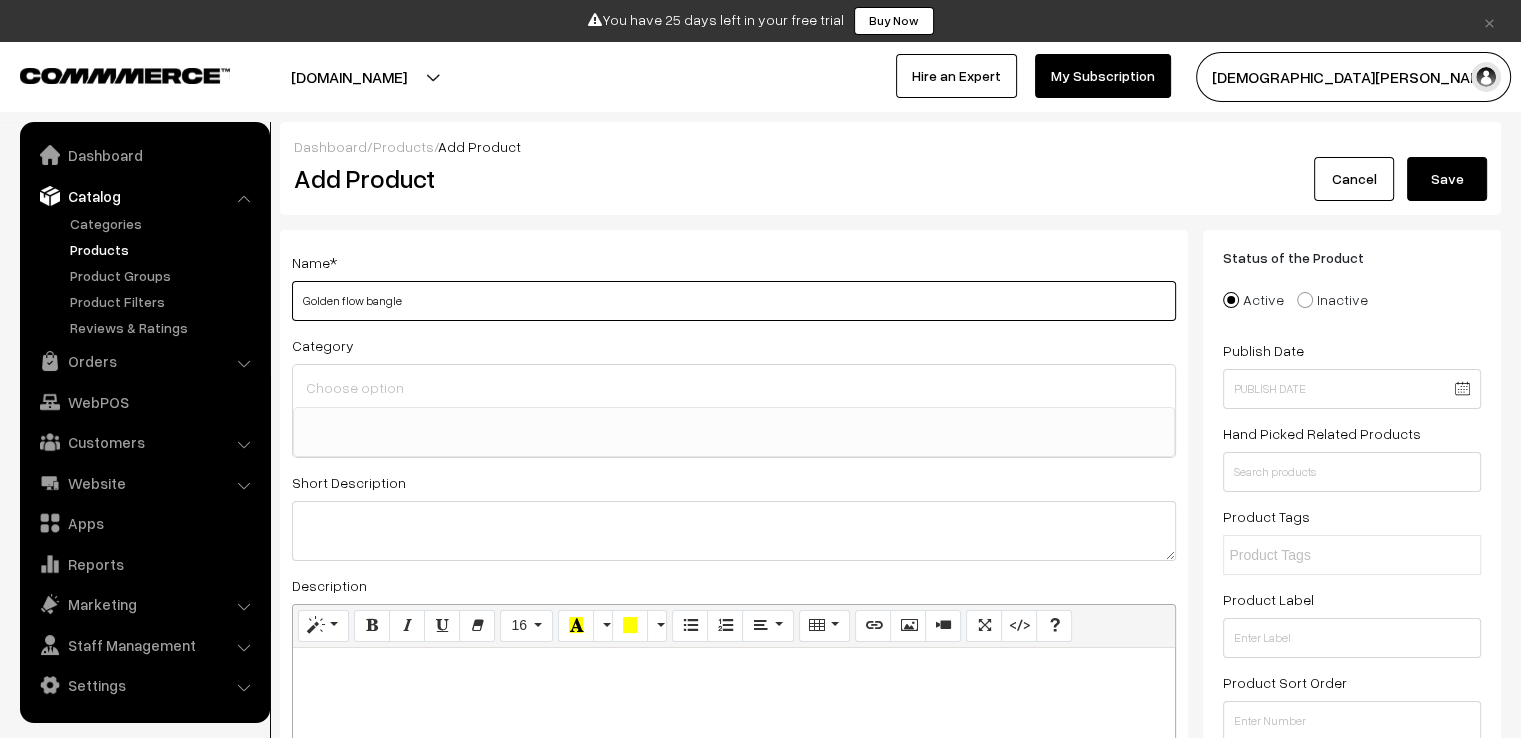 click on "Golden flow bangle" at bounding box center (734, 301) 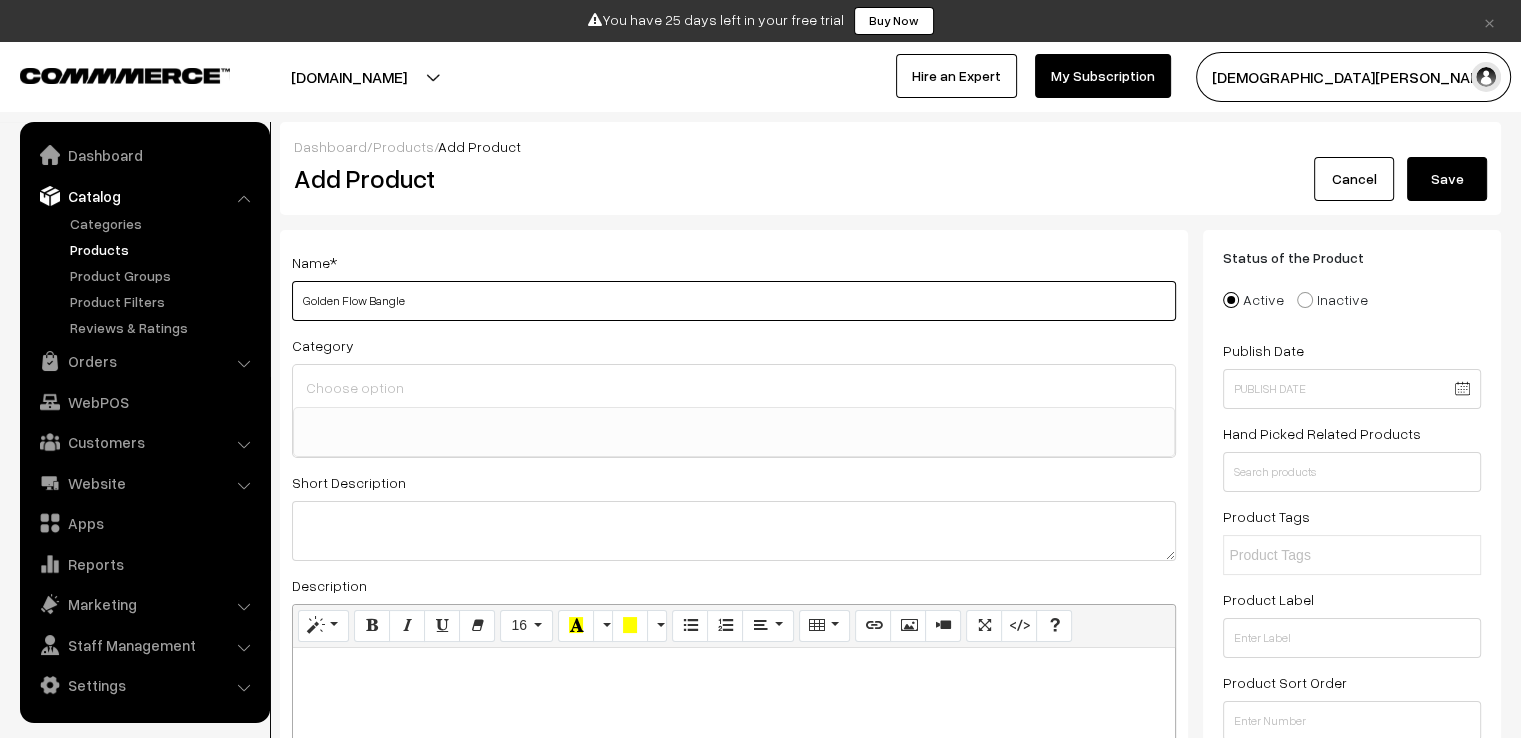 type on "Golden Flow Bangle" 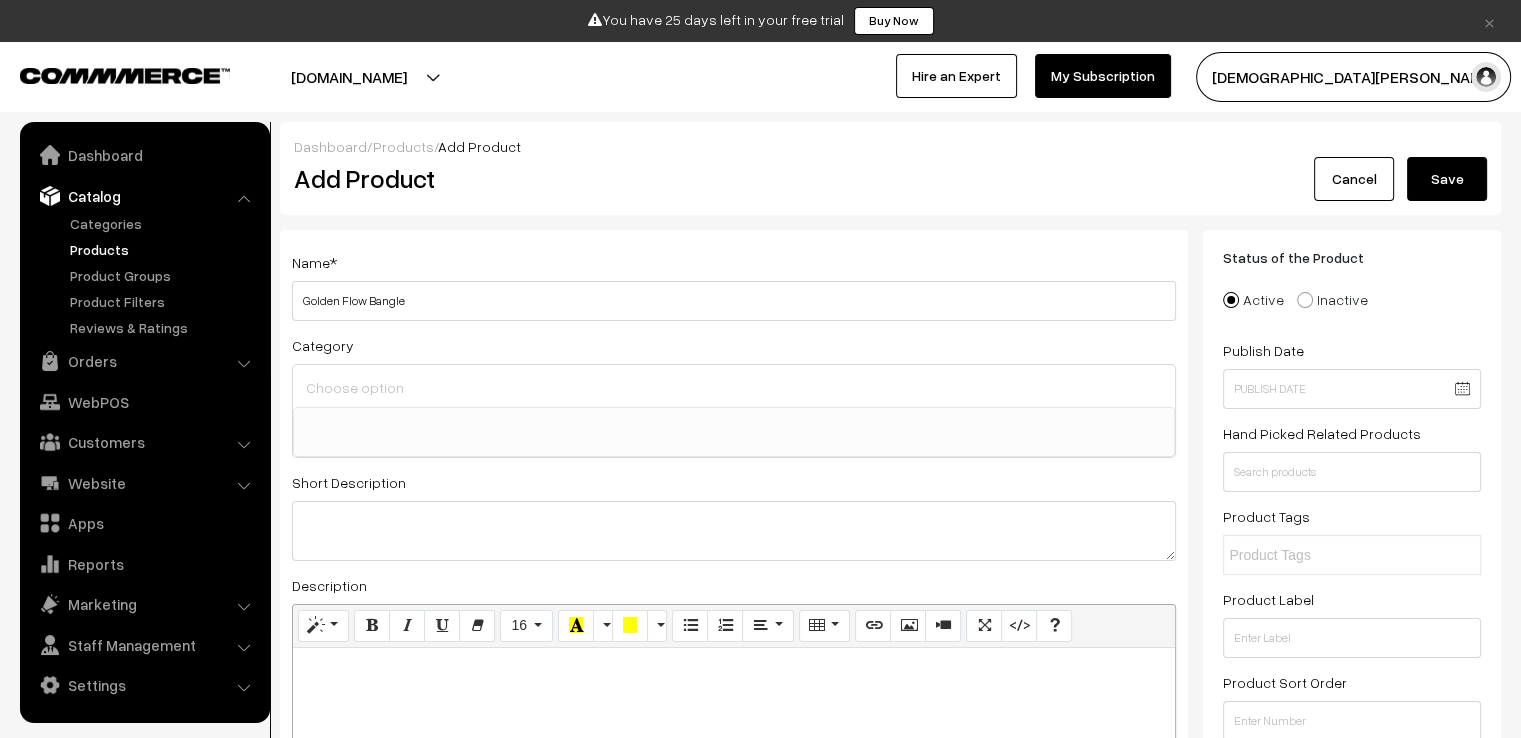 click at bounding box center (734, 387) 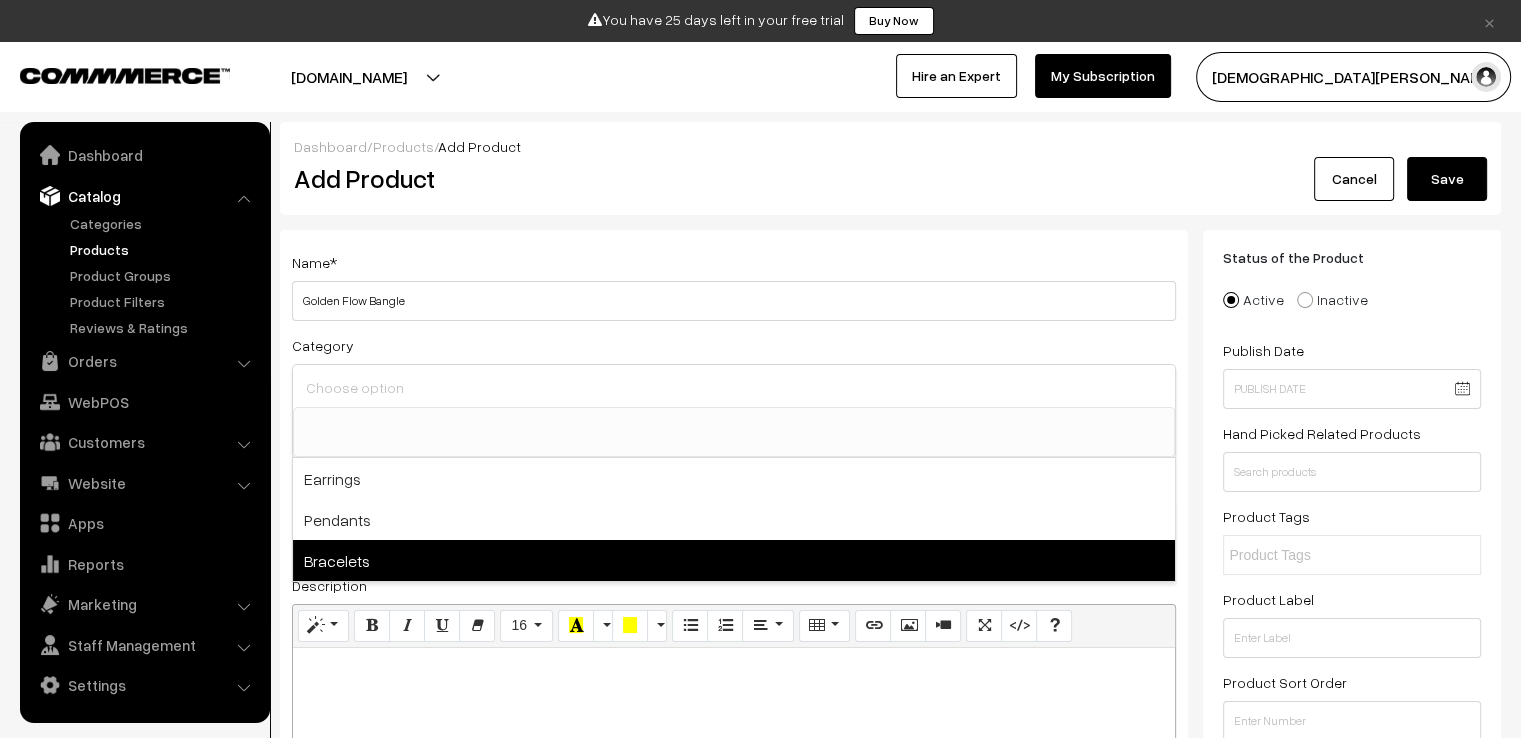 click on "Bracelets" at bounding box center [734, 560] 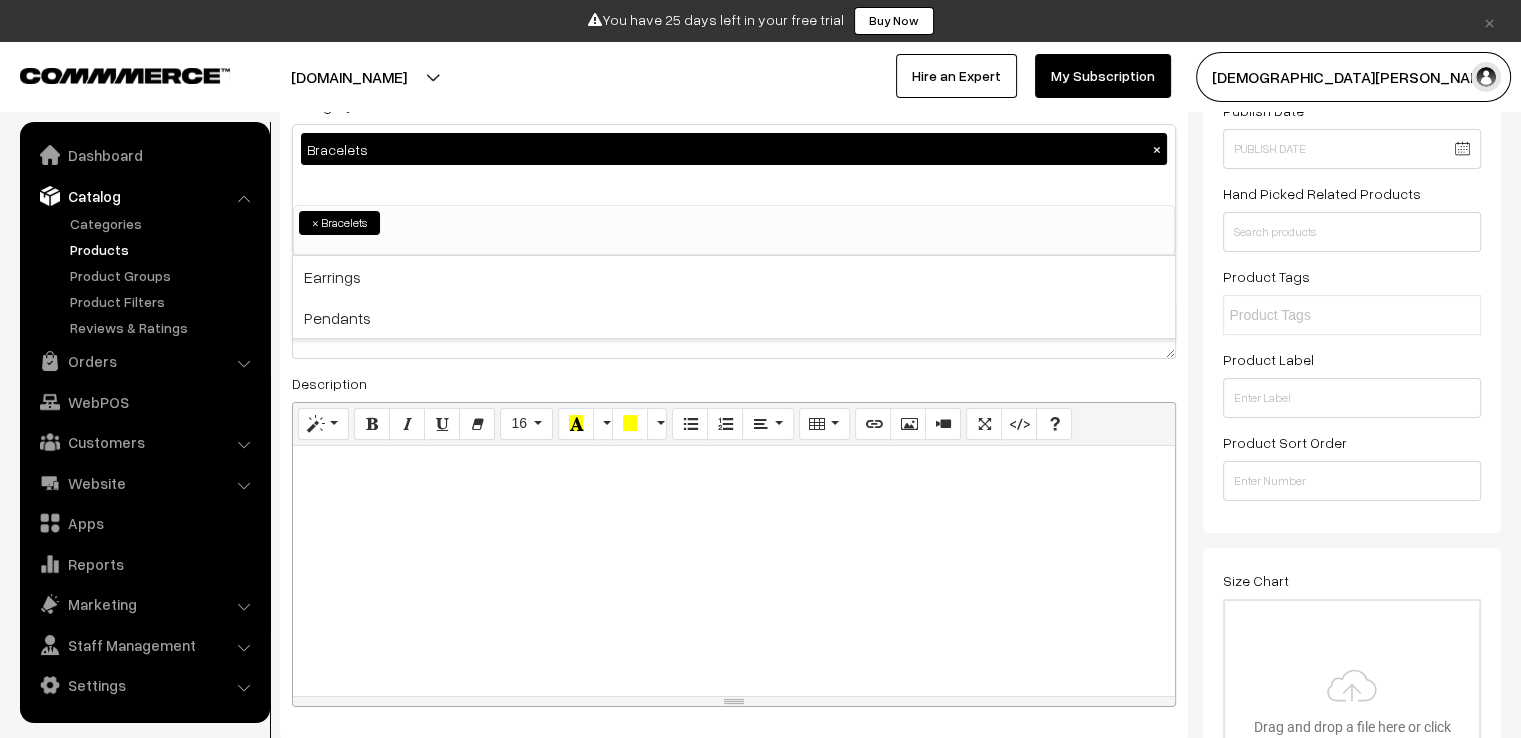 scroll, scrollTop: 300, scrollLeft: 0, axis: vertical 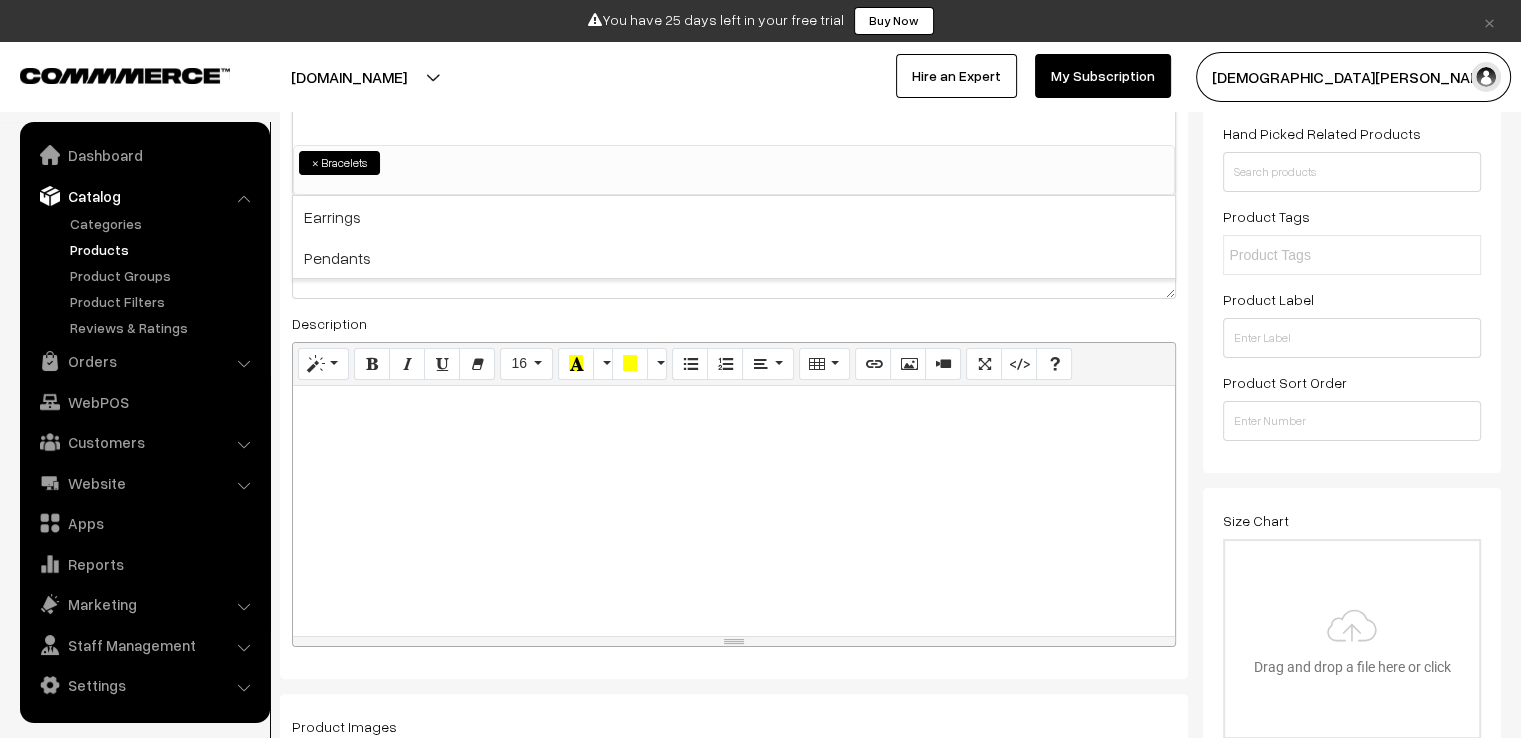 click at bounding box center (734, 511) 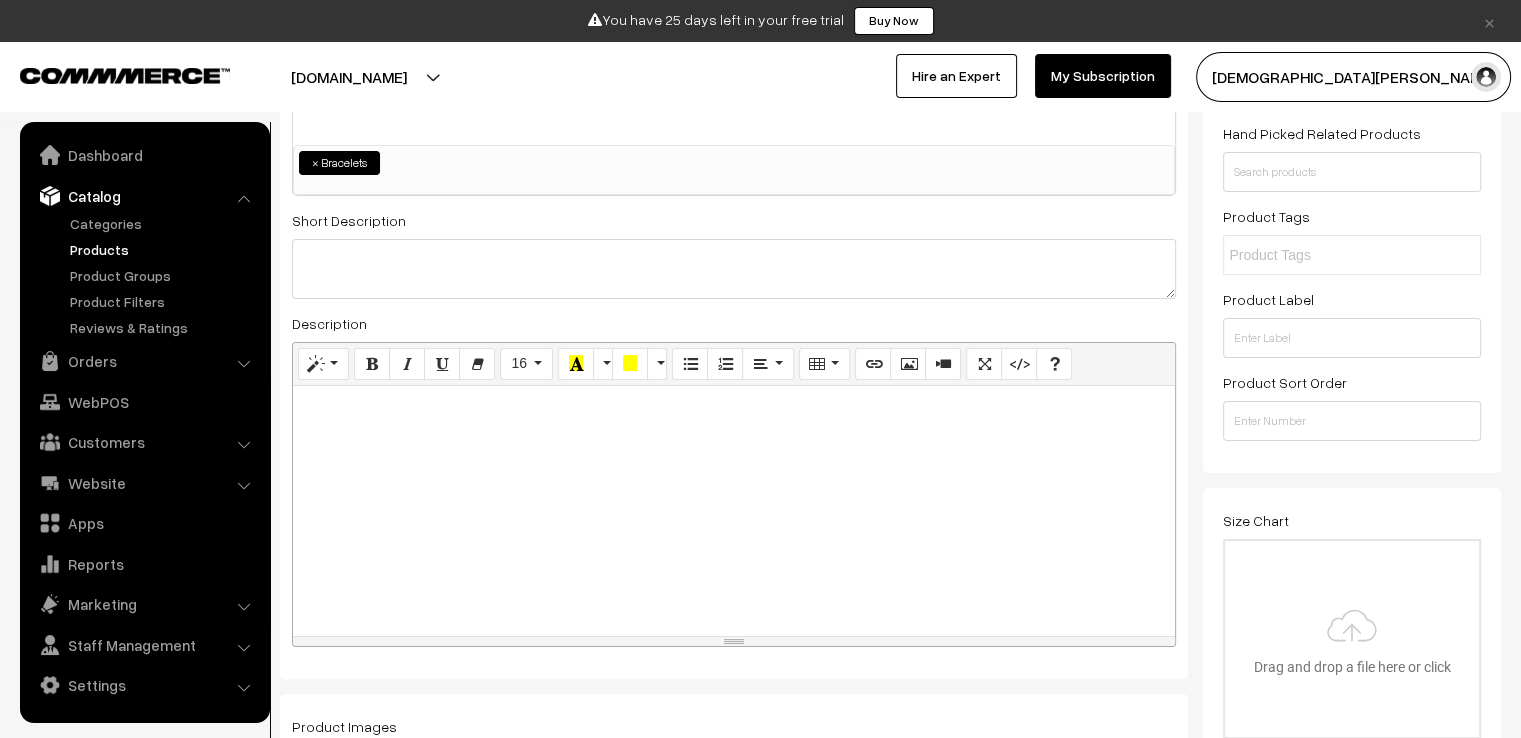 paste 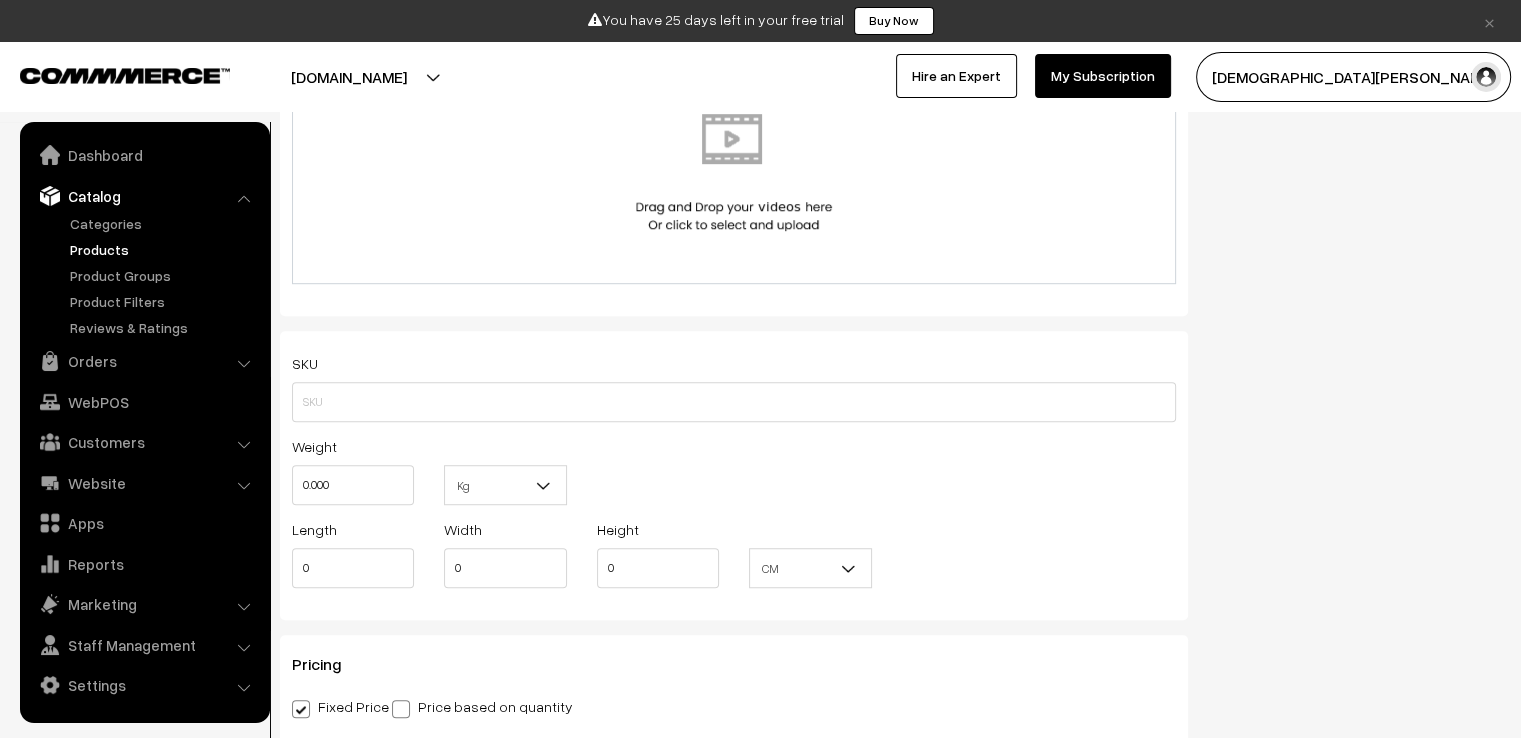 scroll, scrollTop: 1400, scrollLeft: 0, axis: vertical 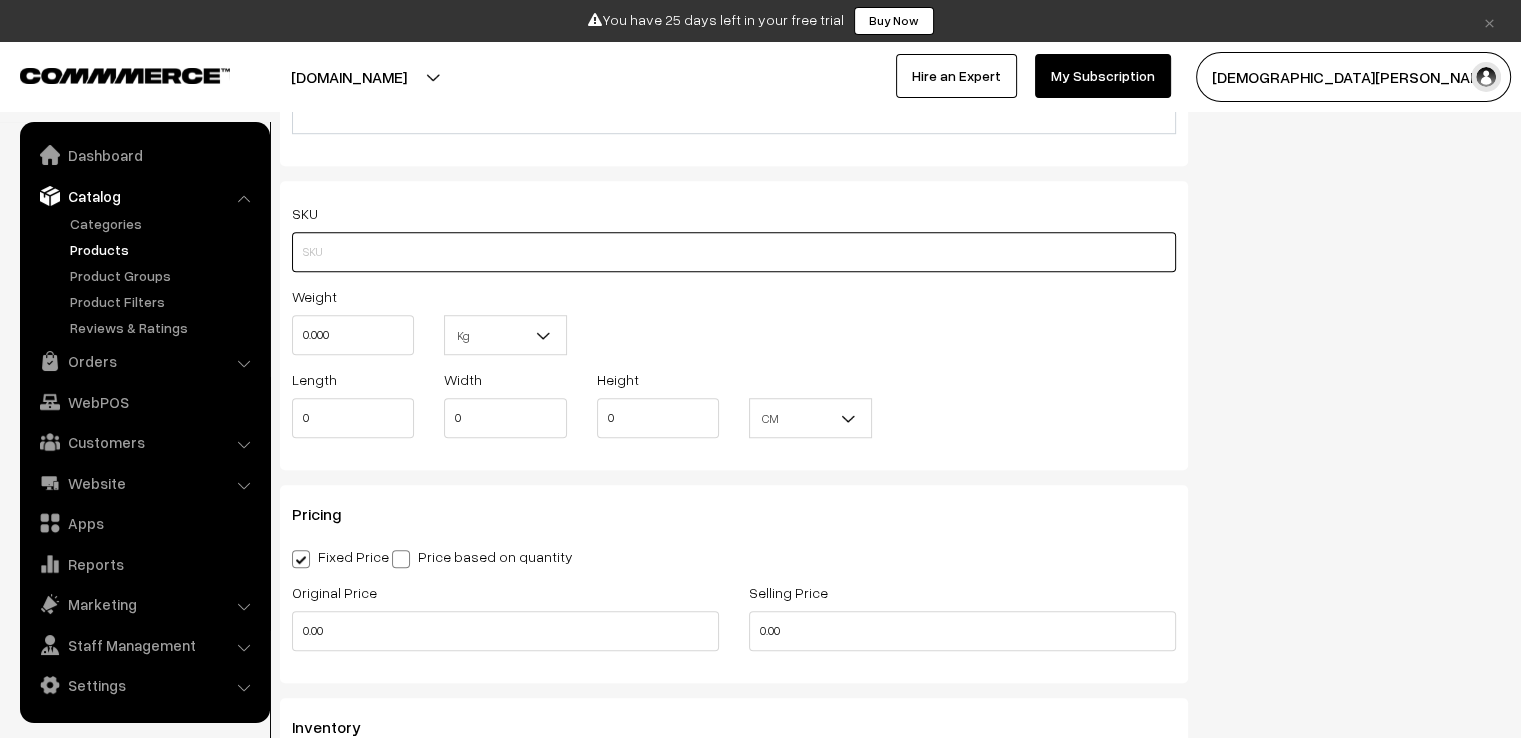 click at bounding box center (734, 252) 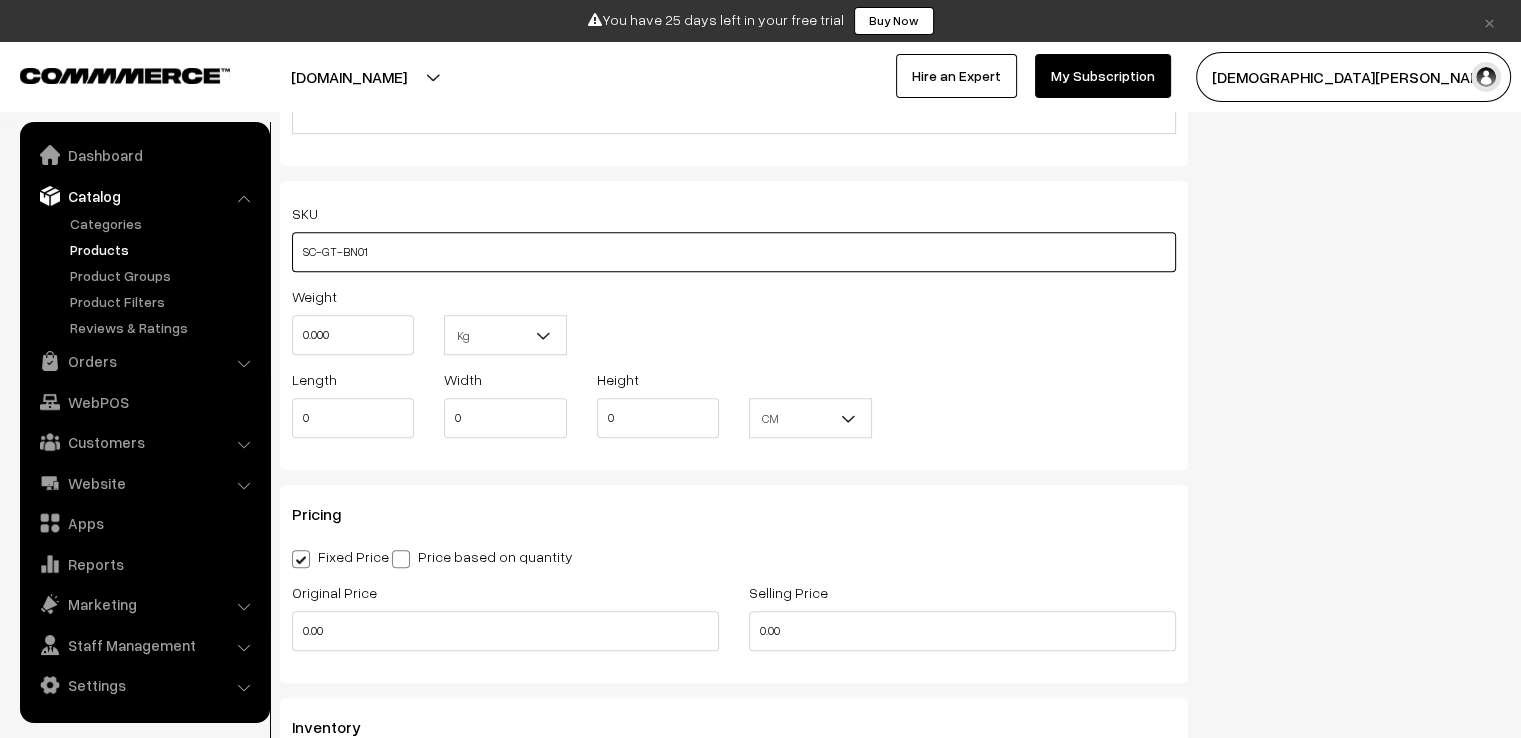 type on "SC-GT-BN01" 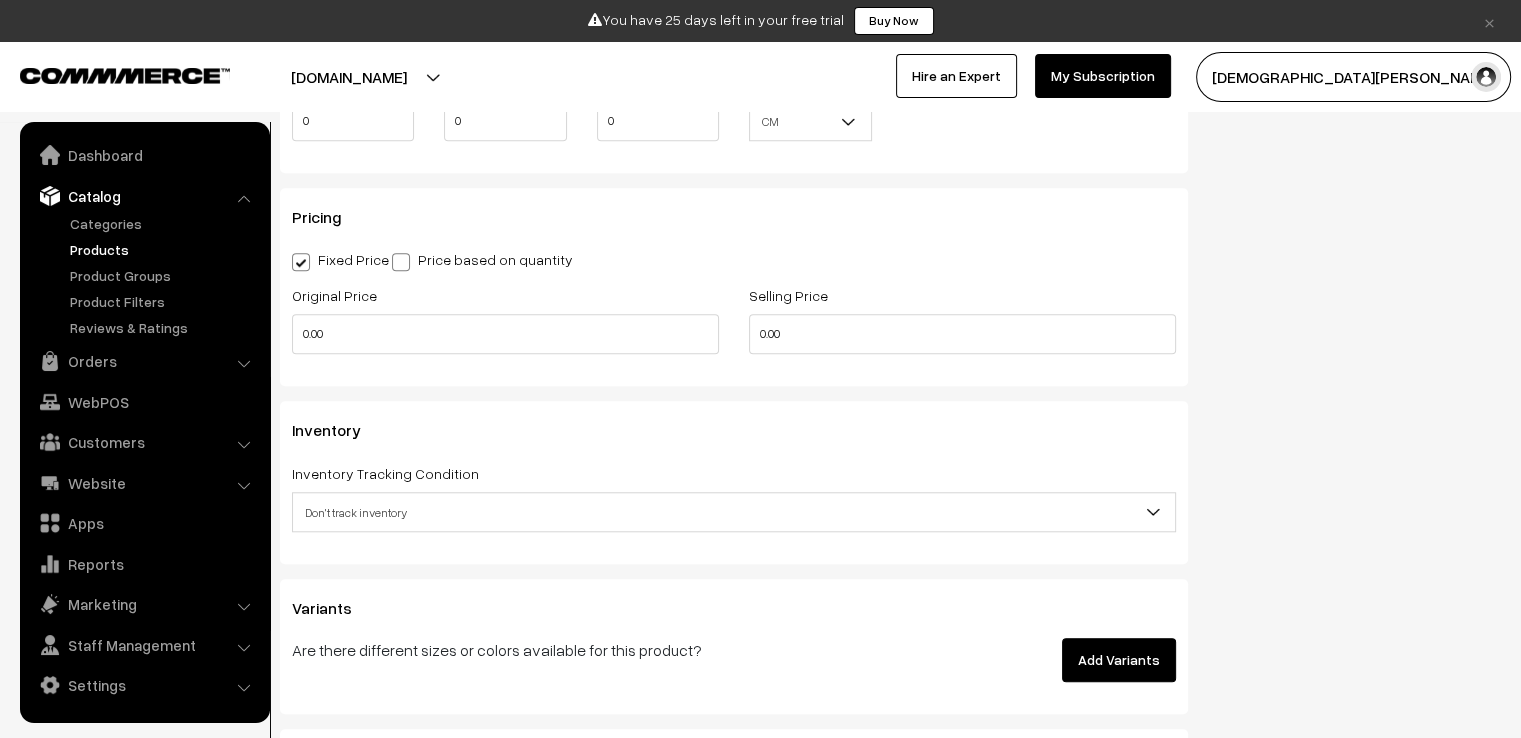 scroll, scrollTop: 1800, scrollLeft: 0, axis: vertical 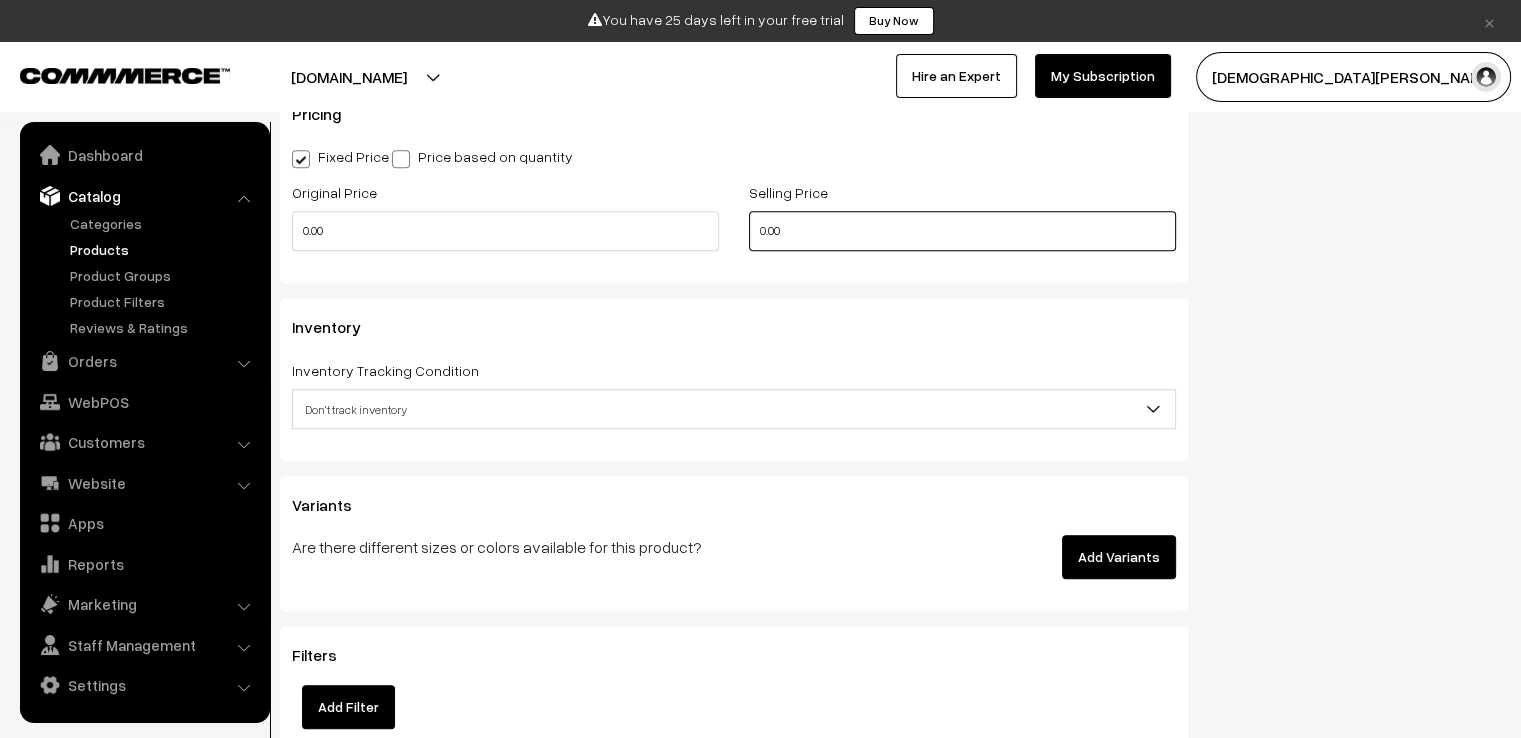 drag, startPoint x: 826, startPoint y: 237, endPoint x: 603, endPoint y: 232, distance: 223.05605 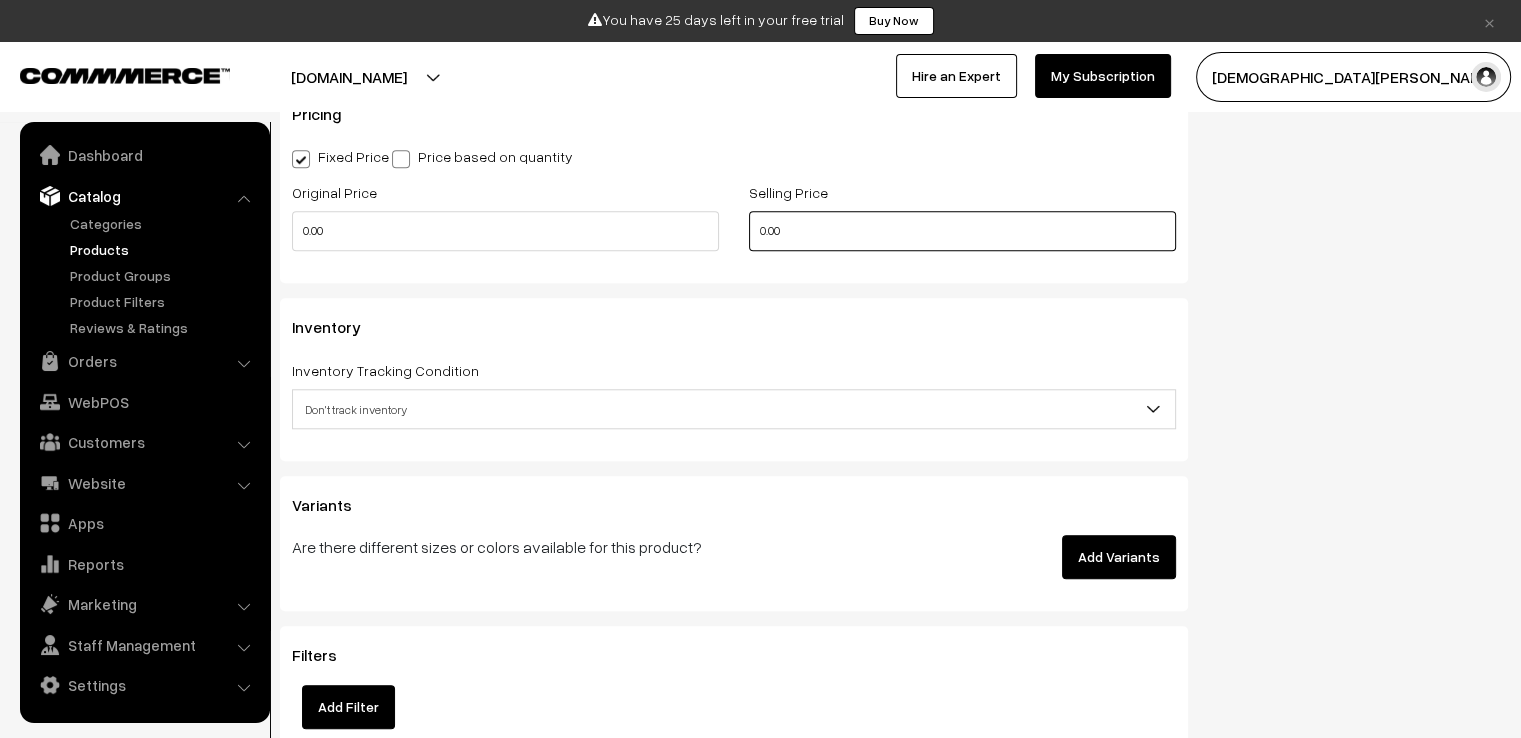 click on "Original Price
0.00
Selling Price
0.00" at bounding box center [734, 221] 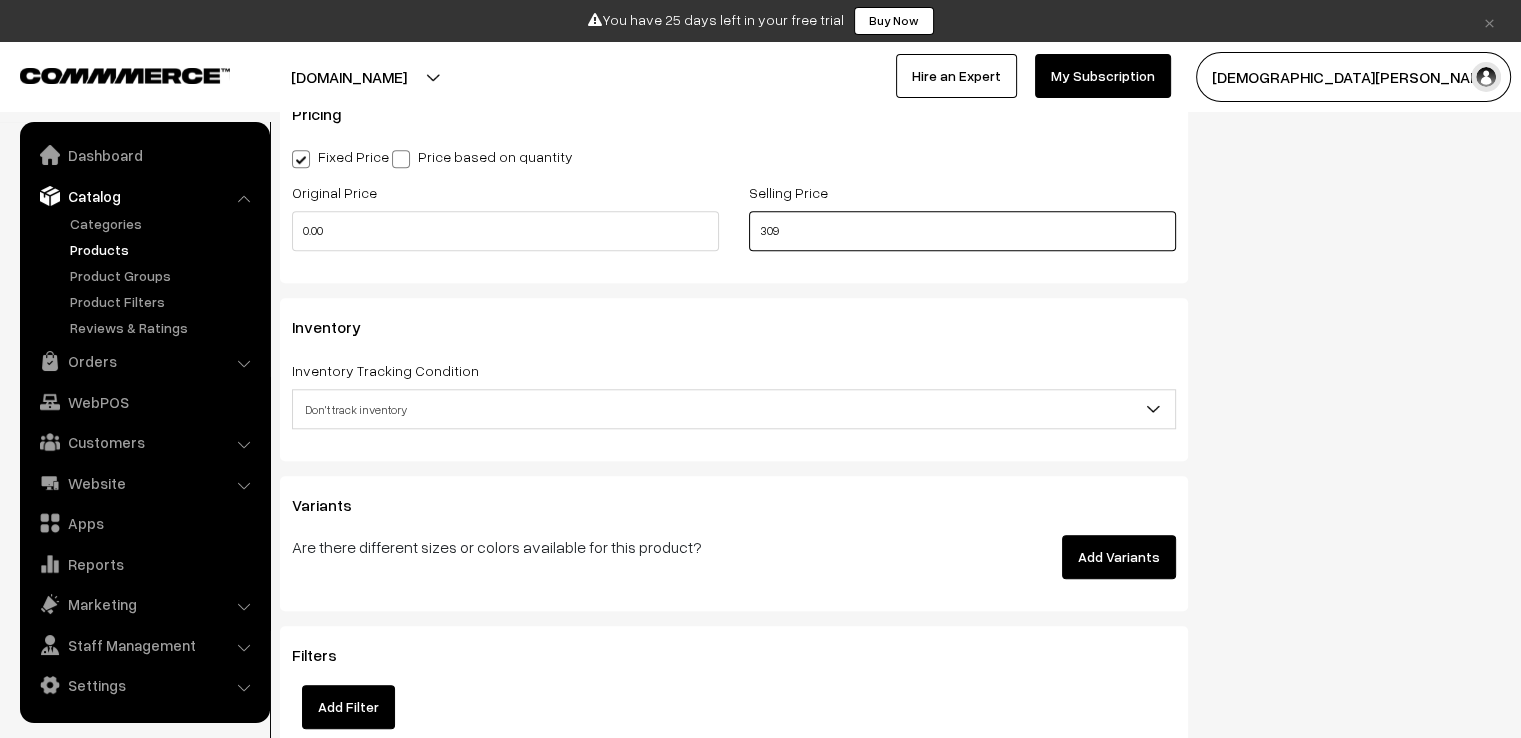 type on "309" 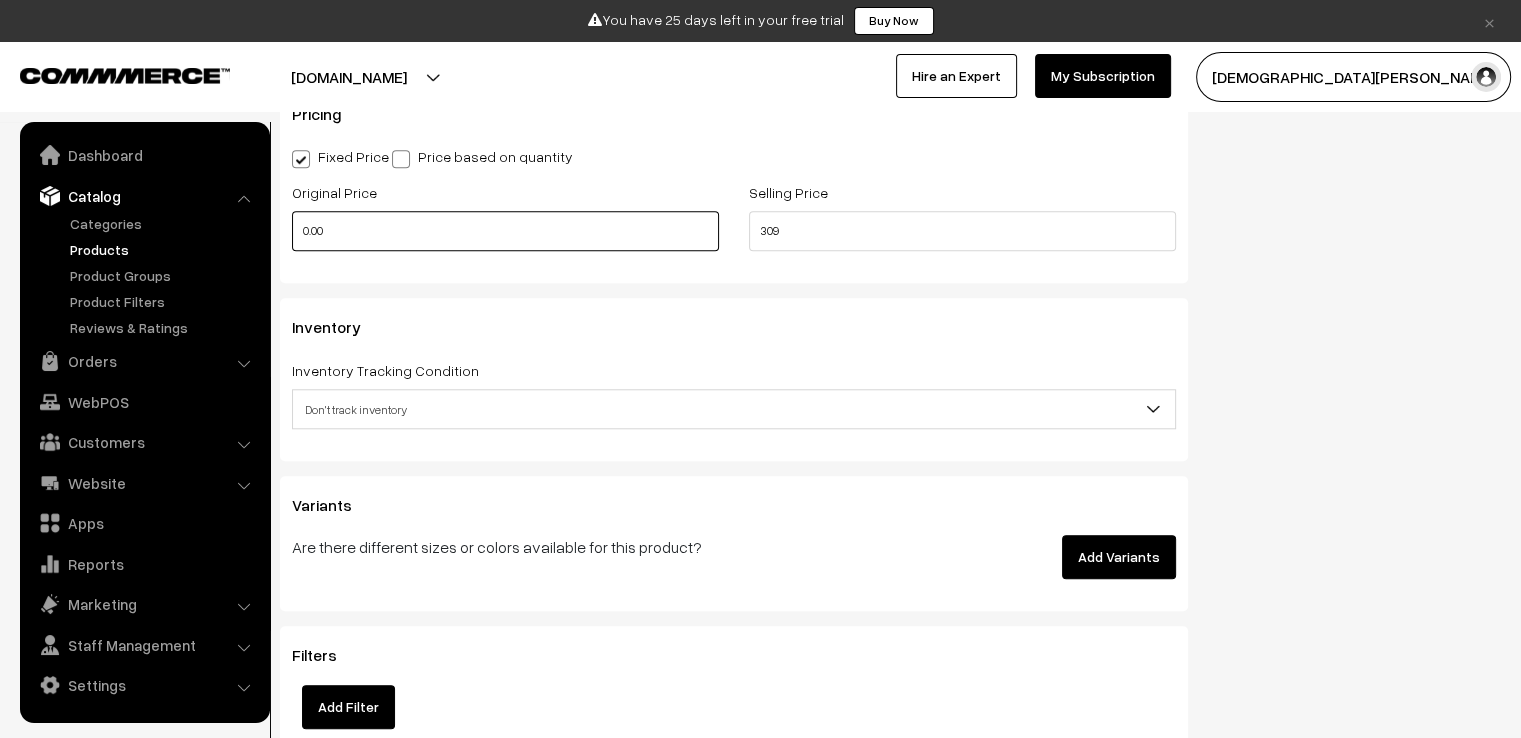 drag, startPoint x: 388, startPoint y: 215, endPoint x: 273, endPoint y: 188, distance: 118.12705 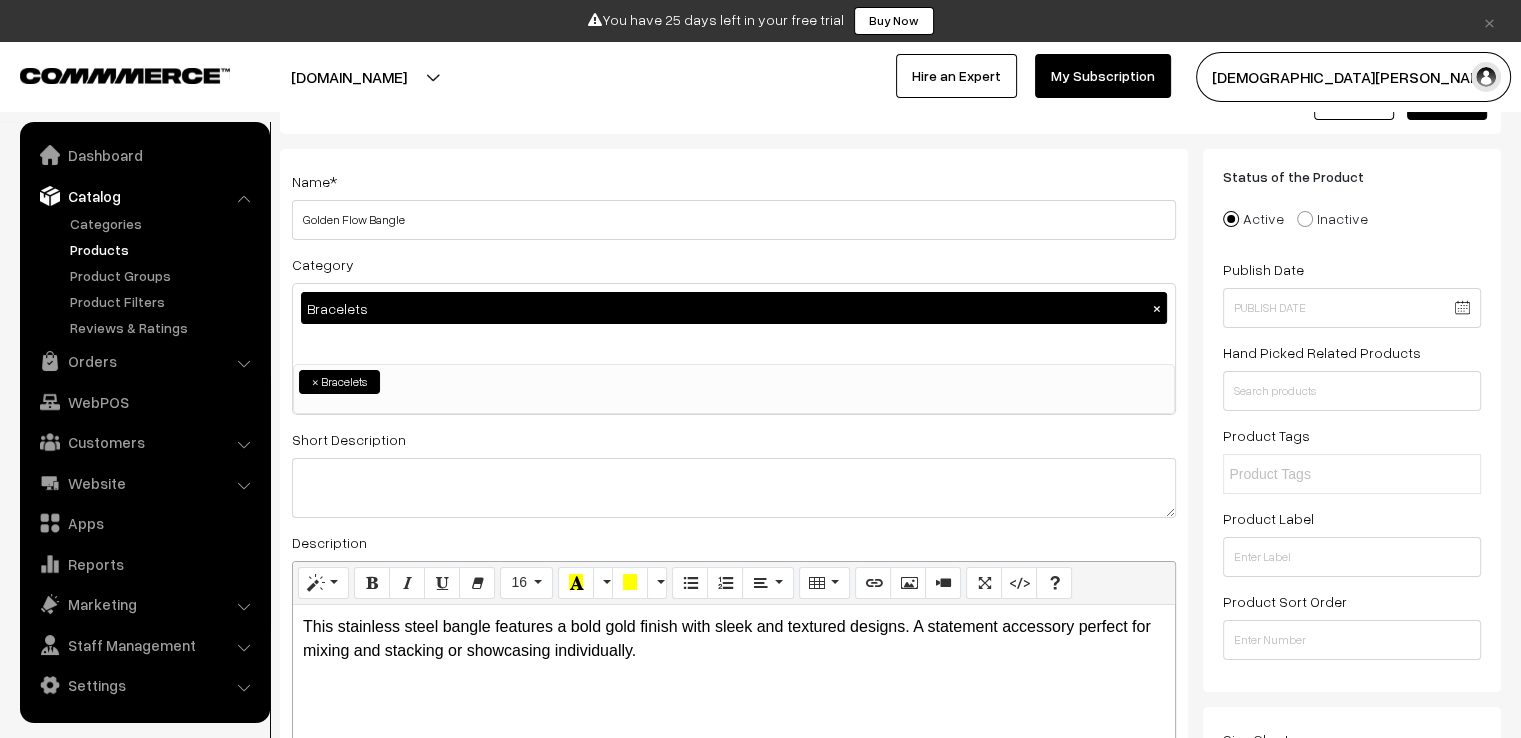 scroll, scrollTop: 0, scrollLeft: 0, axis: both 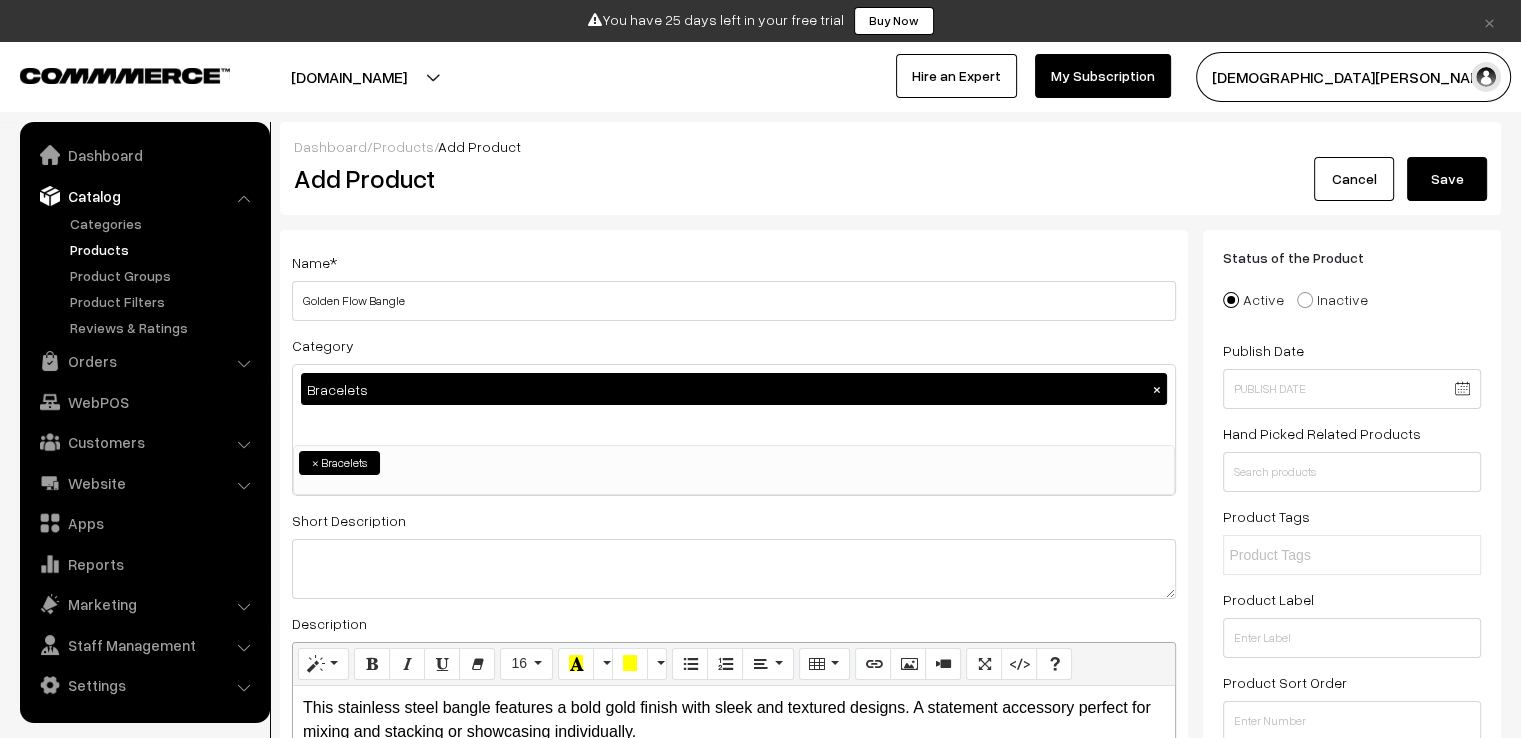 type on "999" 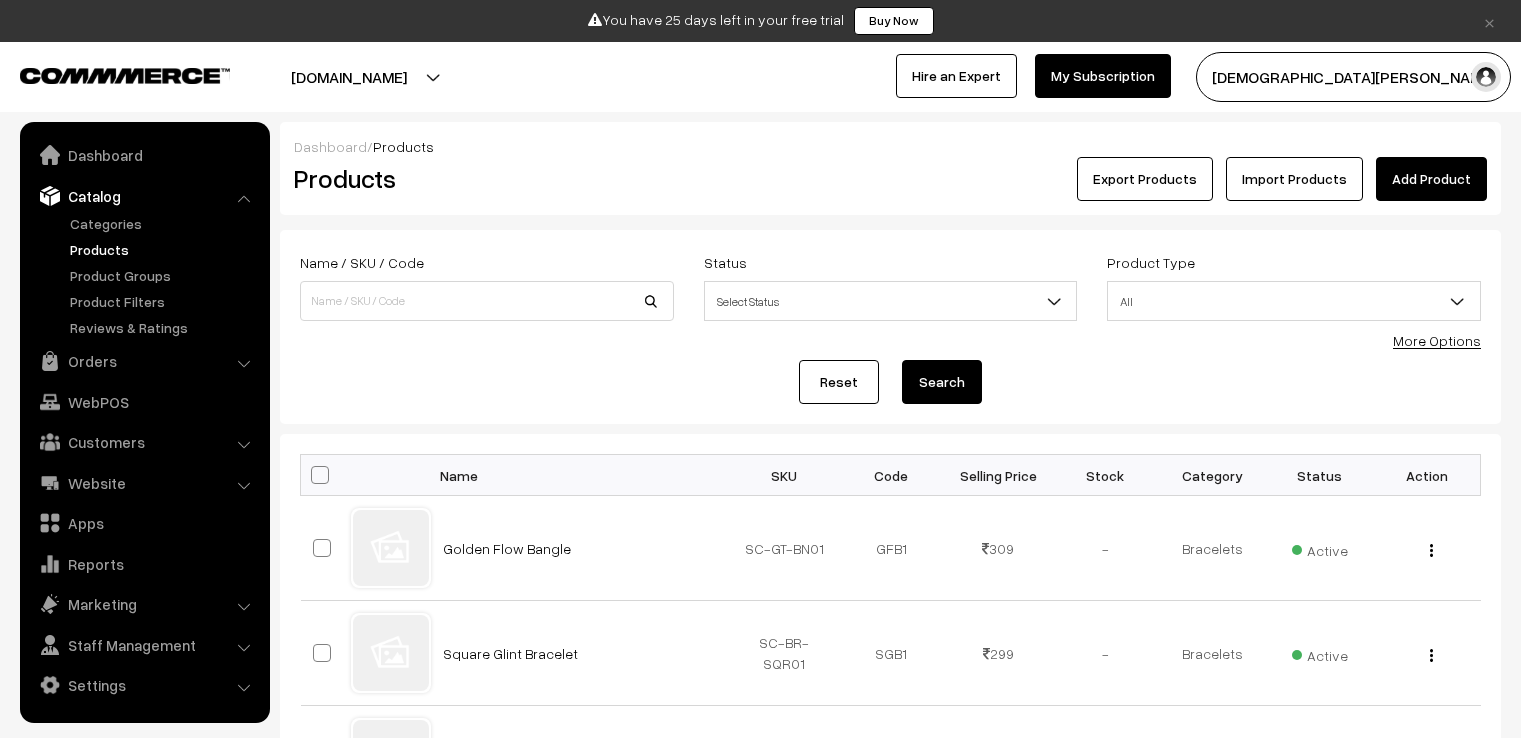 scroll, scrollTop: 0, scrollLeft: 0, axis: both 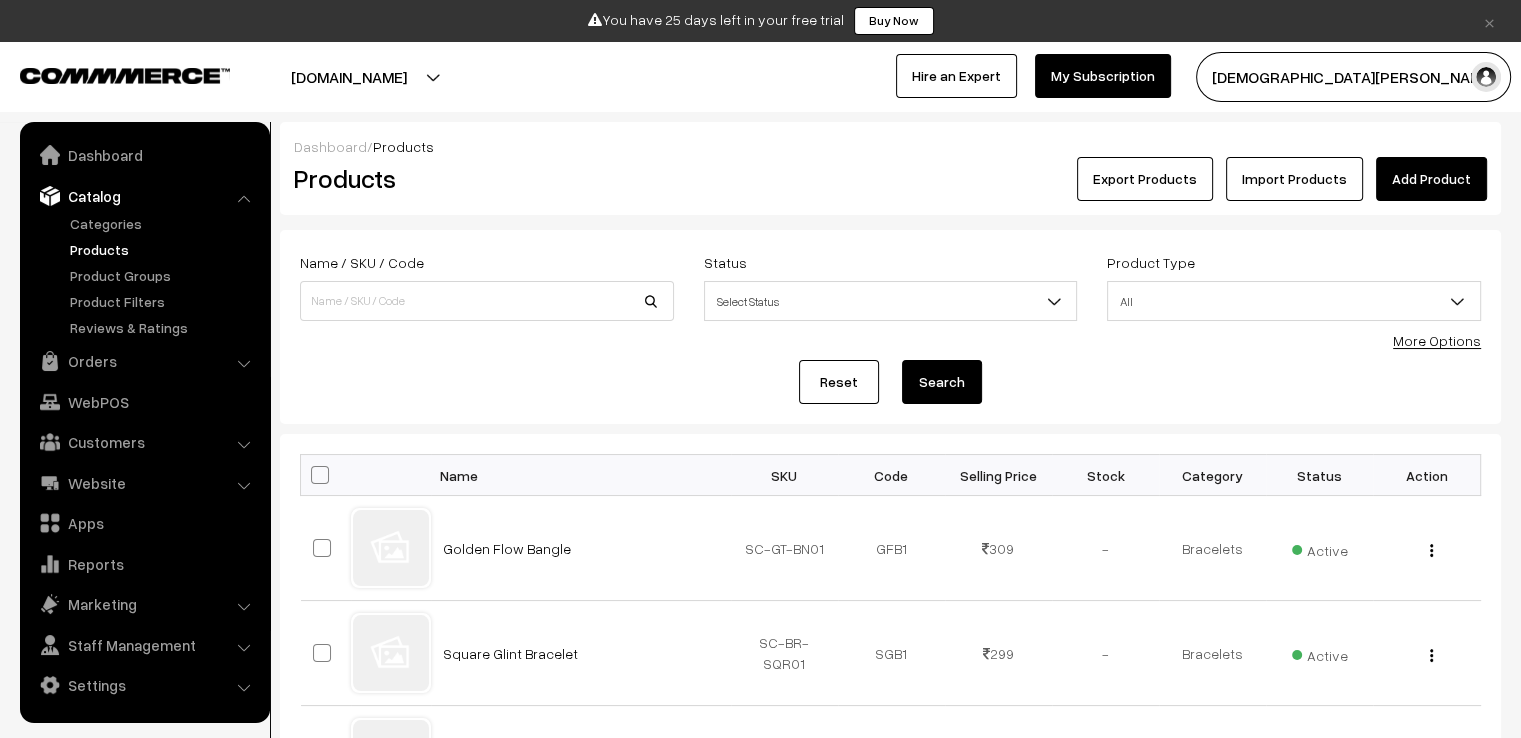 click on "Add Product" at bounding box center (1431, 179) 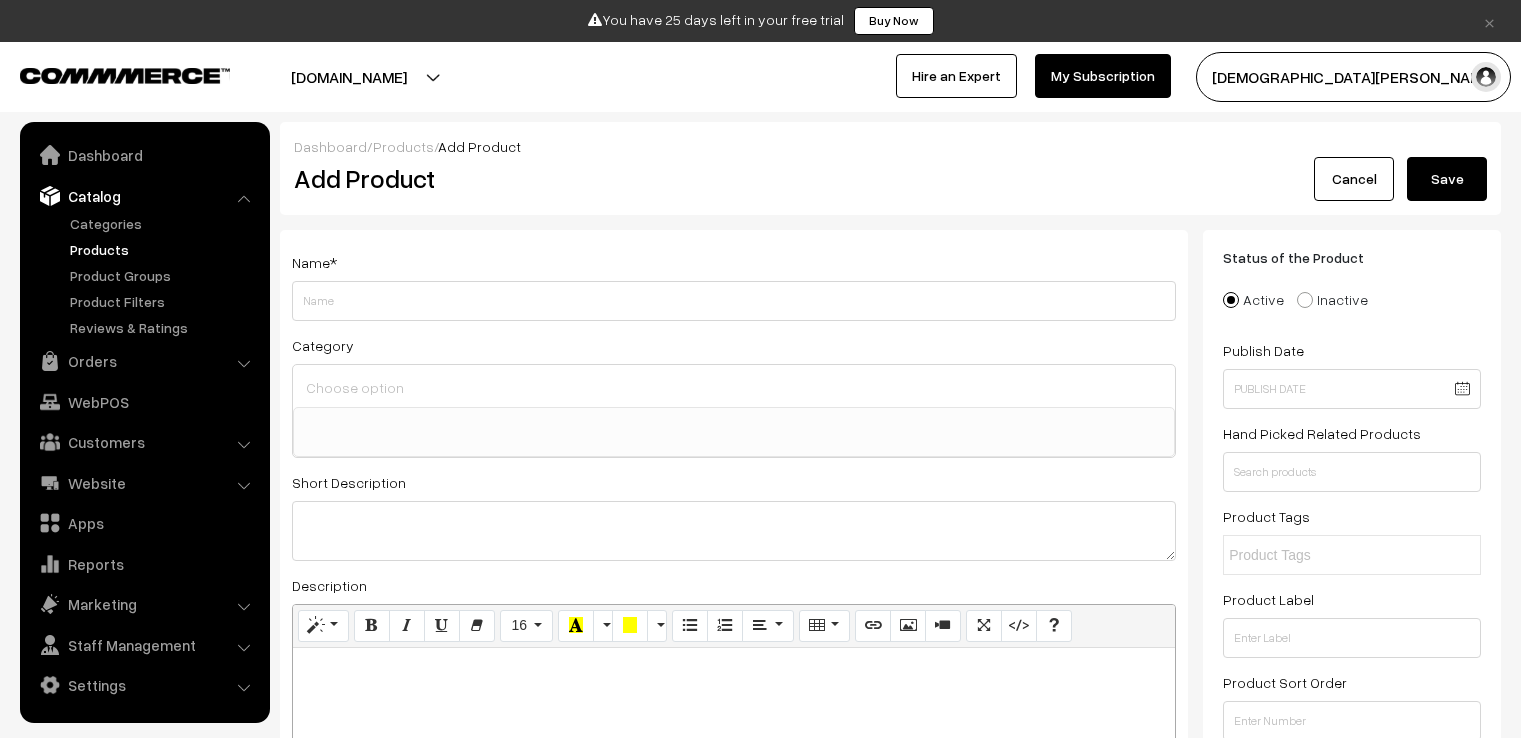 select 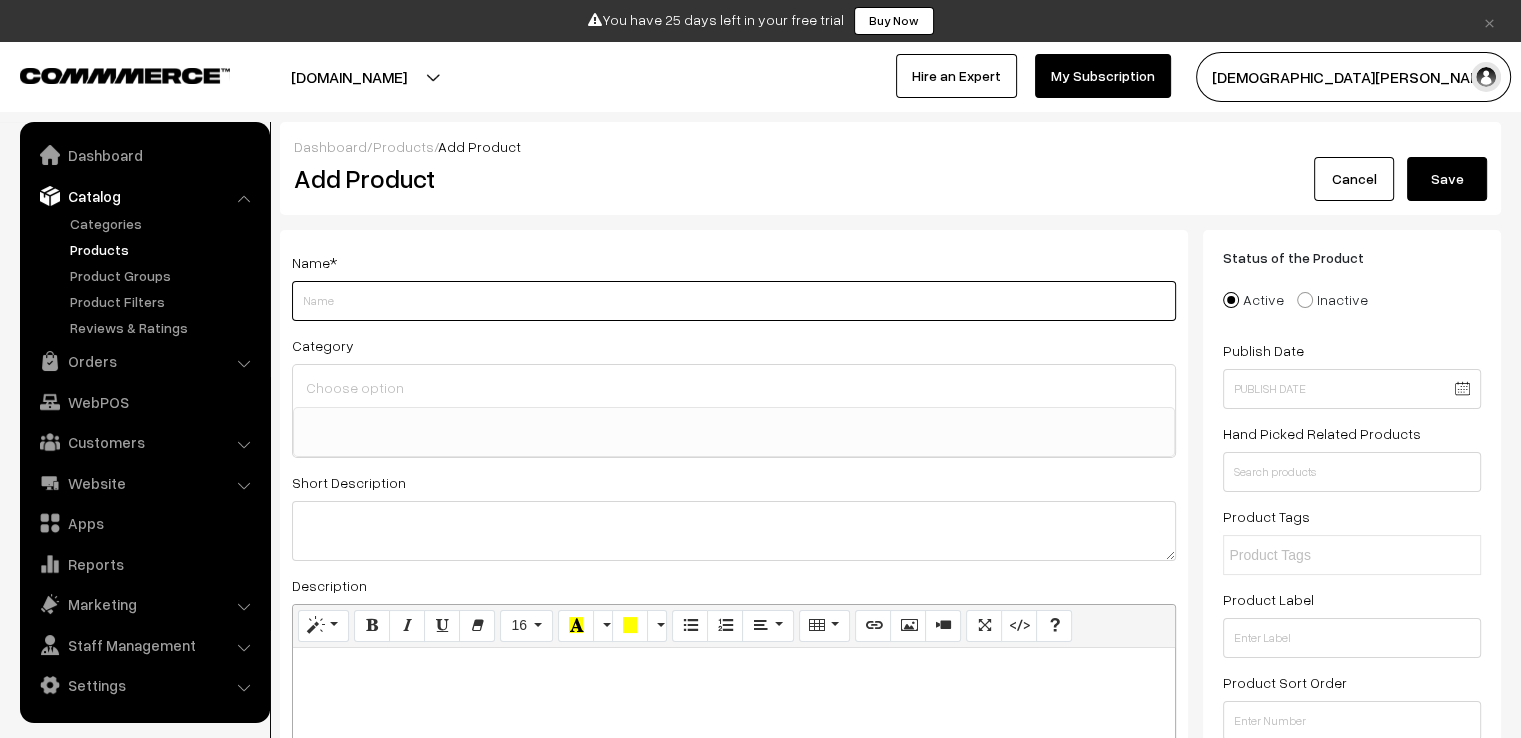 click on "Weight" at bounding box center (734, 301) 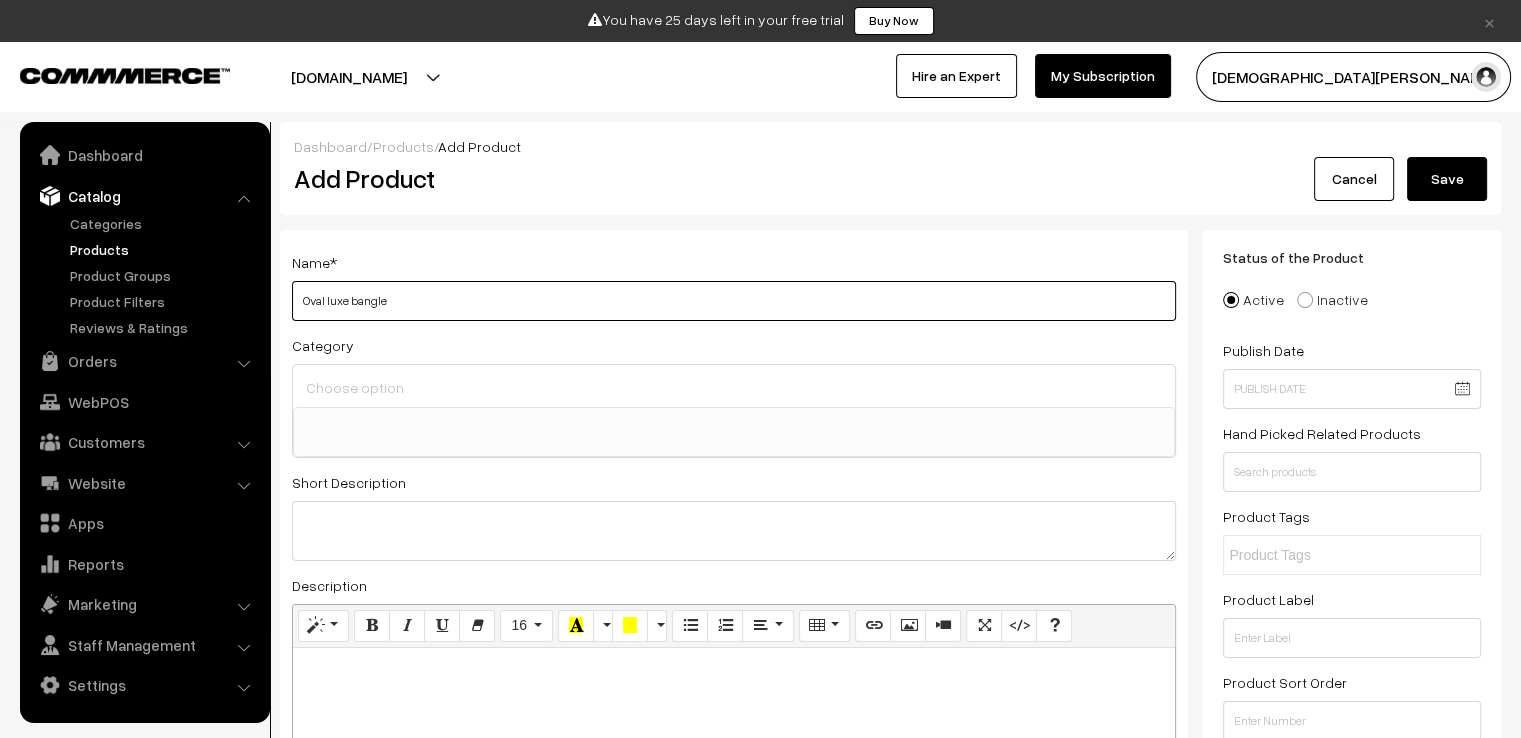 click on "Oval luxe bangle" at bounding box center [734, 301] 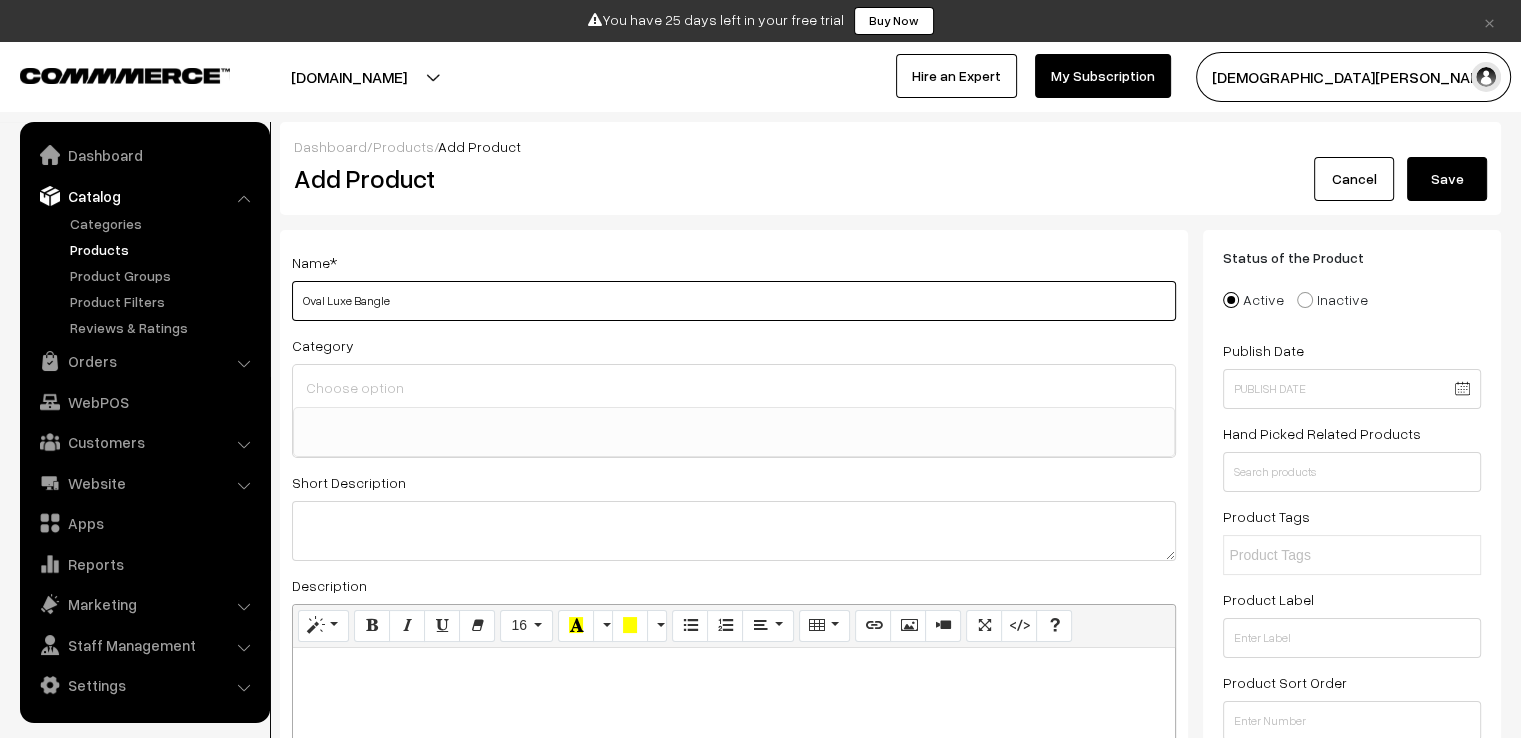 type on "Oval Luxe Bangle" 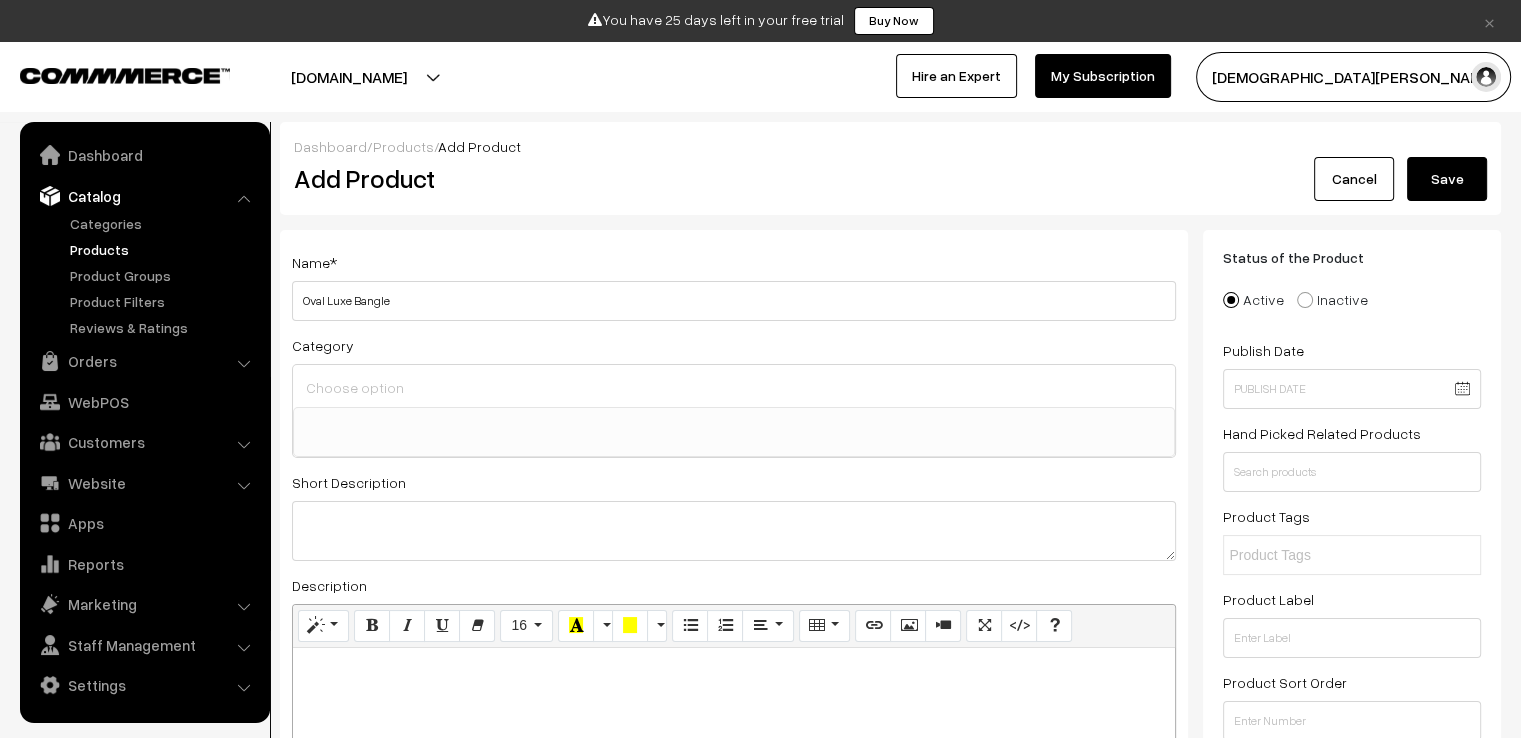 click at bounding box center [734, 420] 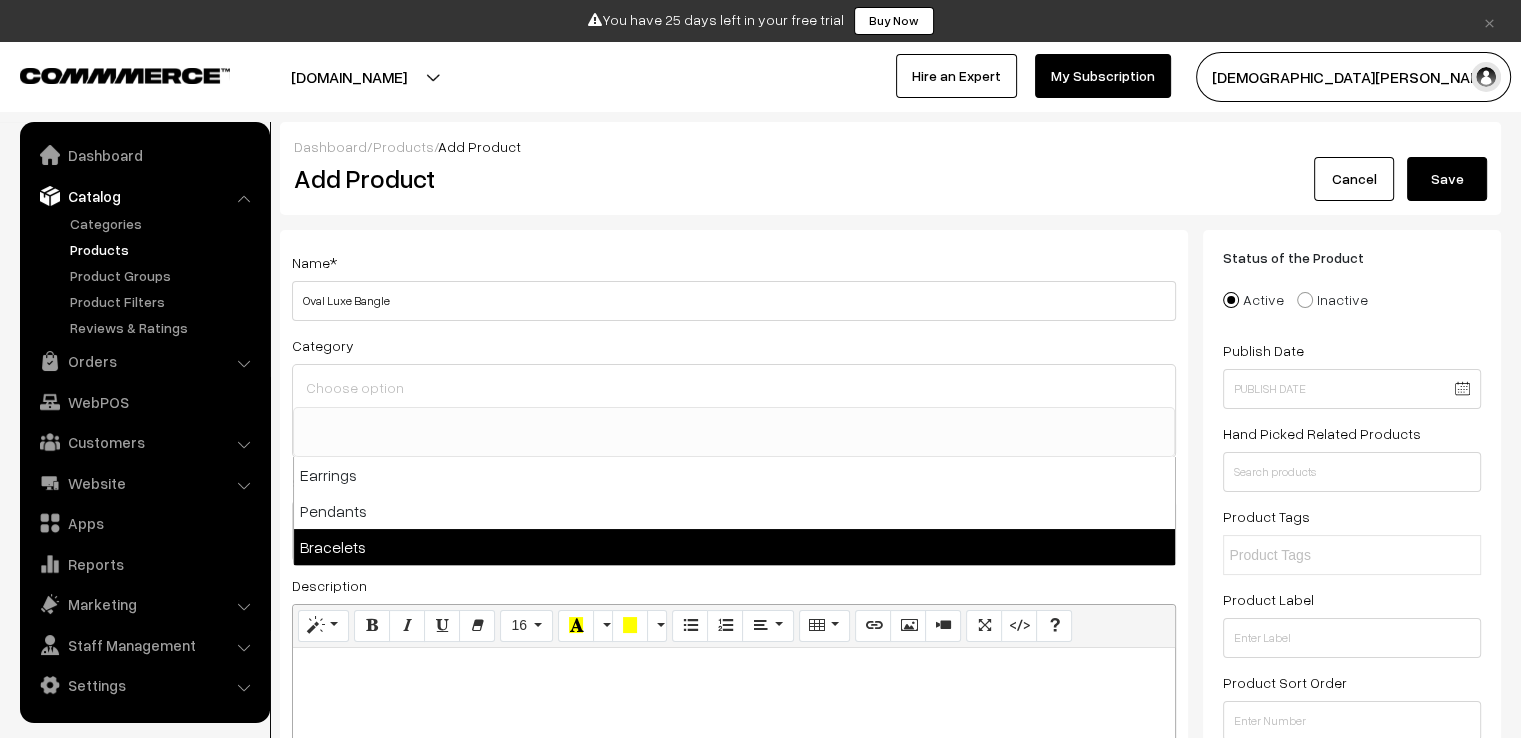 select on "3" 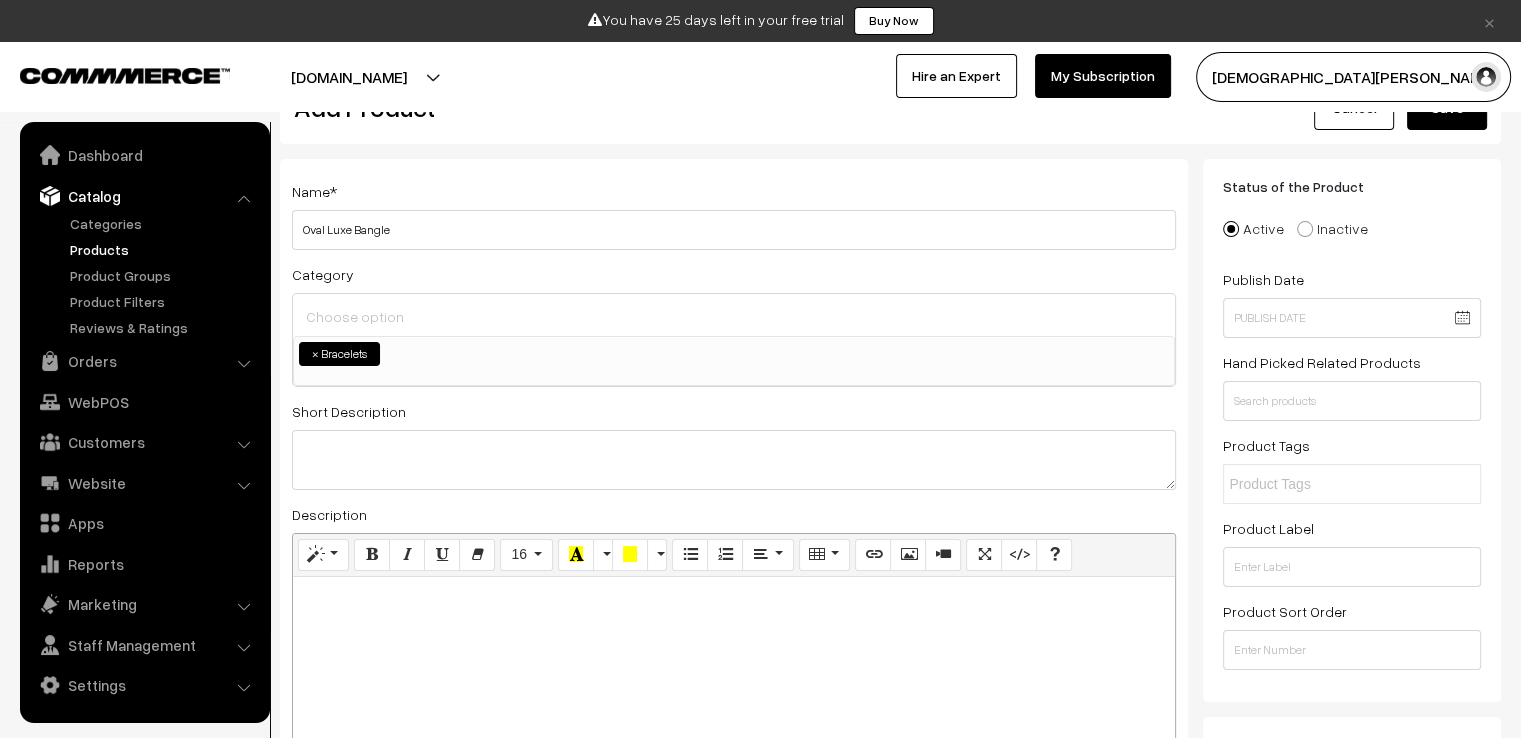 scroll, scrollTop: 300, scrollLeft: 0, axis: vertical 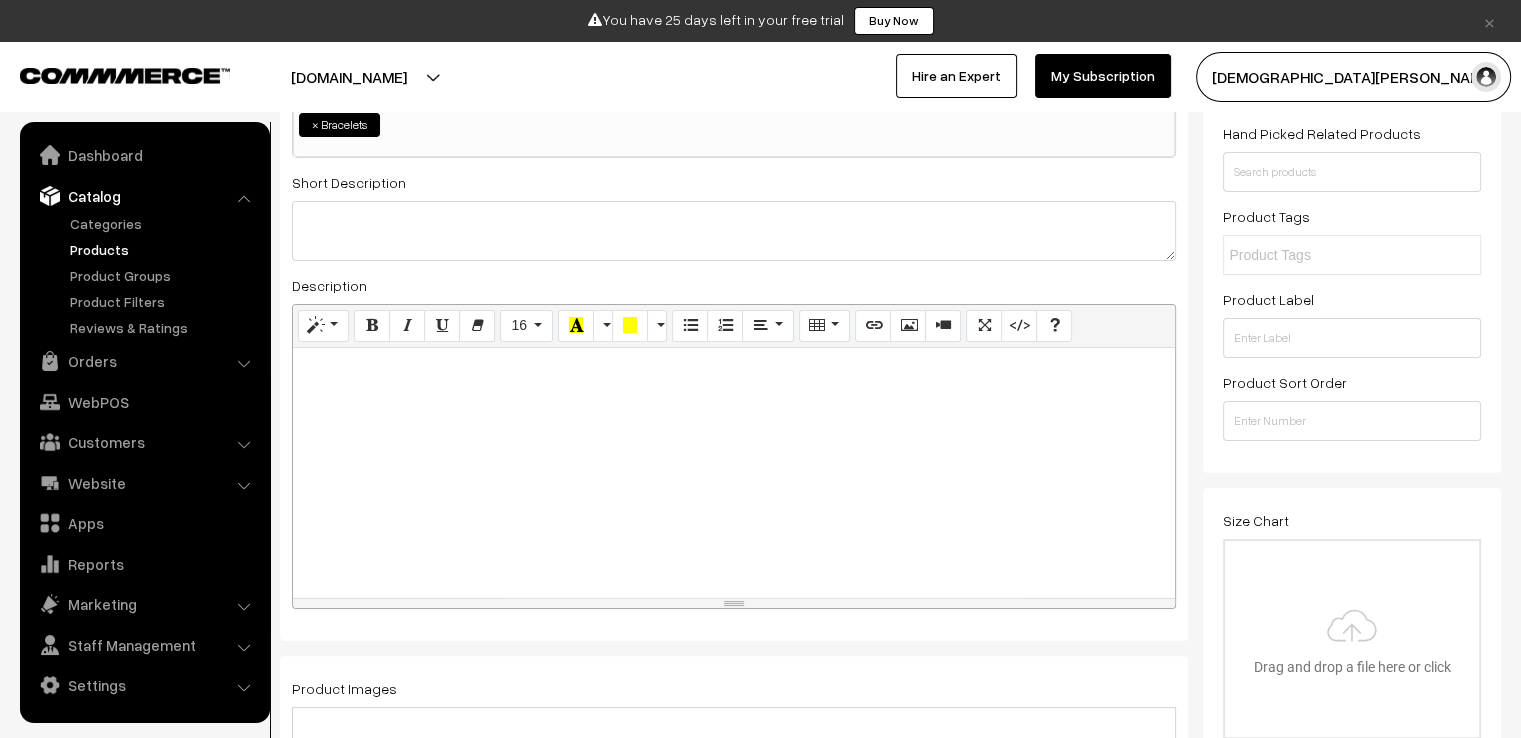 click at bounding box center (734, 473) 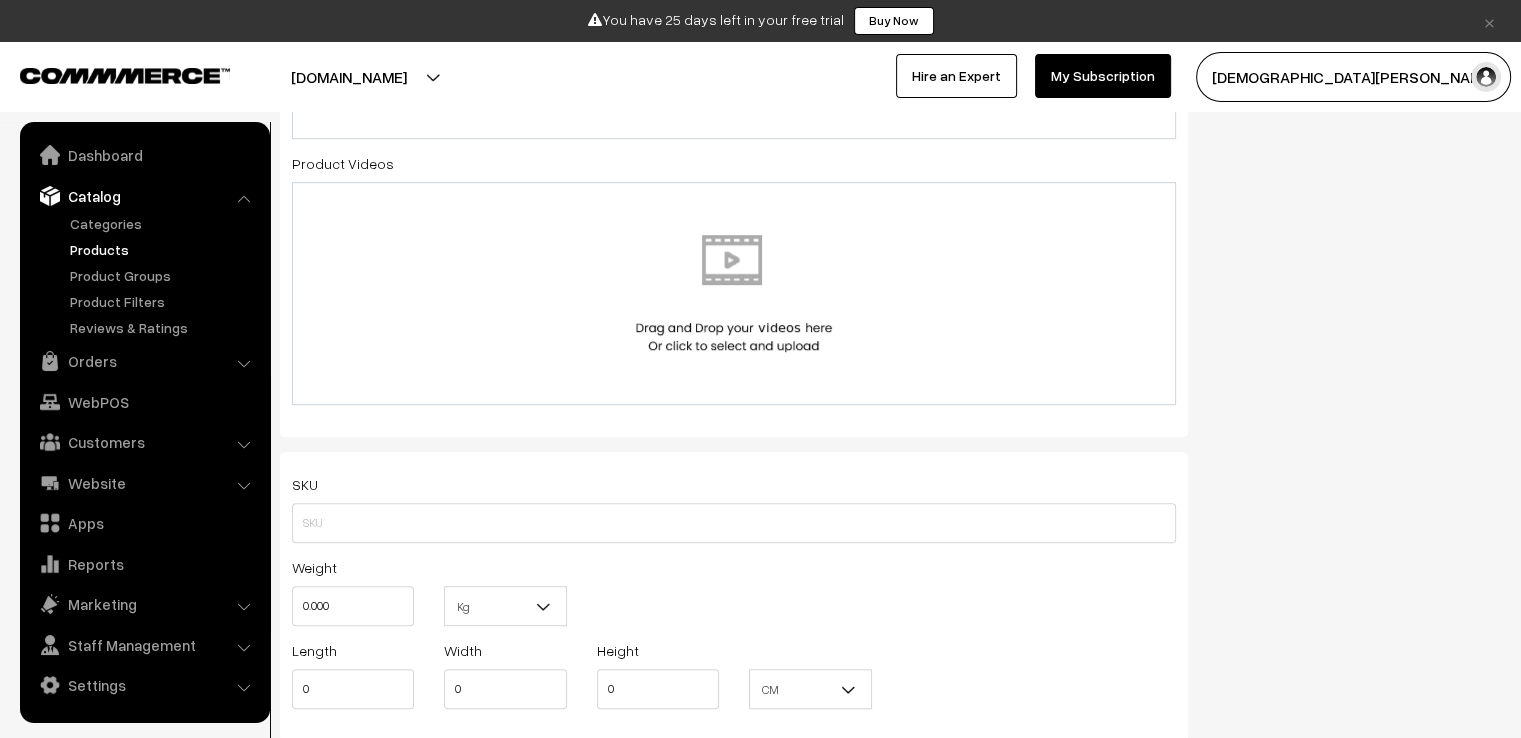 scroll, scrollTop: 1200, scrollLeft: 0, axis: vertical 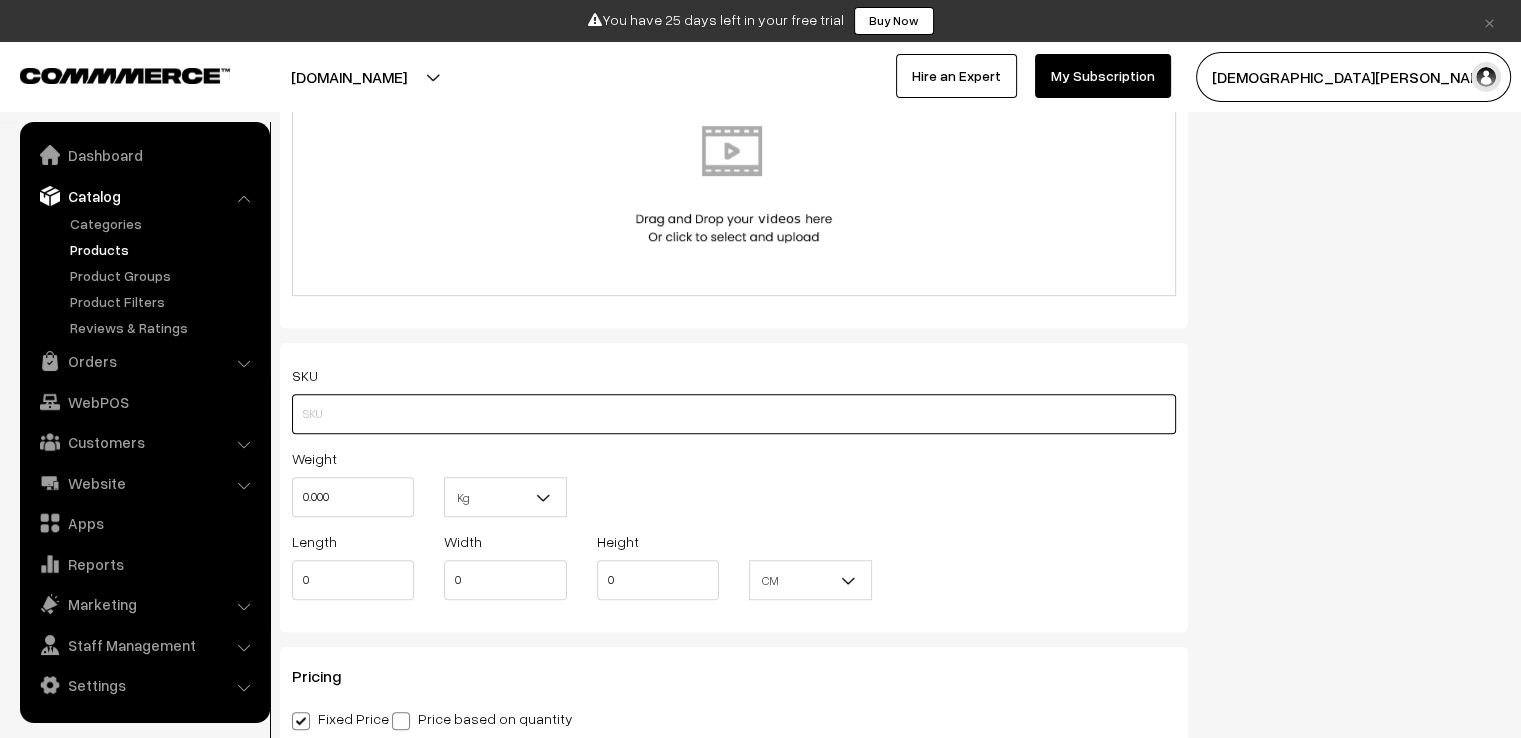 click at bounding box center [734, 414] 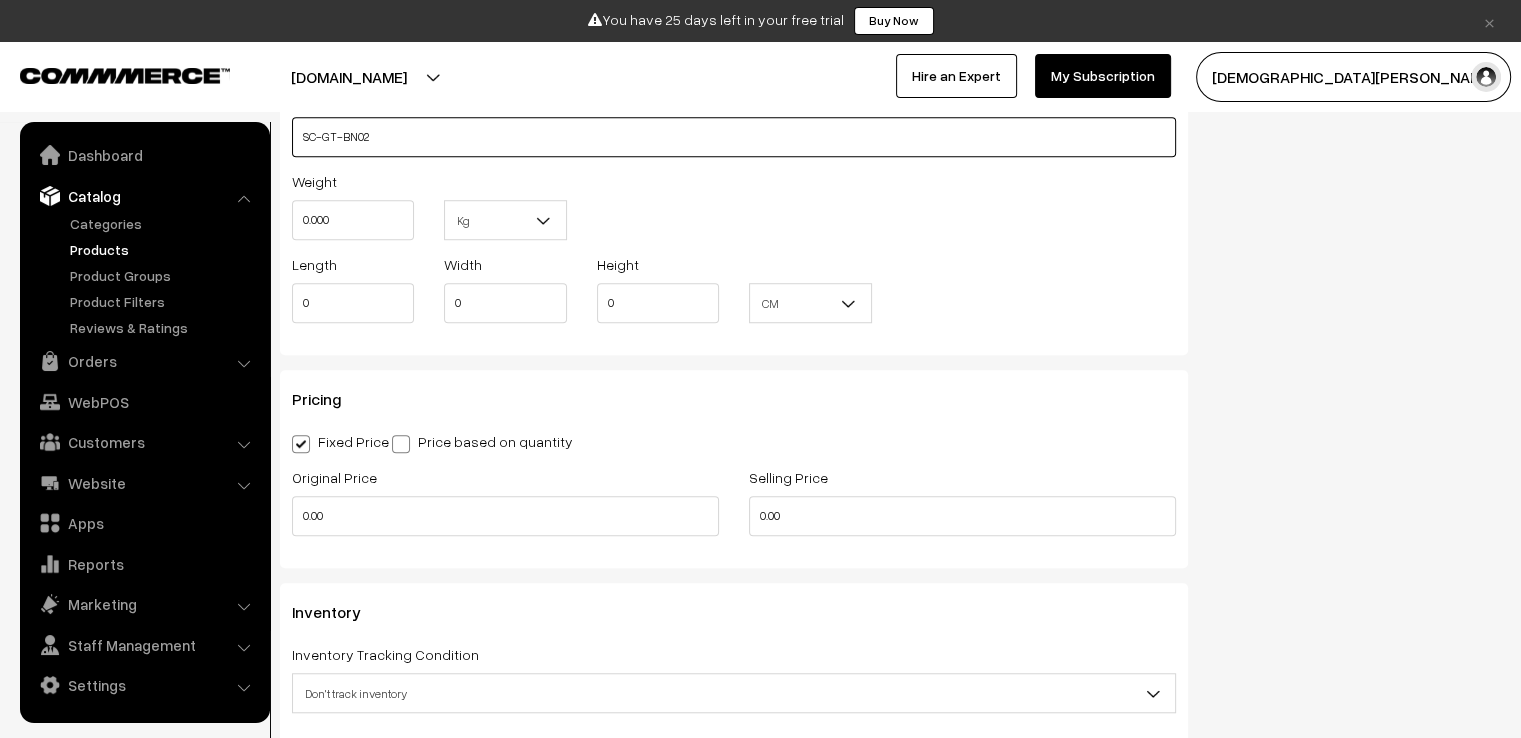 scroll, scrollTop: 1500, scrollLeft: 0, axis: vertical 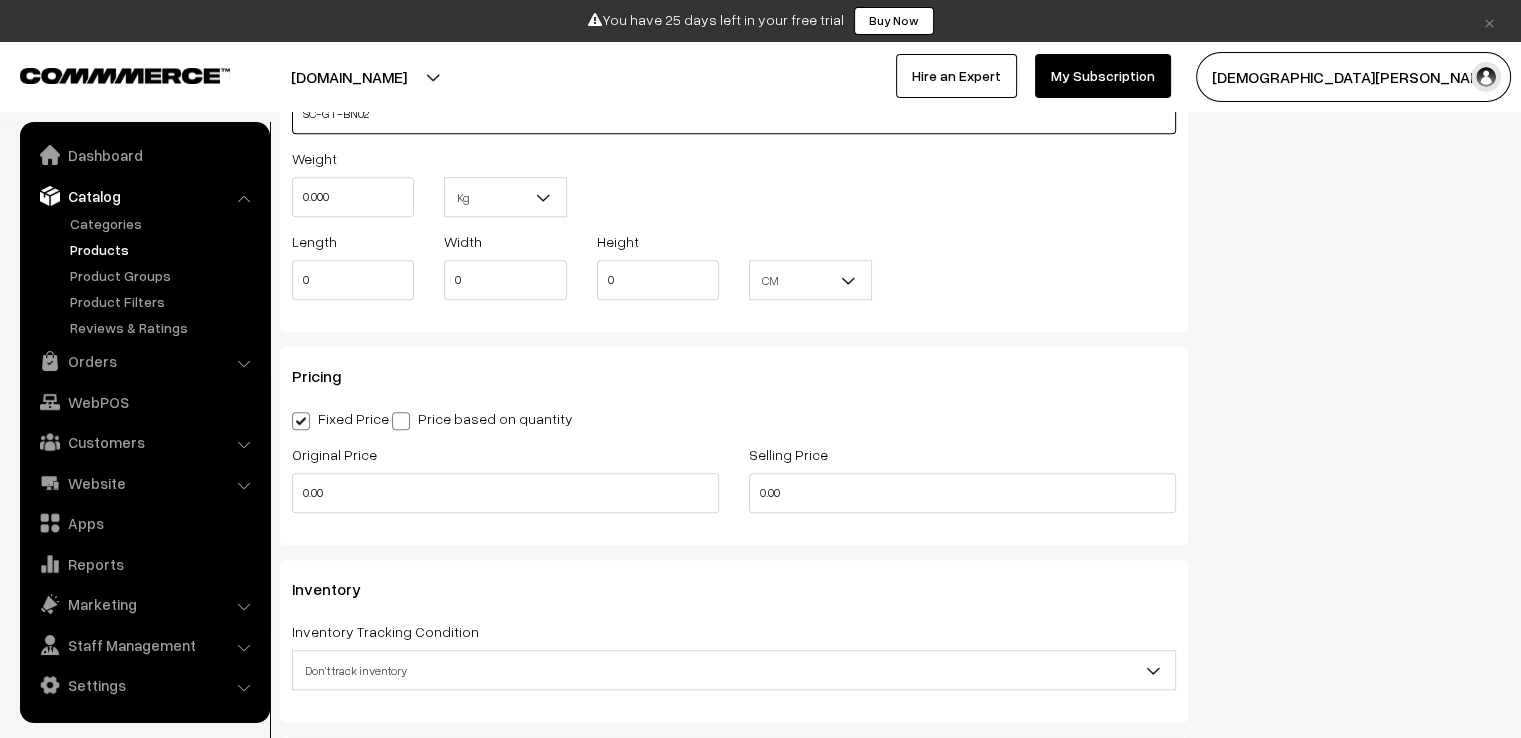 type on "SC-GT-BN02" 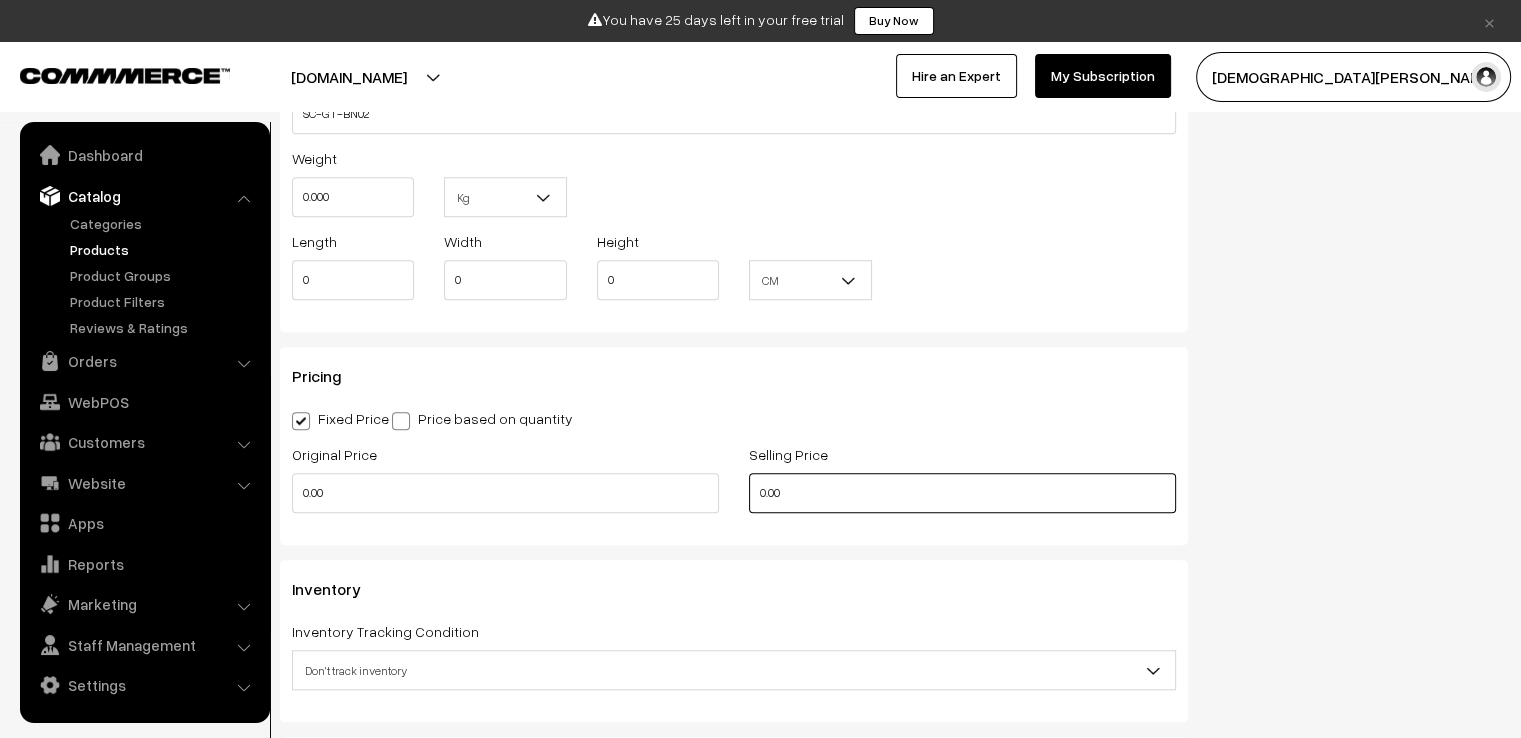 drag, startPoint x: 808, startPoint y: 489, endPoint x: 672, endPoint y: 498, distance: 136.29747 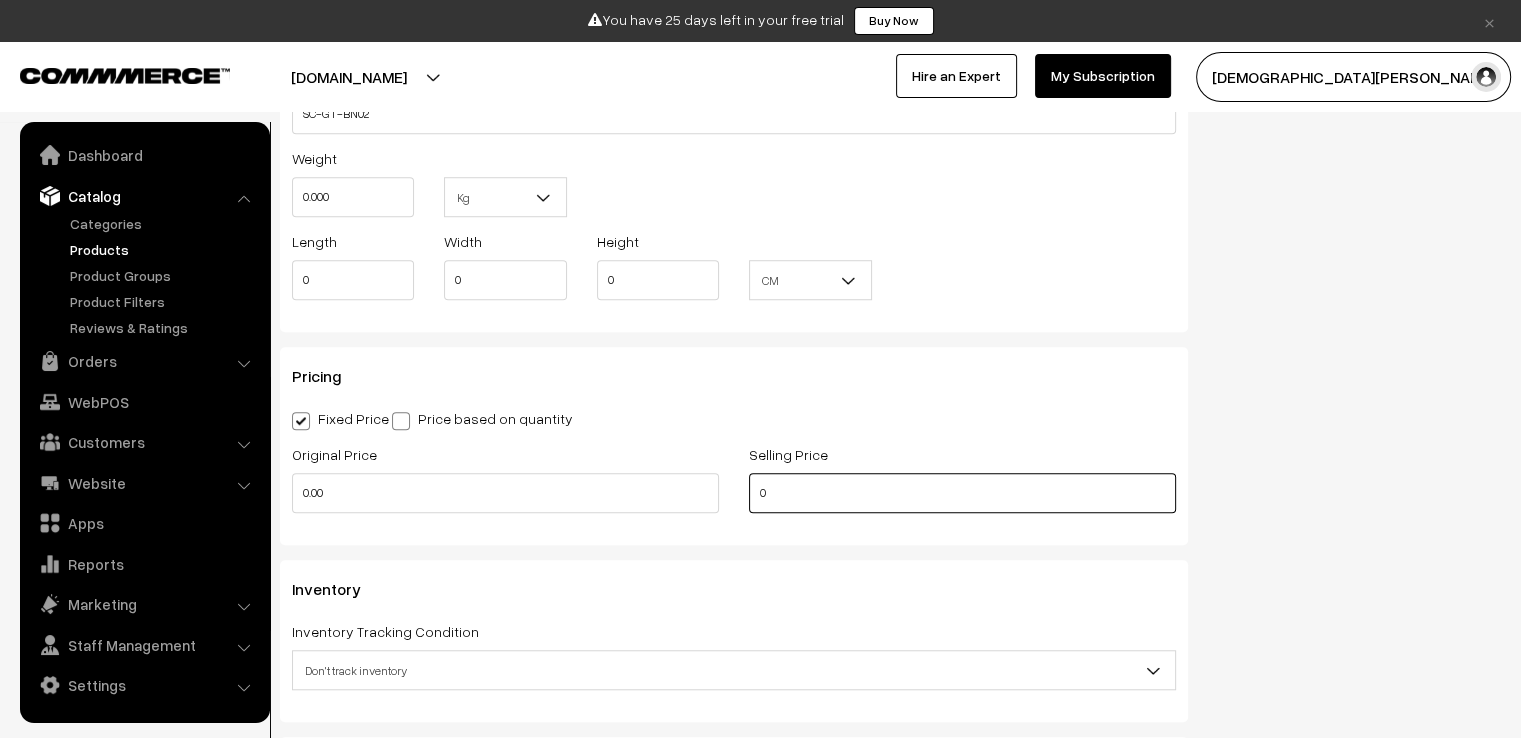 drag, startPoint x: 795, startPoint y: 481, endPoint x: 708, endPoint y: 471, distance: 87.57283 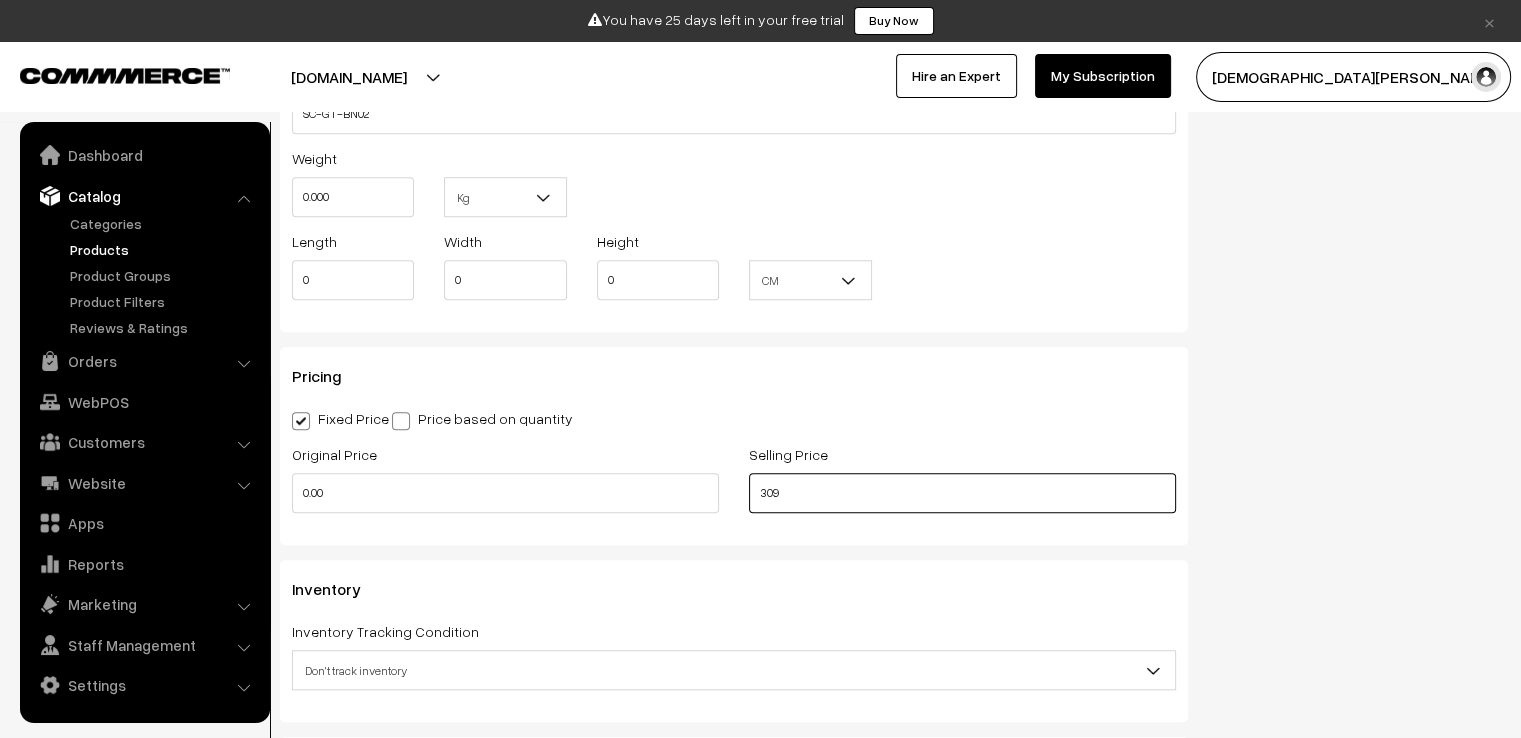 type on "309" 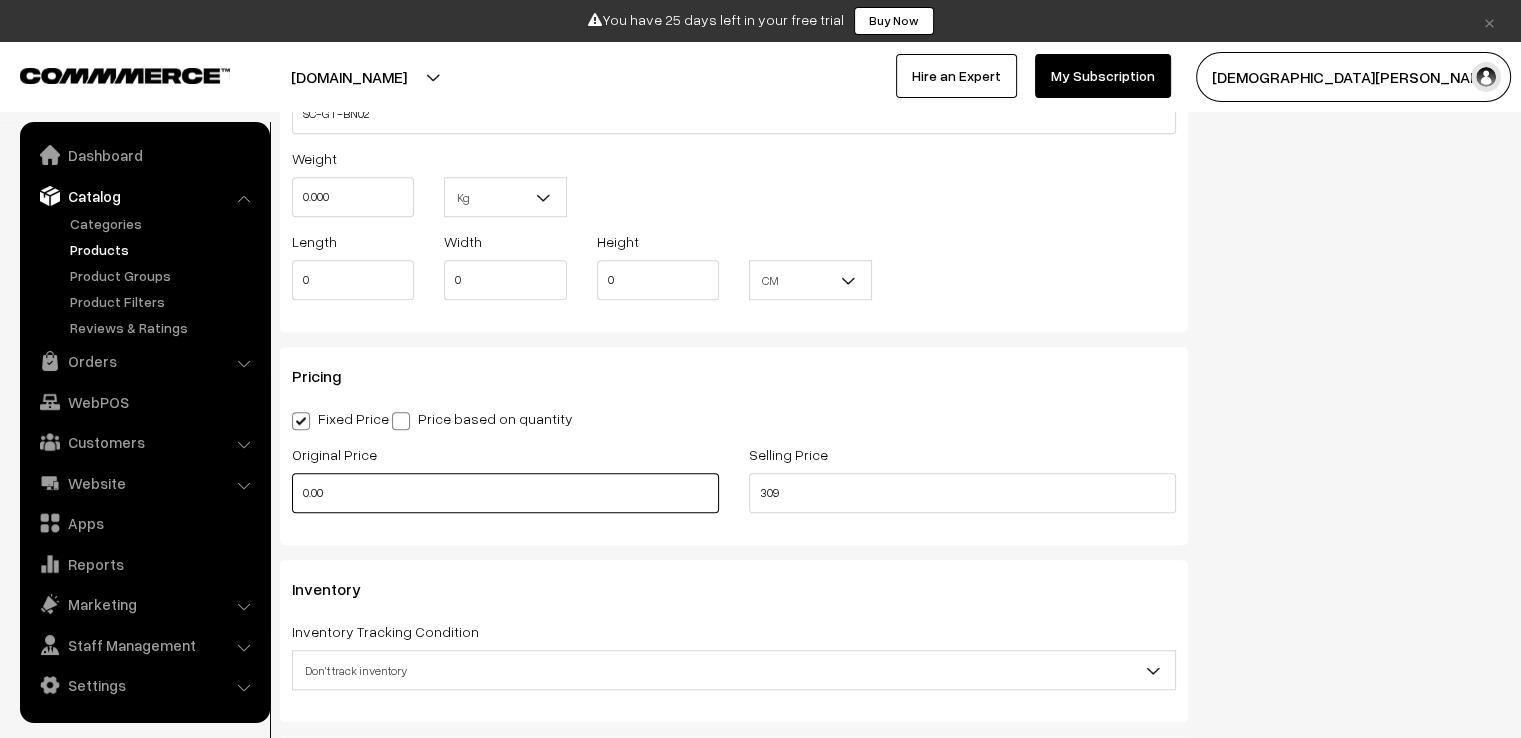 drag, startPoint x: 344, startPoint y: 491, endPoint x: 236, endPoint y: 500, distance: 108.37435 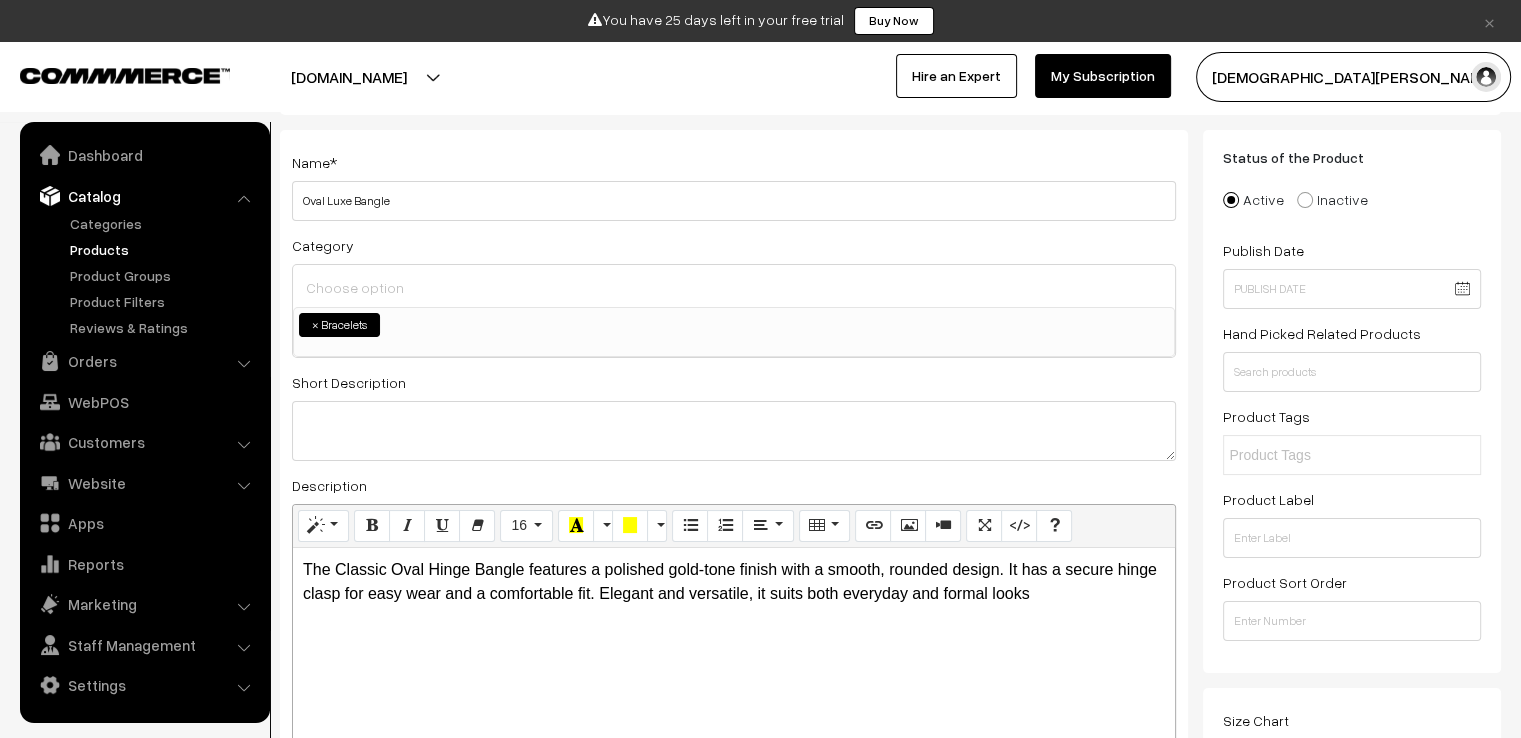 scroll, scrollTop: 0, scrollLeft: 0, axis: both 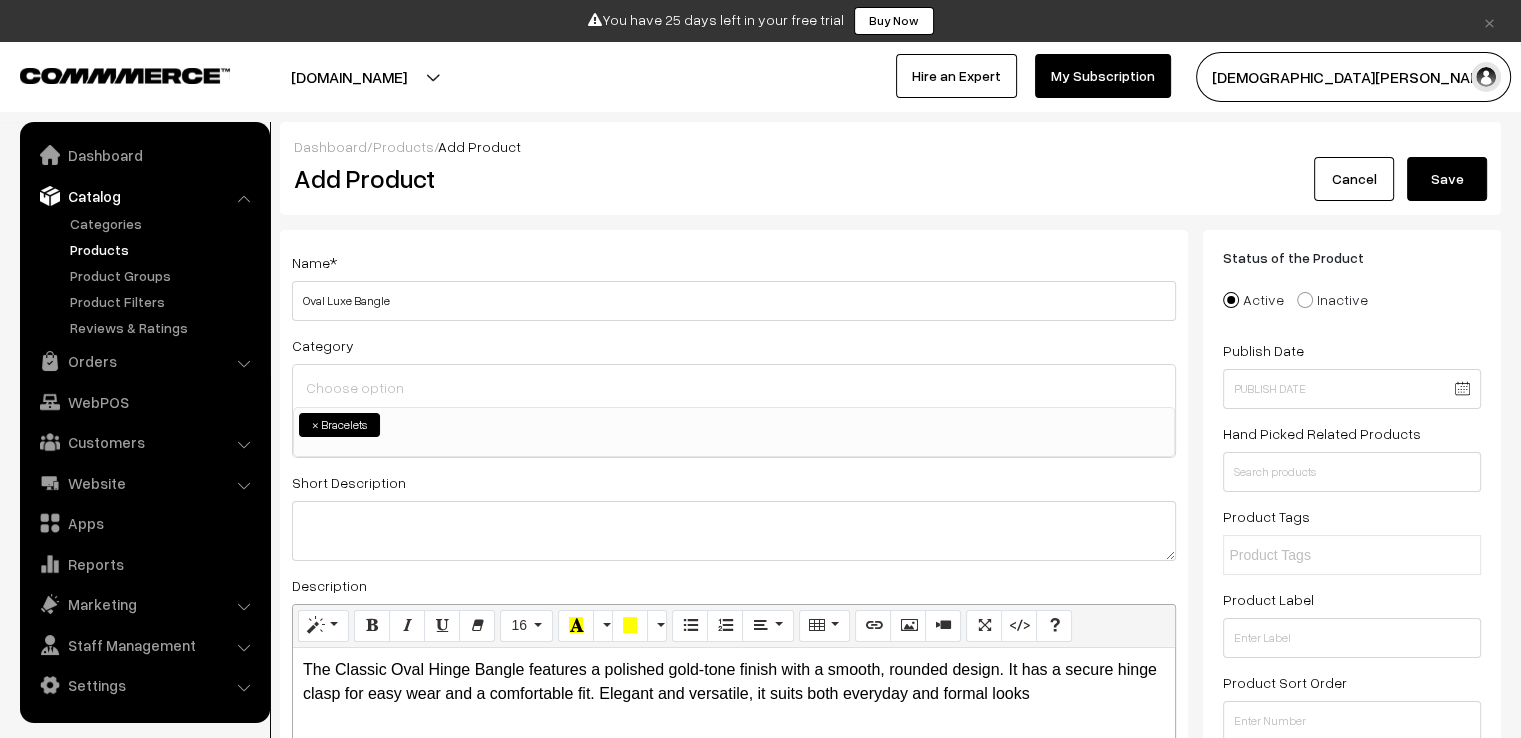 type on "999" 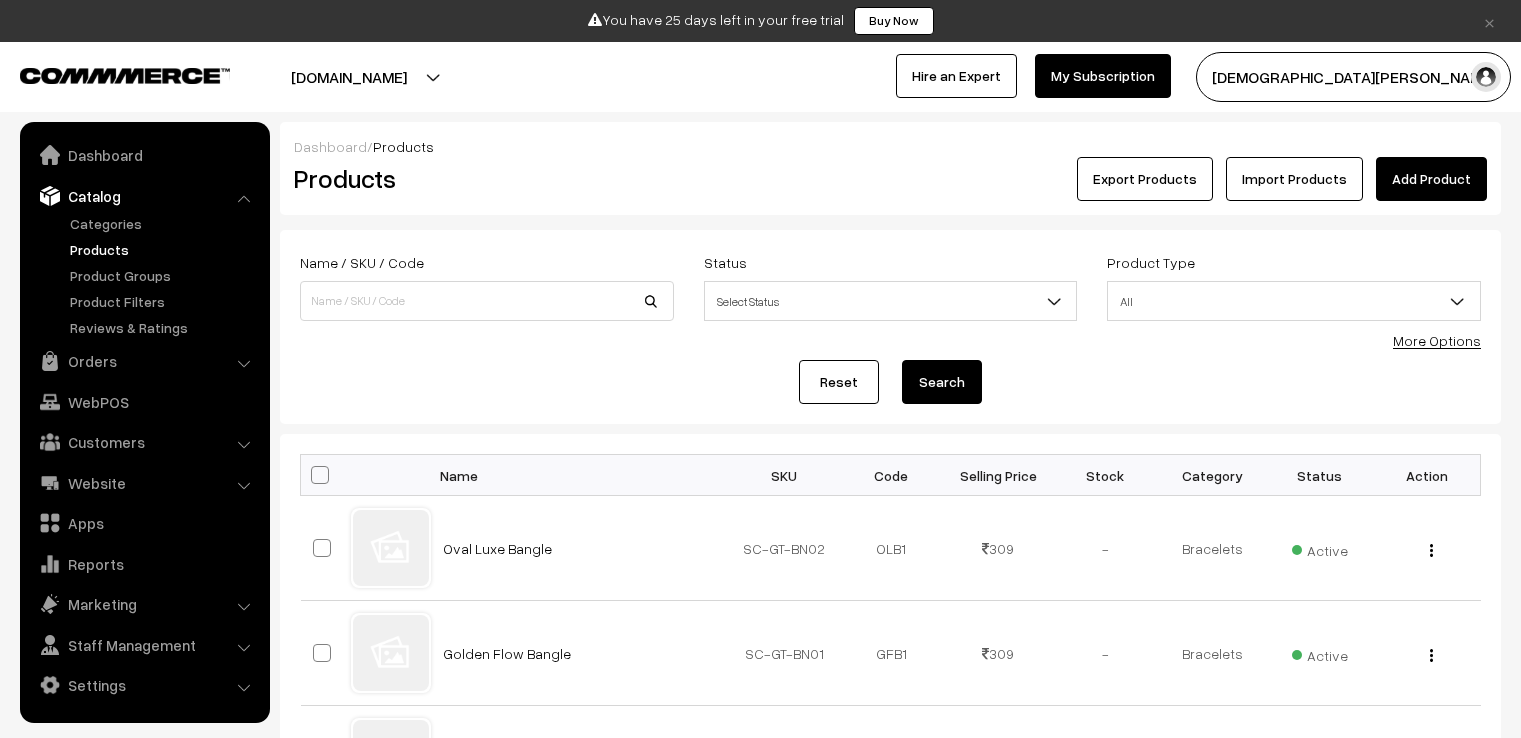 scroll, scrollTop: 0, scrollLeft: 0, axis: both 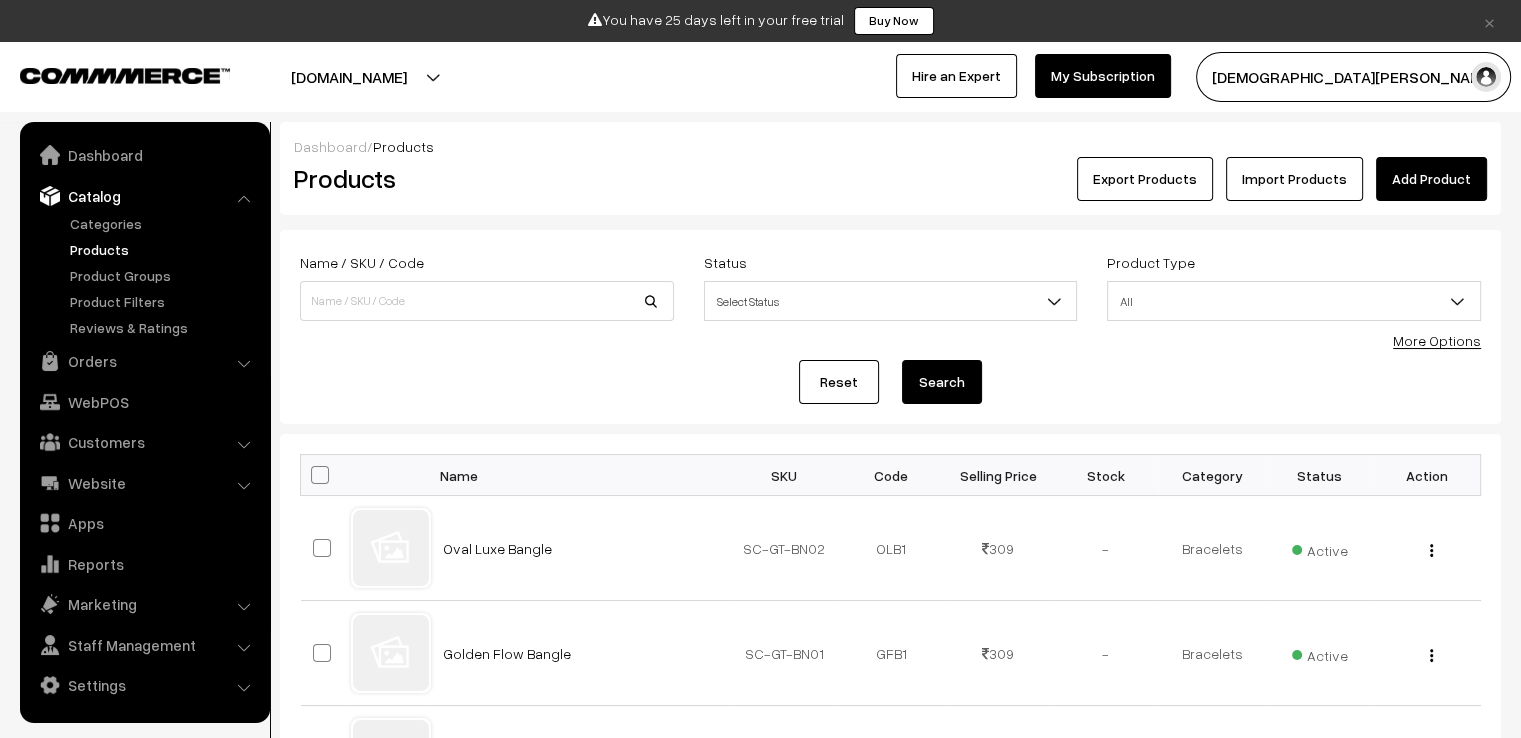 click on "Add Product" at bounding box center [1431, 179] 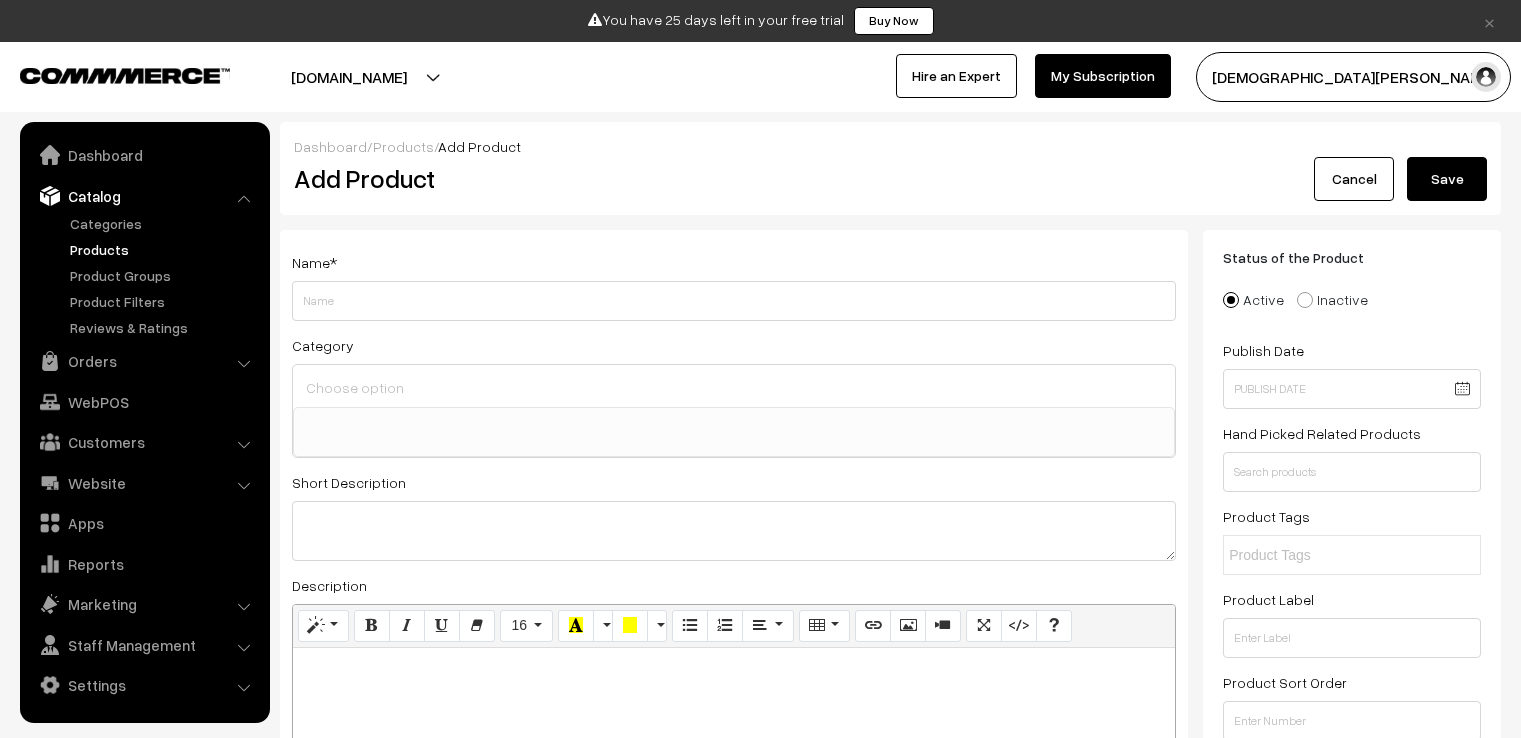 select 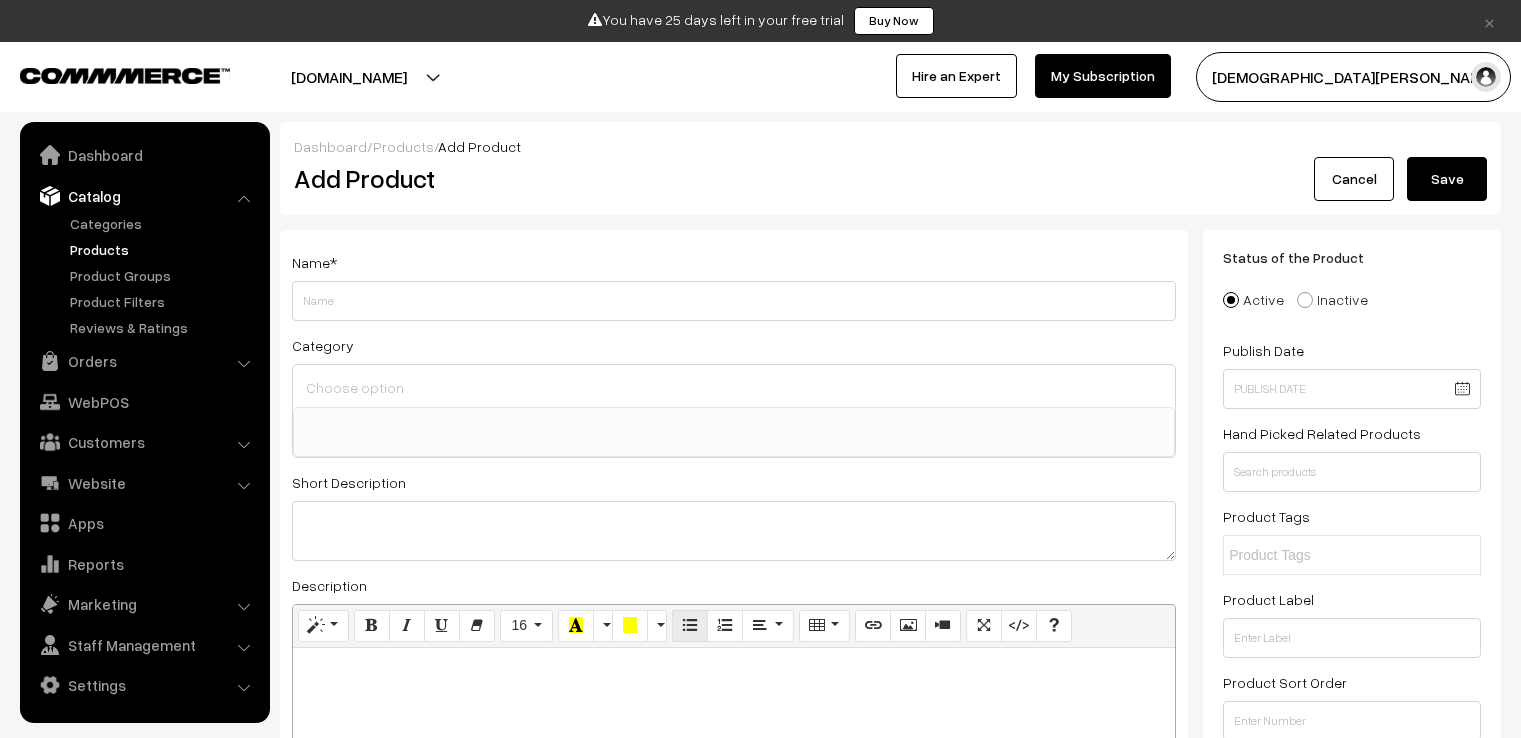 scroll, scrollTop: 0, scrollLeft: 0, axis: both 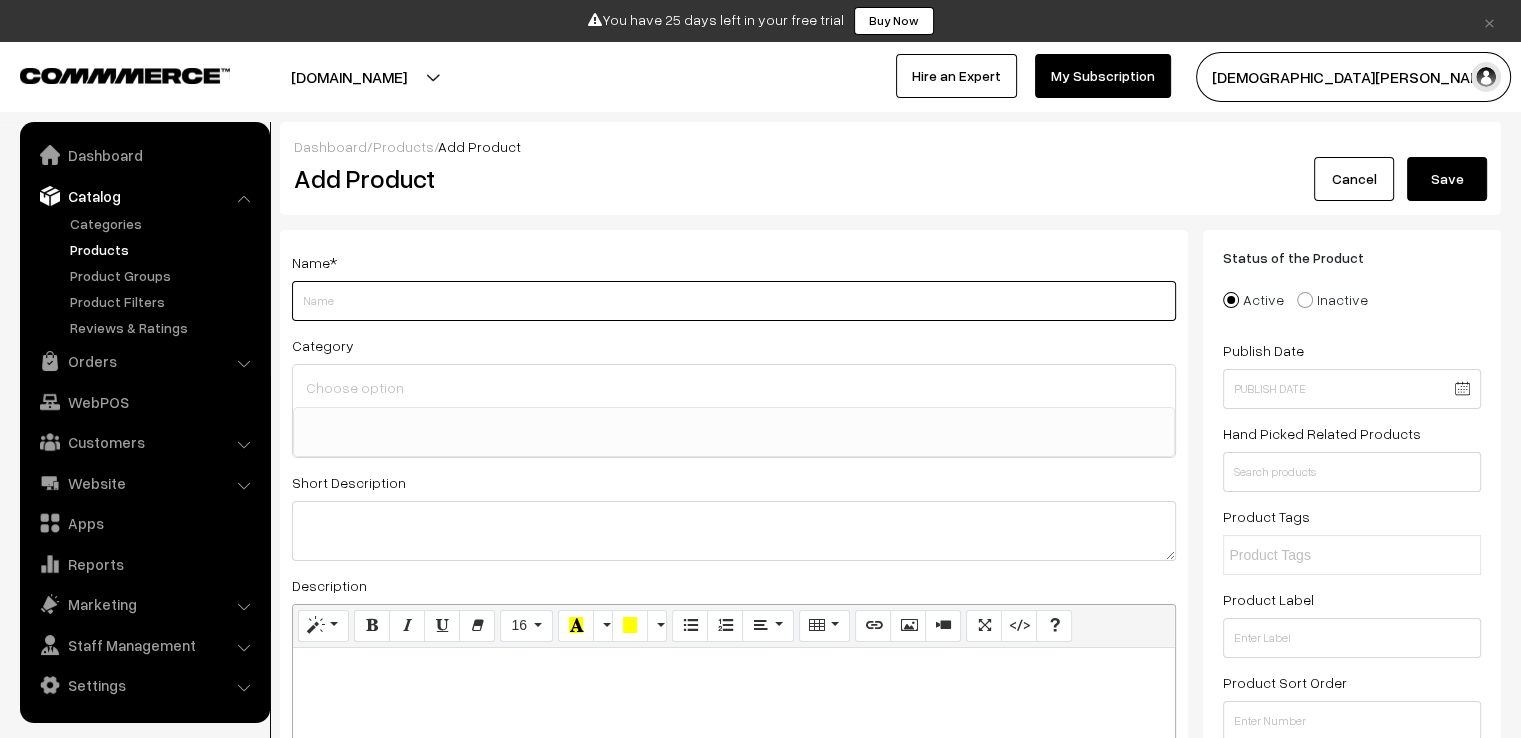 click on "Weight" at bounding box center [734, 301] 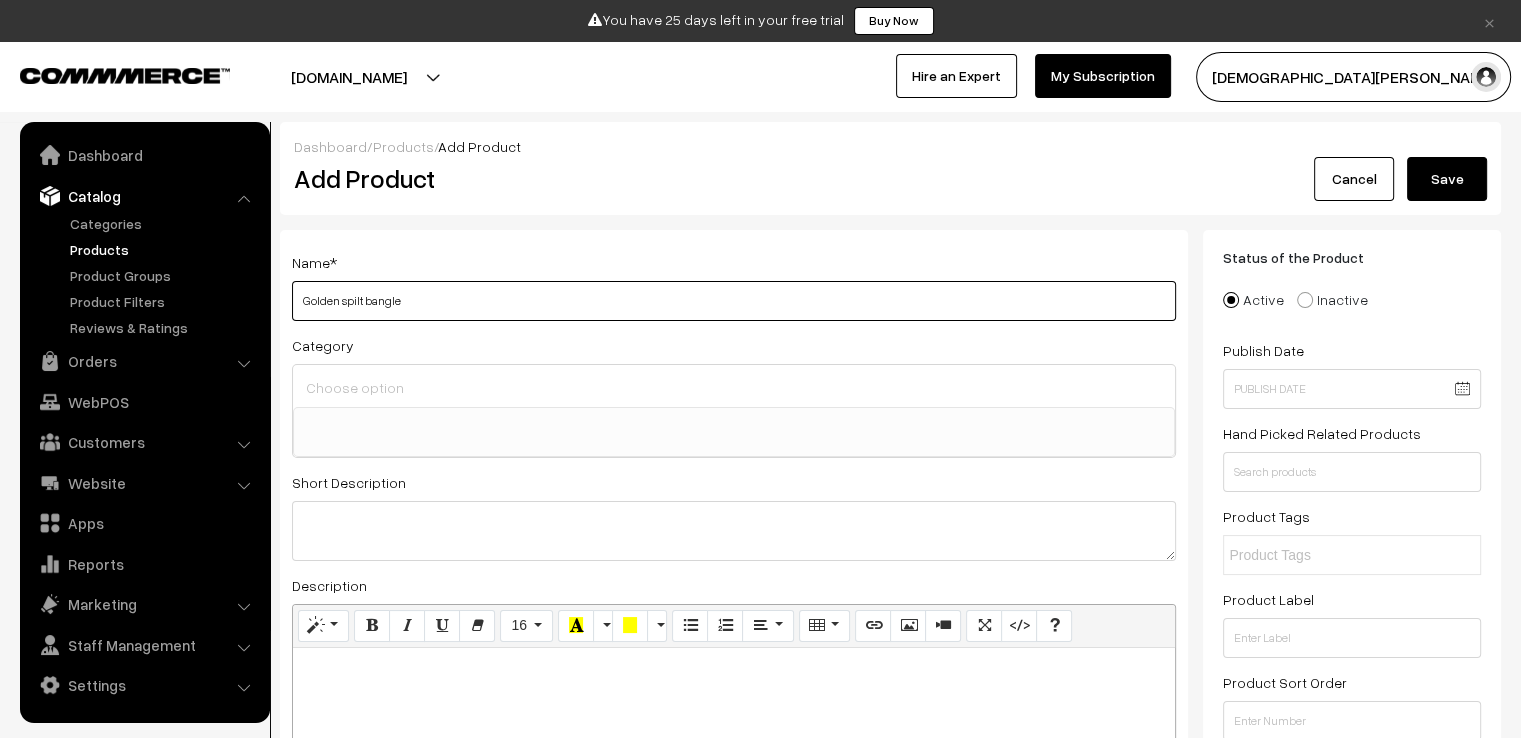 drag, startPoint x: 344, startPoint y: 304, endPoint x: 360, endPoint y: 318, distance: 21.260292 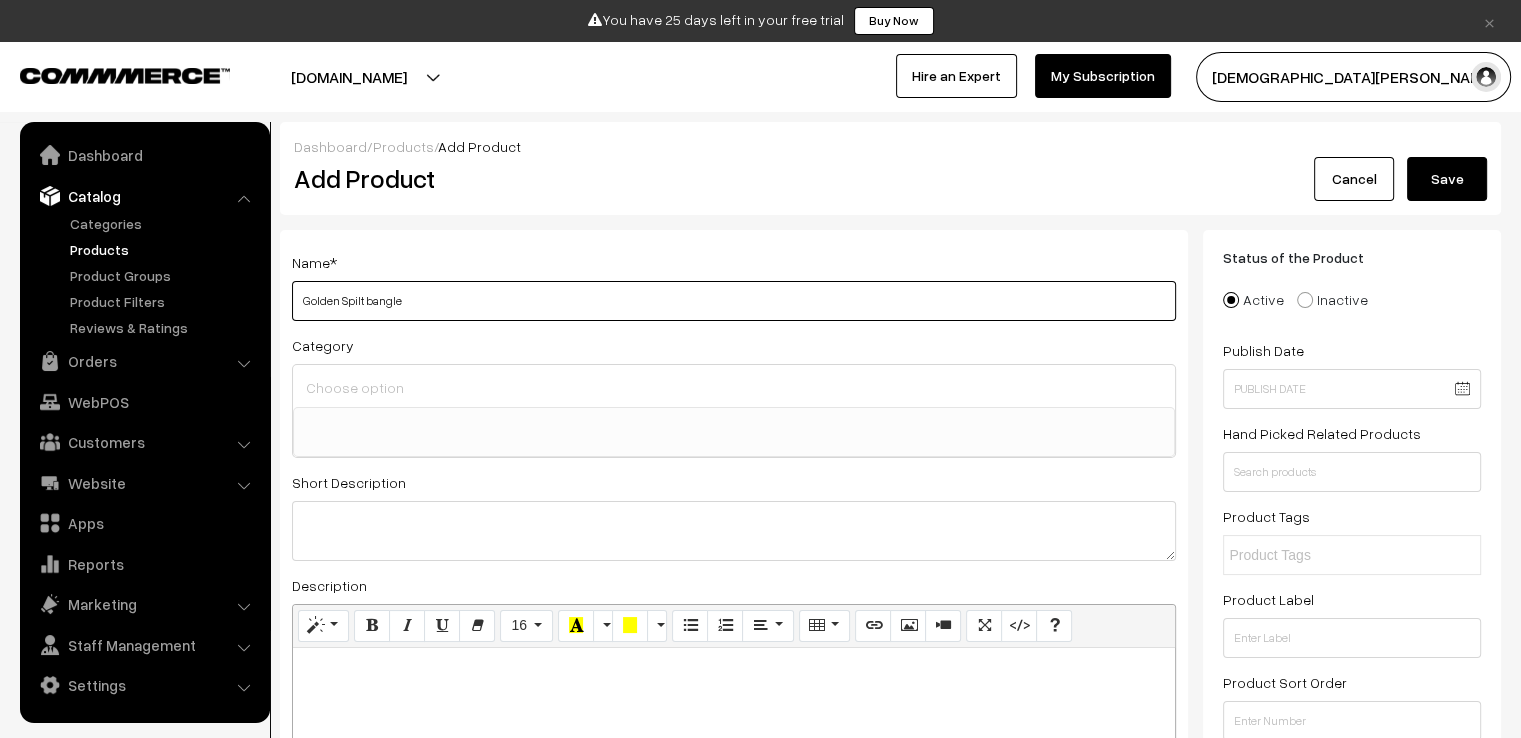 click on "Golden Spilt bangle" at bounding box center [734, 301] 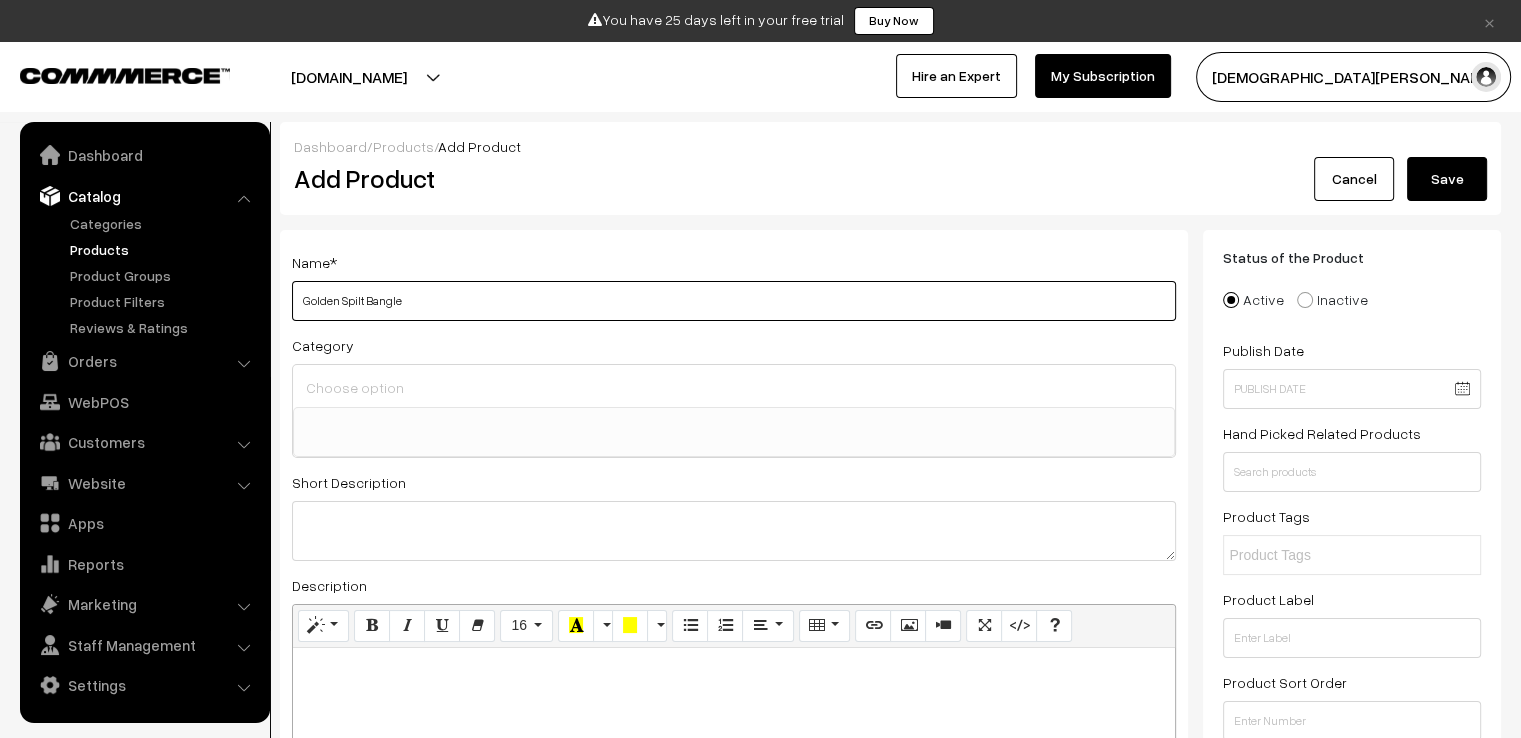 type on "Golden Spilt Bangle" 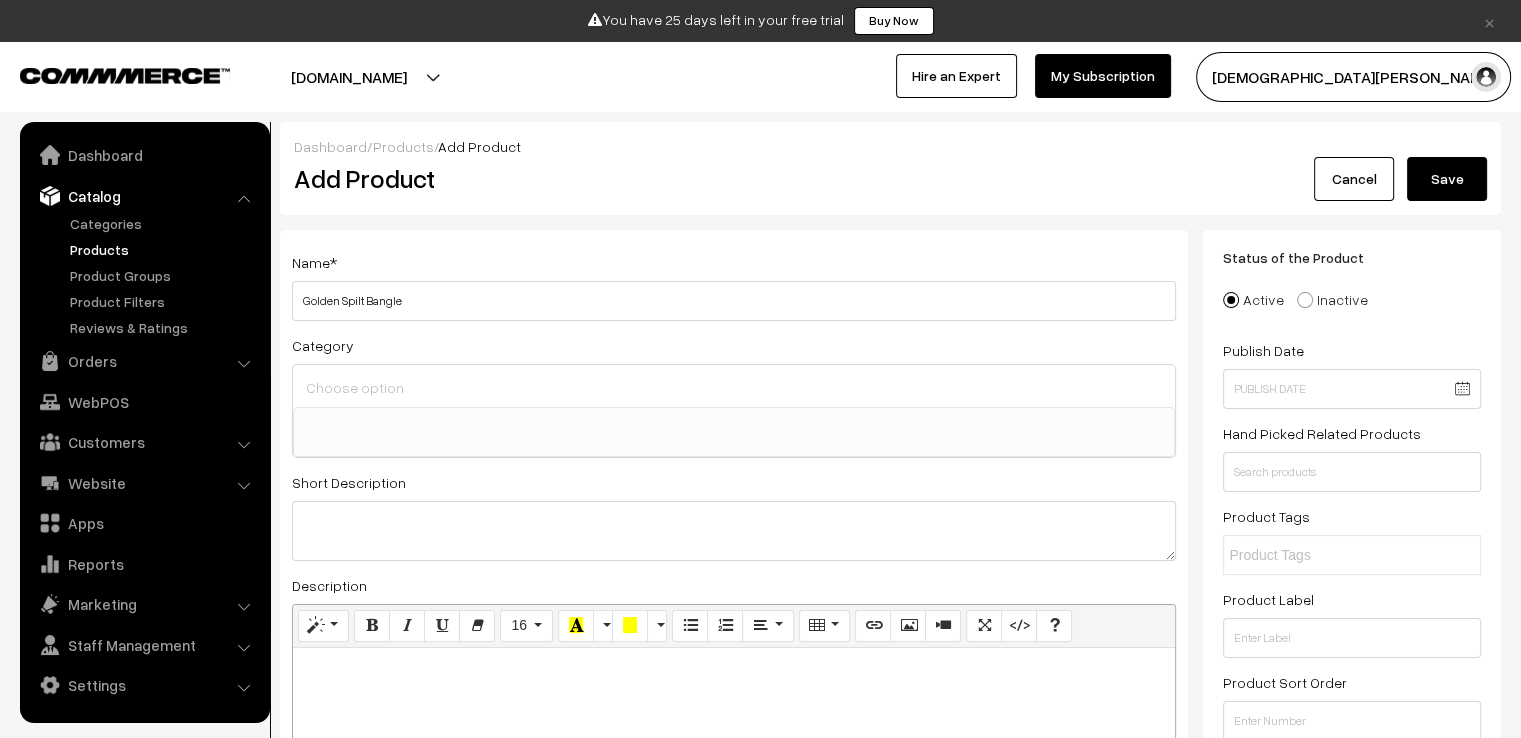 click at bounding box center [734, 387] 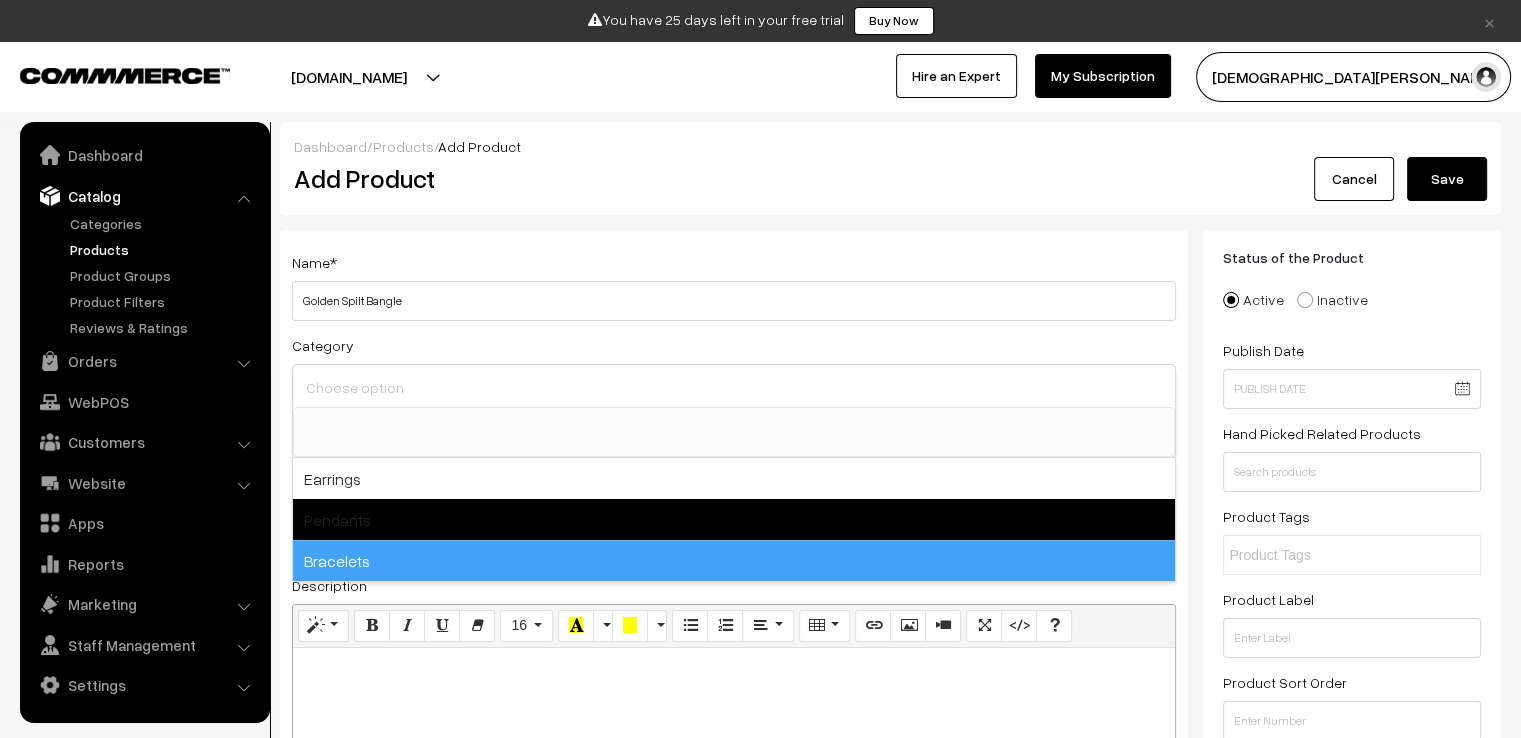 drag, startPoint x: 334, startPoint y: 551, endPoint x: 342, endPoint y: 544, distance: 10.630146 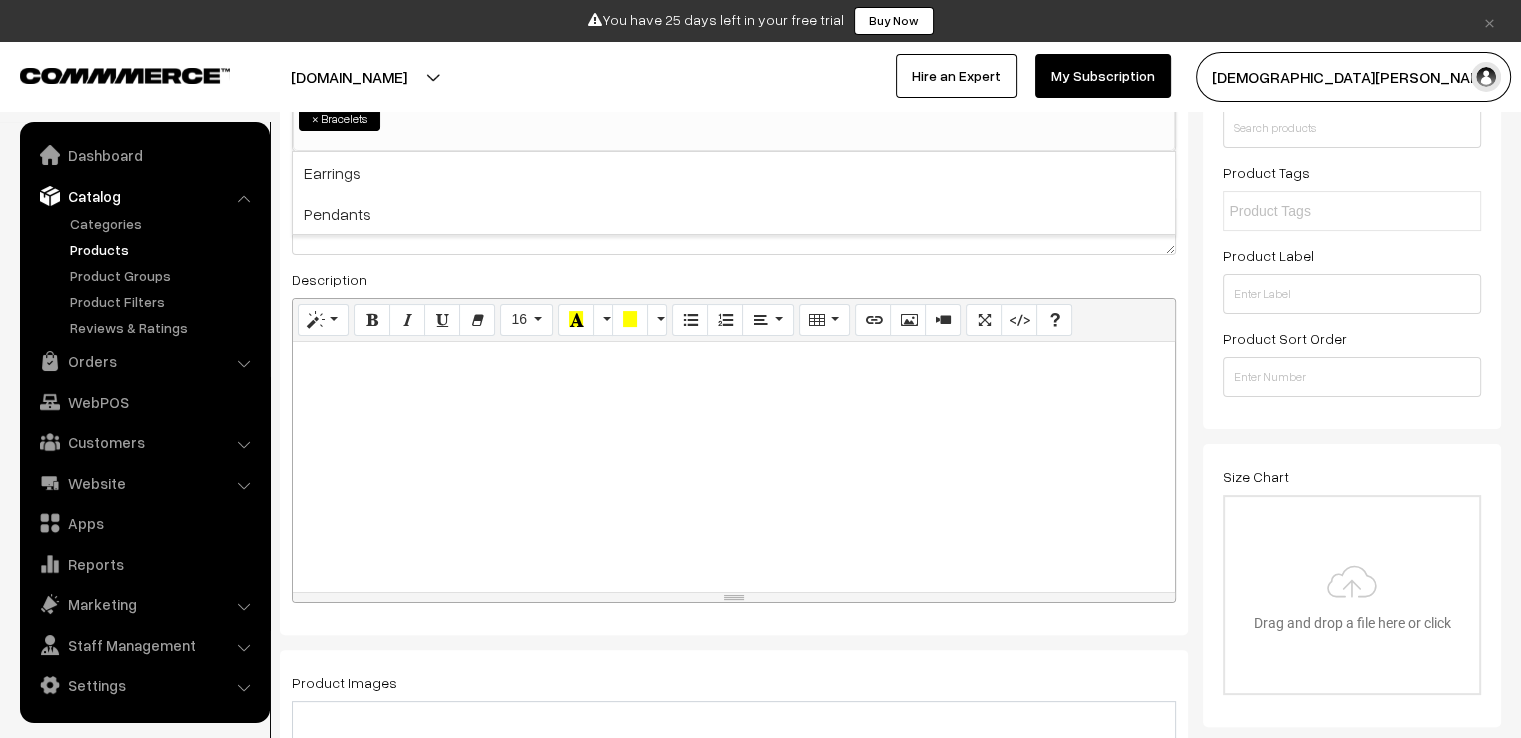 scroll, scrollTop: 400, scrollLeft: 0, axis: vertical 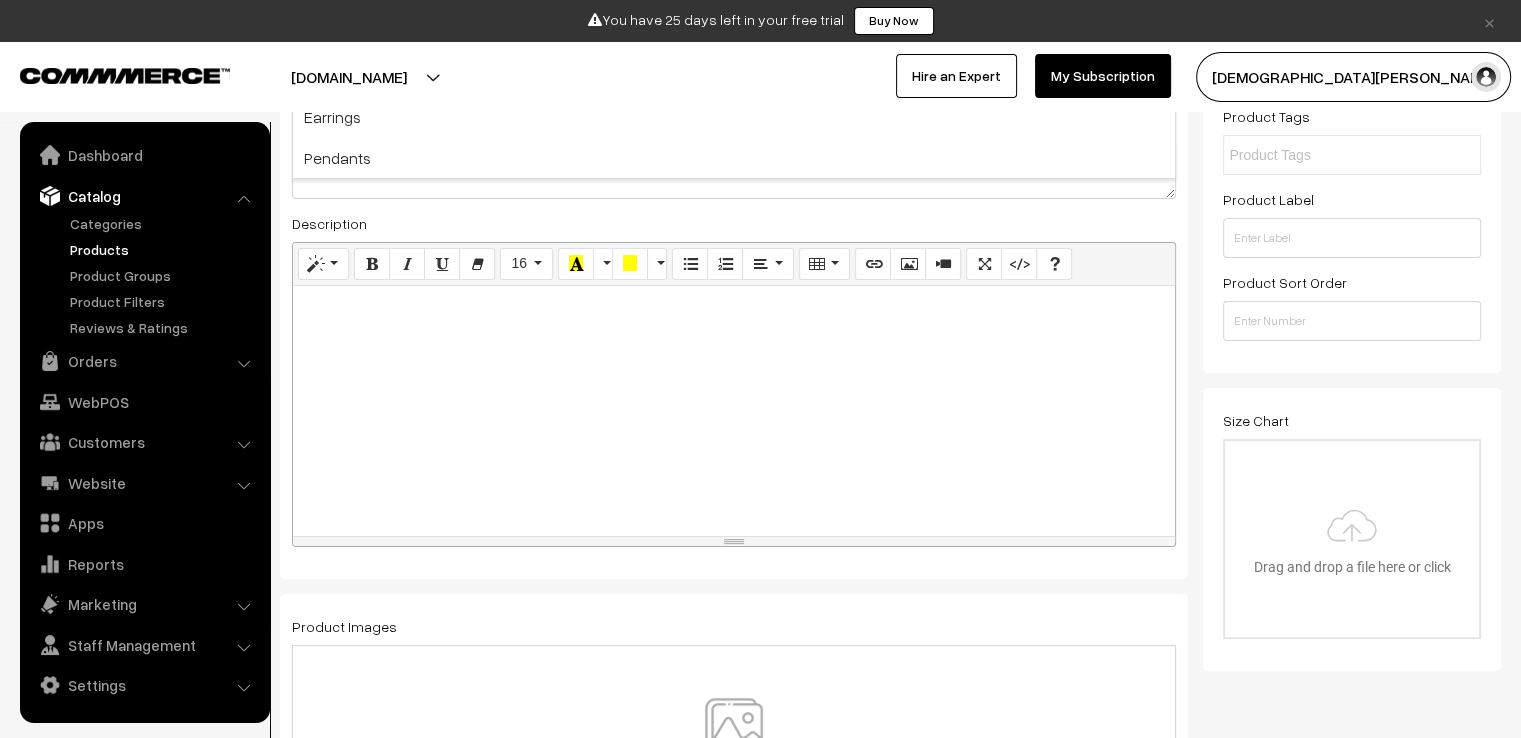 click at bounding box center (734, 411) 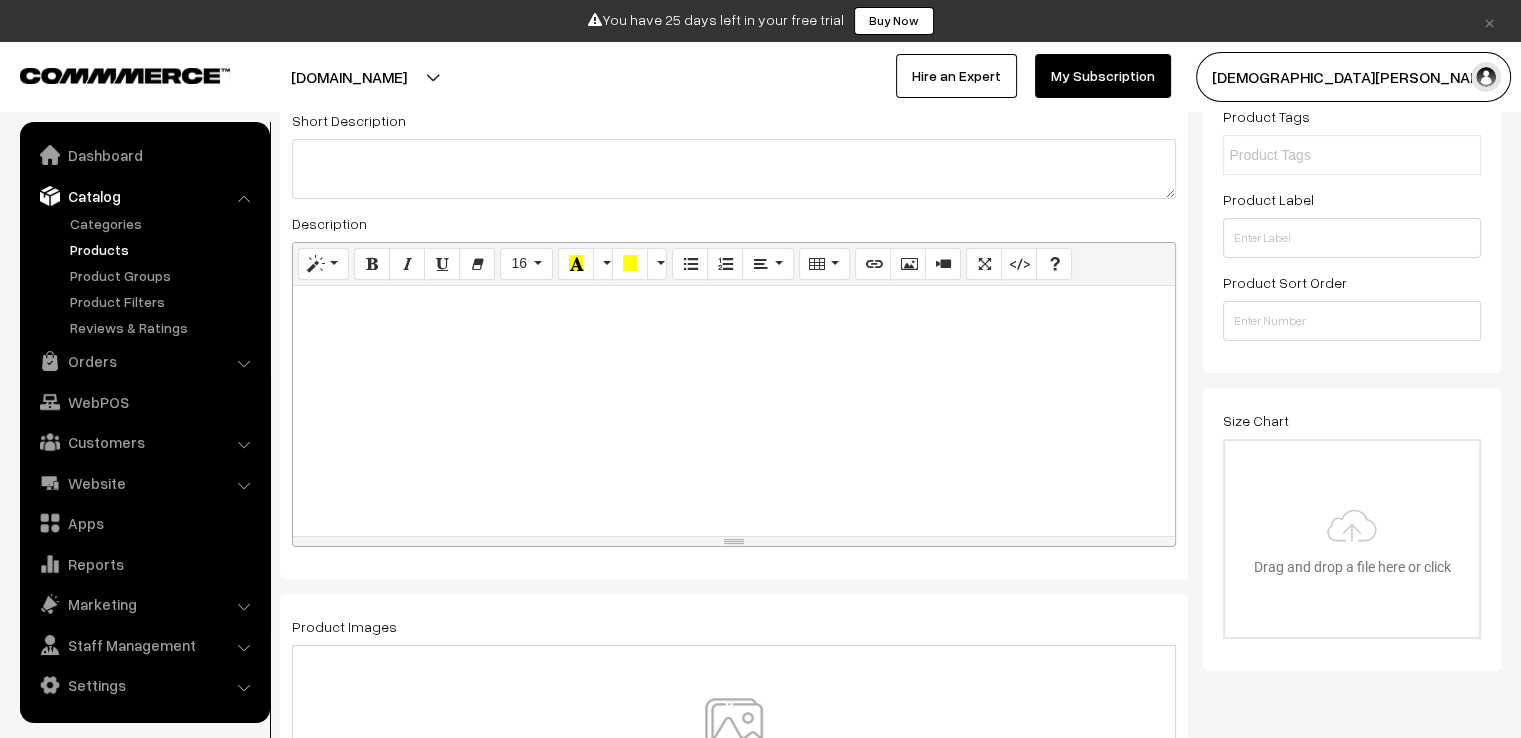 paste 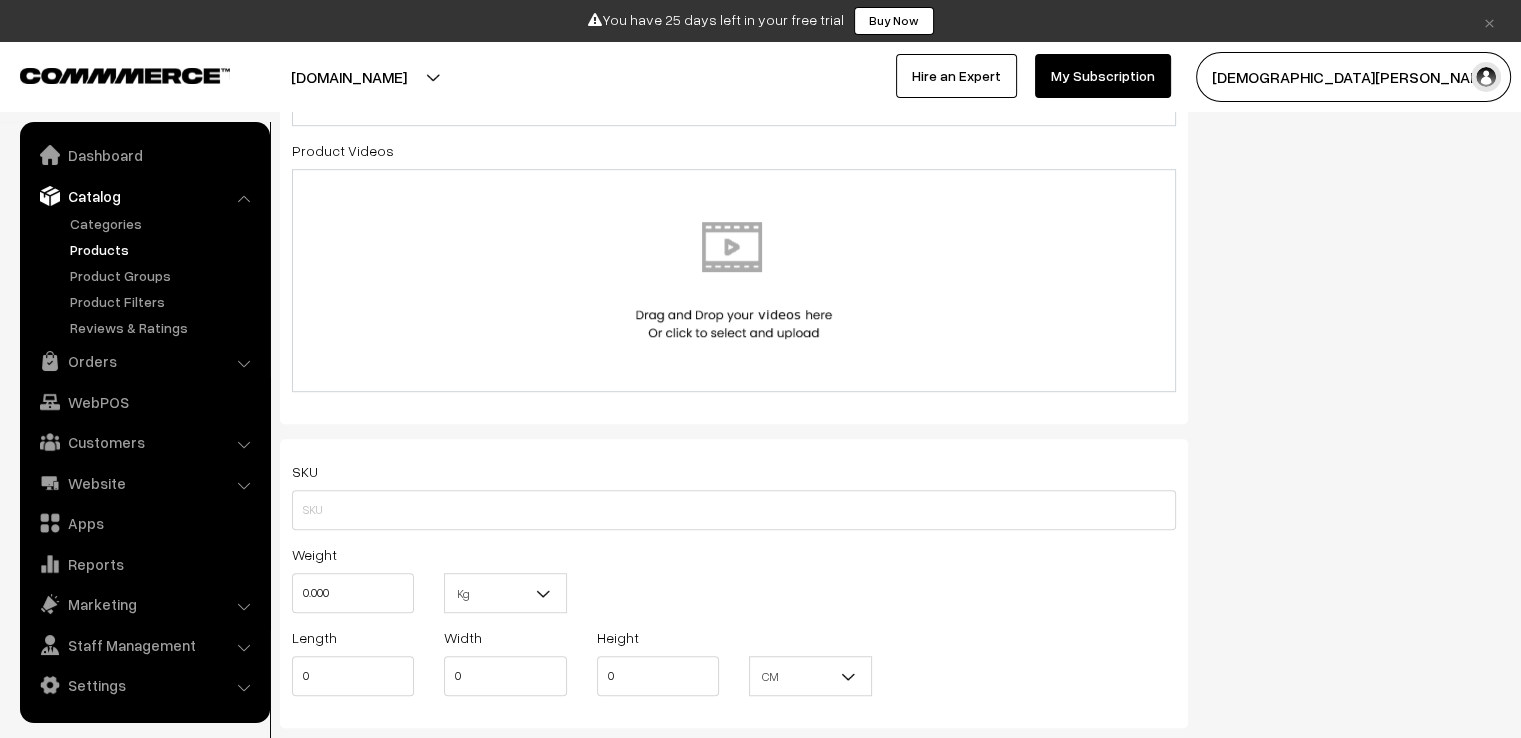 scroll, scrollTop: 1200, scrollLeft: 0, axis: vertical 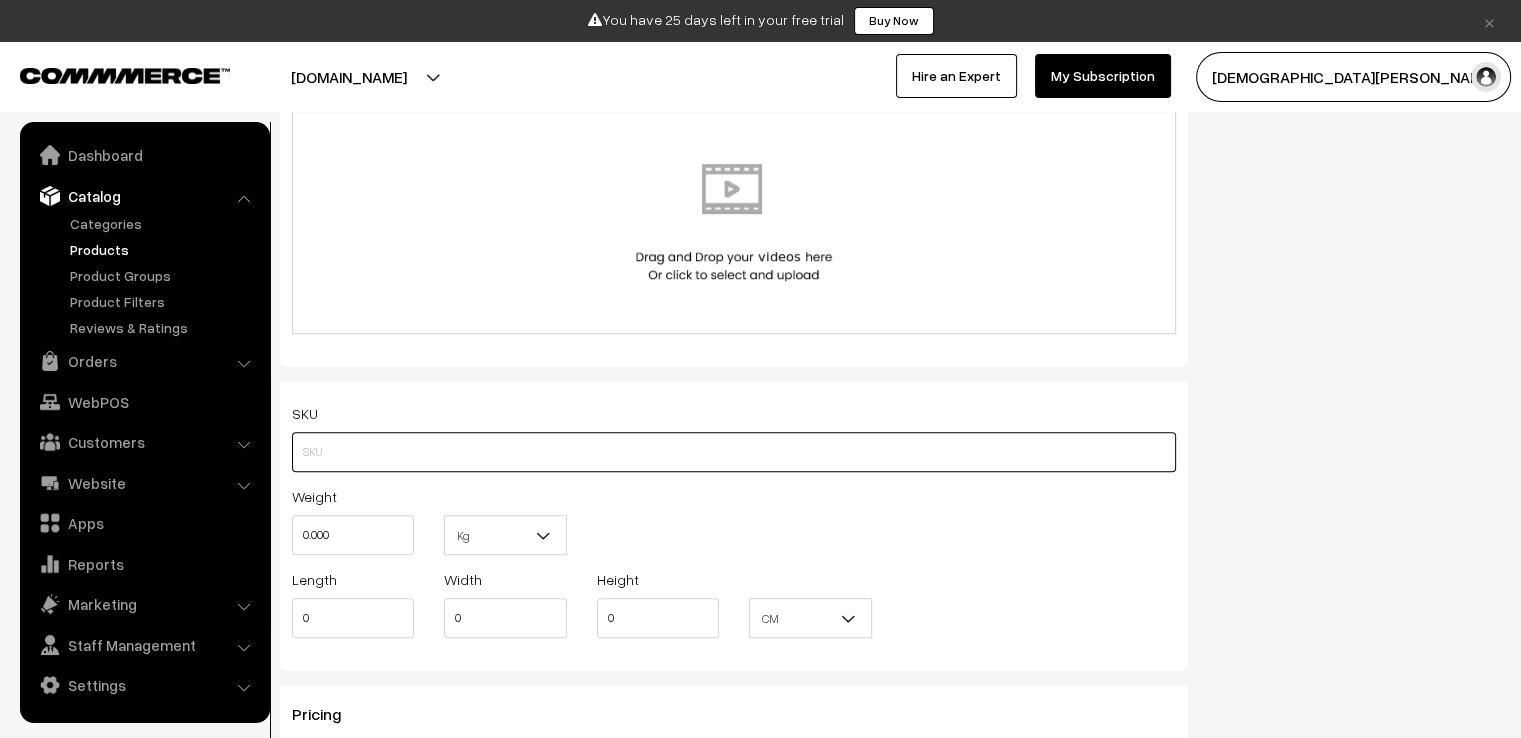 click at bounding box center [734, 452] 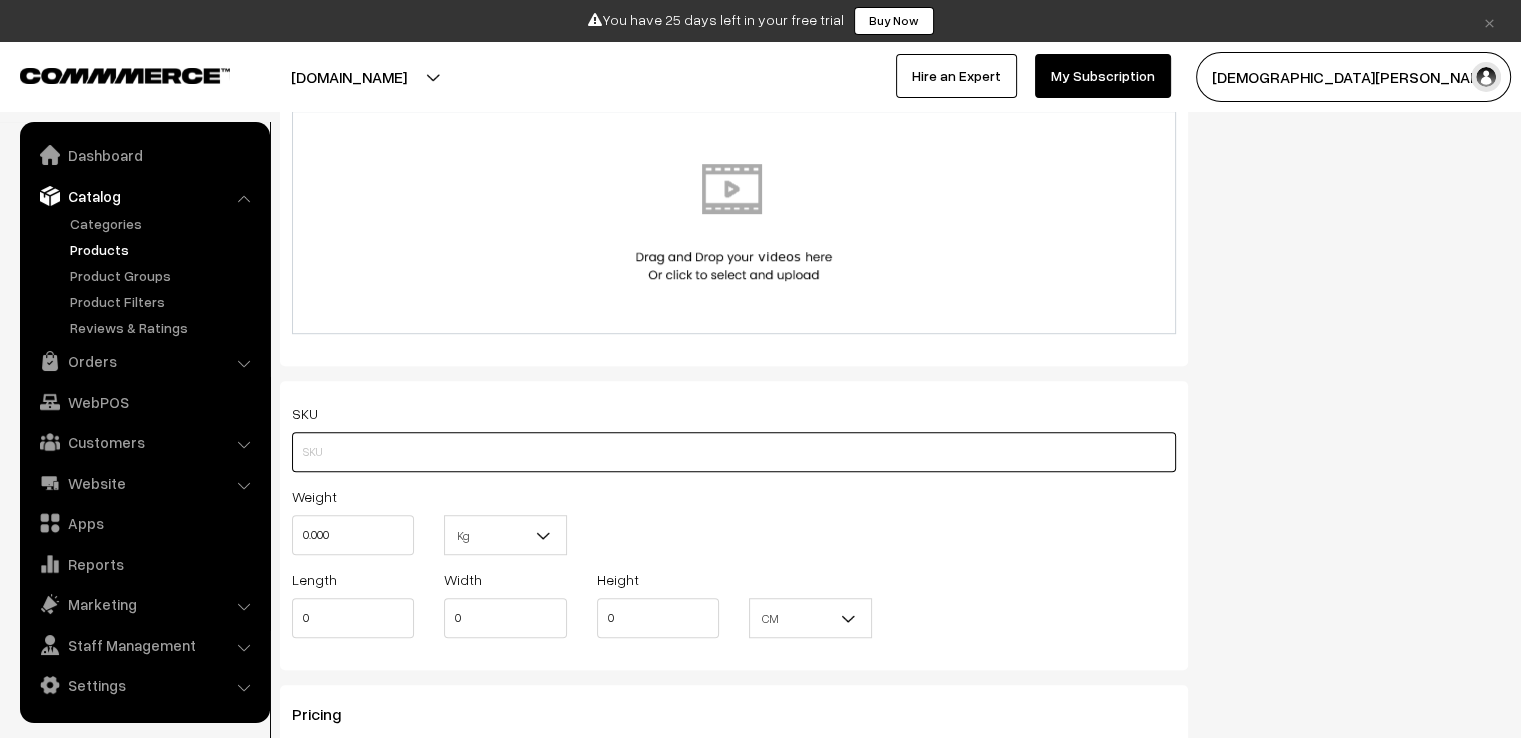 paste on "SC-GT-BN03" 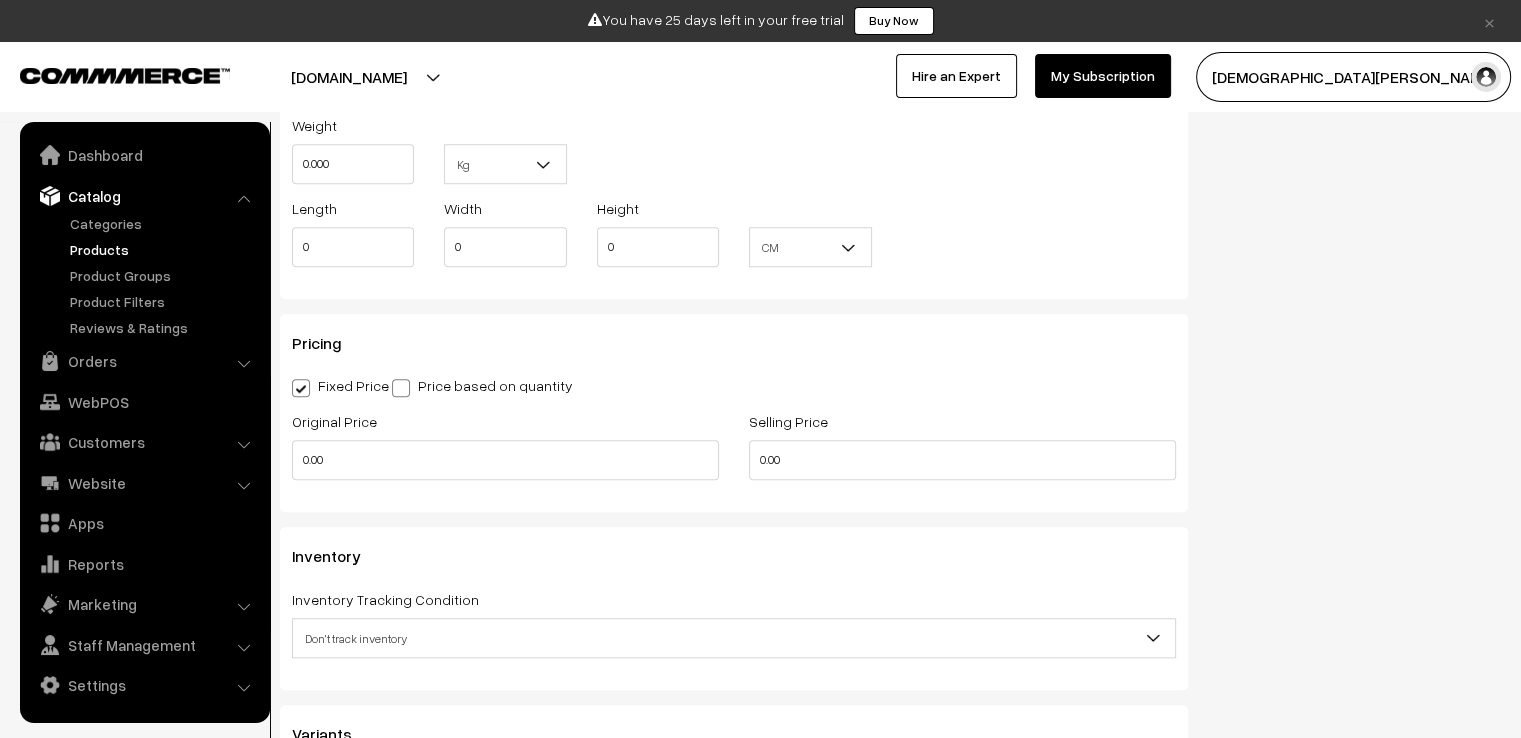 scroll, scrollTop: 1600, scrollLeft: 0, axis: vertical 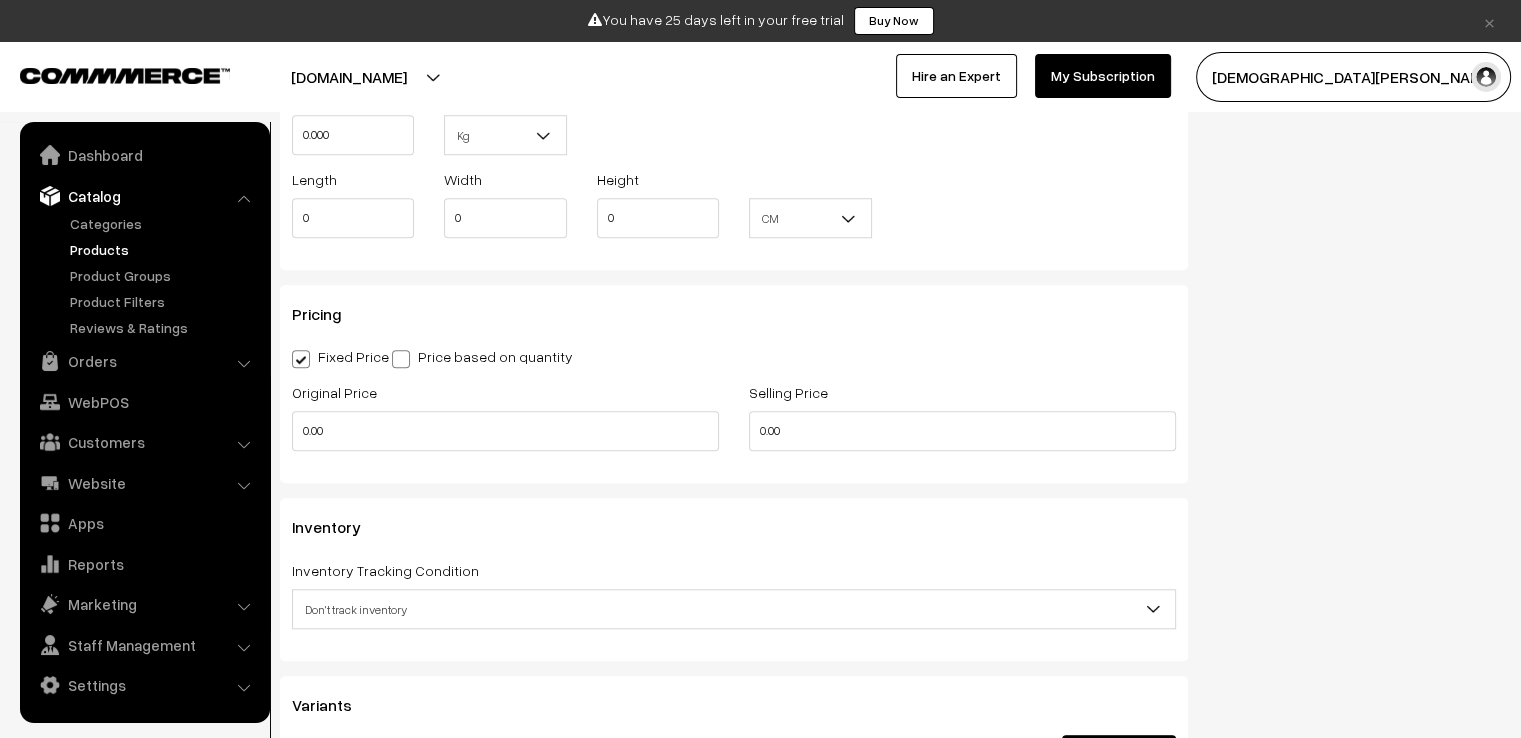 type on "SC-GT-BN03" 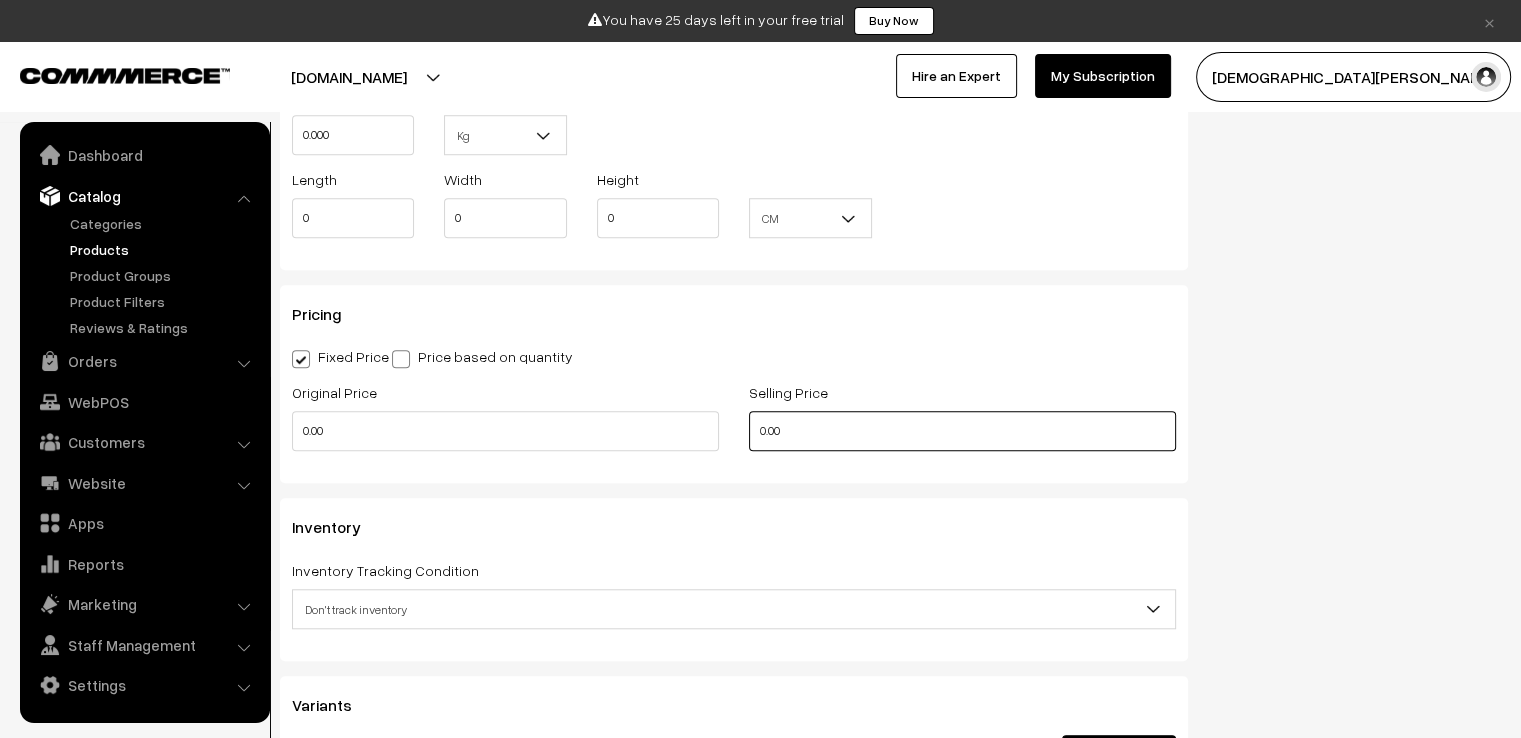 drag, startPoint x: 839, startPoint y: 440, endPoint x: 643, endPoint y: 438, distance: 196.01021 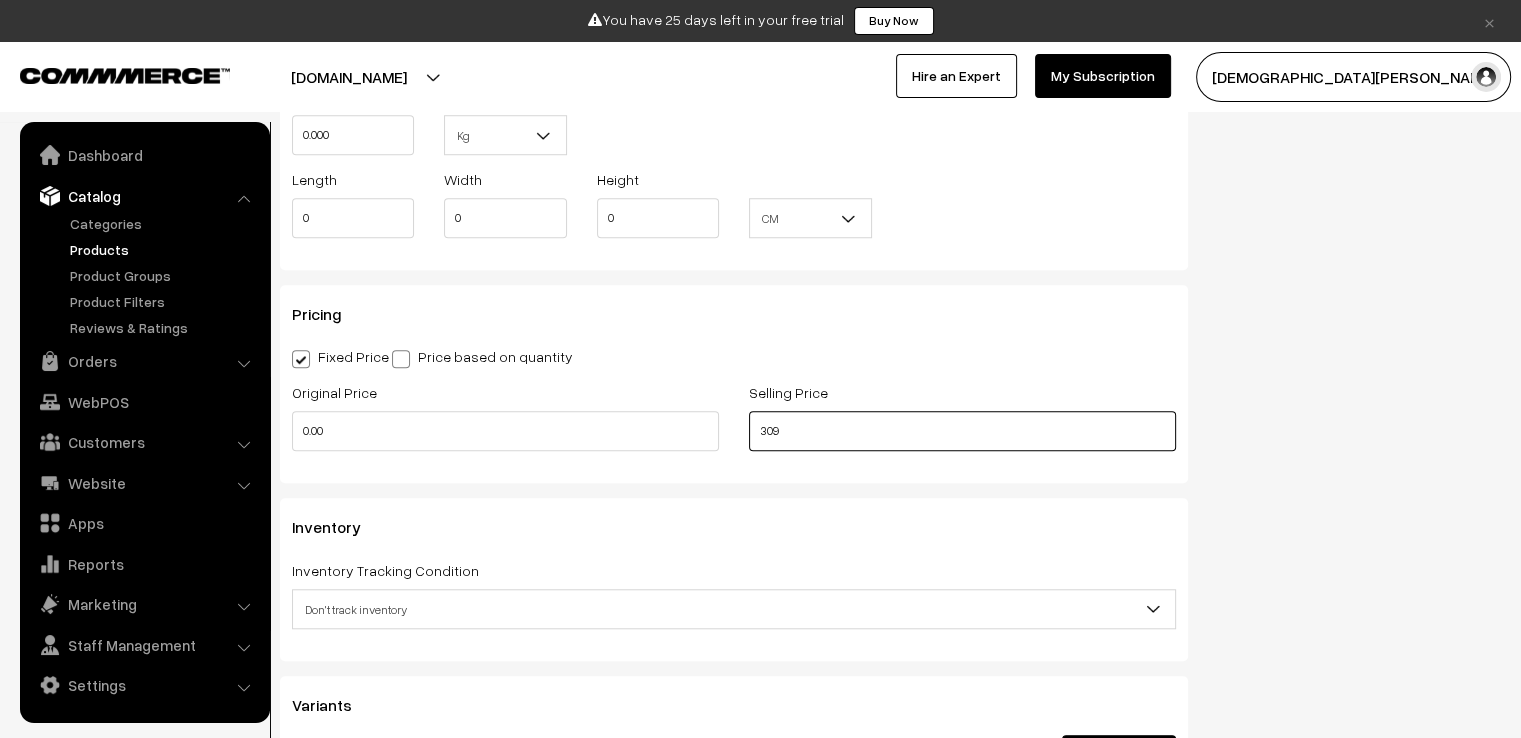type on "309" 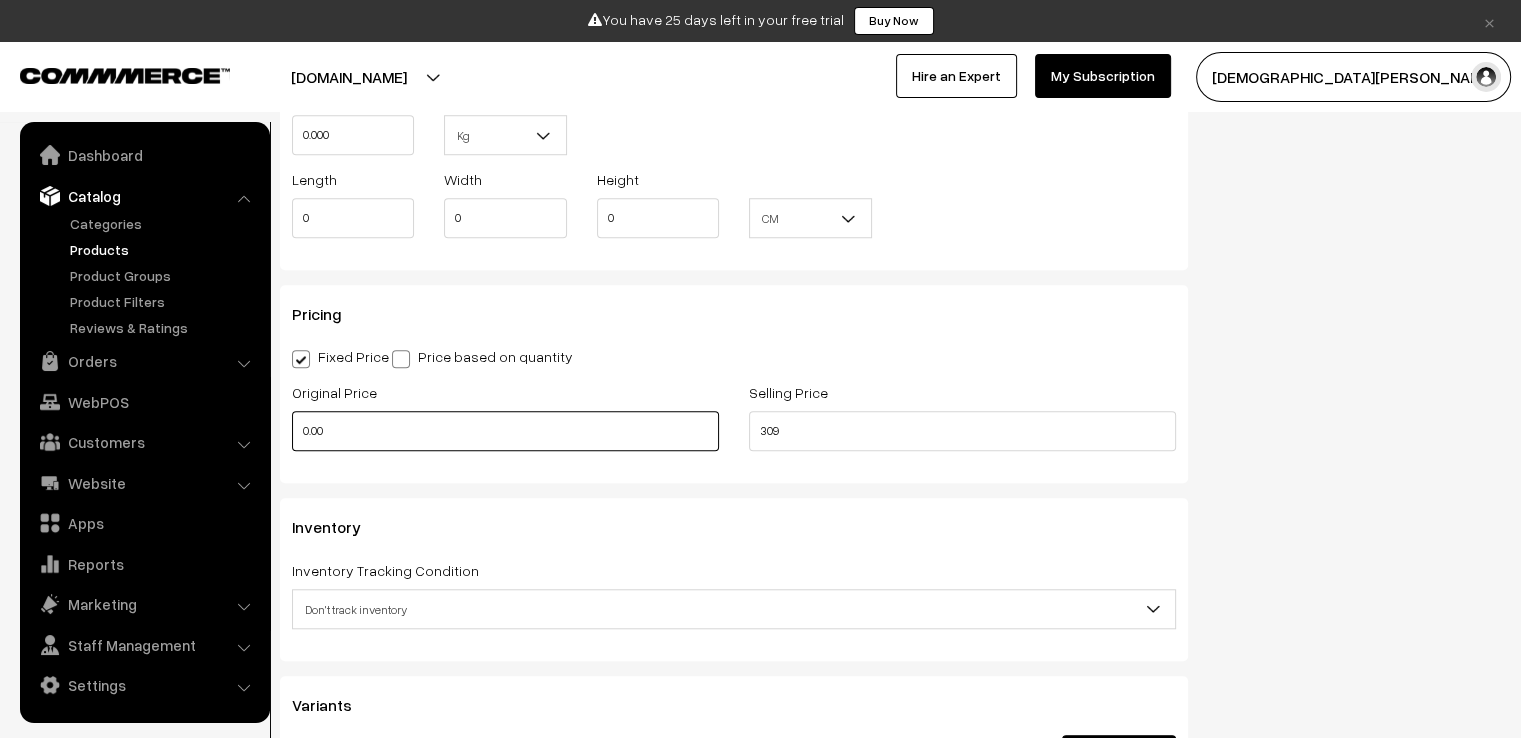 drag, startPoint x: 481, startPoint y: 442, endPoint x: 296, endPoint y: 447, distance: 185.06755 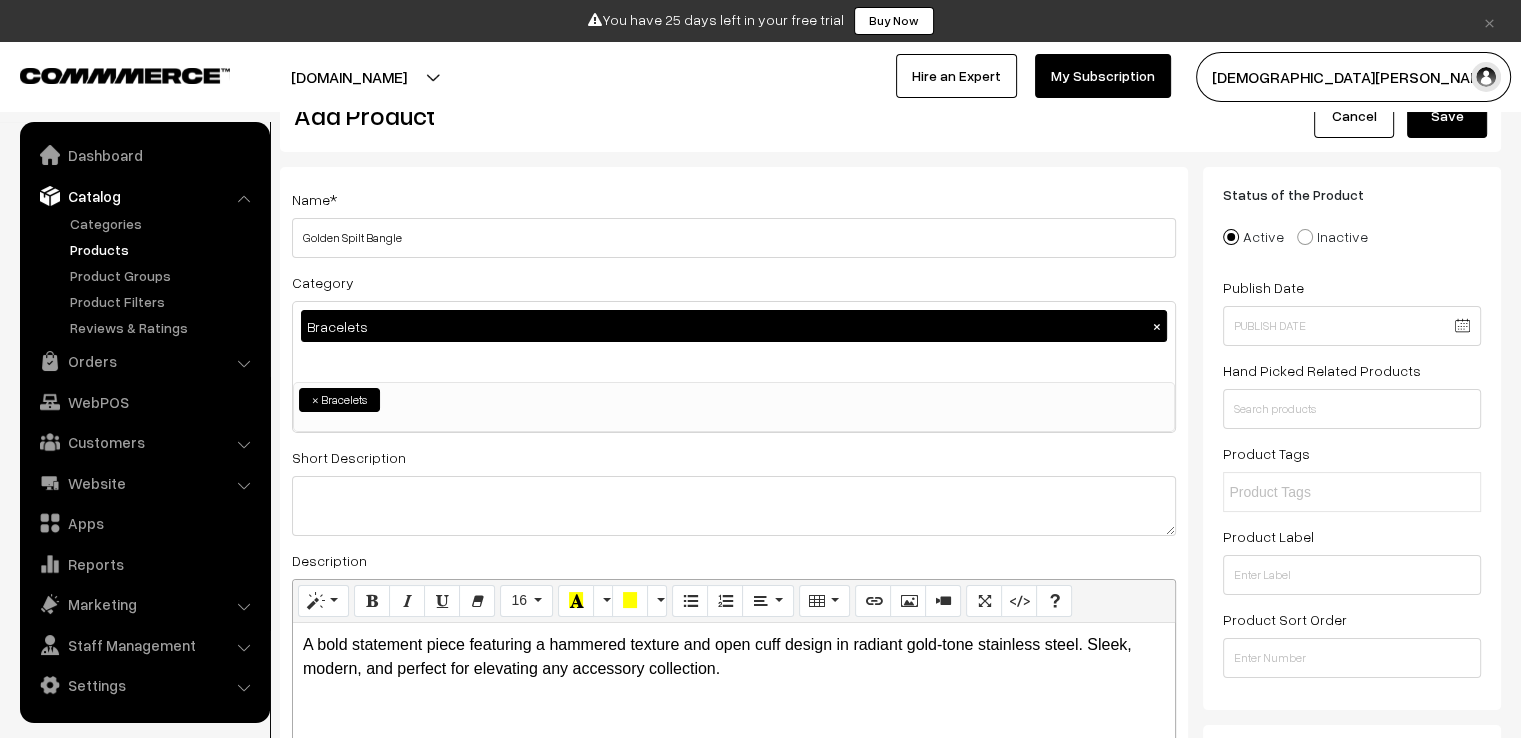 scroll, scrollTop: 0, scrollLeft: 0, axis: both 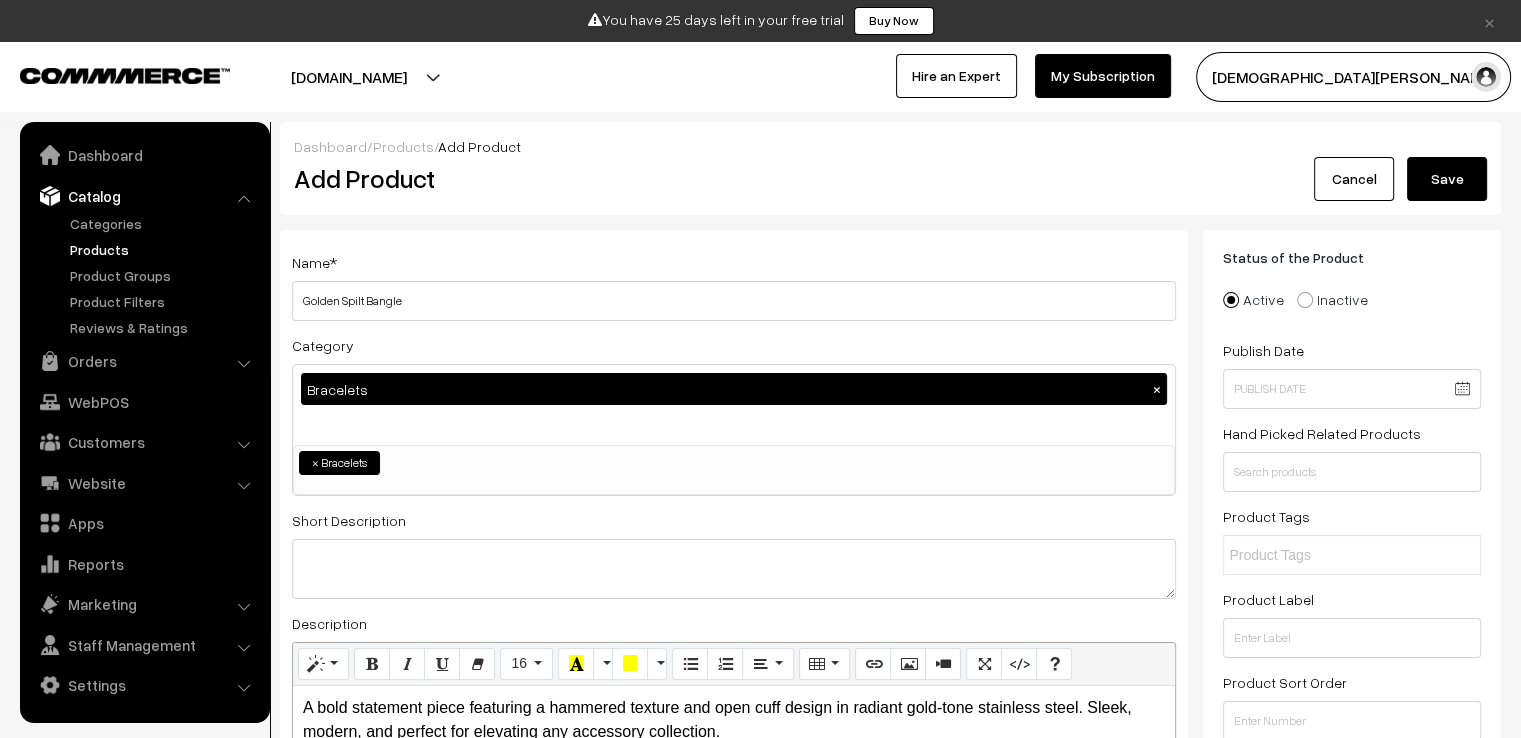 type on "999" 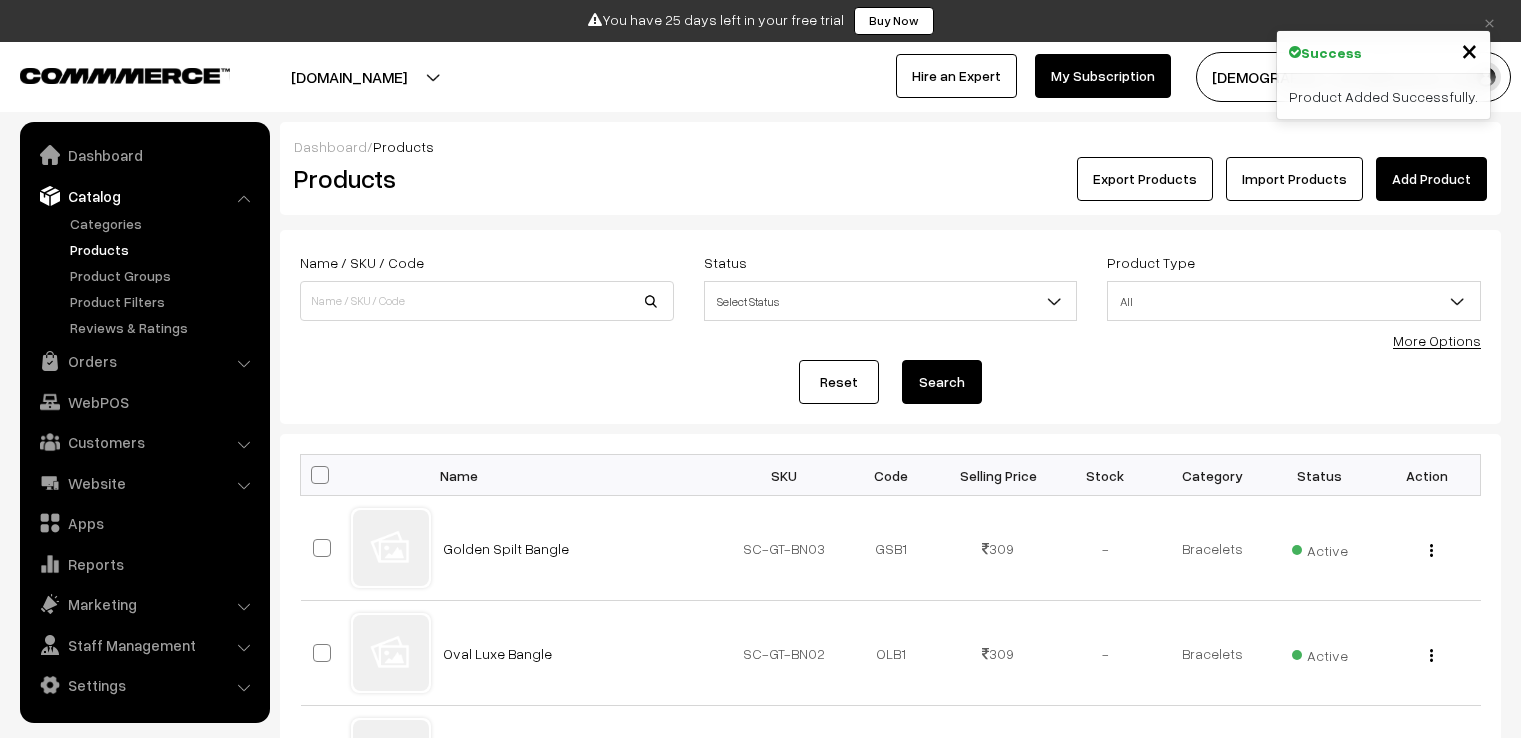 scroll, scrollTop: 0, scrollLeft: 0, axis: both 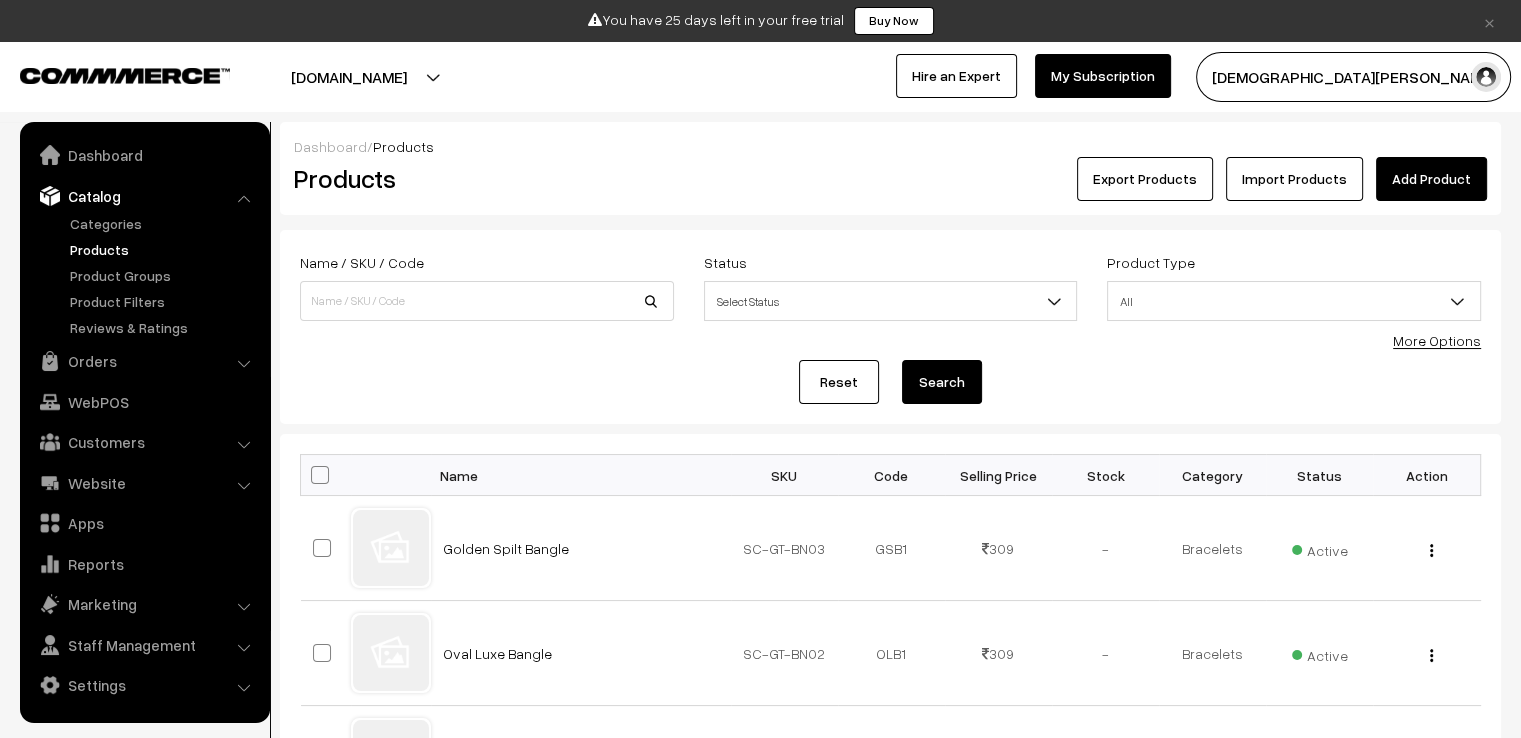 click on "Add Product" at bounding box center [1431, 179] 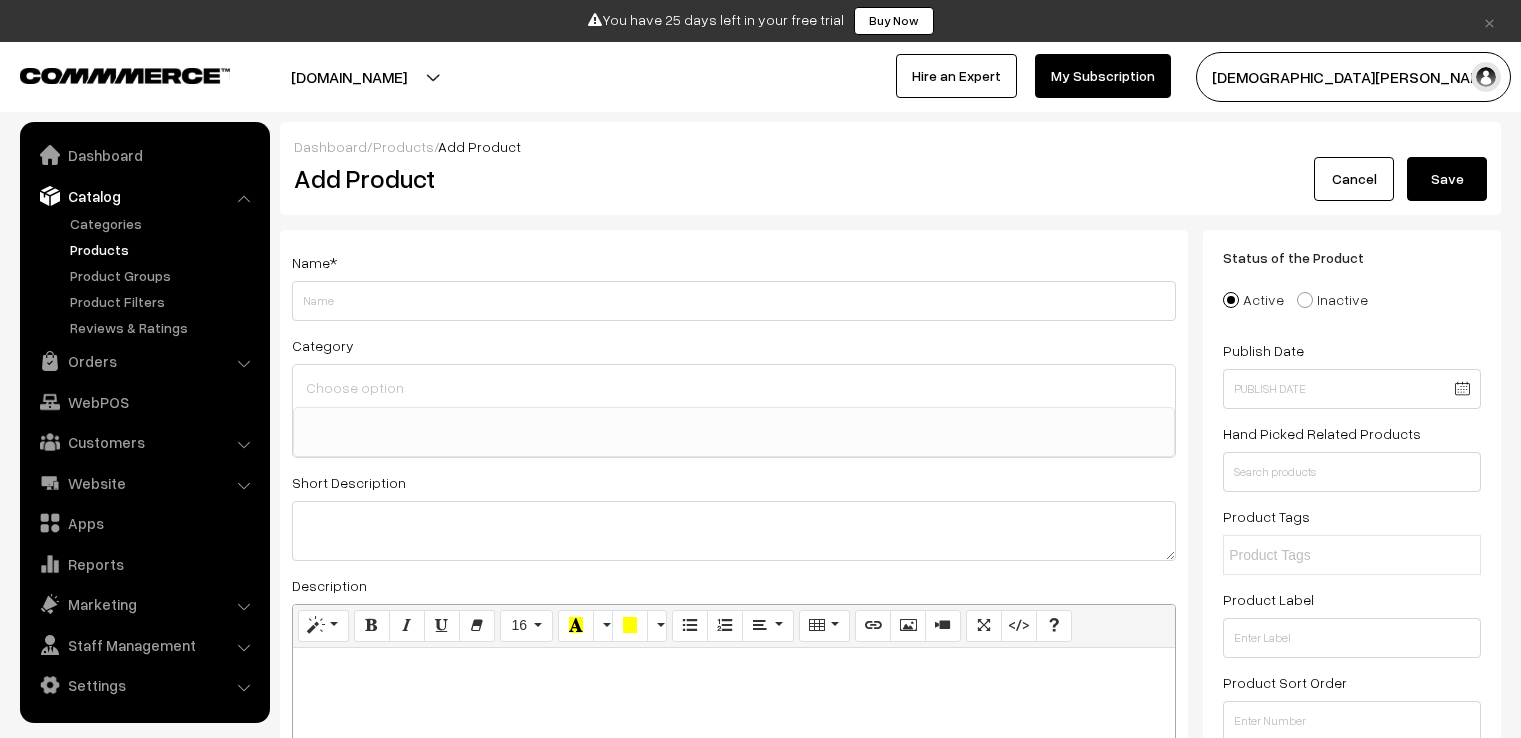 select 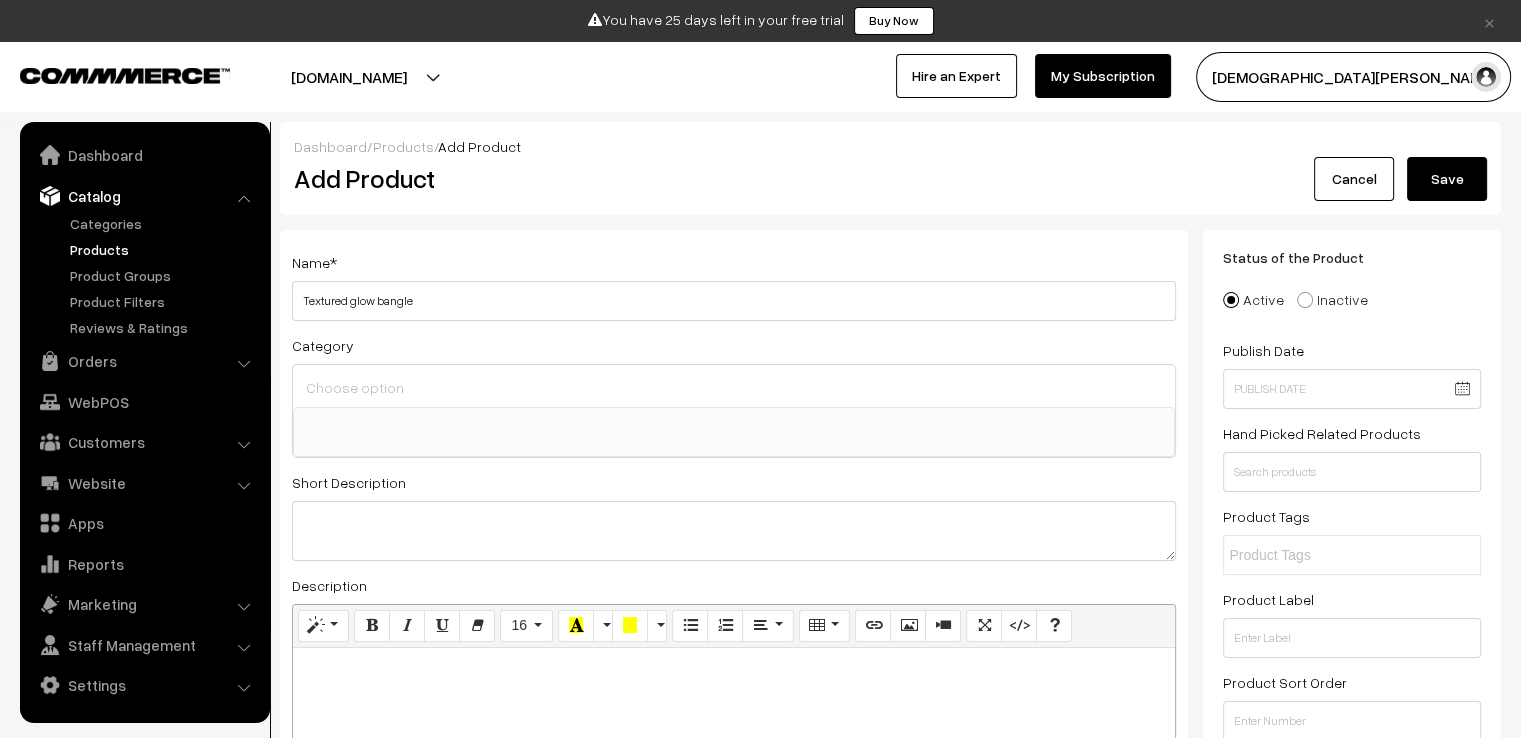 drag, startPoint x: 354, startPoint y: 303, endPoint x: 389, endPoint y: 337, distance: 48.79549 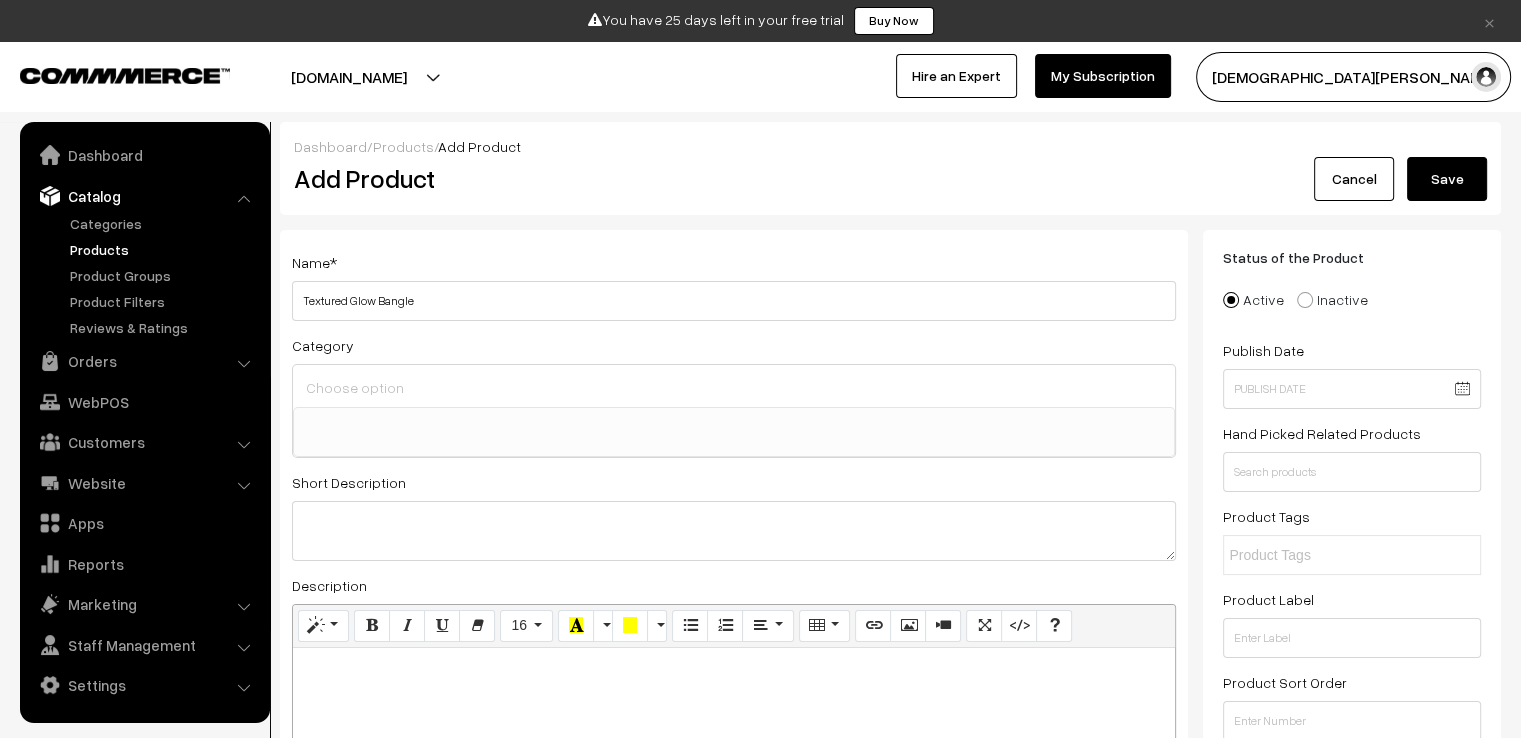 type on "Textured Glow Bangle" 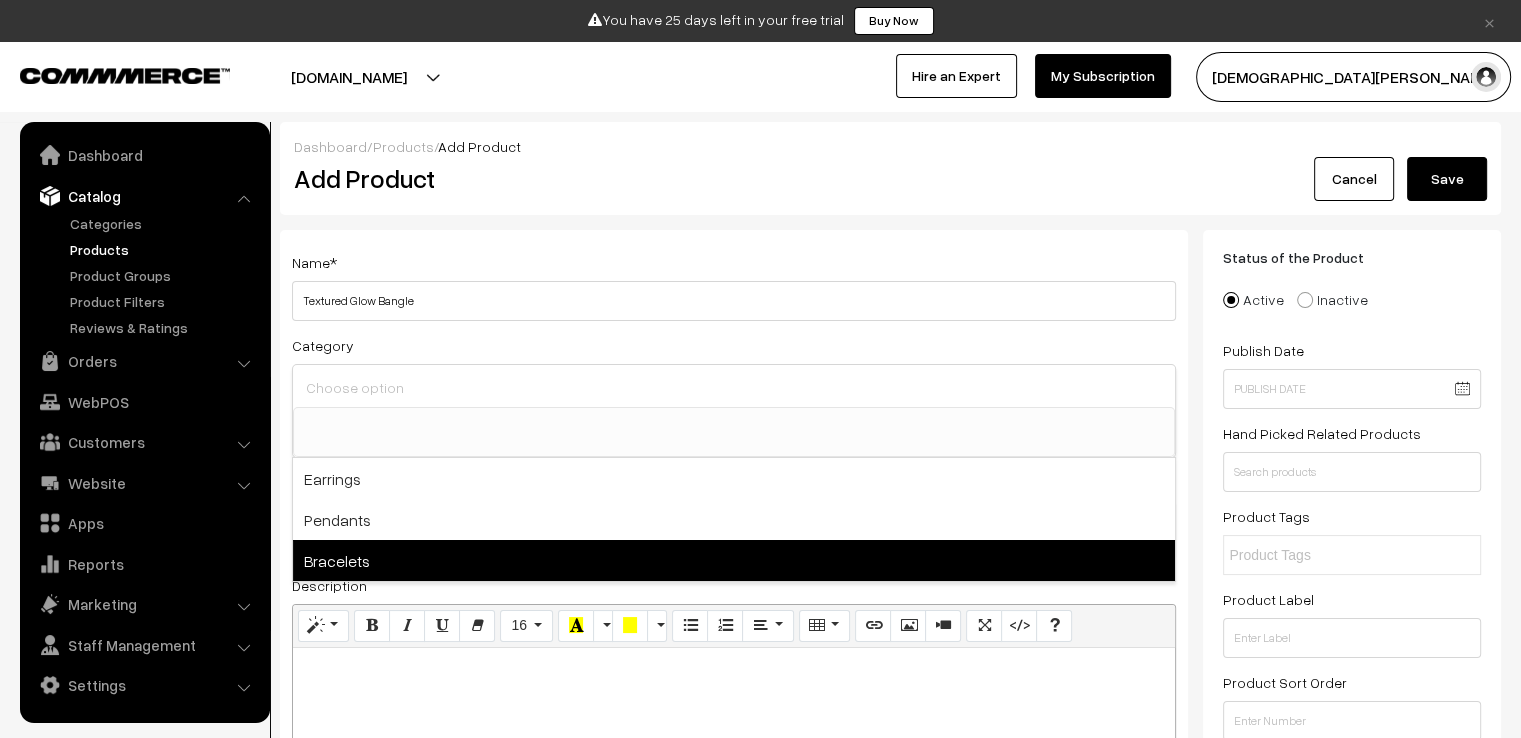 click on "Bracelets" at bounding box center [734, 560] 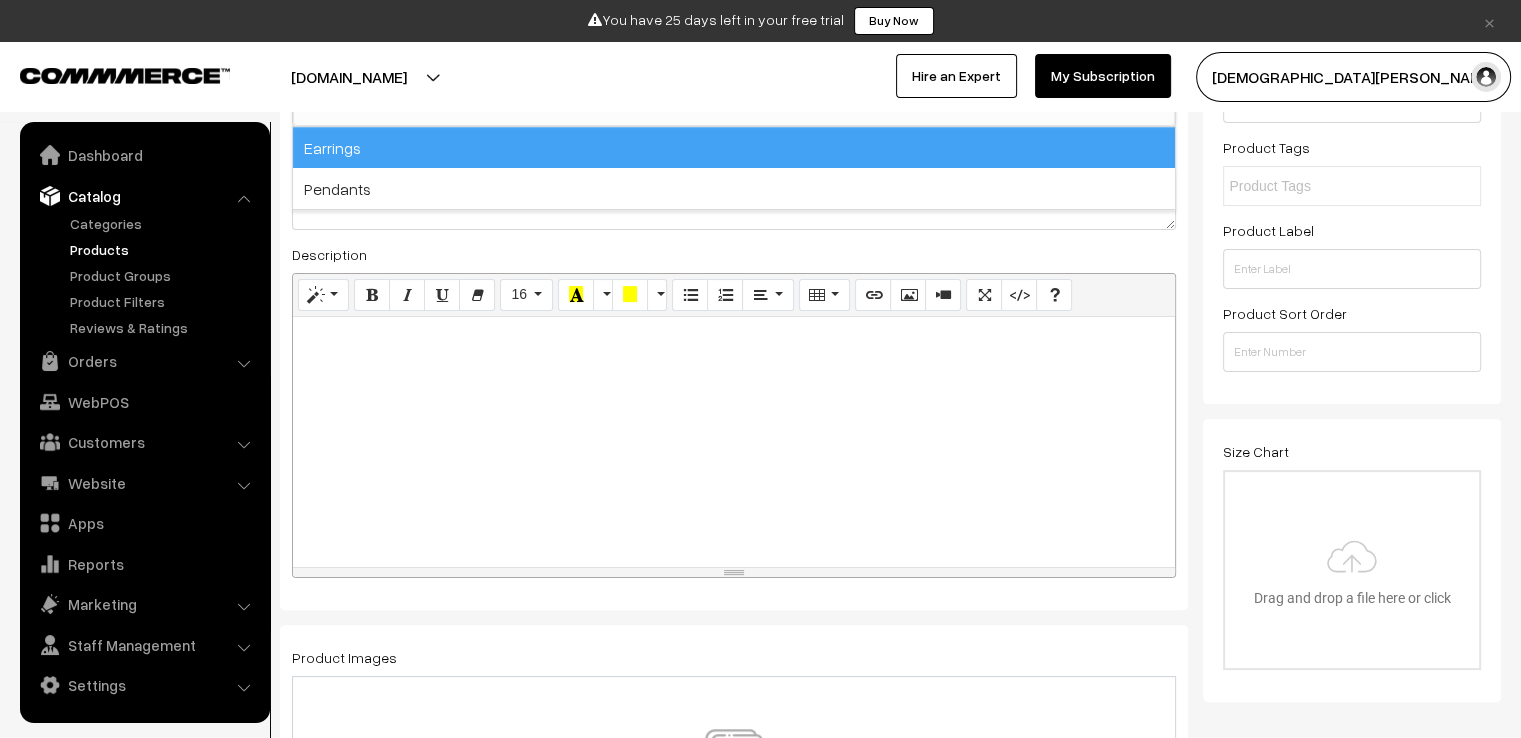 scroll, scrollTop: 400, scrollLeft: 0, axis: vertical 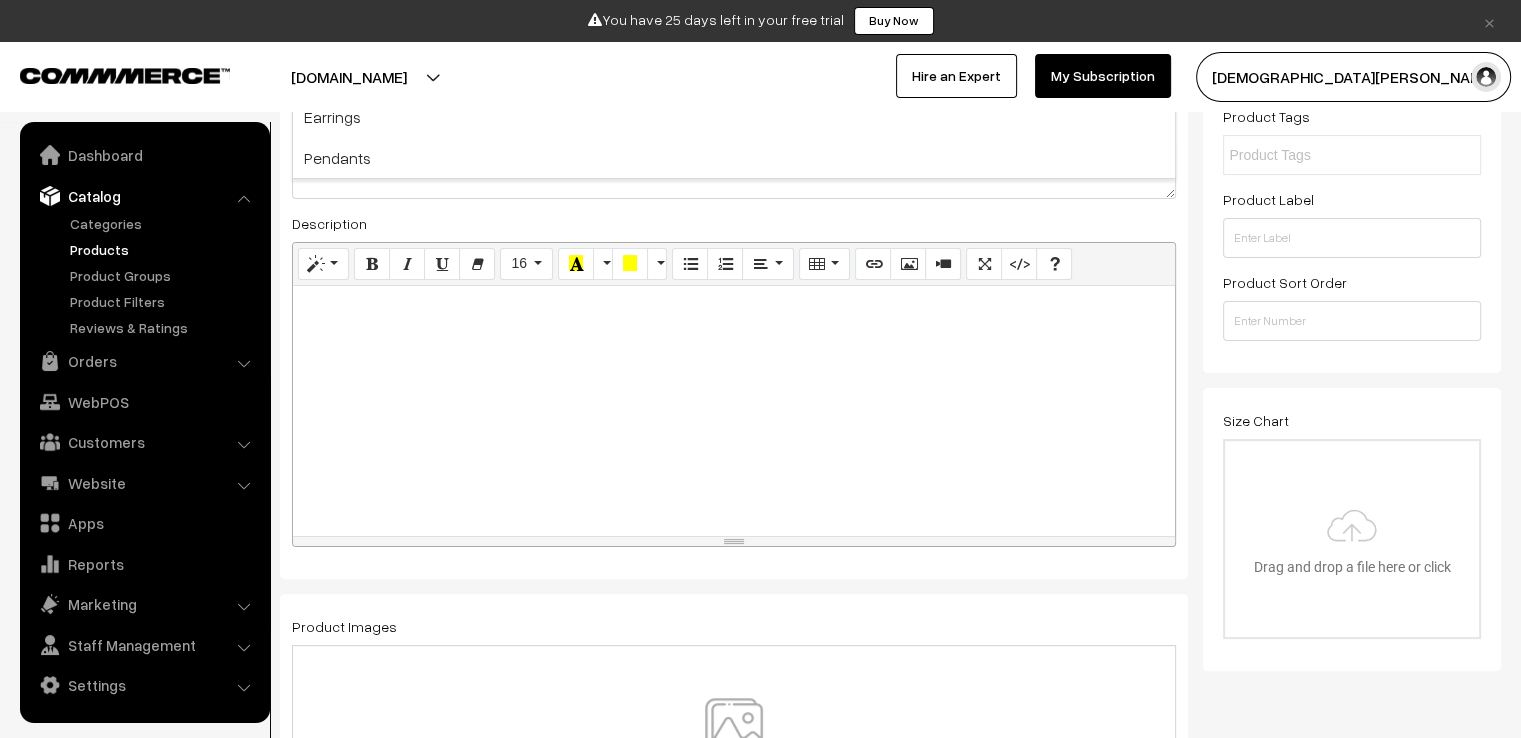 click at bounding box center [734, 411] 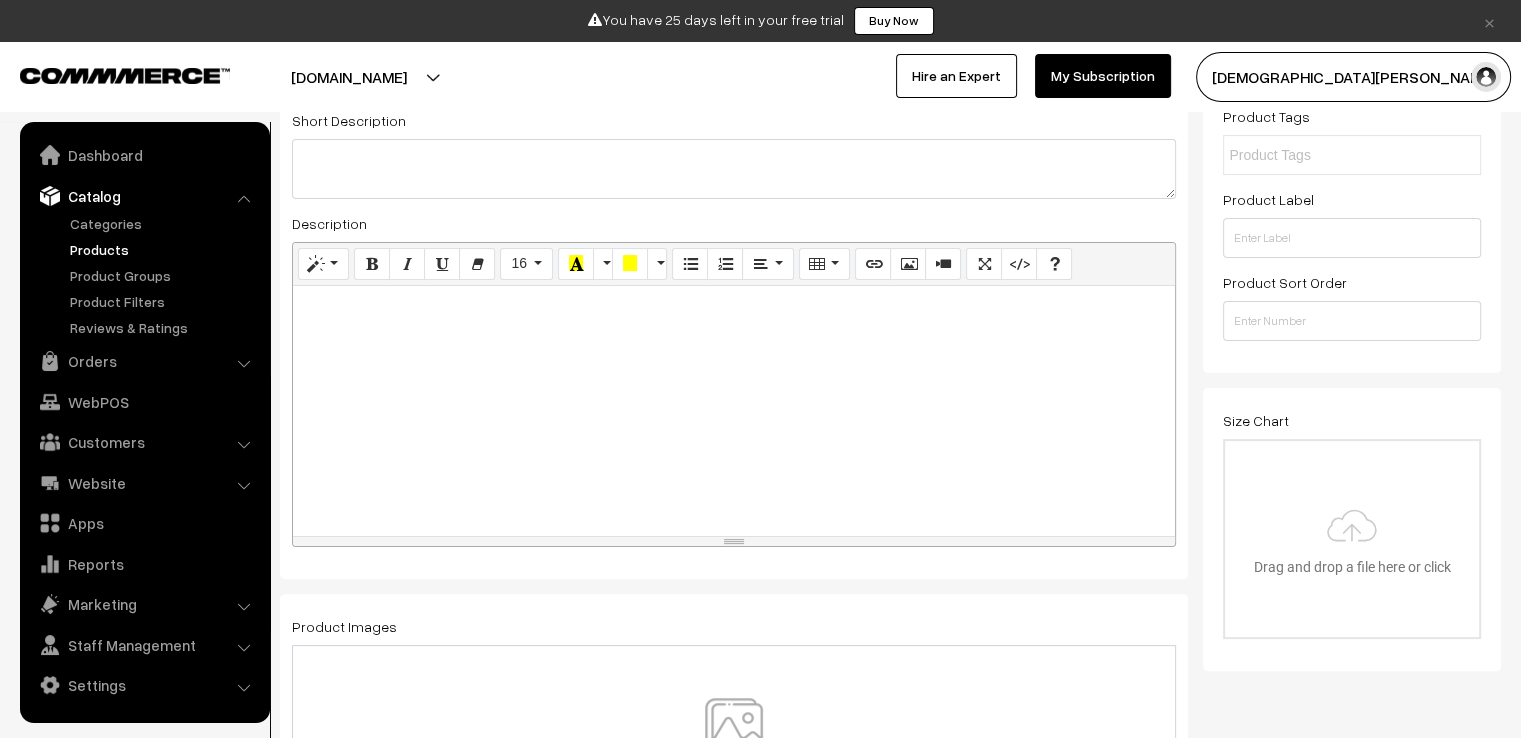 paste 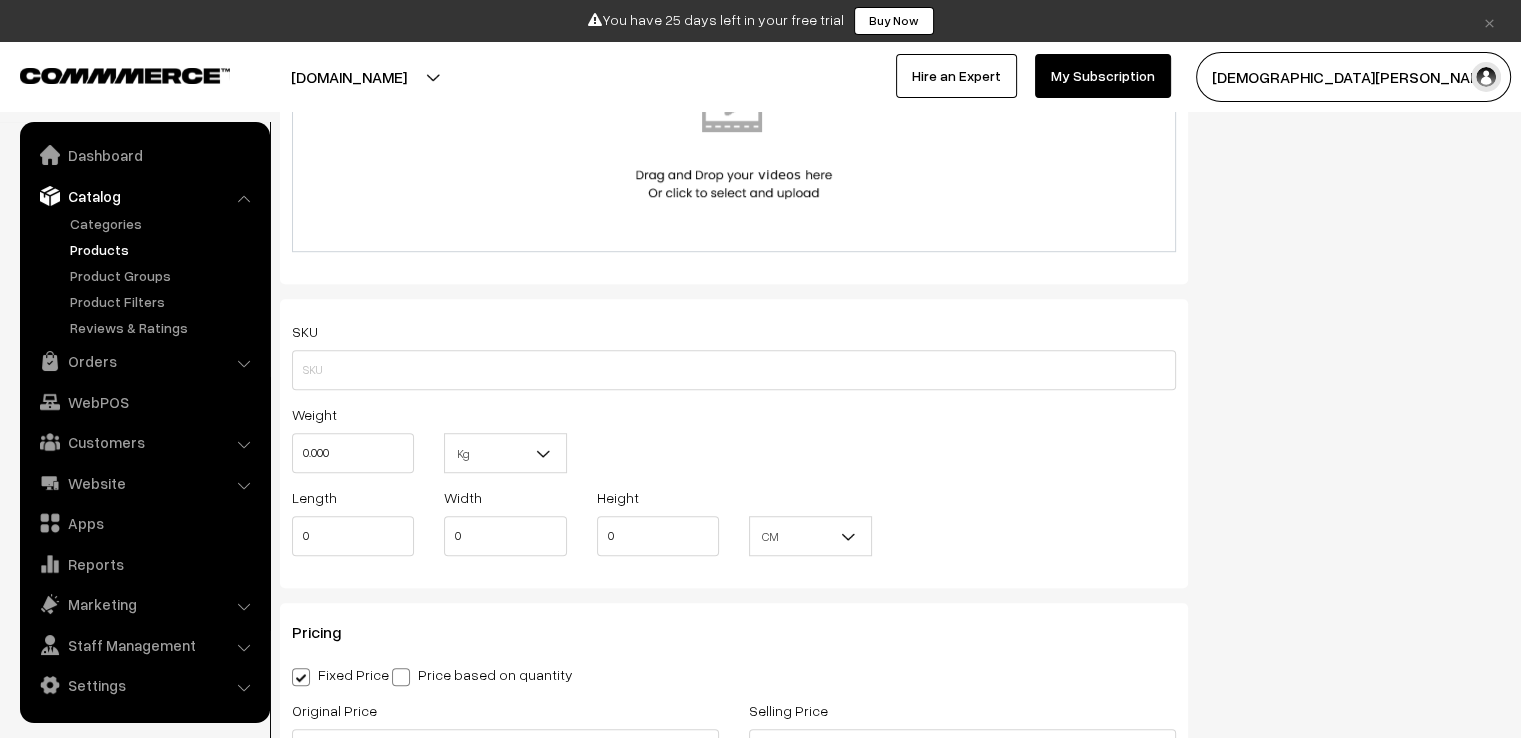 scroll, scrollTop: 1300, scrollLeft: 0, axis: vertical 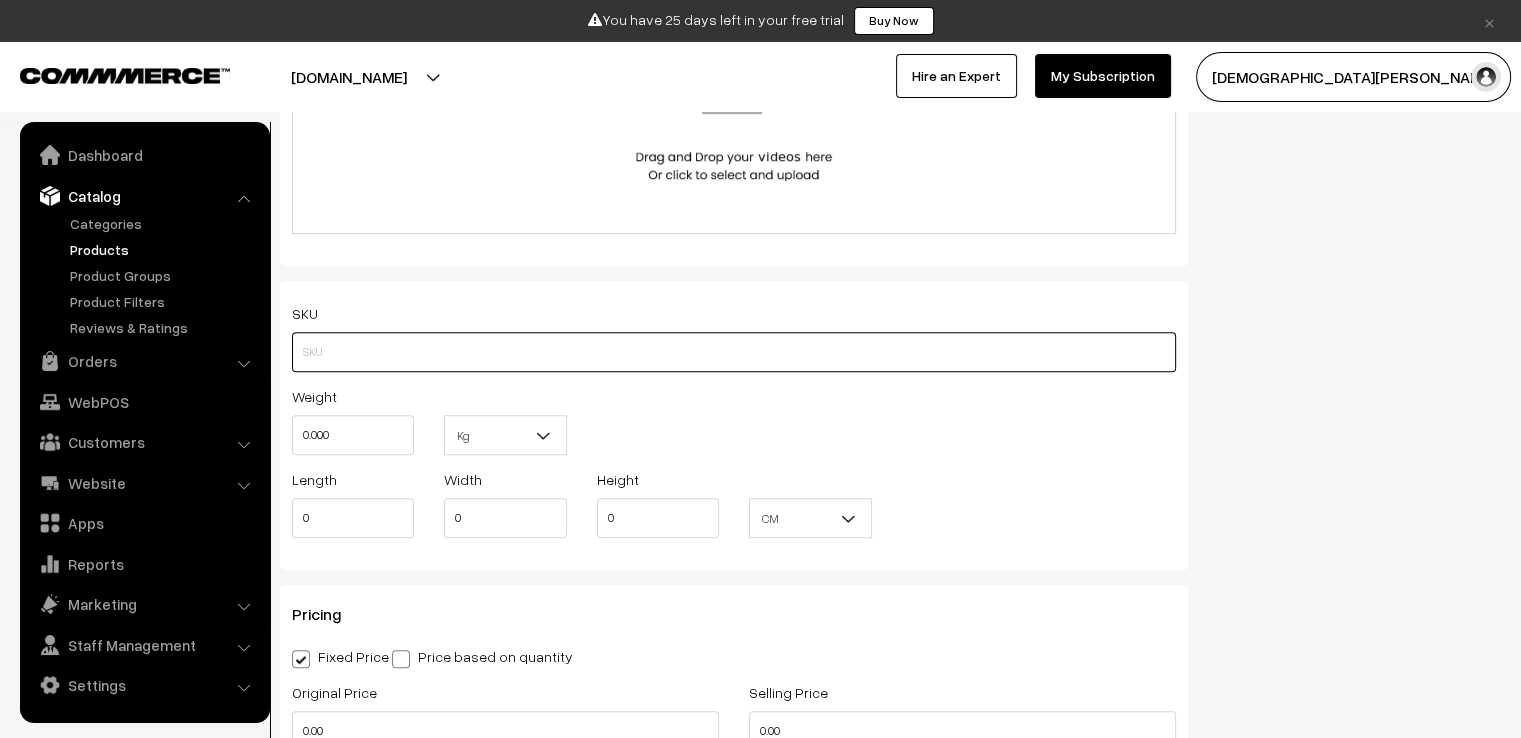 click at bounding box center (734, 352) 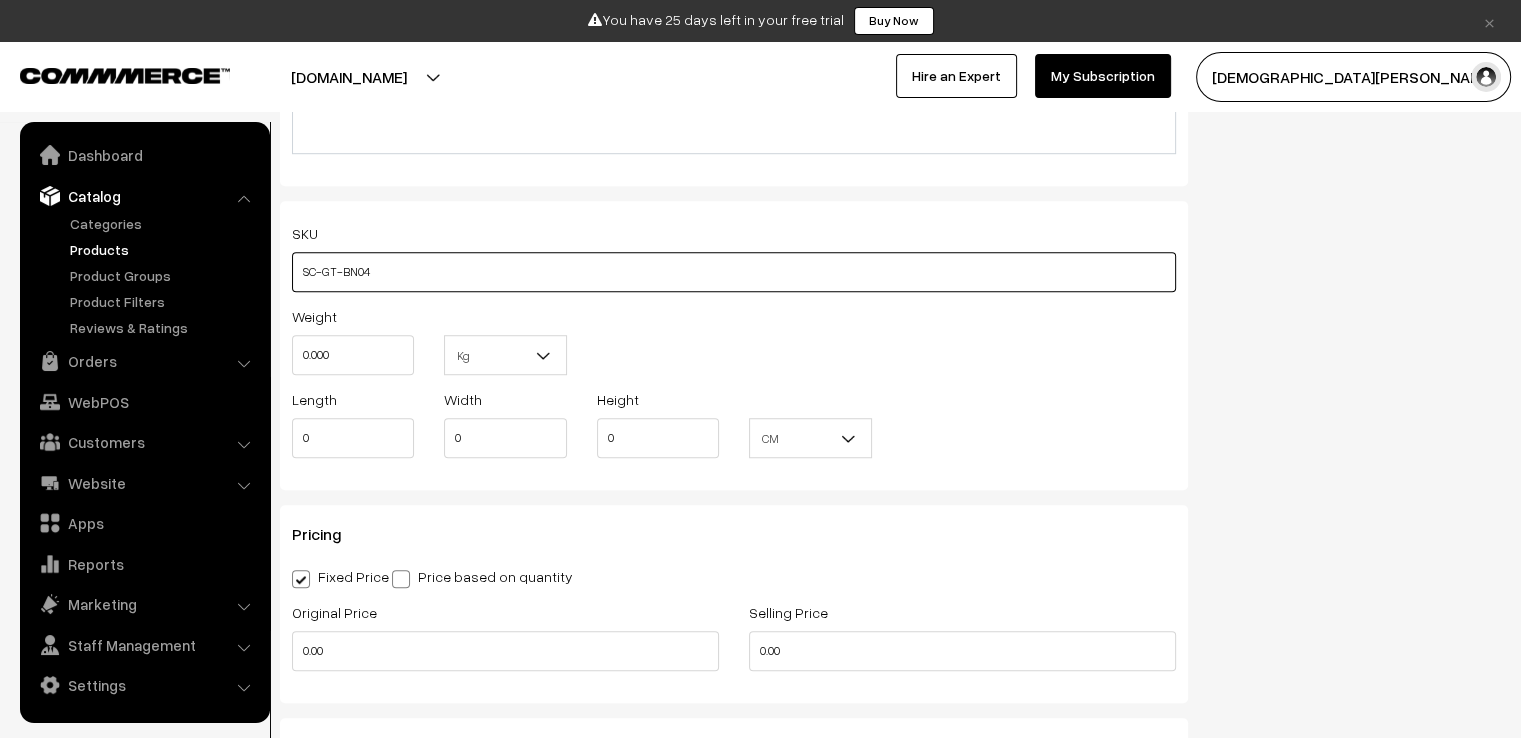 scroll, scrollTop: 1700, scrollLeft: 0, axis: vertical 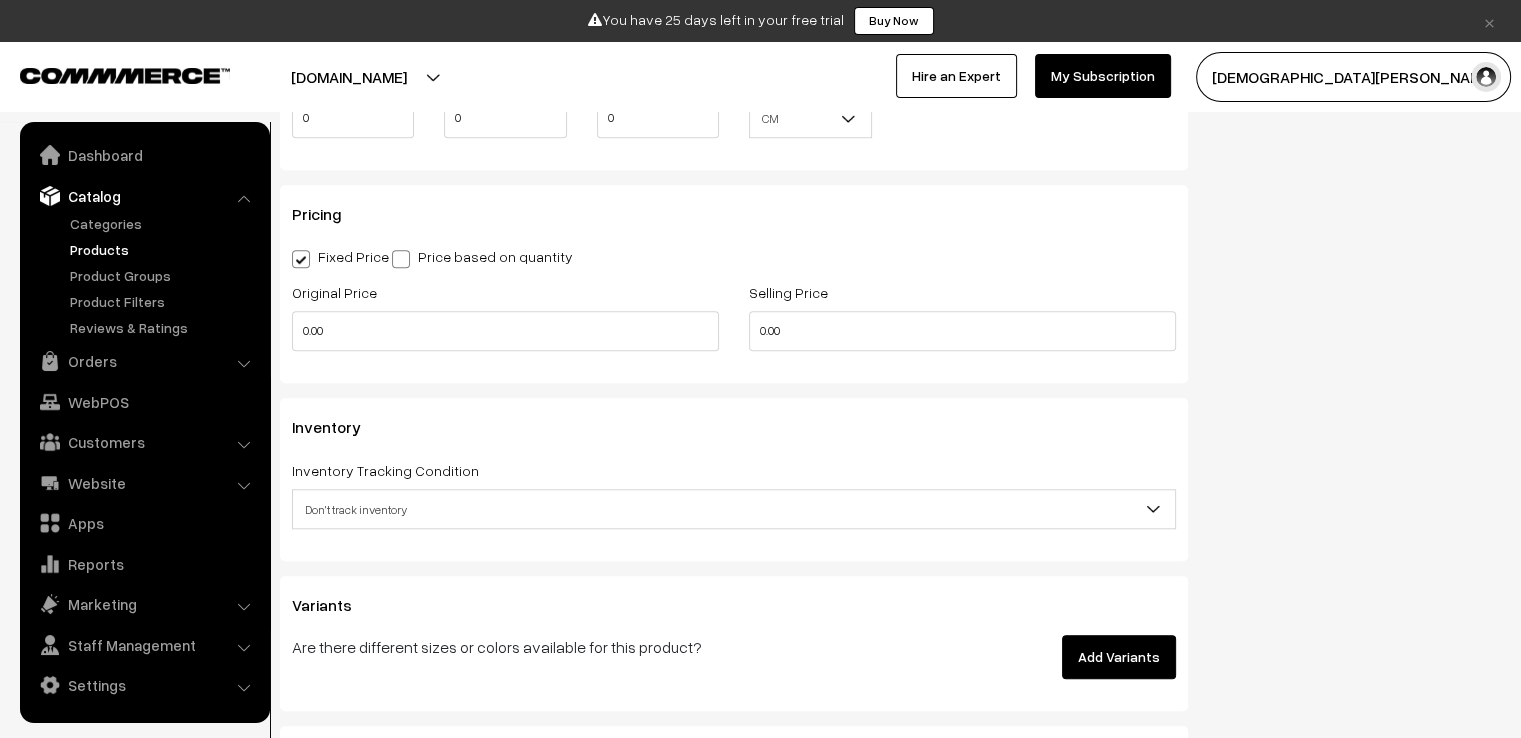 type on "SC-GT-BN04" 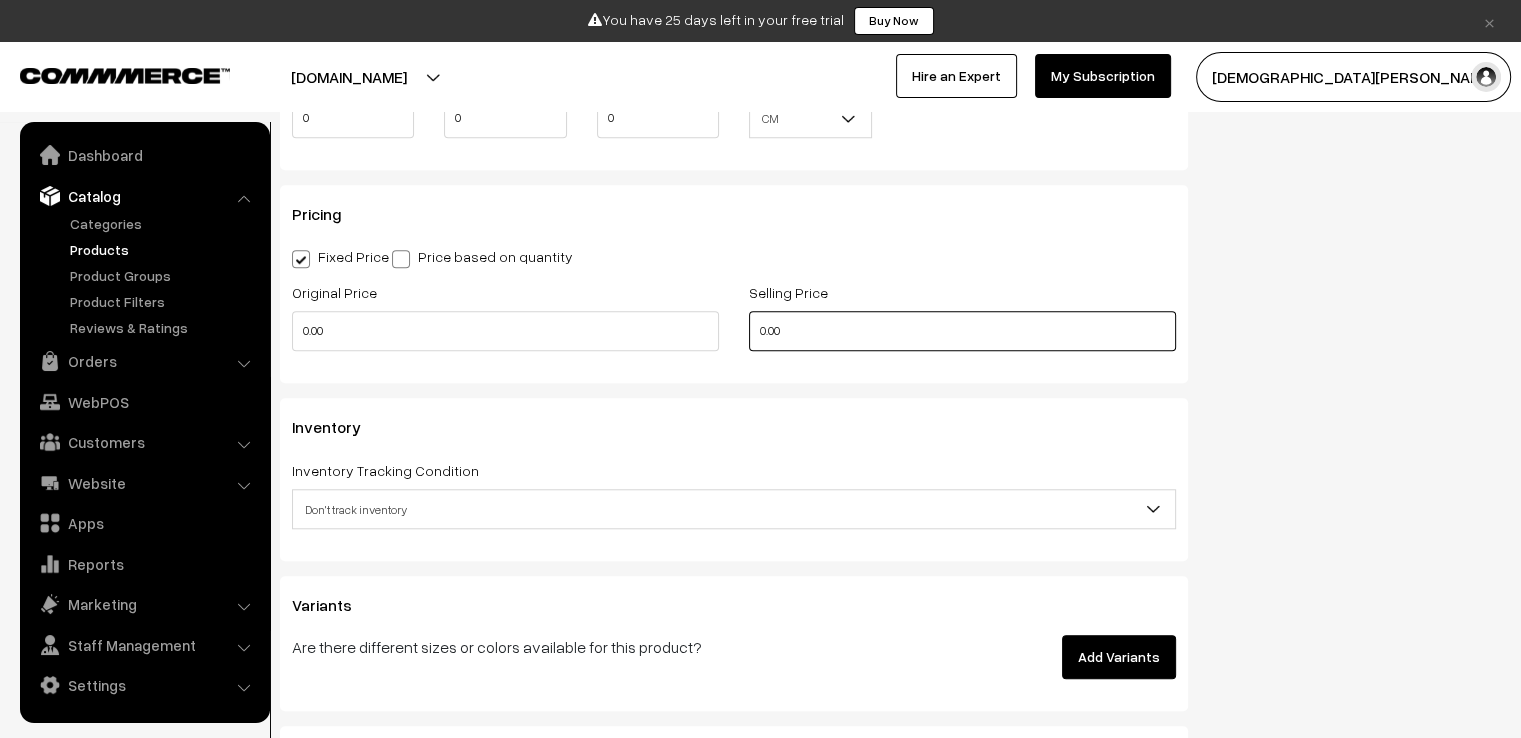 drag, startPoint x: 798, startPoint y: 330, endPoint x: 673, endPoint y: 332, distance: 125.016 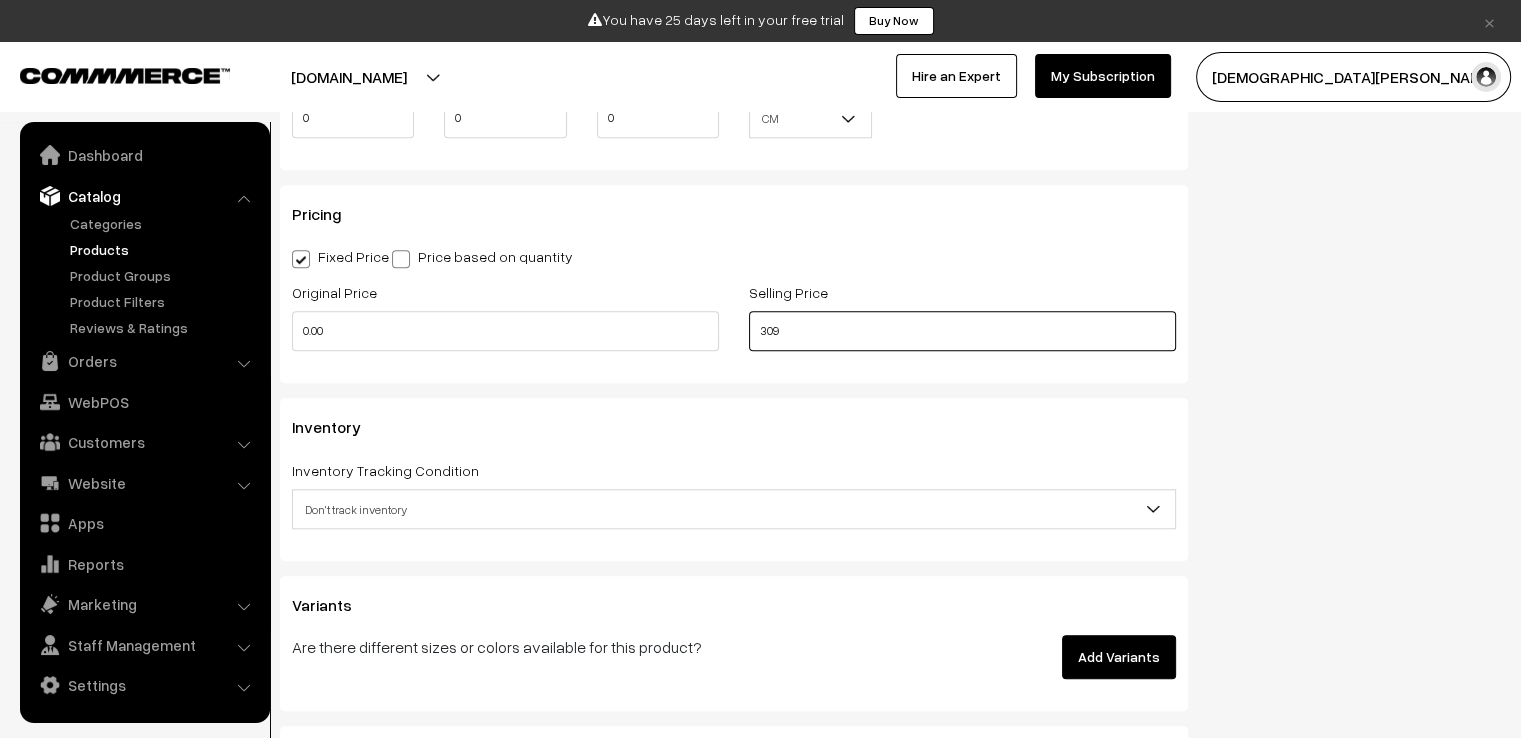 type on "309" 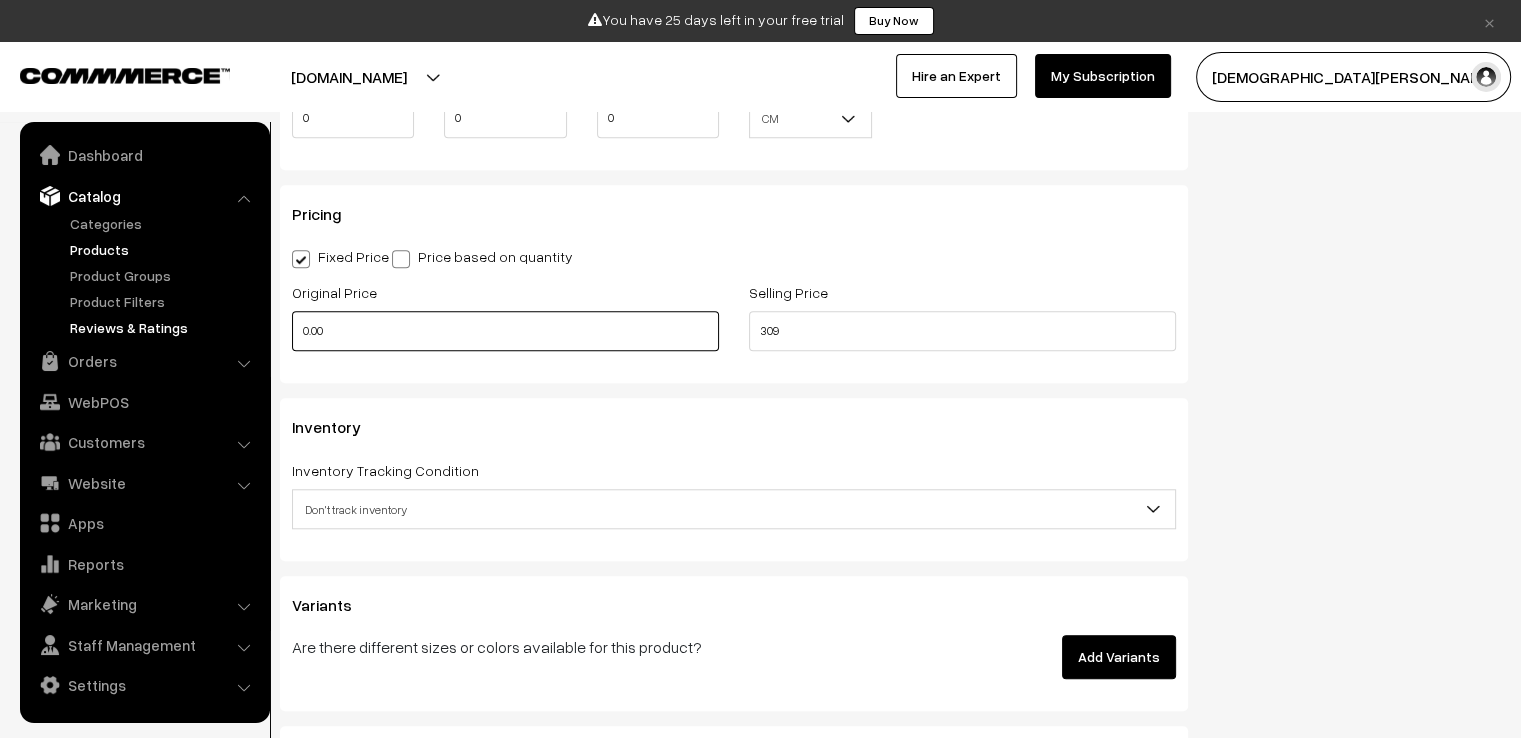 drag, startPoint x: 337, startPoint y: 336, endPoint x: 178, endPoint y: 335, distance: 159.00314 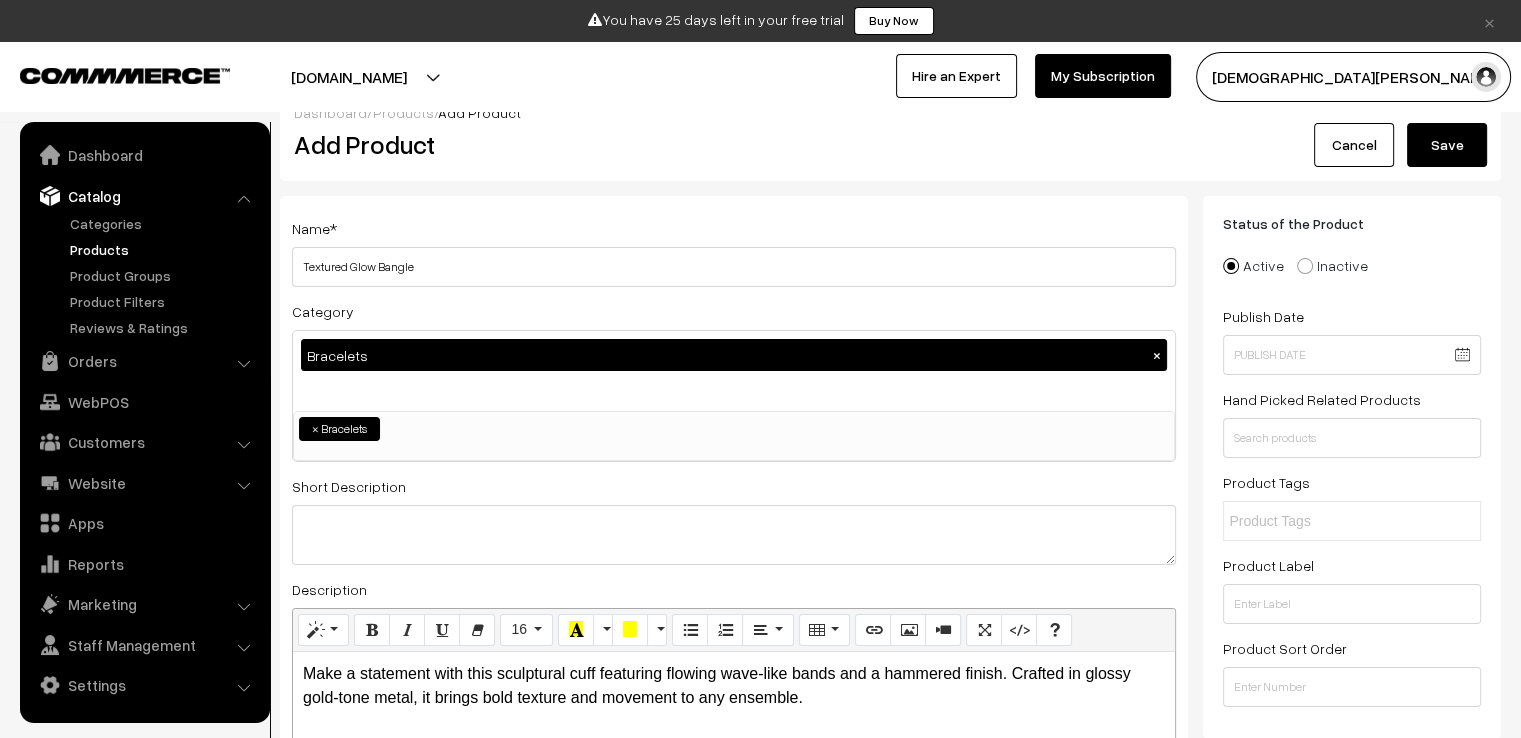 scroll, scrollTop: 0, scrollLeft: 0, axis: both 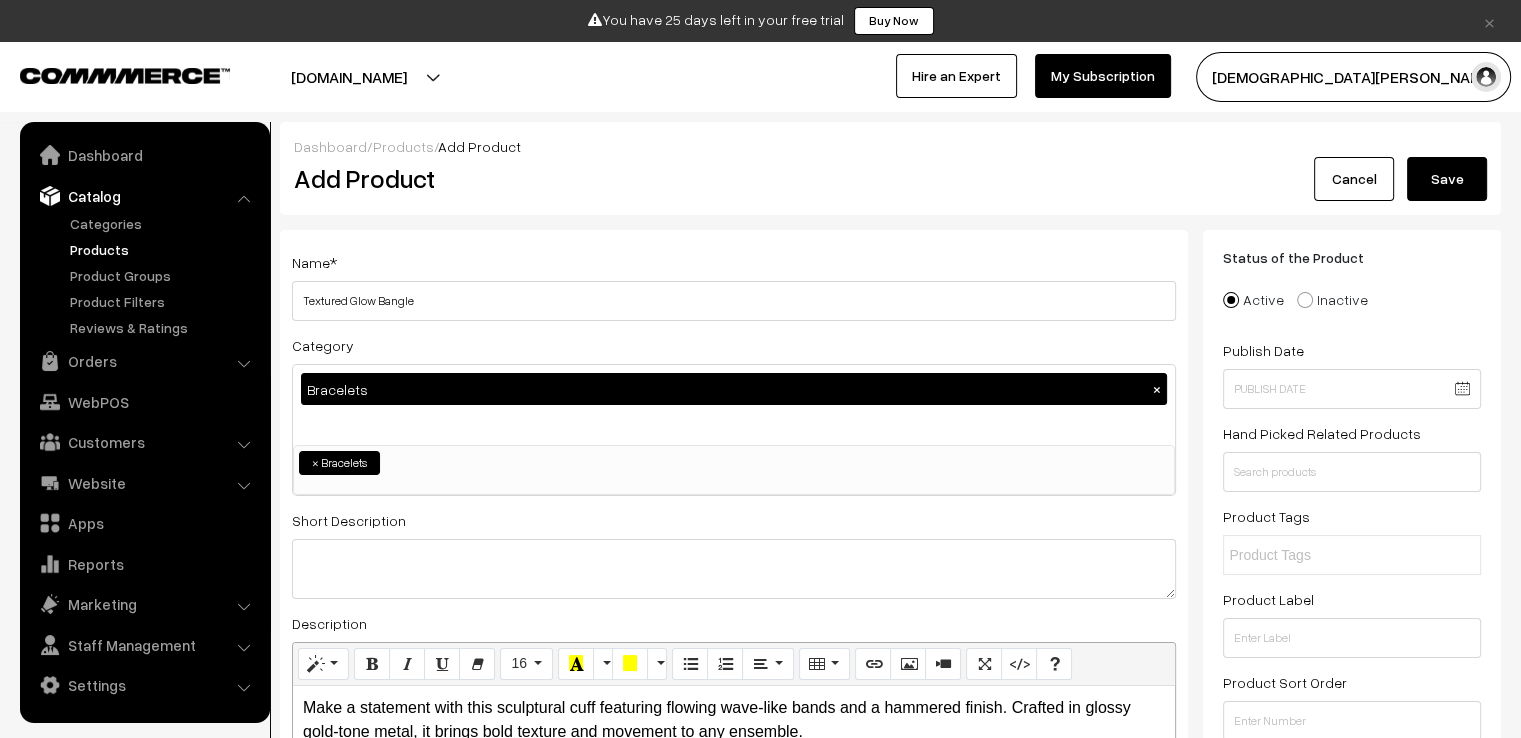 type on "999" 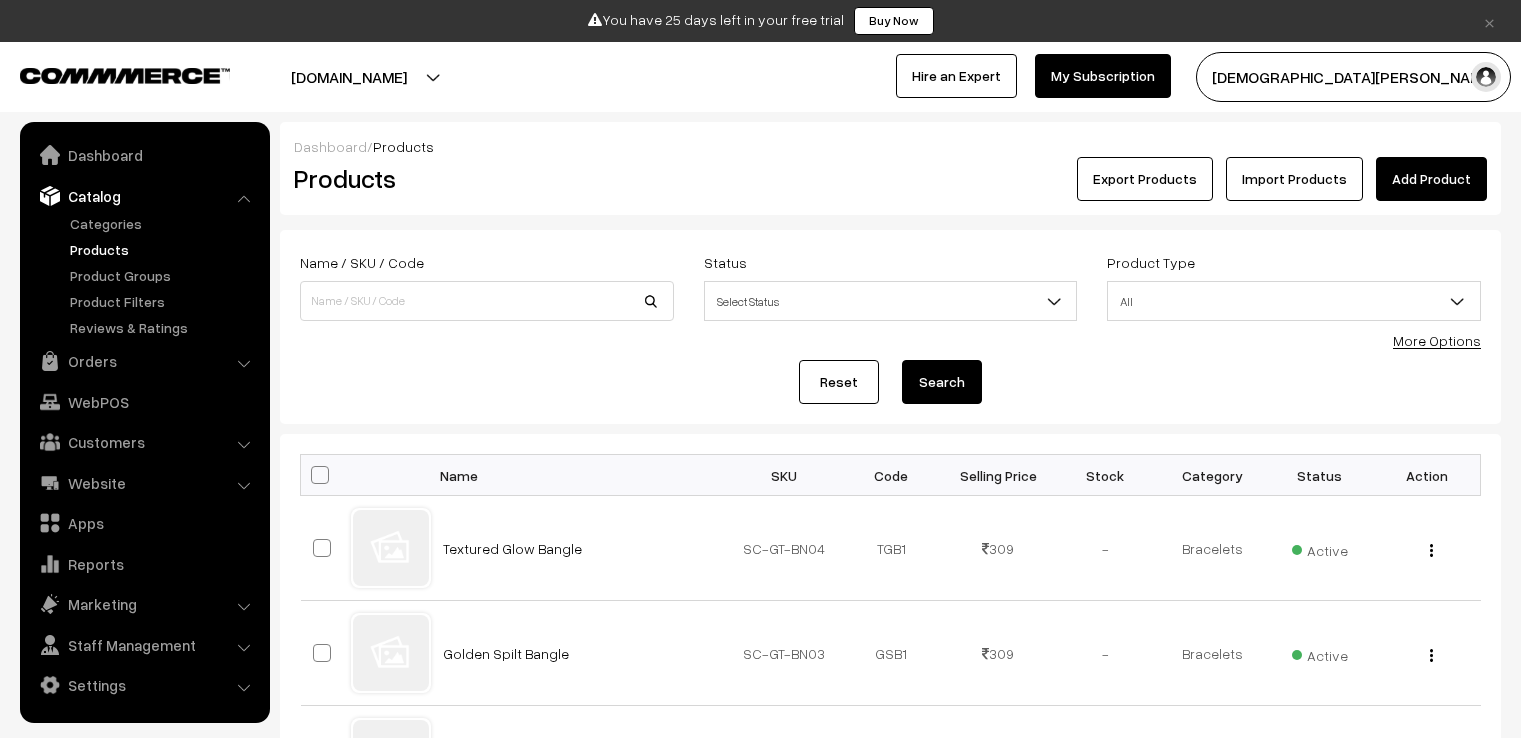 scroll, scrollTop: 0, scrollLeft: 0, axis: both 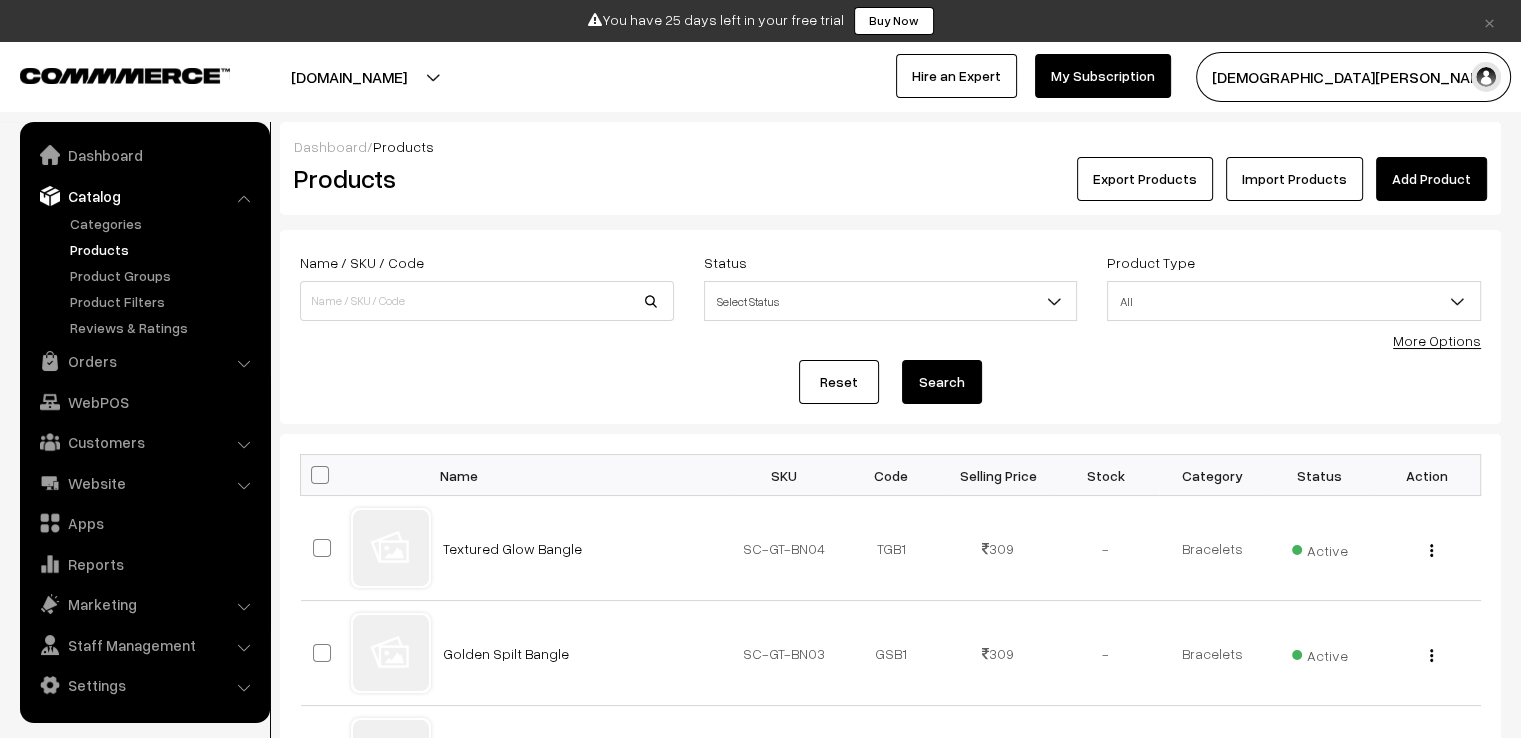 click on "Add Product" at bounding box center [1431, 179] 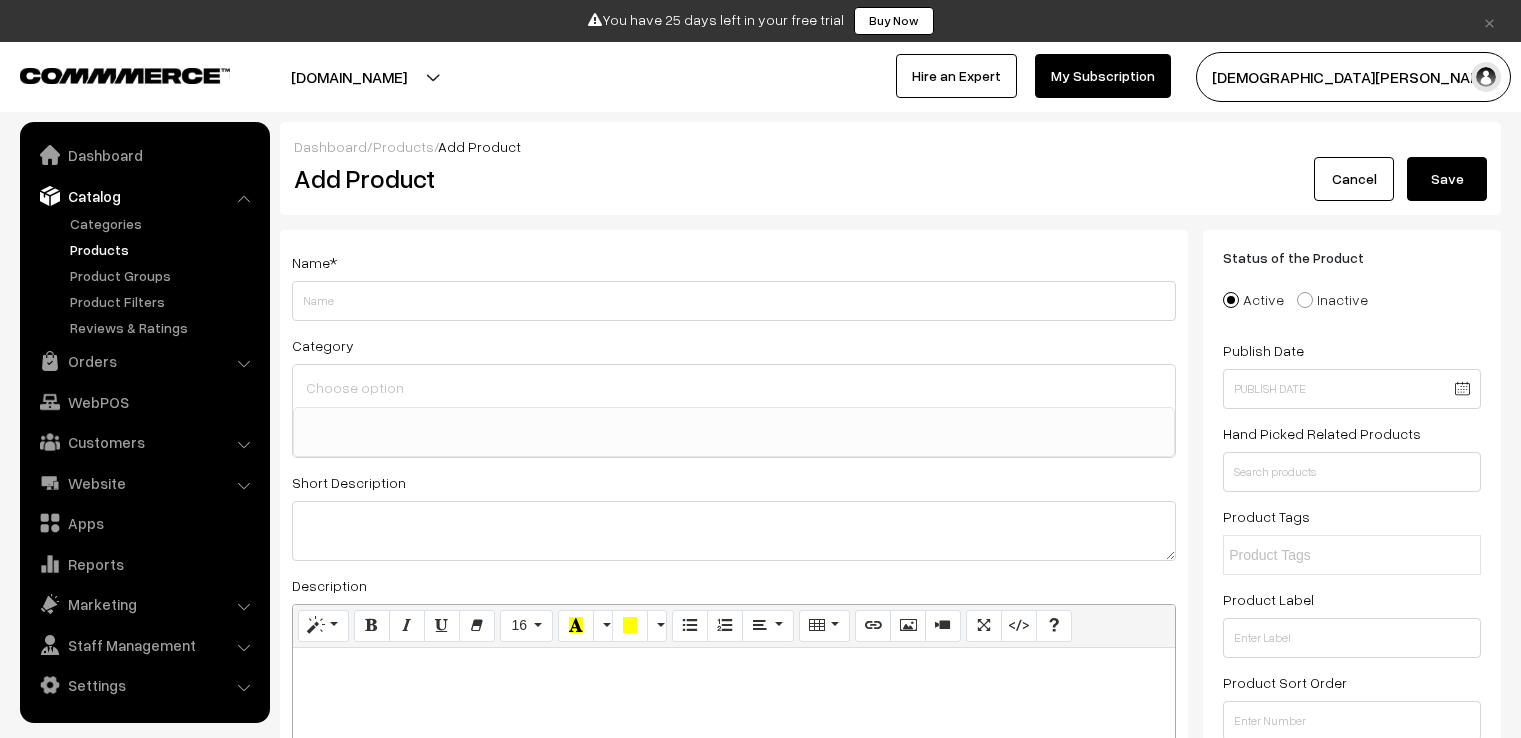 select 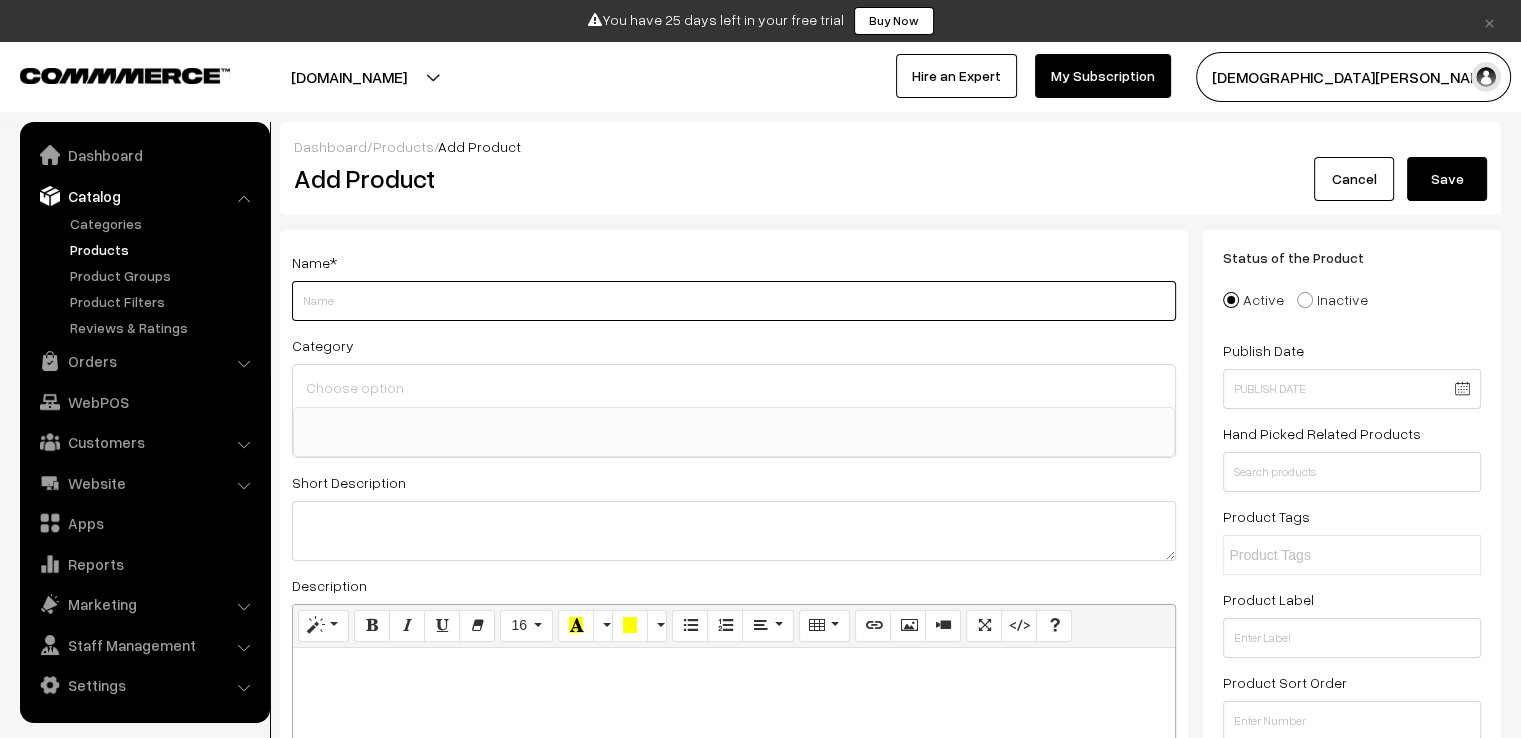 paste on "Spiral wrap bracelet" 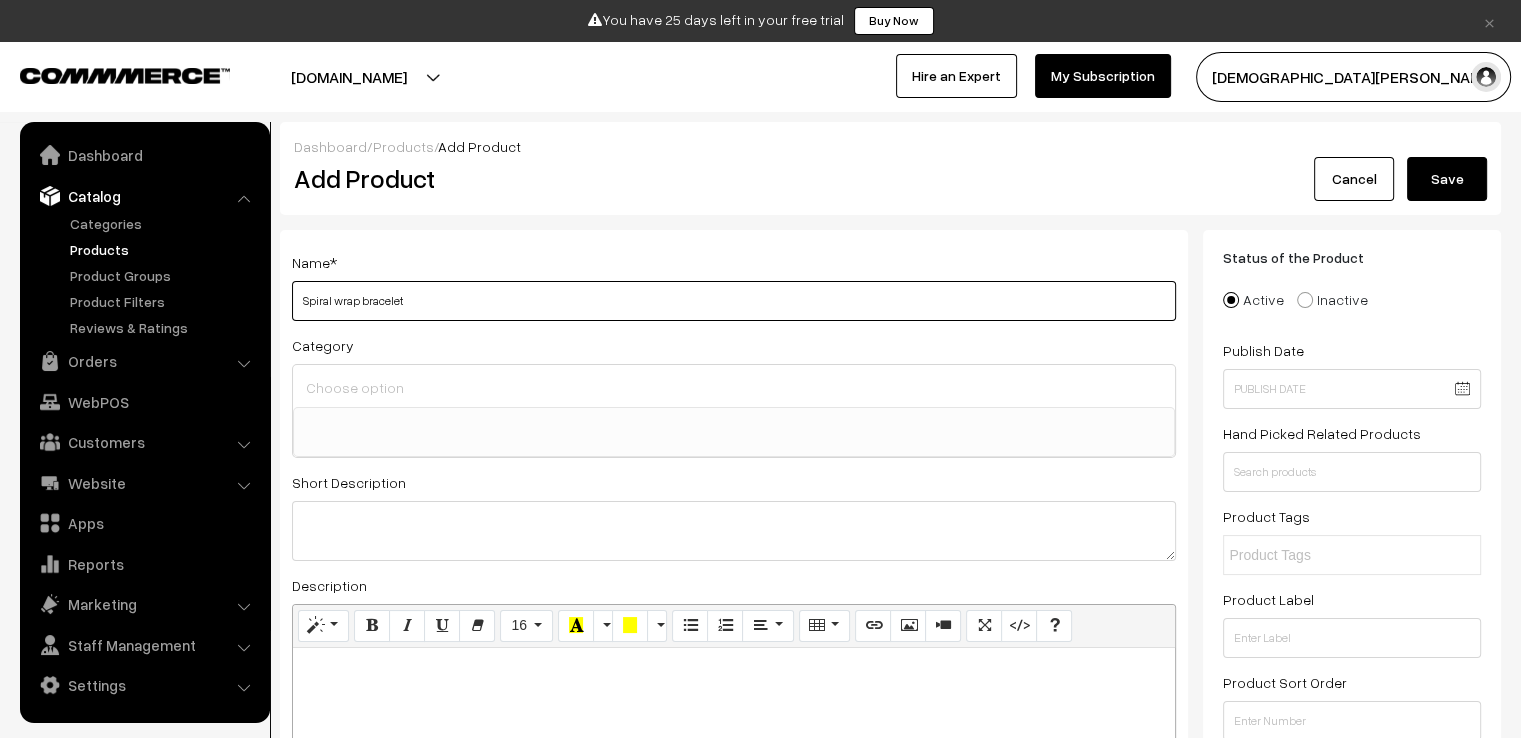 click on "Spiral wrap bracelet" at bounding box center [734, 301] 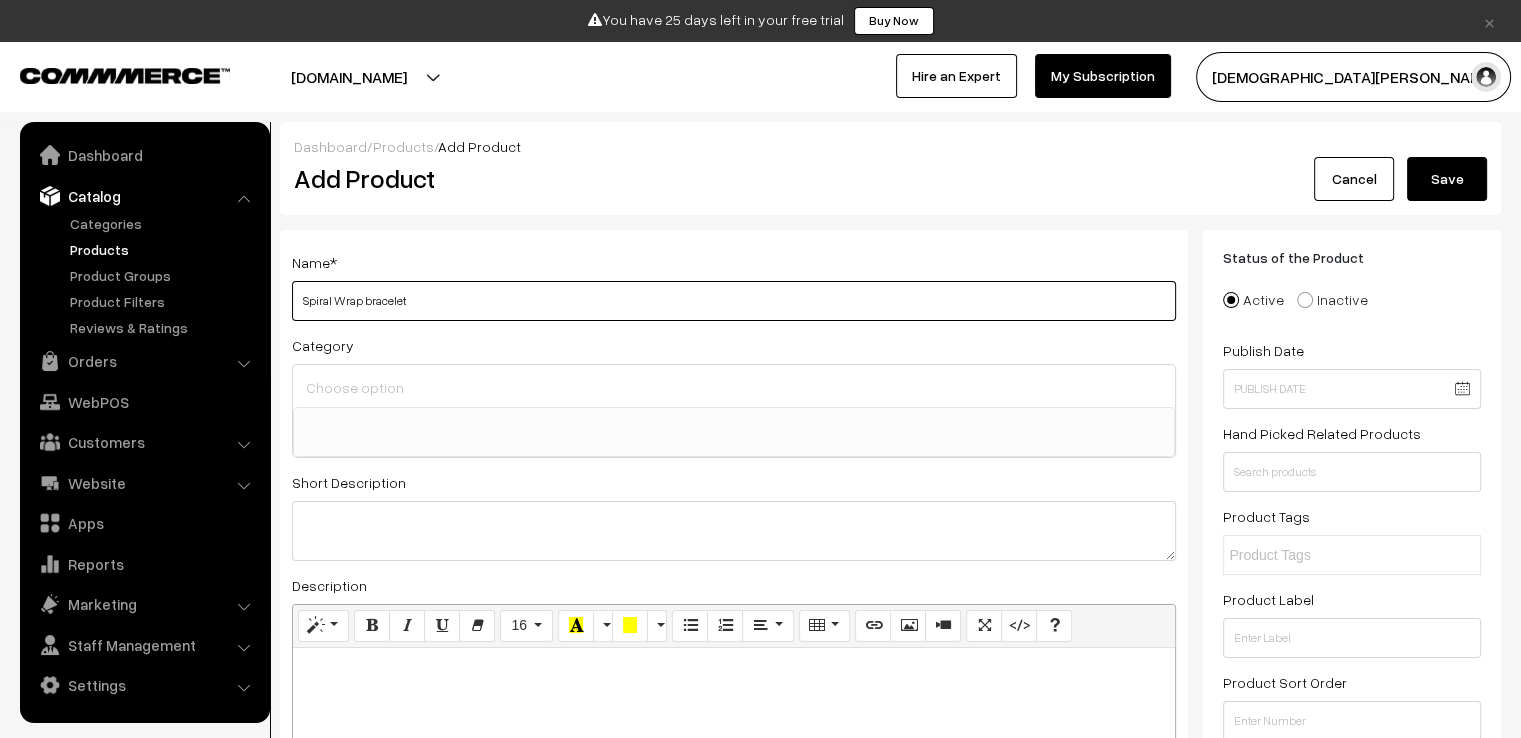 click on "Spiral Wrap bracelet" at bounding box center (734, 301) 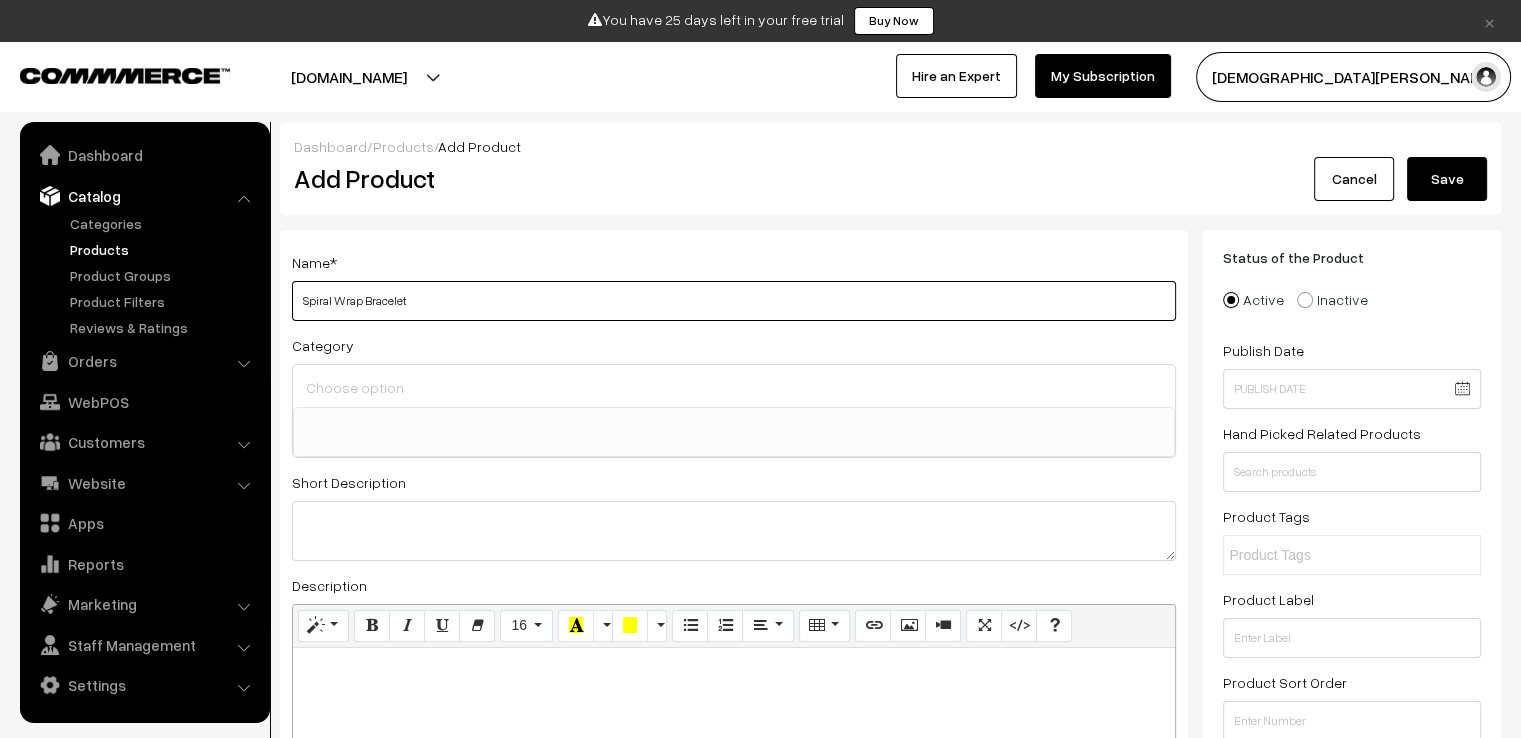type on "Spiral Wrap Bracelet" 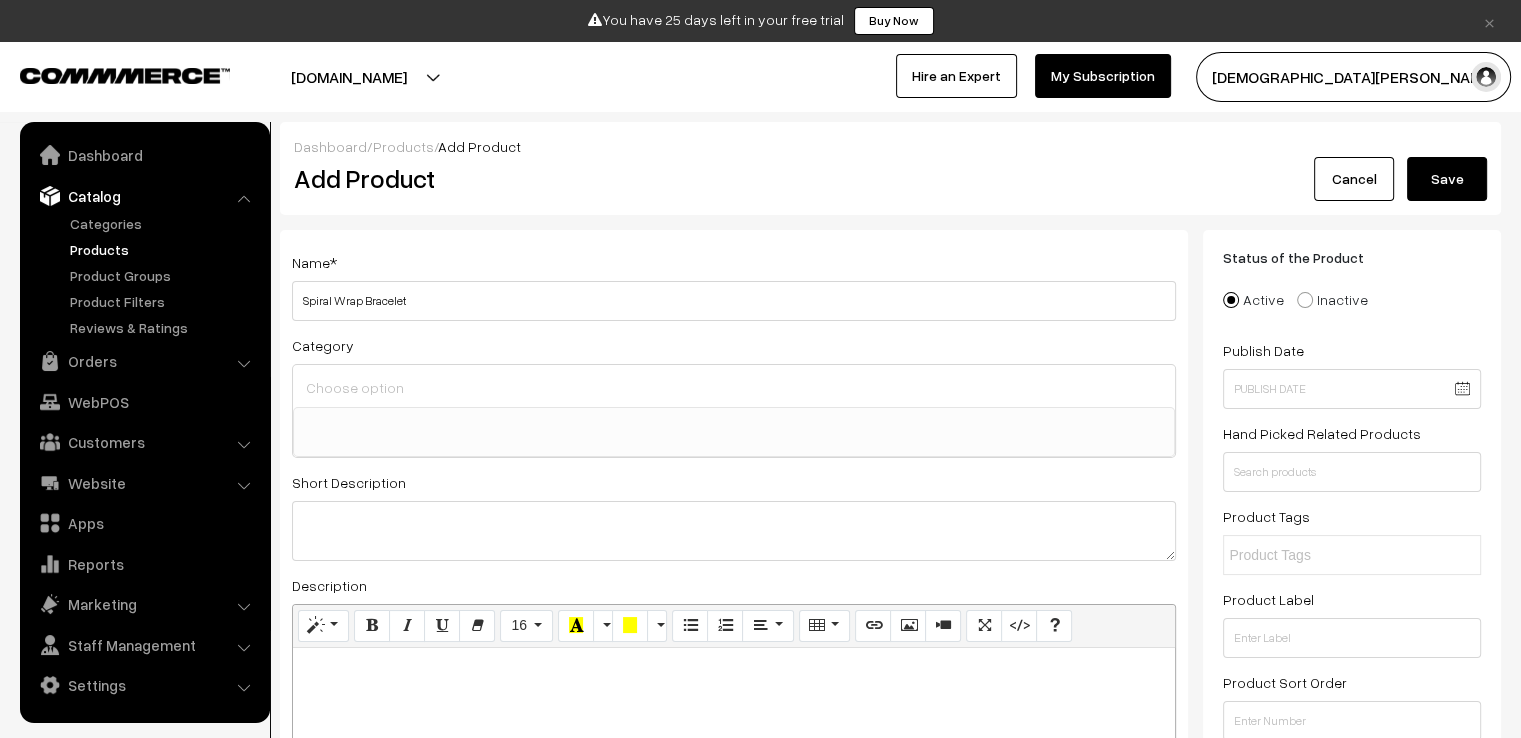 click at bounding box center (734, 387) 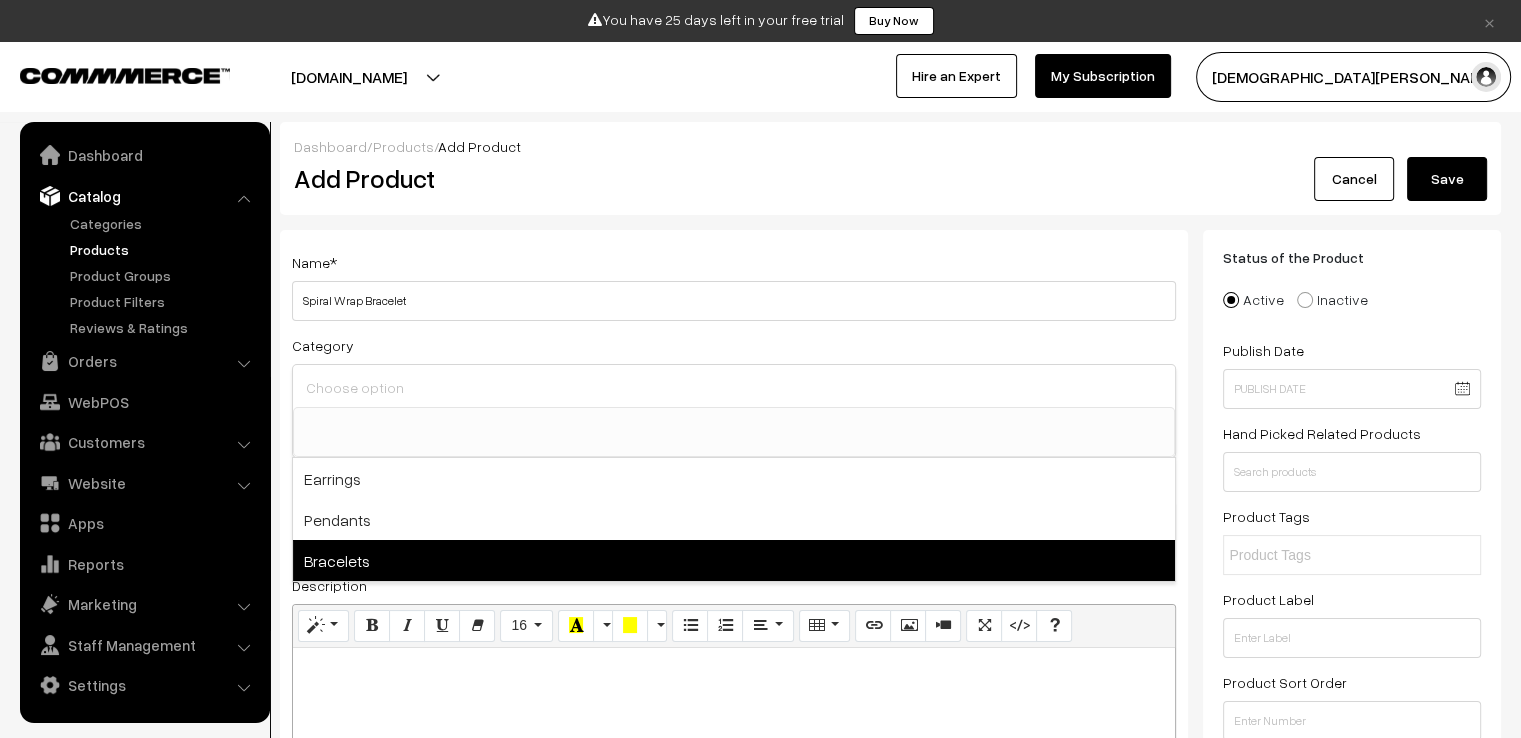click on "Bracelets" at bounding box center [734, 560] 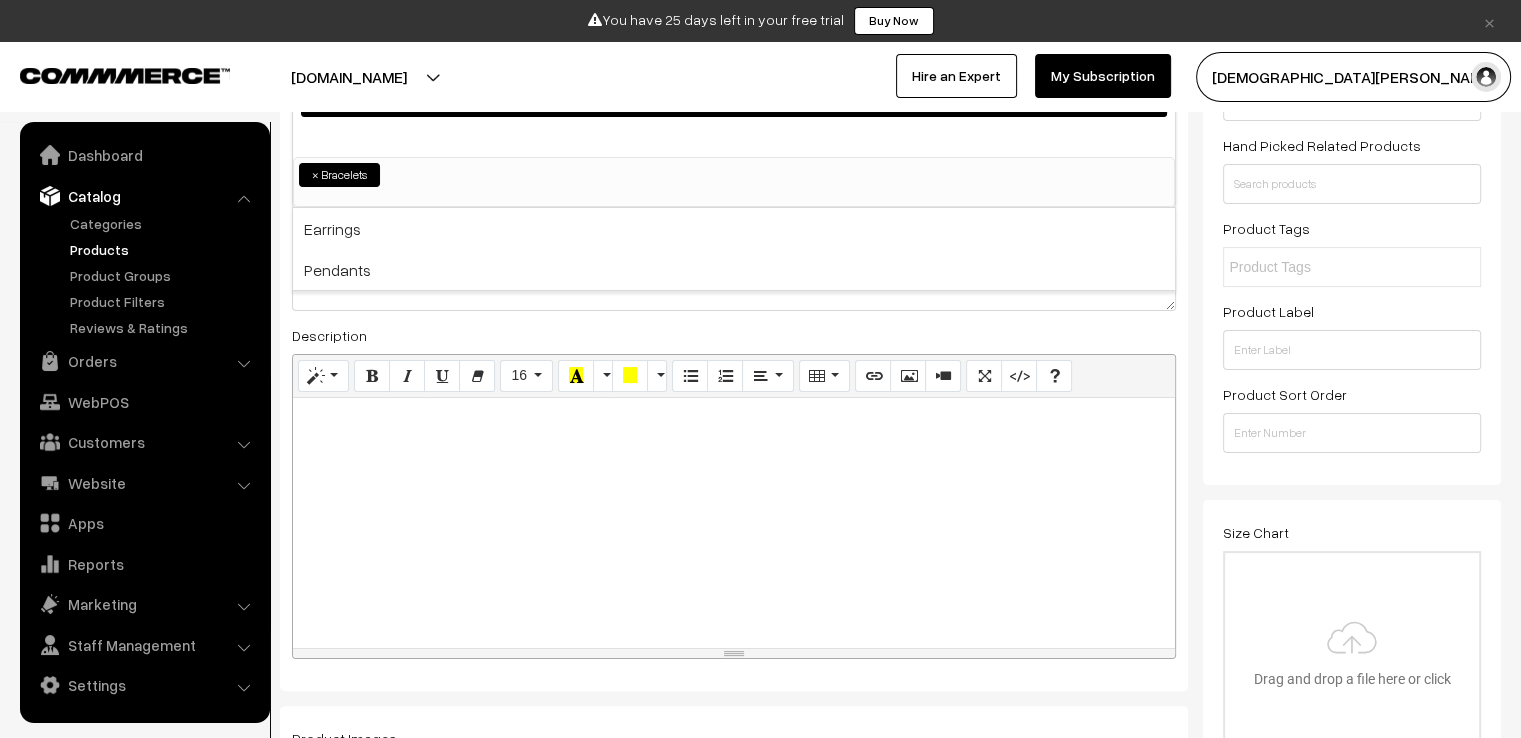 scroll, scrollTop: 300, scrollLeft: 0, axis: vertical 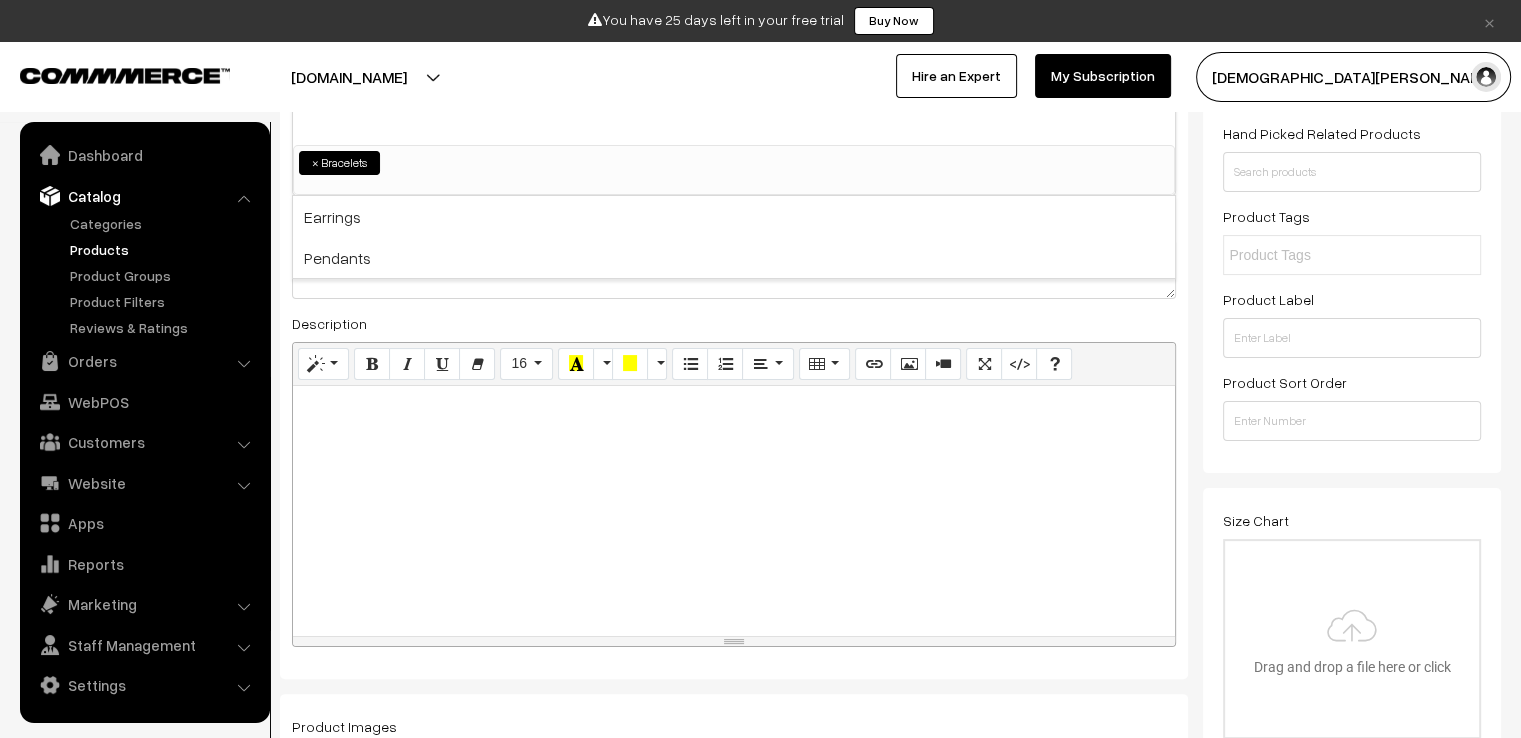 click at bounding box center (734, 511) 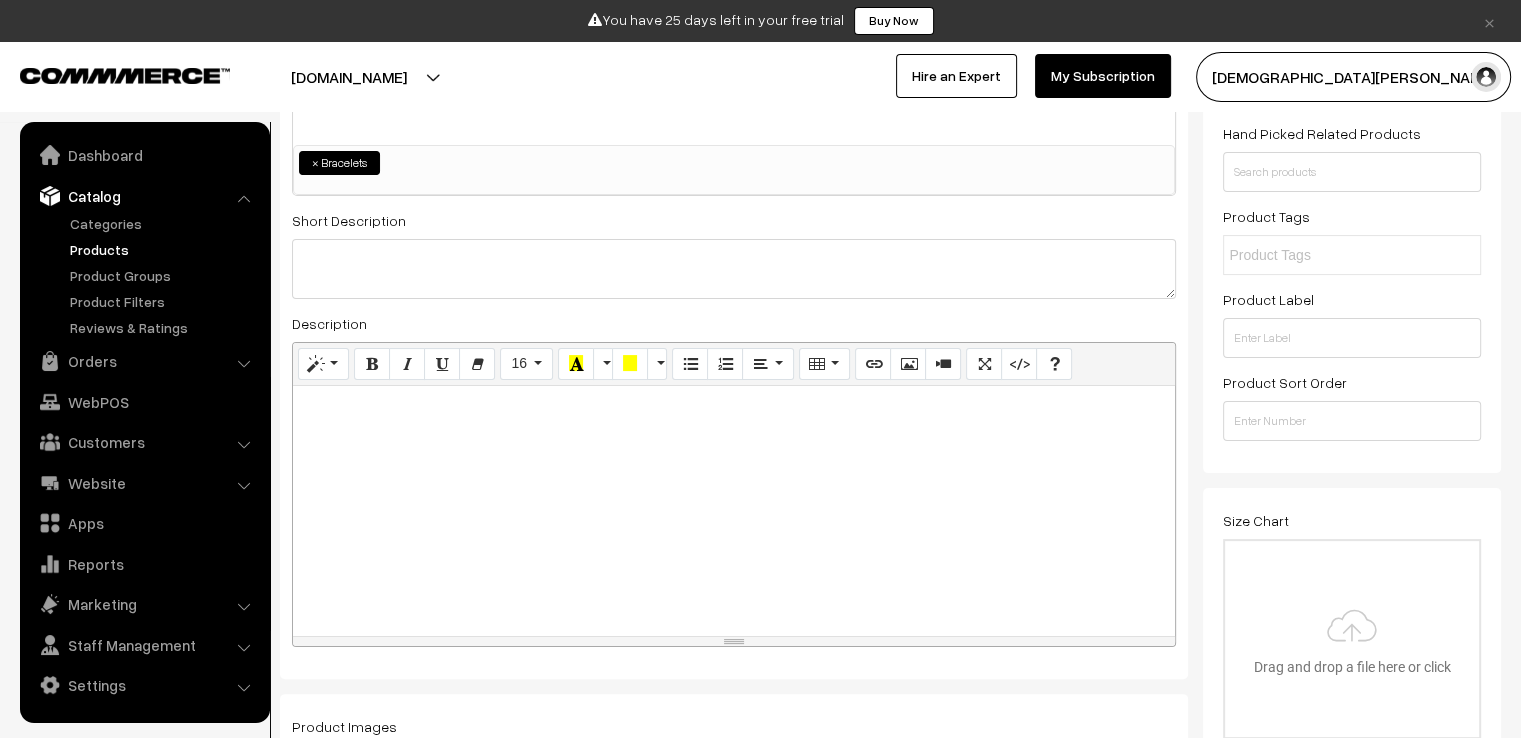 paste 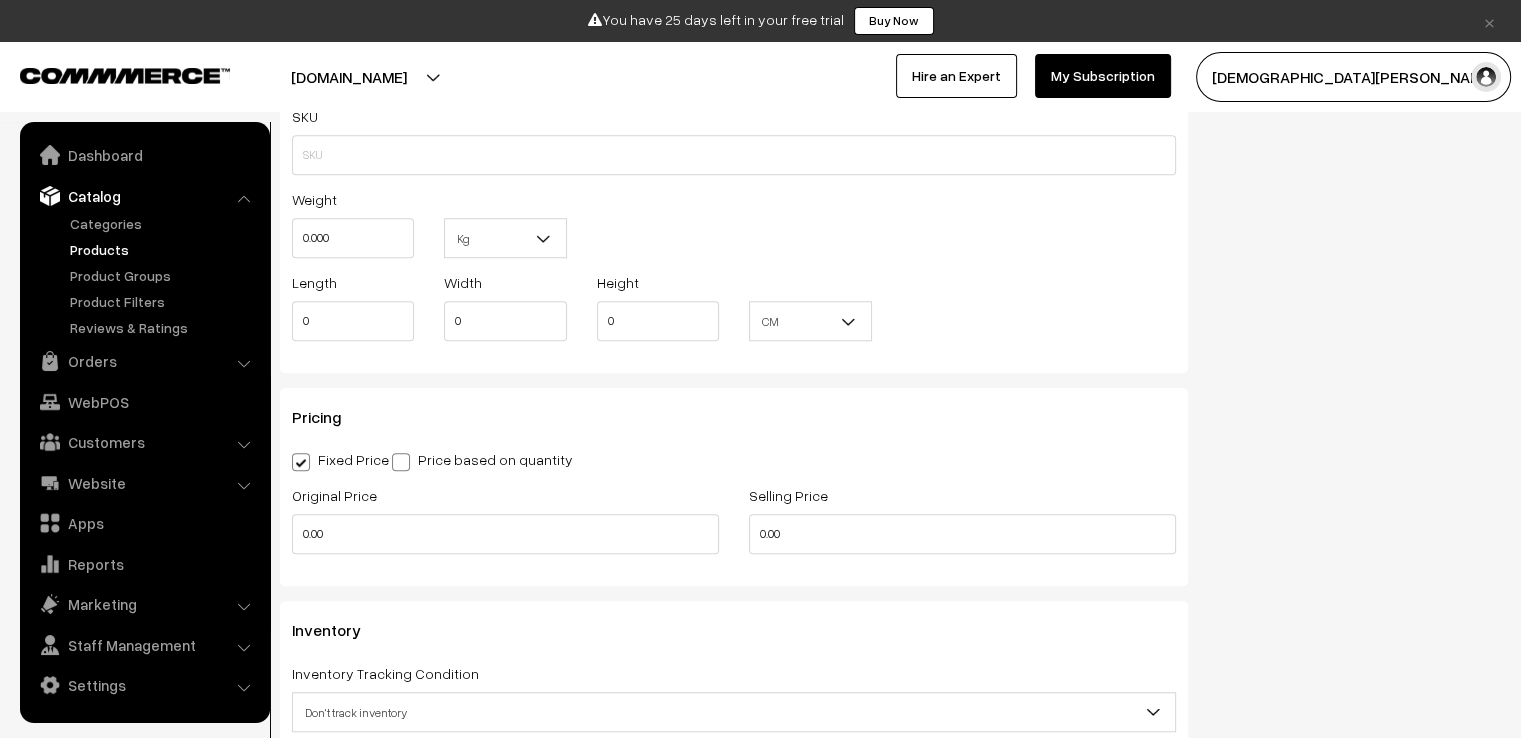 scroll, scrollTop: 1500, scrollLeft: 0, axis: vertical 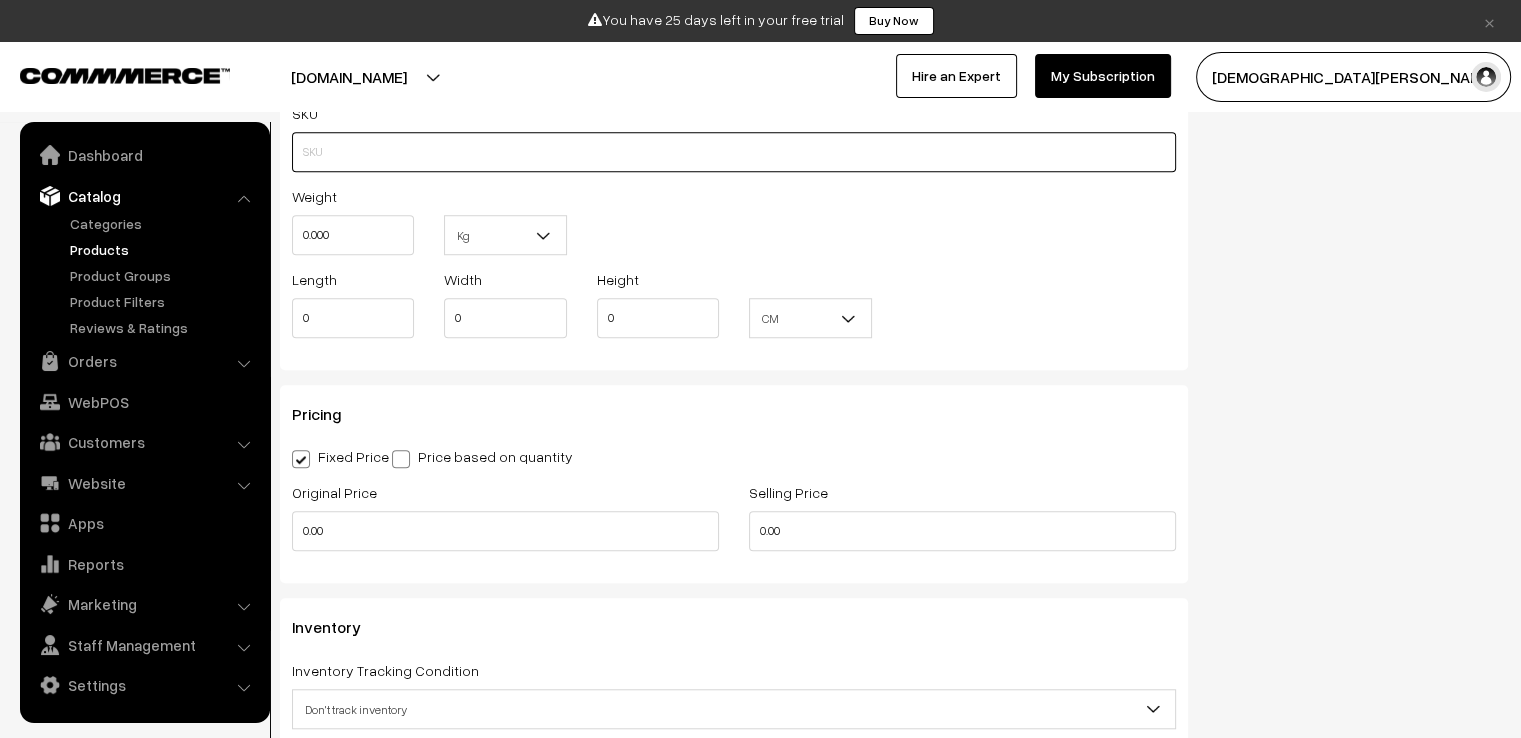 click at bounding box center [734, 152] 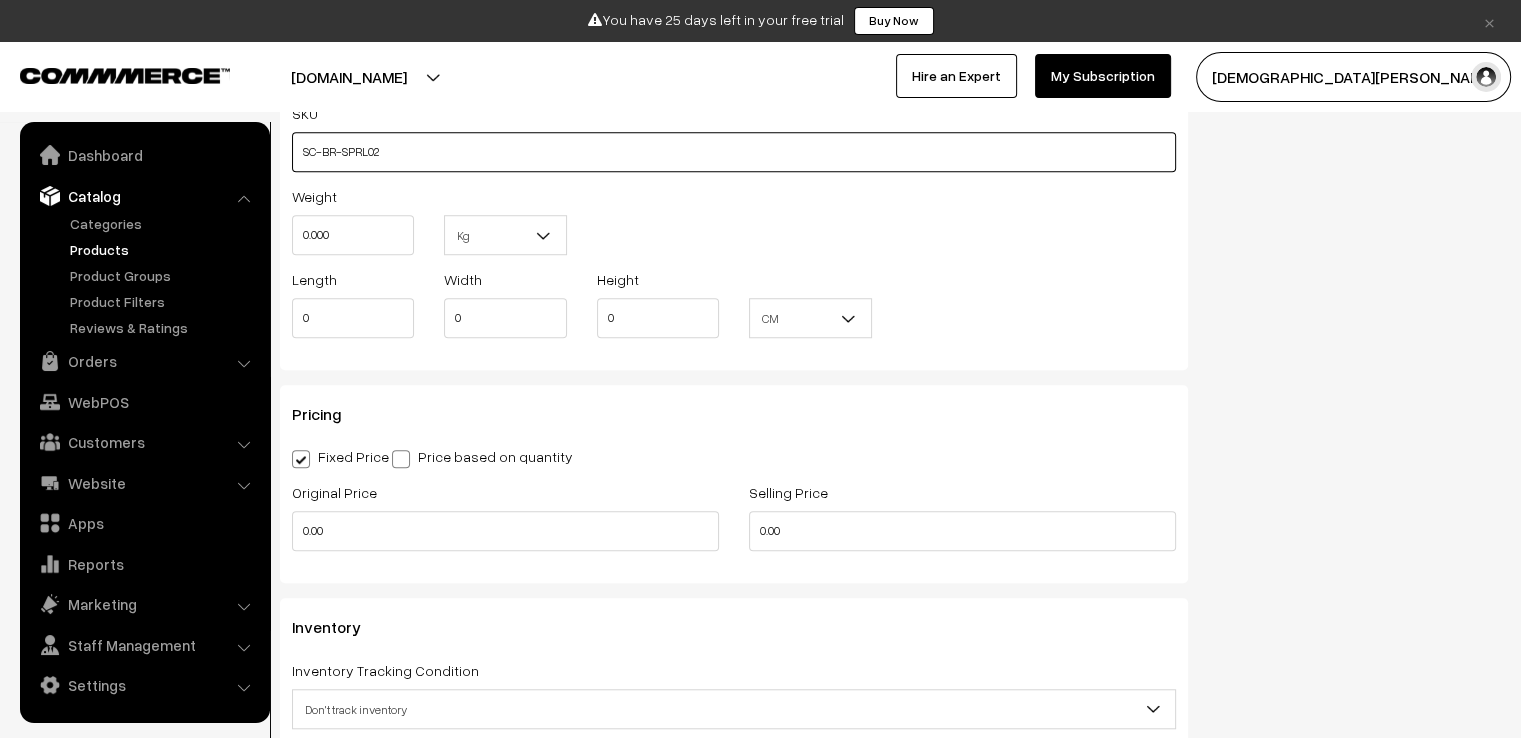 type on "SC-BR-SPRL02" 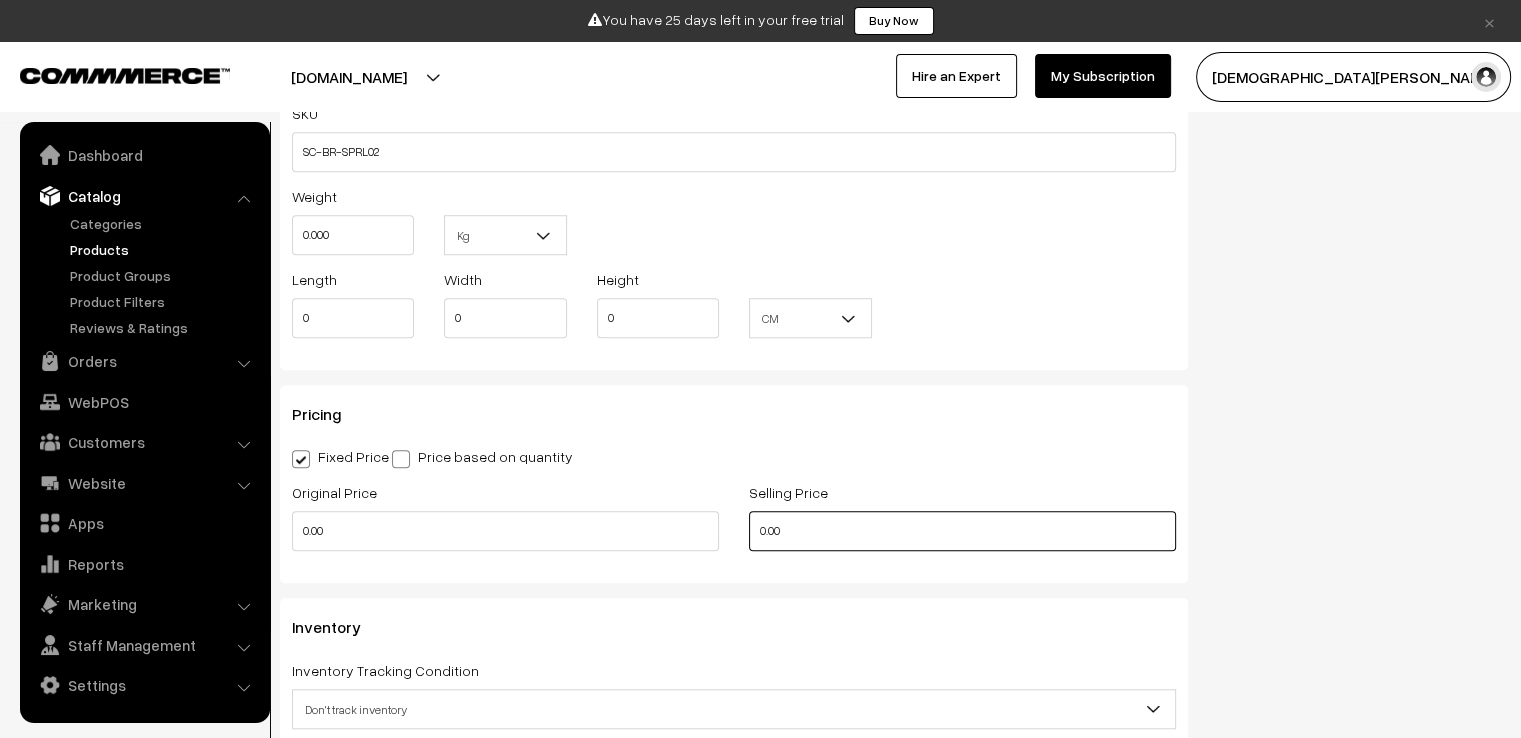 drag, startPoint x: 813, startPoint y: 532, endPoint x: 684, endPoint y: 541, distance: 129.31357 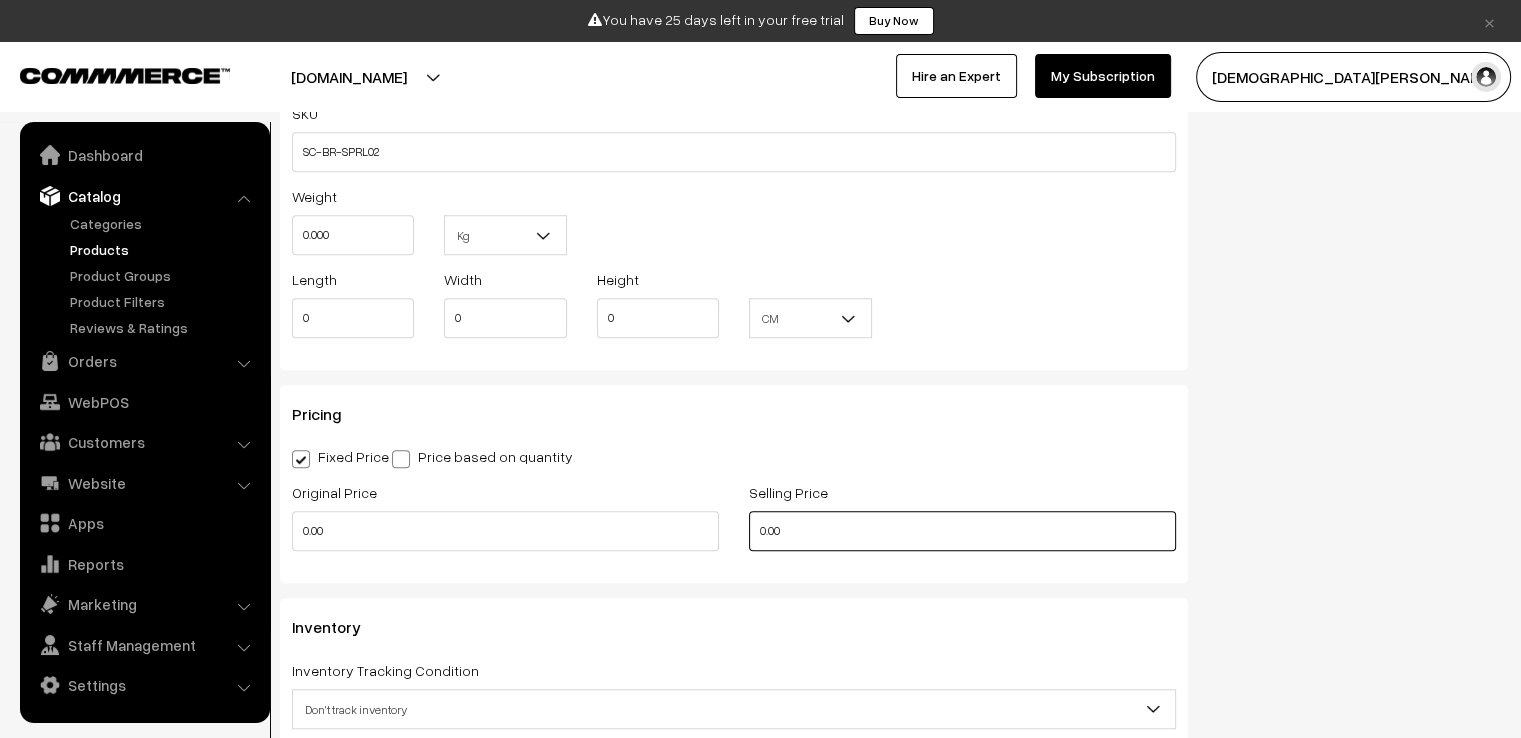 click on "Original Price
0.00
Selling Price
0.00" at bounding box center [734, 521] 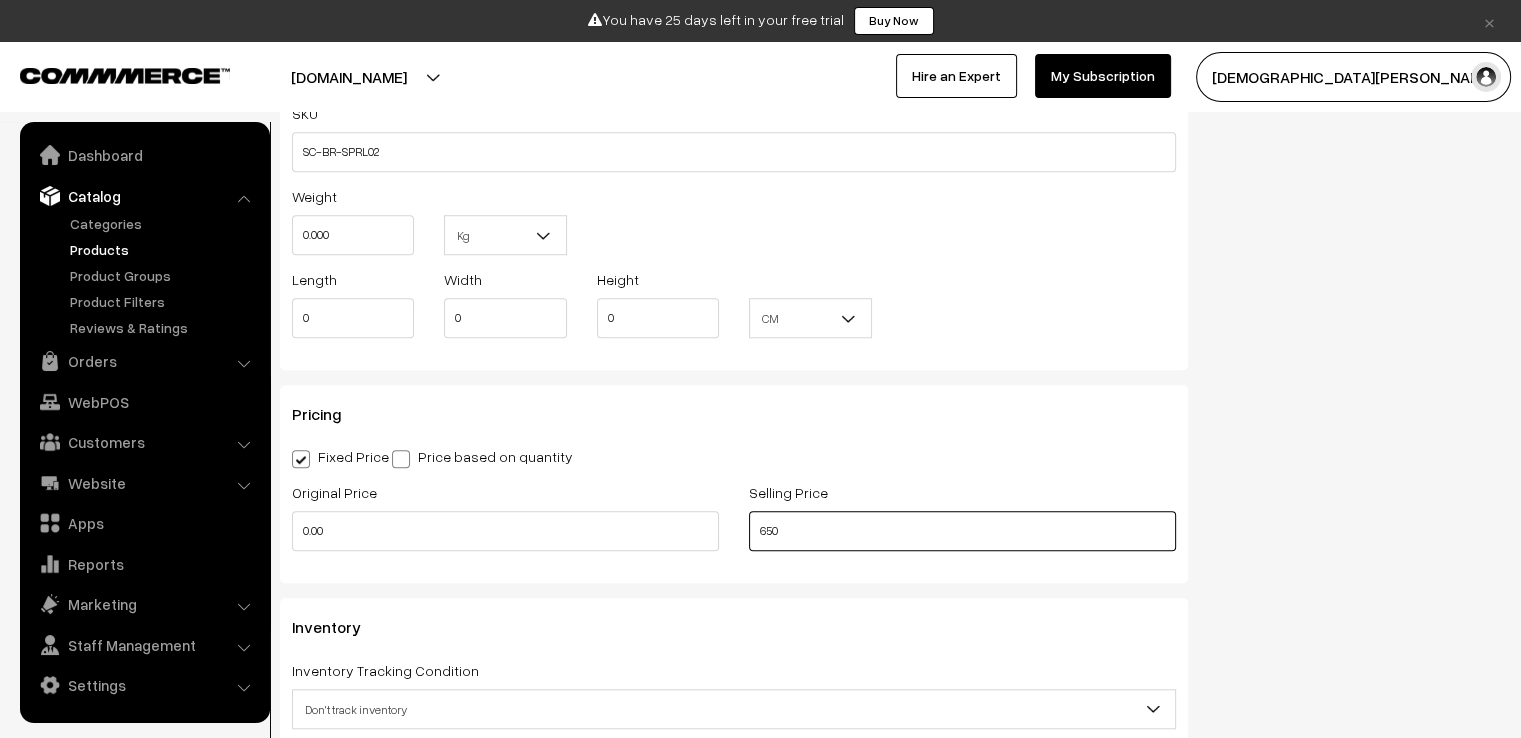 type on "650" 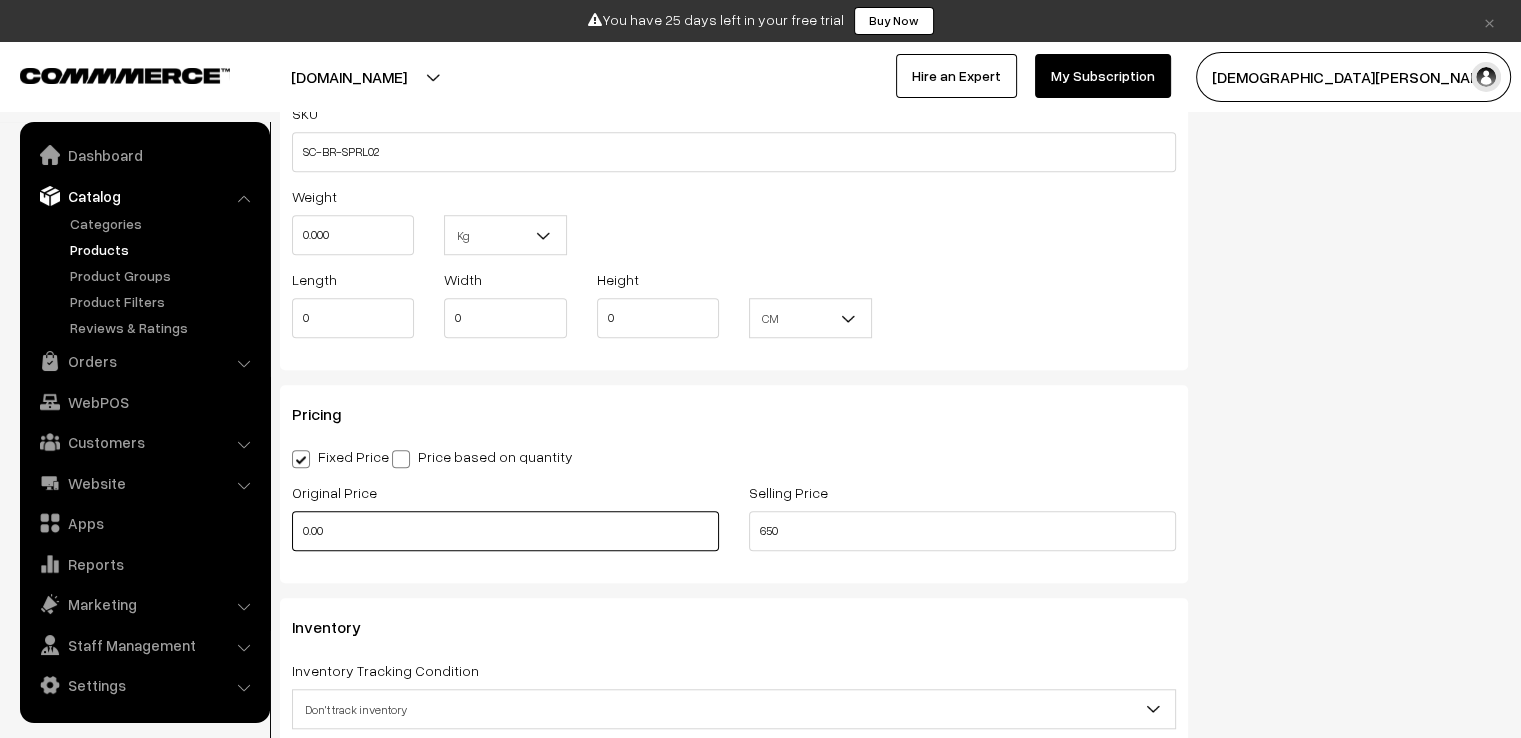 drag, startPoint x: 346, startPoint y: 537, endPoint x: 286, endPoint y: 537, distance: 60 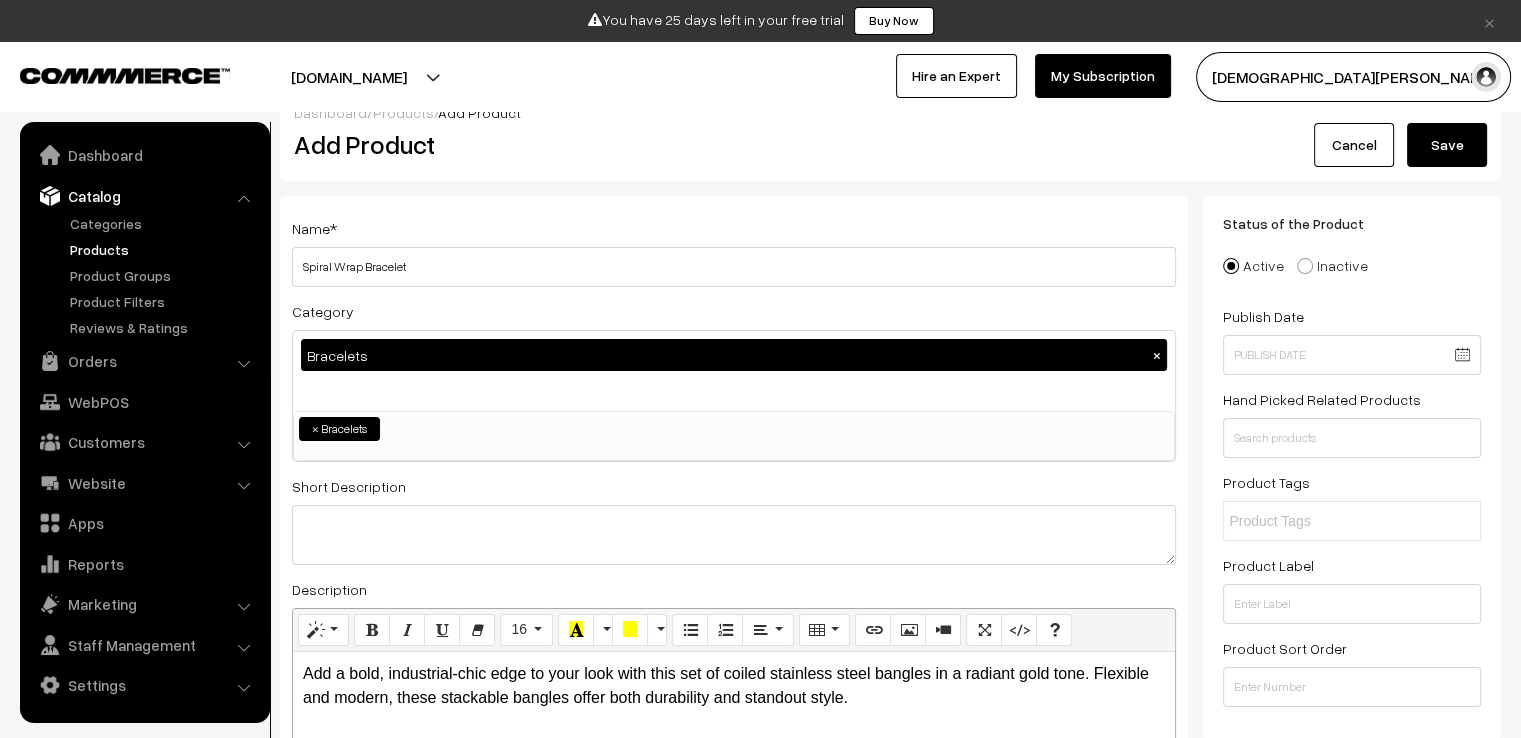 scroll, scrollTop: 0, scrollLeft: 0, axis: both 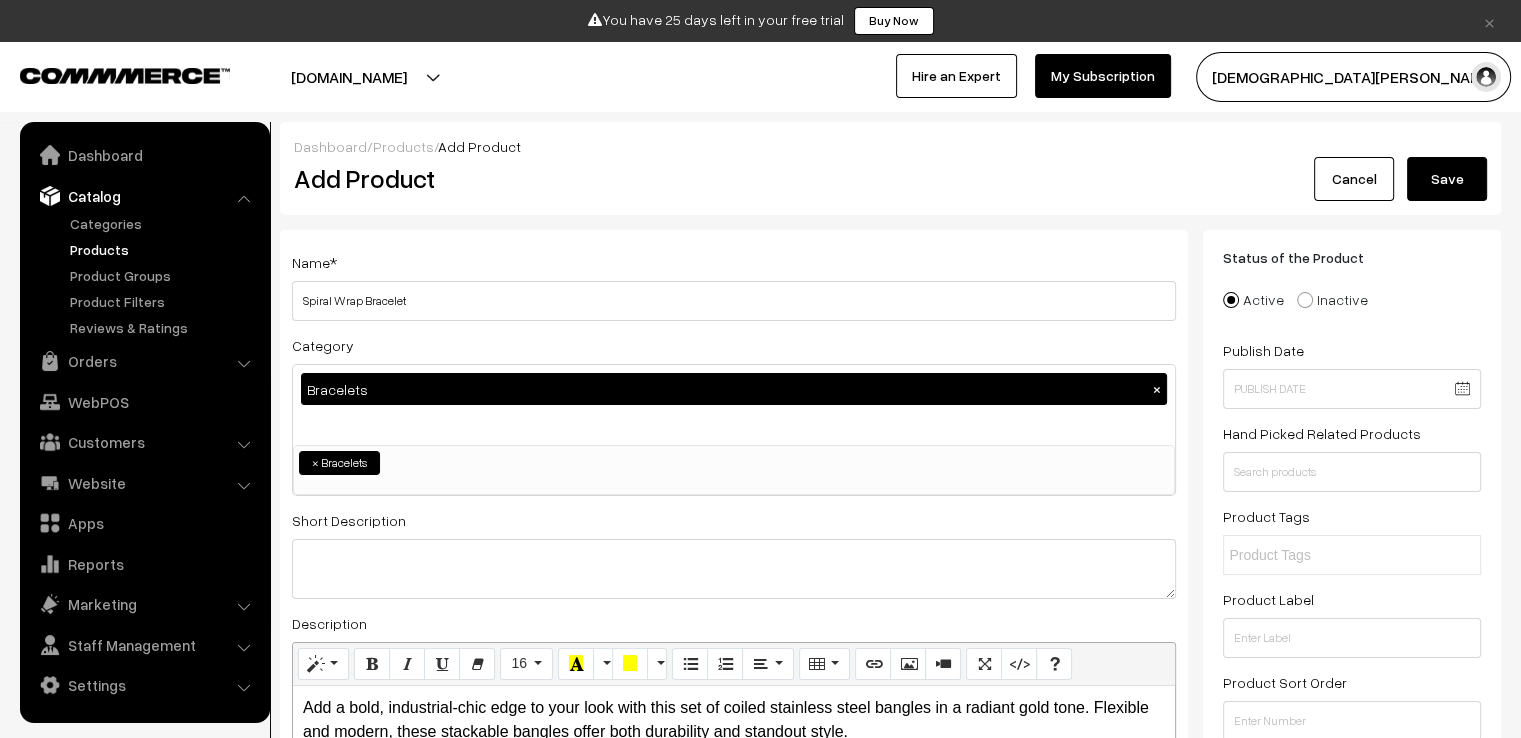 type on "1100" 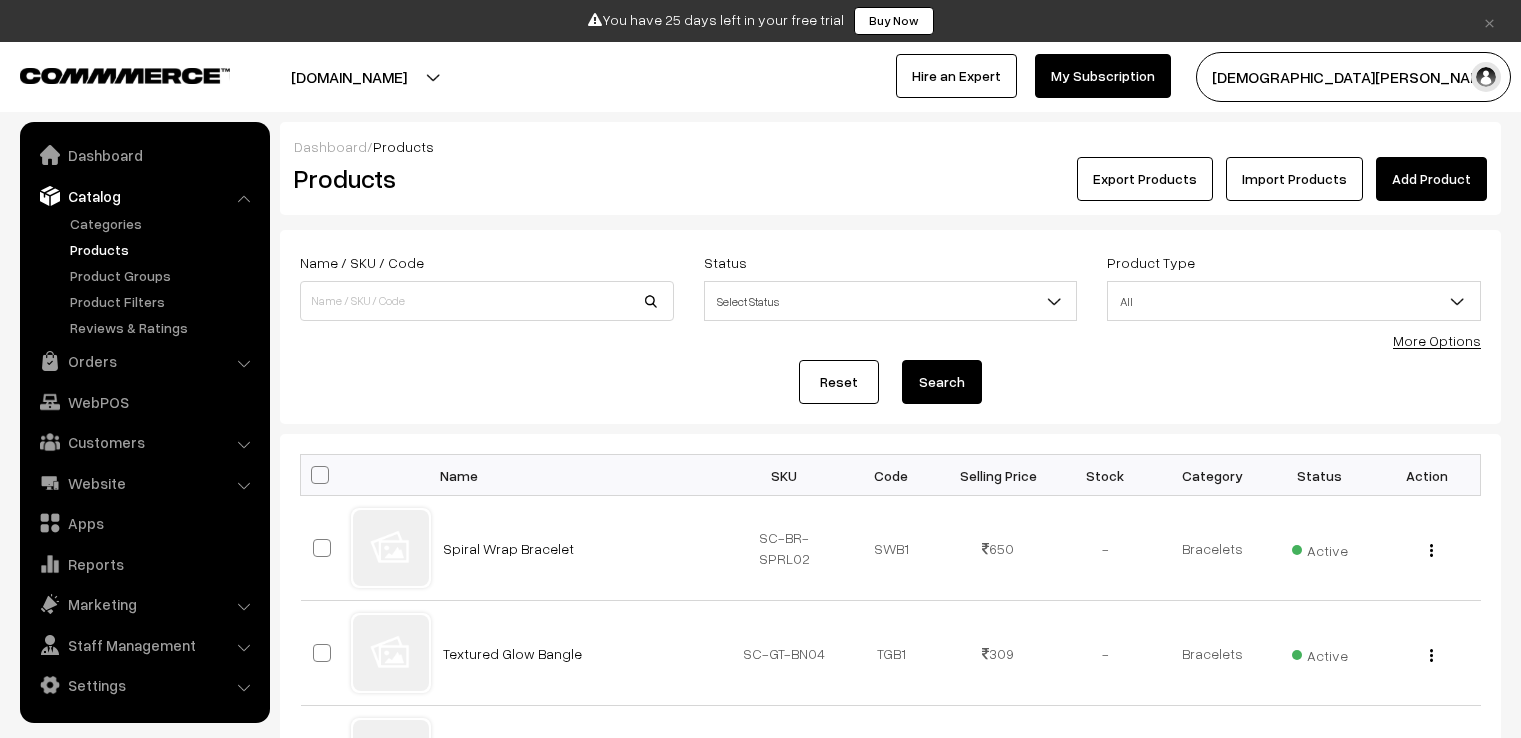 scroll, scrollTop: 0, scrollLeft: 0, axis: both 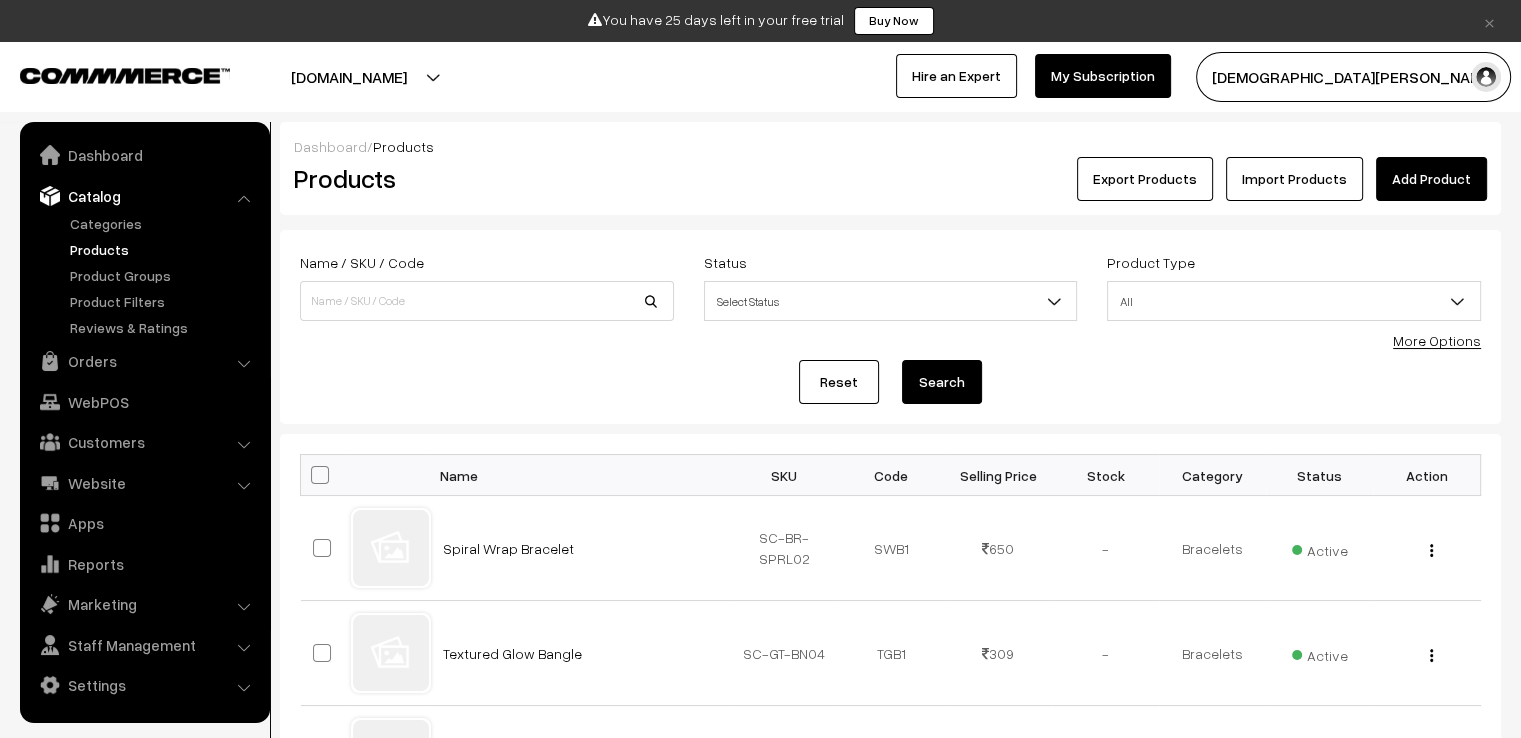 click on "Add Product" at bounding box center (1431, 179) 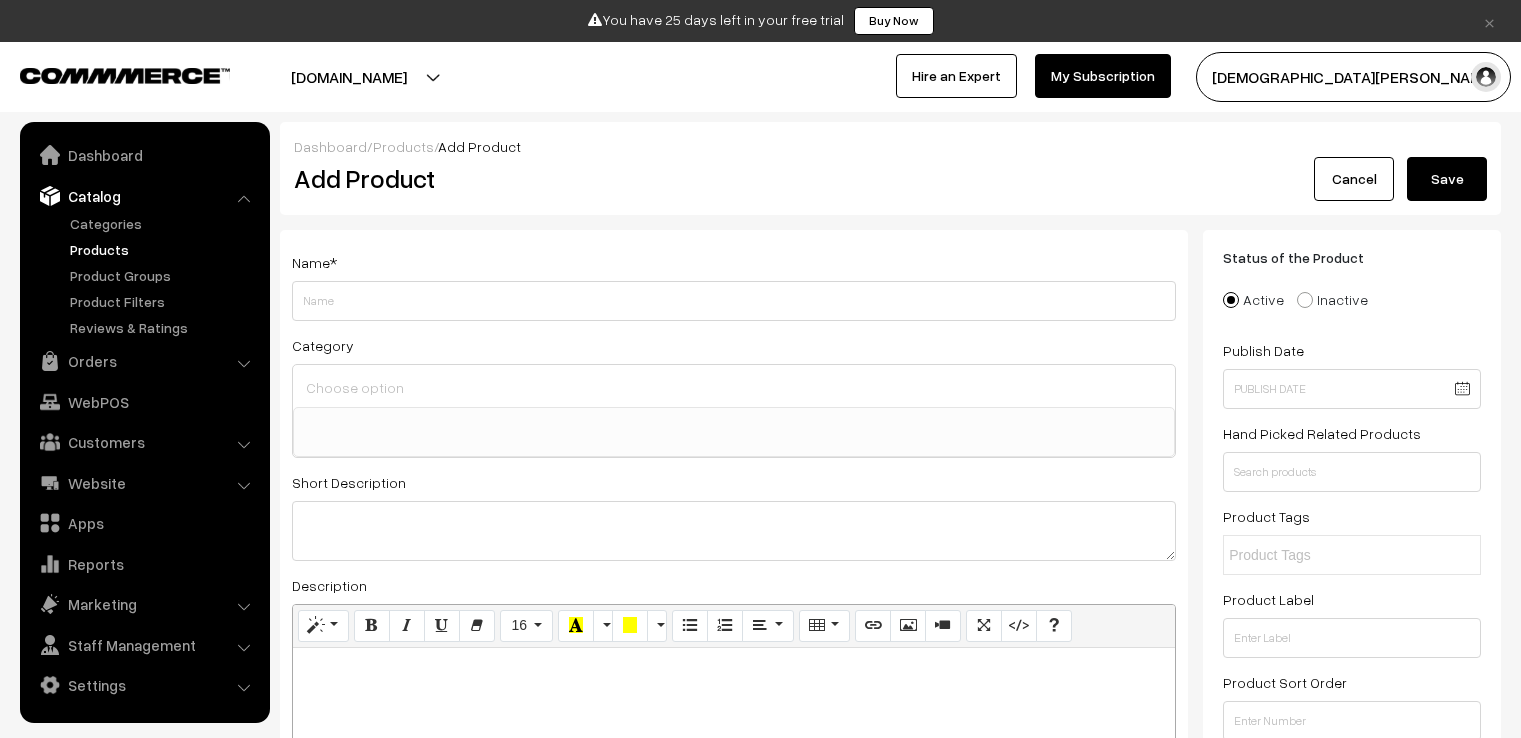 select 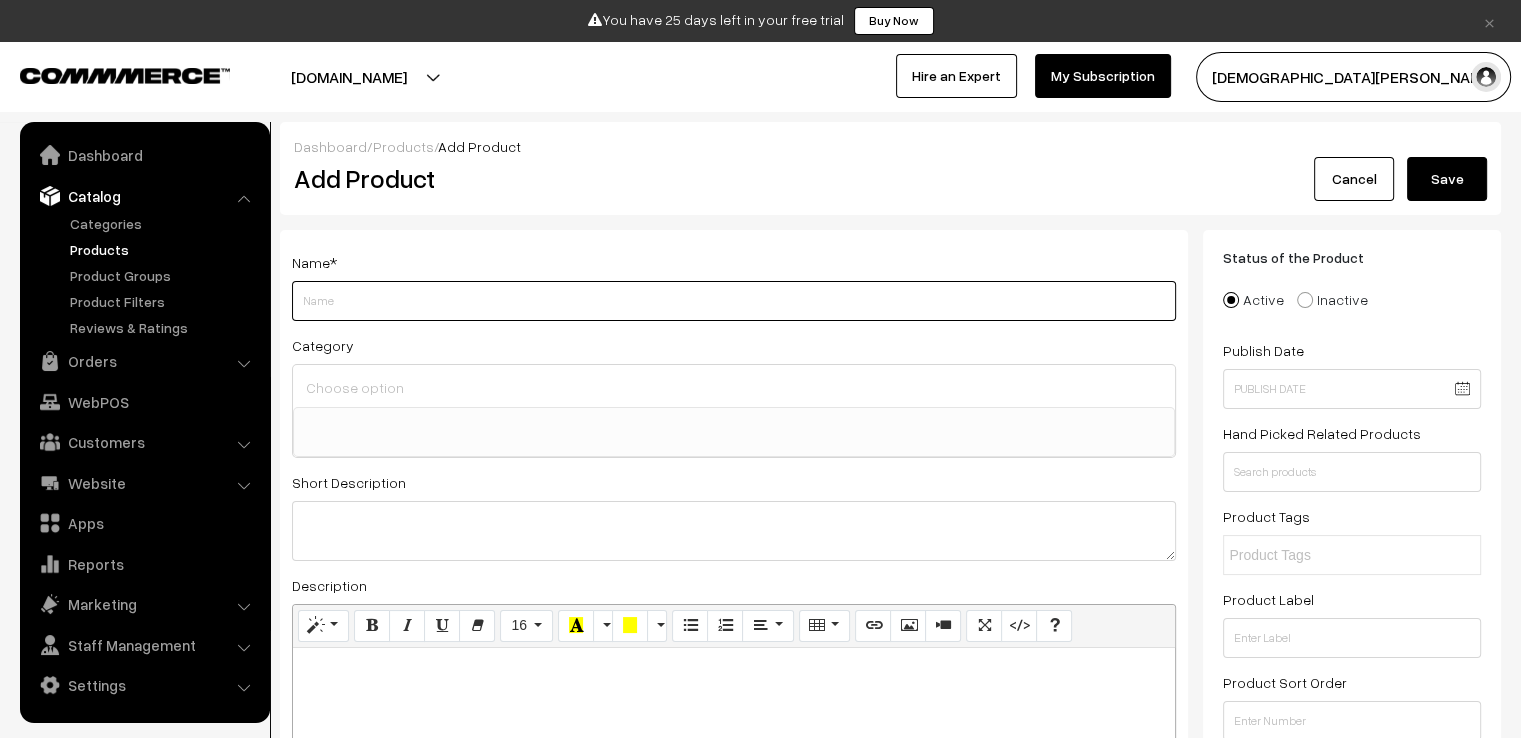 click on "Weight" at bounding box center [734, 301] 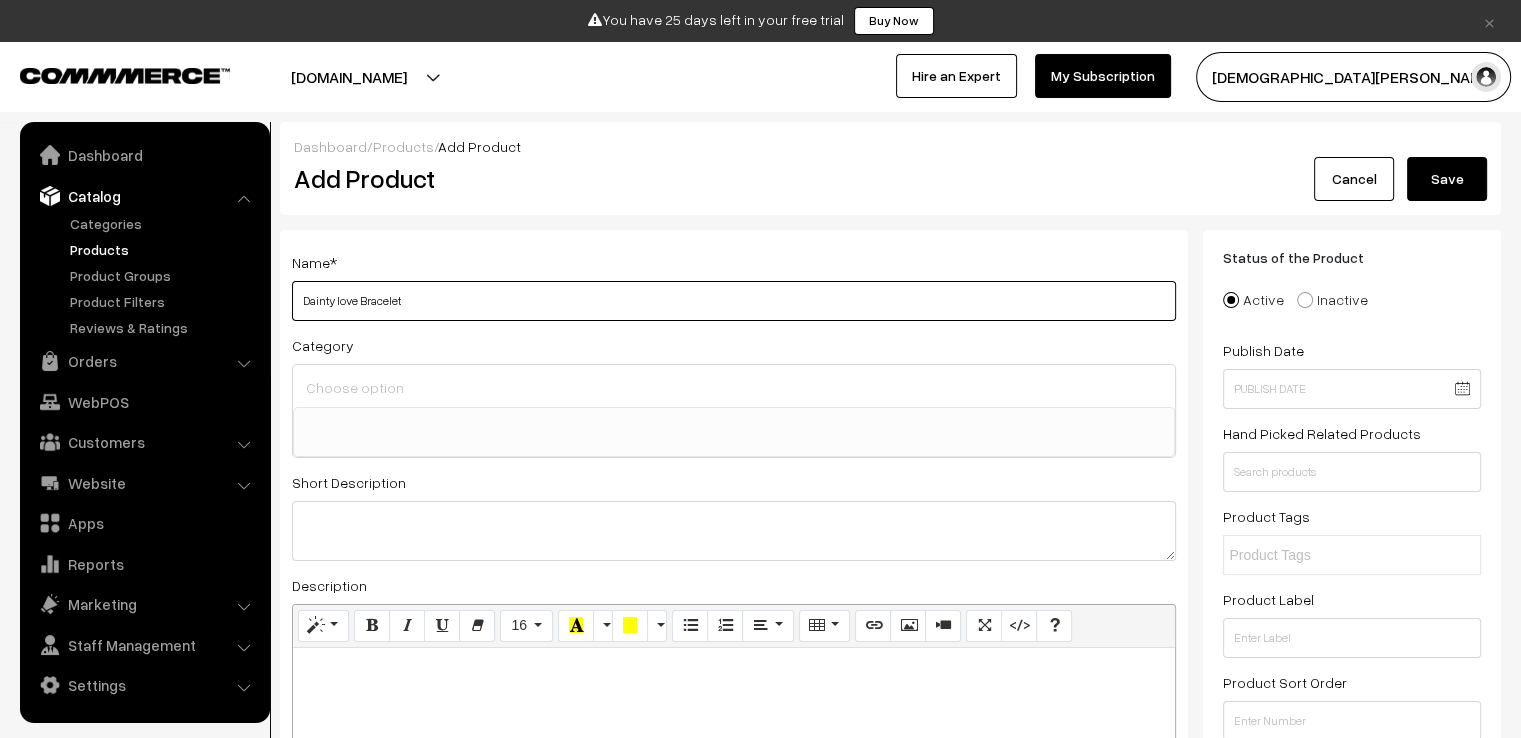 type on "Dainty love Bracelet" 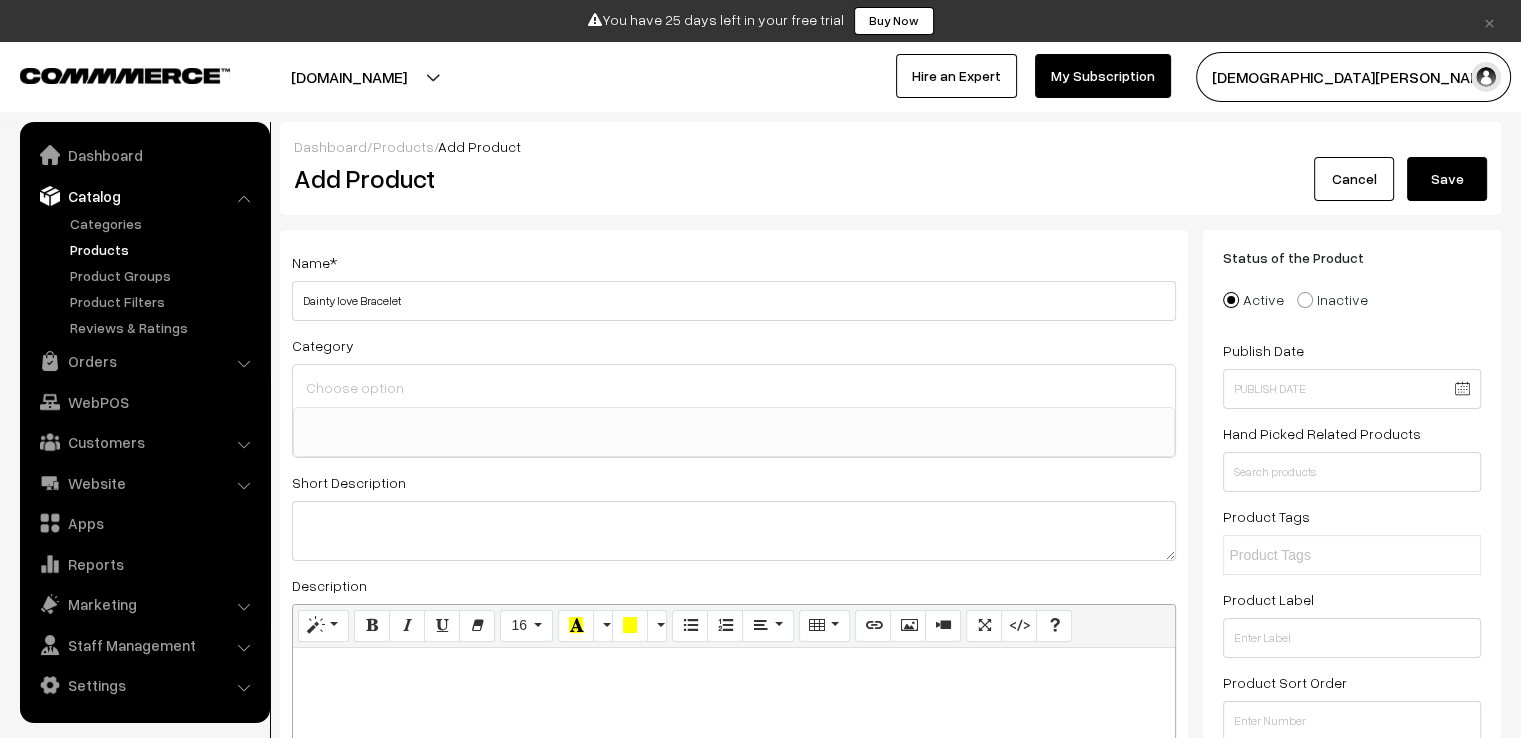 click at bounding box center [734, 387] 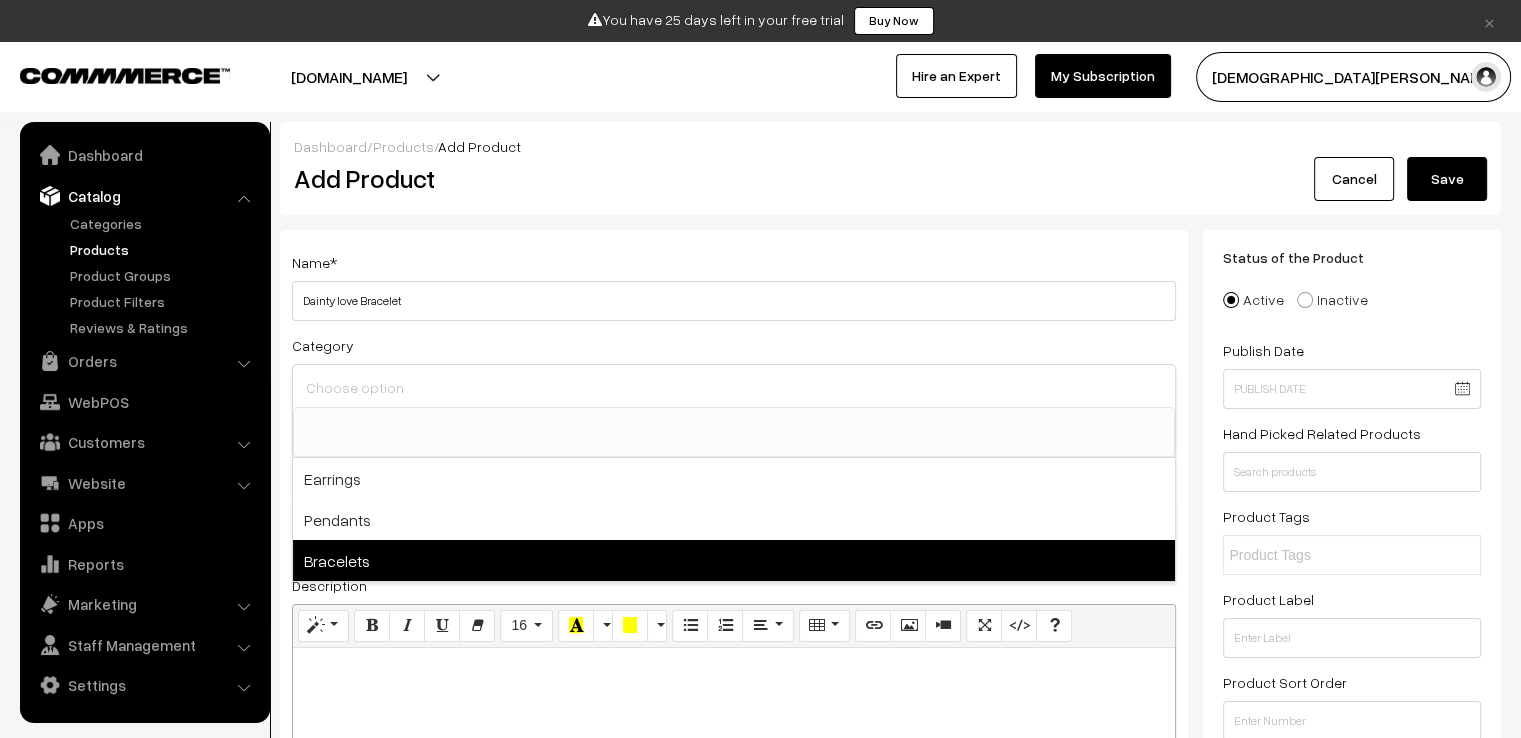 click on "Bracelets" at bounding box center [734, 560] 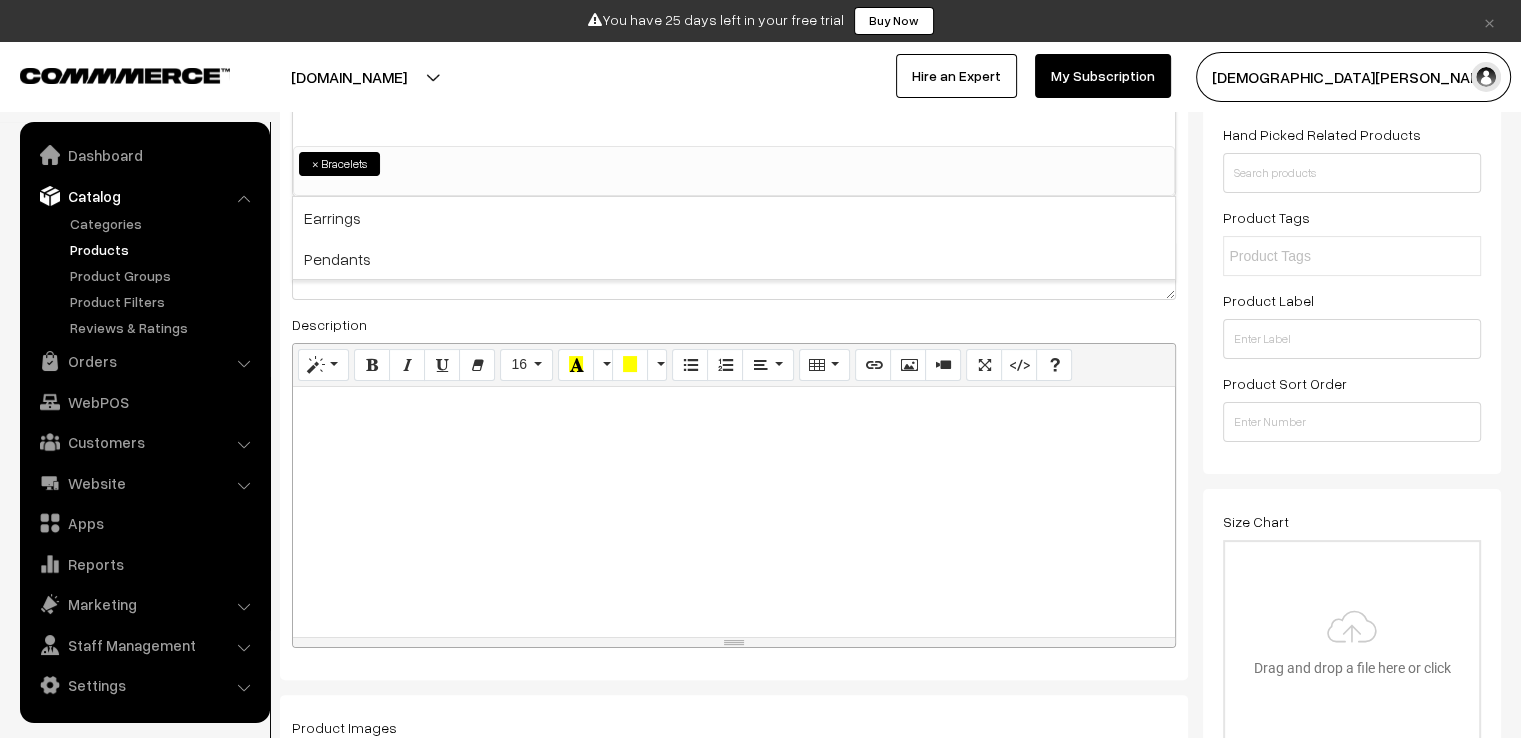 scroll, scrollTop: 300, scrollLeft: 0, axis: vertical 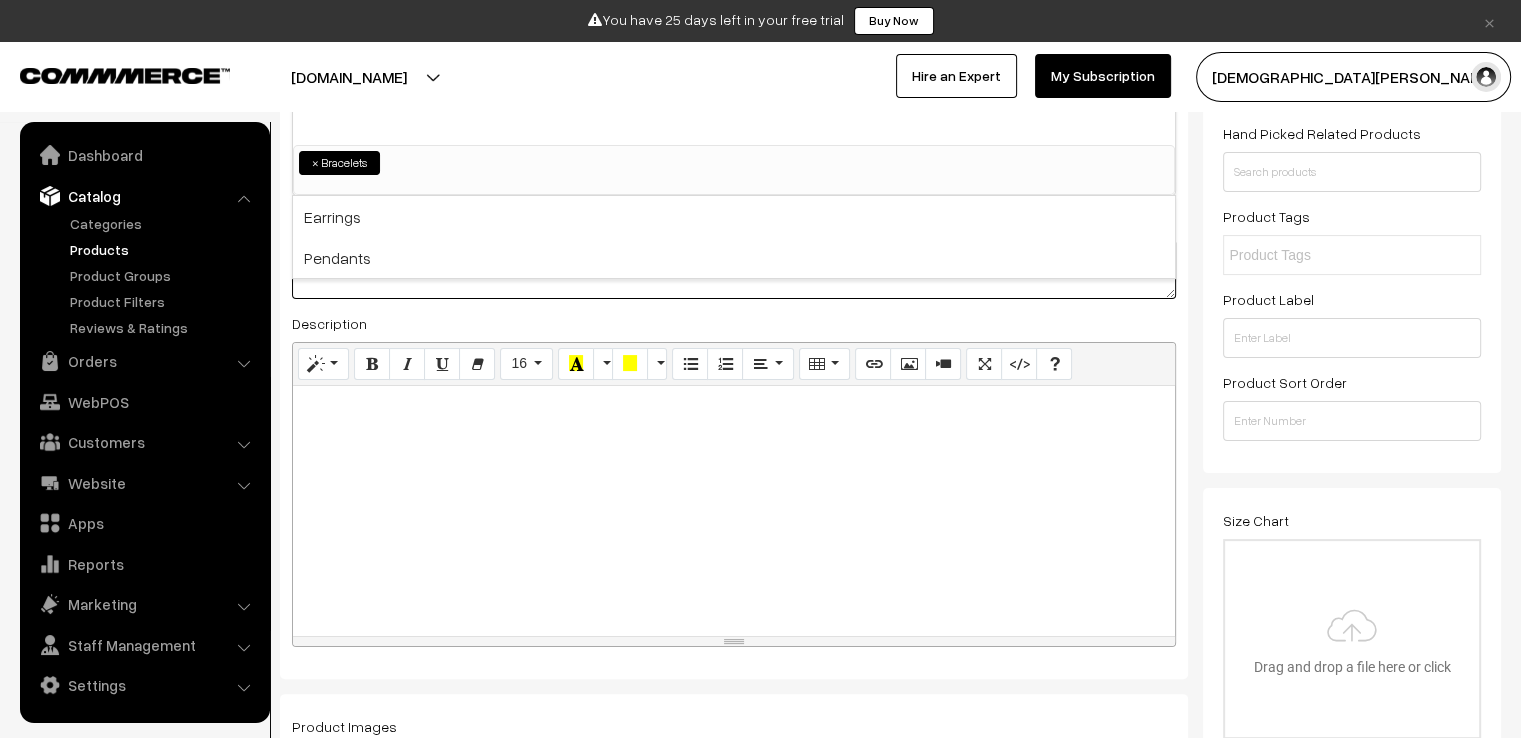 click at bounding box center [734, 269] 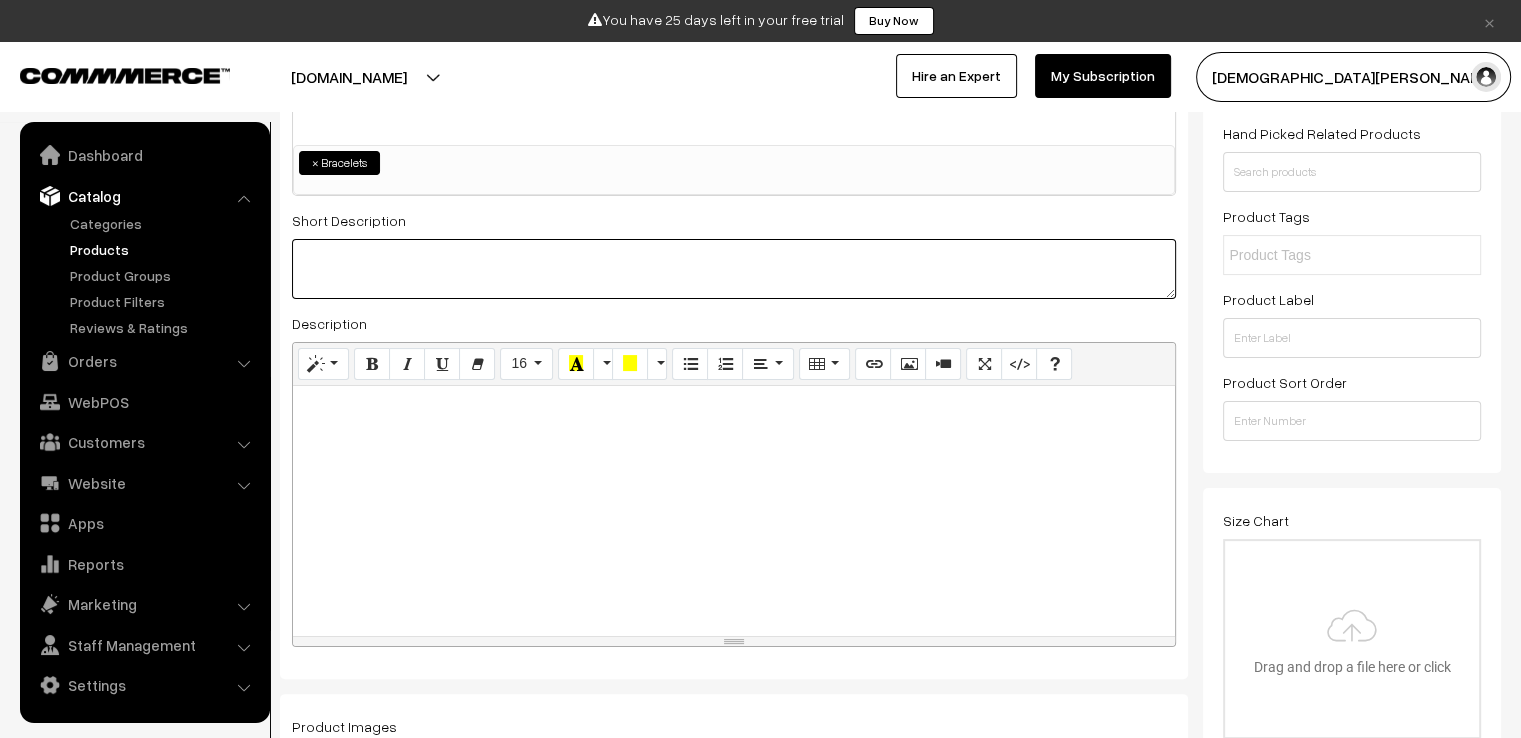 paste on "Elegant gold bracelet with pearl accents and a heart charm. Dainty and romantic." 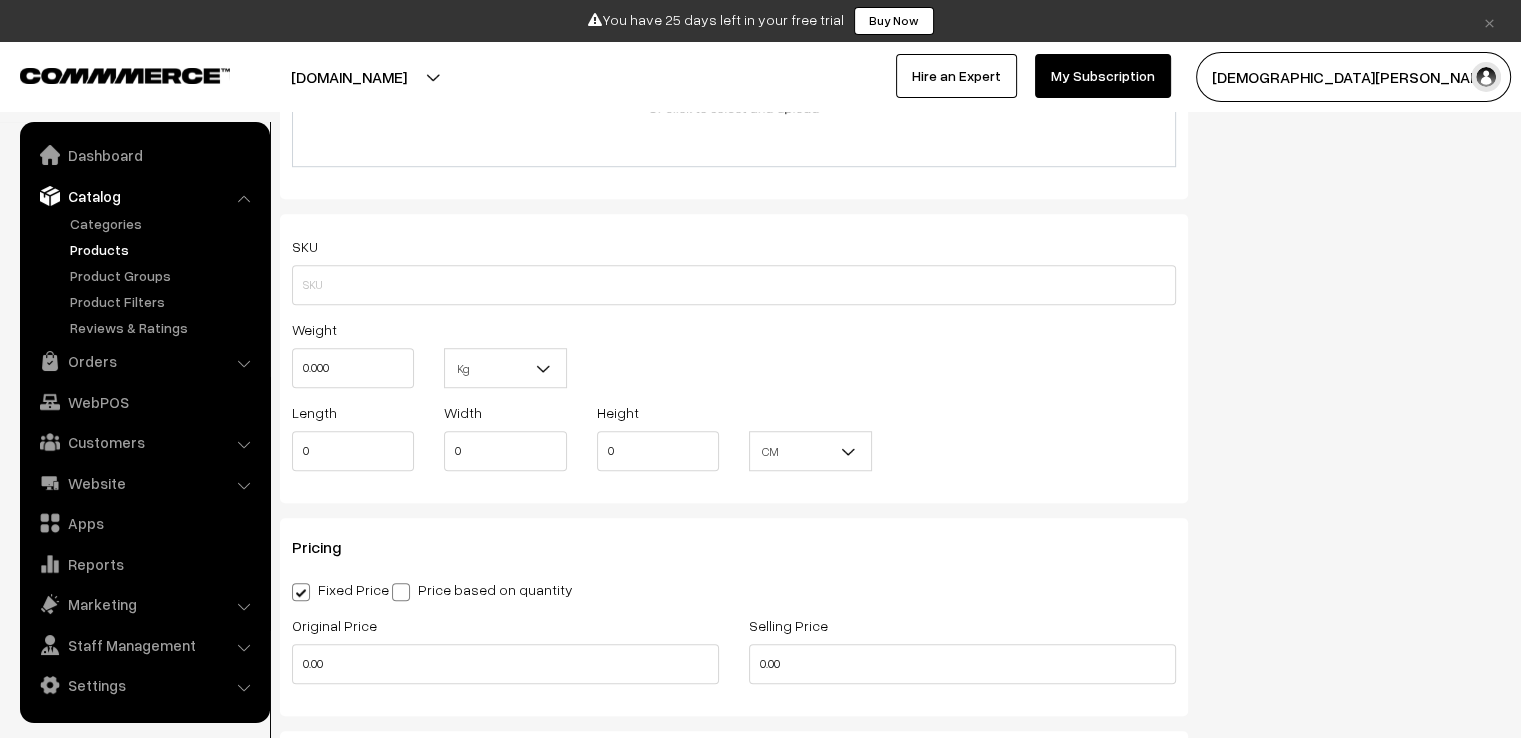 scroll, scrollTop: 1400, scrollLeft: 0, axis: vertical 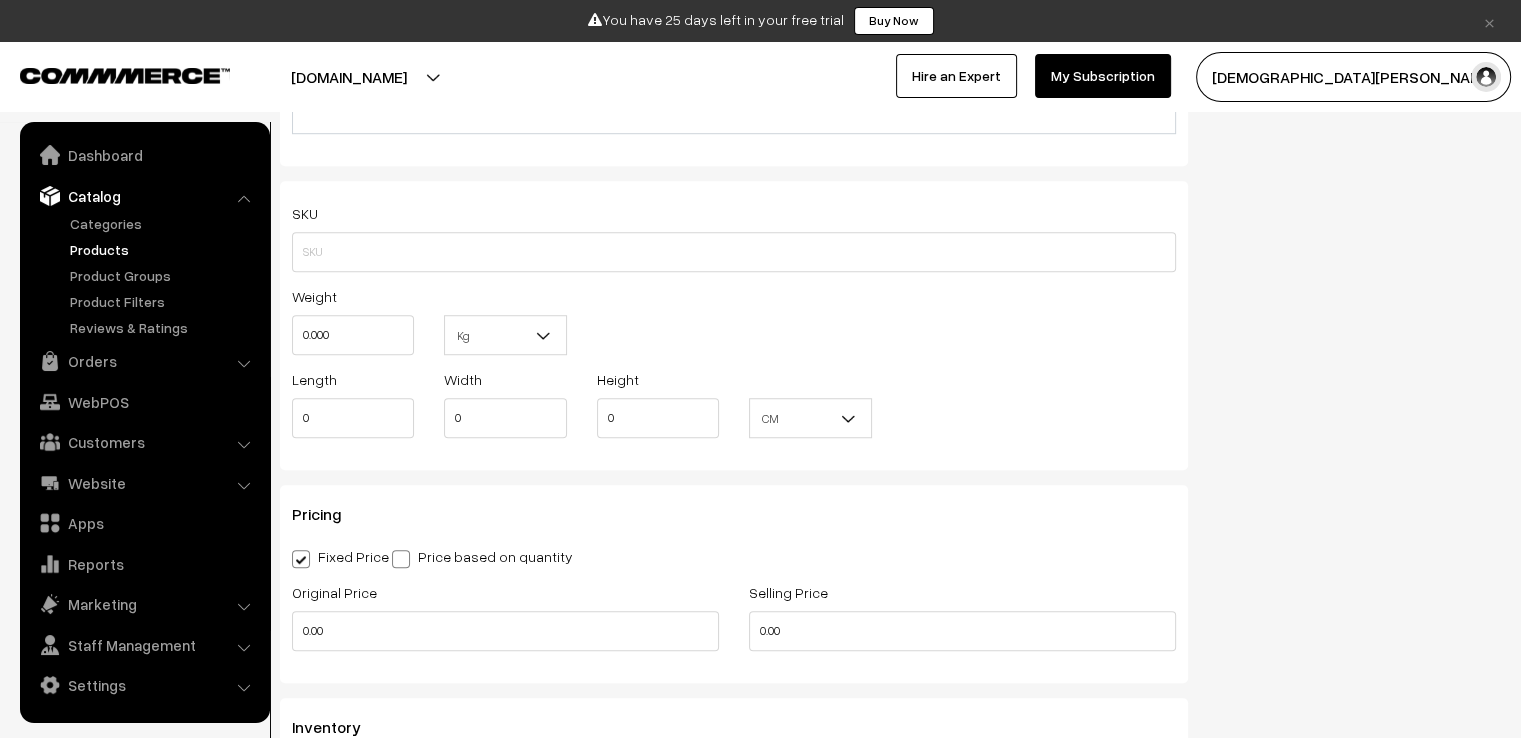 type on "Elegant gold bracelet with pearl accents and a heart charm. Dainty and romantic." 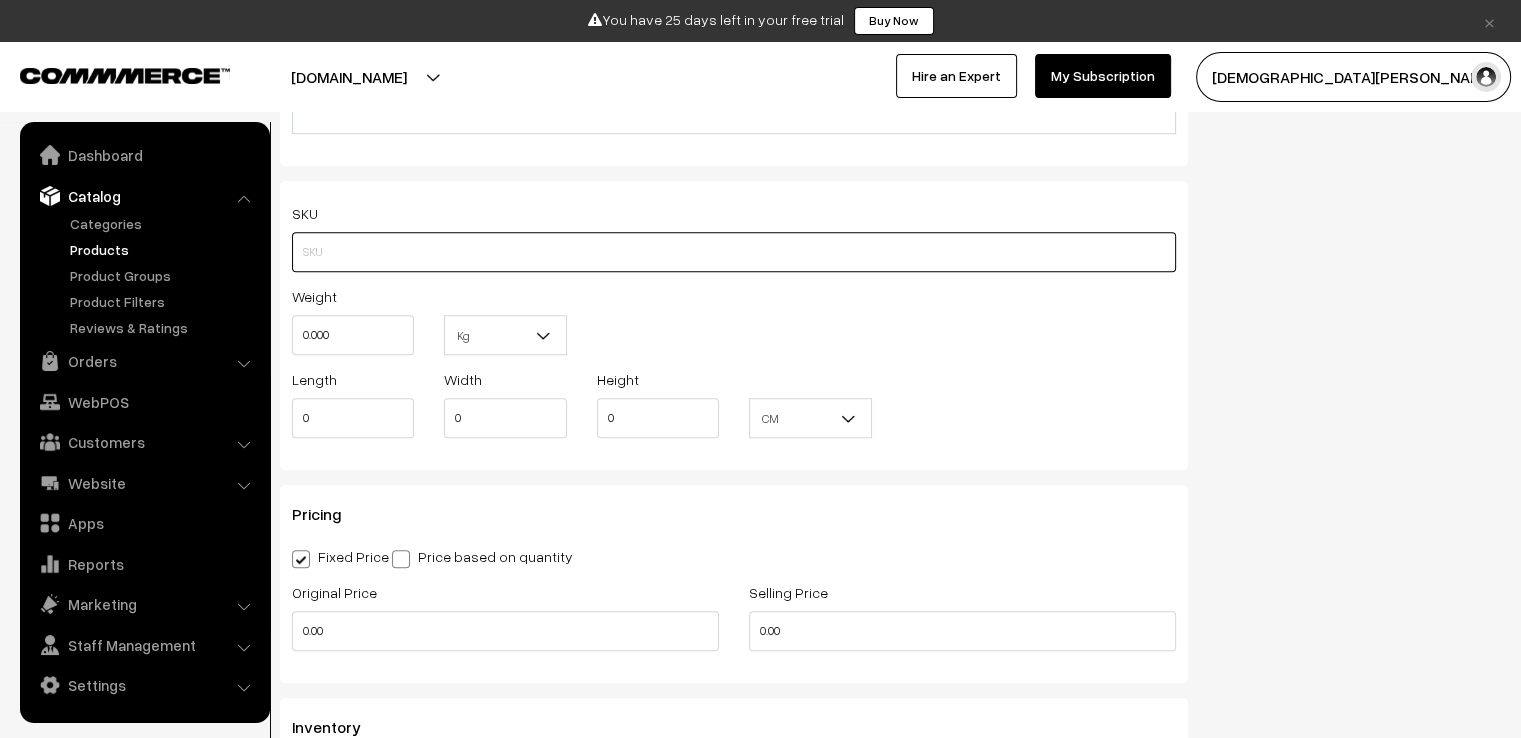 click at bounding box center [734, 252] 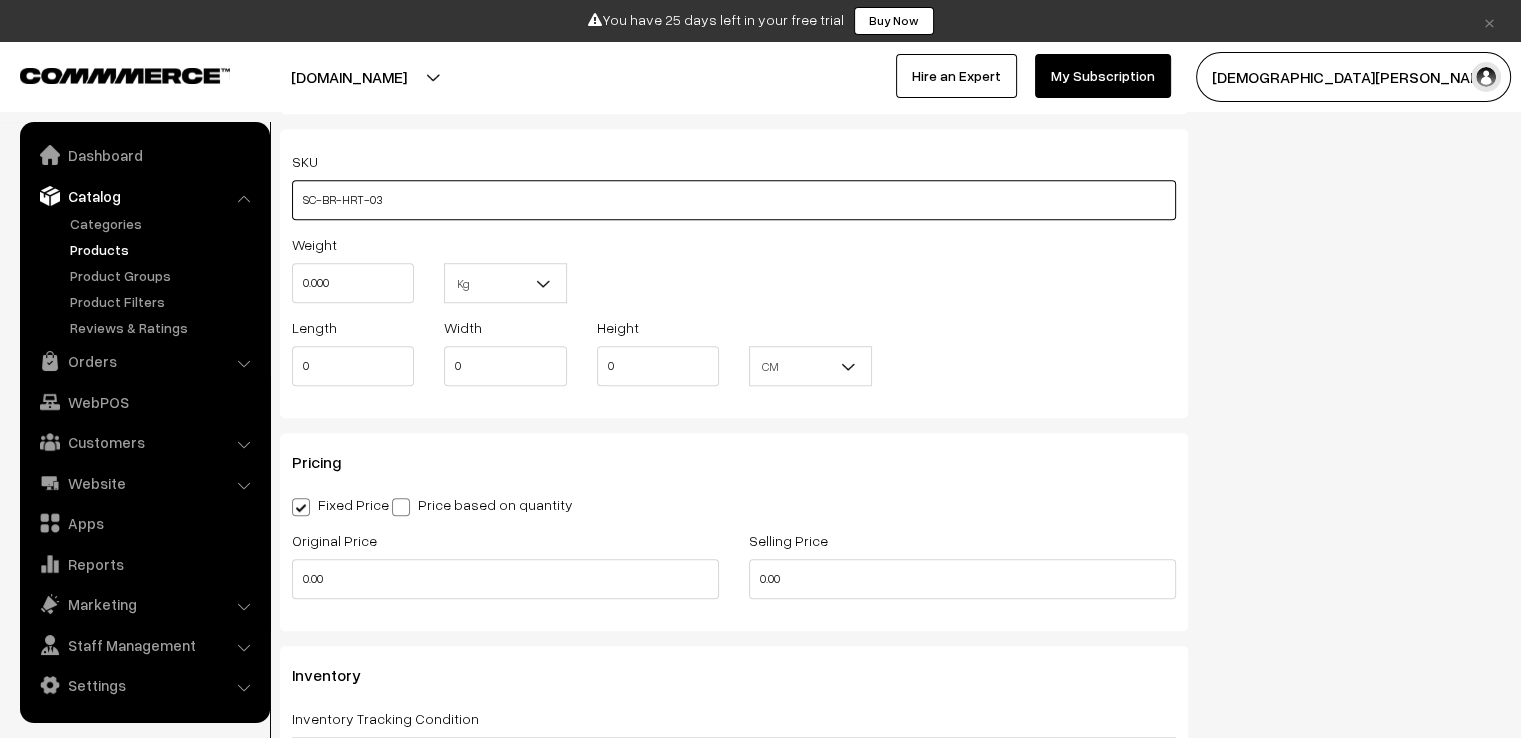 scroll, scrollTop: 1600, scrollLeft: 0, axis: vertical 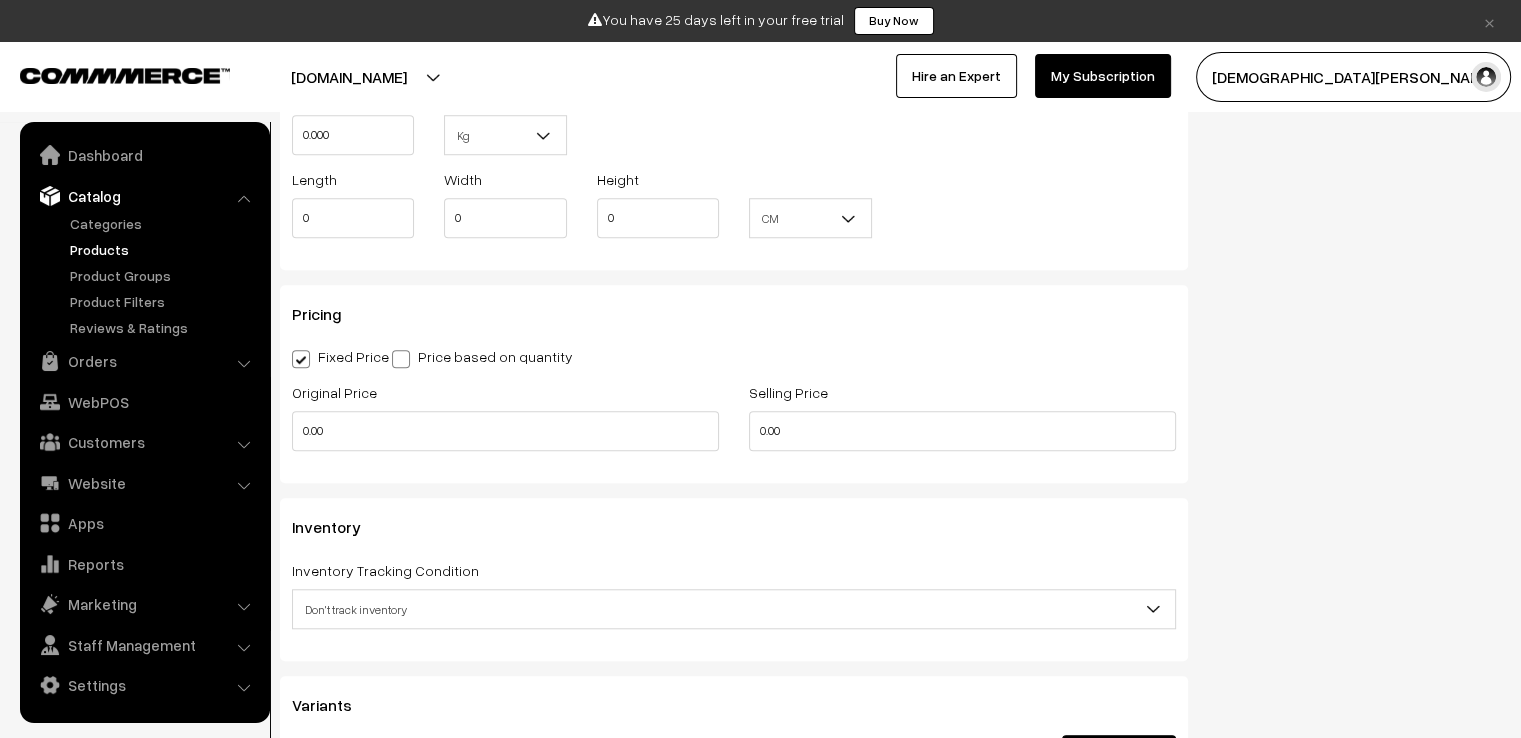 type on "SC-BR-HRT-03" 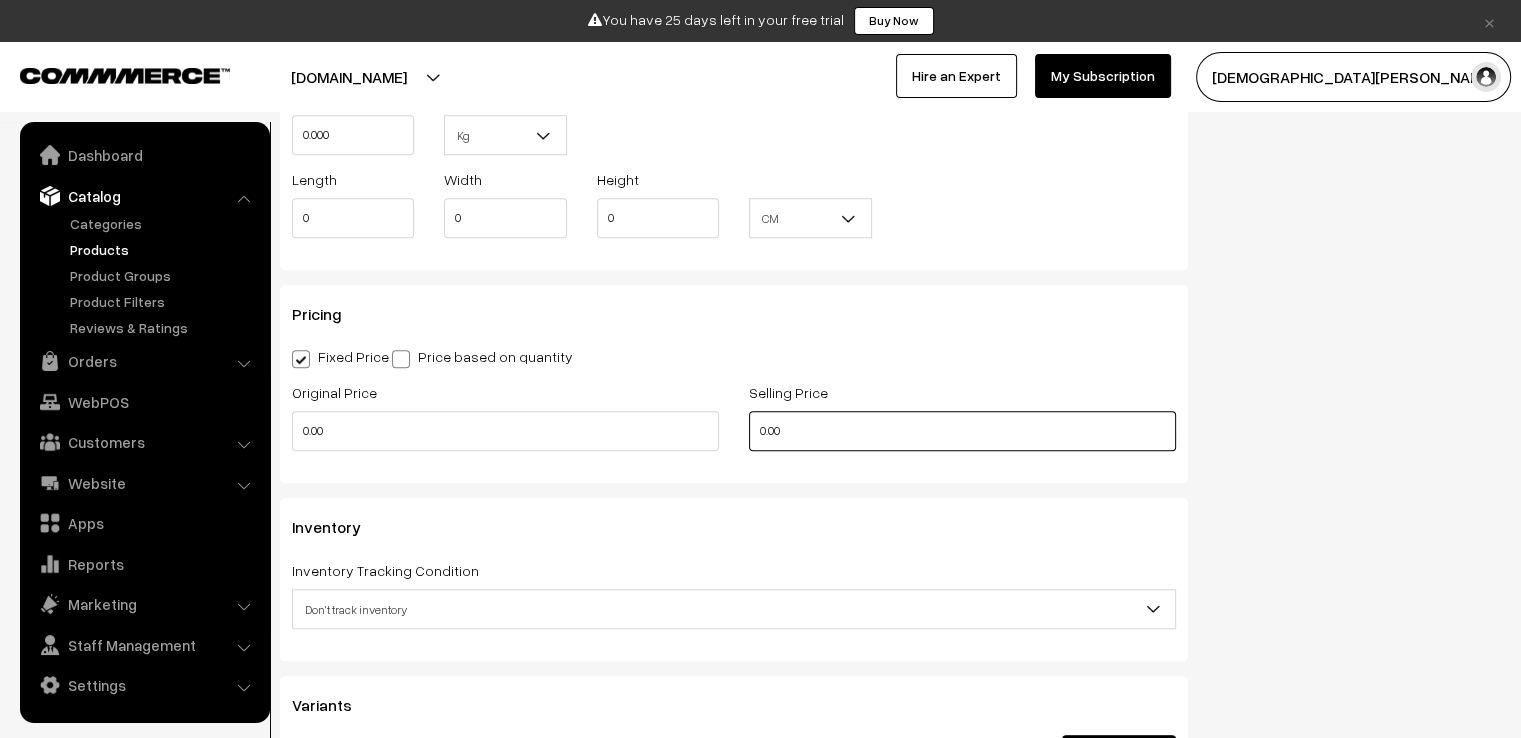 drag, startPoint x: 792, startPoint y: 426, endPoint x: 686, endPoint y: 433, distance: 106.23088 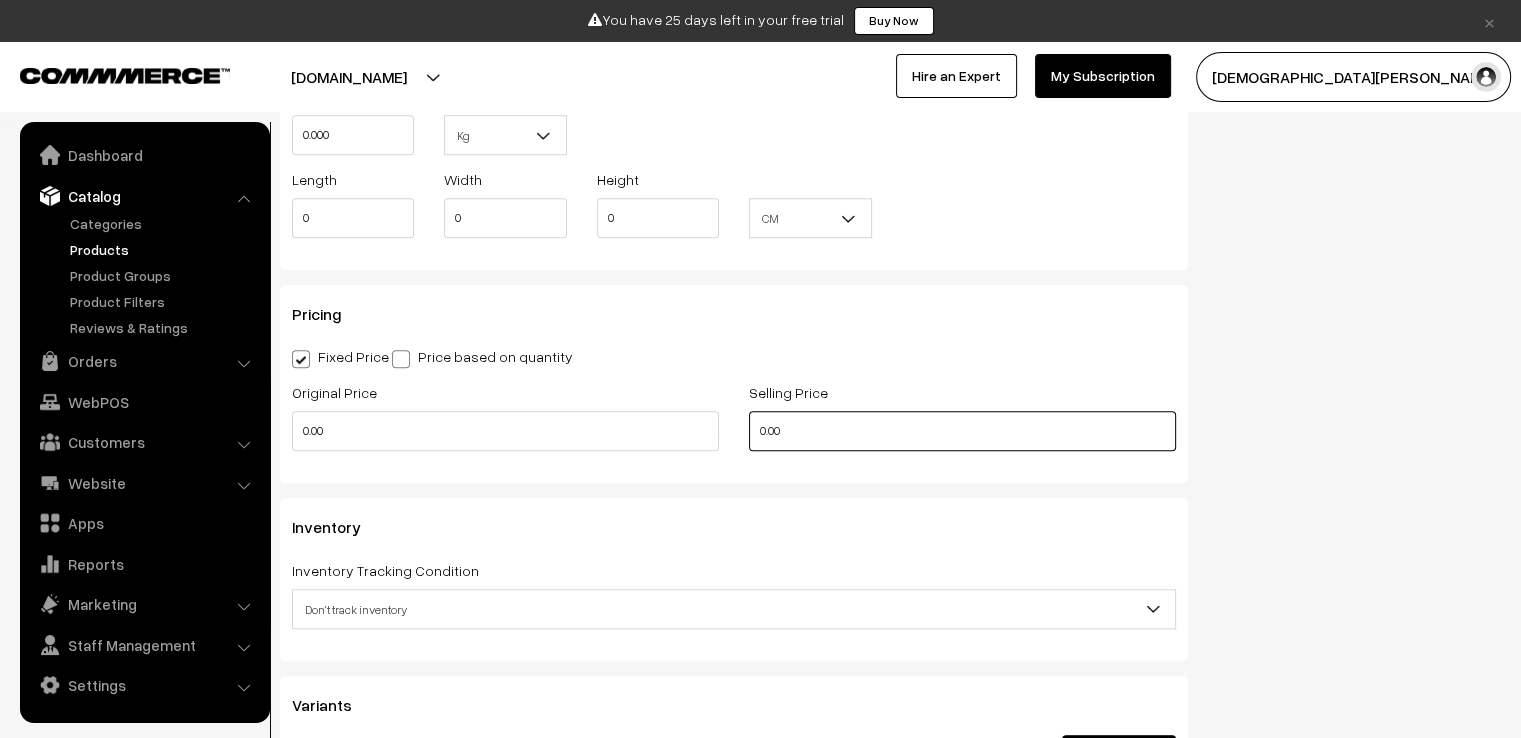 click on "Original Price
0.00
Selling Price
0.00" at bounding box center [734, 421] 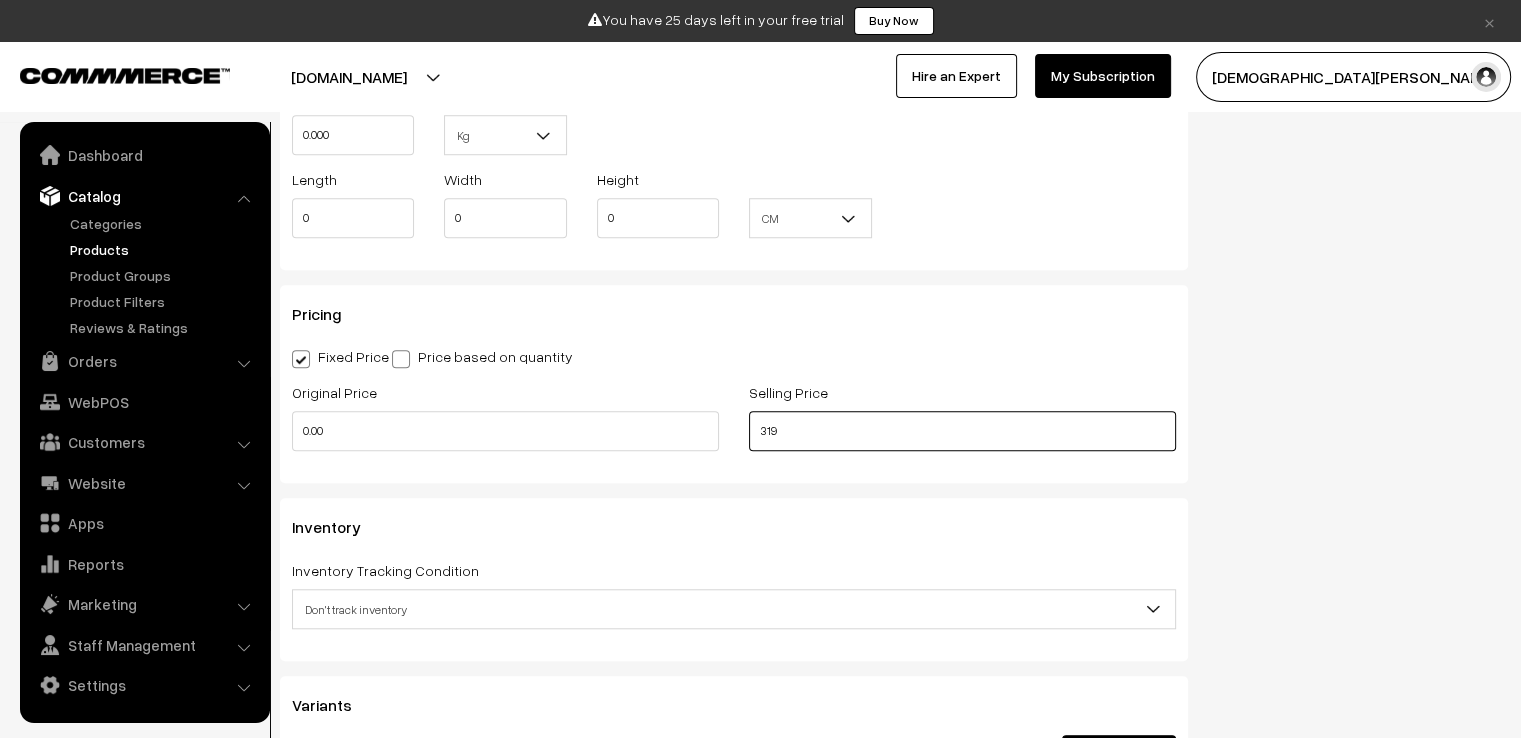type on "319" 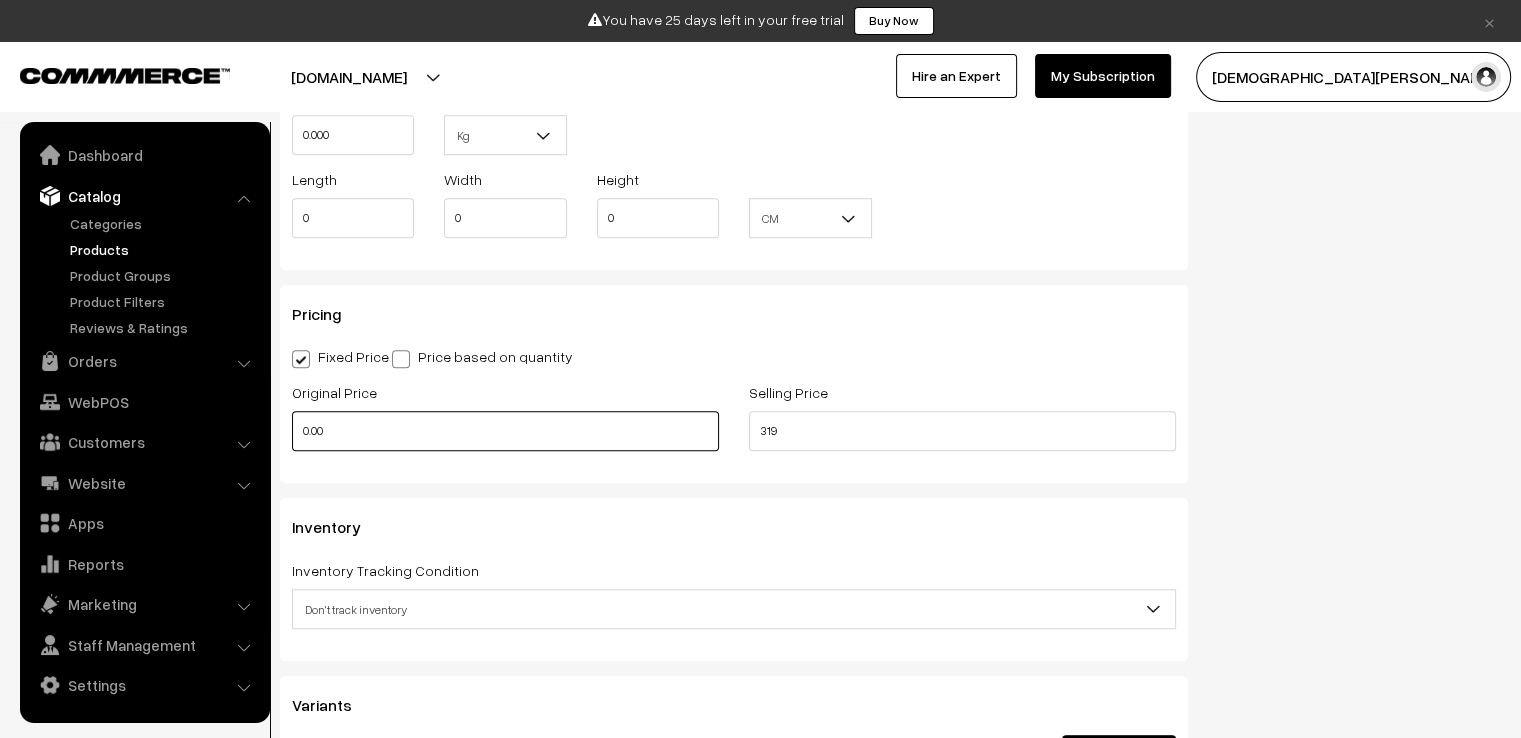 drag, startPoint x: 368, startPoint y: 431, endPoint x: 268, endPoint y: 431, distance: 100 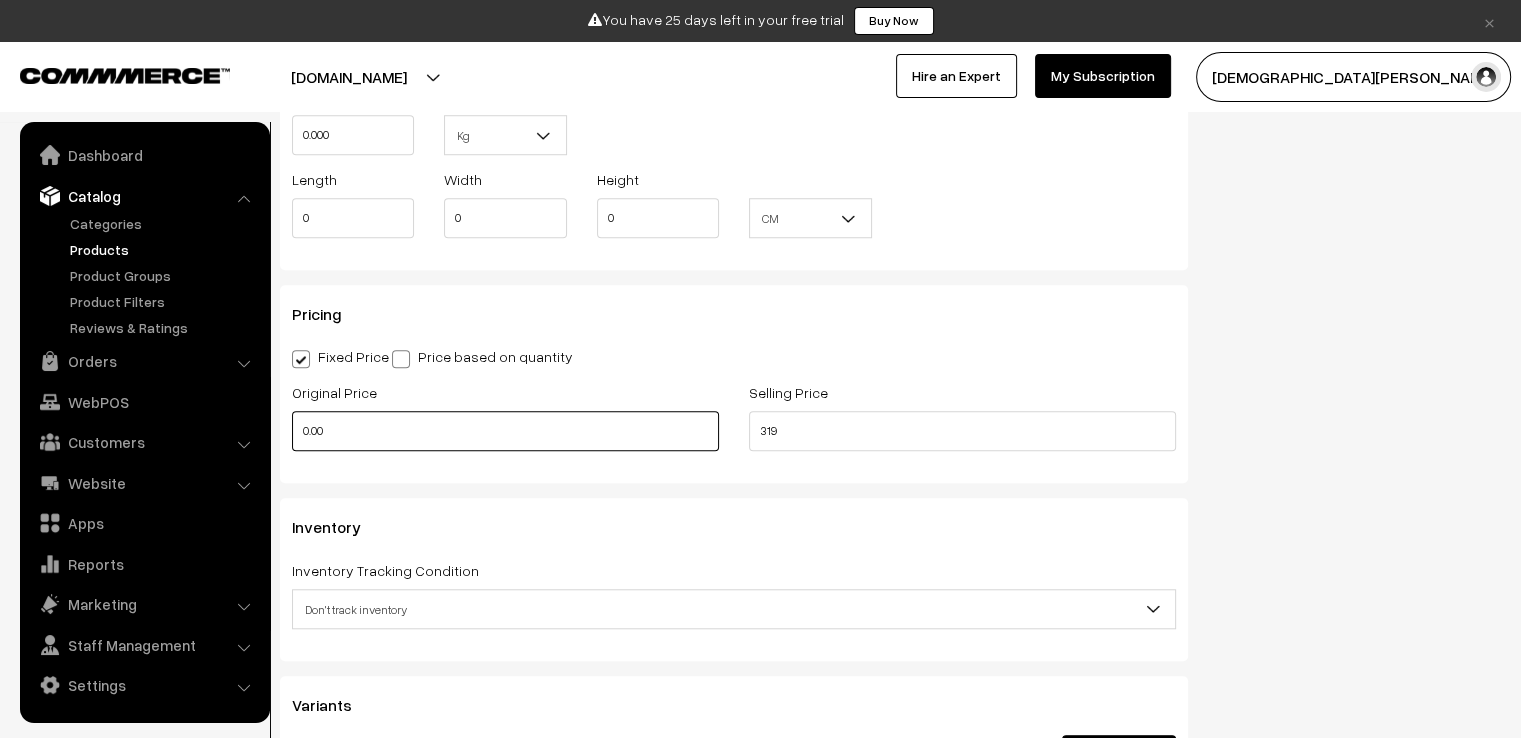 click on "Thank you for showing interest. Our team will call you shortly.
Close
×
You have 25 days left in your free trial
Buy Now
Buy Now
My Profile" at bounding box center (760, 132) 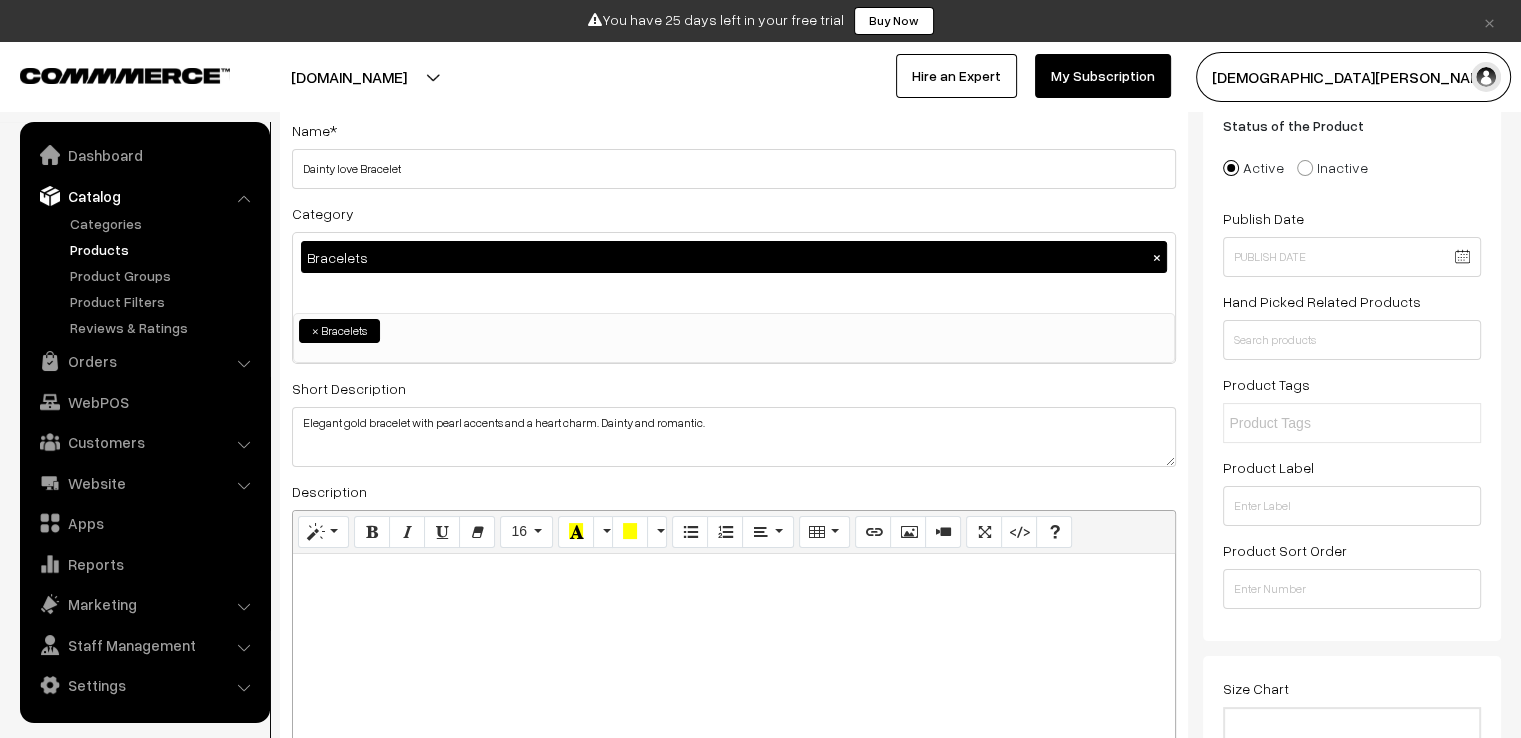 scroll, scrollTop: 0, scrollLeft: 0, axis: both 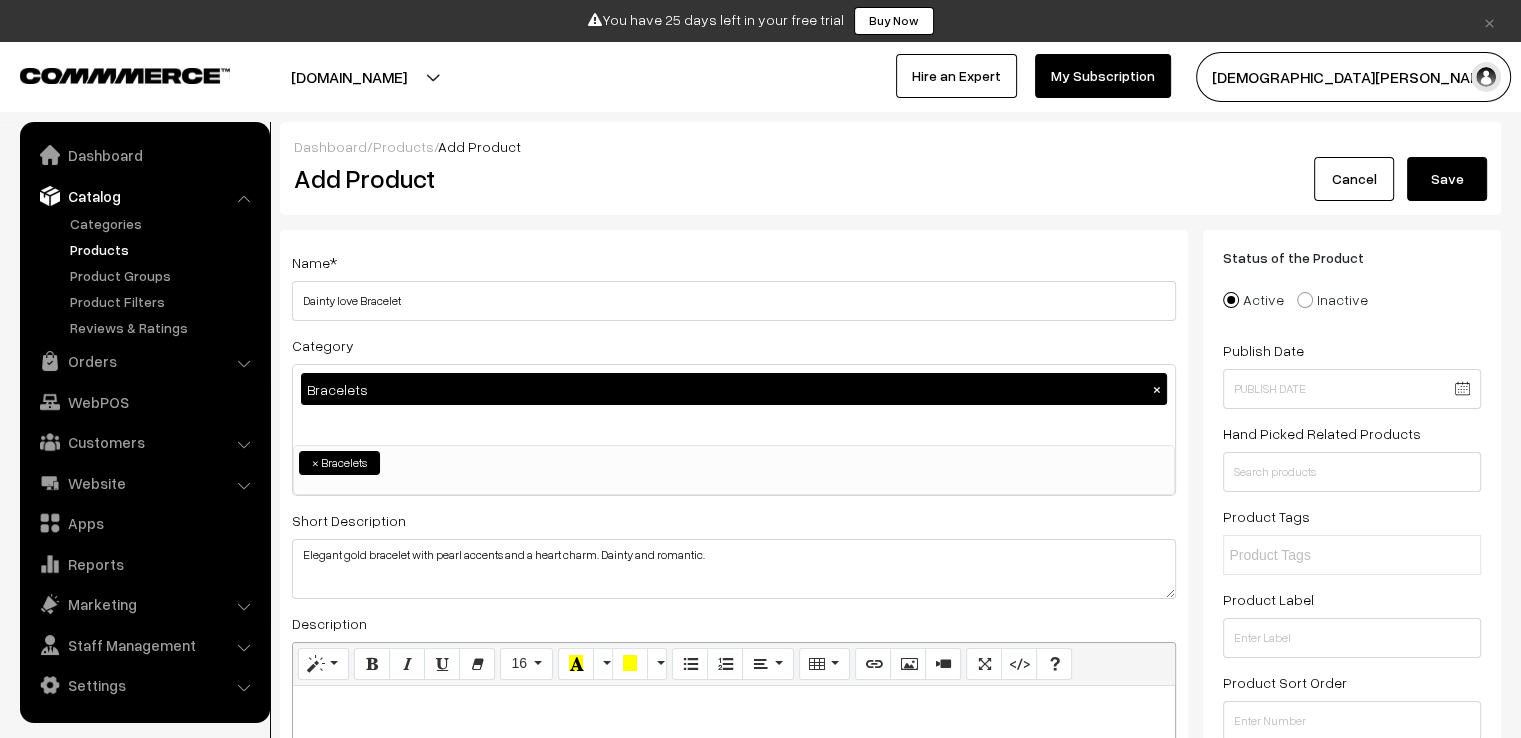type on "1050" 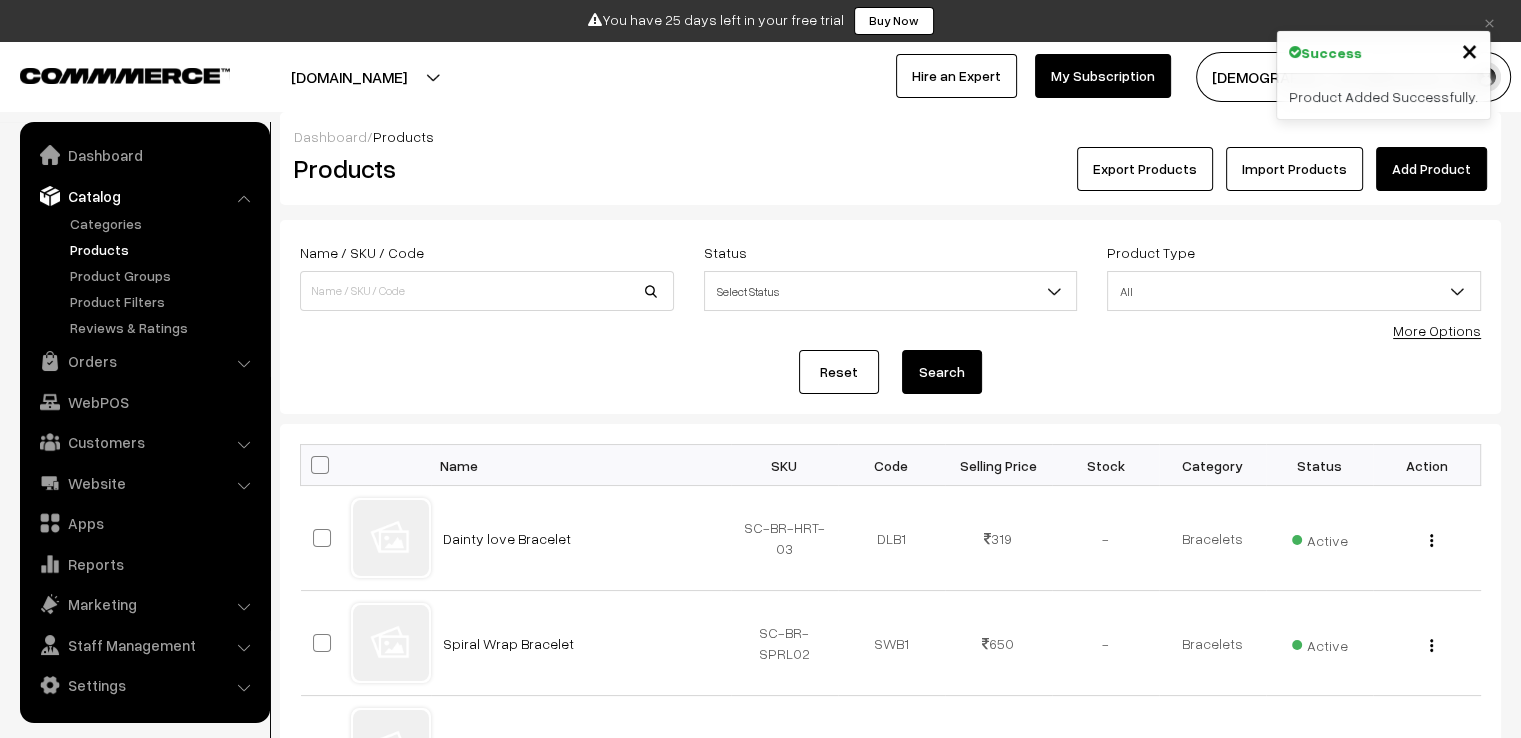 scroll, scrollTop: 0, scrollLeft: 0, axis: both 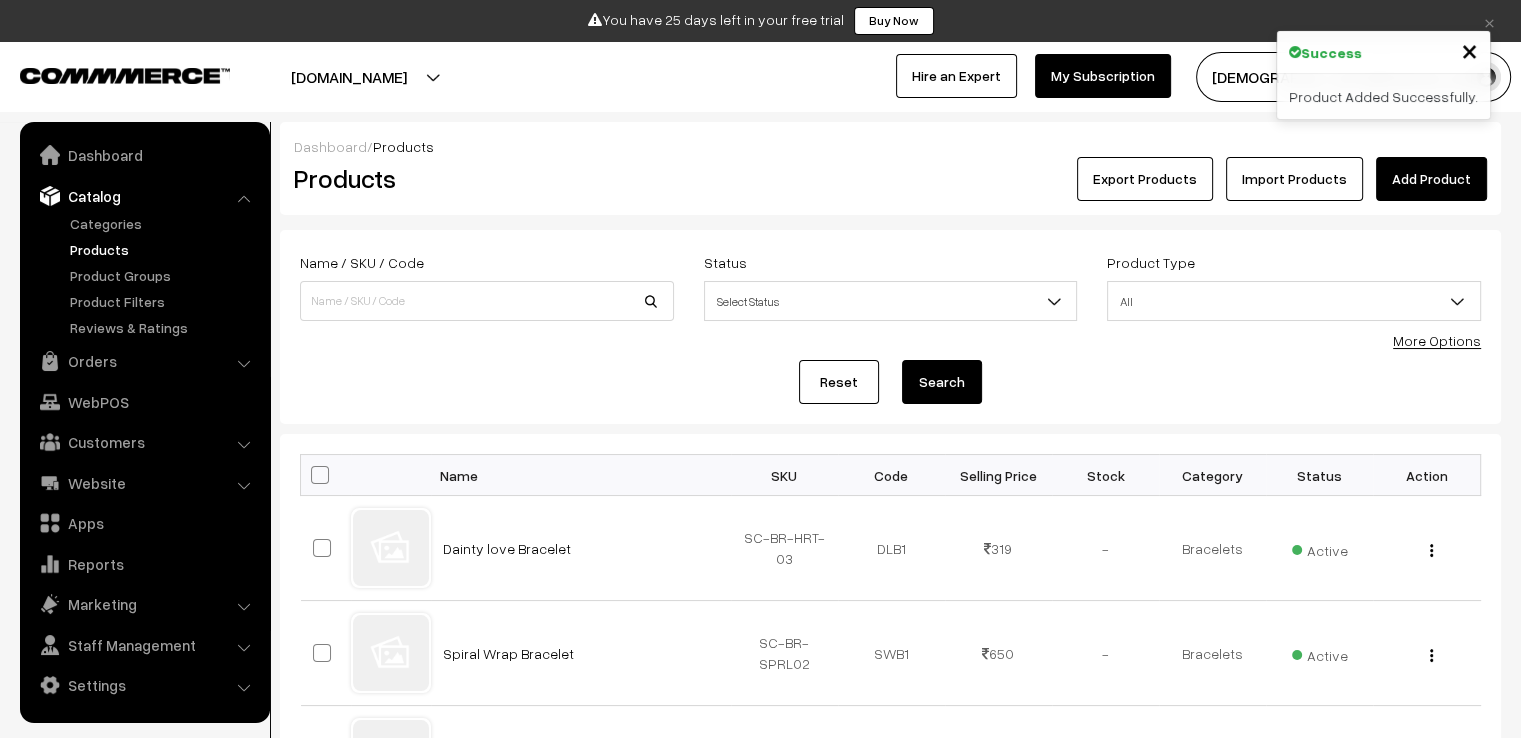 click on "×" at bounding box center (1469, 49) 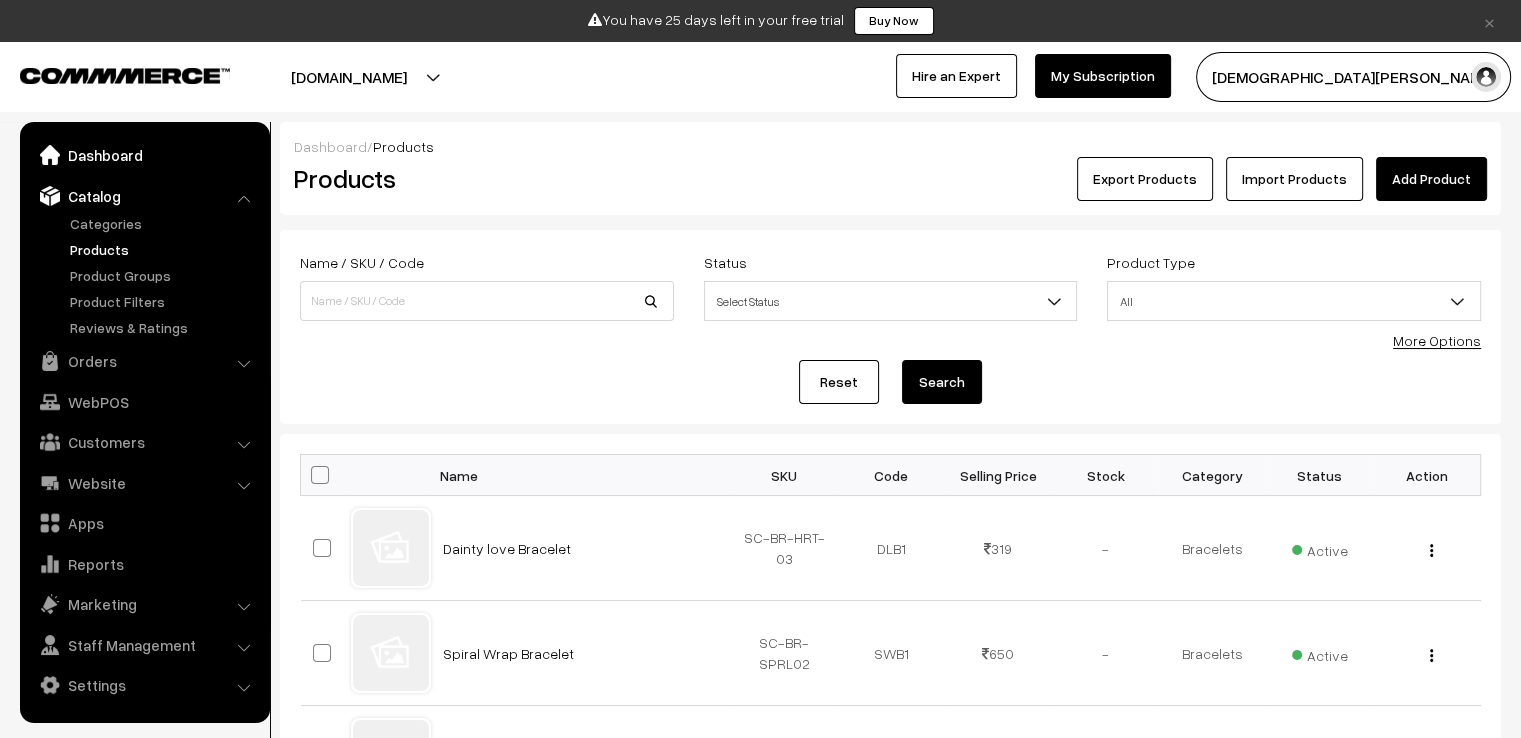 click on "Dashboard" at bounding box center [144, 155] 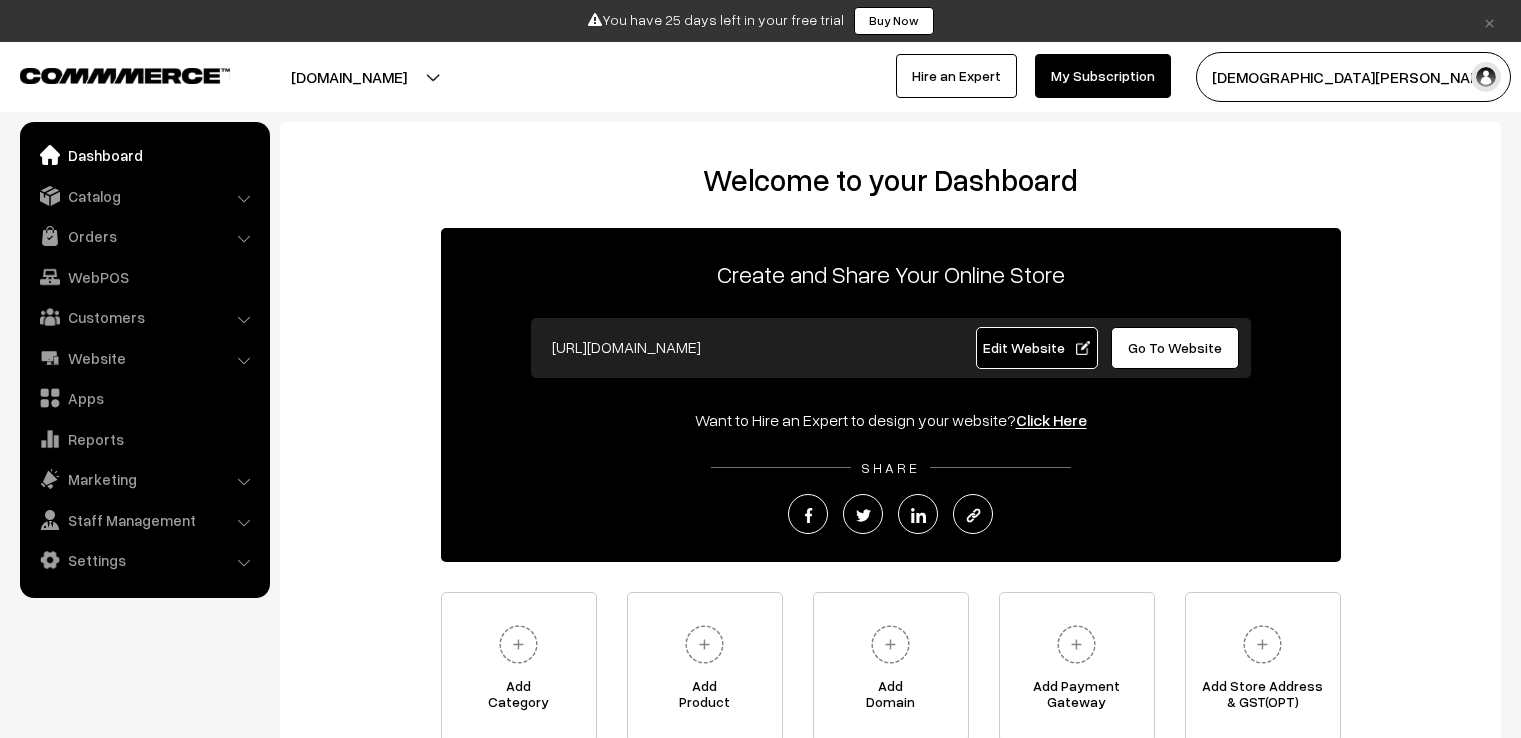 scroll, scrollTop: 0, scrollLeft: 0, axis: both 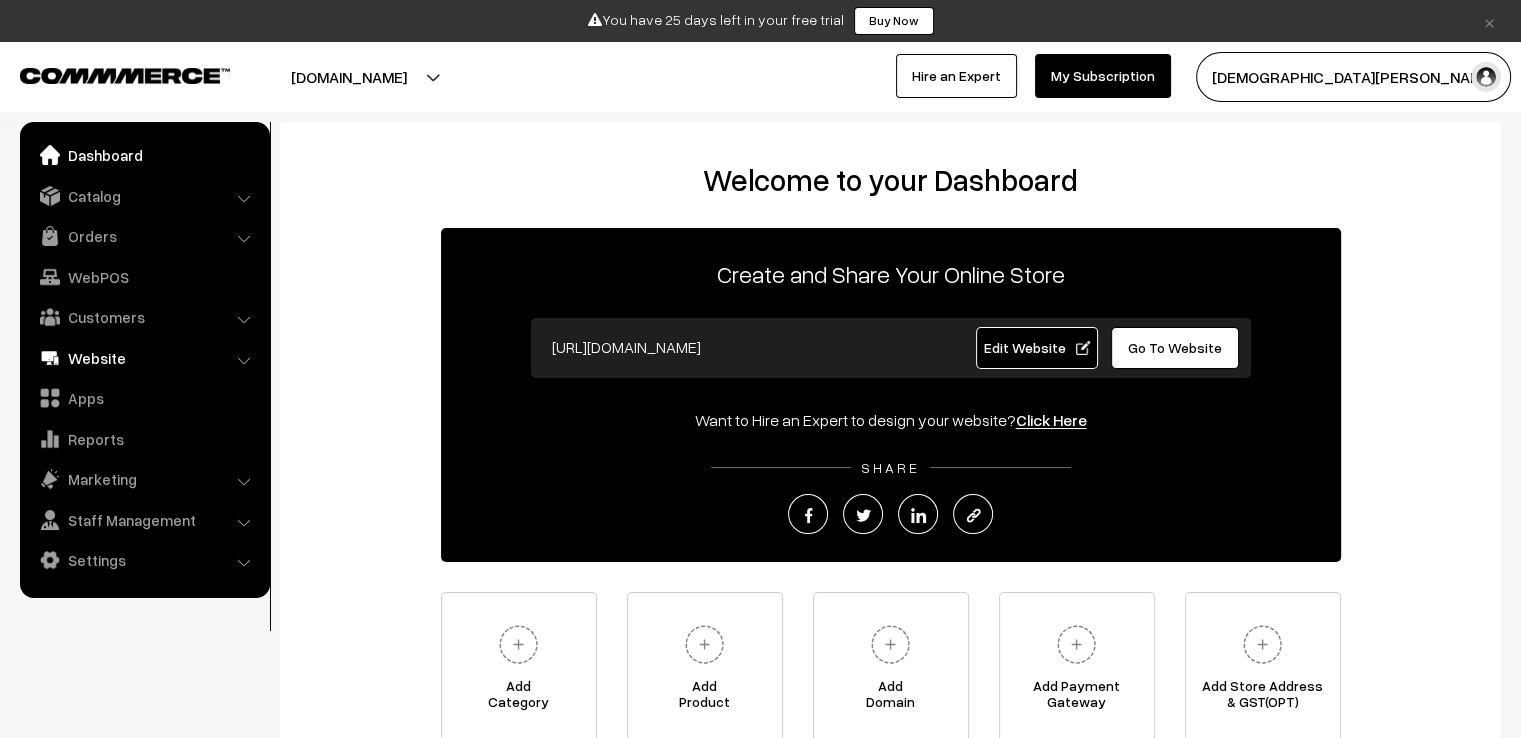 click on "Website" at bounding box center (144, 358) 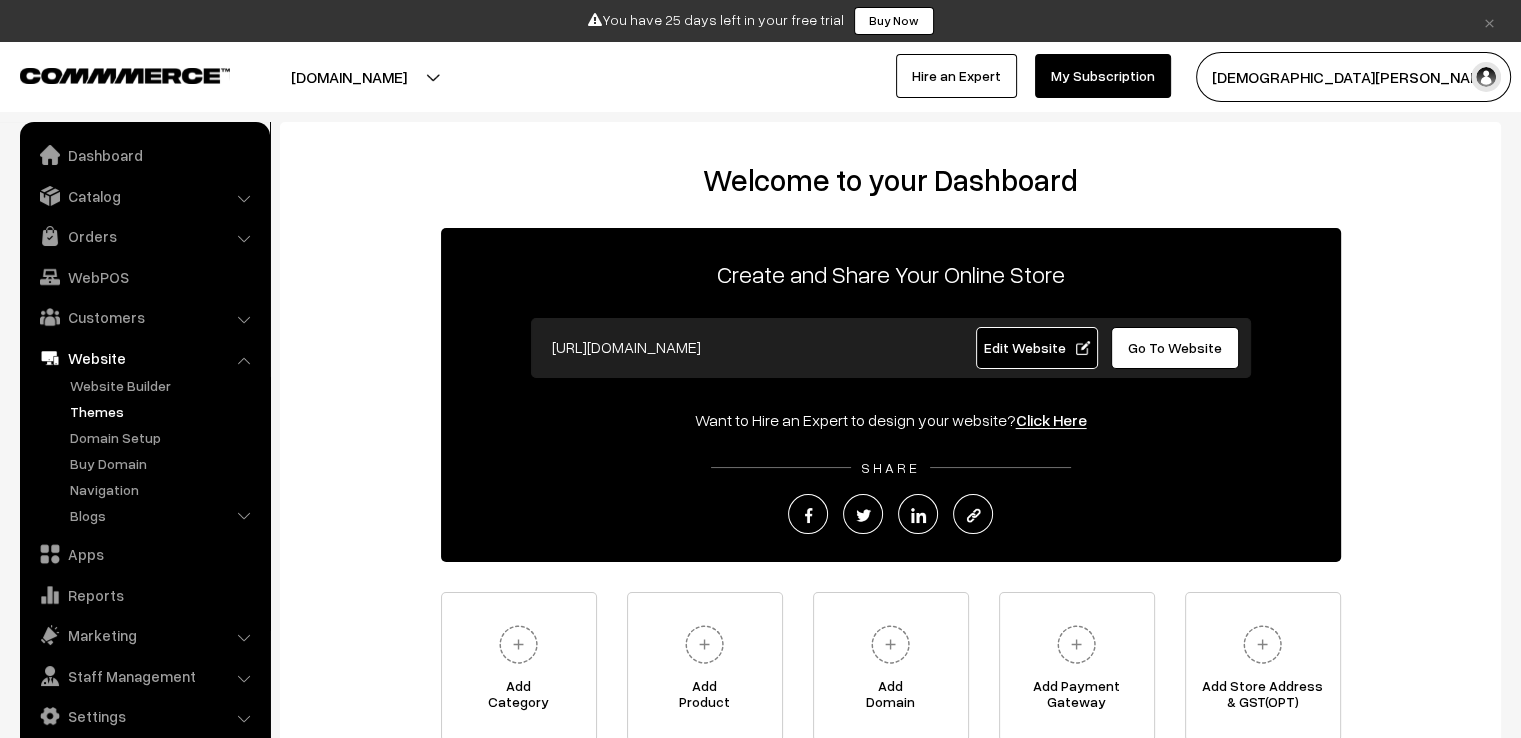 click on "Themes" at bounding box center [164, 411] 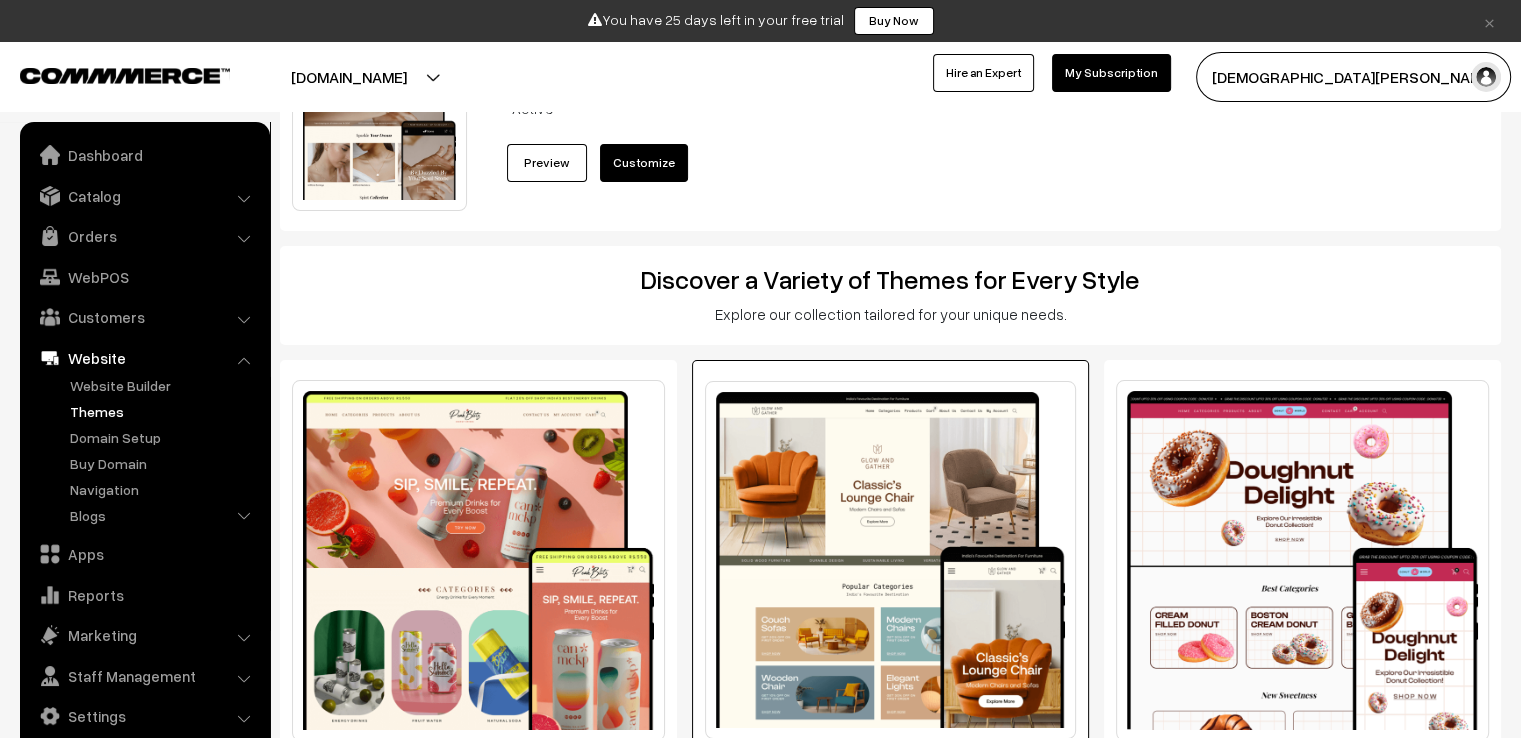 scroll, scrollTop: 300, scrollLeft: 0, axis: vertical 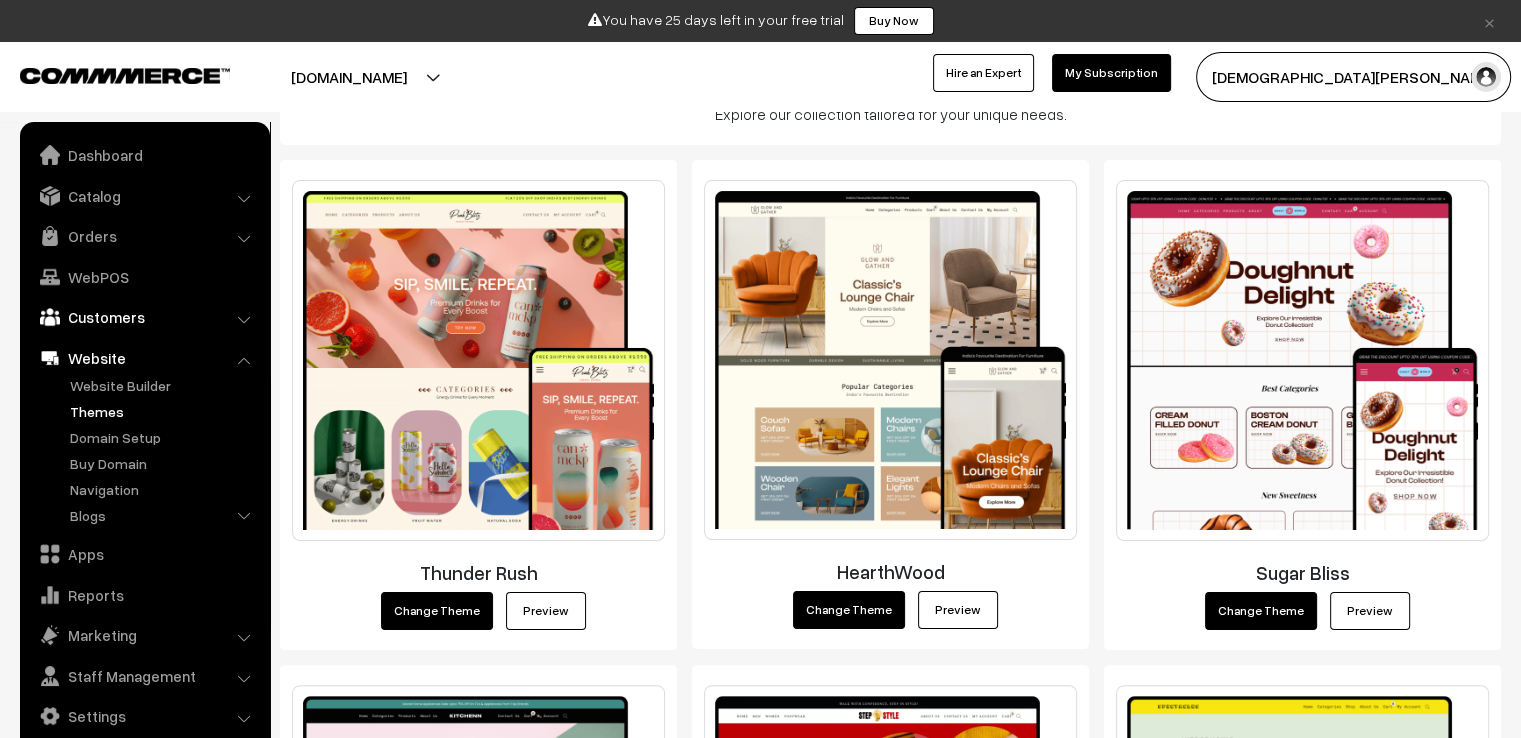 click on "Customers" at bounding box center (144, 317) 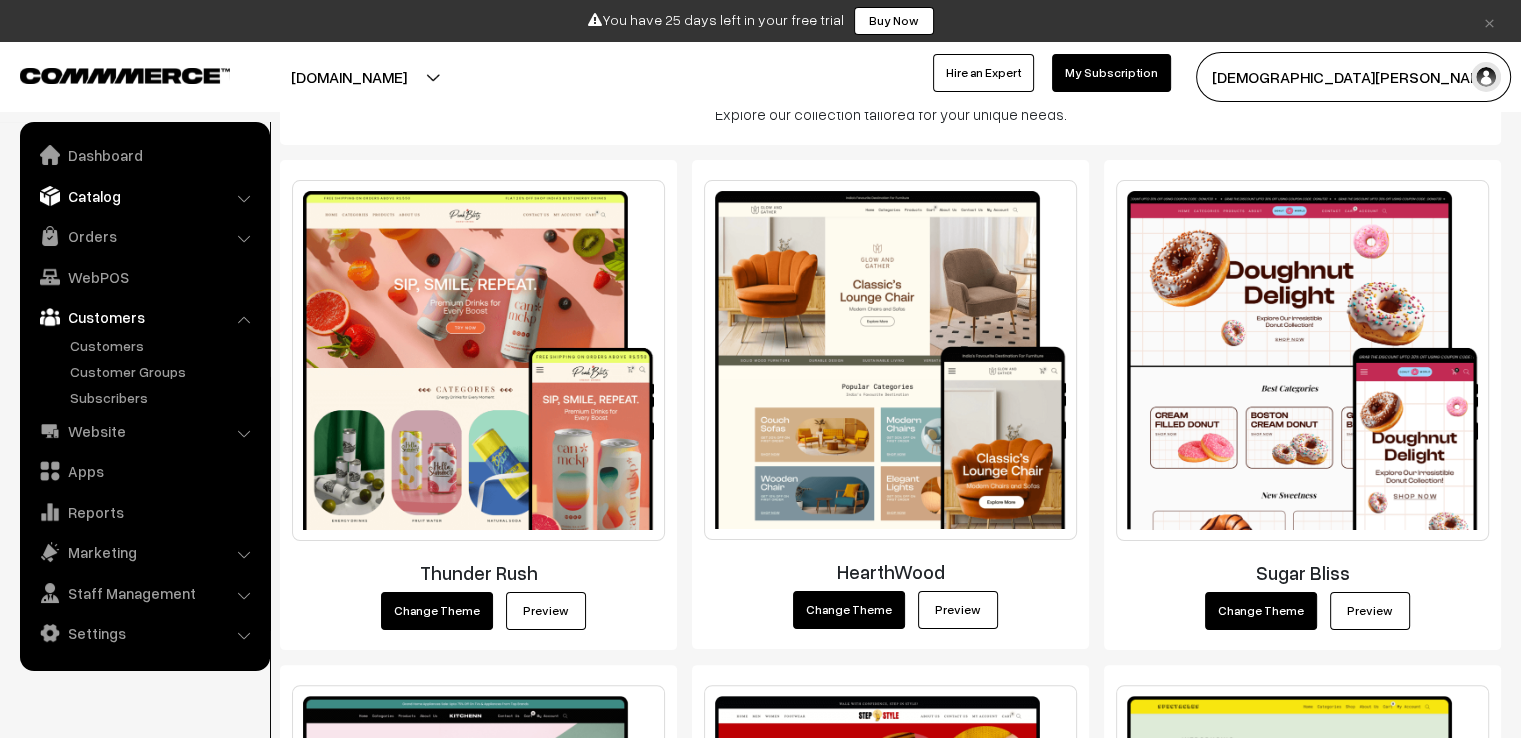 click on "Catalog" at bounding box center (144, 196) 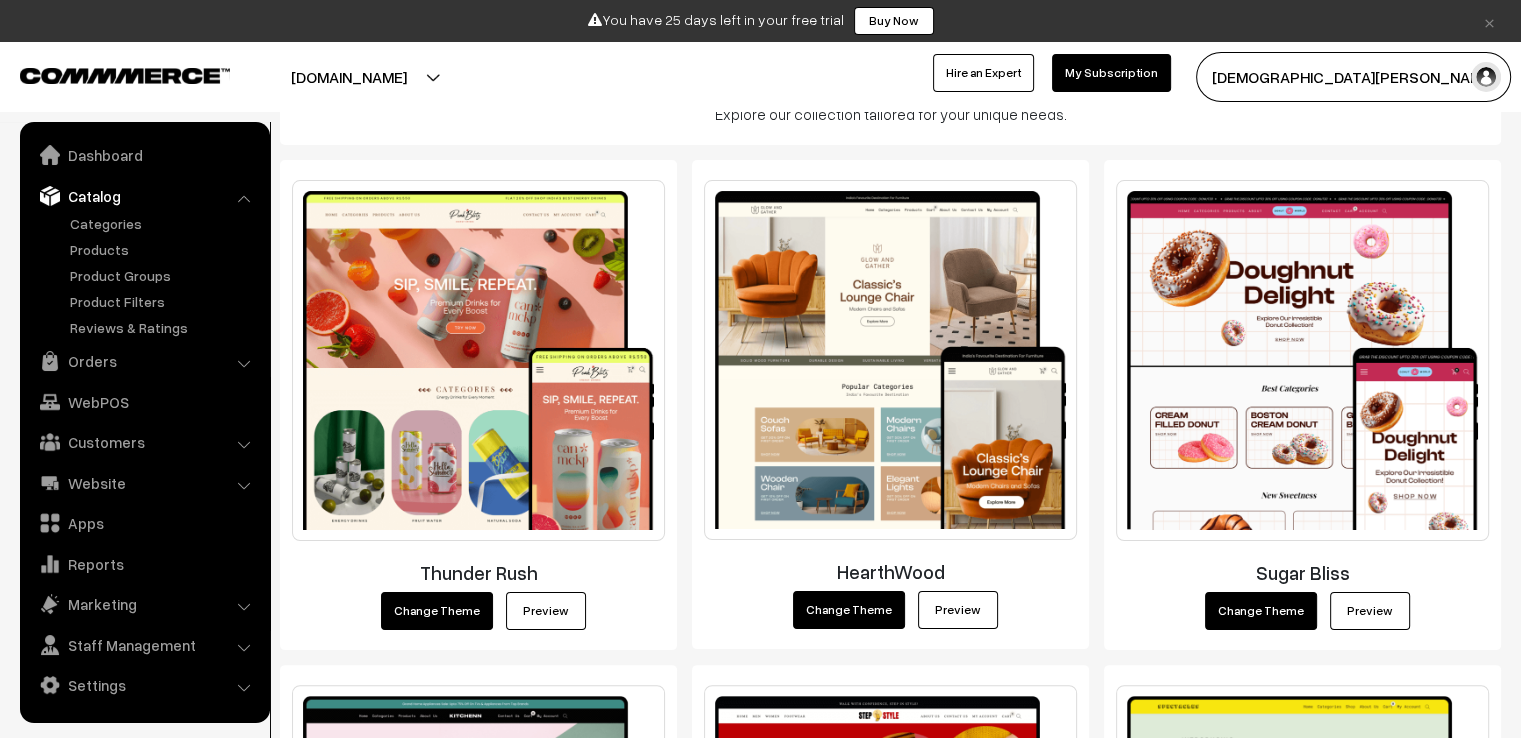 click on "Categories" at bounding box center [145, 275] 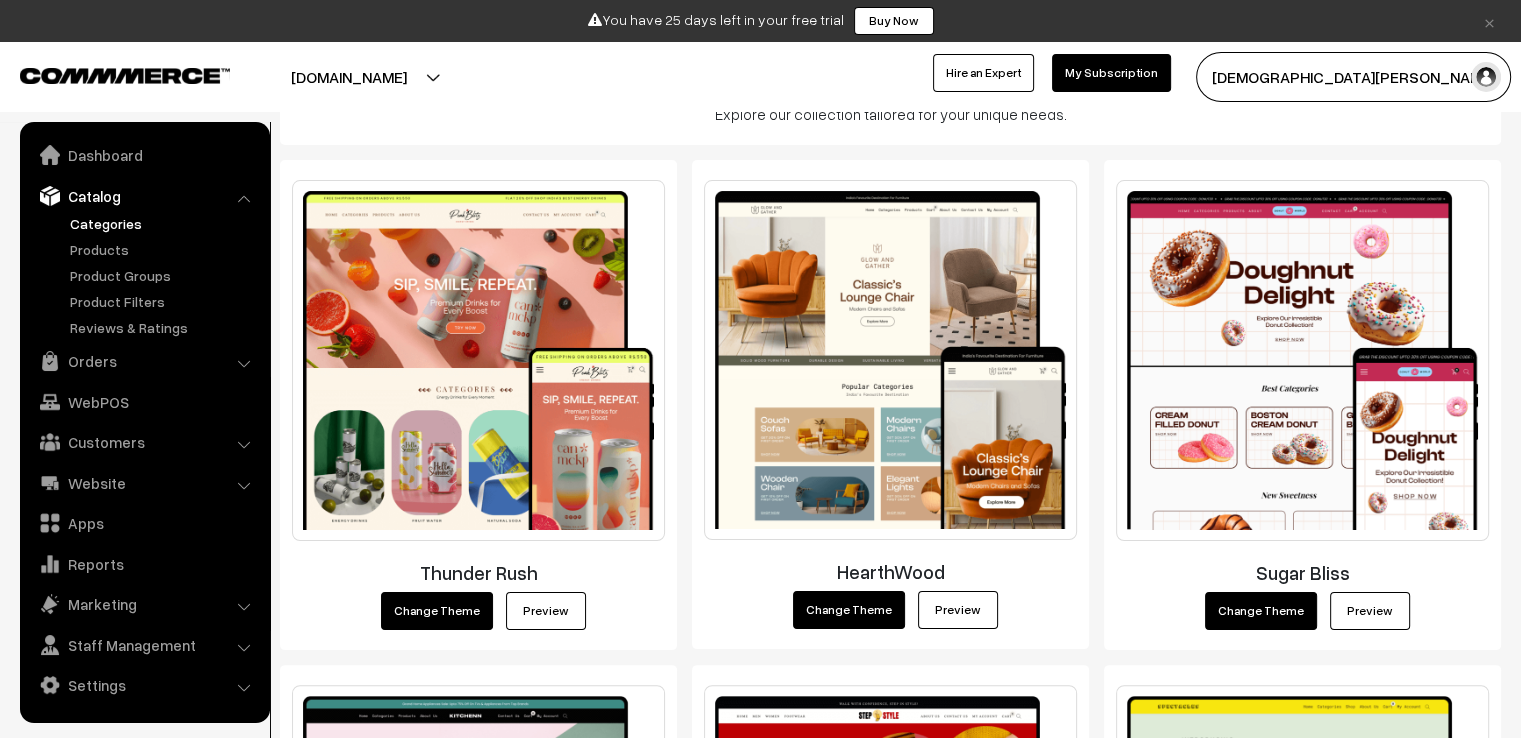 click on "Categories" at bounding box center [164, 223] 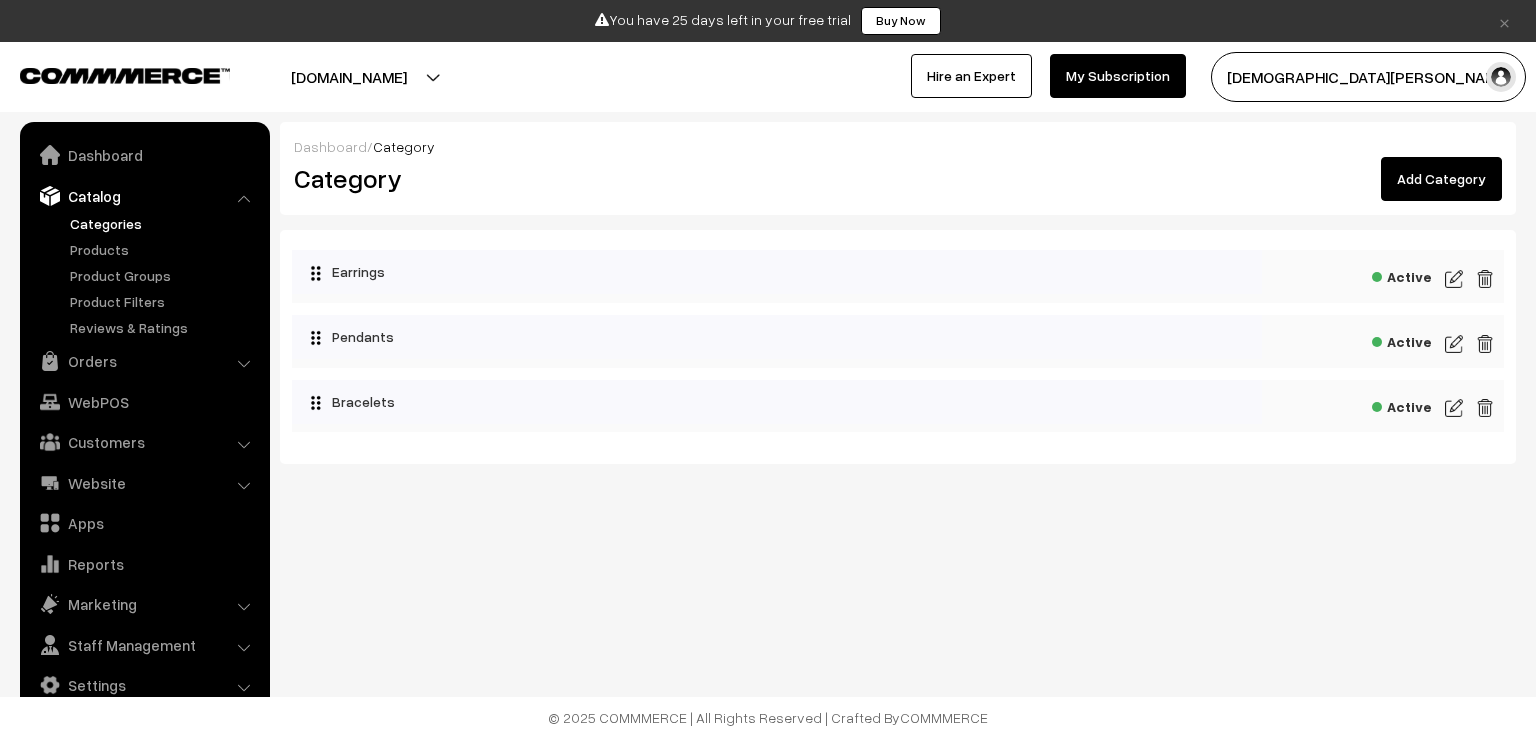 scroll, scrollTop: 0, scrollLeft: 0, axis: both 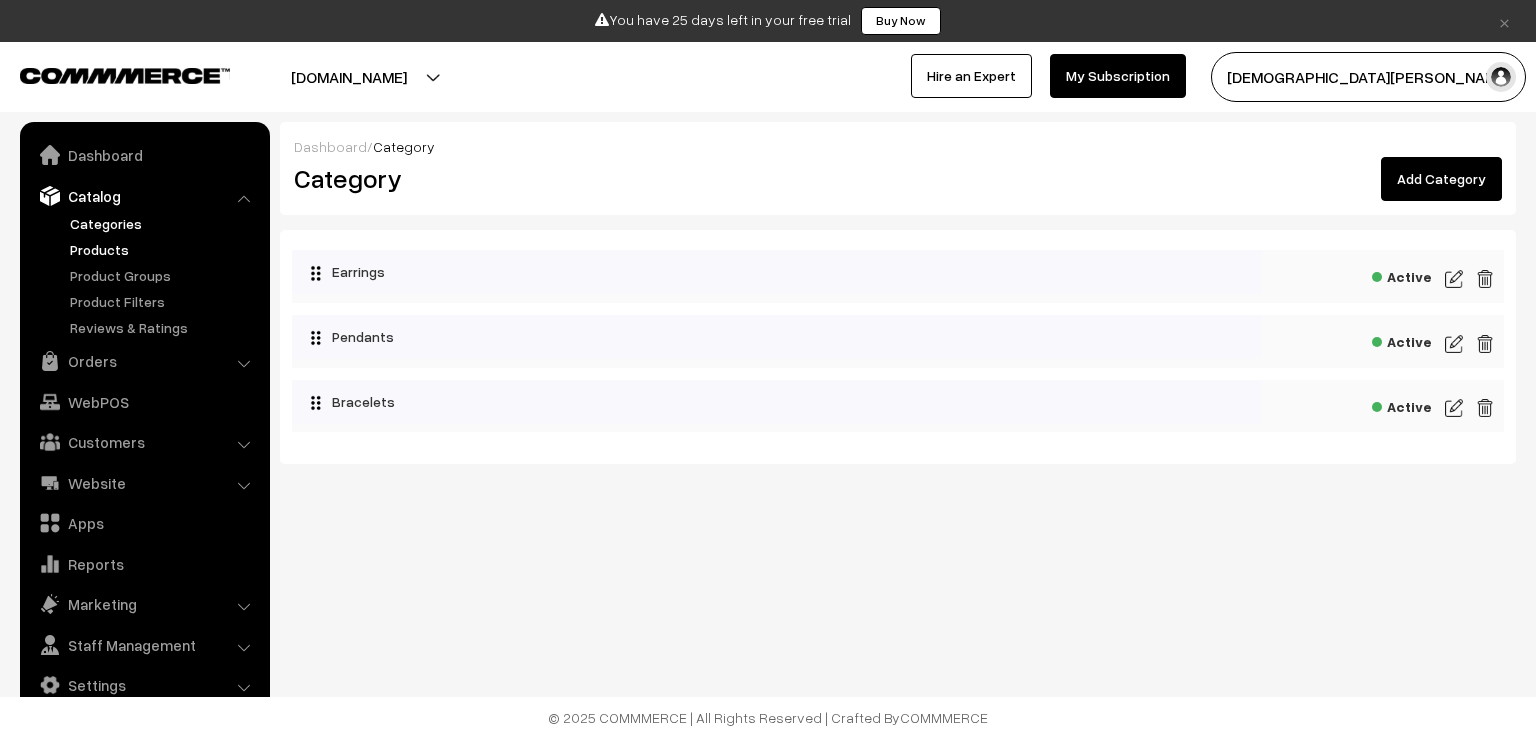click on "Products" at bounding box center (164, 249) 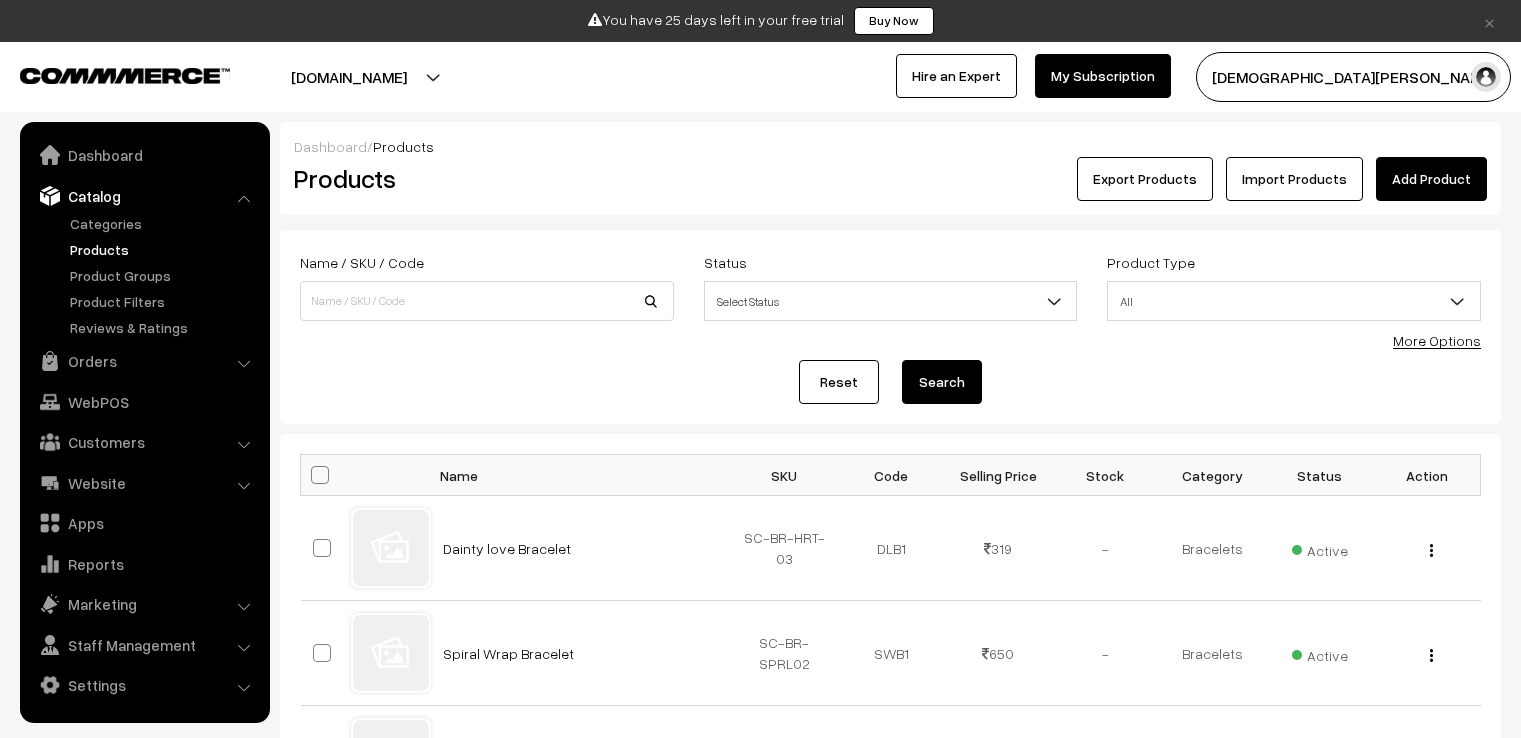 scroll, scrollTop: 0, scrollLeft: 0, axis: both 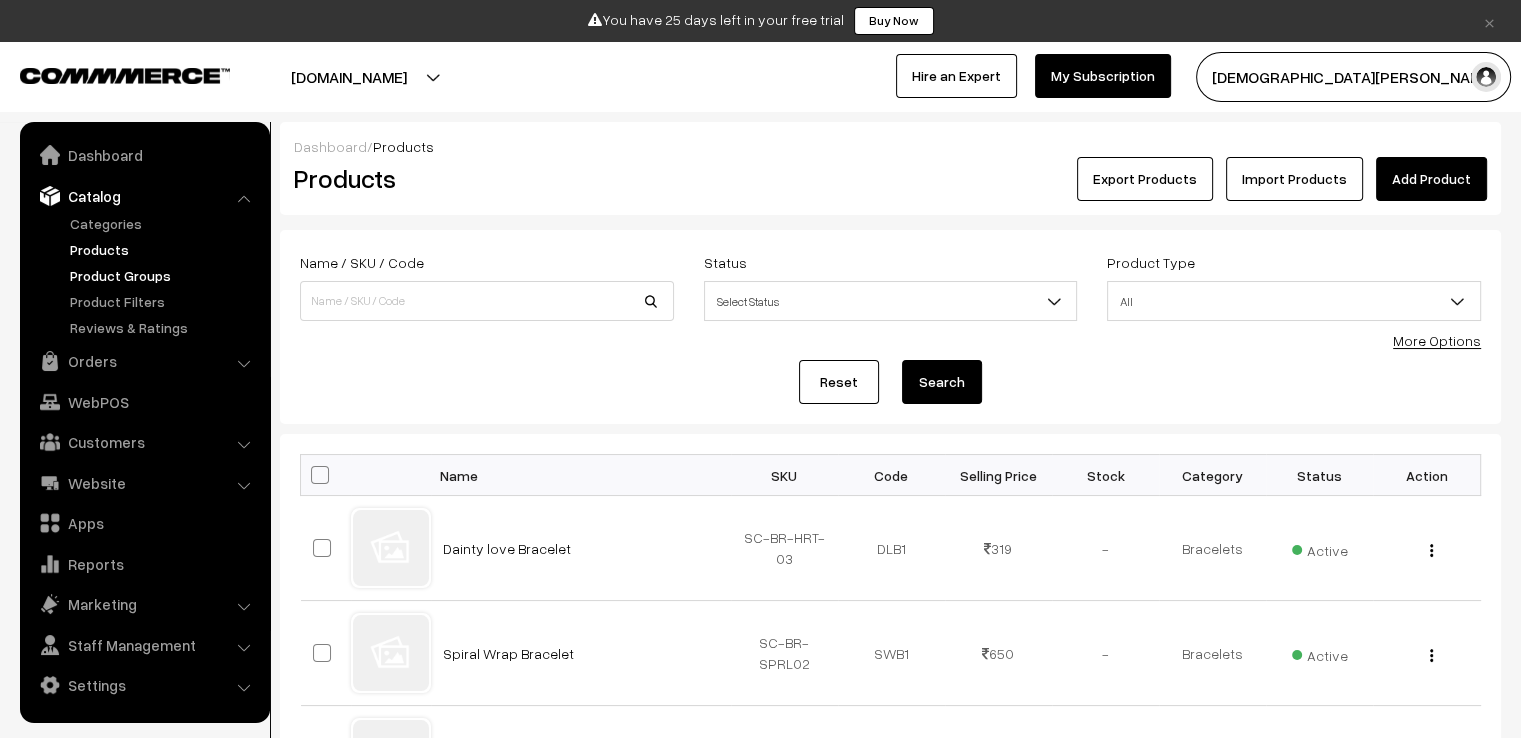 click on "Product Groups" at bounding box center (164, 275) 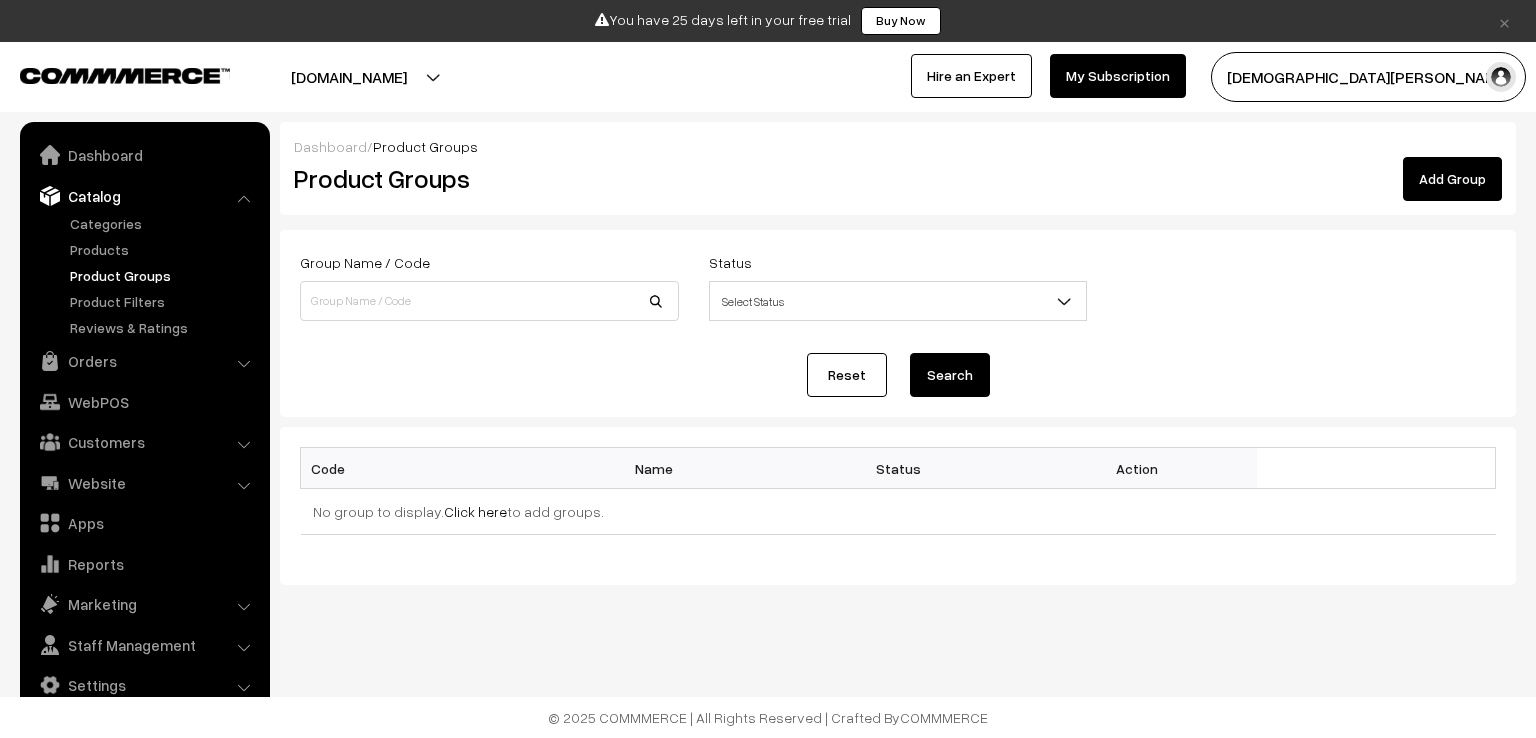 scroll, scrollTop: 0, scrollLeft: 0, axis: both 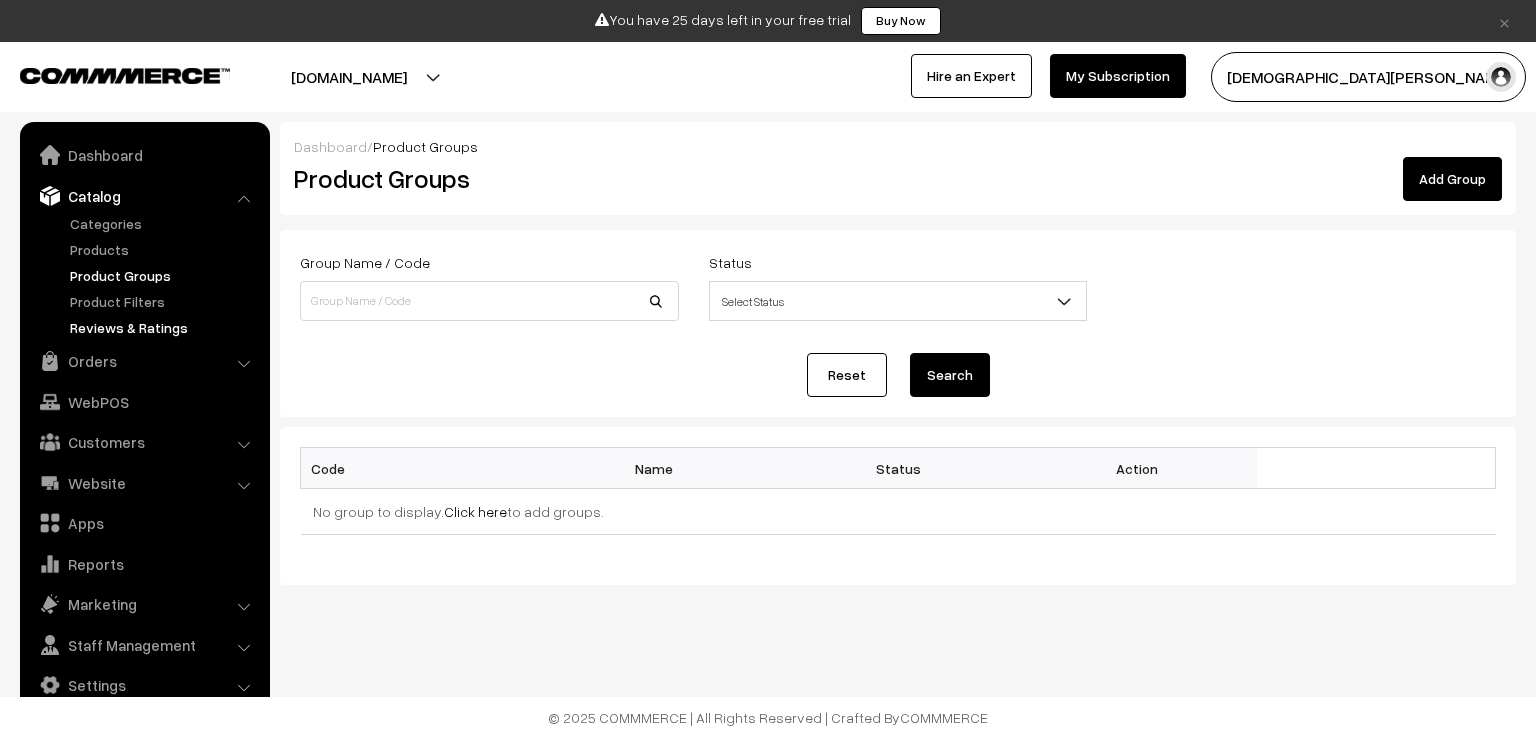 click on "Reviews & Ratings" at bounding box center [164, 327] 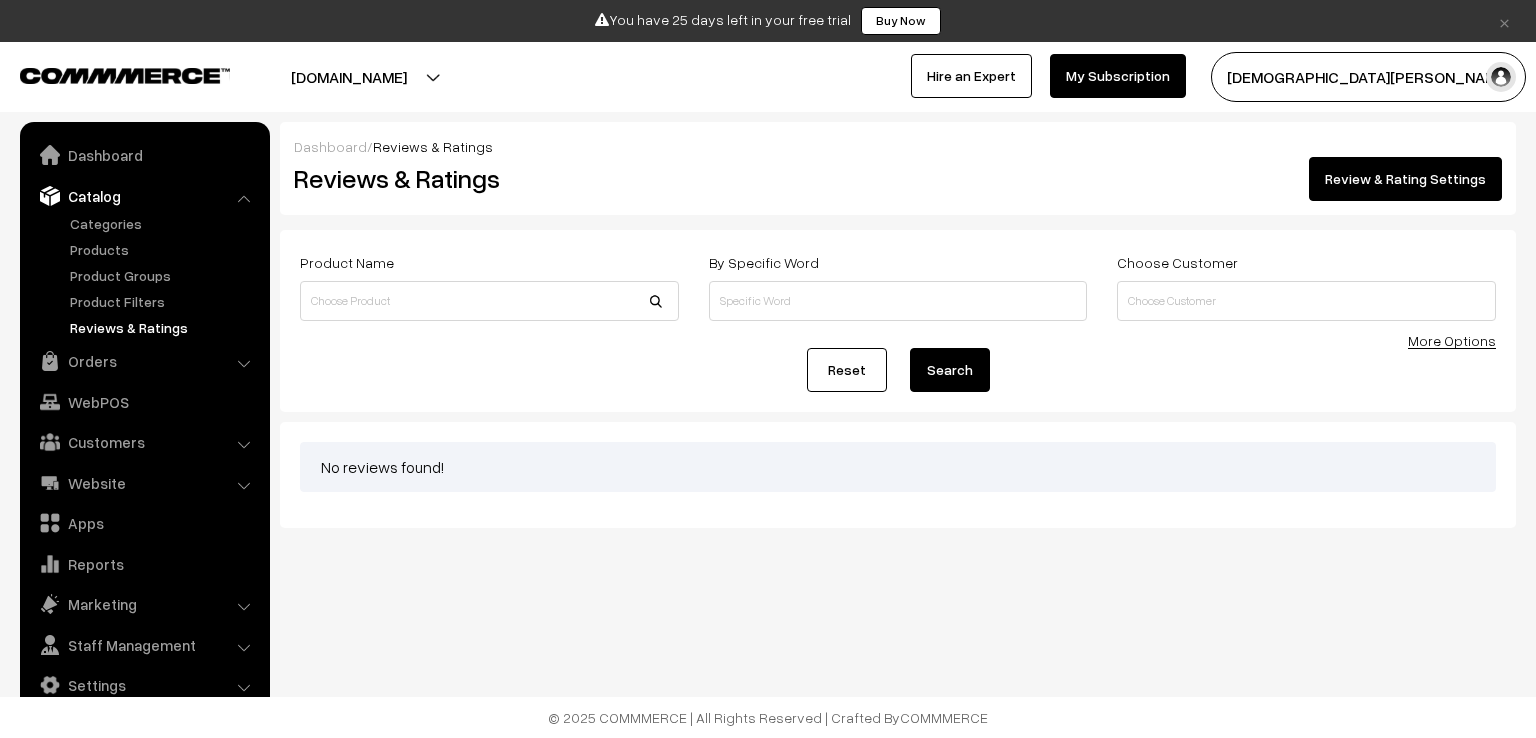 scroll, scrollTop: 0, scrollLeft: 0, axis: both 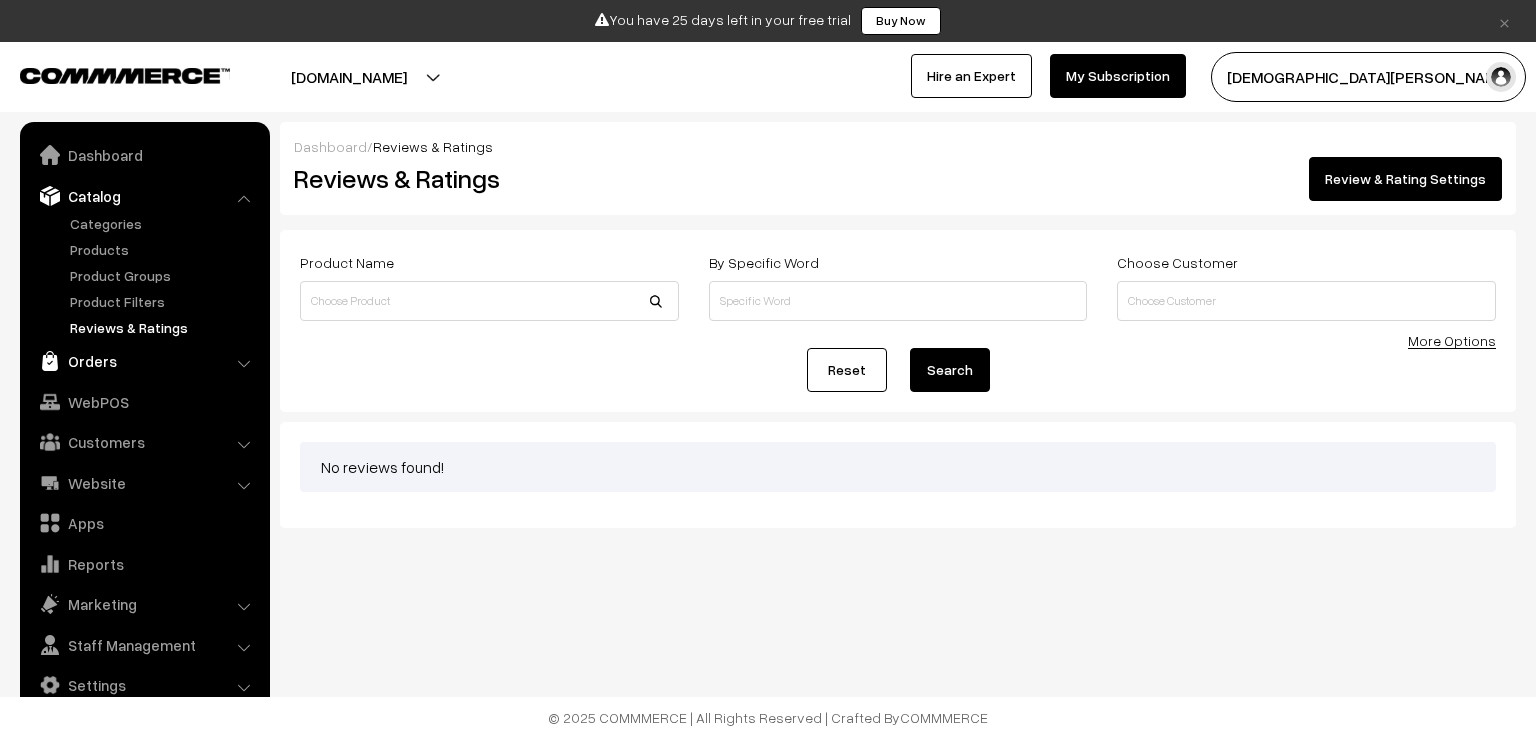 click on "Orders" at bounding box center (144, 361) 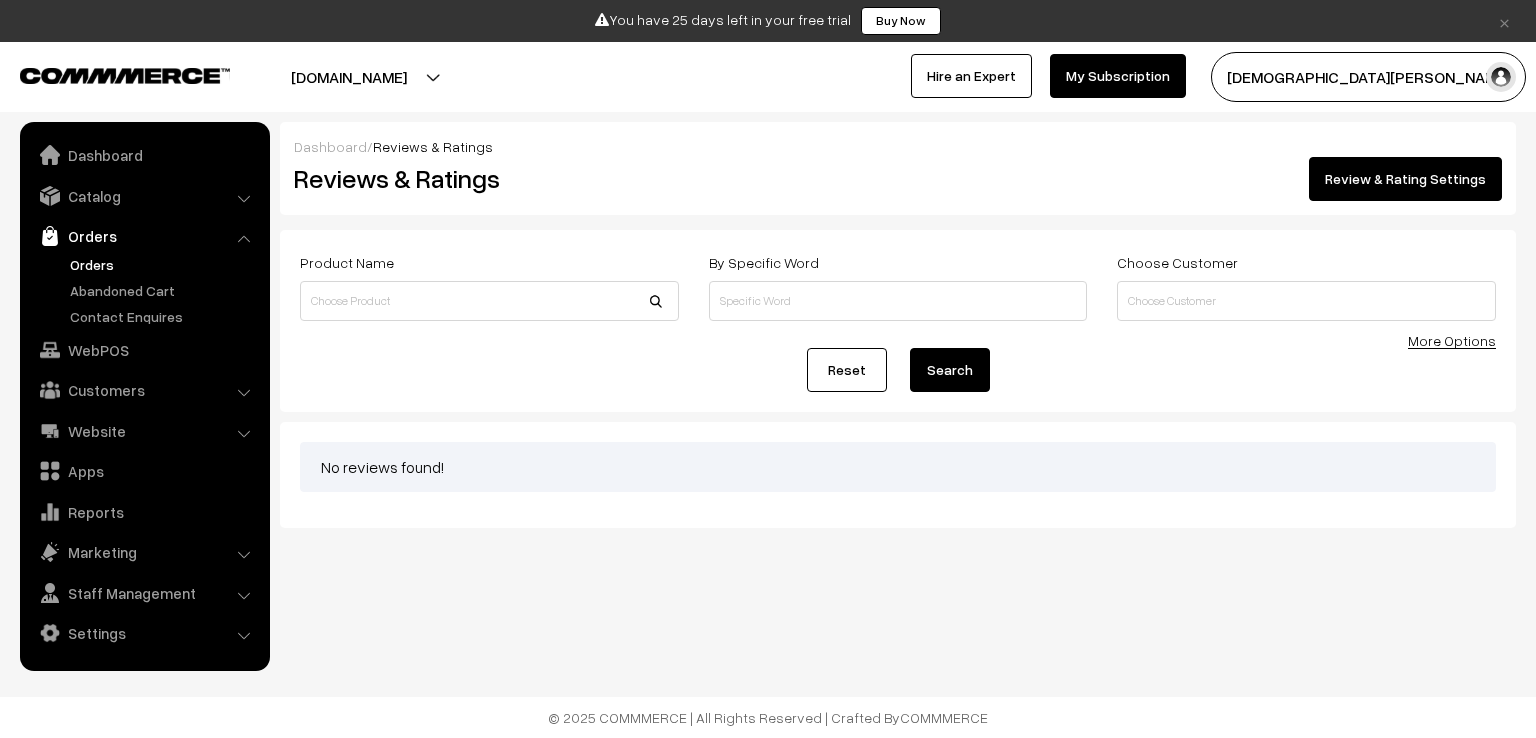 click on "Orders" at bounding box center (164, 264) 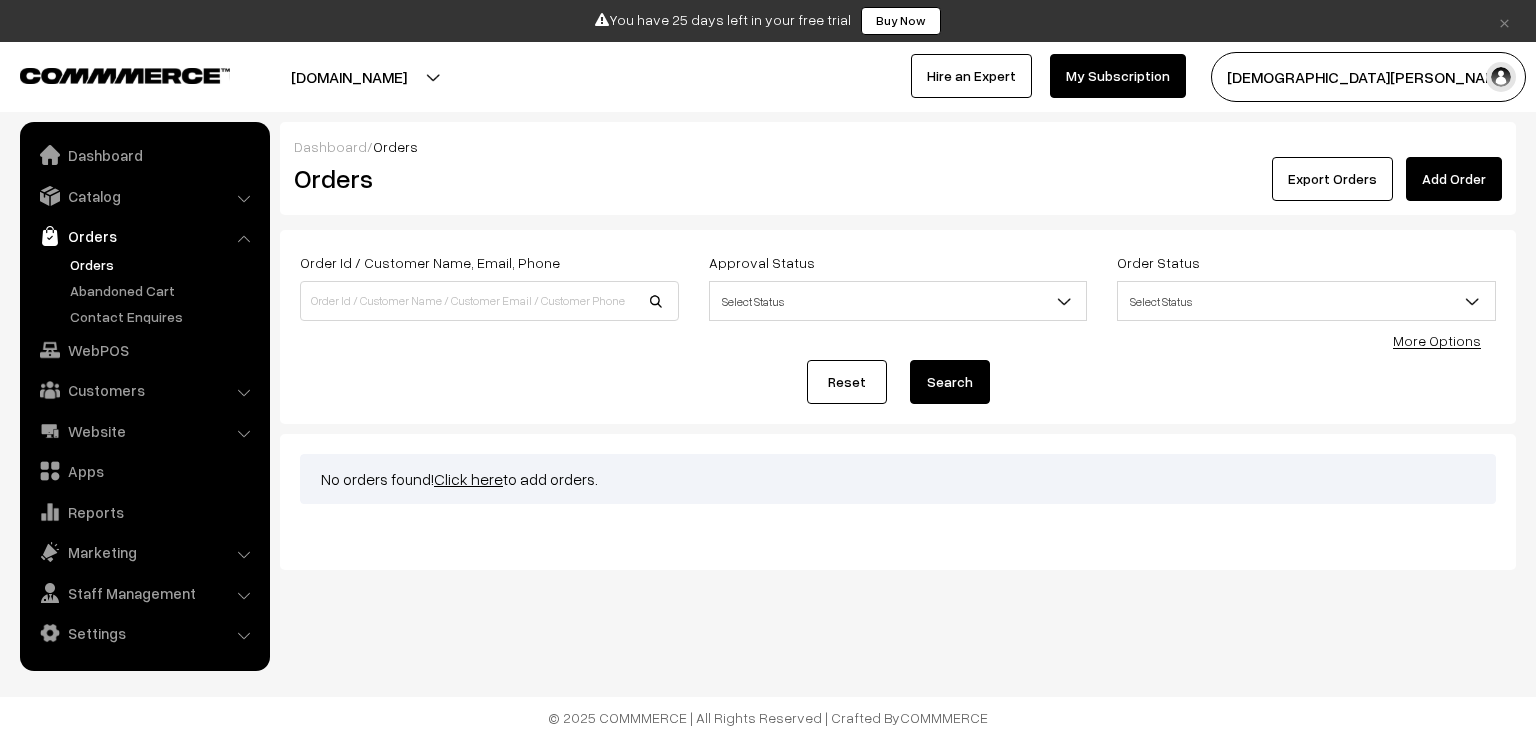 scroll, scrollTop: 0, scrollLeft: 0, axis: both 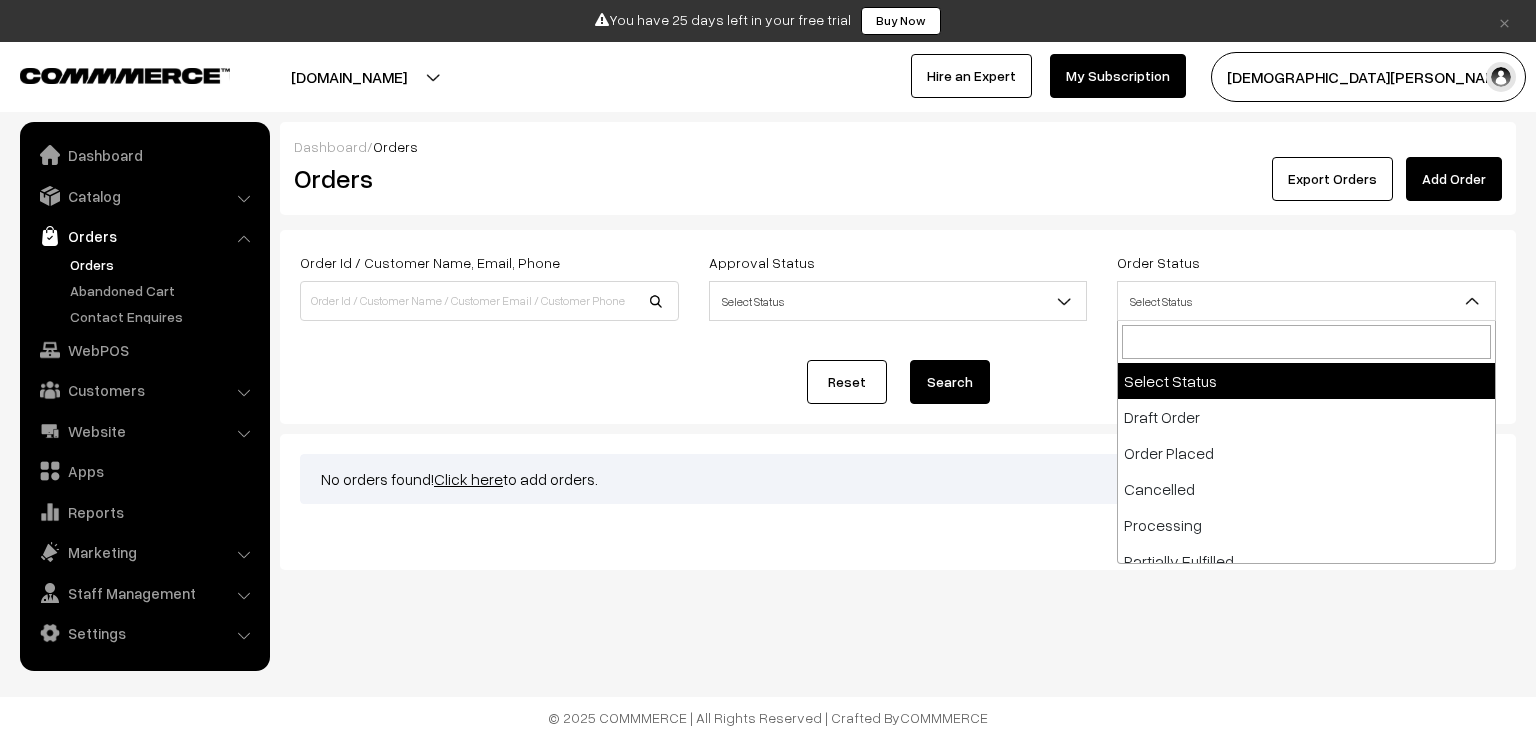 click on "Select Status" at bounding box center [1306, 301] 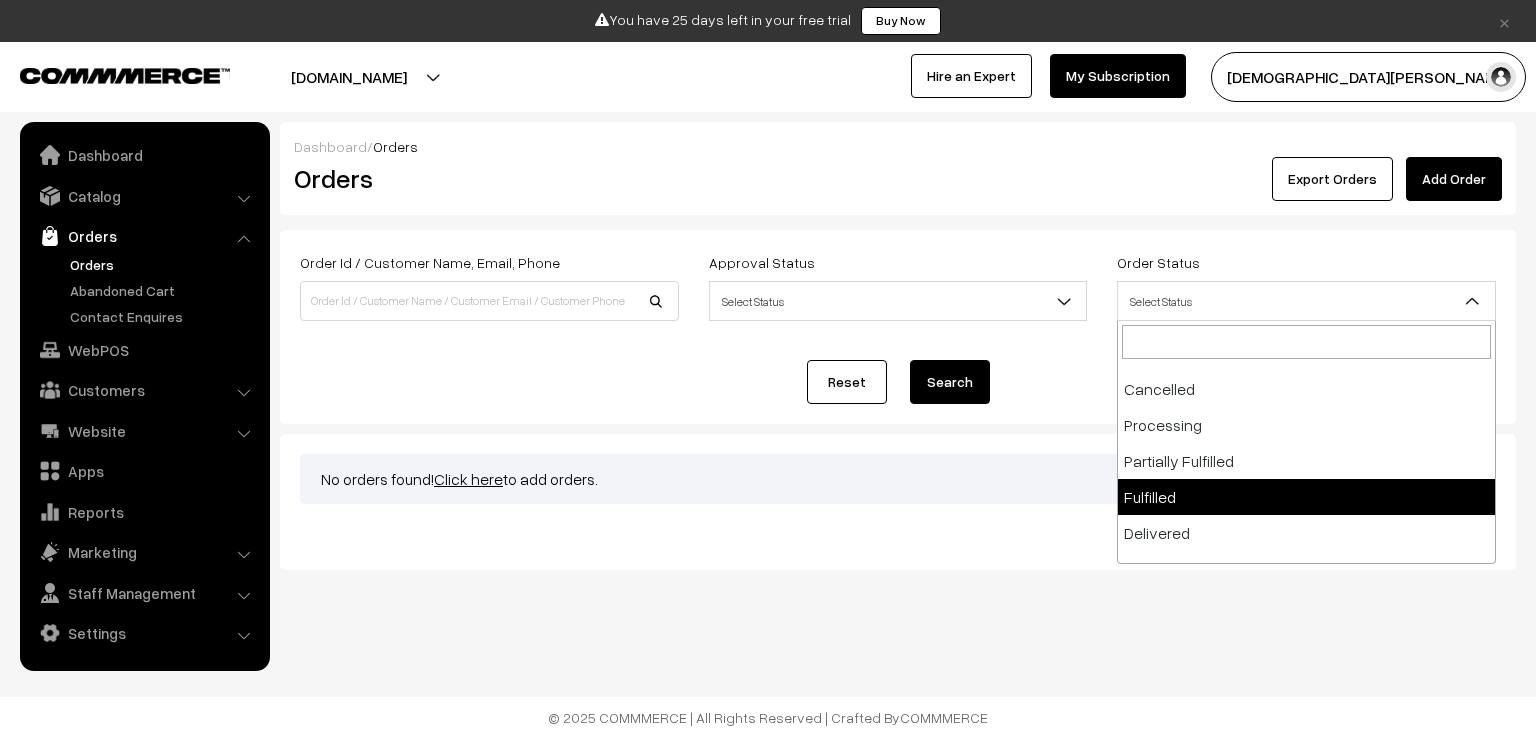scroll, scrollTop: 160, scrollLeft: 0, axis: vertical 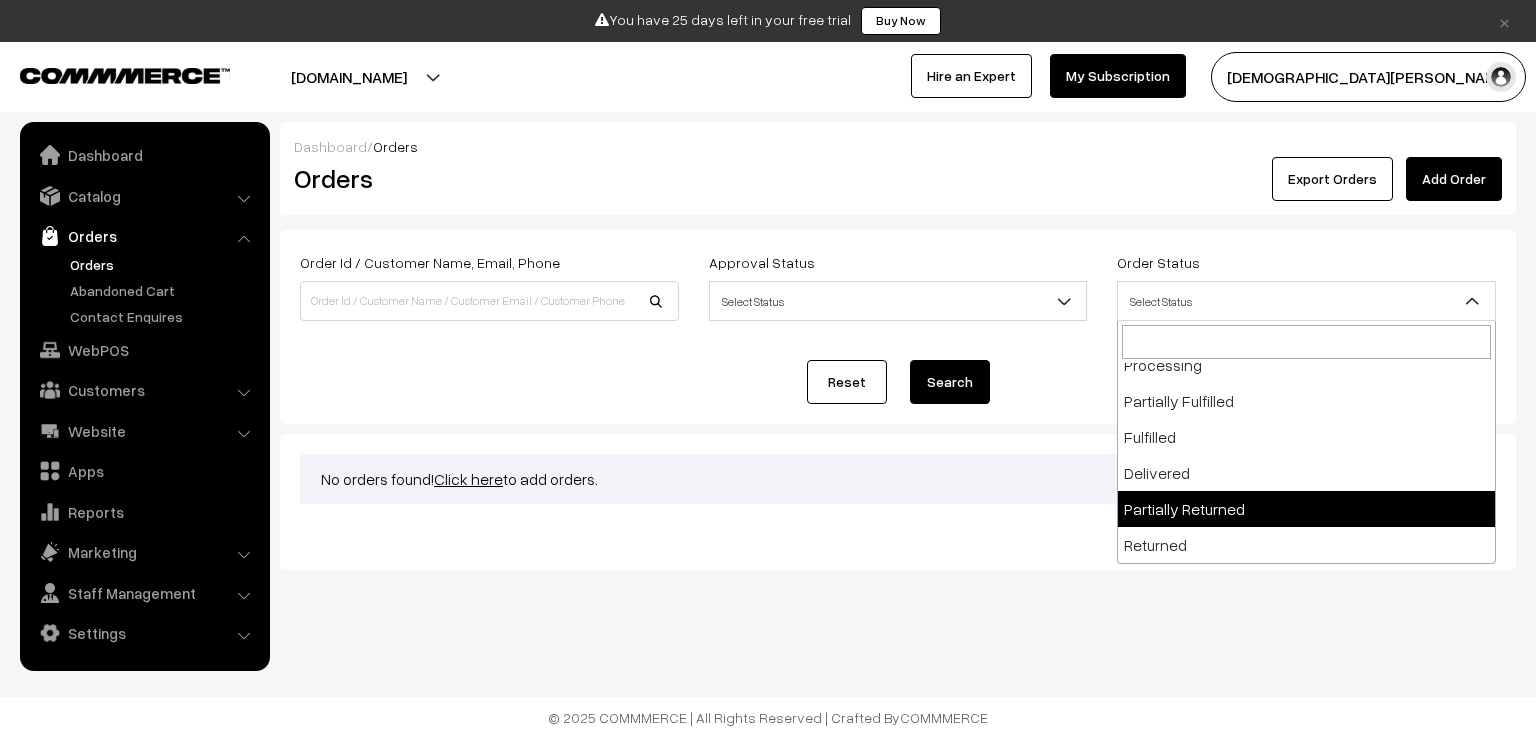 click on "Dashboard  /  Orders
Orders
Export Orders
Add Order
Order Id / Customer Name, Email, Phone
Approval Status
Select Status Awaiting Accepted" at bounding box center (768, 350) 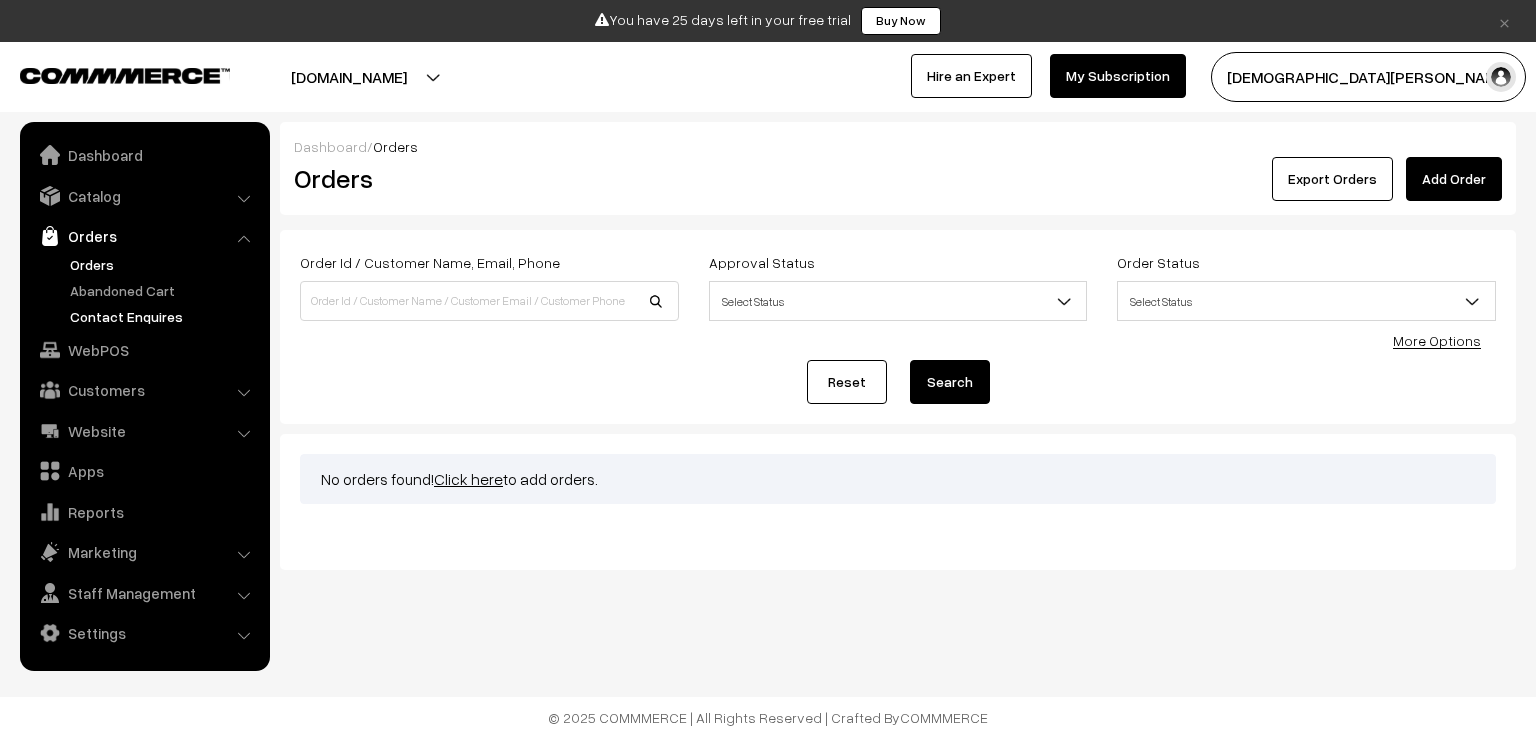 click on "Contact Enquires" at bounding box center (164, 316) 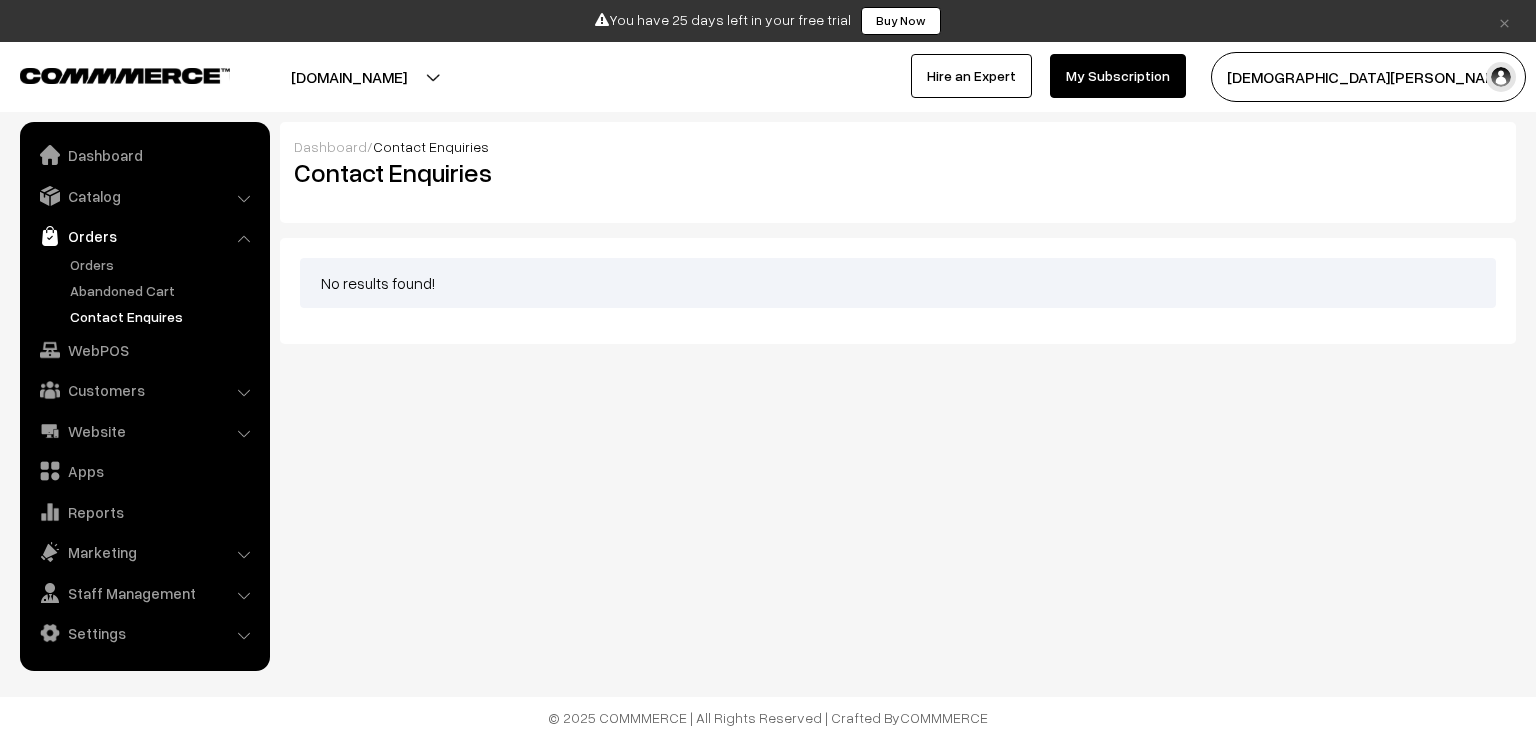 scroll, scrollTop: 0, scrollLeft: 0, axis: both 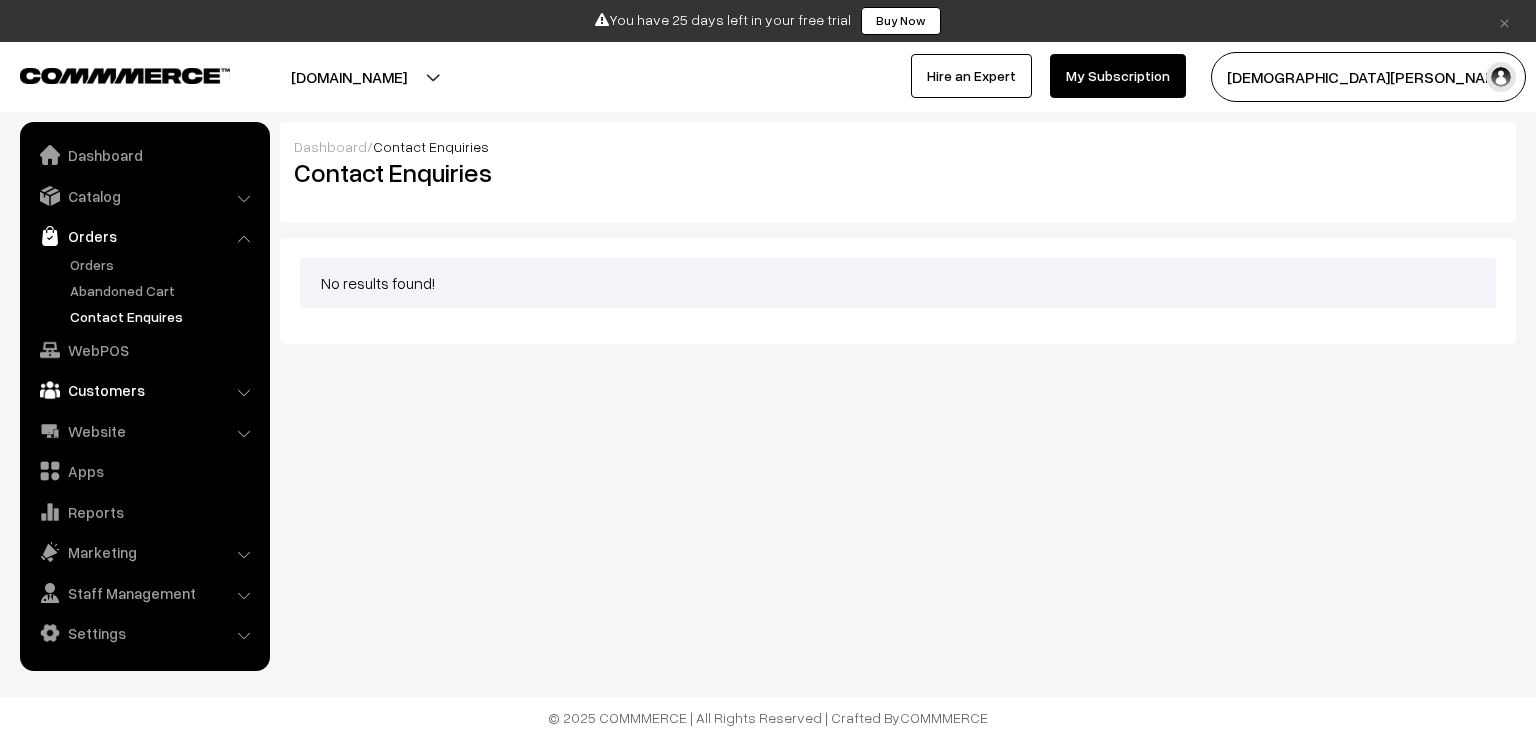 click on "Customers" at bounding box center [144, 390] 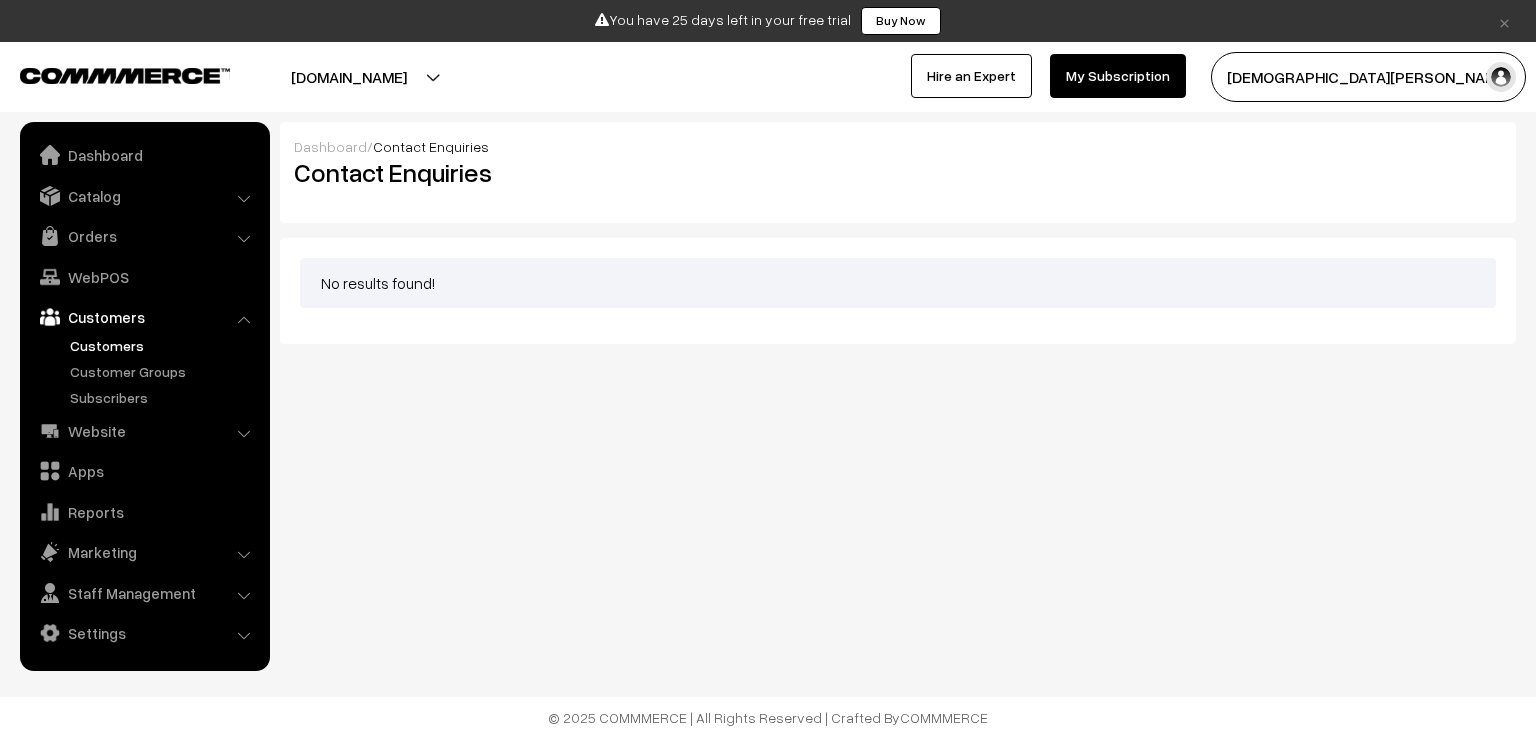 click on "Customers" at bounding box center [164, 345] 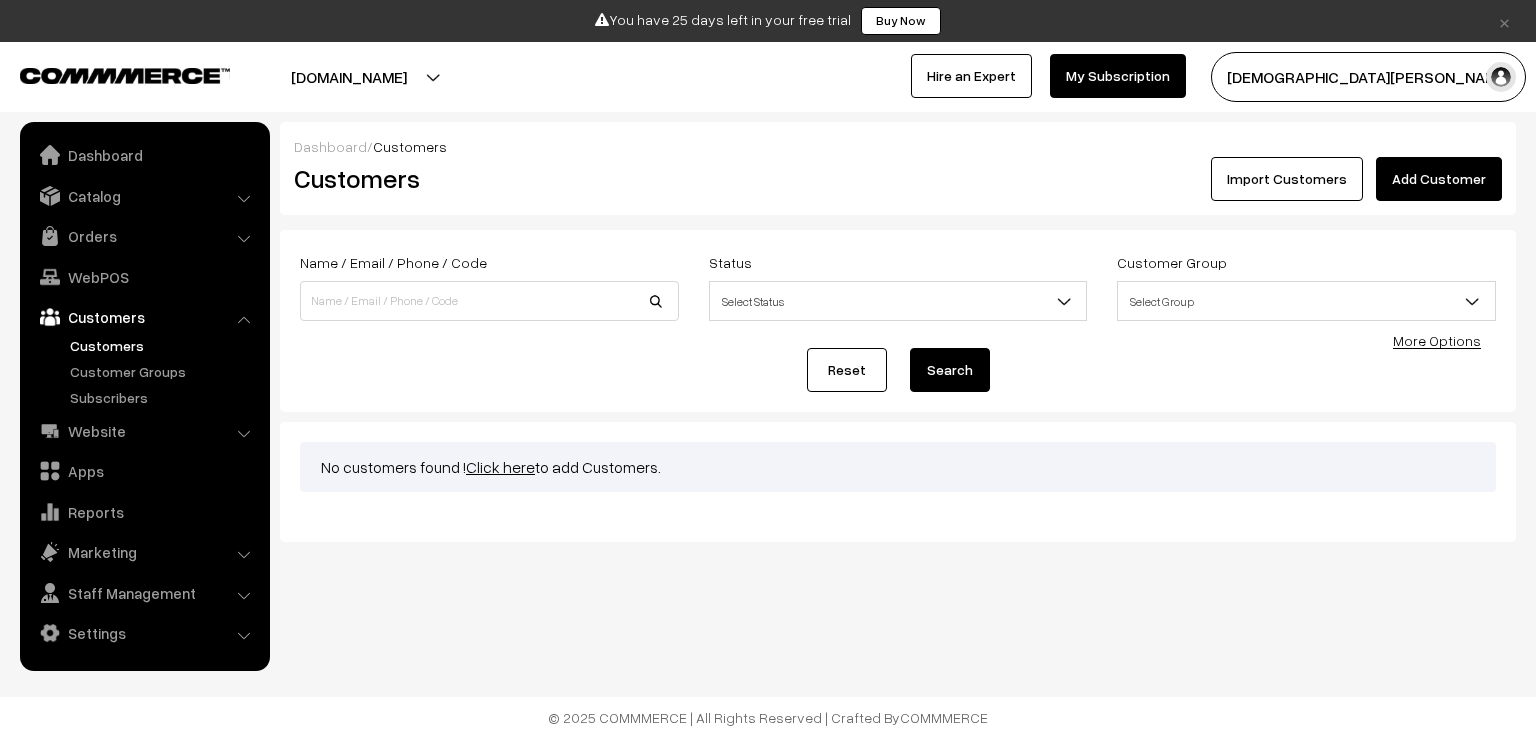 scroll, scrollTop: 0, scrollLeft: 0, axis: both 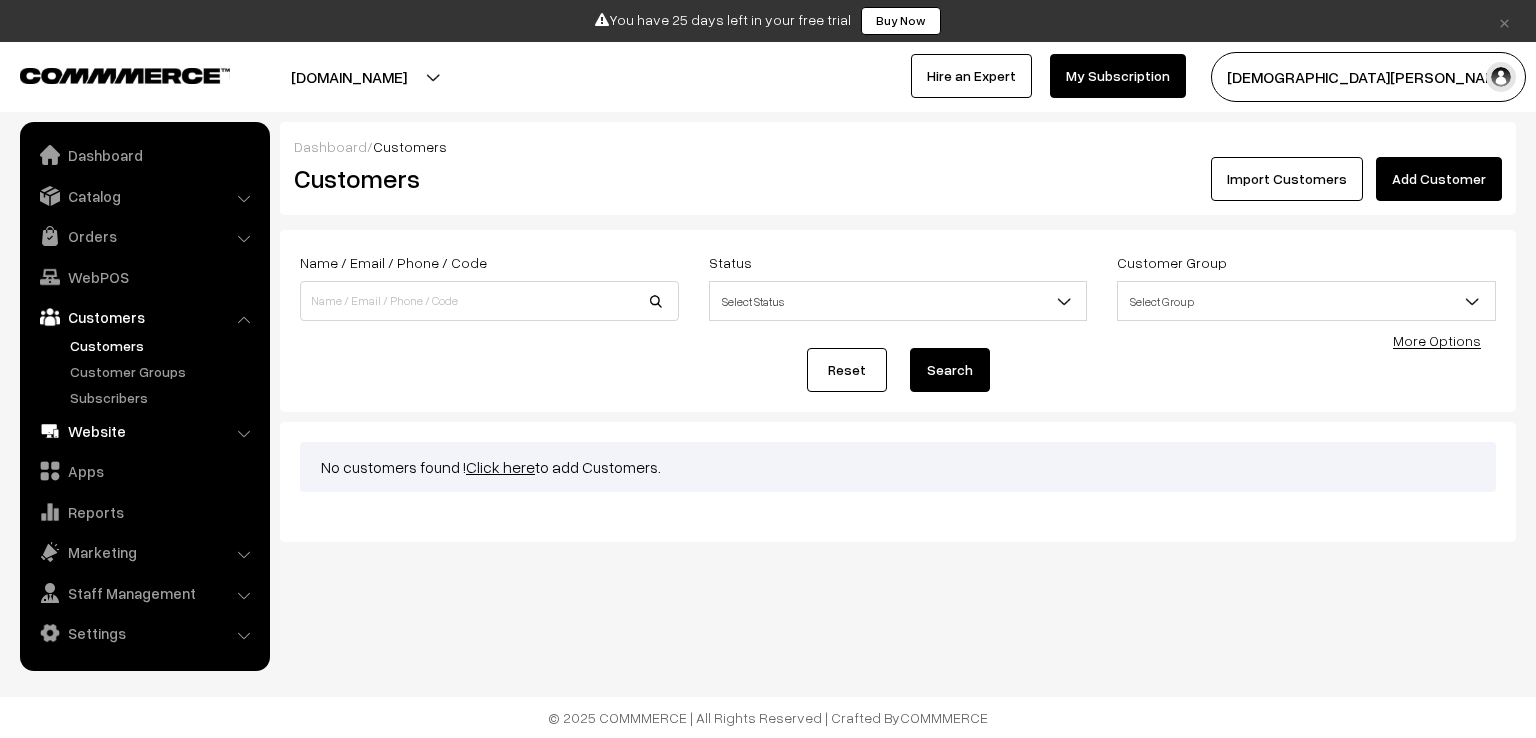 click on "Website" at bounding box center [144, 431] 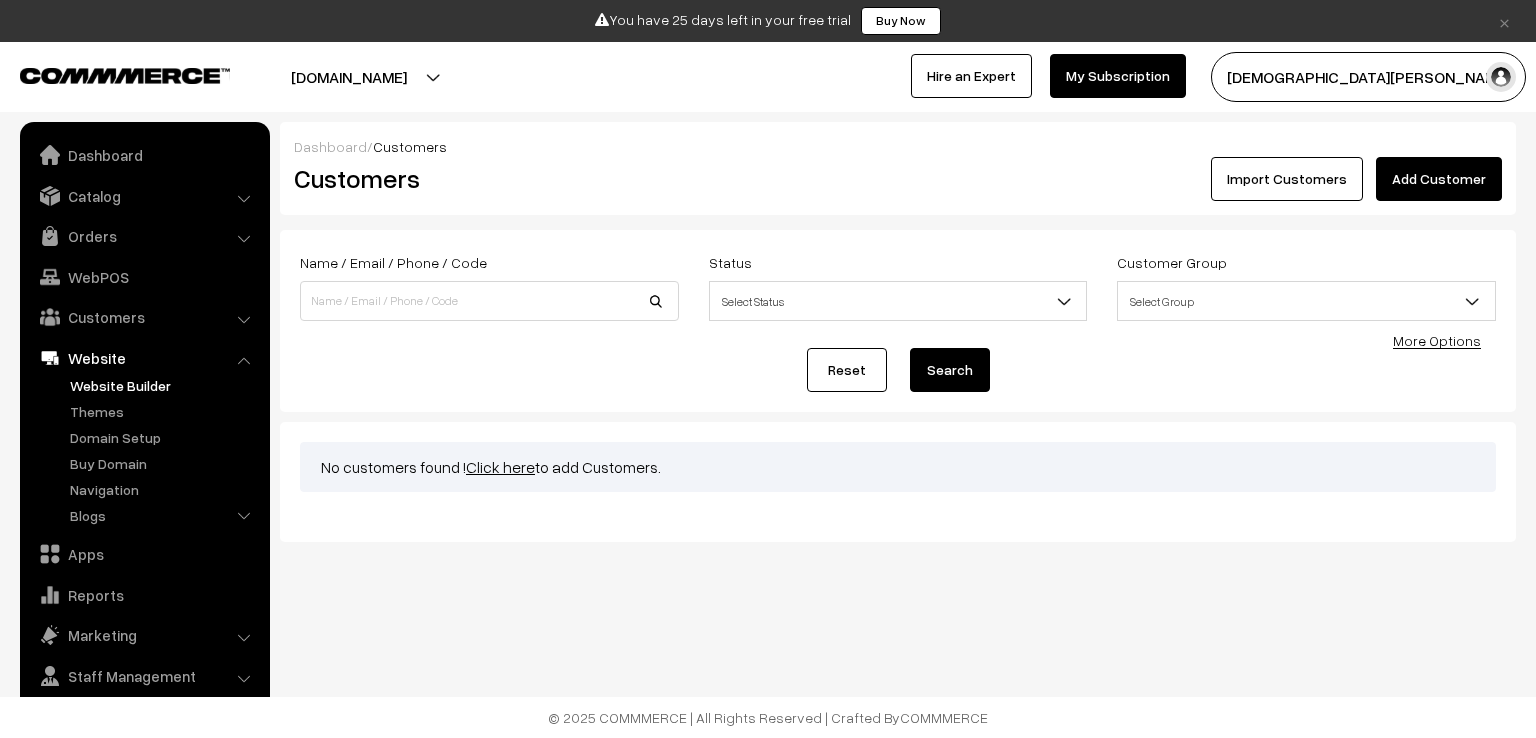 click on "Website Builder" at bounding box center [164, 385] 